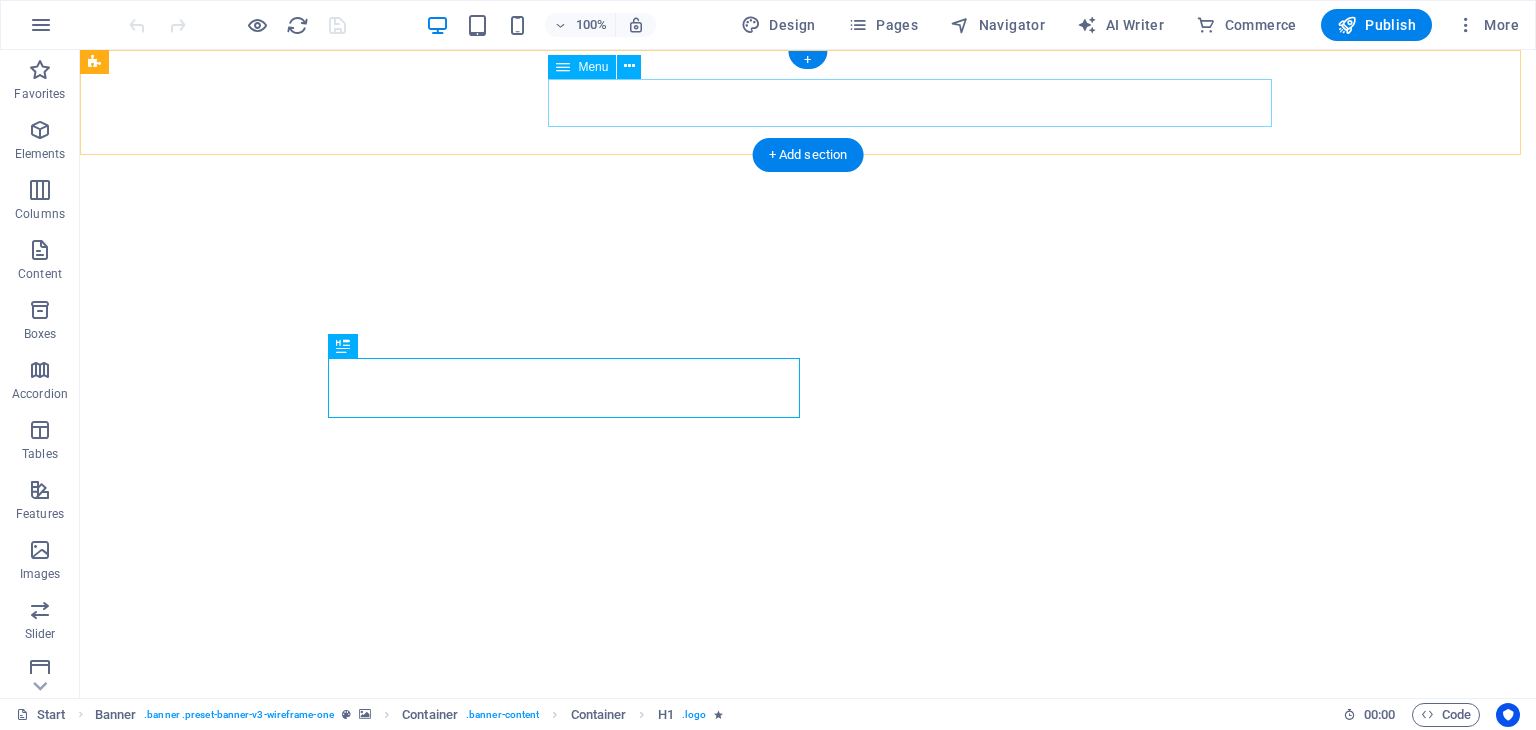 scroll, scrollTop: 0, scrollLeft: 0, axis: both 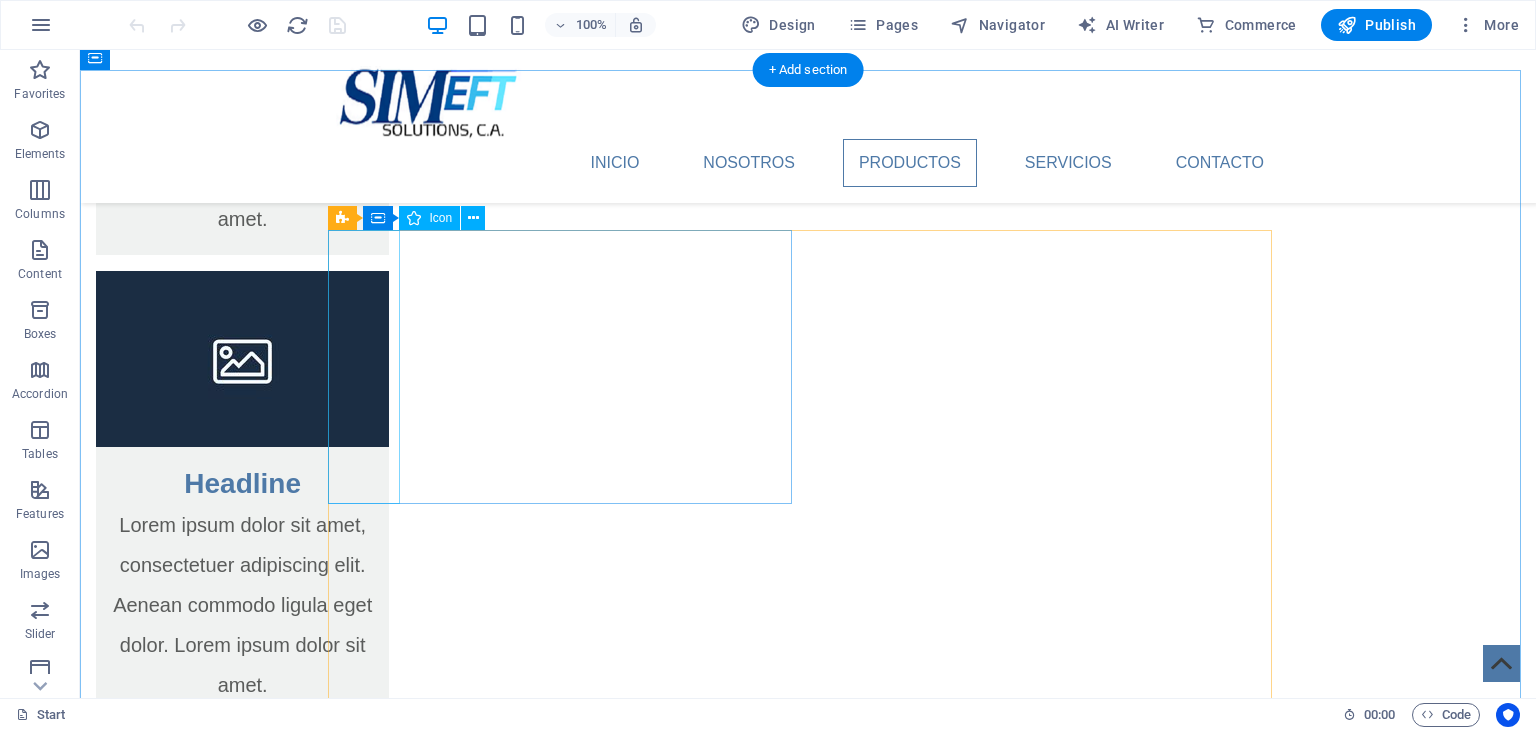 click at bounding box center [568, 3166] 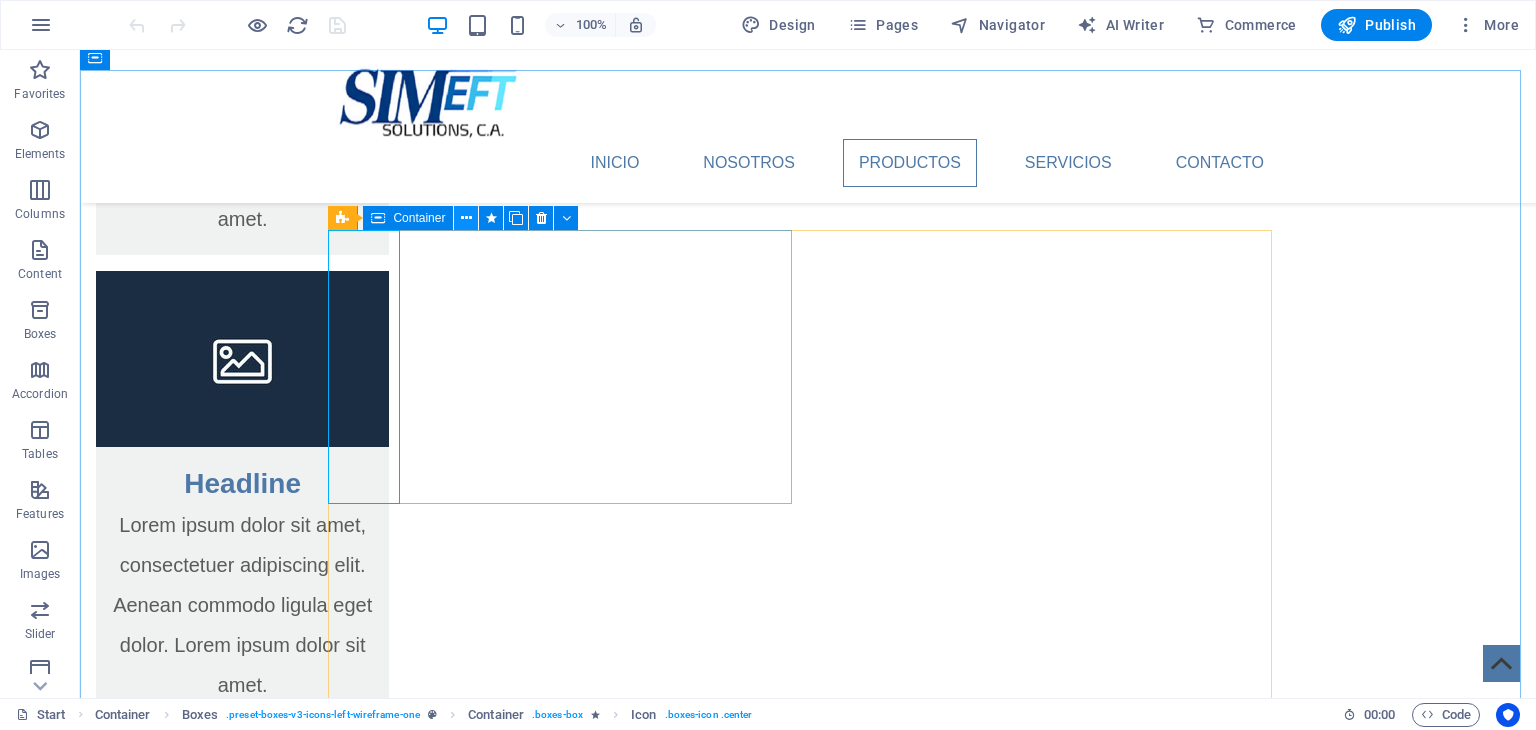 click at bounding box center [466, 218] 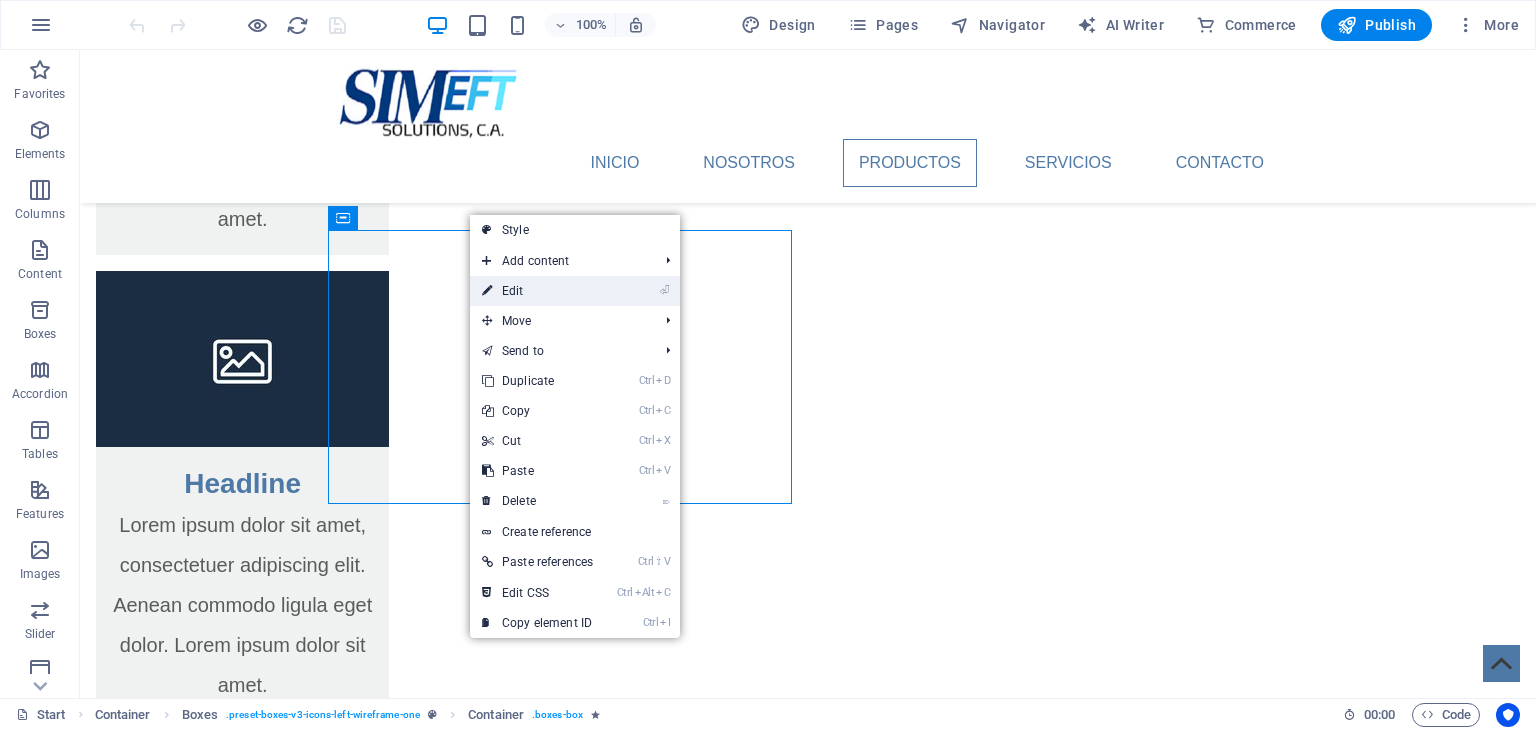 click on "⏎  Edit" at bounding box center (537, 291) 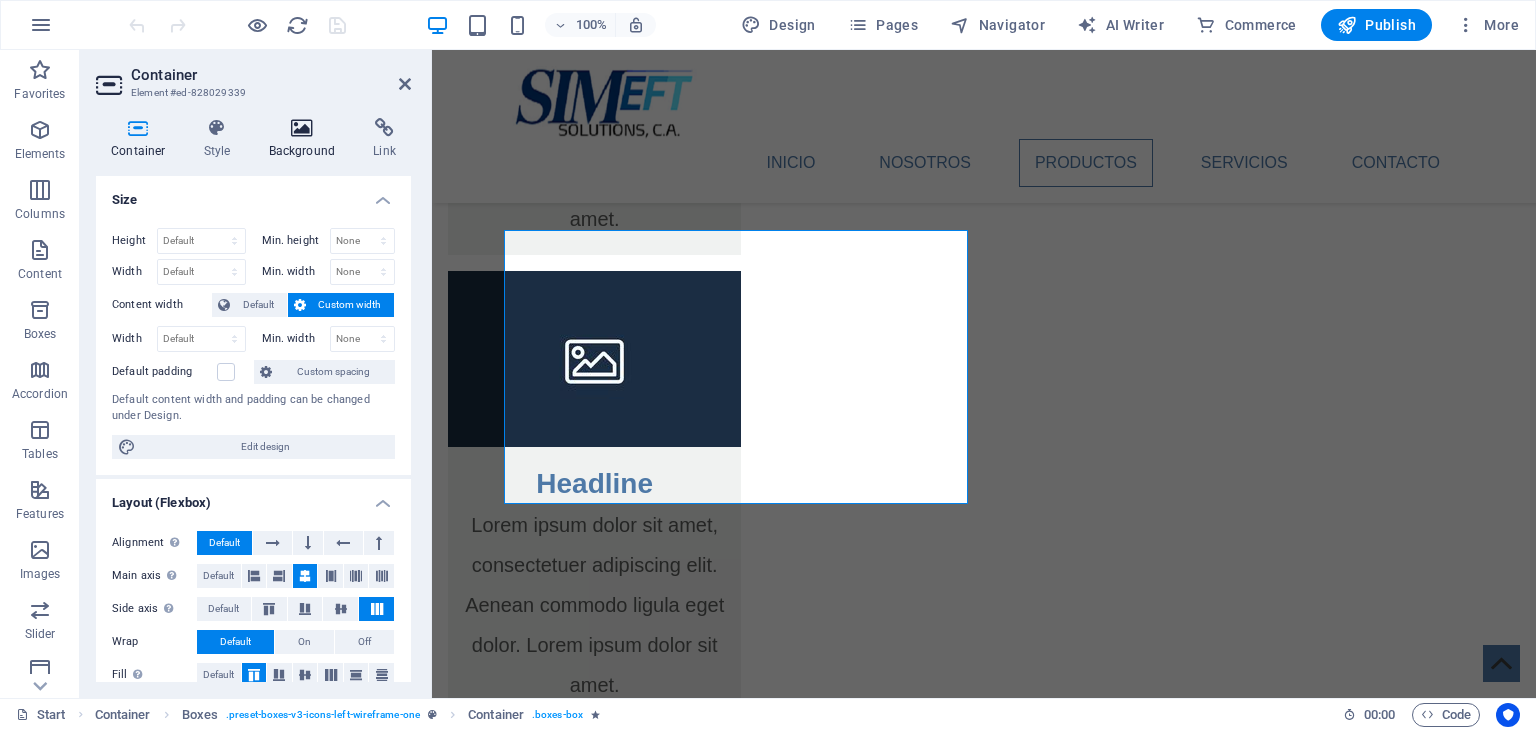 click at bounding box center (302, 128) 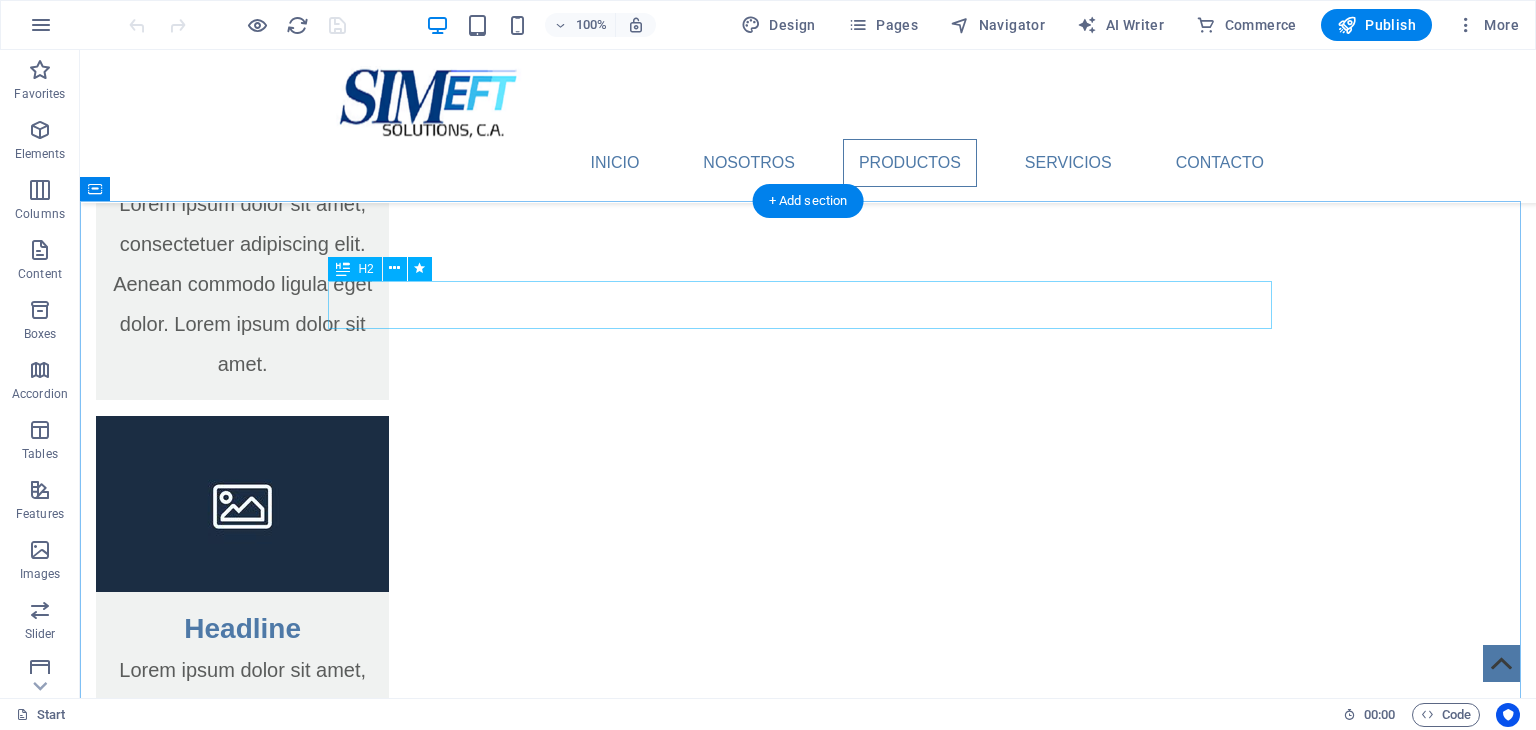 scroll, scrollTop: 2600, scrollLeft: 0, axis: vertical 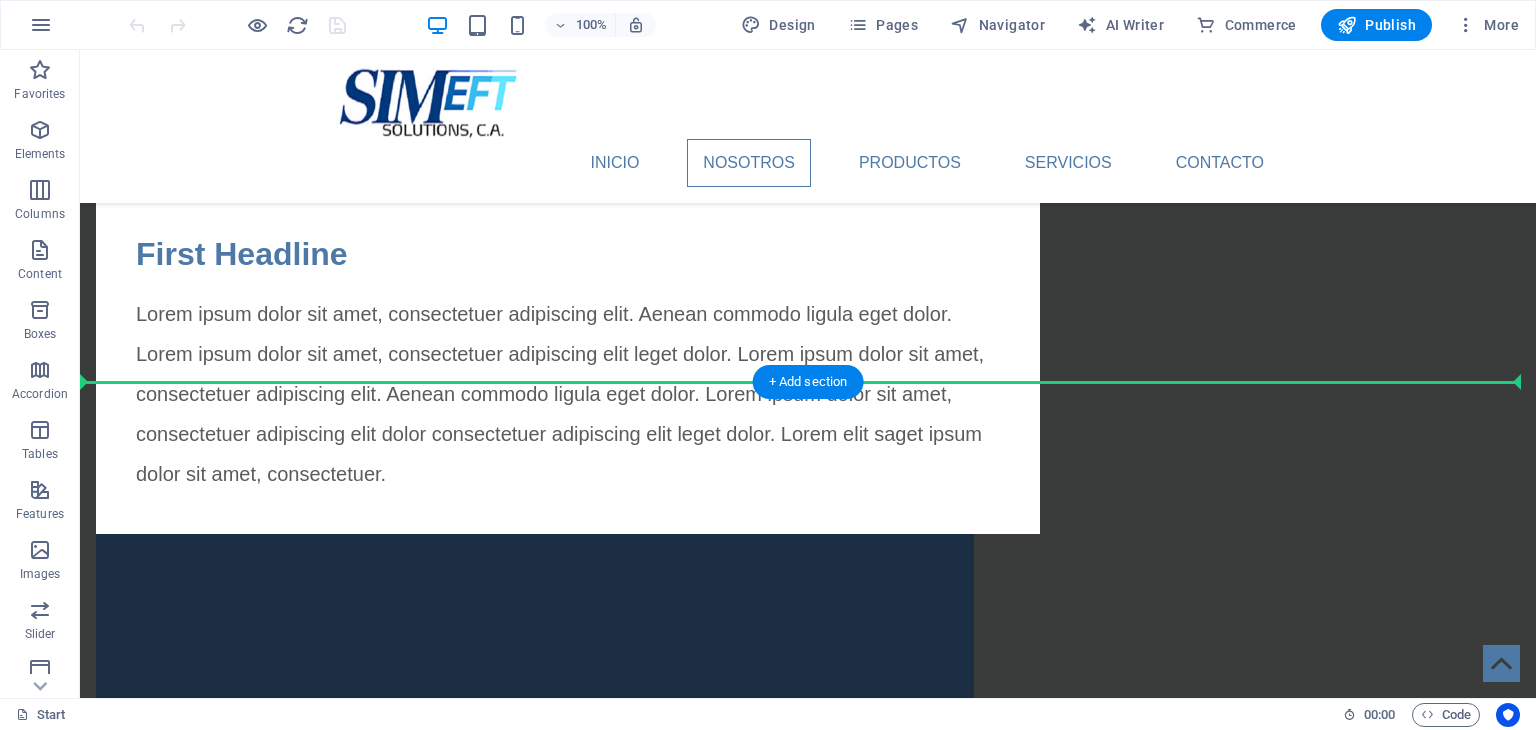 drag, startPoint x: 447, startPoint y: 291, endPoint x: 310, endPoint y: 421, distance: 188.86238 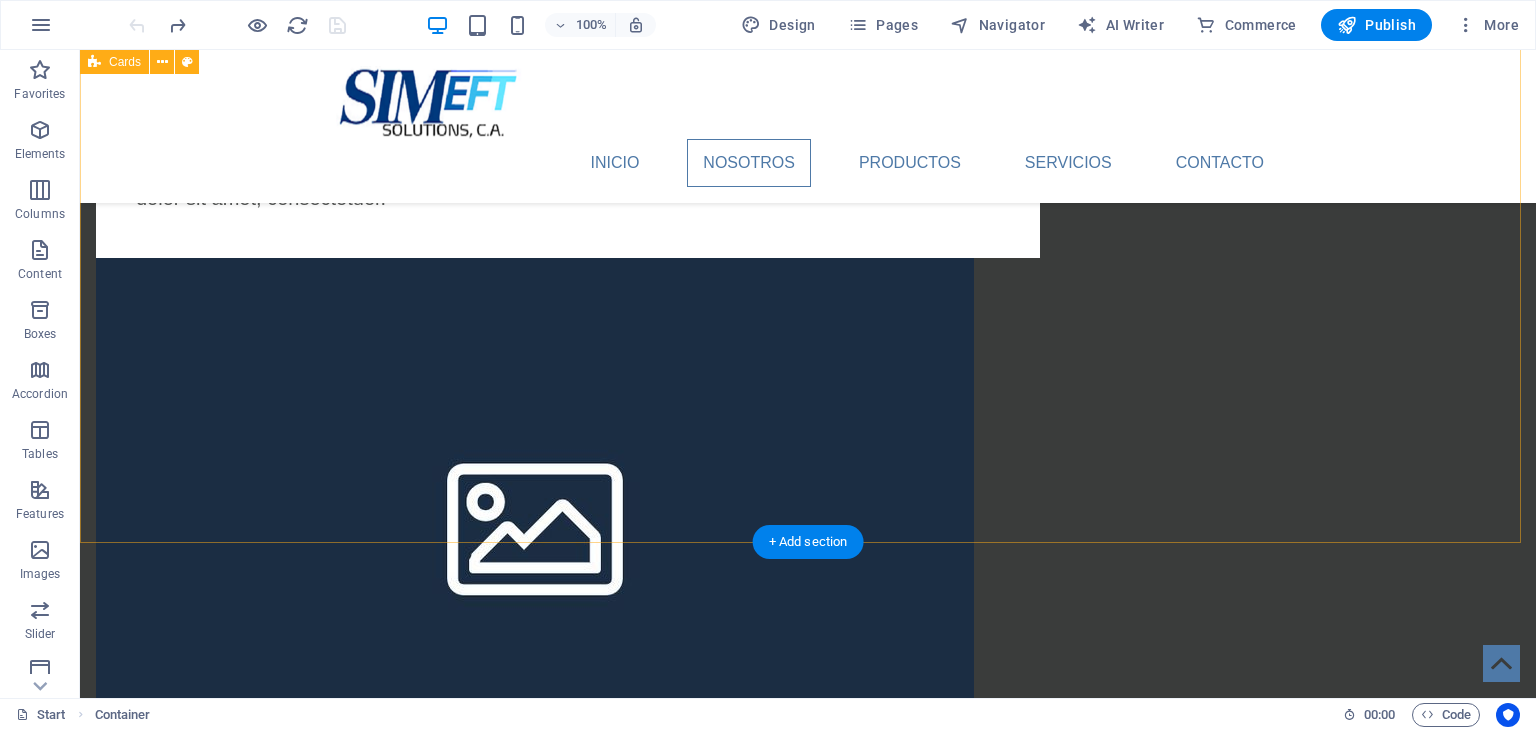 scroll, scrollTop: 1498, scrollLeft: 0, axis: vertical 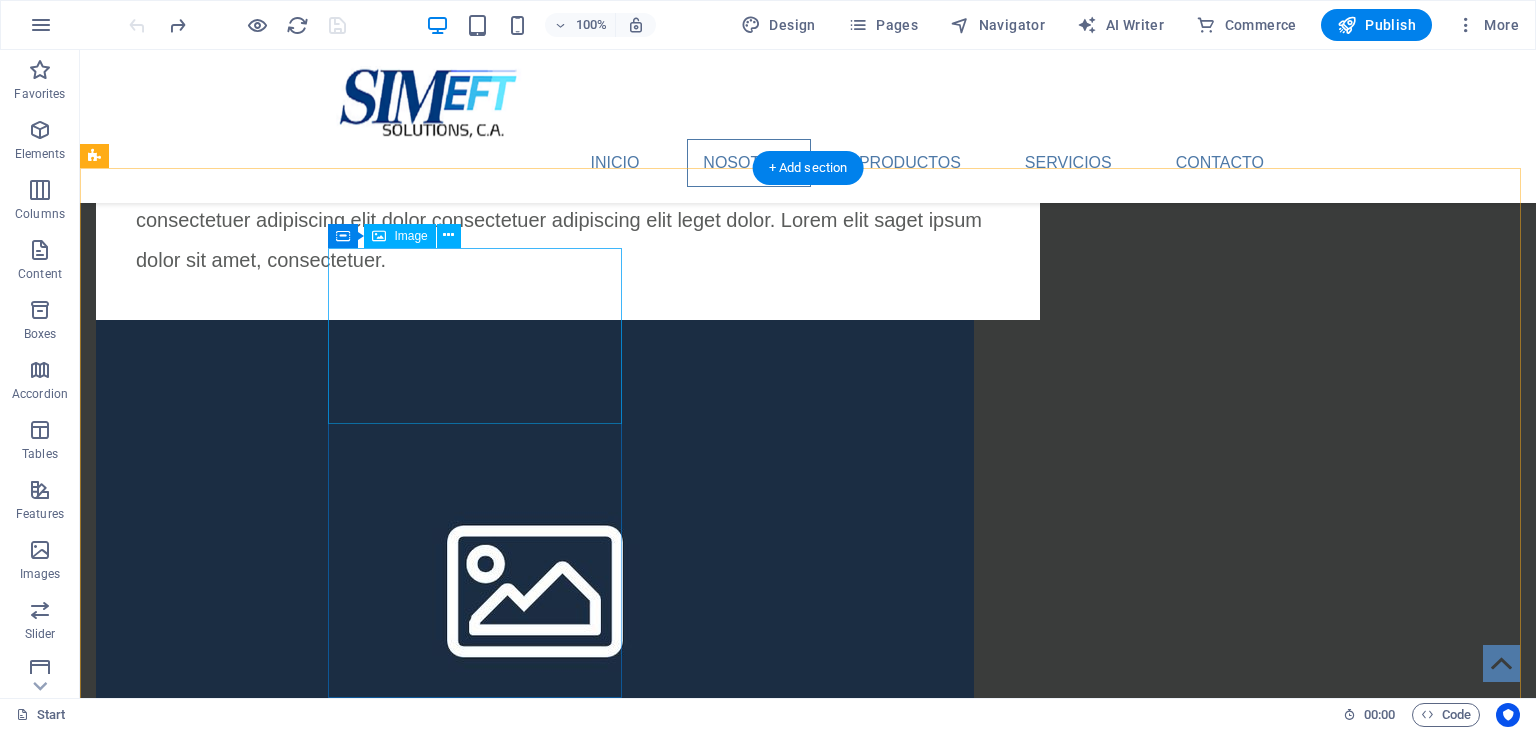 click at bounding box center [242, 1095] 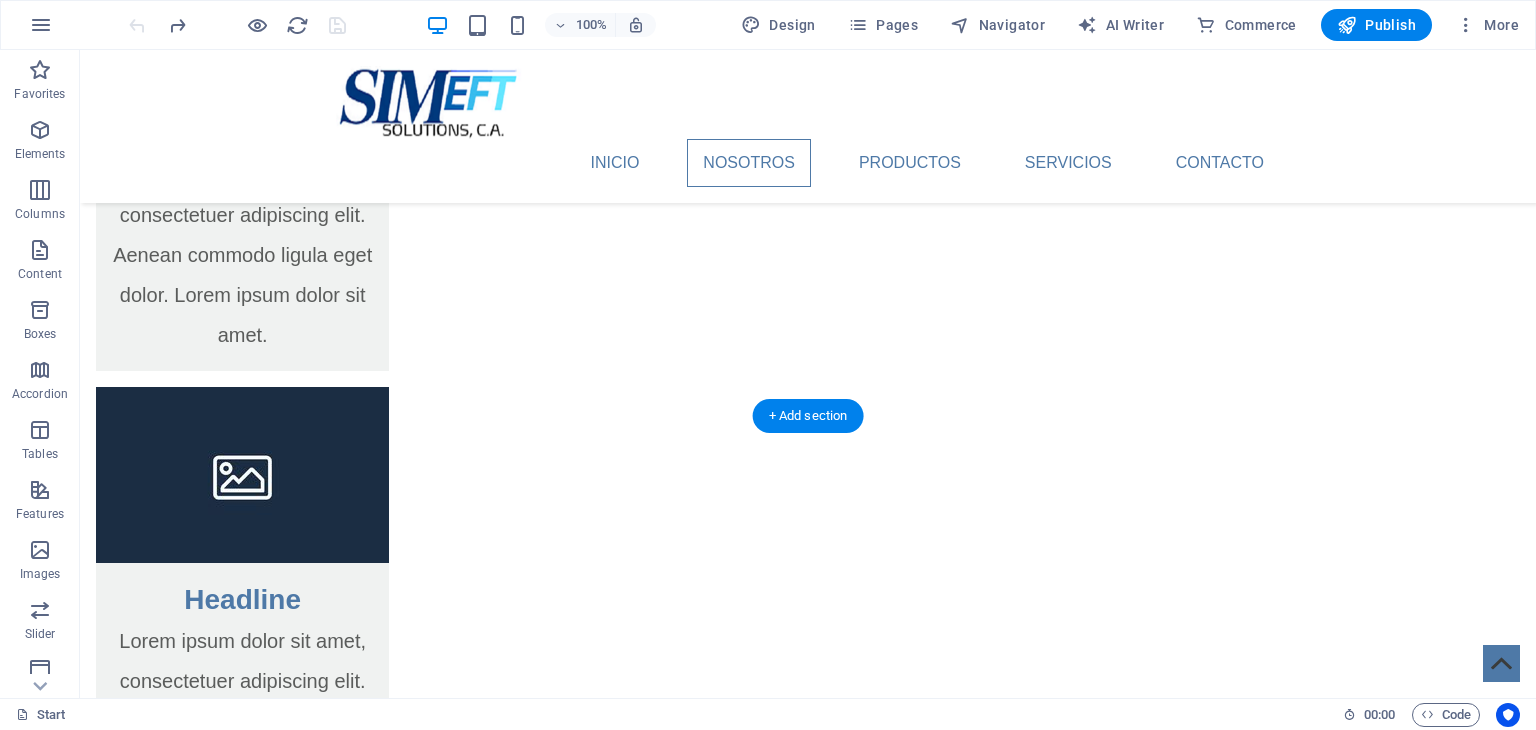 scroll, scrollTop: 2598, scrollLeft: 0, axis: vertical 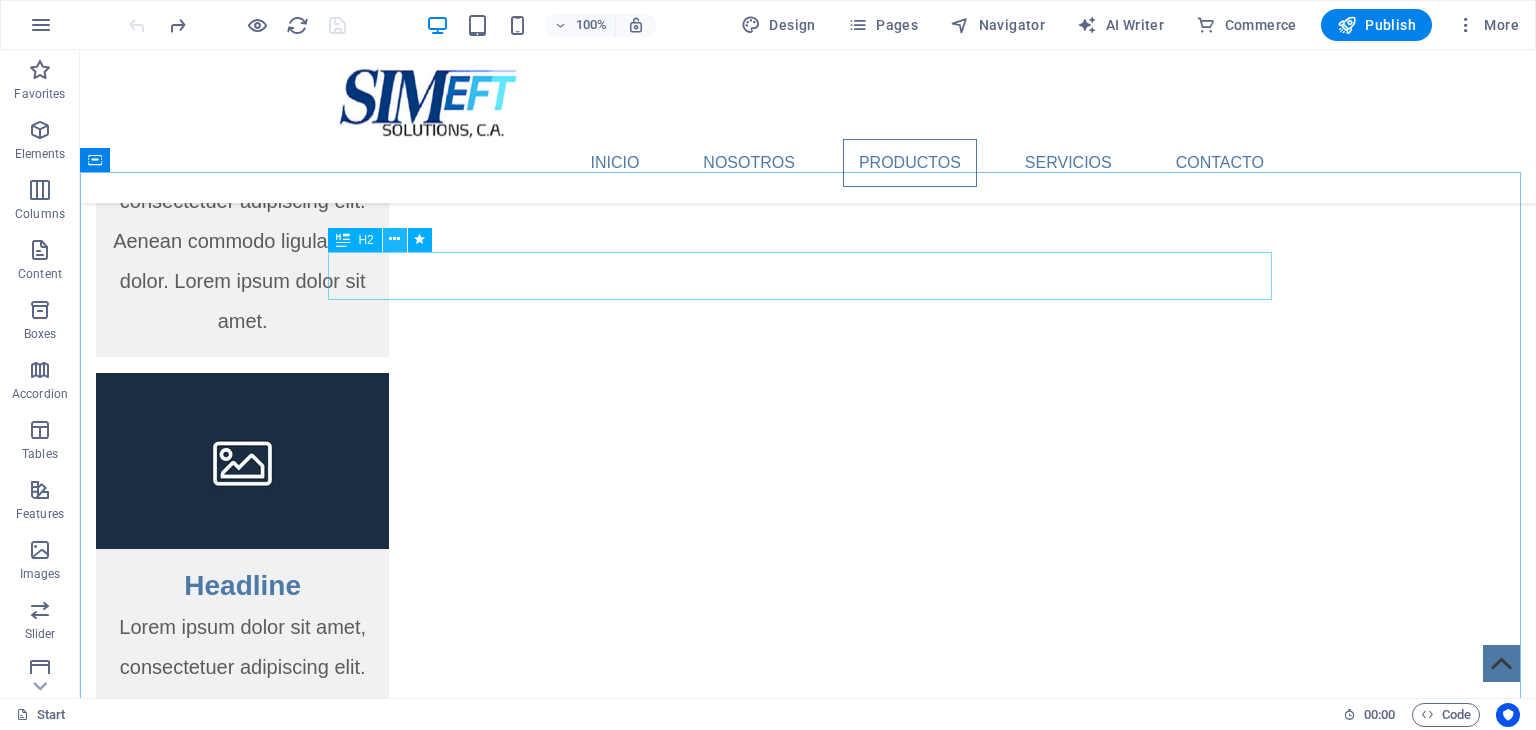 click at bounding box center [394, 239] 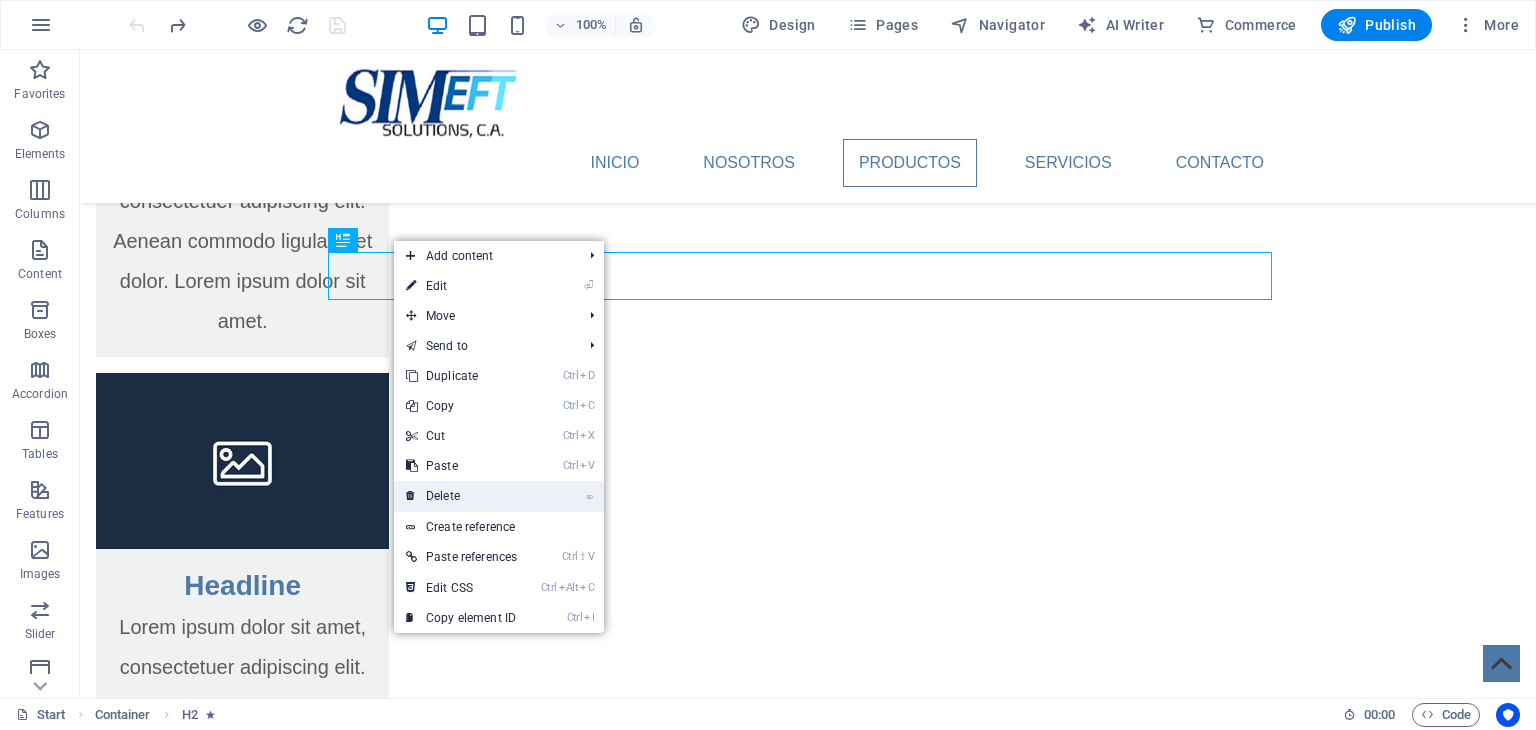 click on "⌦  Delete" at bounding box center [461, 496] 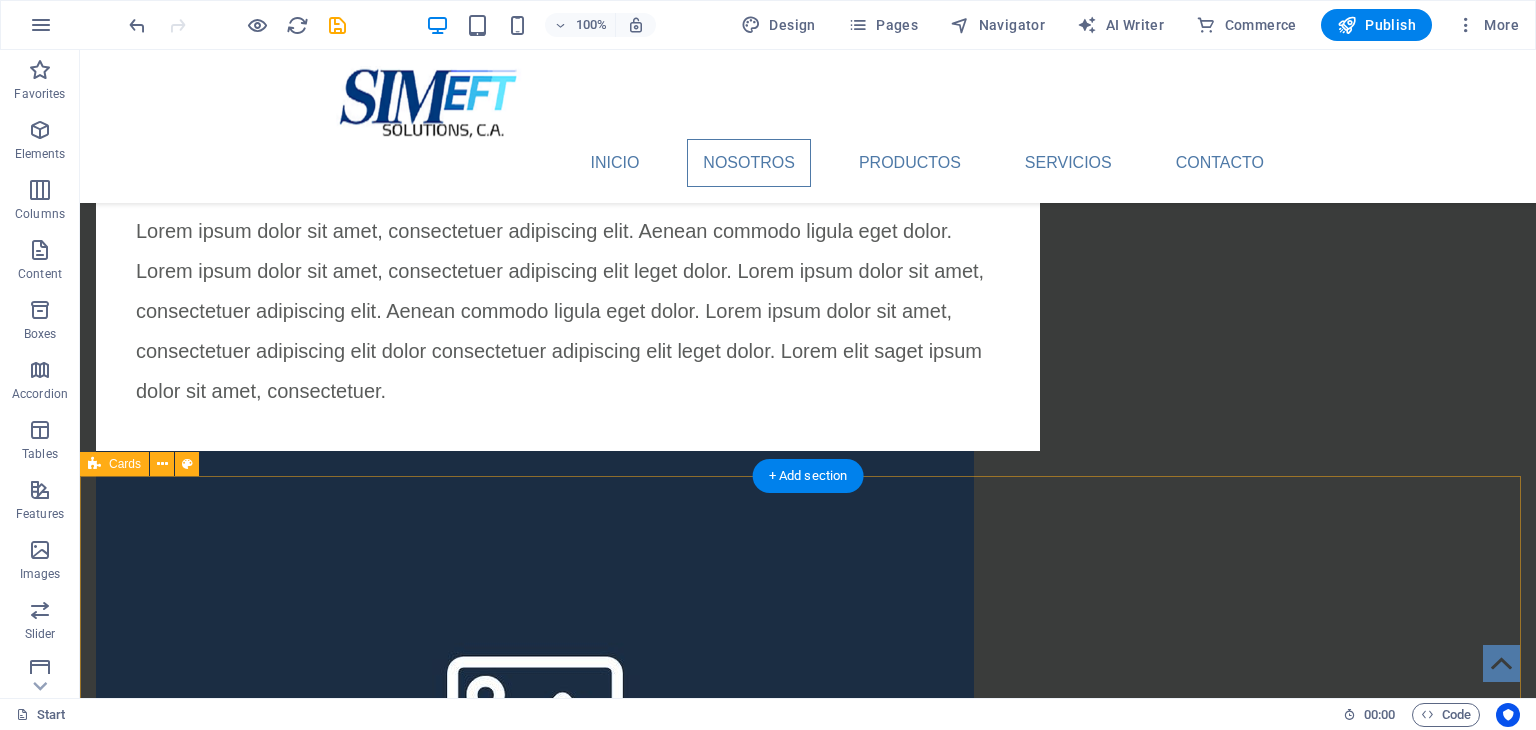 scroll, scrollTop: 1398, scrollLeft: 0, axis: vertical 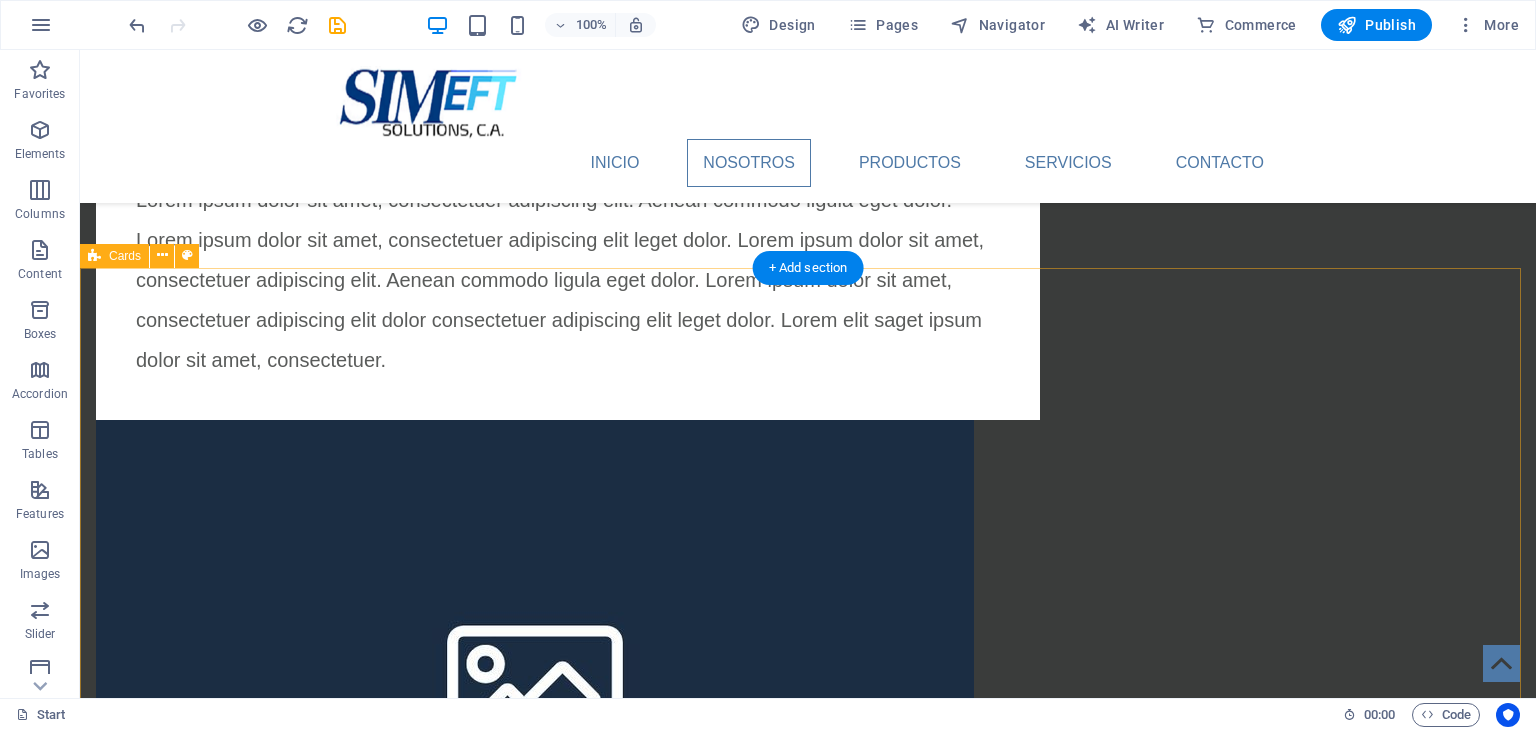 click on "Headline Lorem ipsum dolor sit amet, consectetuer adipiscing elit. Aenean commodo ligula eget dolor. Lorem ipsum dolor sit amet. Headline Lorem ipsum dolor sit amet, consectetuer adipiscing elit. Aenean commodo ligula eget dolor. Lorem ipsum dolor sit amet. Headline Lorem ipsum dolor sit amet, consectetuer adipiscing elit. Aenean commodo ligula eget dolor. Lorem ipsum dolor sit amet." at bounding box center [808, 1798] 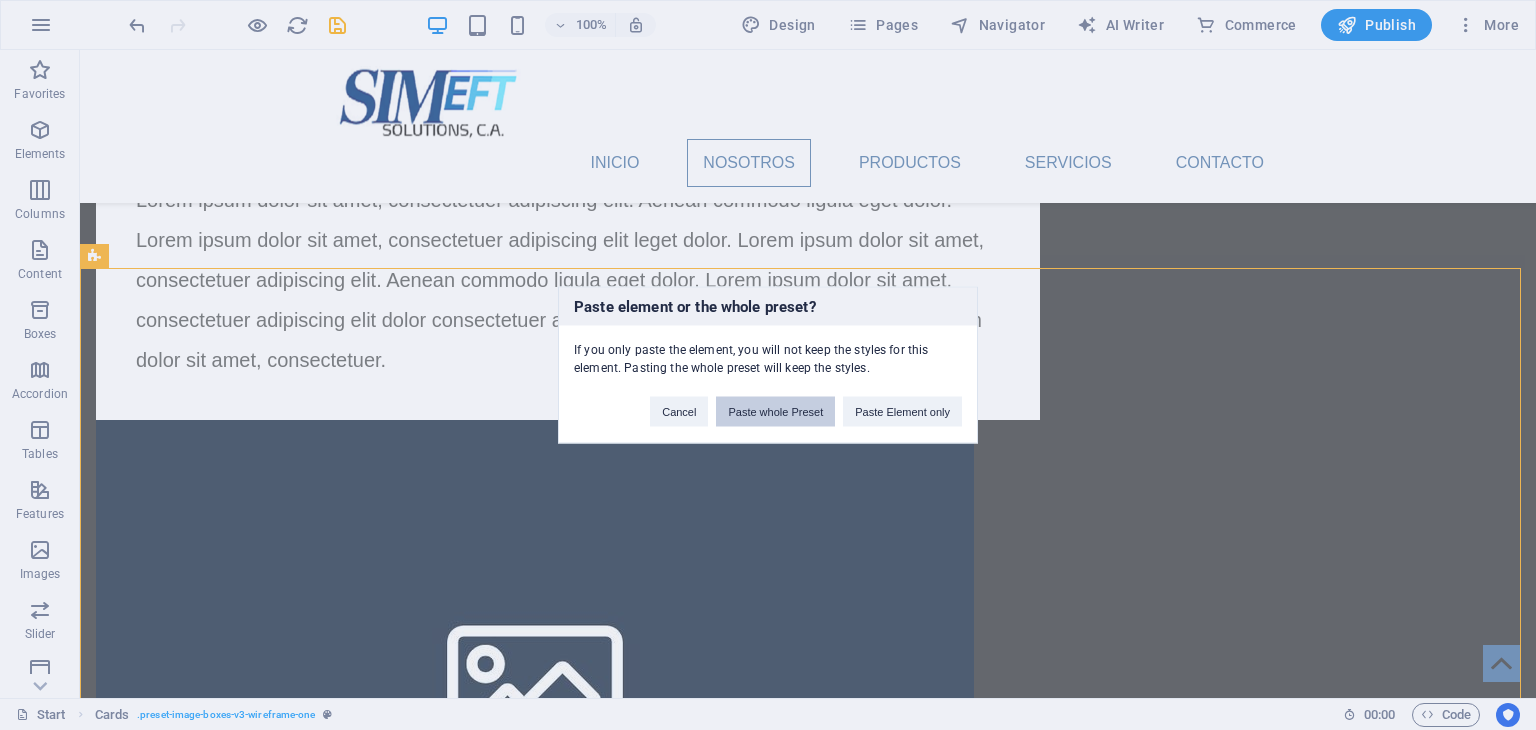 click on "Paste whole Preset" at bounding box center (775, 412) 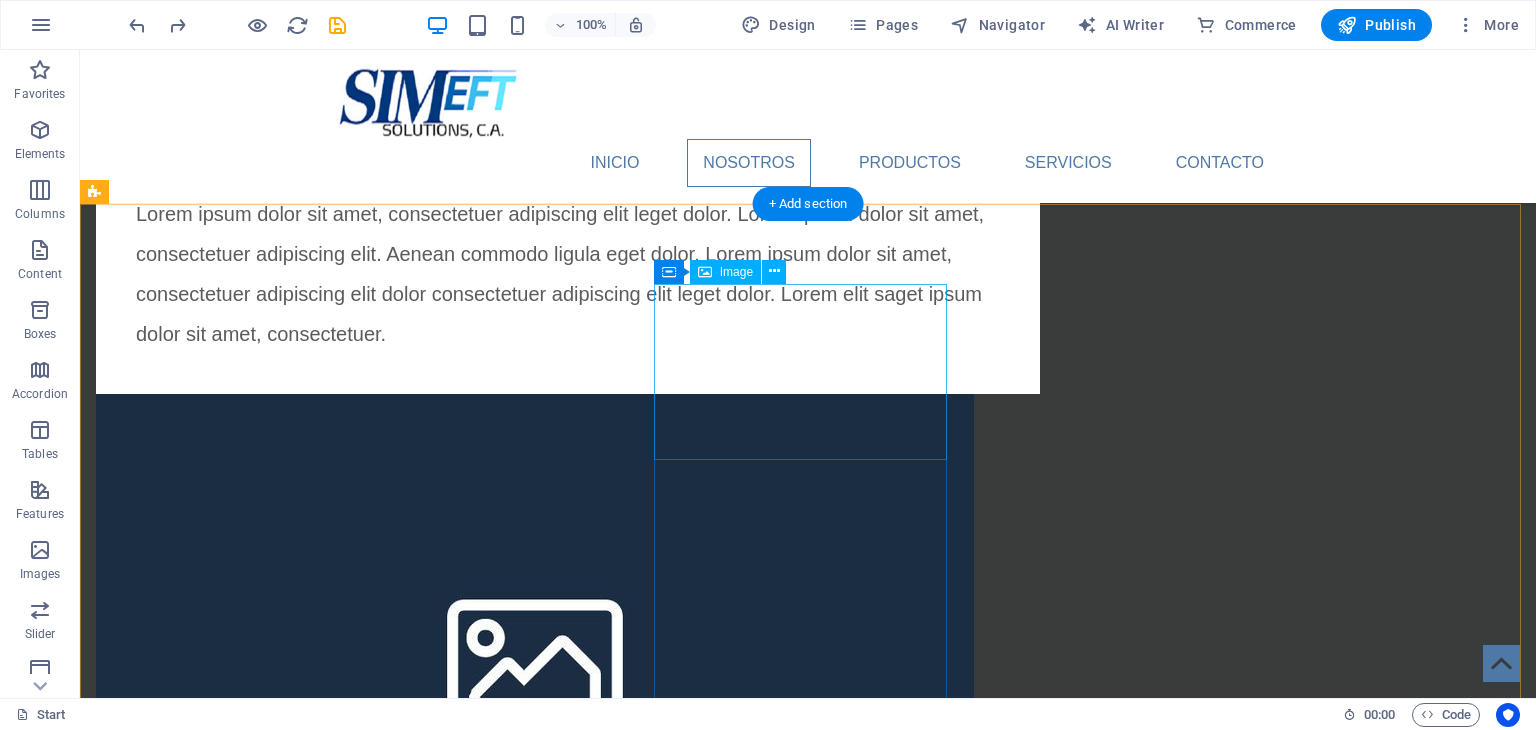 scroll, scrollTop: 1362, scrollLeft: 0, axis: vertical 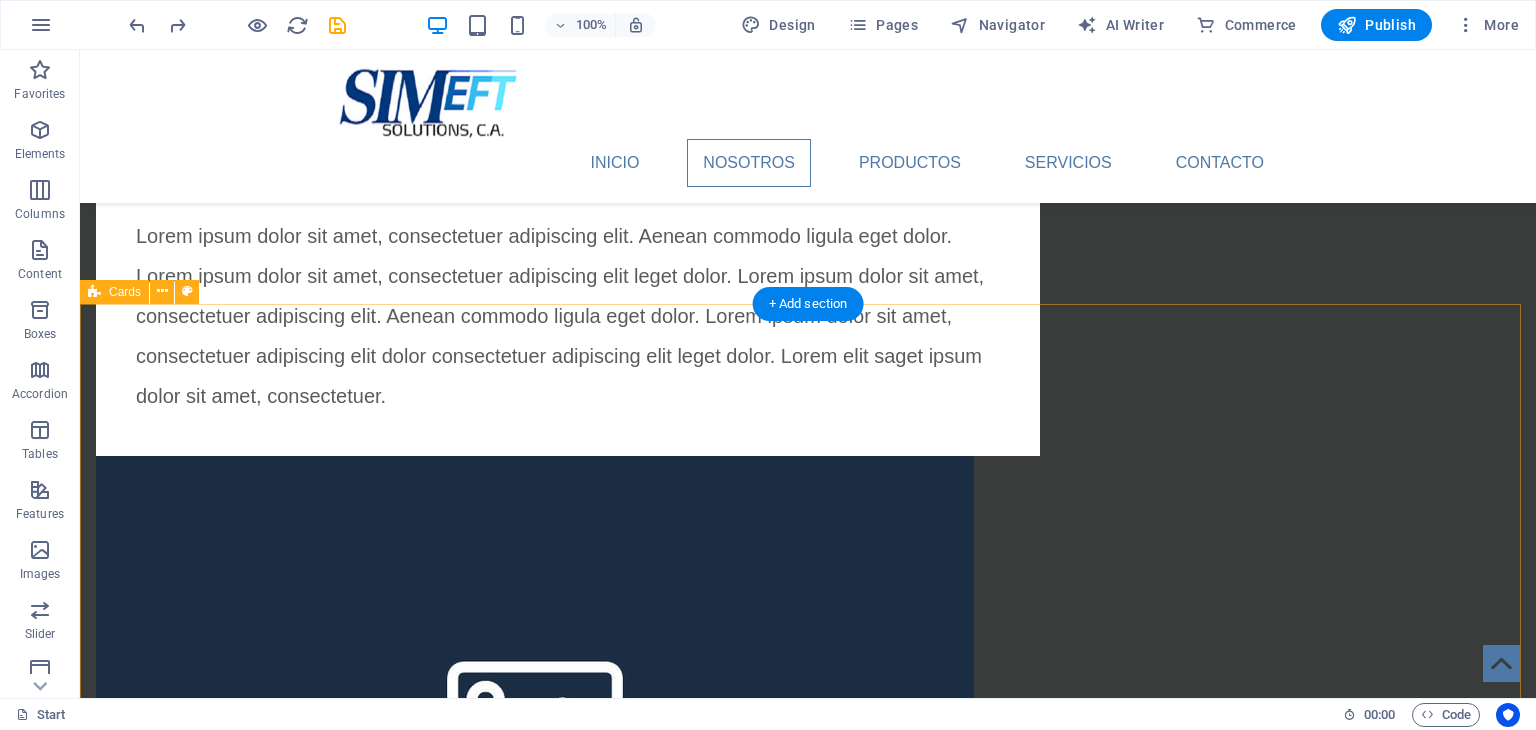 click on "Headline Lorem ipsum dolor sit amet, consectetuer adipiscing elit. Aenean commodo ligula eget dolor. Lorem ipsum dolor sit amet. Headline Lorem ipsum dolor sit amet, consectetuer adipiscing elit. Aenean commodo ligula eget dolor. Lorem ipsum dolor sit amet. Headline Lorem ipsum dolor sit amet, consectetuer adipiscing elit. Aenean commodo ligula eget dolor. Lorem ipsum dolor sit amet." at bounding box center (808, 1834) 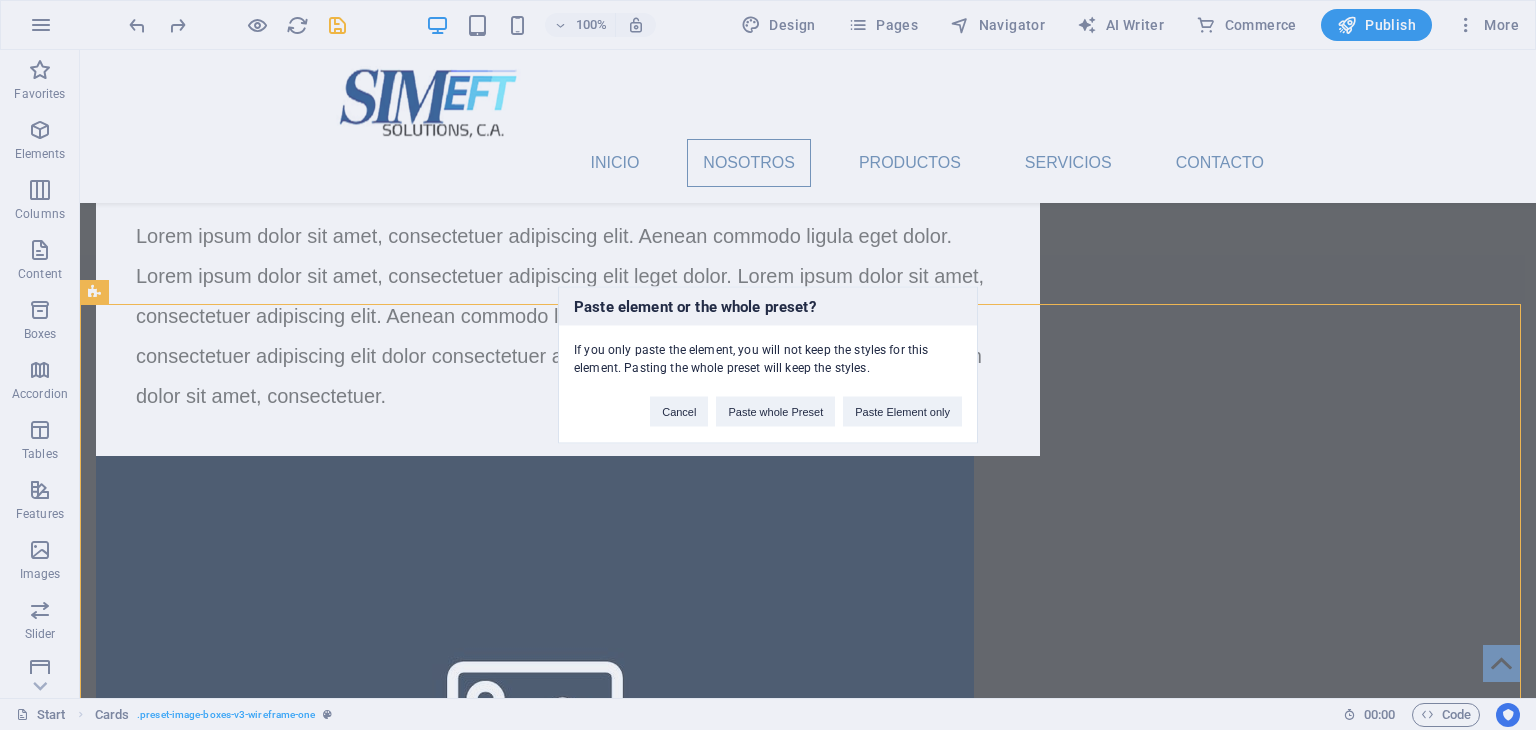 type 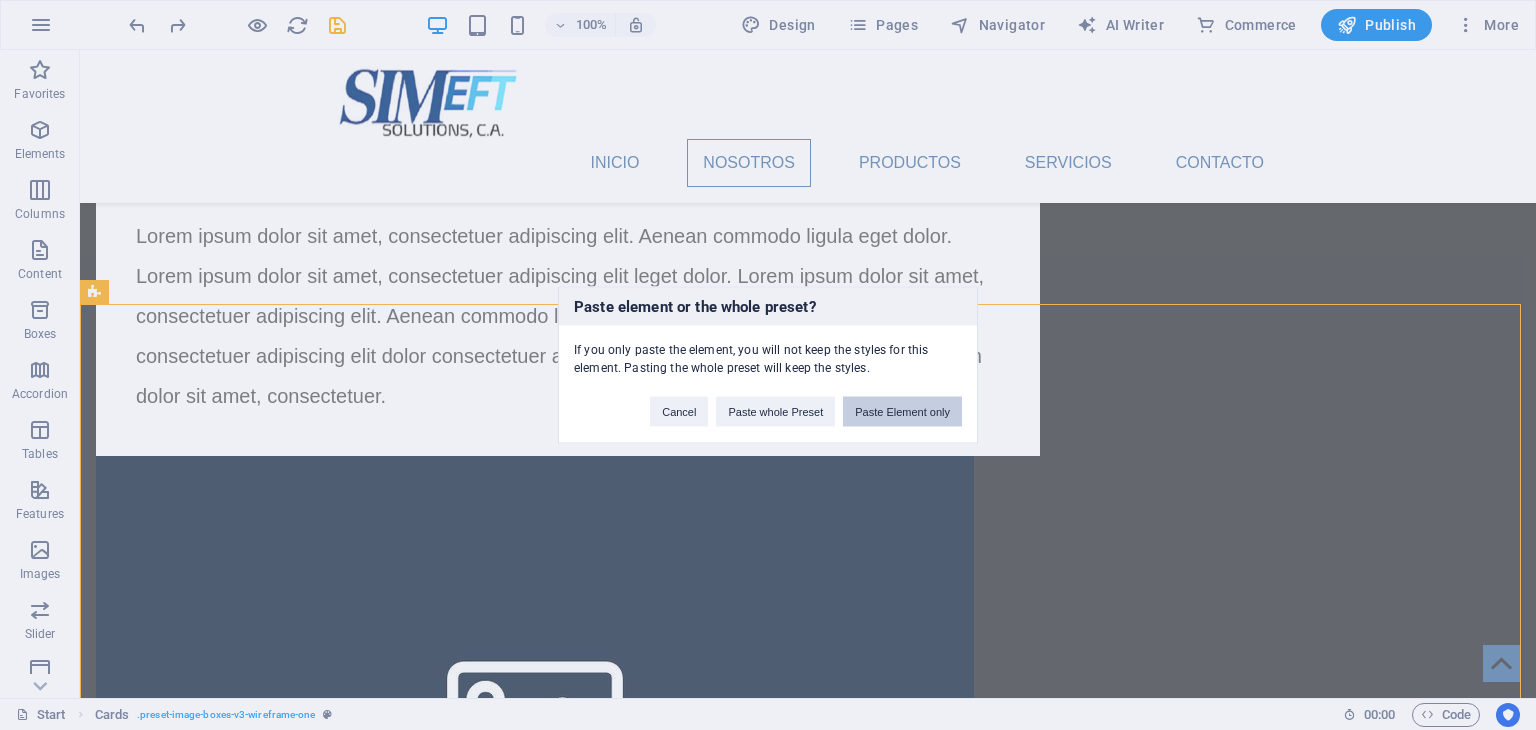 click on "Paste Element only" at bounding box center (902, 412) 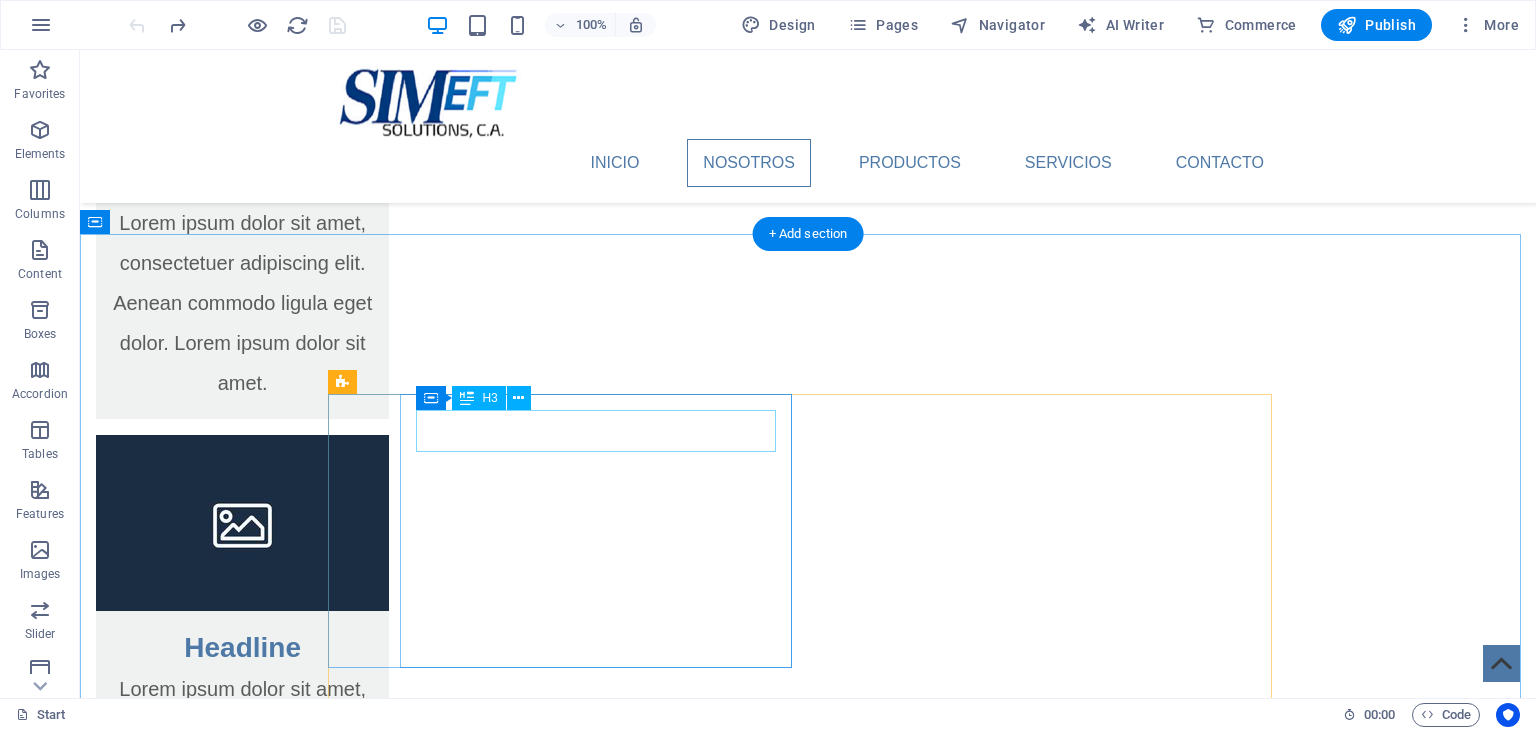 scroll, scrollTop: 2636, scrollLeft: 0, axis: vertical 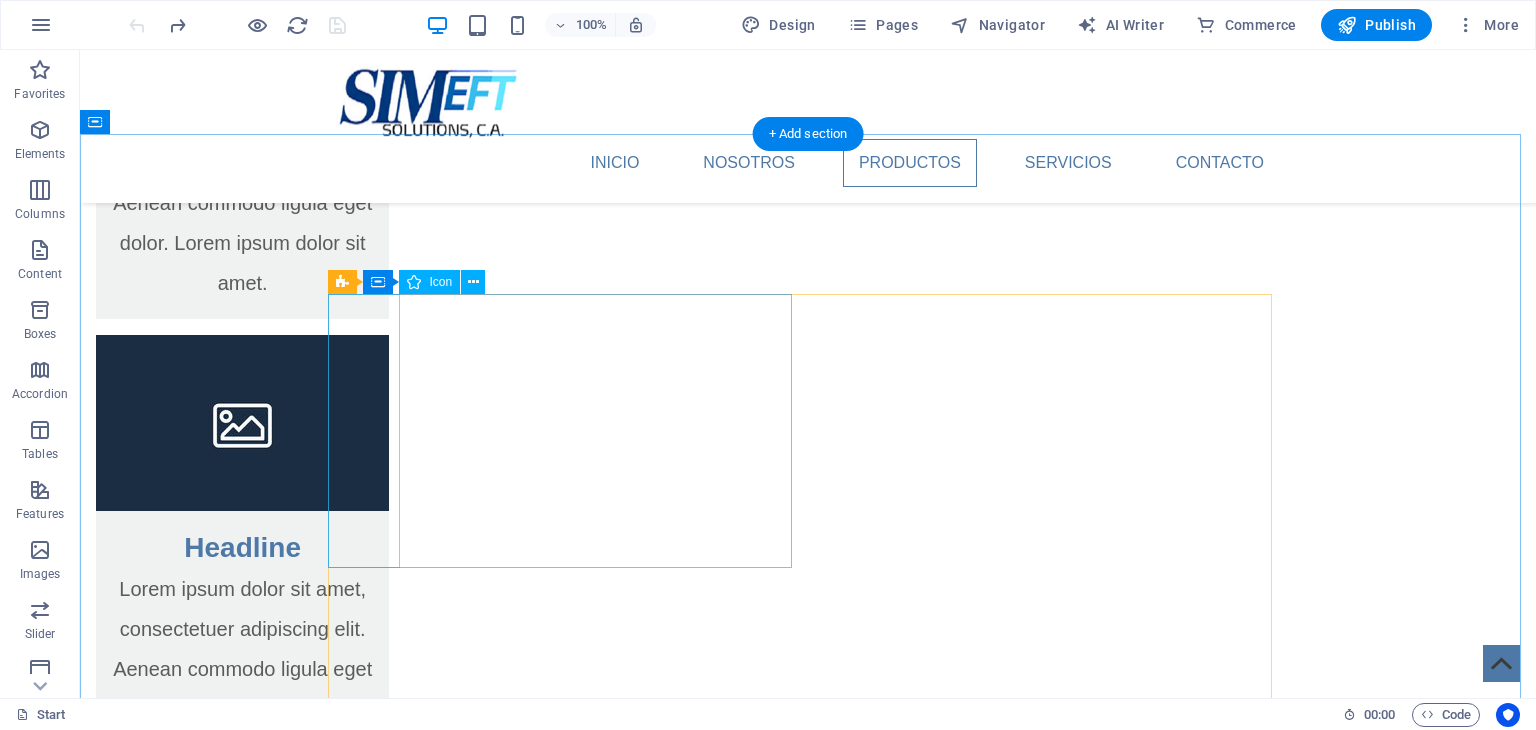 click at bounding box center (568, 3230) 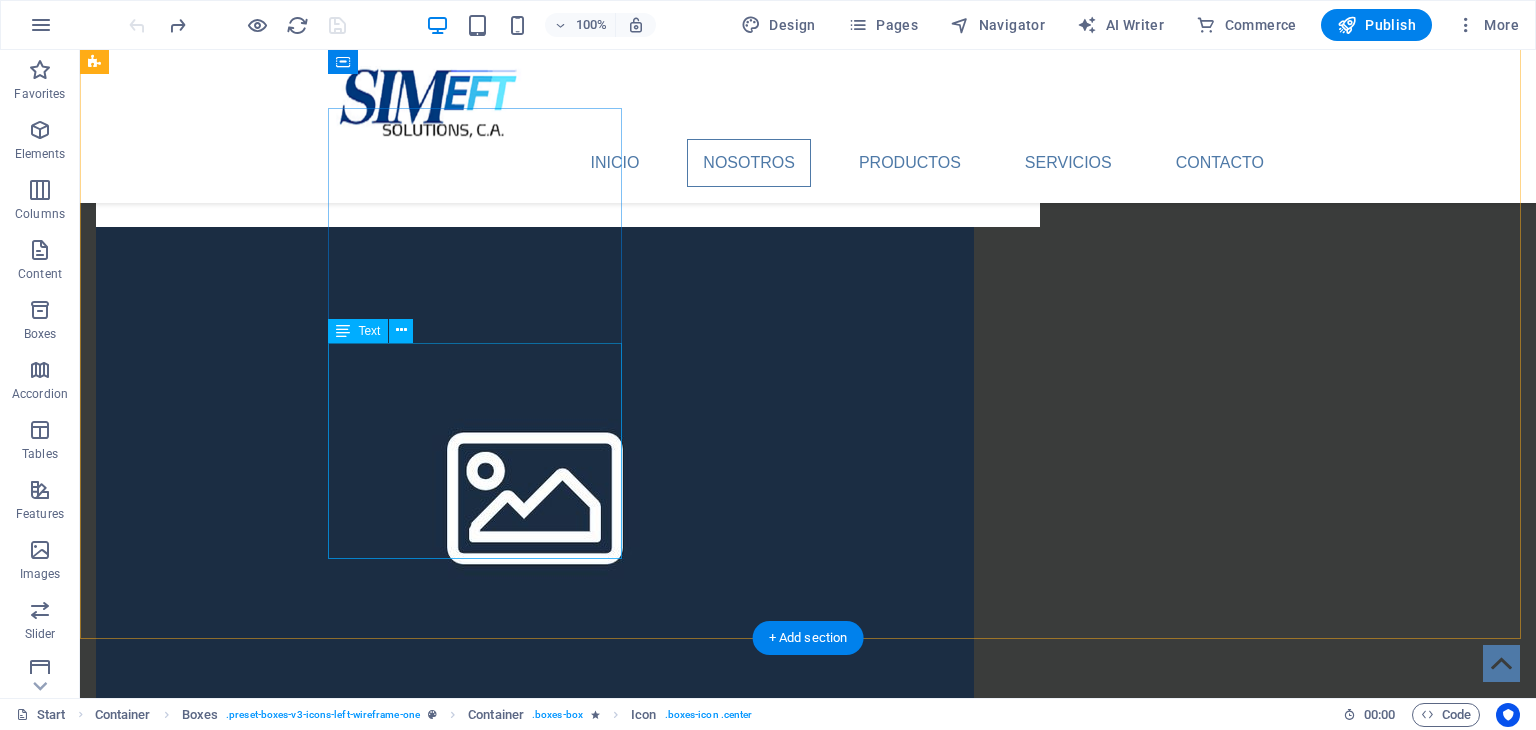 scroll, scrollTop: 1336, scrollLeft: 0, axis: vertical 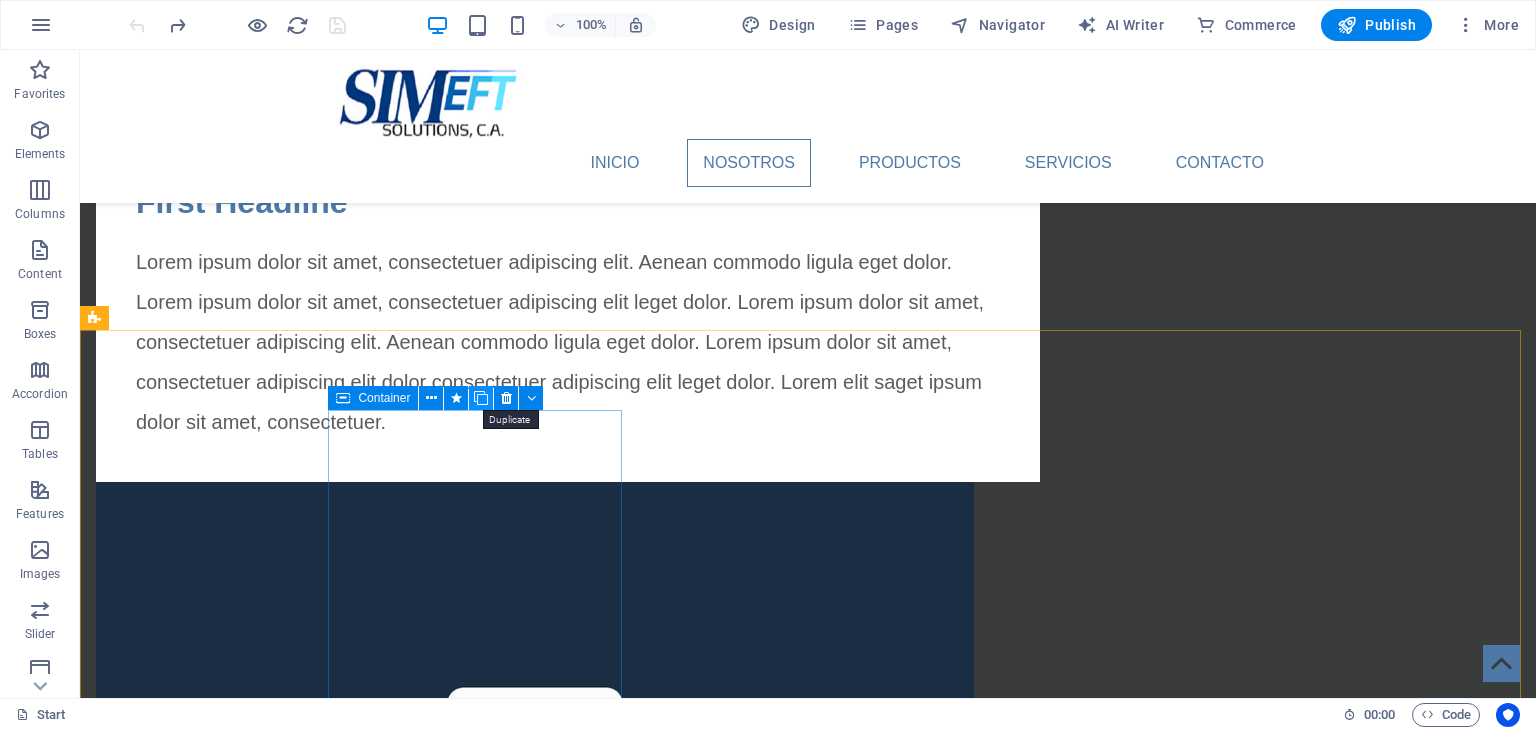 click at bounding box center [481, 398] 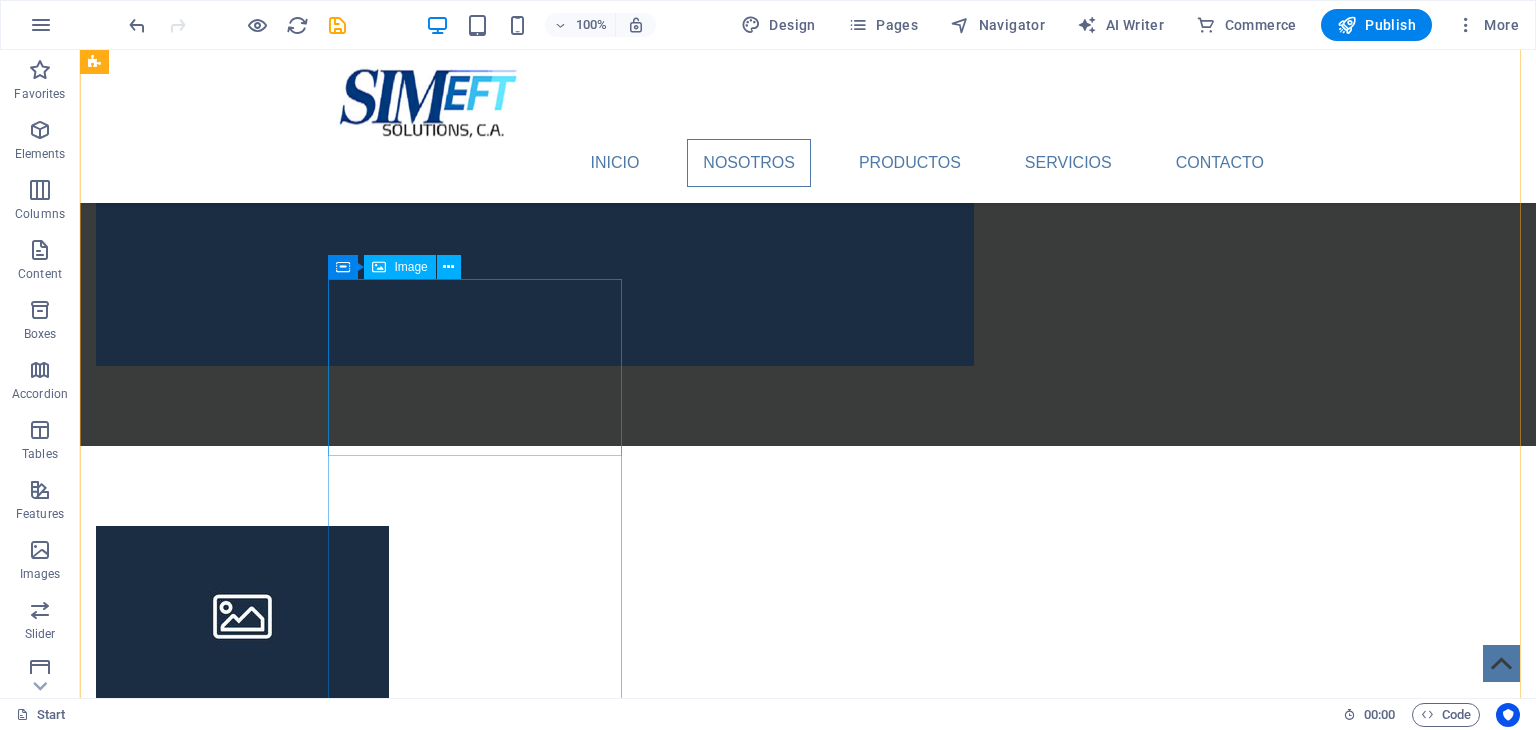 scroll, scrollTop: 1936, scrollLeft: 0, axis: vertical 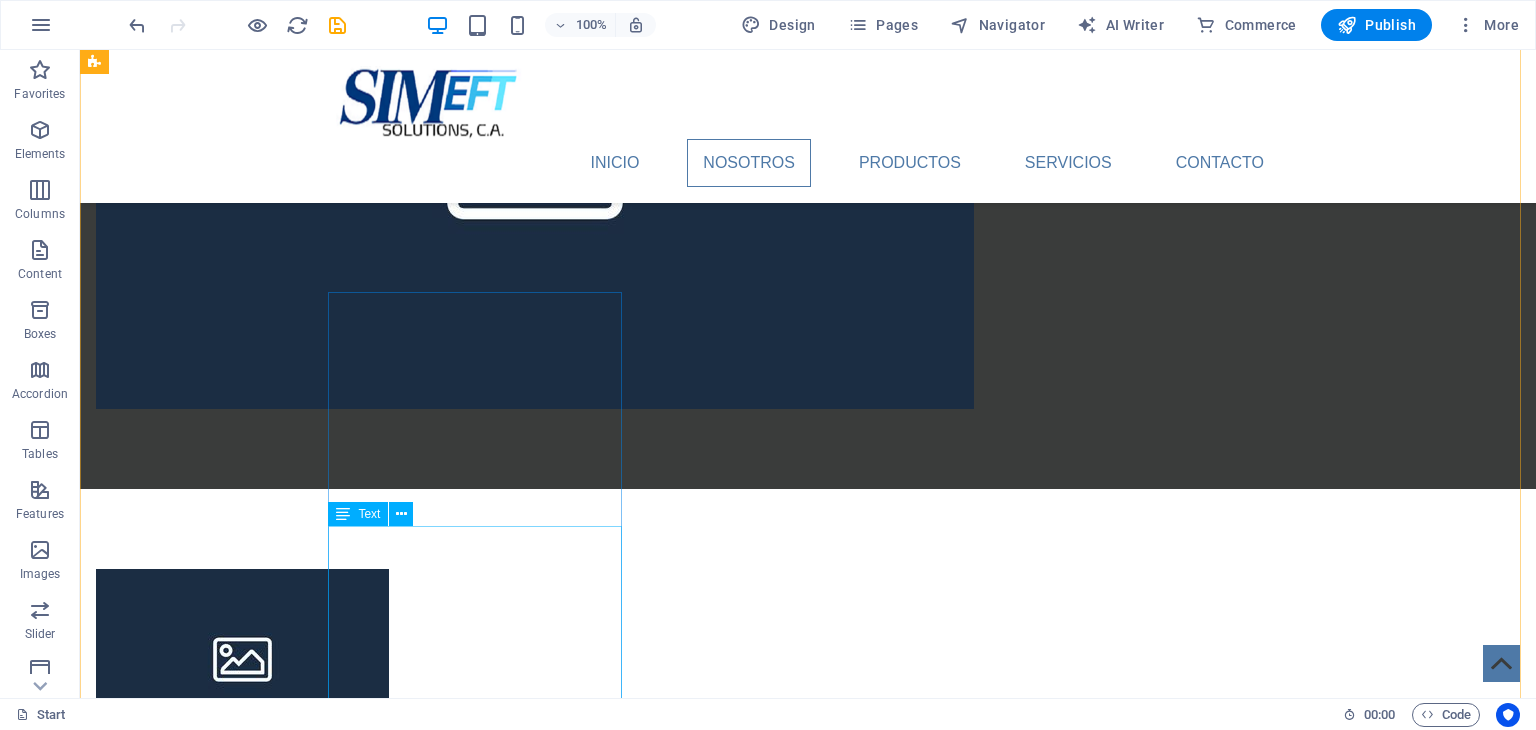 drag, startPoint x: 473, startPoint y: 339, endPoint x: 498, endPoint y: 659, distance: 320.97507 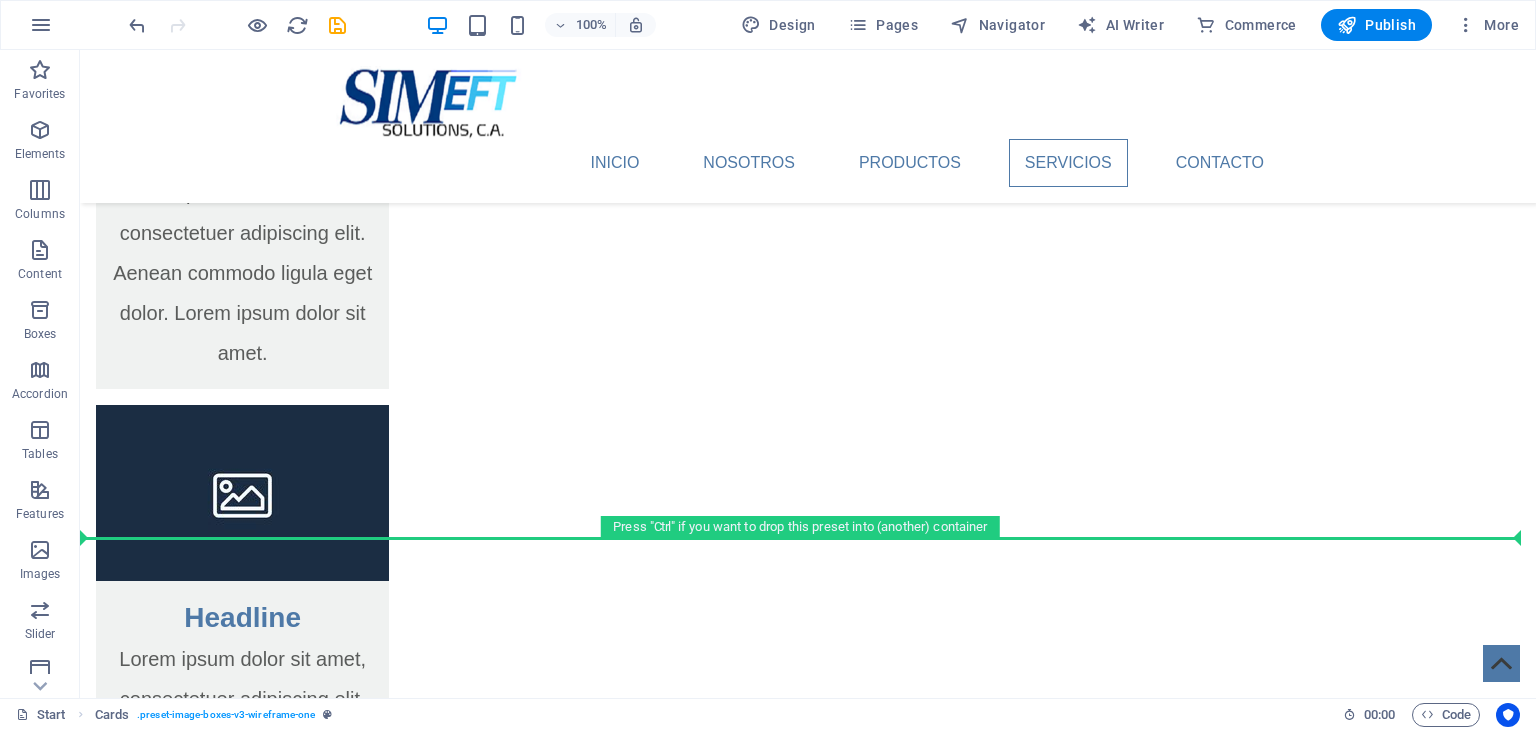 scroll, scrollTop: 3518, scrollLeft: 0, axis: vertical 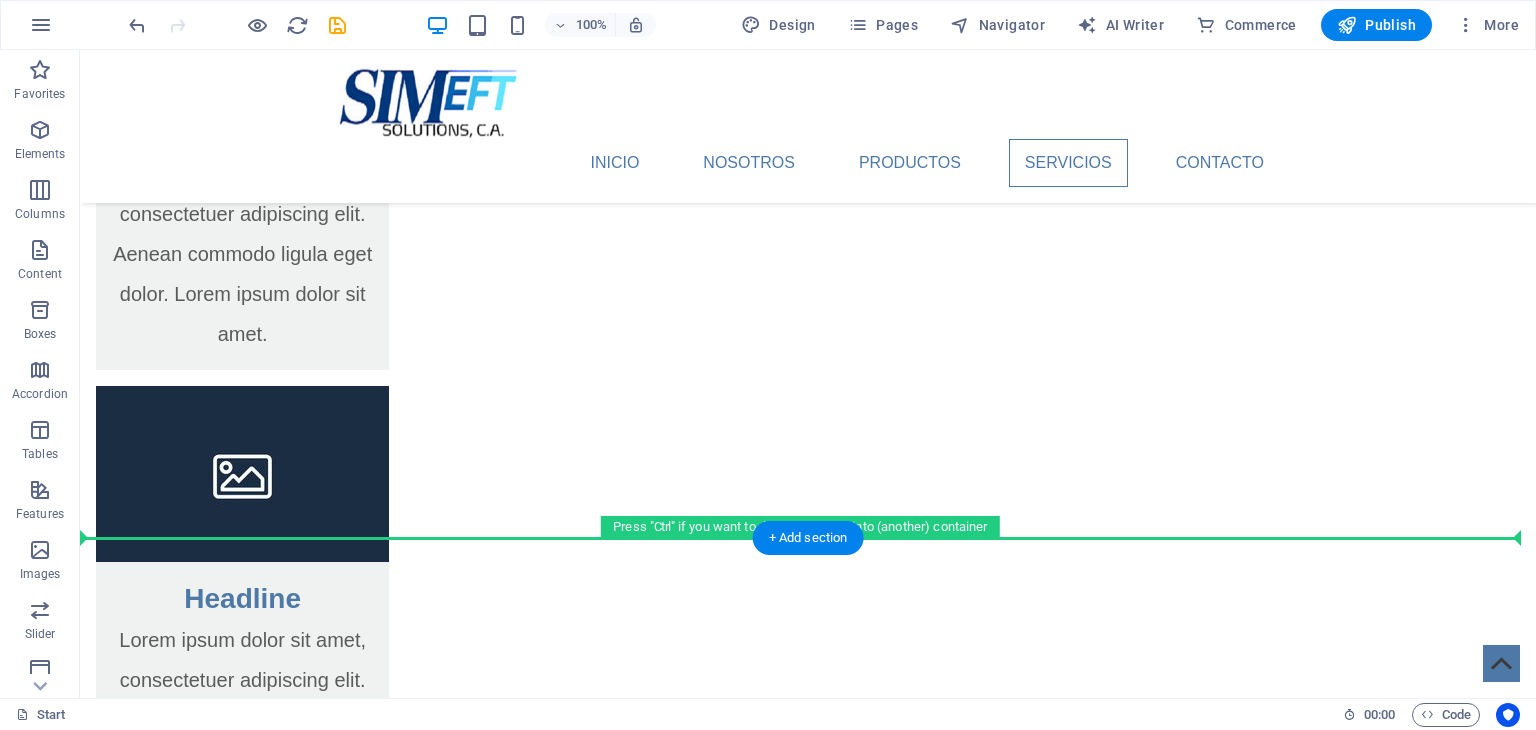 drag, startPoint x: 482, startPoint y: 333, endPoint x: 478, endPoint y: 485, distance: 152.05263 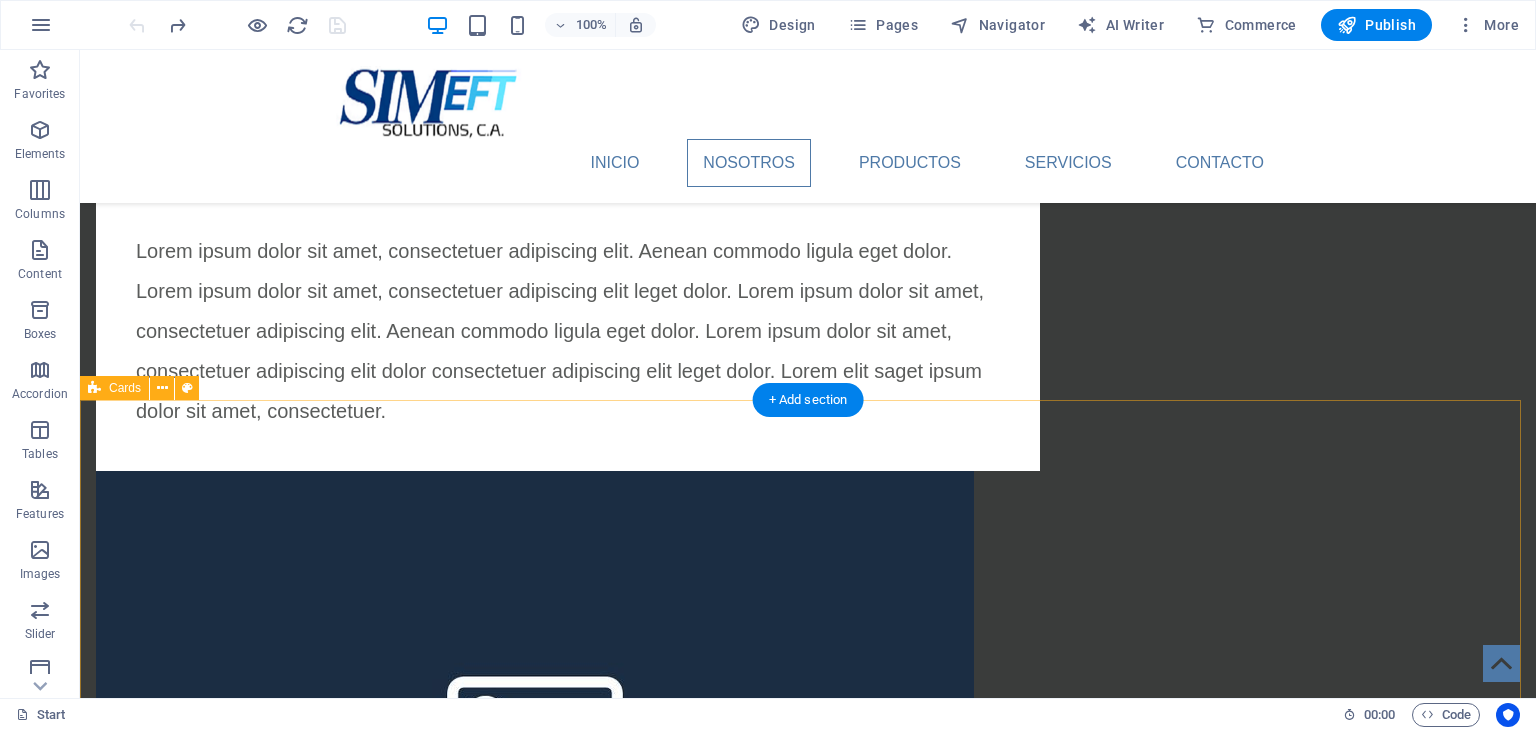 scroll, scrollTop: 1238, scrollLeft: 0, axis: vertical 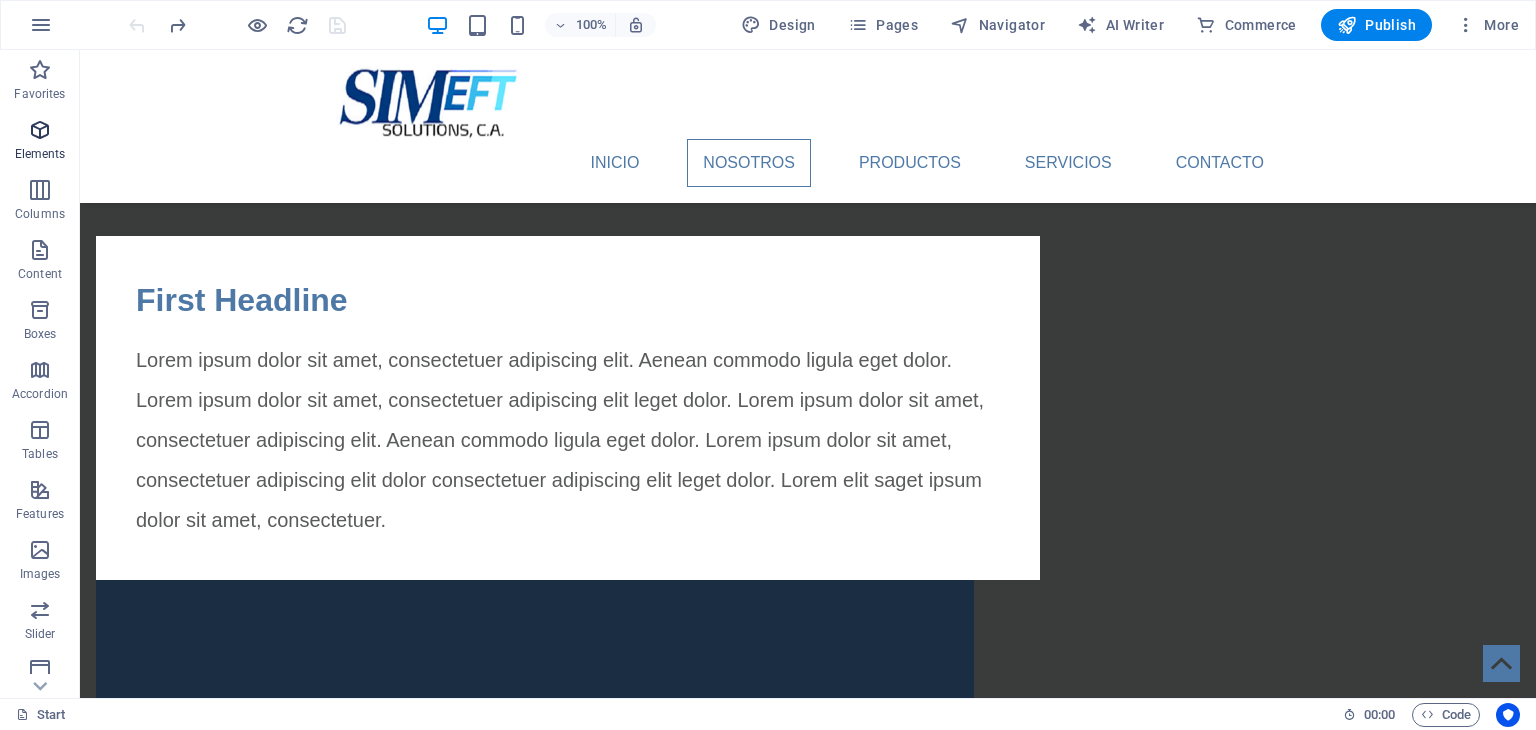 click at bounding box center (40, 130) 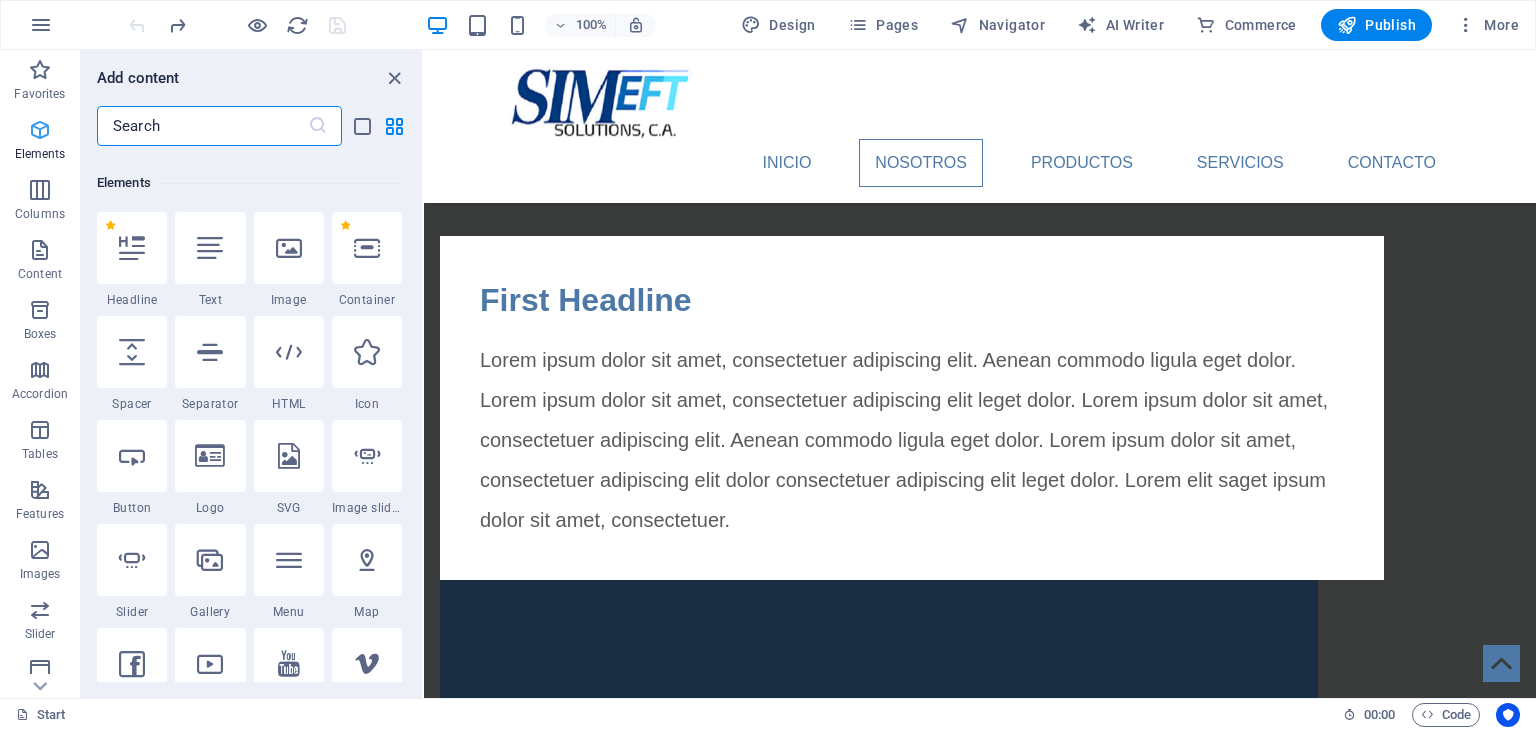 scroll, scrollTop: 212, scrollLeft: 0, axis: vertical 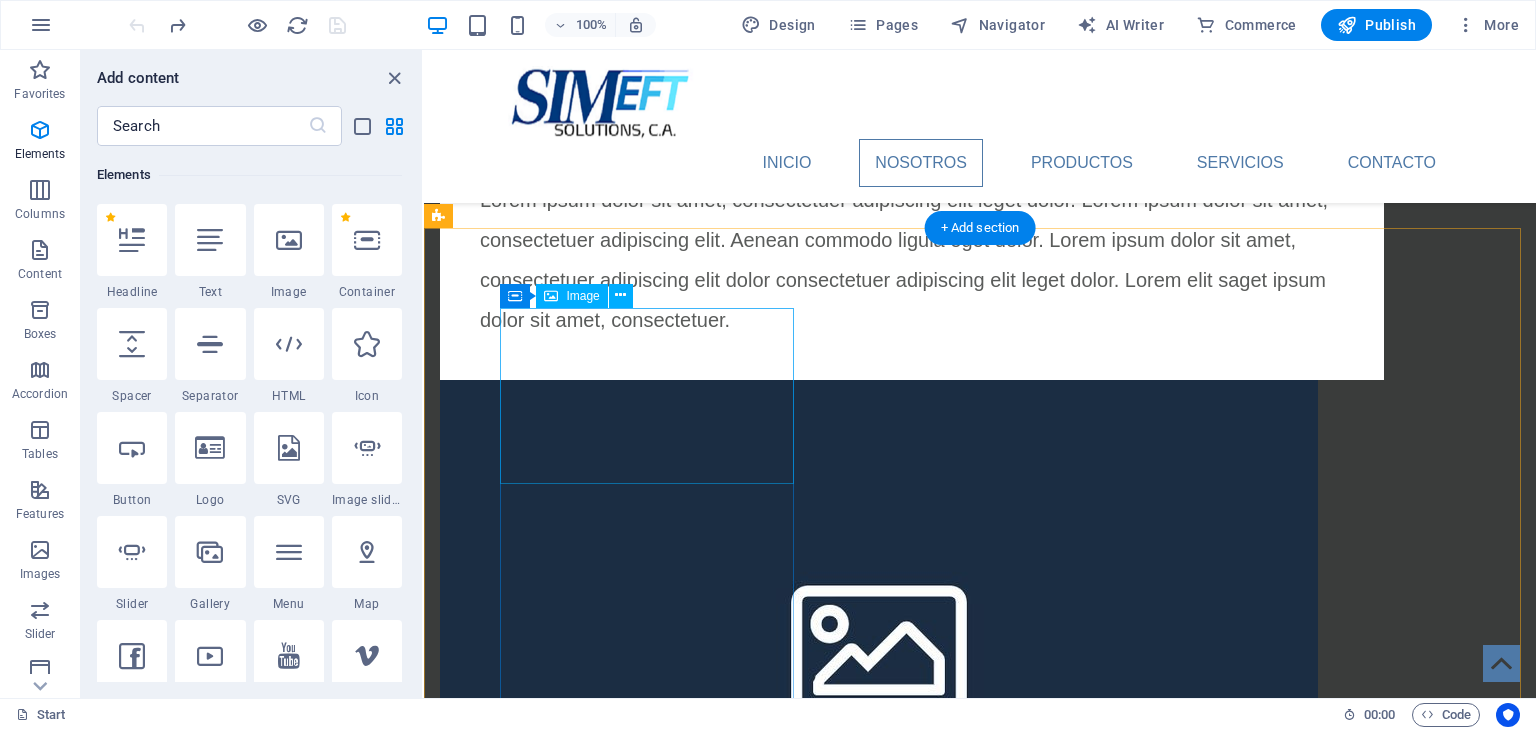 click at bounding box center [586, 1155] 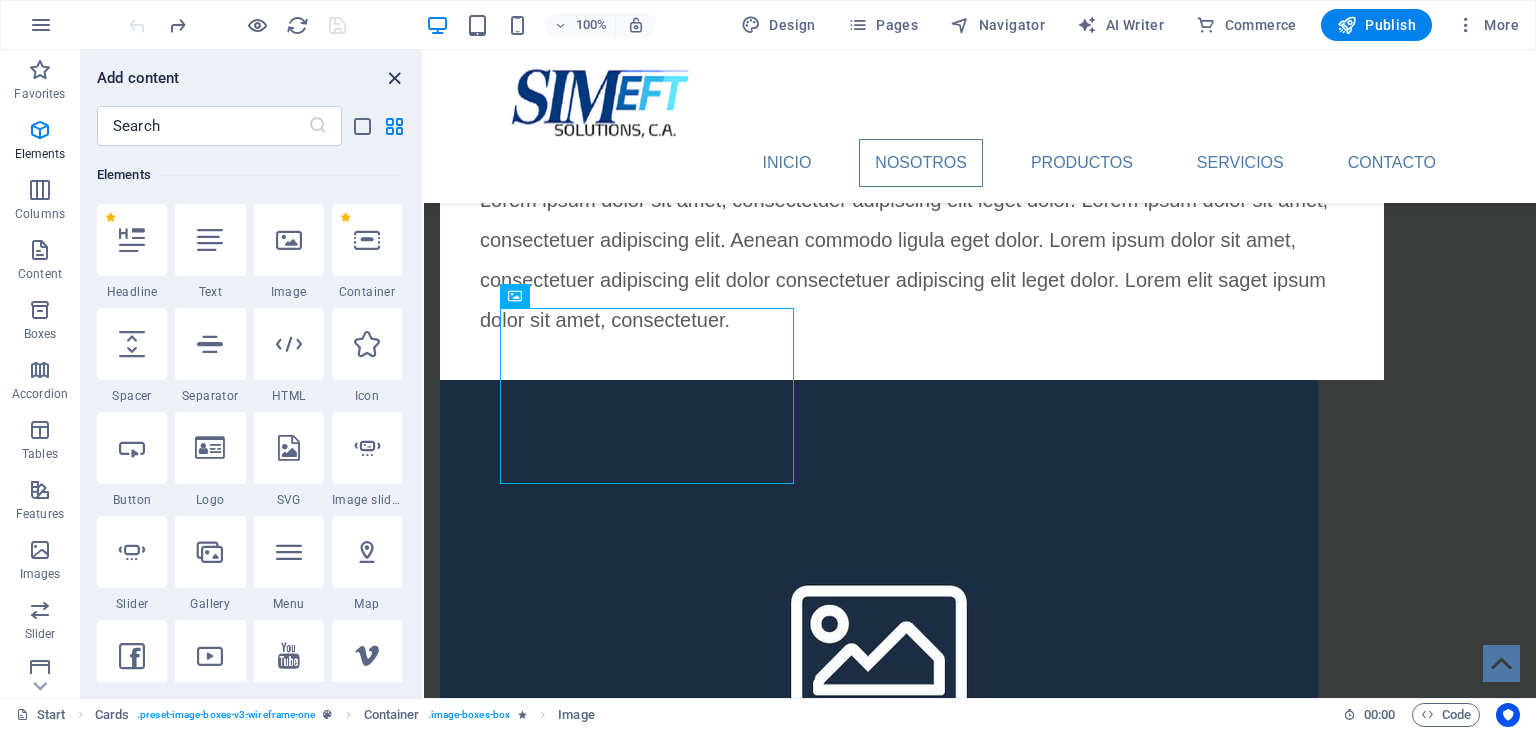 click at bounding box center (394, 78) 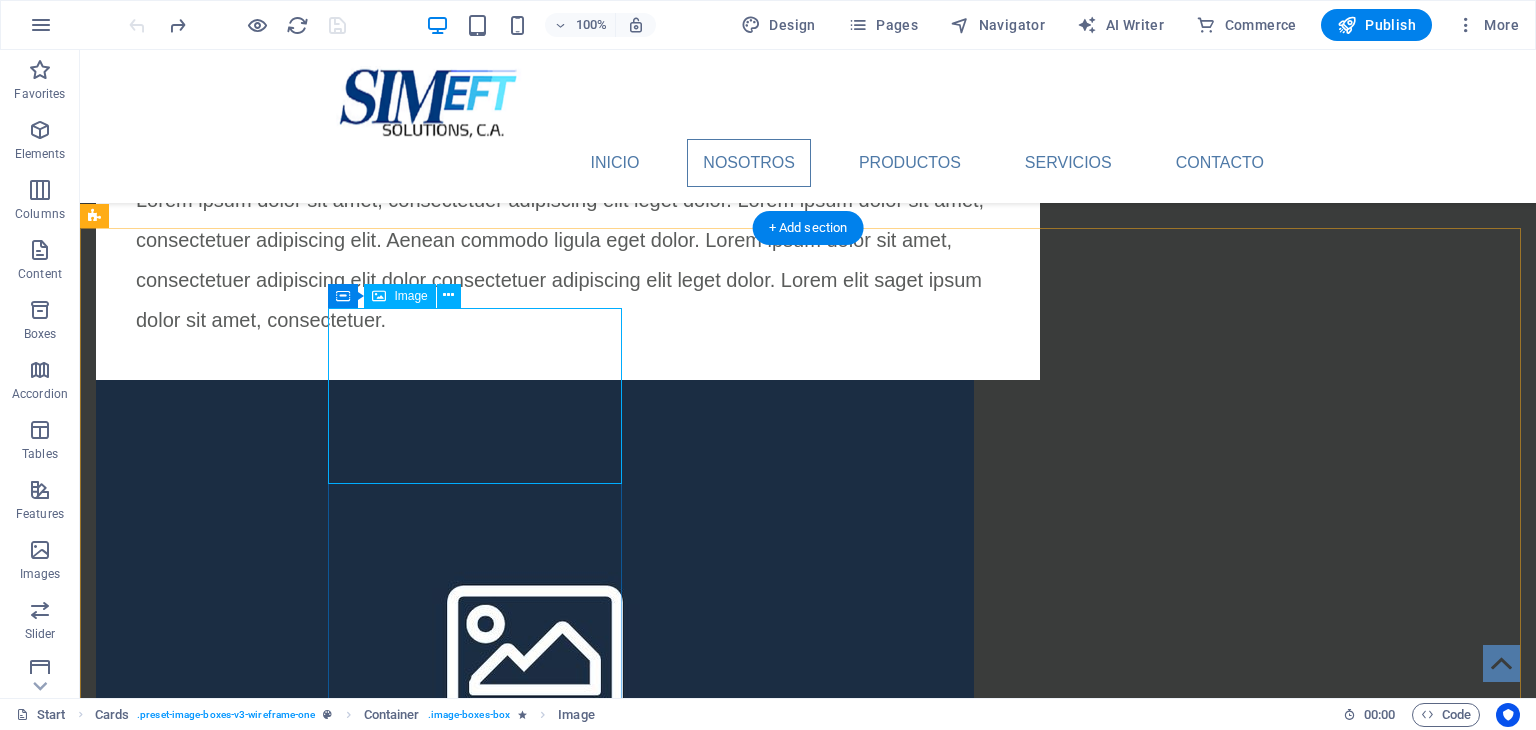 click at bounding box center [242, 1155] 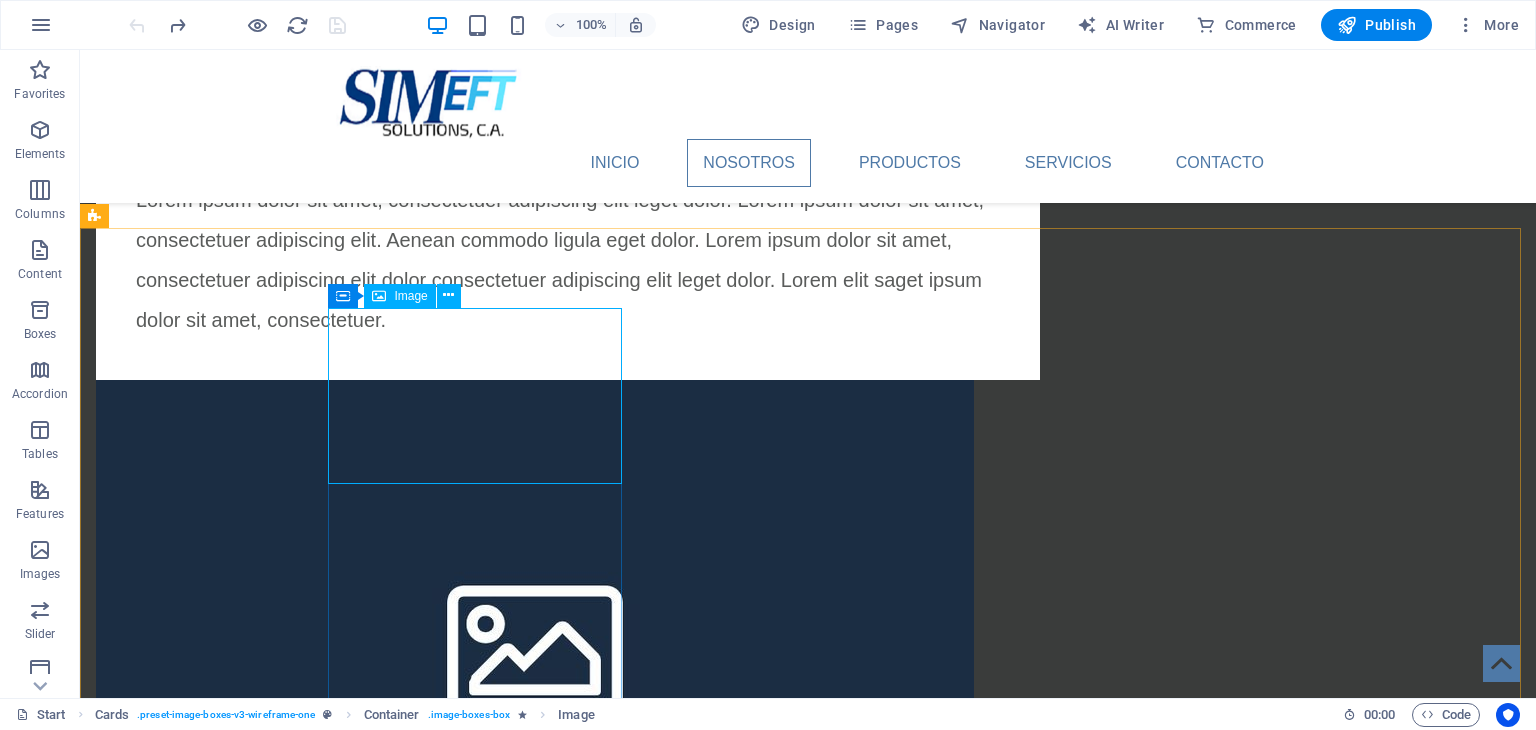 click on "Image" at bounding box center [410, 296] 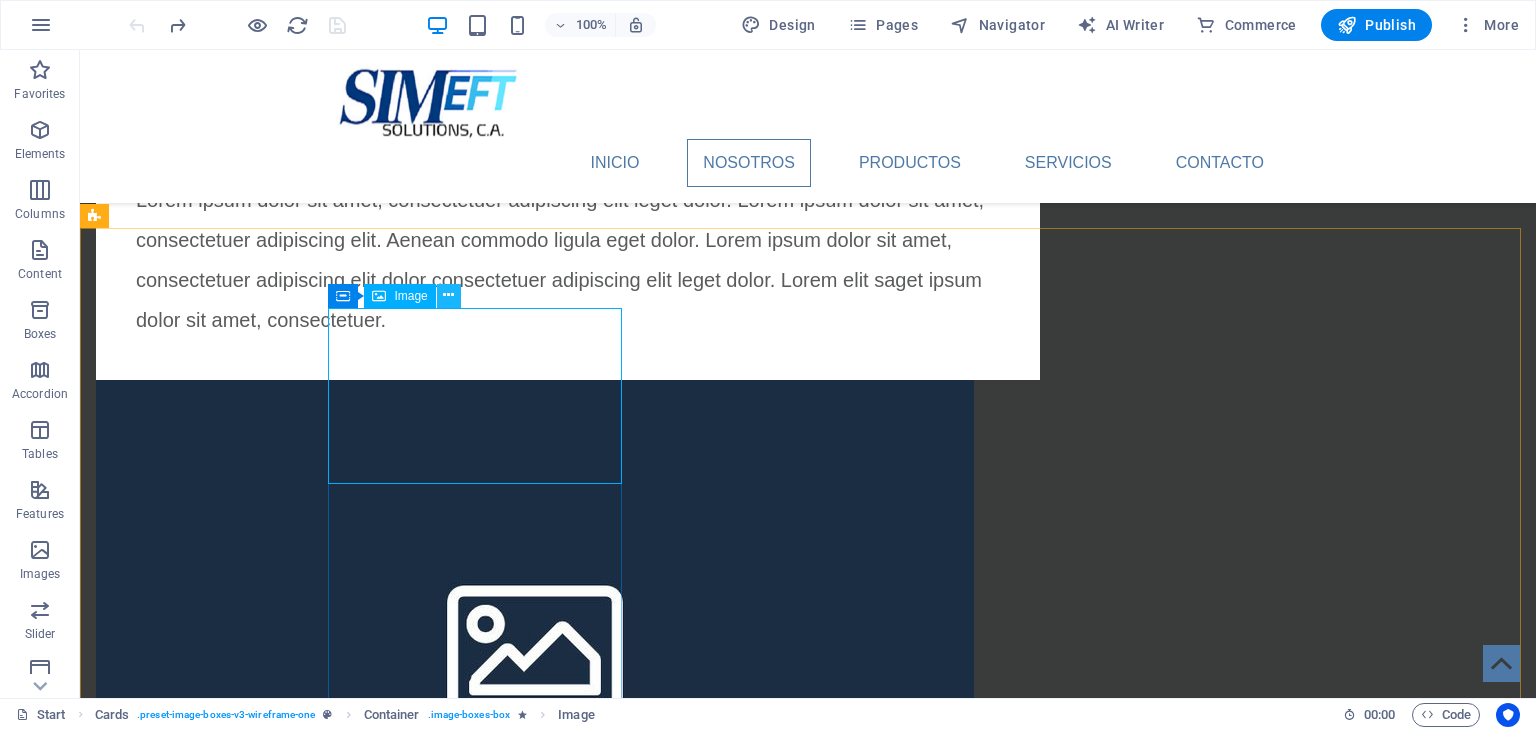 click at bounding box center [448, 295] 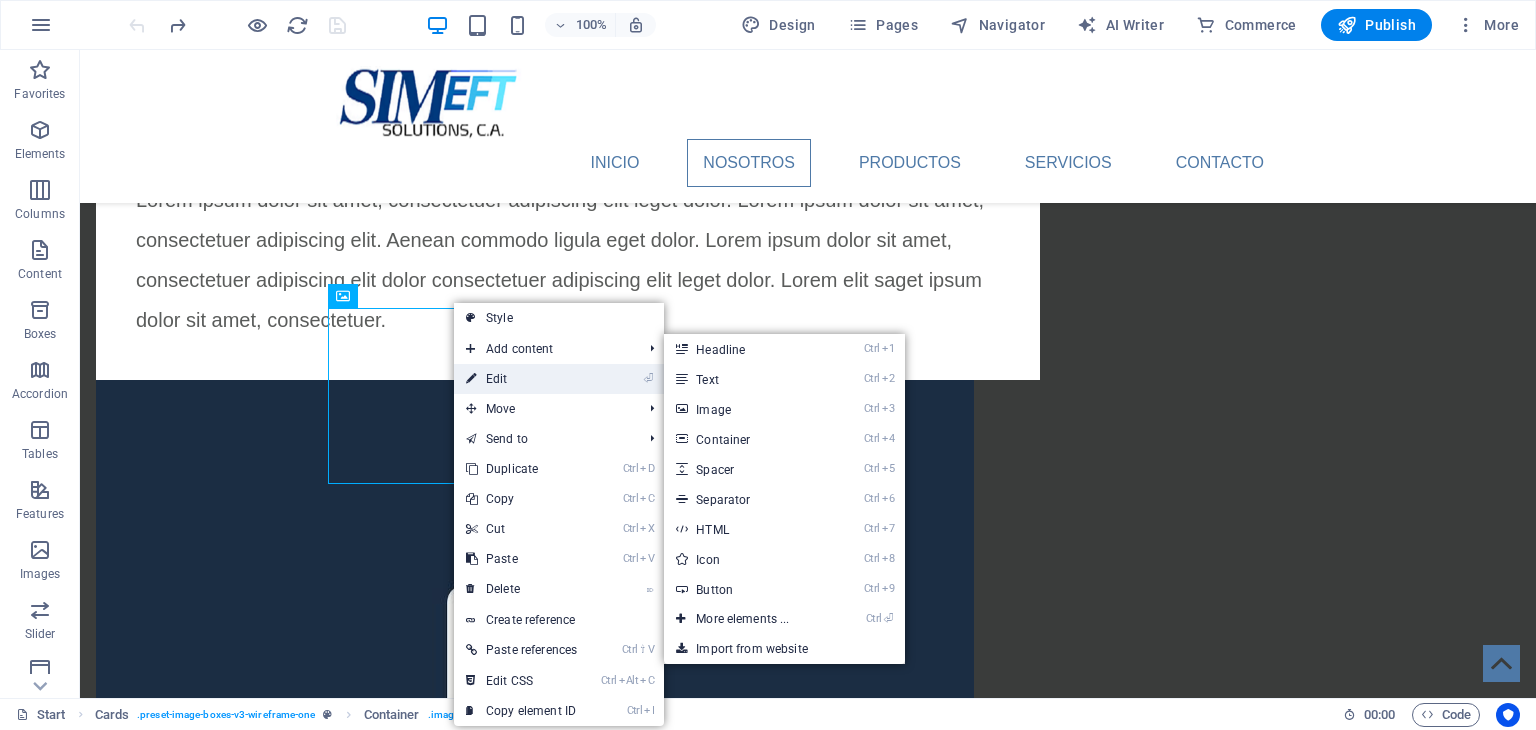 click on "⏎  Edit" at bounding box center [521, 379] 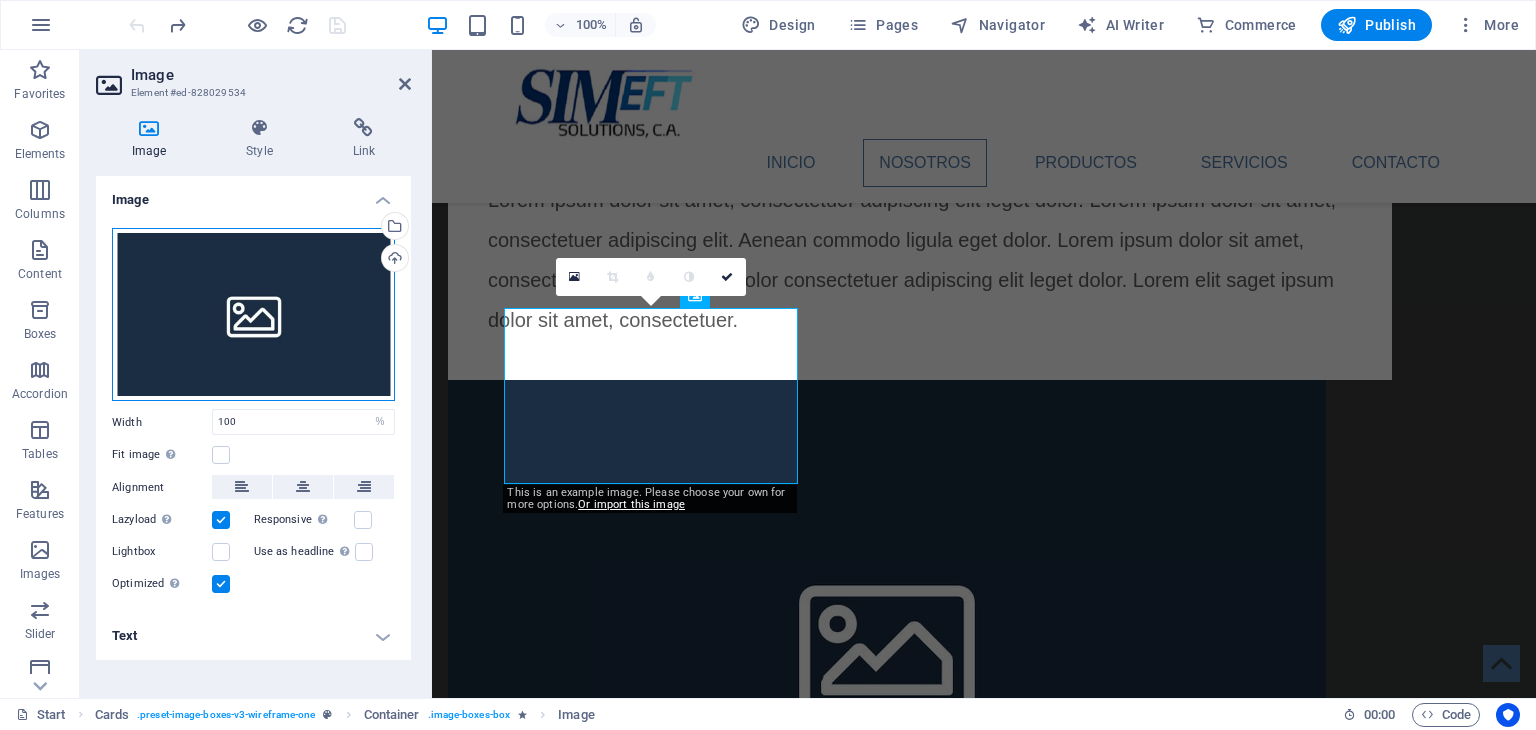 click on "Drag files here, click to choose files or select files from Files or our free stock photos & videos" at bounding box center (253, 315) 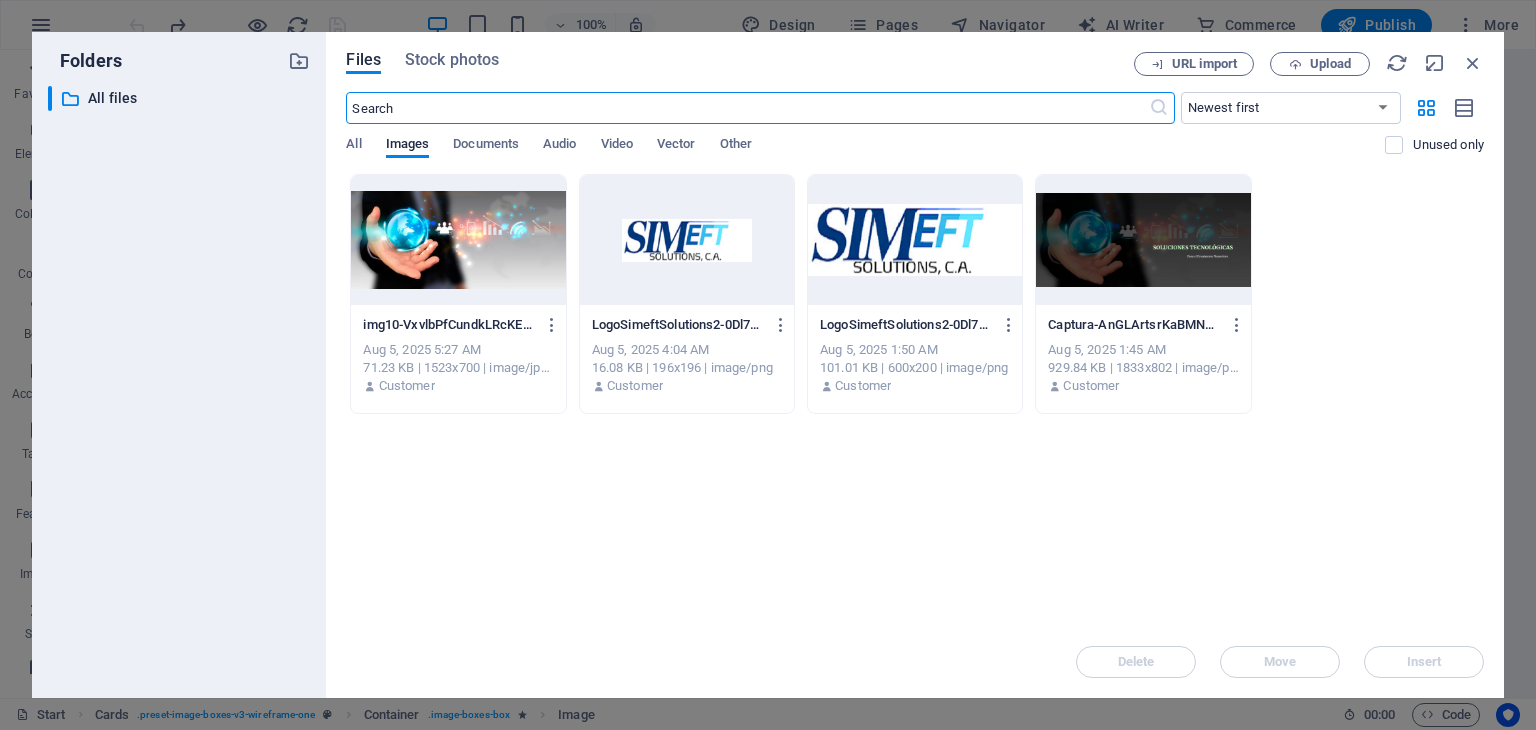 scroll, scrollTop: 1721, scrollLeft: 0, axis: vertical 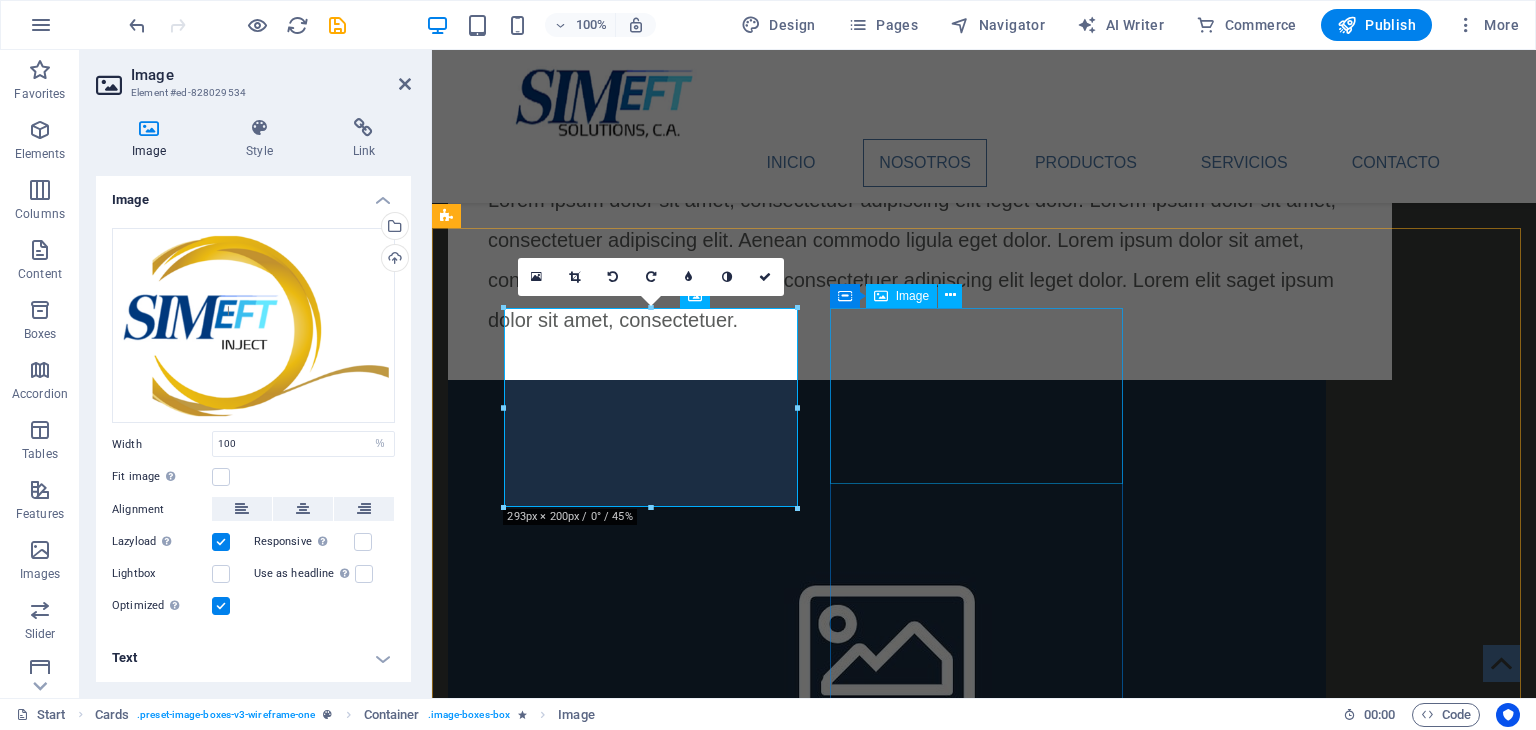 click at bounding box center (594, 1645) 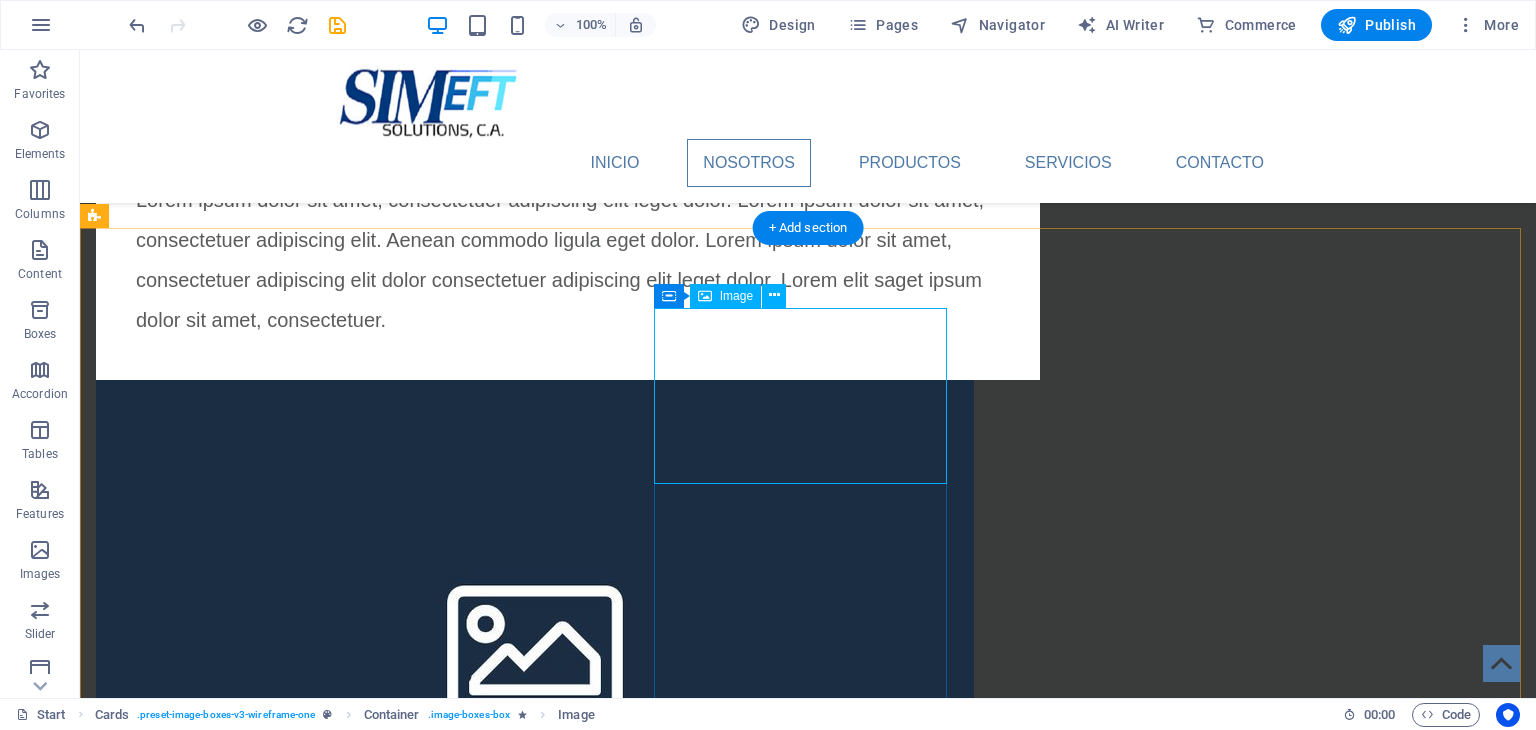 click at bounding box center [242, 1645] 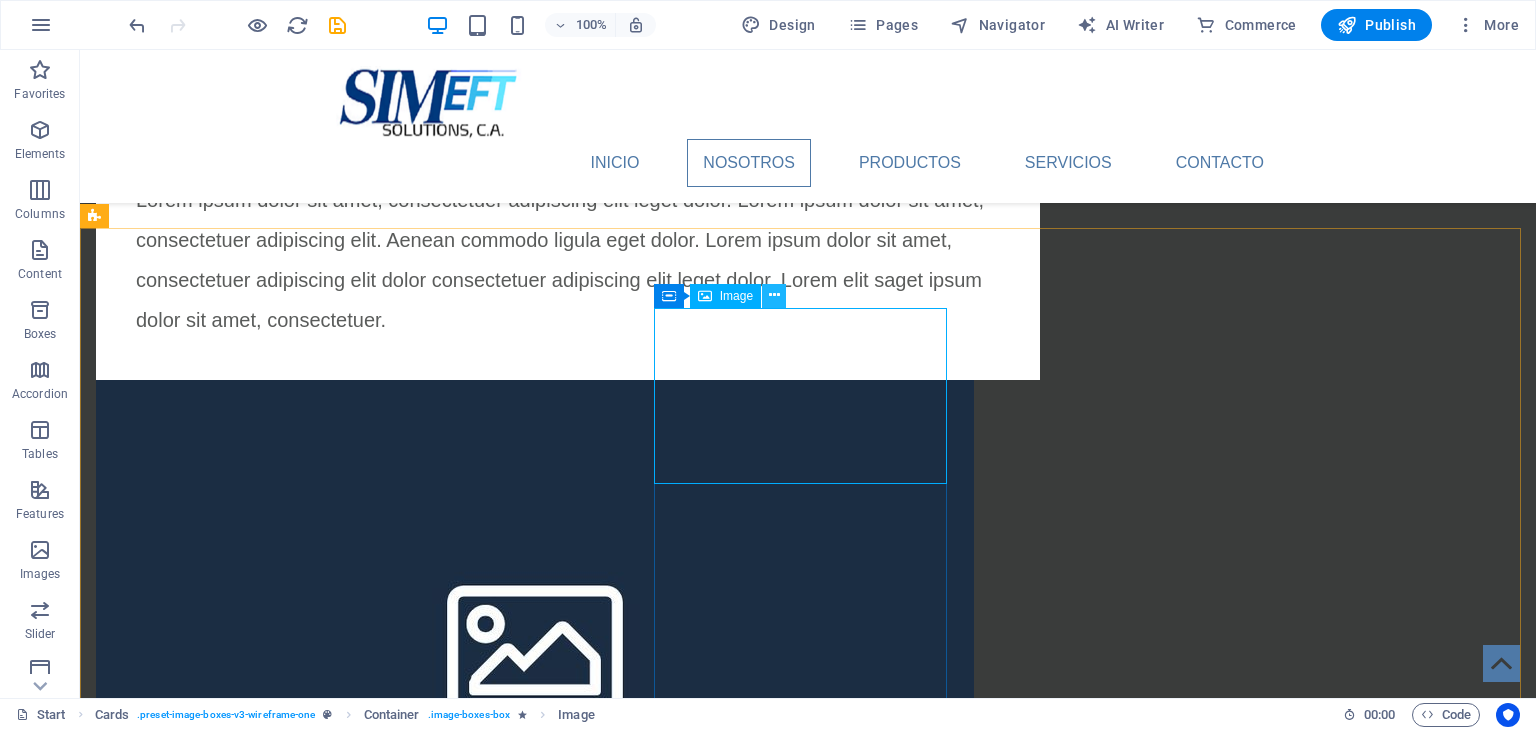 click at bounding box center (774, 295) 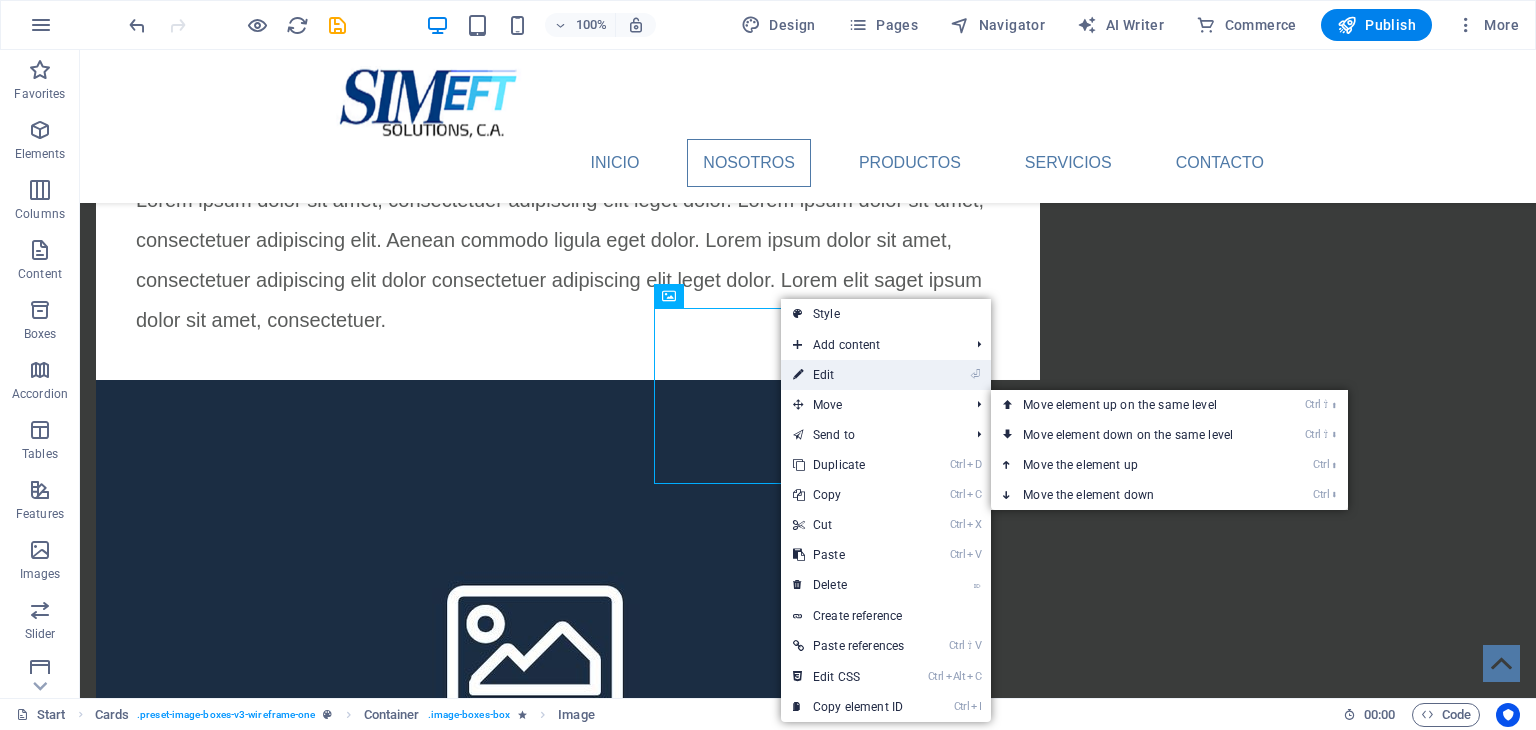 click on "⏎  Edit" at bounding box center [848, 375] 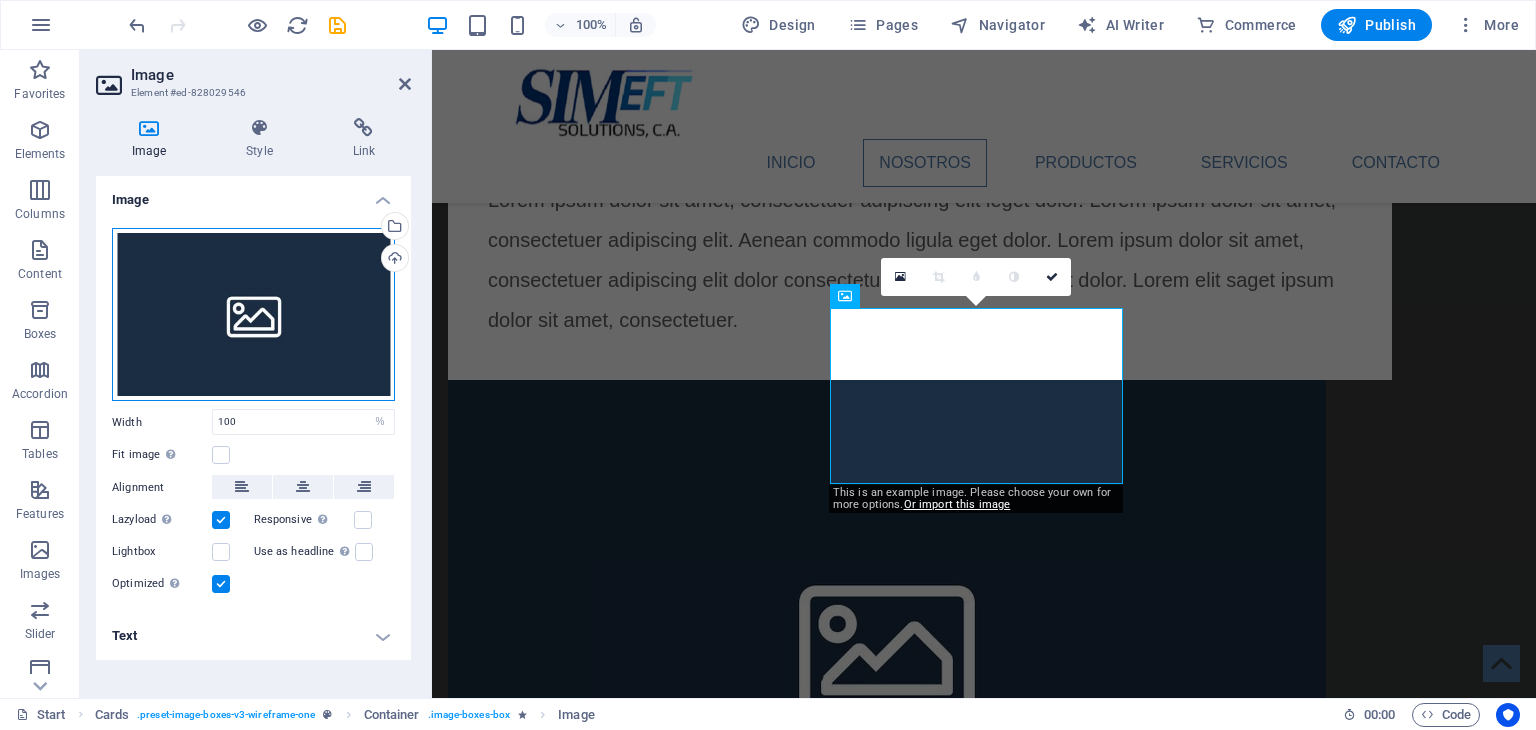 click on "Drag files here, click to choose files or select files from Files or our free stock photos & videos" at bounding box center (253, 315) 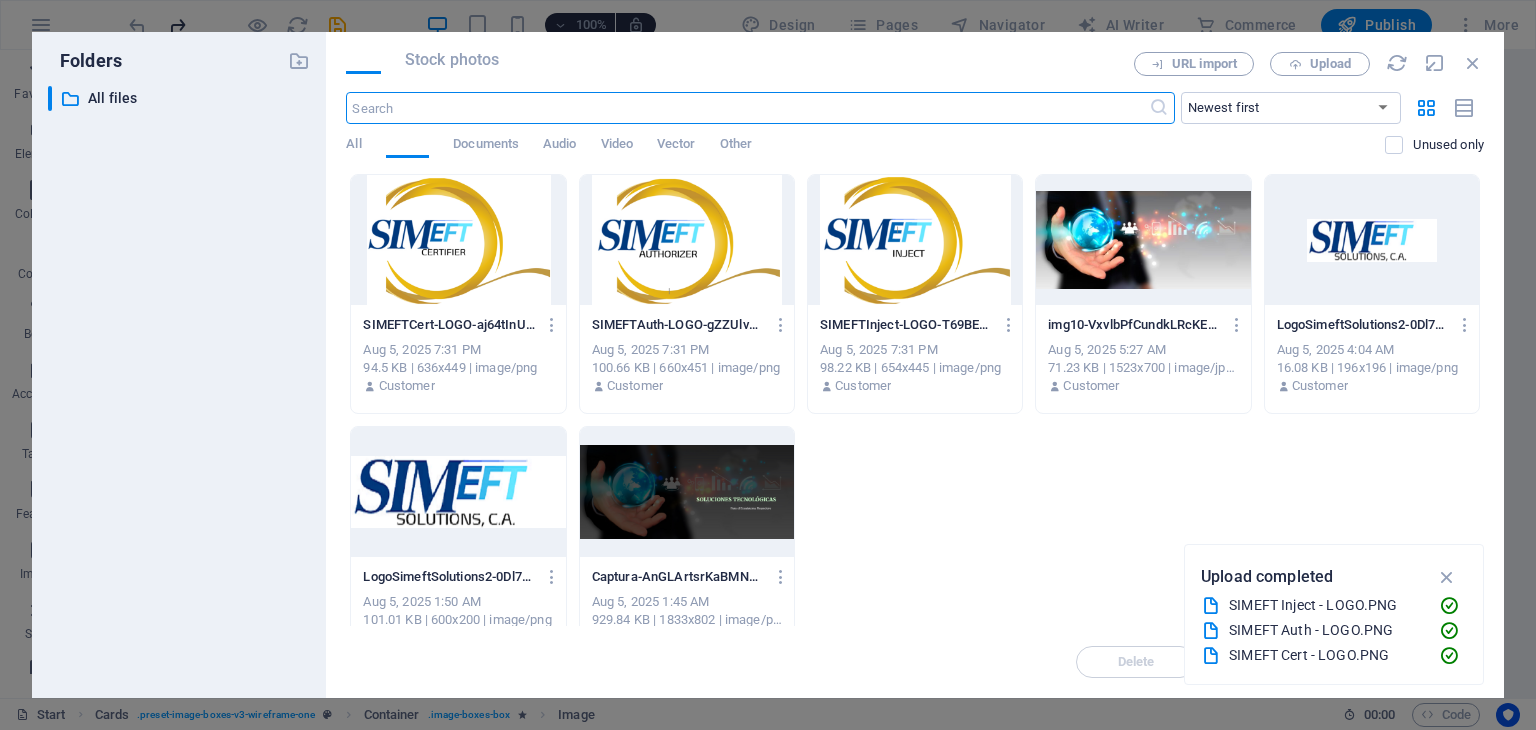 scroll, scrollTop: 1721, scrollLeft: 0, axis: vertical 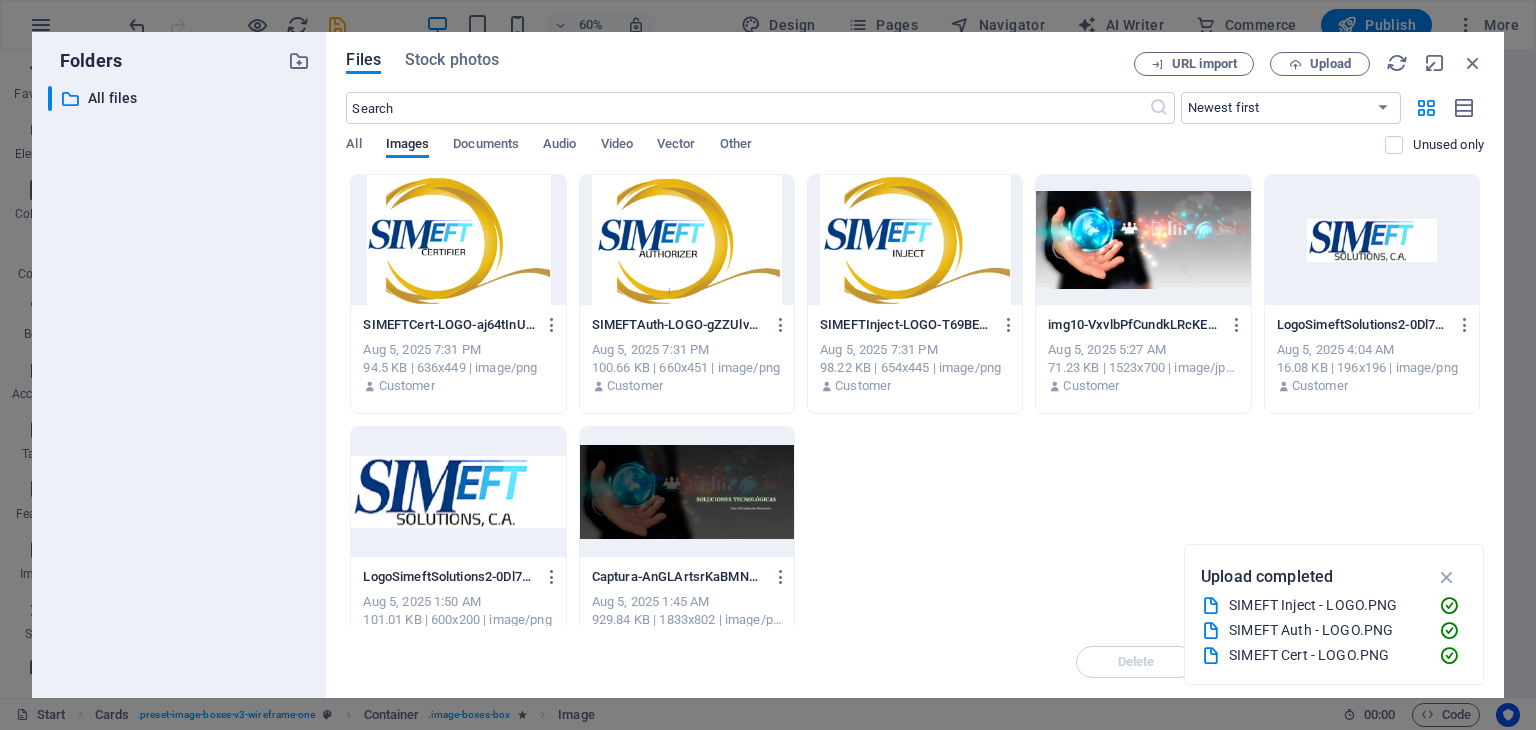 click at bounding box center (687, 240) 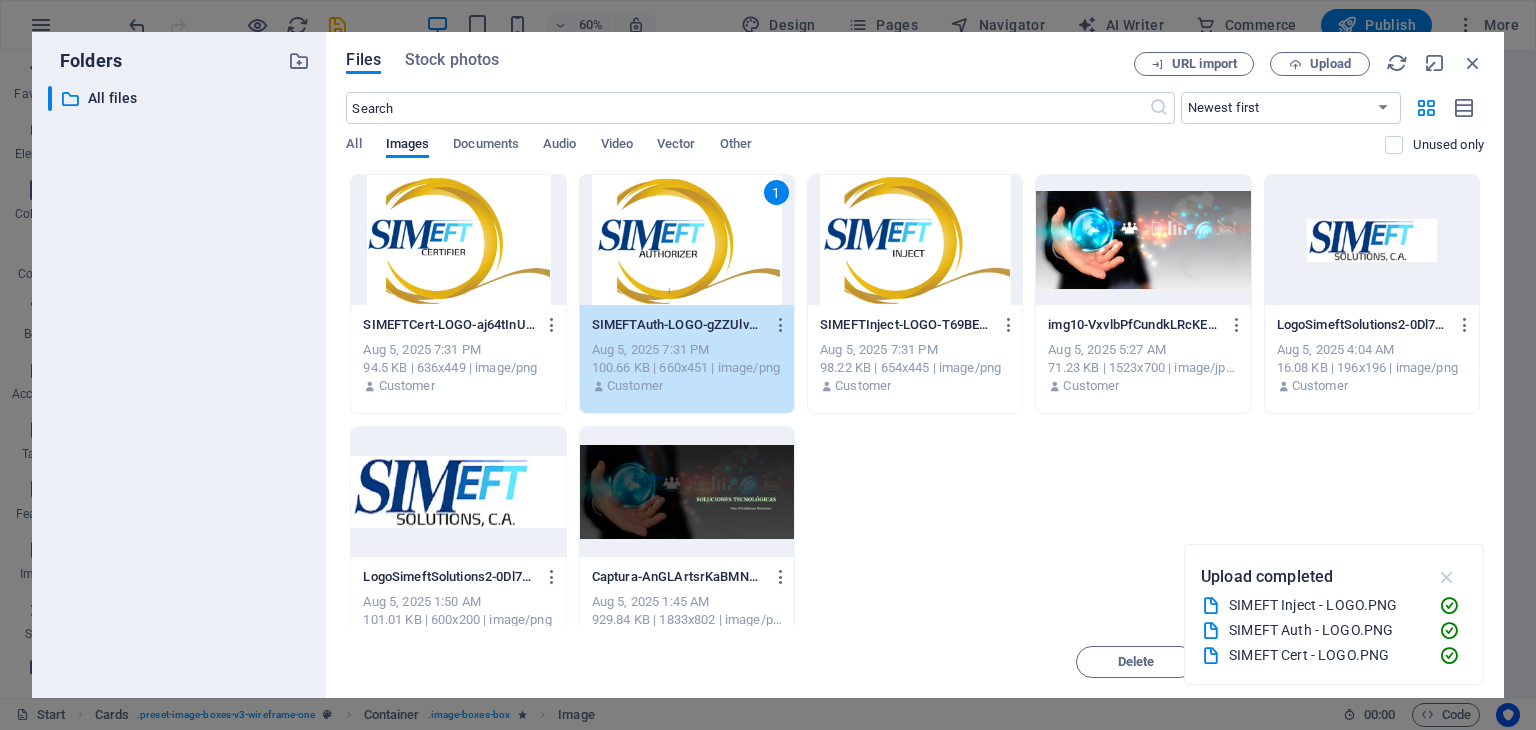 click at bounding box center [1447, 577] 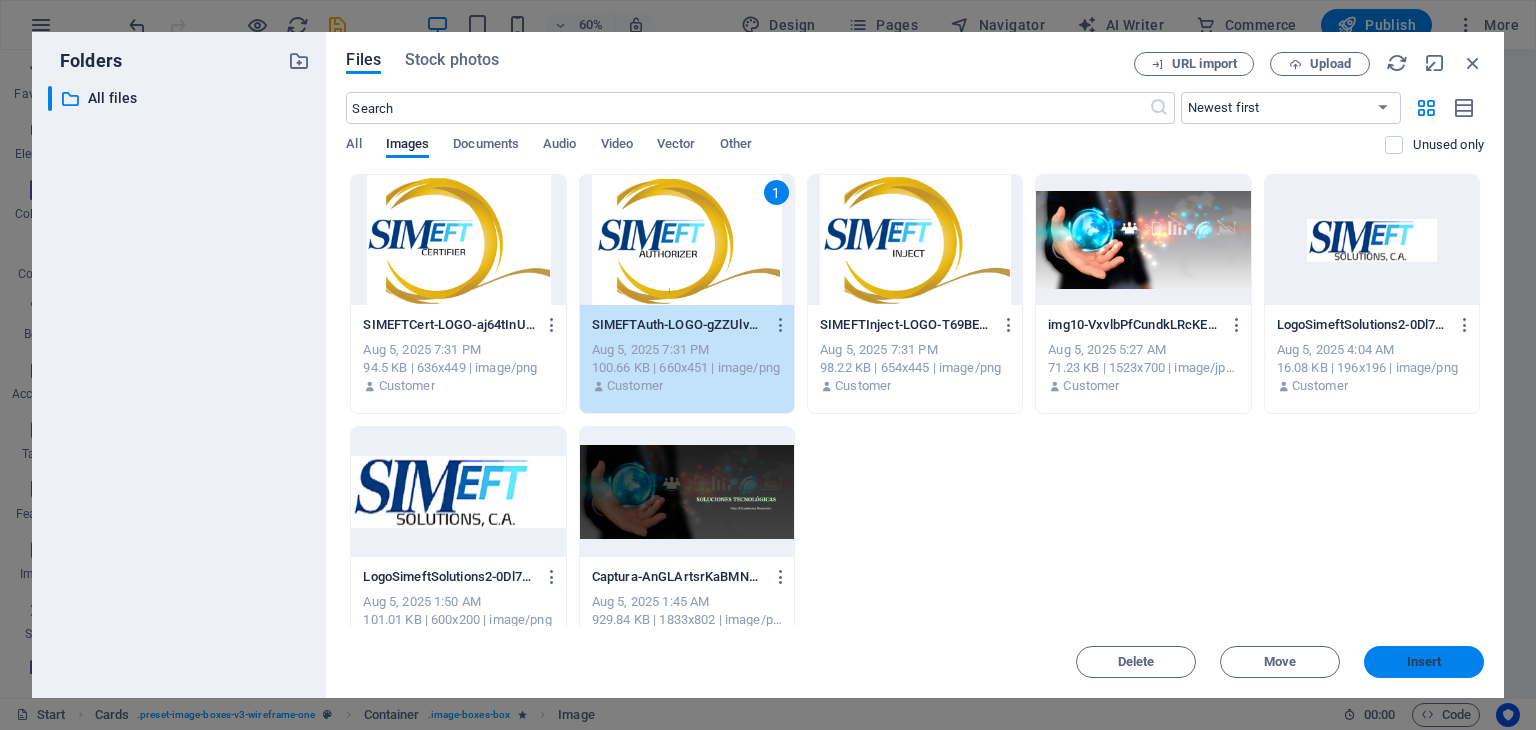 click on "Insert" at bounding box center [1424, 662] 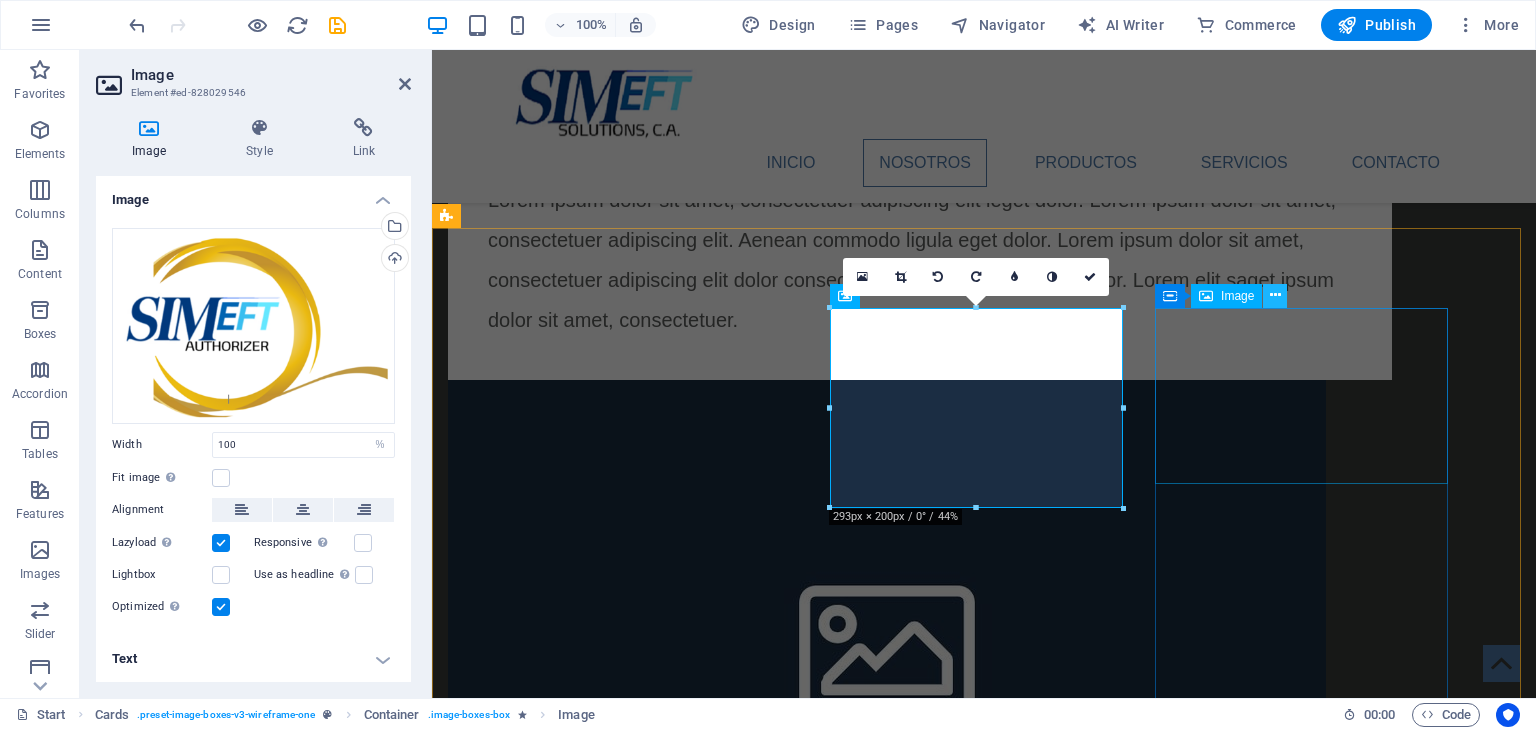 click at bounding box center [1275, 295] 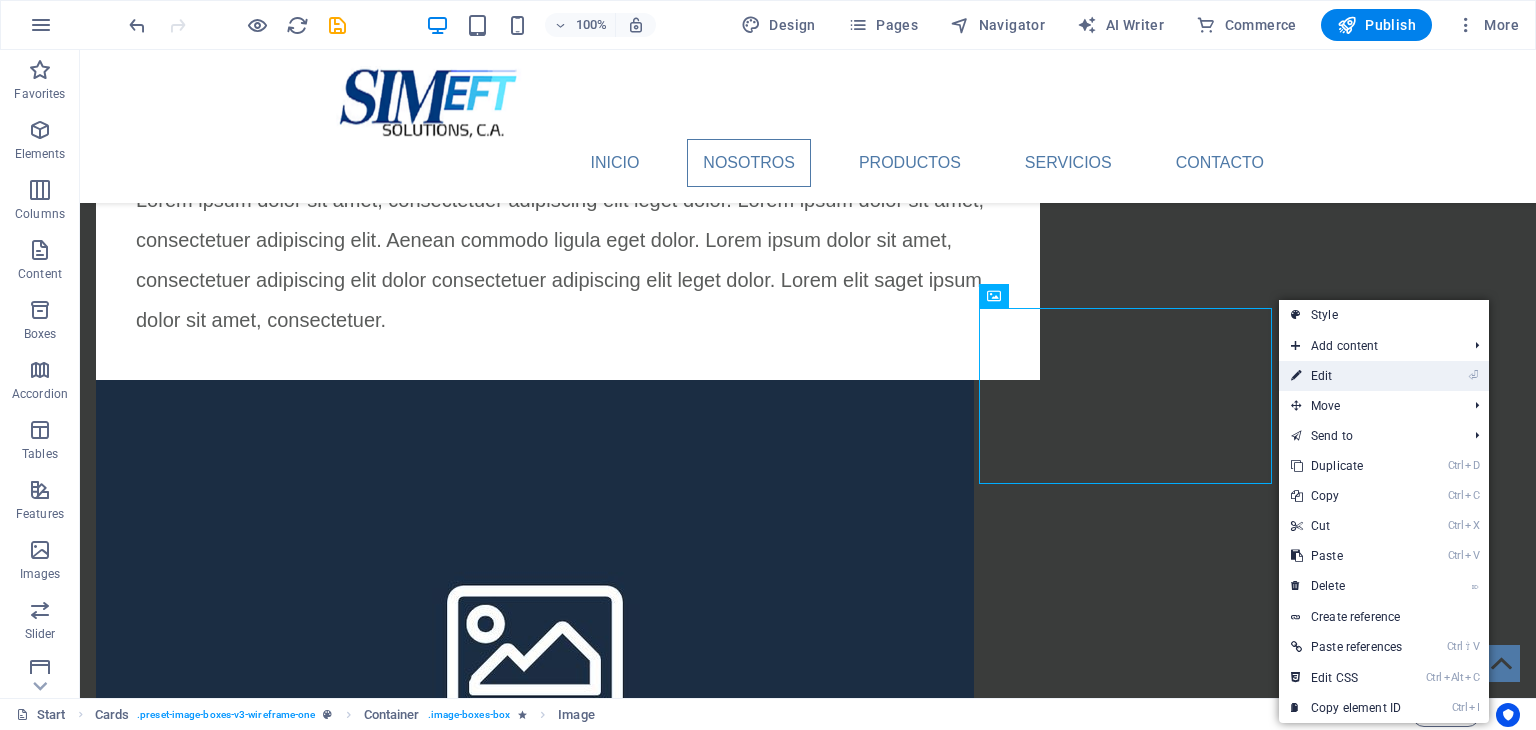 click on "⏎  Edit" at bounding box center (1346, 376) 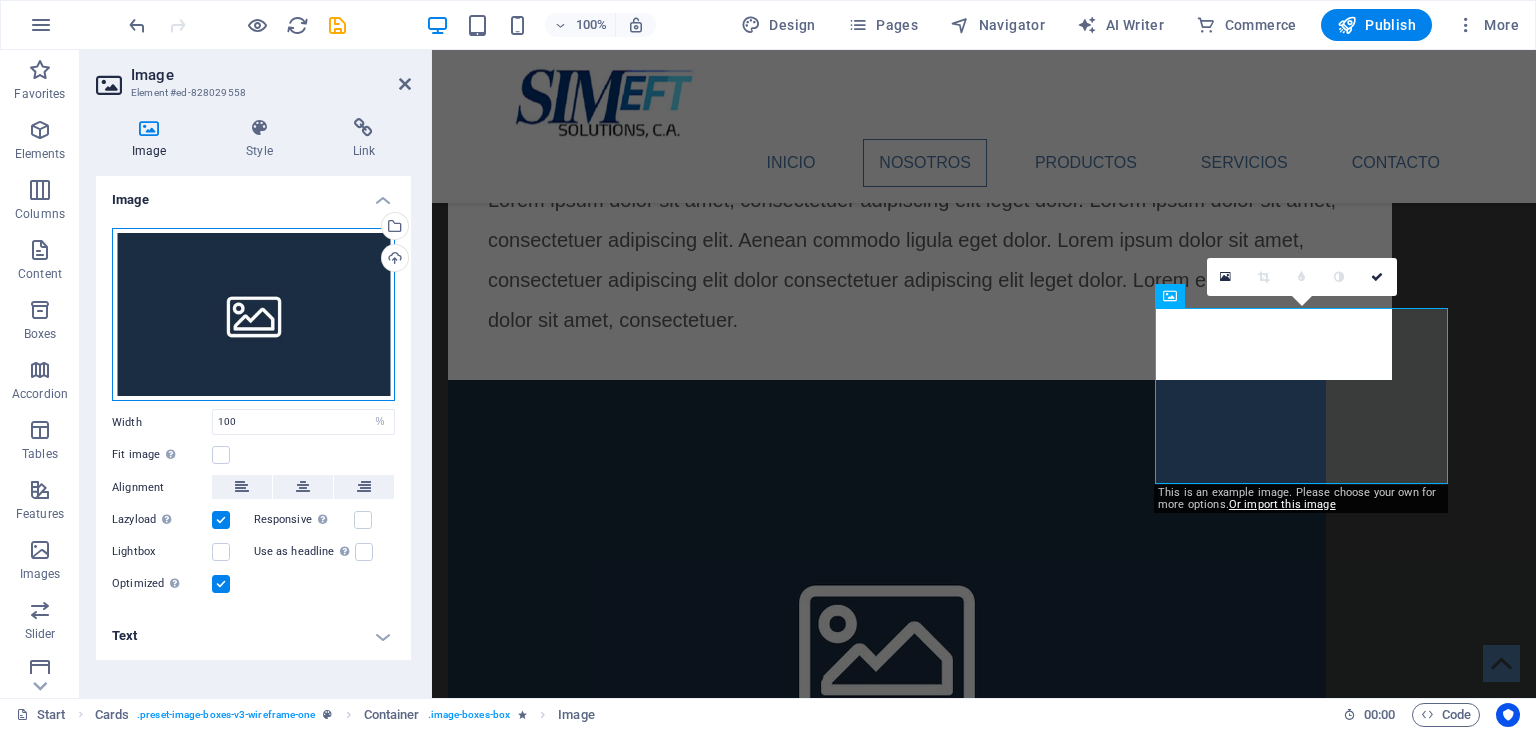 click on "Drag files here, click to choose files or select files from Files or our free stock photos & videos" at bounding box center [253, 315] 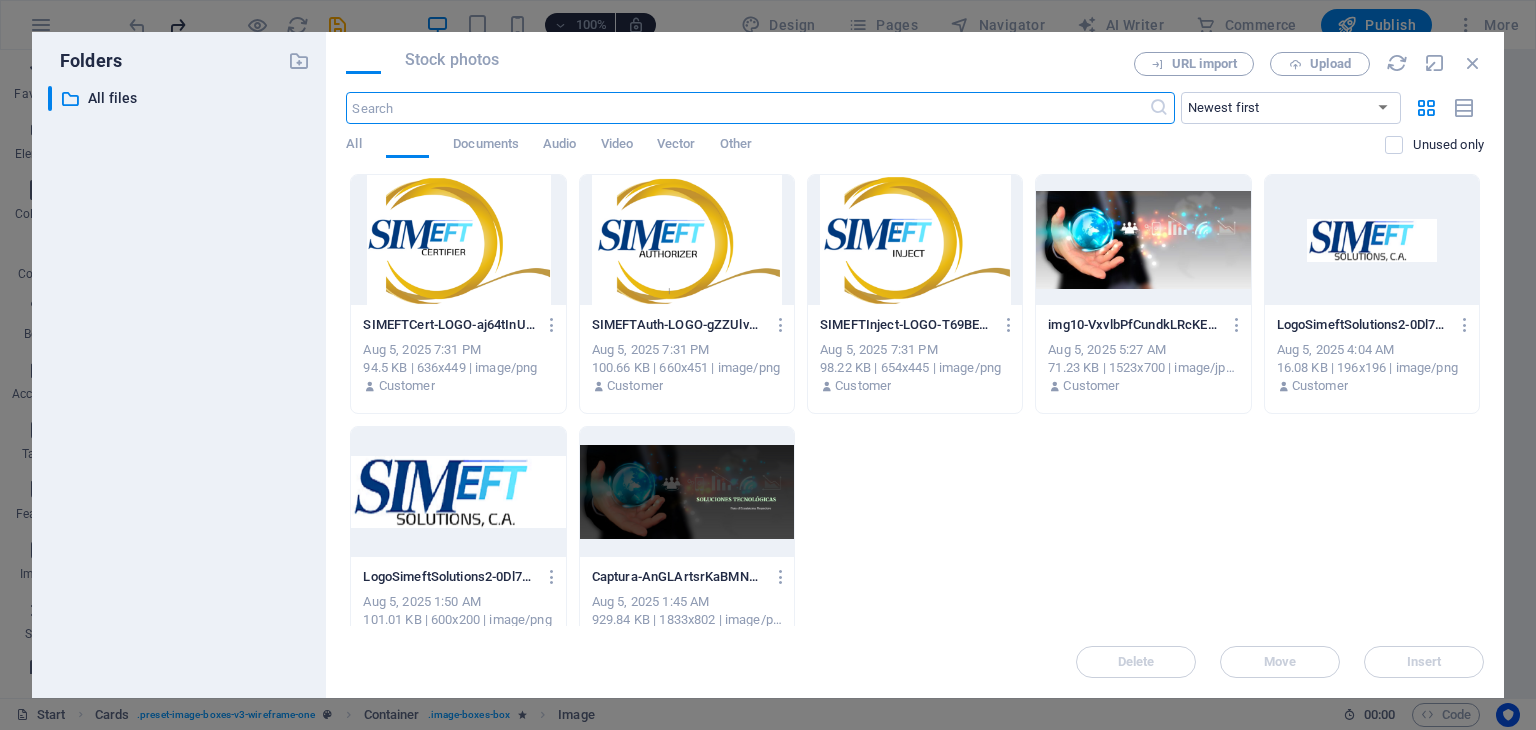 scroll, scrollTop: 1721, scrollLeft: 0, axis: vertical 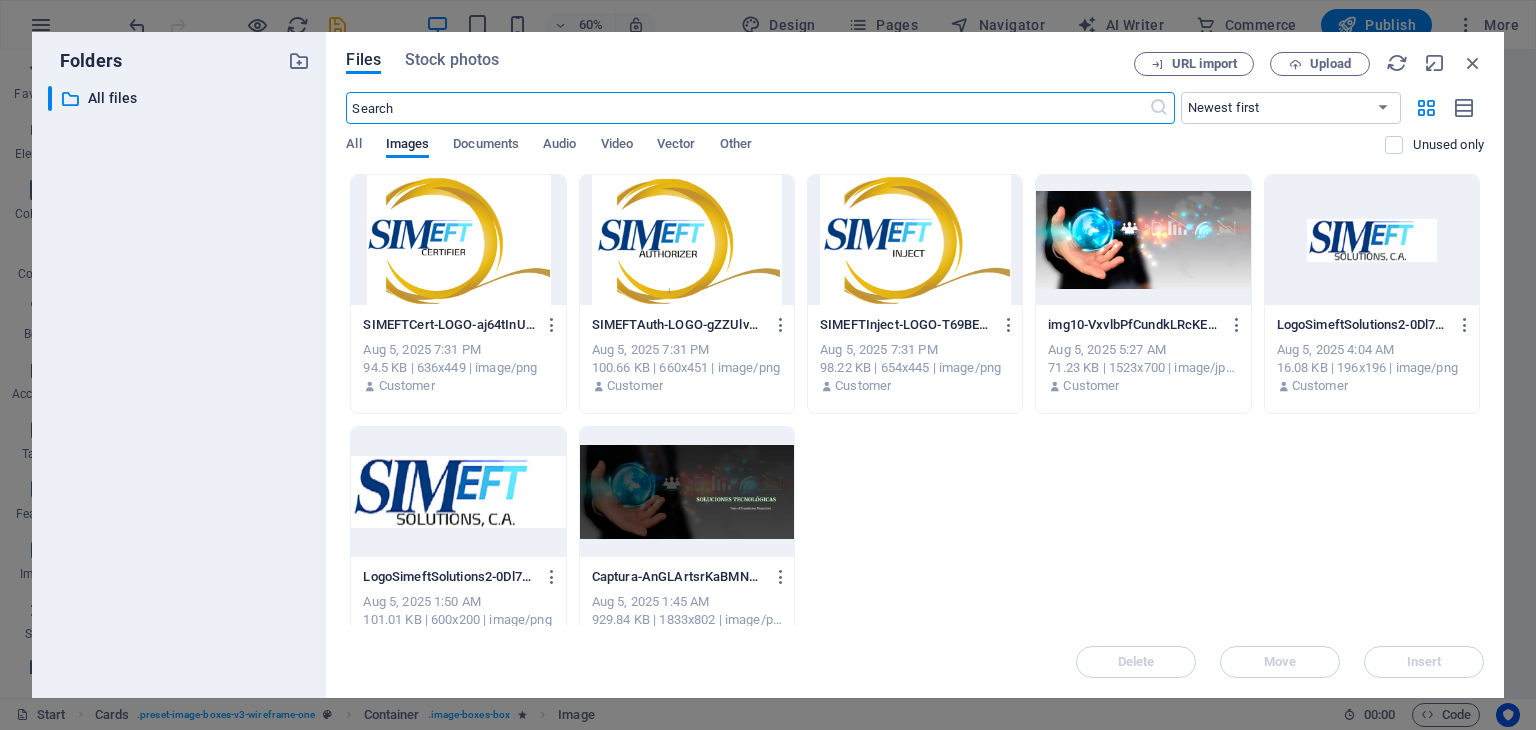 click at bounding box center [458, 240] 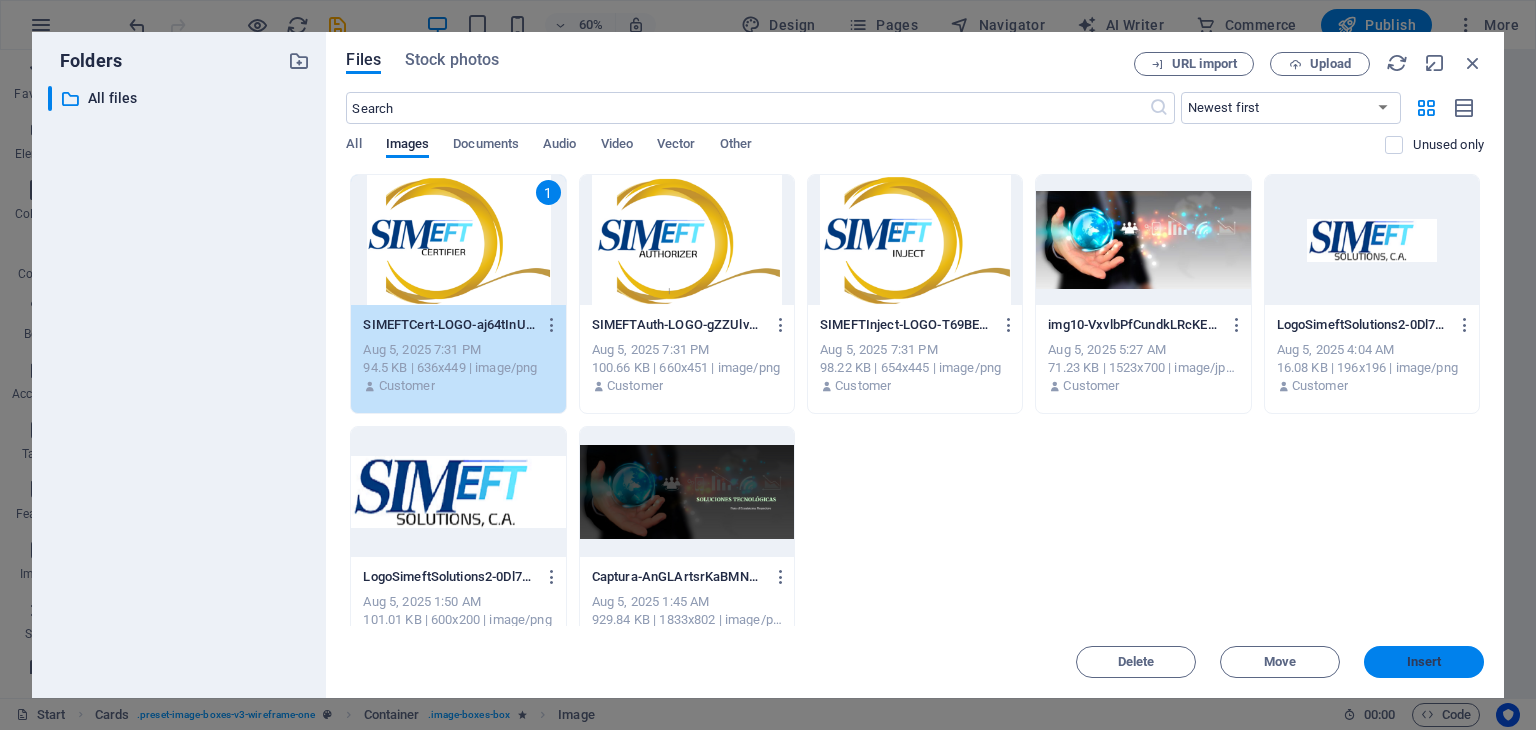 click on "Insert" at bounding box center [1424, 662] 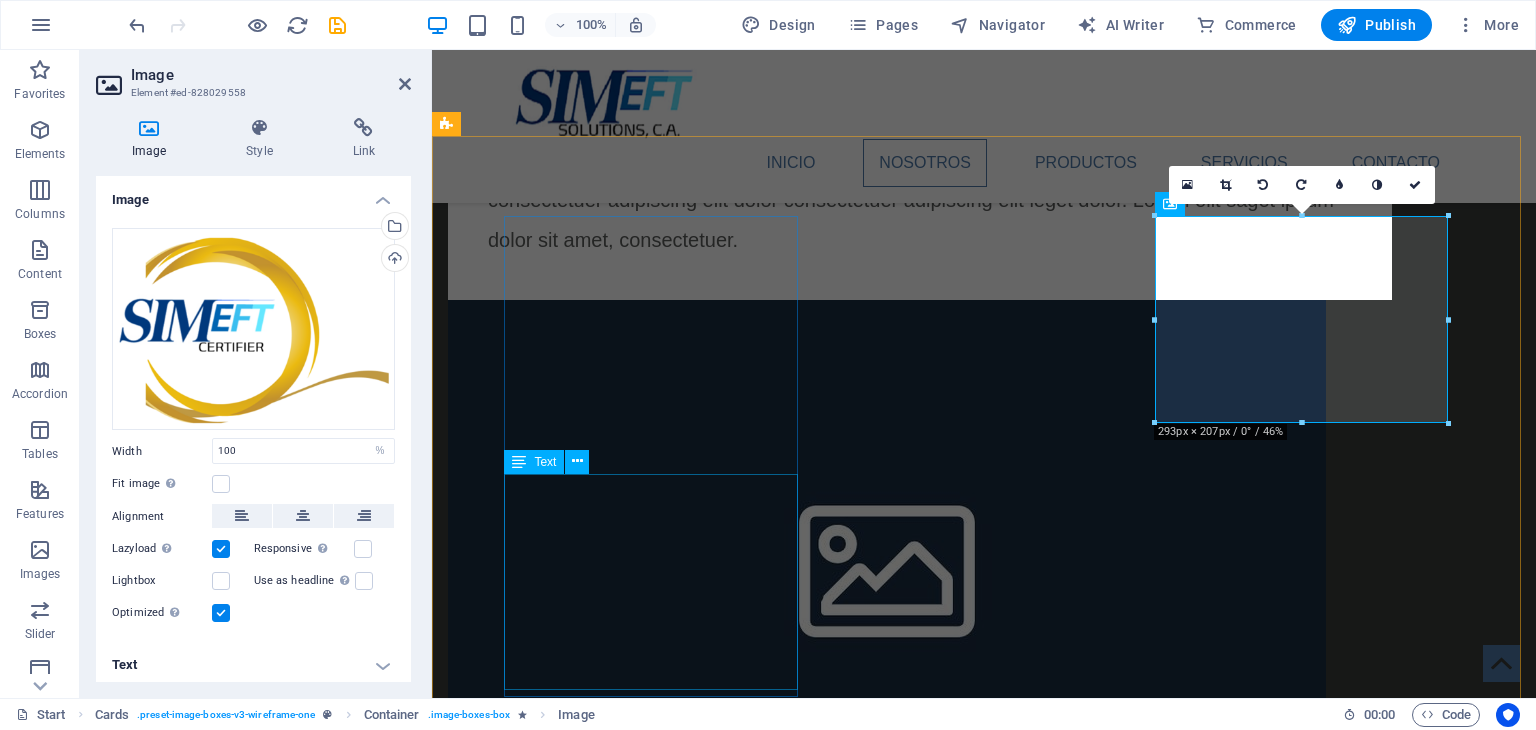 scroll, scrollTop: 1538, scrollLeft: 0, axis: vertical 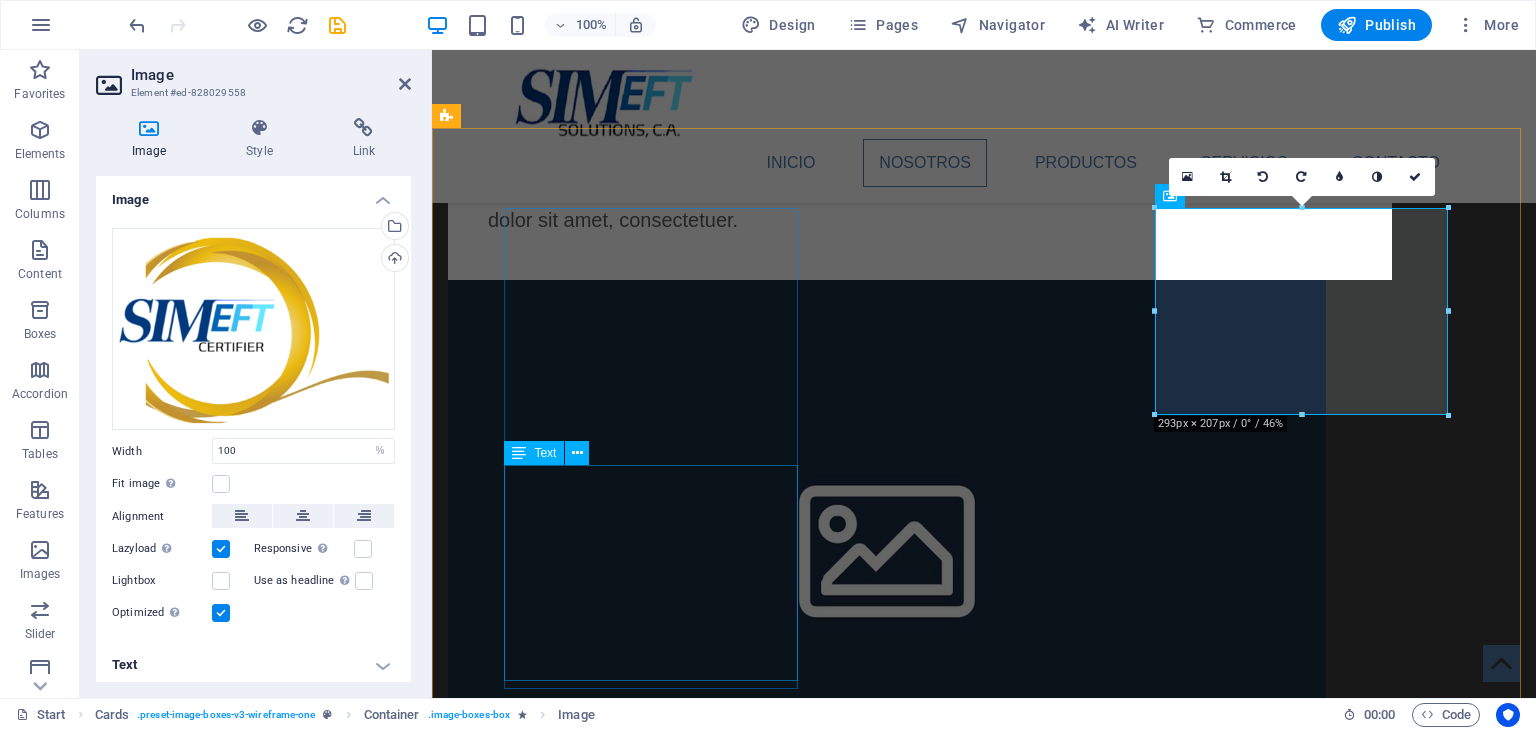 click on "Lorem ipsum dolor sit amet, consectetuer adipiscing elit. Aenean commodo ligula eget dolor. Lorem ipsum dolor sit amet." at bounding box center (594, 1333) 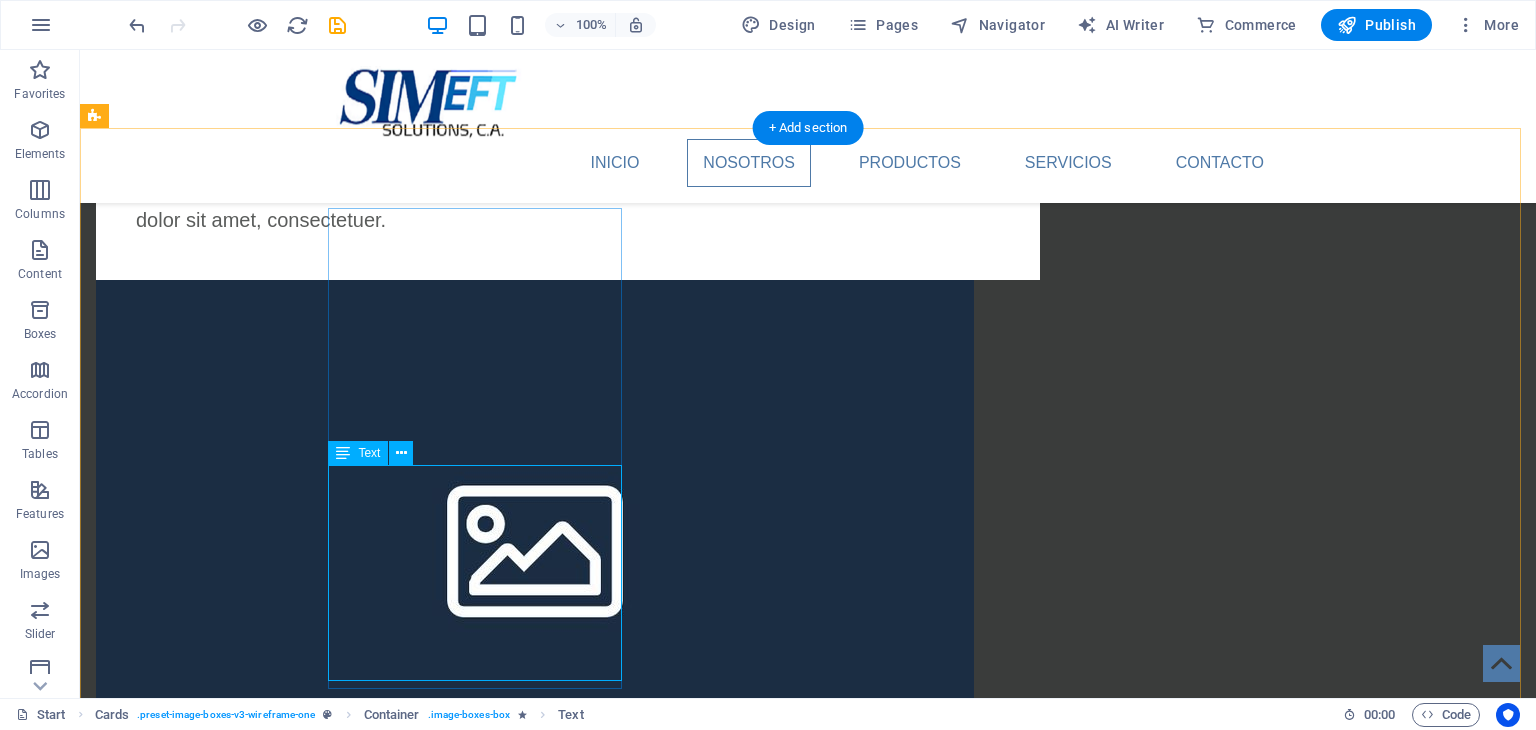 click on "Lorem ipsum dolor sit amet, consectetuer adipiscing elit. Aenean commodo ligula eget dolor. Lorem ipsum dolor sit amet." at bounding box center (242, 1333) 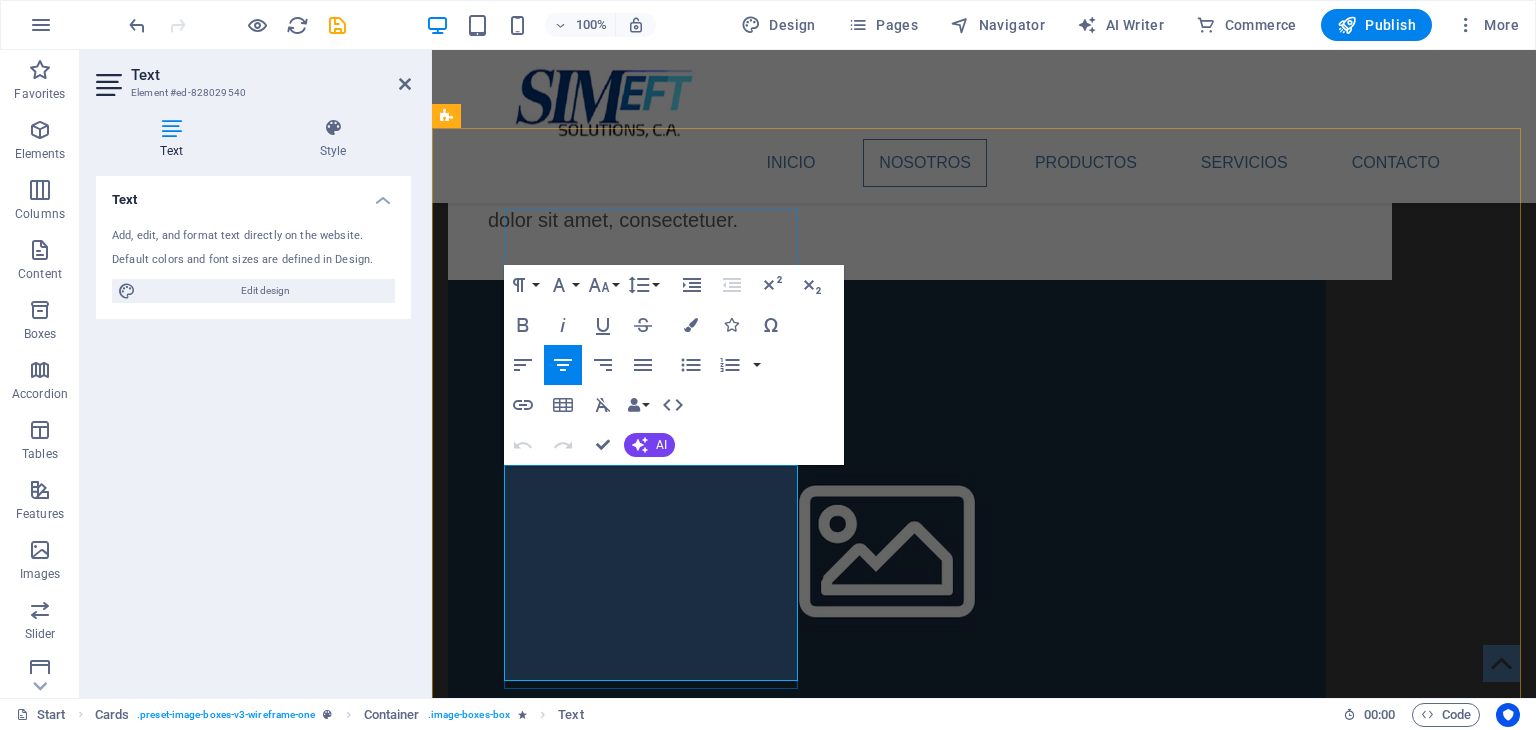 drag, startPoint x: 532, startPoint y: 486, endPoint x: 676, endPoint y: 633, distance: 205.779 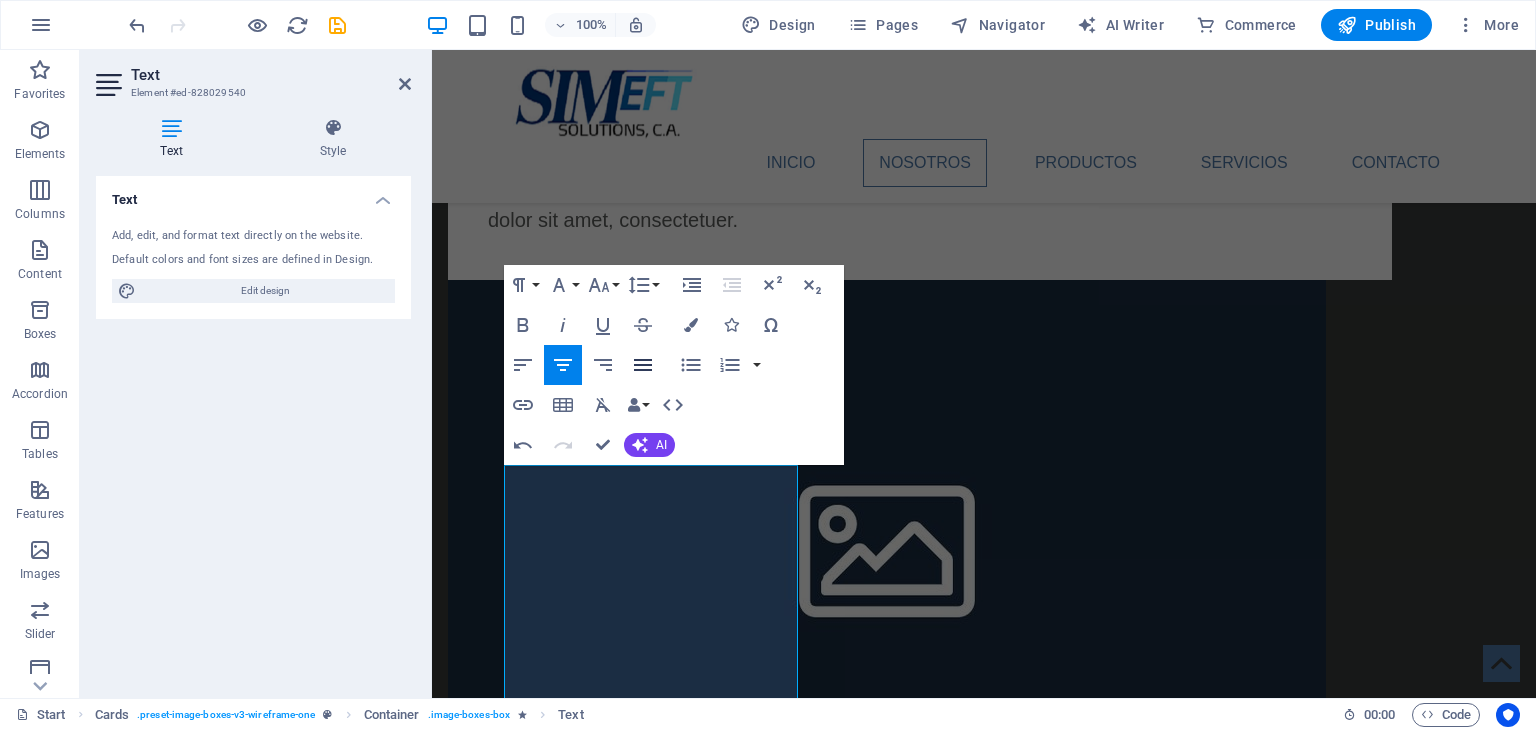 click 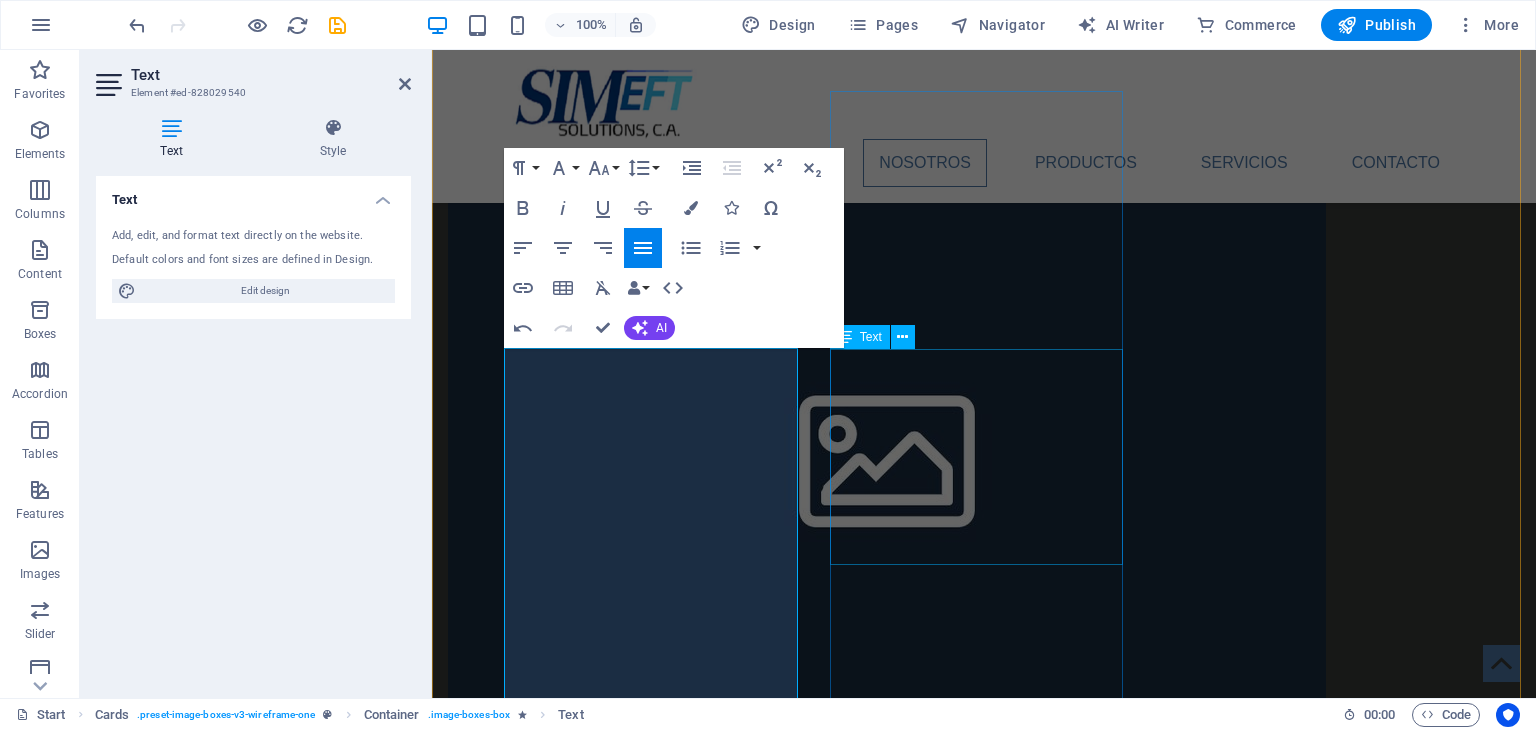 scroll, scrollTop: 1738, scrollLeft: 0, axis: vertical 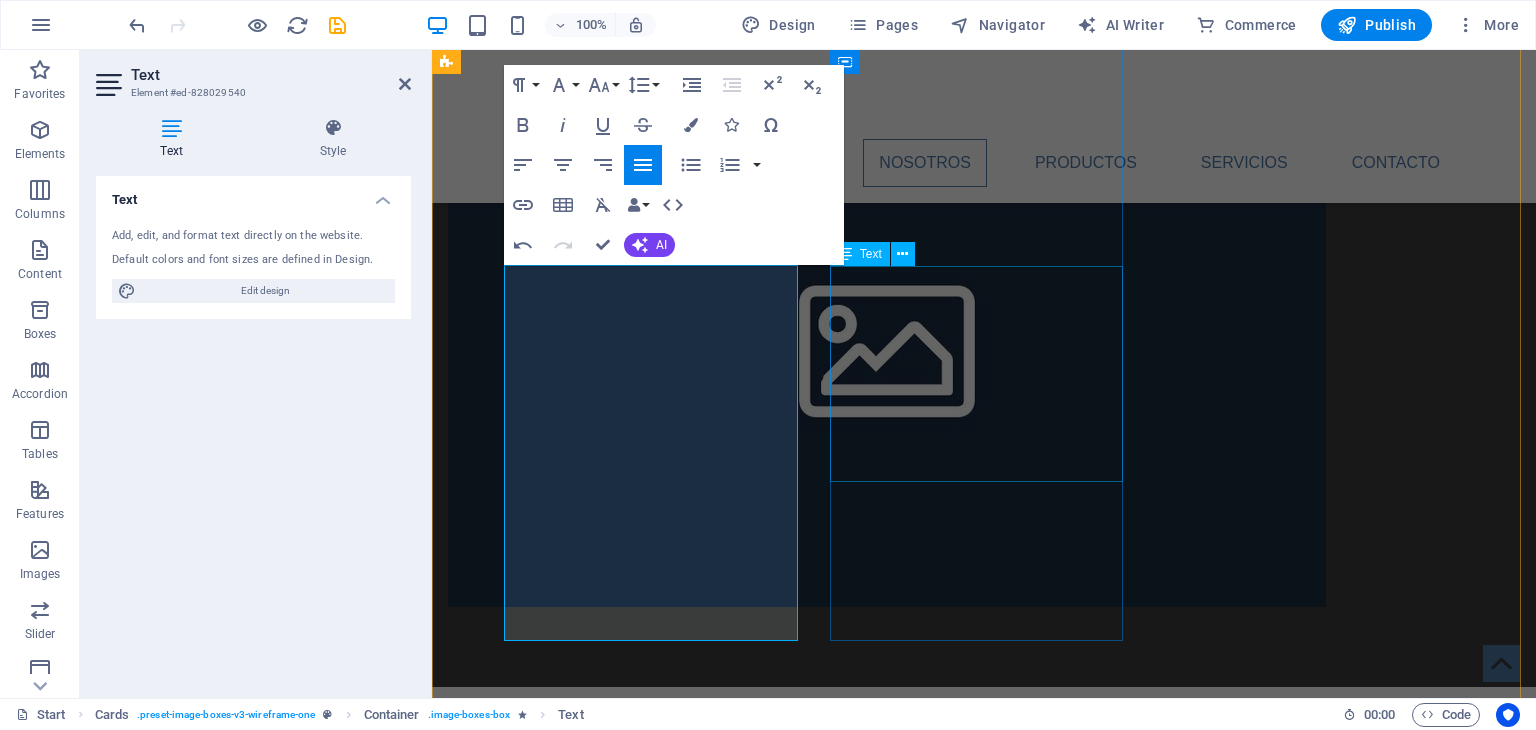 click on "Lorem ipsum dolor sit amet, consectetuer adipiscing elit. Aenean commodo ligula eget dolor. Lorem ipsum dolor sit amet." at bounding box center [594, 1783] 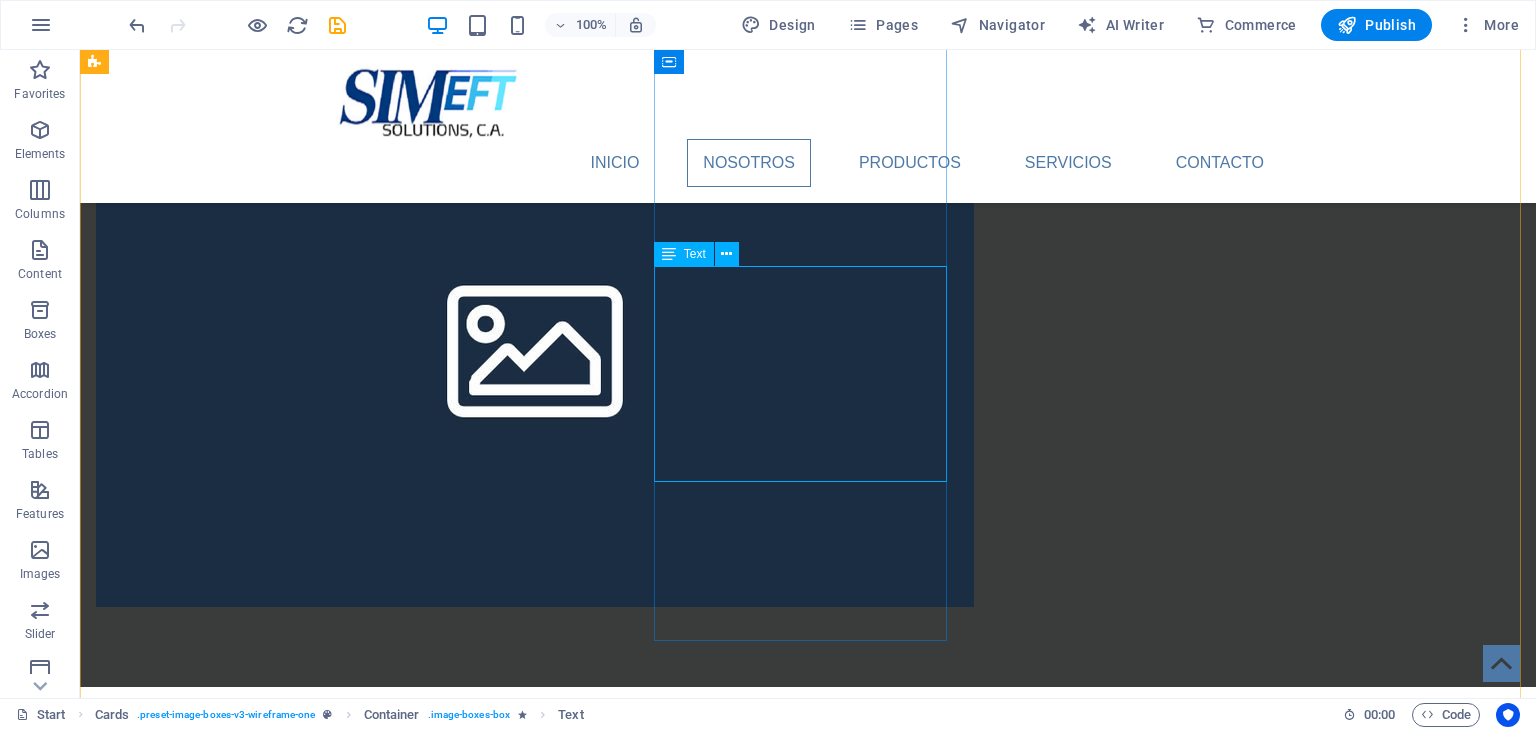 click on "Lorem ipsum dolor sit amet, consectetuer adipiscing elit. Aenean commodo ligula eget dolor. Lorem ipsum dolor sit amet." at bounding box center (242, 1783) 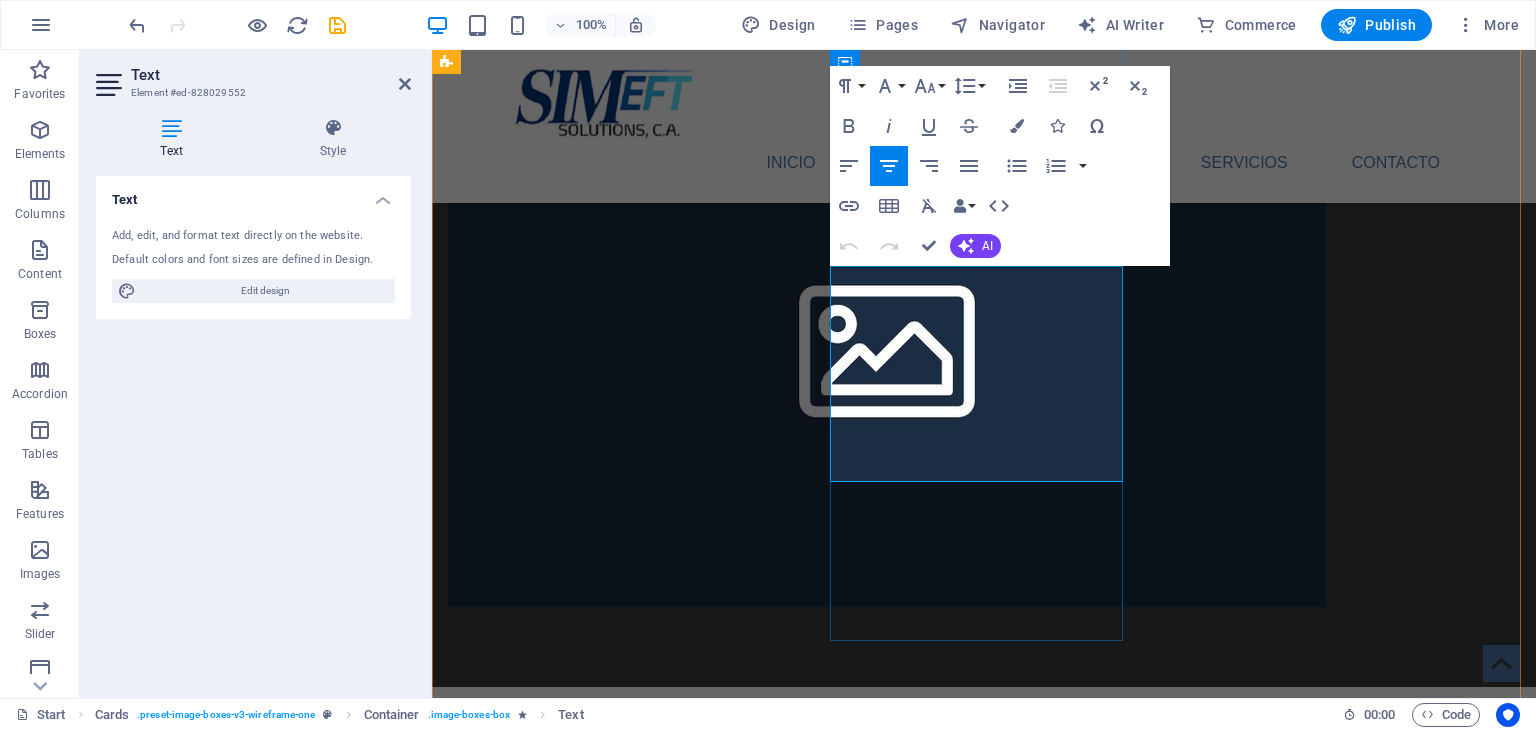 drag, startPoint x: 854, startPoint y: 290, endPoint x: 1038, endPoint y: 477, distance: 262.34518 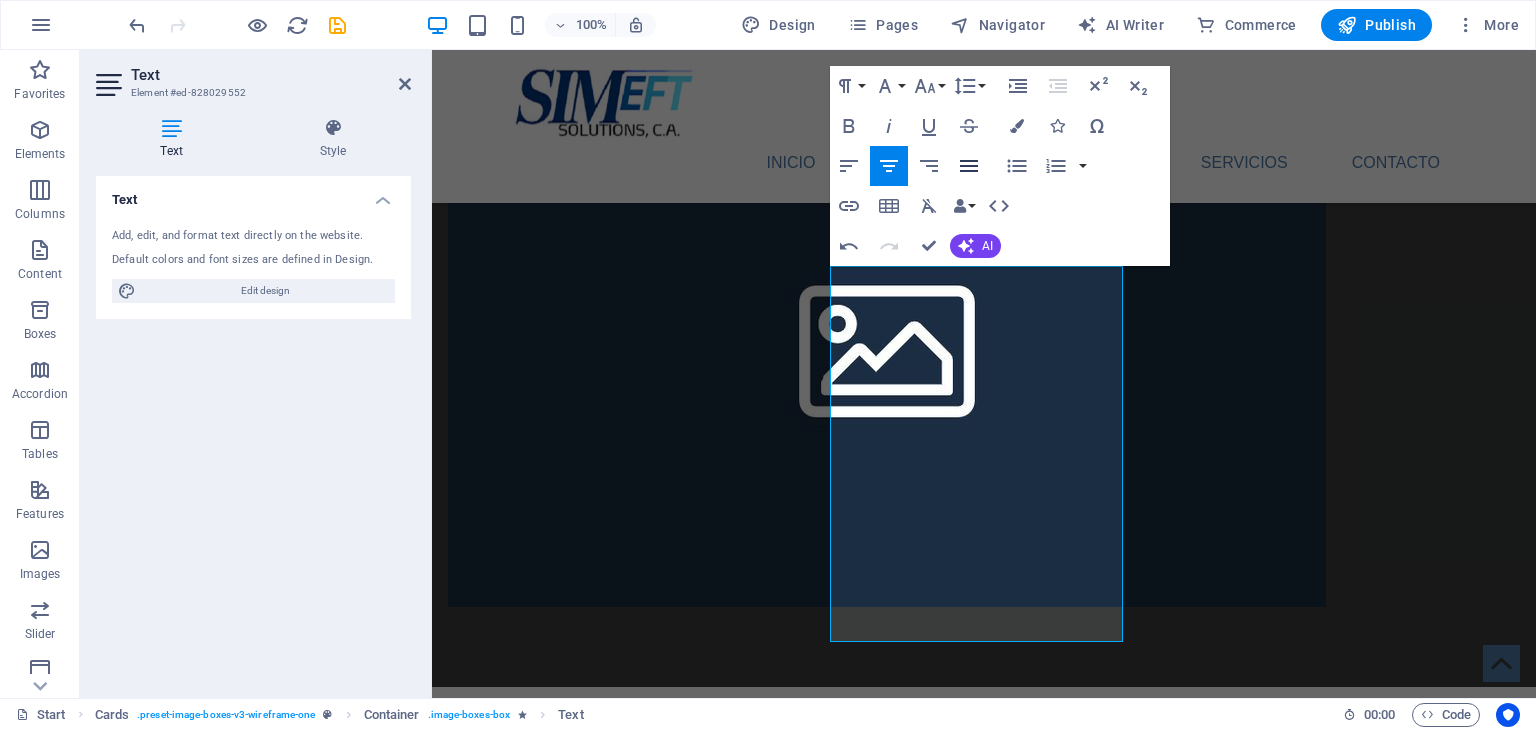 click 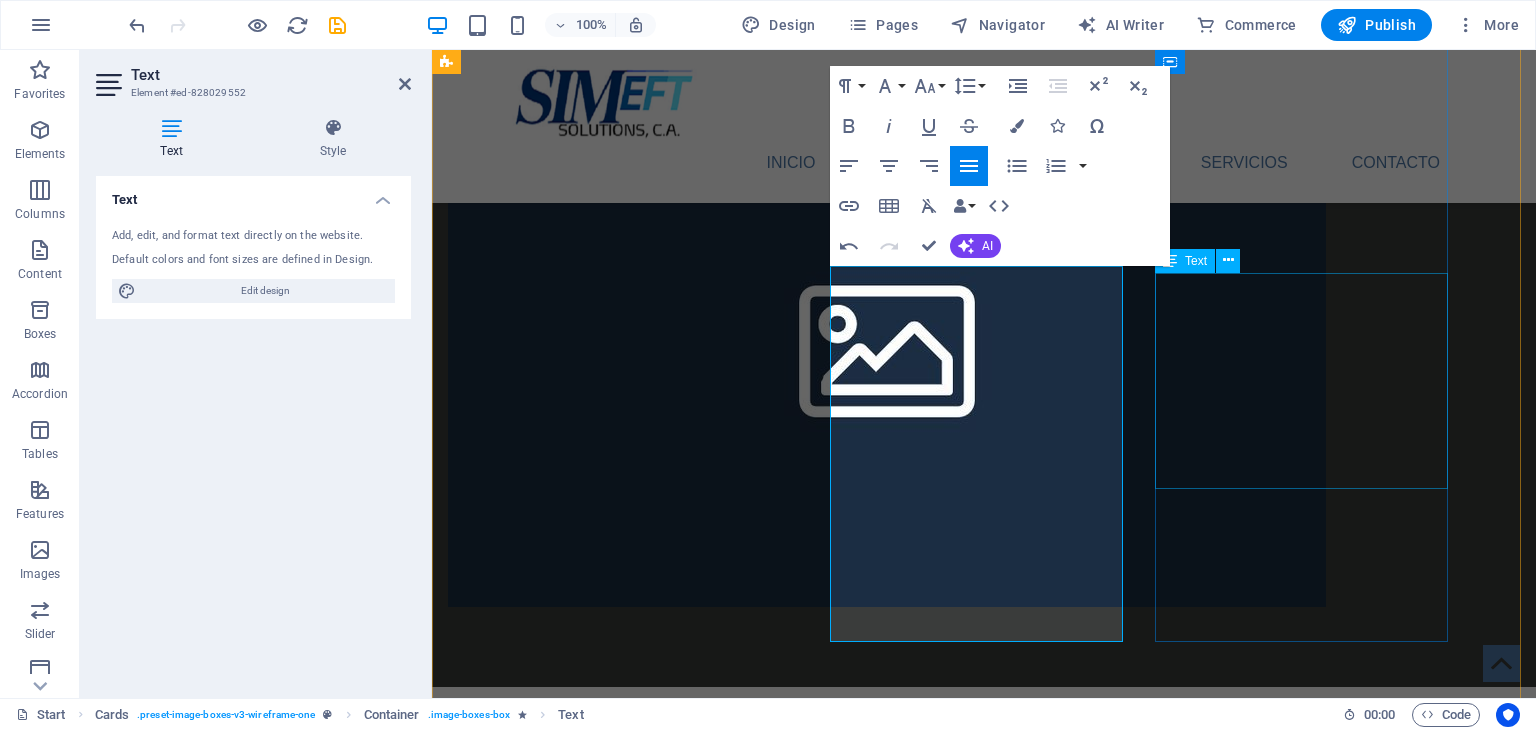 click on "Lorem ipsum dolor sit amet, consectetuer adipiscing elit. Aenean commodo ligula eget dolor. Lorem ipsum dolor sit amet." at bounding box center [594, 2440] 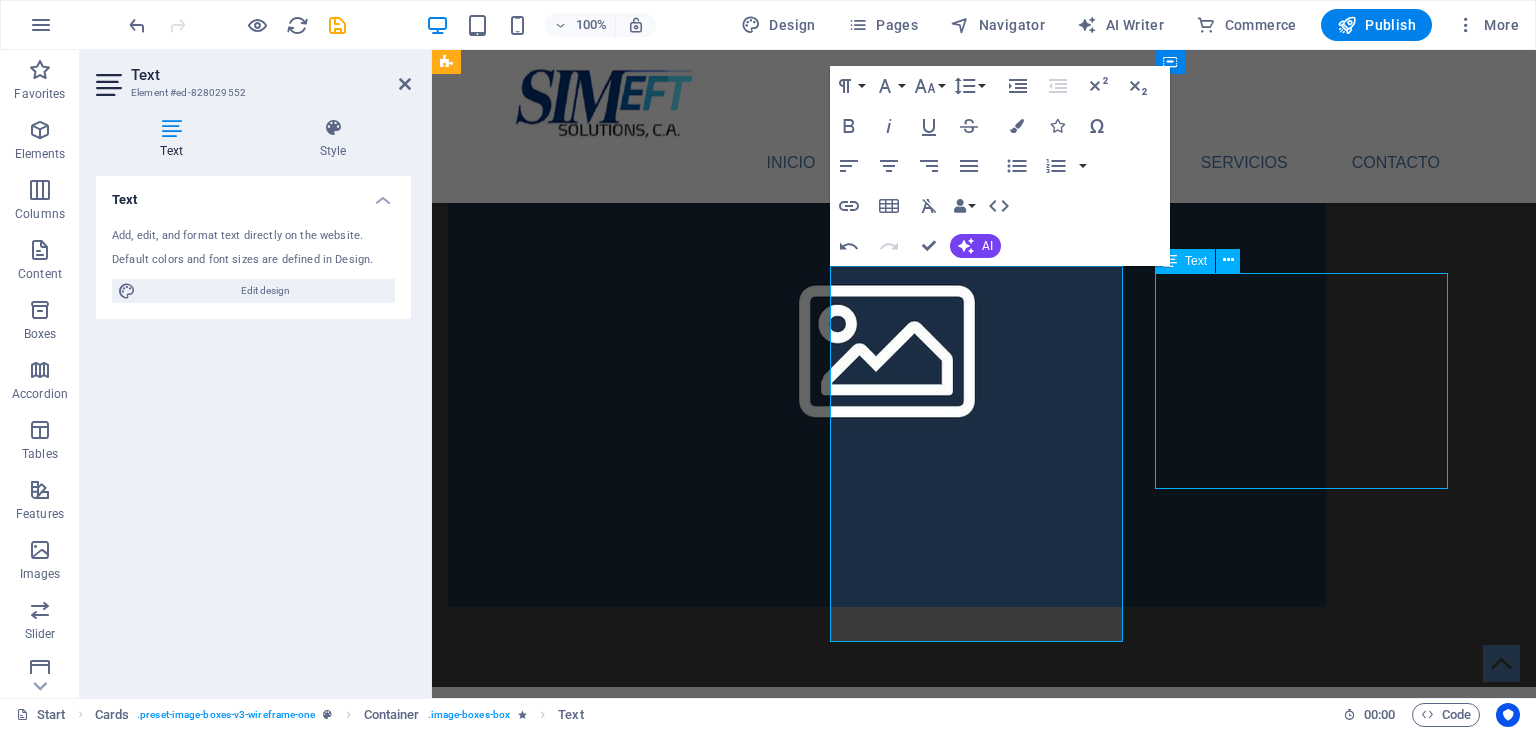 click on "Lorem ipsum dolor sit amet, consectetuer adipiscing elit. Aenean commodo ligula eget dolor. Lorem ipsum dolor sit amet." at bounding box center [594, 2440] 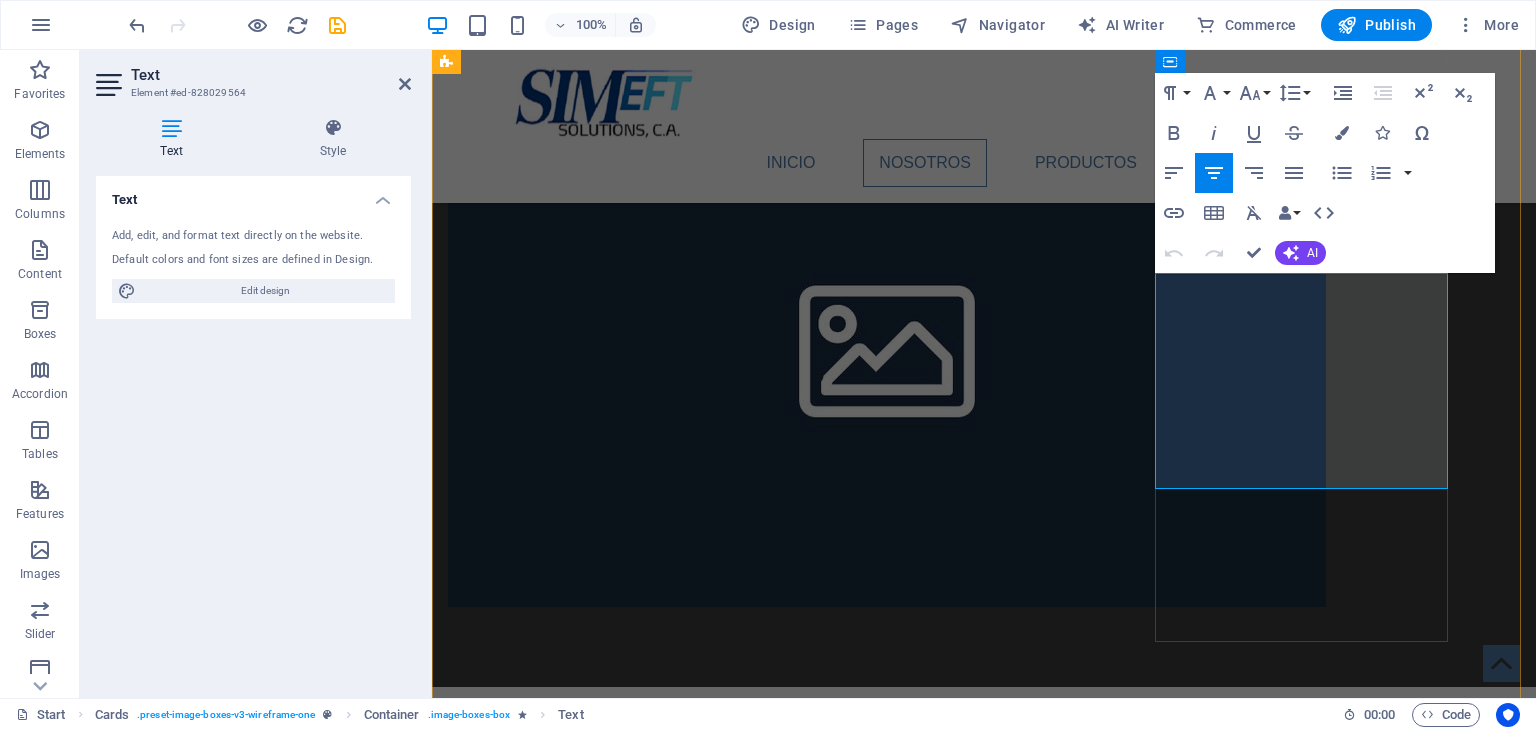 drag, startPoint x: 1180, startPoint y: 295, endPoint x: 1349, endPoint y: 449, distance: 228.64165 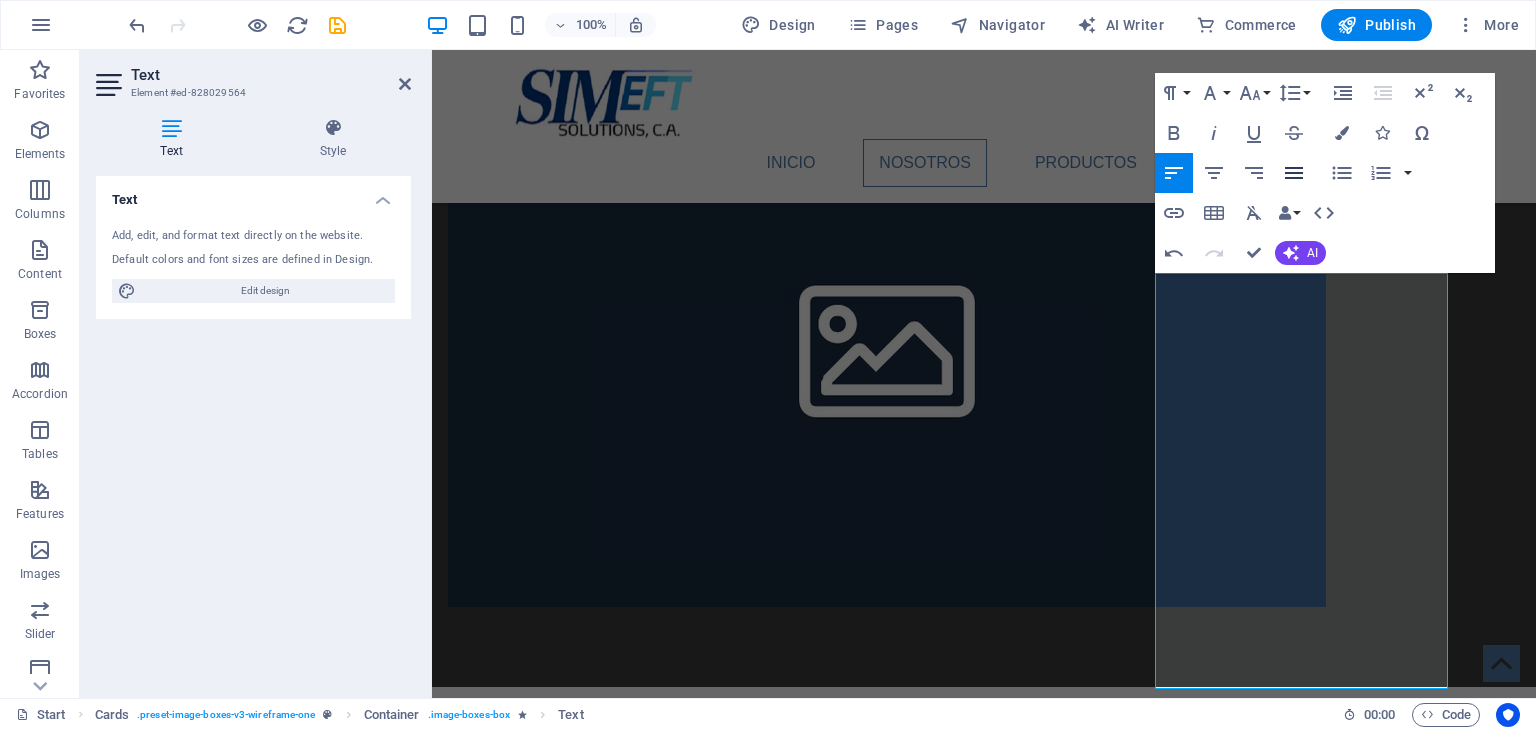 click 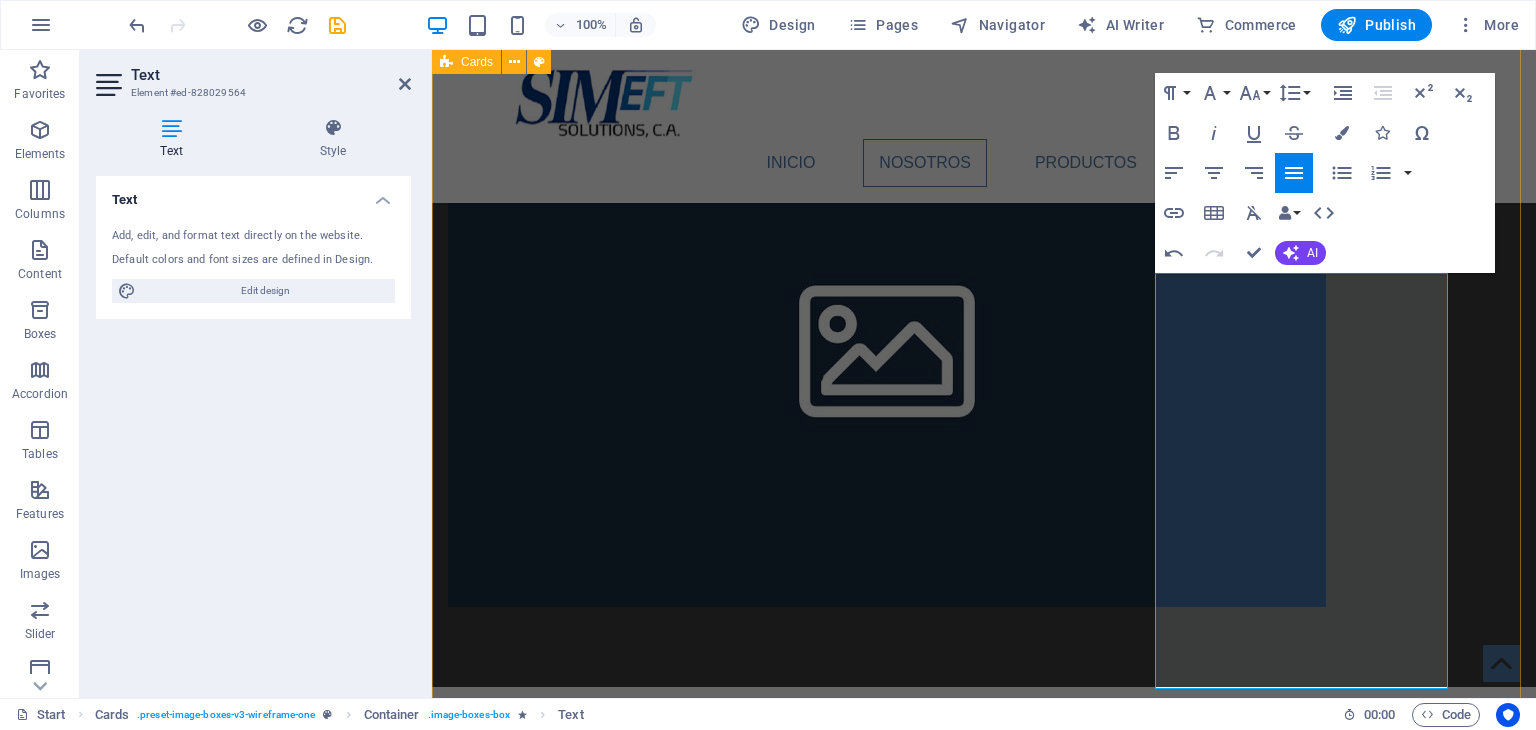 click on "Headline Es un sistema con capacidad de expansión, configurable, pensado para ser ágil y versátil, con  SIMEFT Inject  usted podrá ejecutar todo tipo de transacciones financieras para analizar el flujo de las mismas en sus sistemas. Headline Ágil y configurable, permitirá ahorrar tiempos de prueba, independizarse de autorizadores de terceras partes lo que se traduce en mayor productividad y menores tiempos de resolución de incidencias e implementaciones. Headline El Certifier puede actuar en conjunto con el autorizador para generar una completa experiencia de validación y respuestas dinámicas. Adicionalmente se generan reportes con el resultado de la transacción, indicando el éxito o falla de cada una de las validaciones indicadas." at bounding box center (984, 1757) 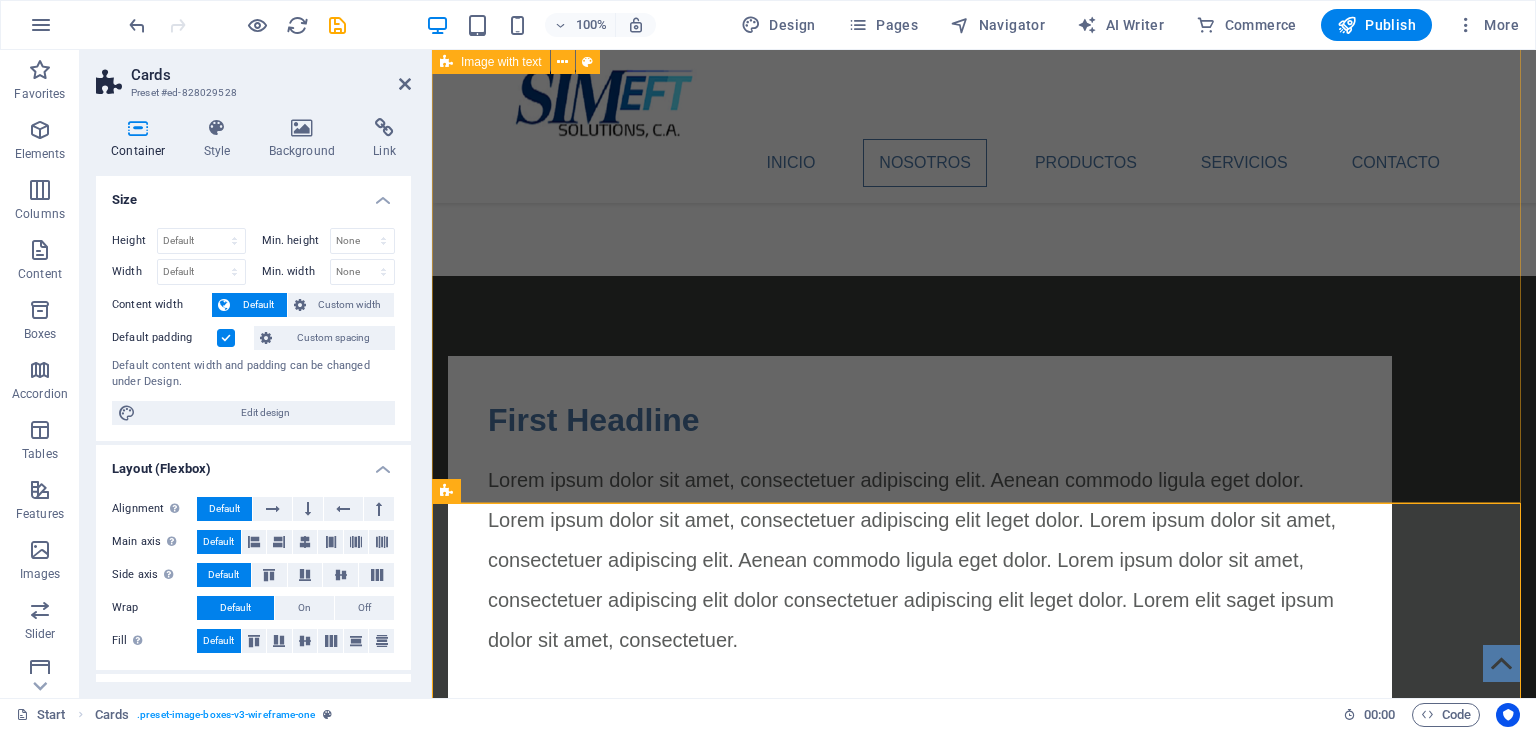 scroll, scrollTop: 1338, scrollLeft: 0, axis: vertical 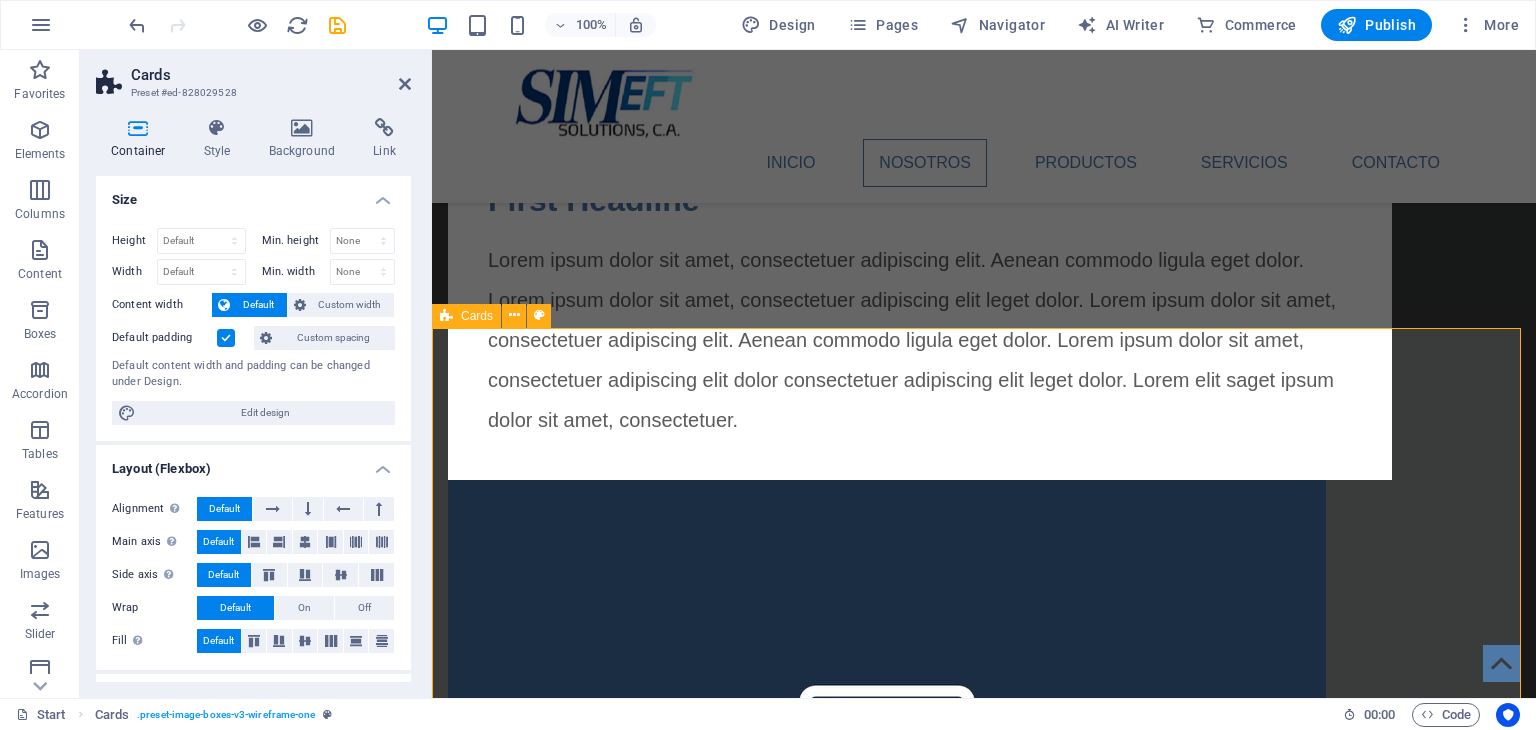 click on "Headline Es un sistema con capacidad de expansión, configurable, pensado para ser ágil y versátil, con  SIMEFT Inject  usted podrá ejecutar todo tipo de transacciones financieras para analizar el flujo de las mismas en sus sistemas. Headline Ágil y configurable, permitirá ahorrar tiempos de prueba, independizarse de autorizadores de terceras partes lo que se traduce en mayor productividad y menores tiempos de resolución de incidencias e implementaciones. Headline El Certifier puede actuar en conjunto con el autorizador para generar una completa experiencia de validación y respuestas dinámicas. Adicionalmente se generan reportes con el resultado de la transacción, indicando el éxito o falla de cada una de las validaciones indicadas." at bounding box center (984, 2157) 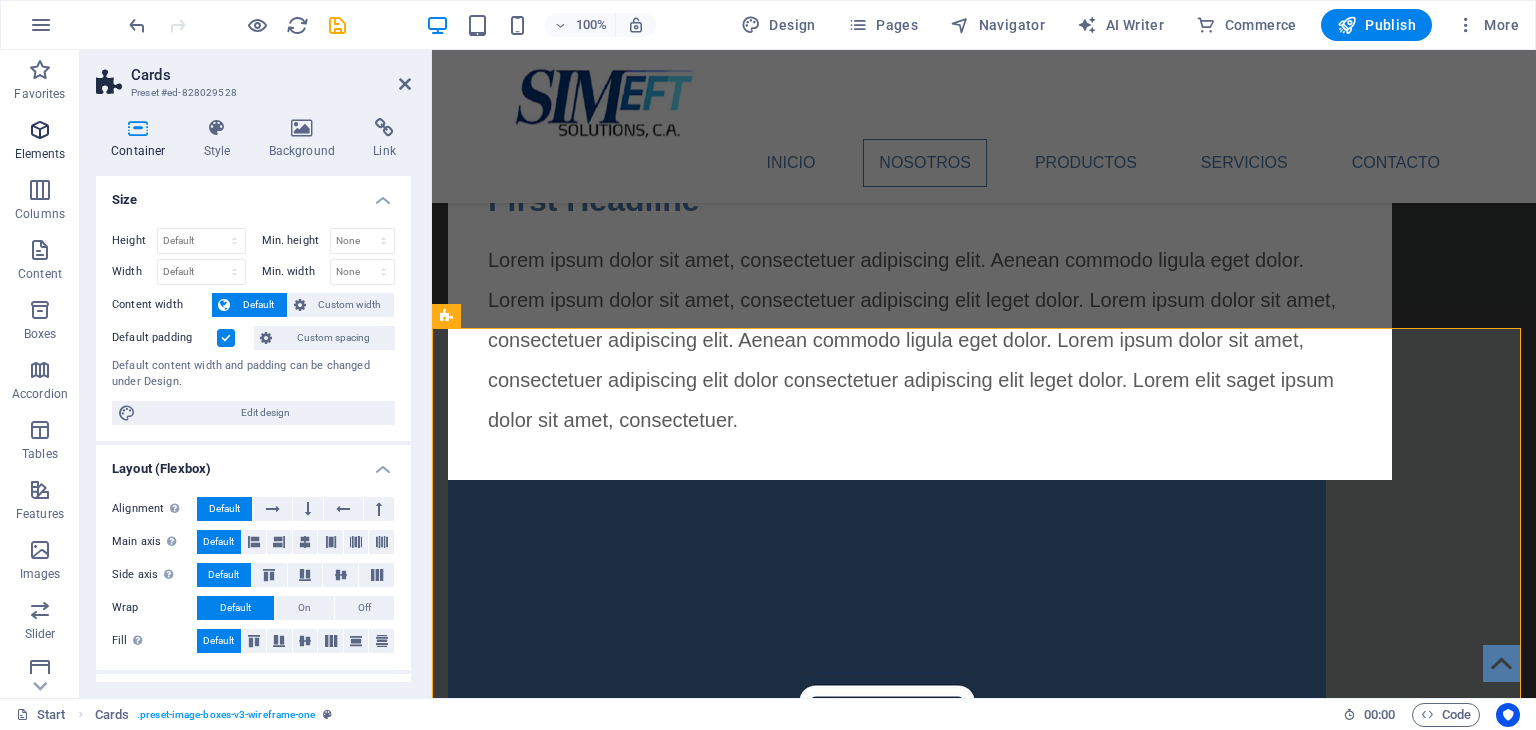 click at bounding box center (40, 130) 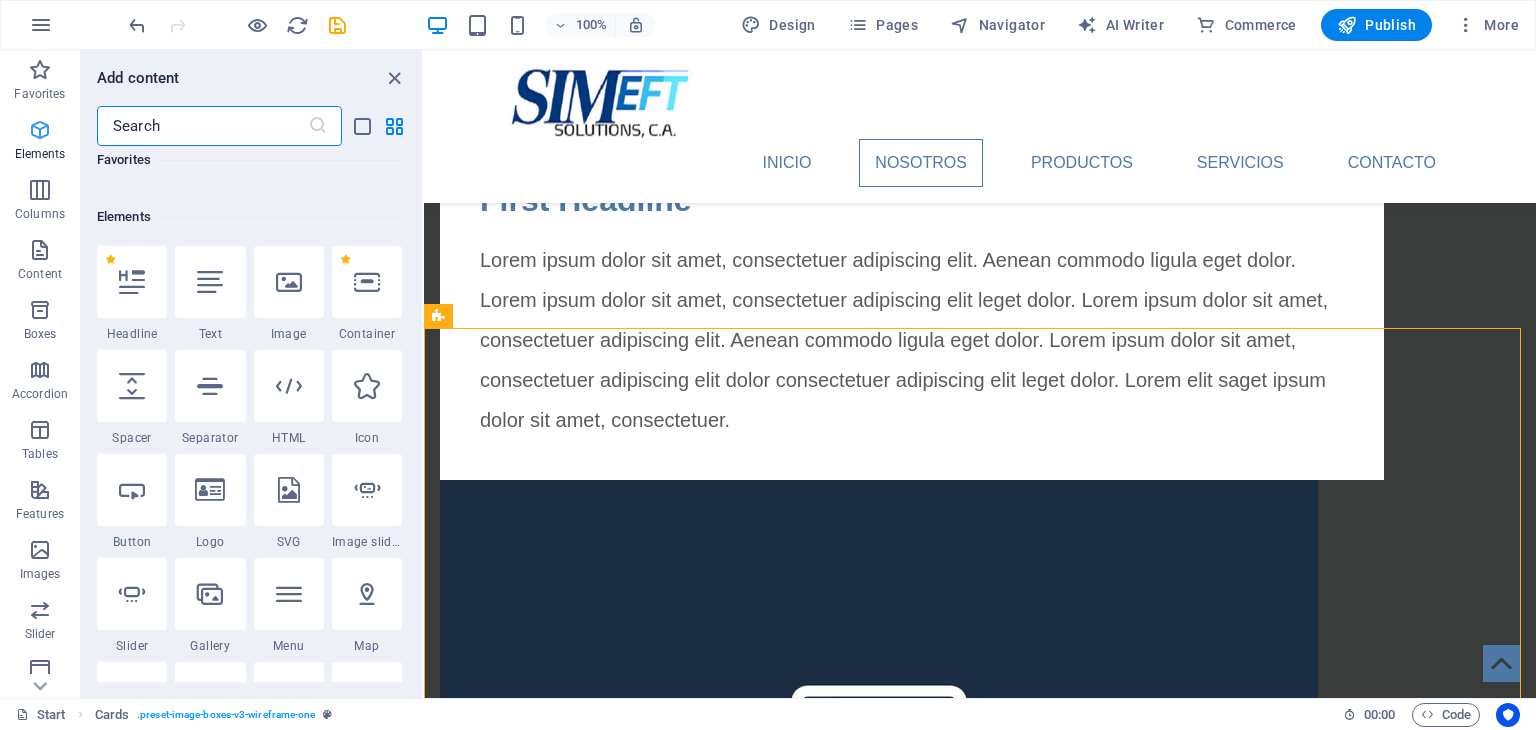 scroll, scrollTop: 212, scrollLeft: 0, axis: vertical 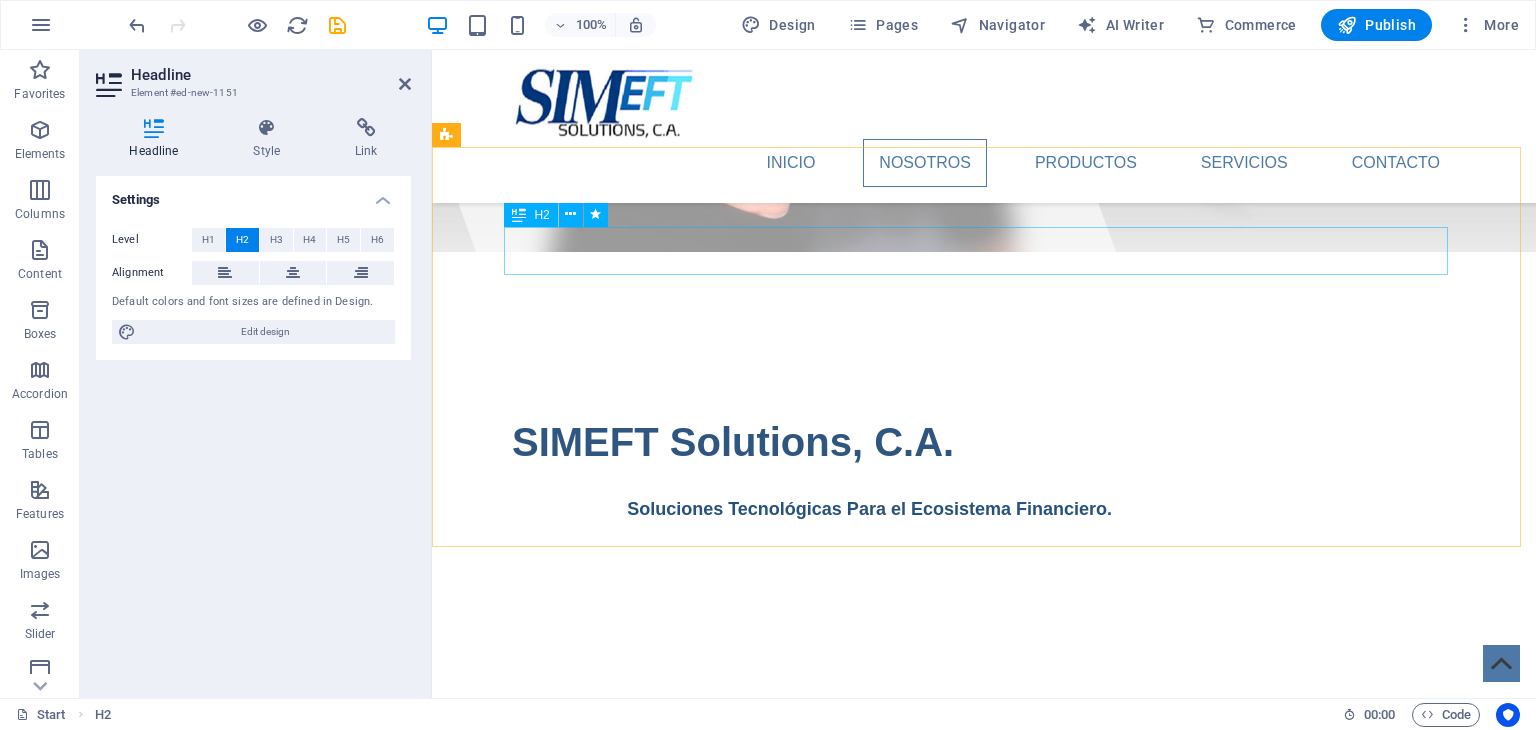 click on "Nosotros" at bounding box center [984, 723] 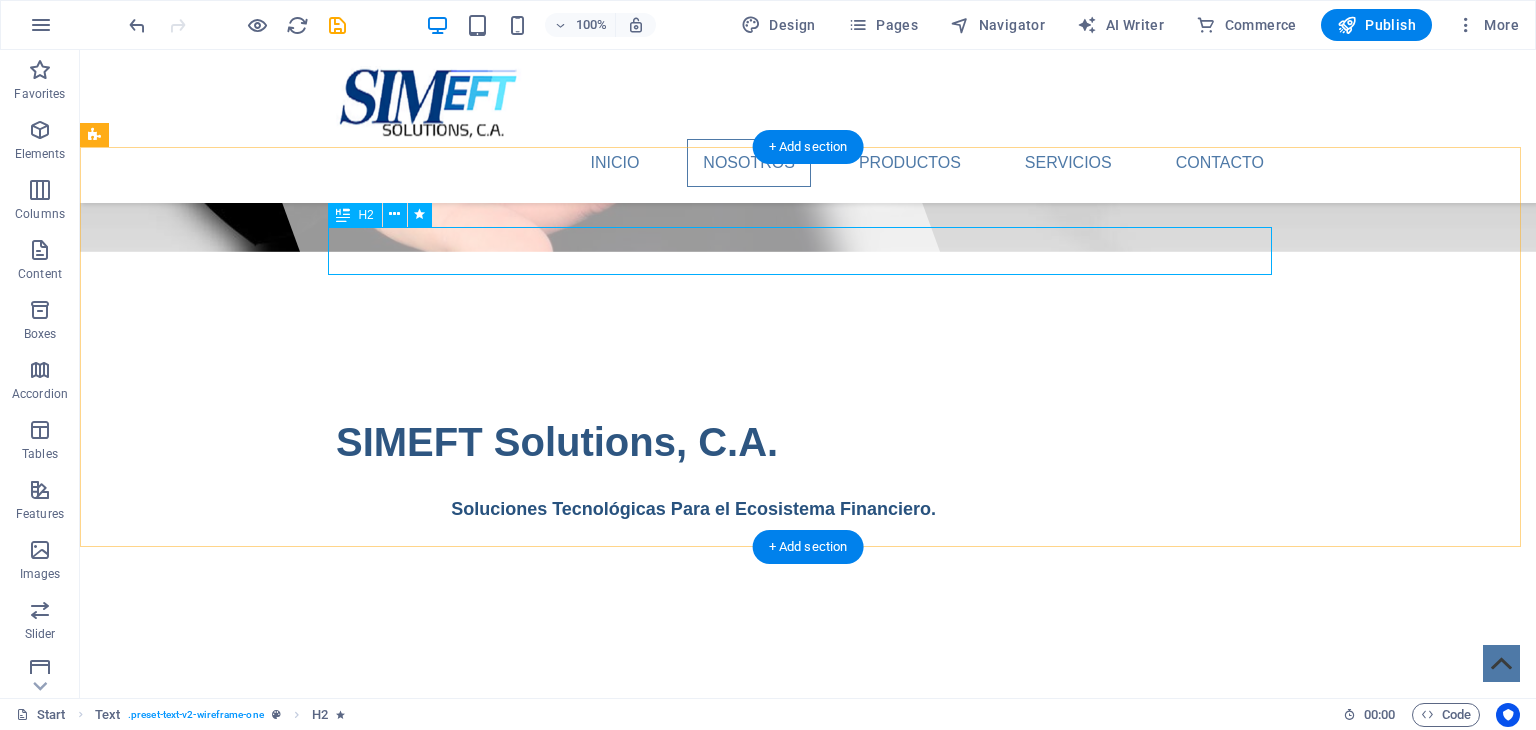 click on "Nosotros" at bounding box center (808, 723) 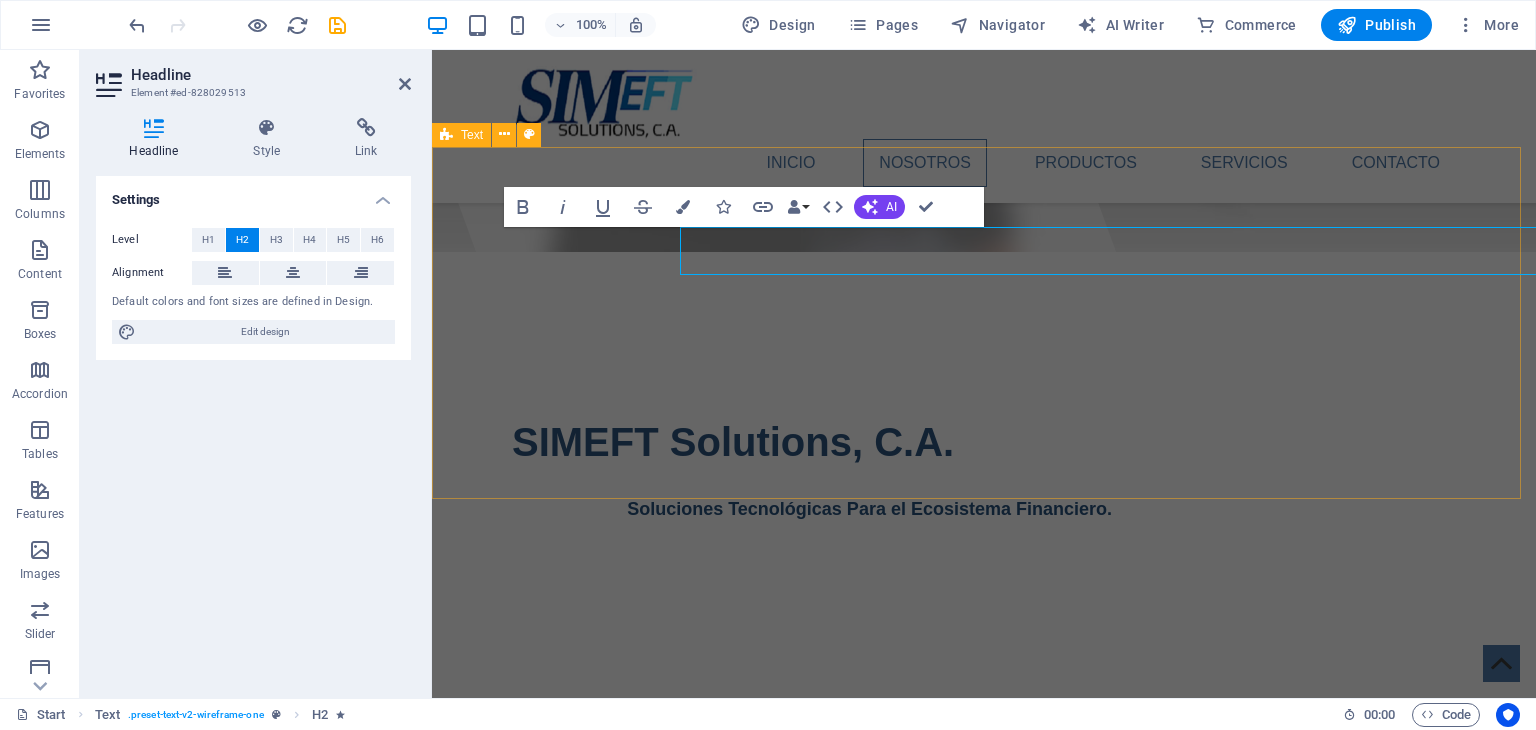 click on "Nosotros En  SIMEFT Solutions ,  C.A.  nos dedicamos a ofrecer Productos Tecnológicos, así como servicios de desarrollo, integración y consultoría en soluciones tecnológicas y servicios empresariales. Contamos con profesionales con amplia experiencia en las áreas de Medios de Pago Electrónicos y Criptografía, lo que garantiza a sus clientes un alto nivel de calidad en las soluciones implantadas." at bounding box center [984, 819] 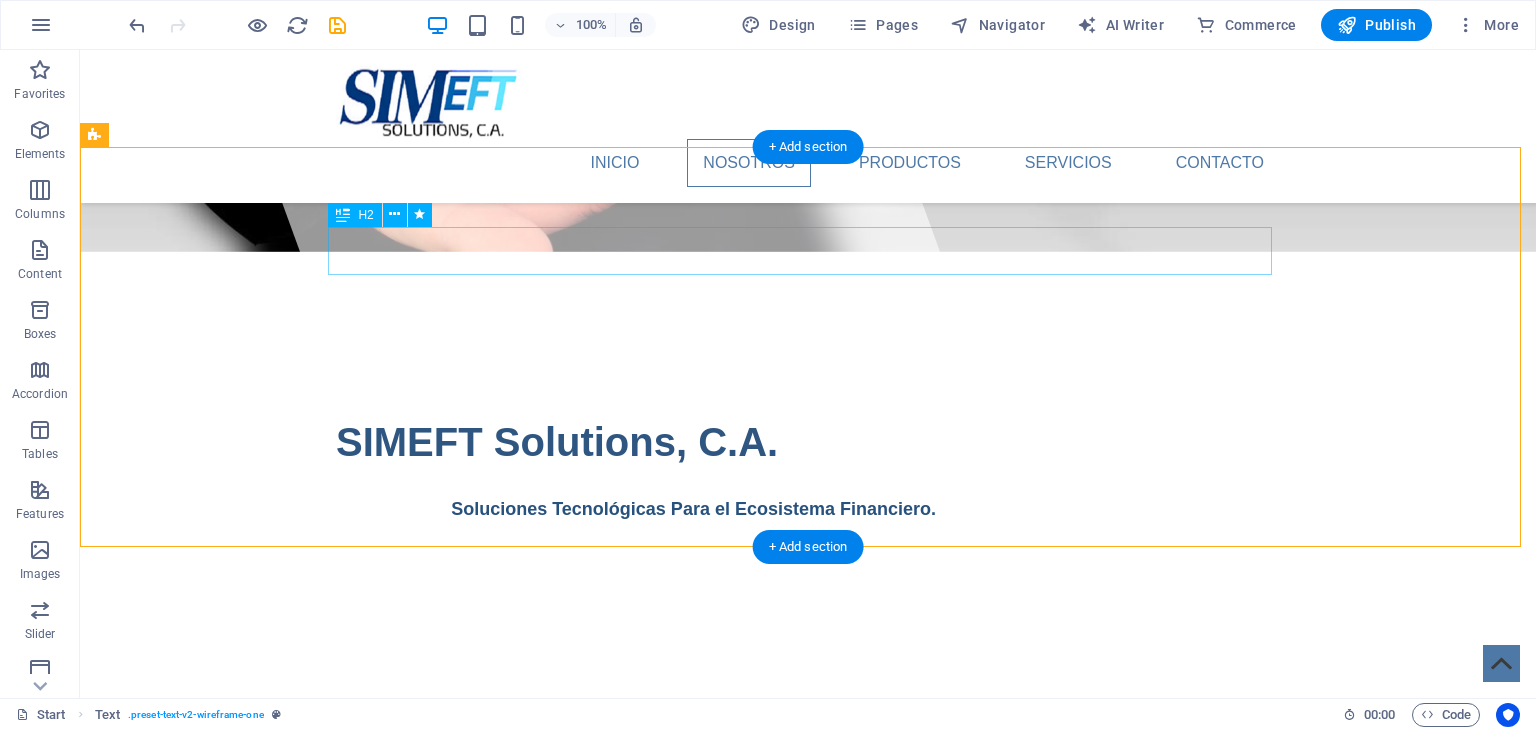 click on "Nosotros" at bounding box center [808, 723] 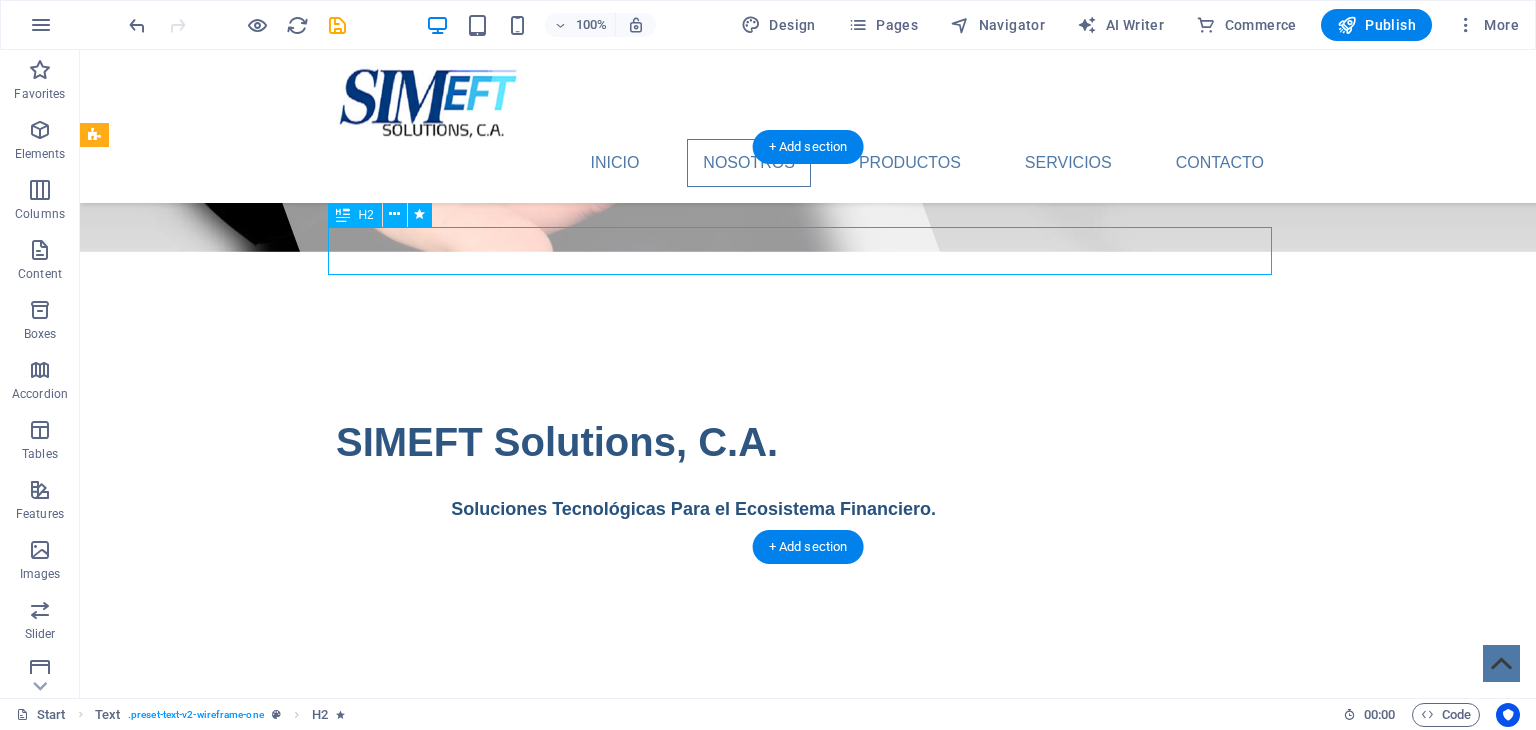 click on "Nosotros" at bounding box center [808, 723] 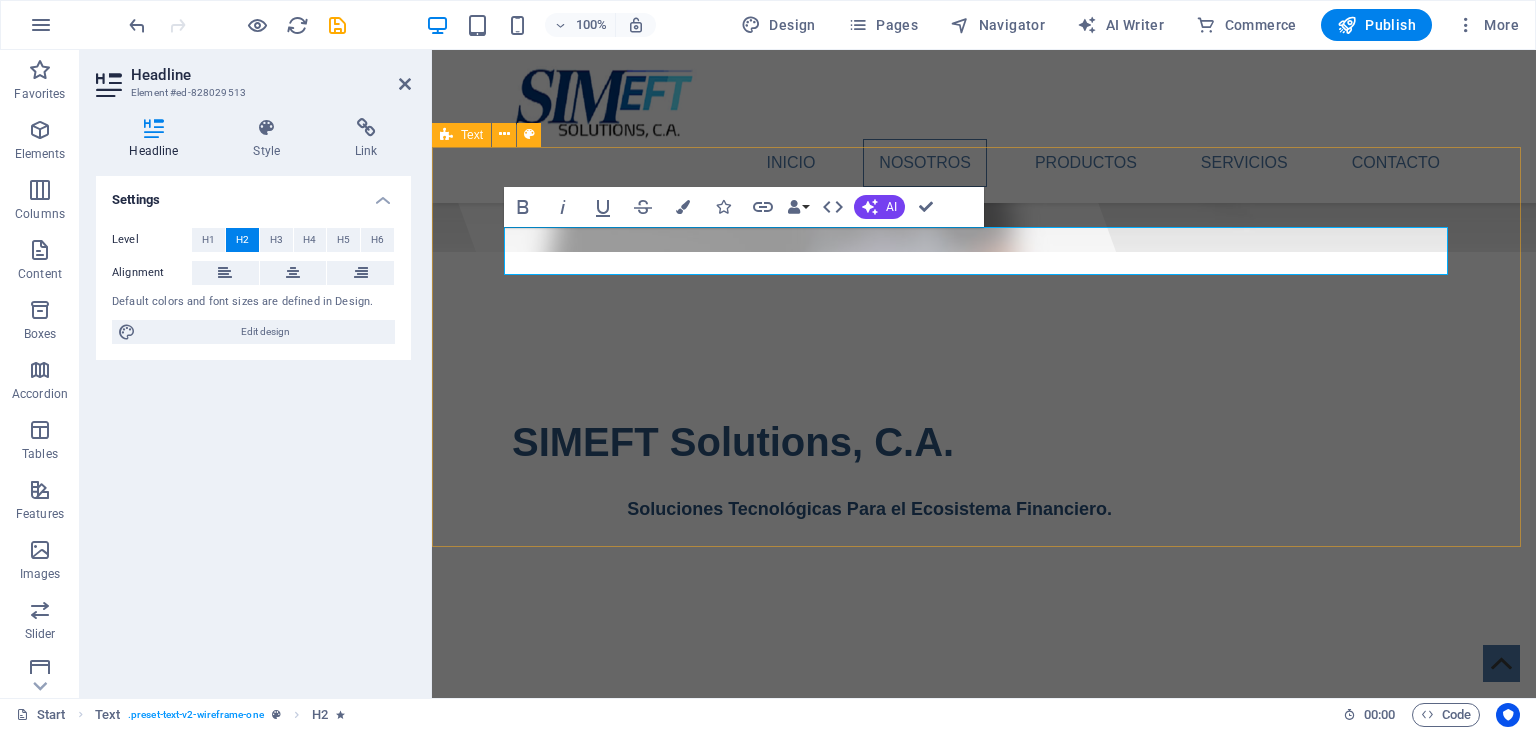 click on "Nosotros En  SIMEFT Solutions ,  C.A.  nos dedicamos a ofrecer Productos Tecnológicos, así como servicios de desarrollo, integración y consultoría en soluciones tecnológicas y servicios empresariales. Contamos con profesionales con amplia experiencia en las áreas de Medios de Pago Electrónicos y Criptografía, lo que garantiza a sus clientes un alto nivel de calidad en las soluciones implantadas." at bounding box center (984, 819) 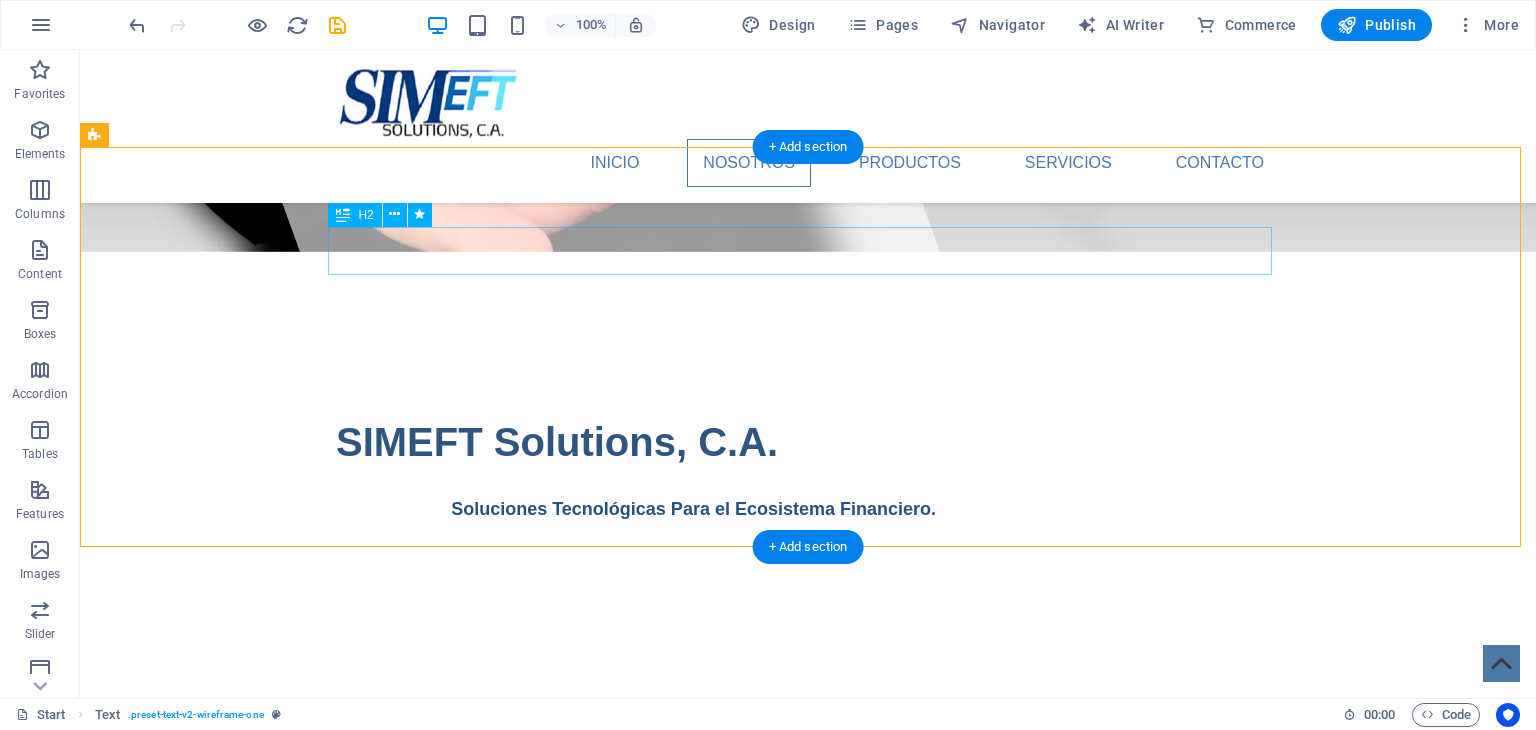 click on "Nosotros" at bounding box center (808, 723) 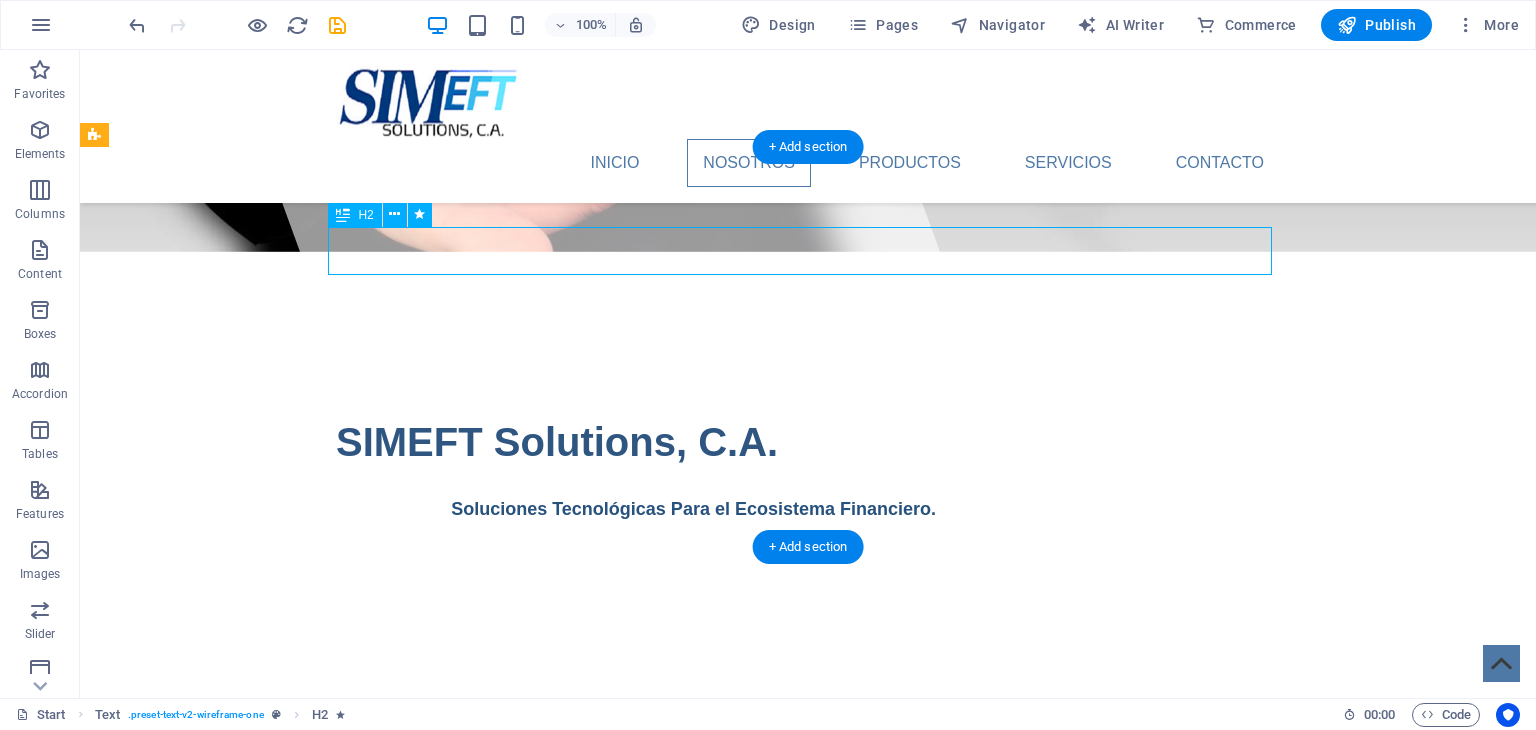 click on "Nosotros" at bounding box center (808, 723) 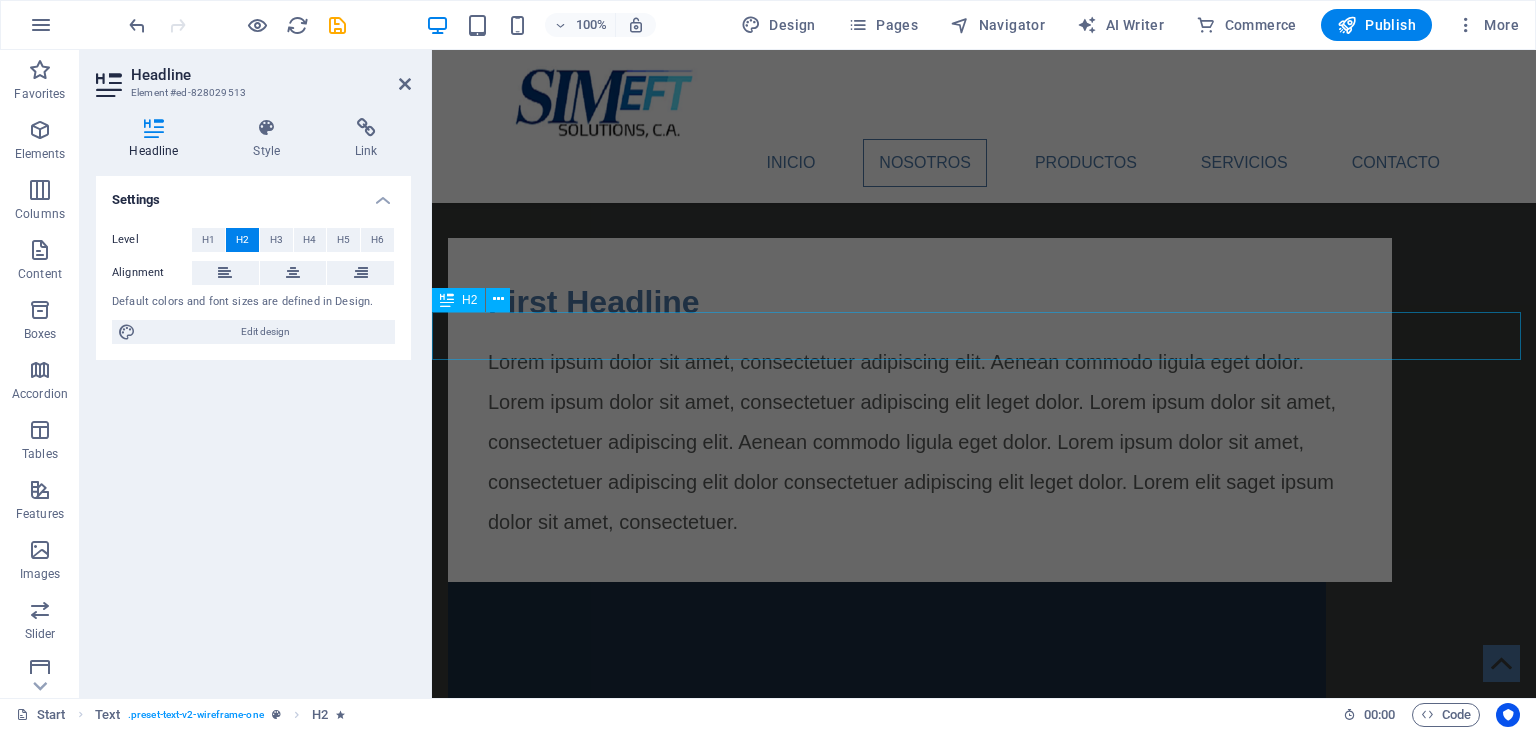 scroll, scrollTop: 1375, scrollLeft: 0, axis: vertical 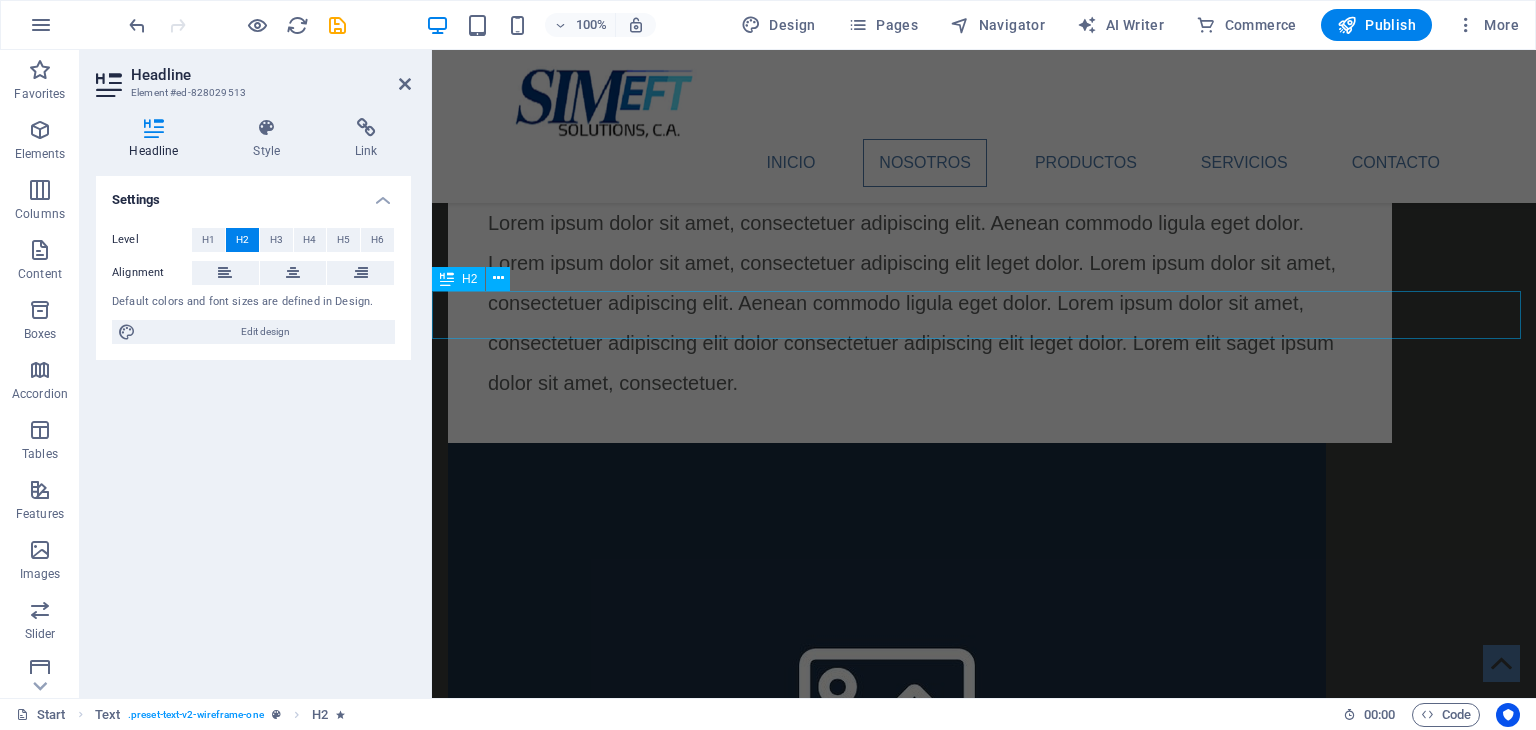 click on "New headline" at bounding box center (984, 1074) 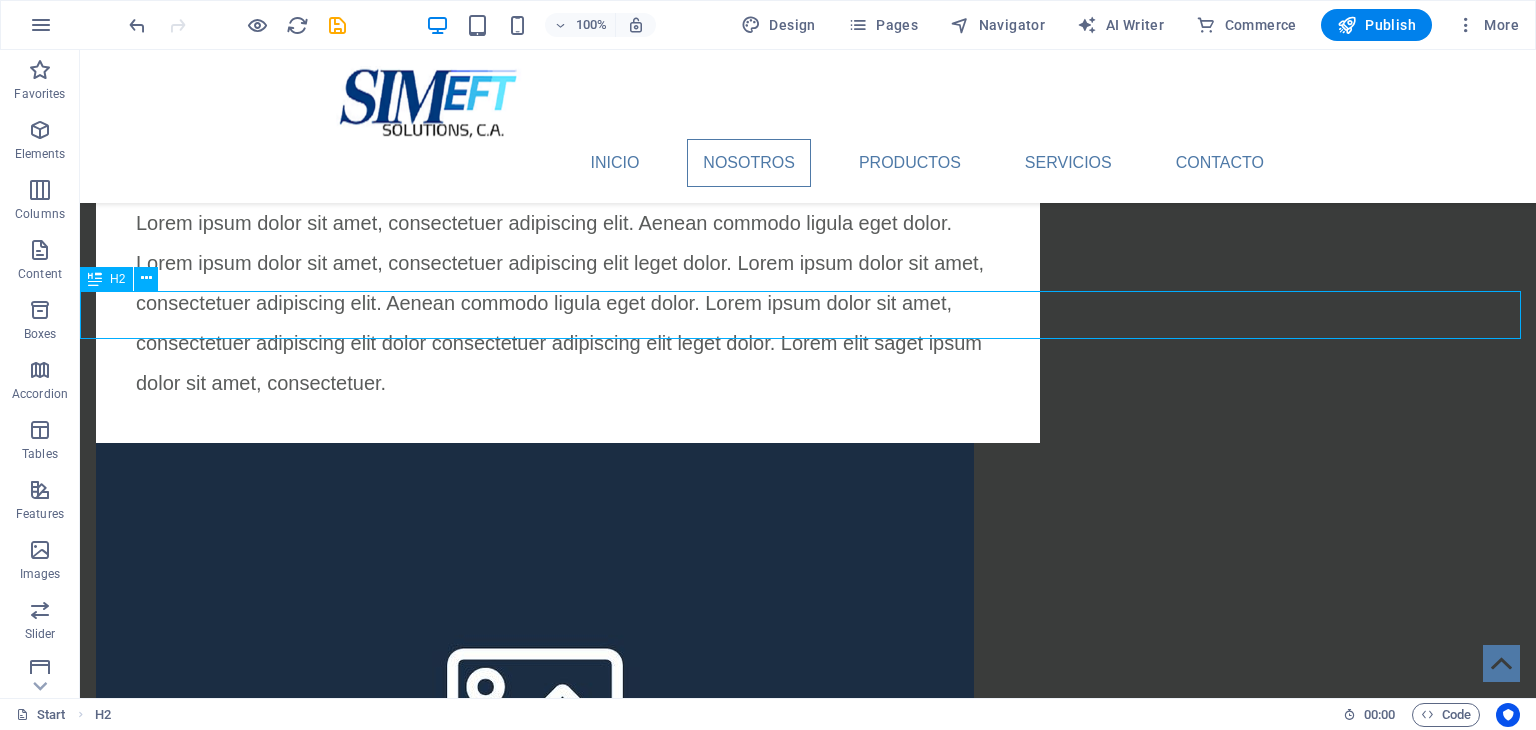click on "New headline" at bounding box center [808, 1074] 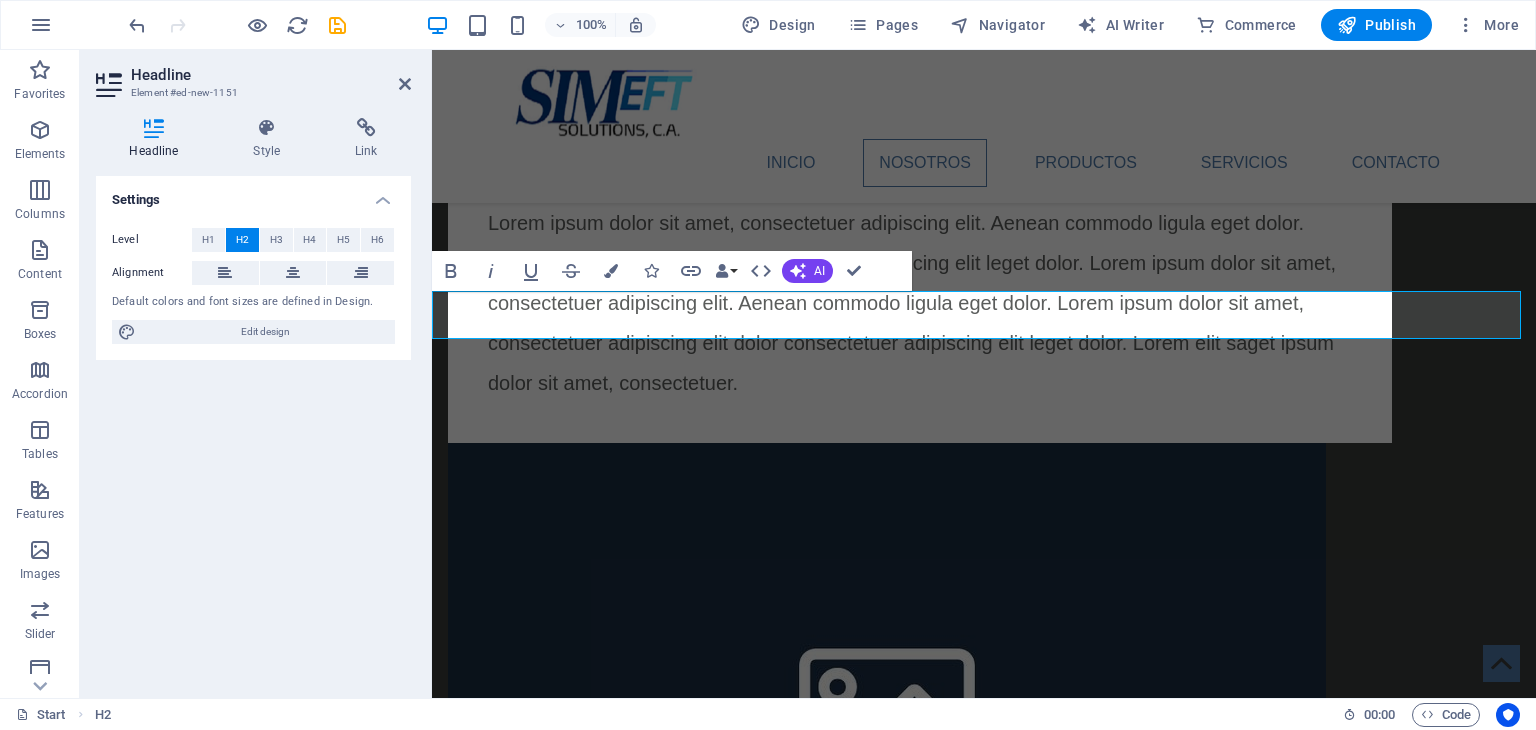 type 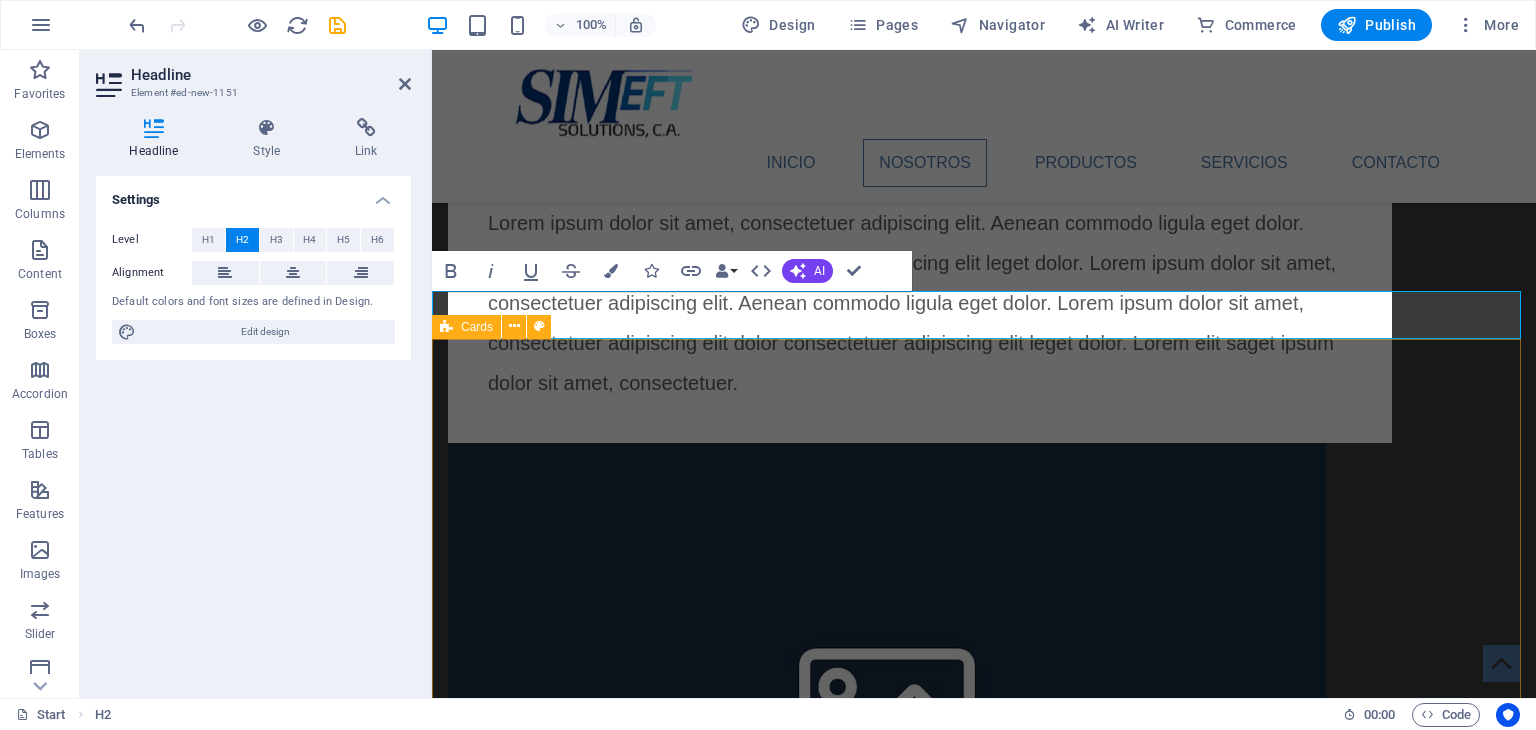 click on "Headline Es un sistema con capacidad de expansión, configurable, pensado para ser ágil y versátil, con  SIMEFT Inject  usted podrá ejecutar todo tipo de transacciones financieras para analizar el flujo de las mismas en sus sistemas. Headline Ágil y configurable, permitirá ahorrar tiempos de prueba, independizarse de autorizadores de terceras partes lo que se traduce en mayor productividad y menores tiempos de resolución de incidencias e implementaciones. Headline El Certifier puede actuar en conjunto con el autorizador para generar una completa experiencia de validación y respuestas dinámicas. Adicionalmente se generan reportes con el resultado de la transacción, indicando el éxito o falla de cada una de las validaciones indicadas." at bounding box center (984, 2168) 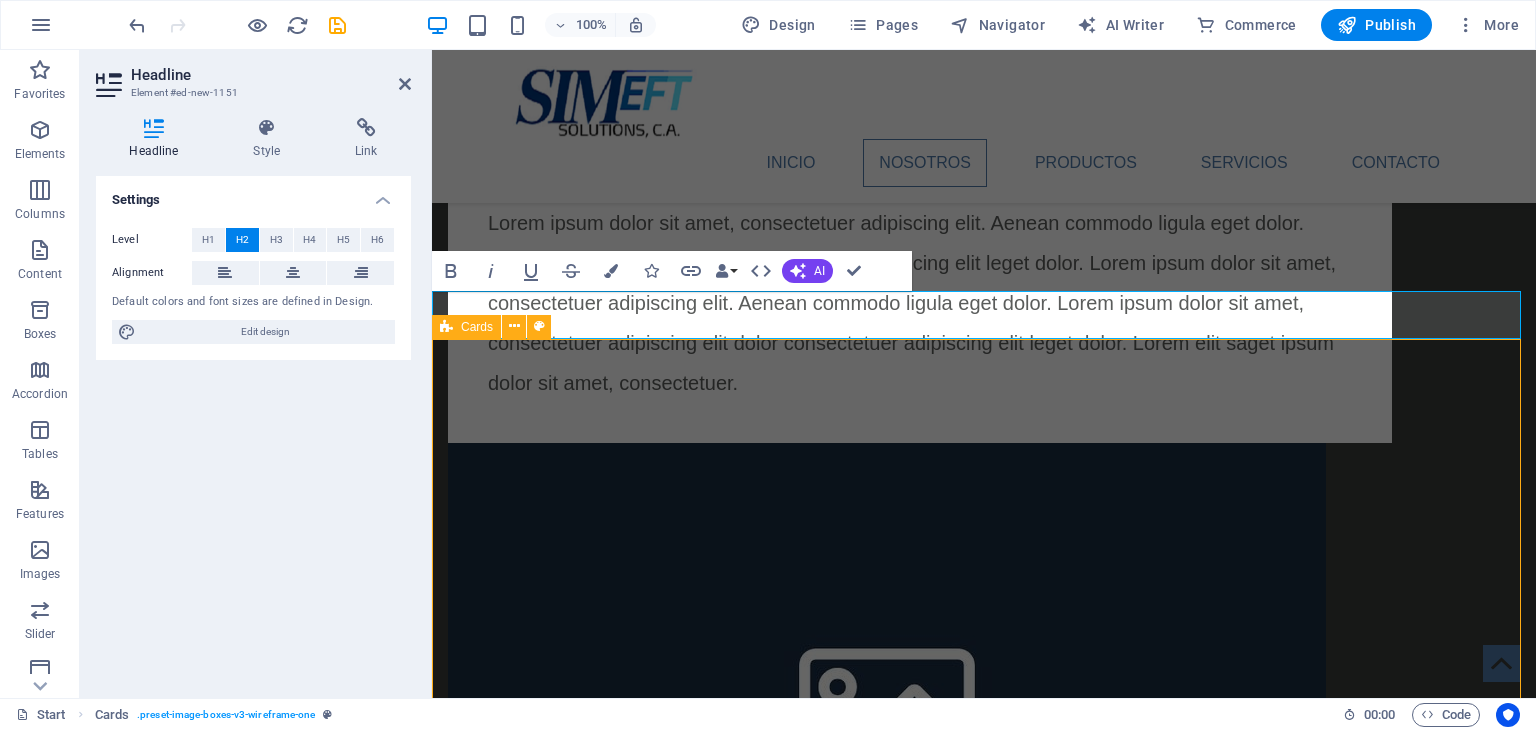 click on "Headline Es un sistema con capacidad de expansión, configurable, pensado para ser ágil y versátil, con  SIMEFT Inject  usted podrá ejecutar todo tipo de transacciones financieras para analizar el flujo de las mismas en sus sistemas. Headline Ágil y configurable, permitirá ahorrar tiempos de prueba, independizarse de autorizadores de terceras partes lo que se traduce en mayor productividad y menores tiempos de resolución de incidencias e implementaciones. Headline El Certifier puede actuar en conjunto con el autorizador para generar una completa experiencia de validación y respuestas dinámicas. Adicionalmente se generan reportes con el resultado de la transacción, indicando el éxito o falla de cada una de las validaciones indicadas." at bounding box center [984, 2168] 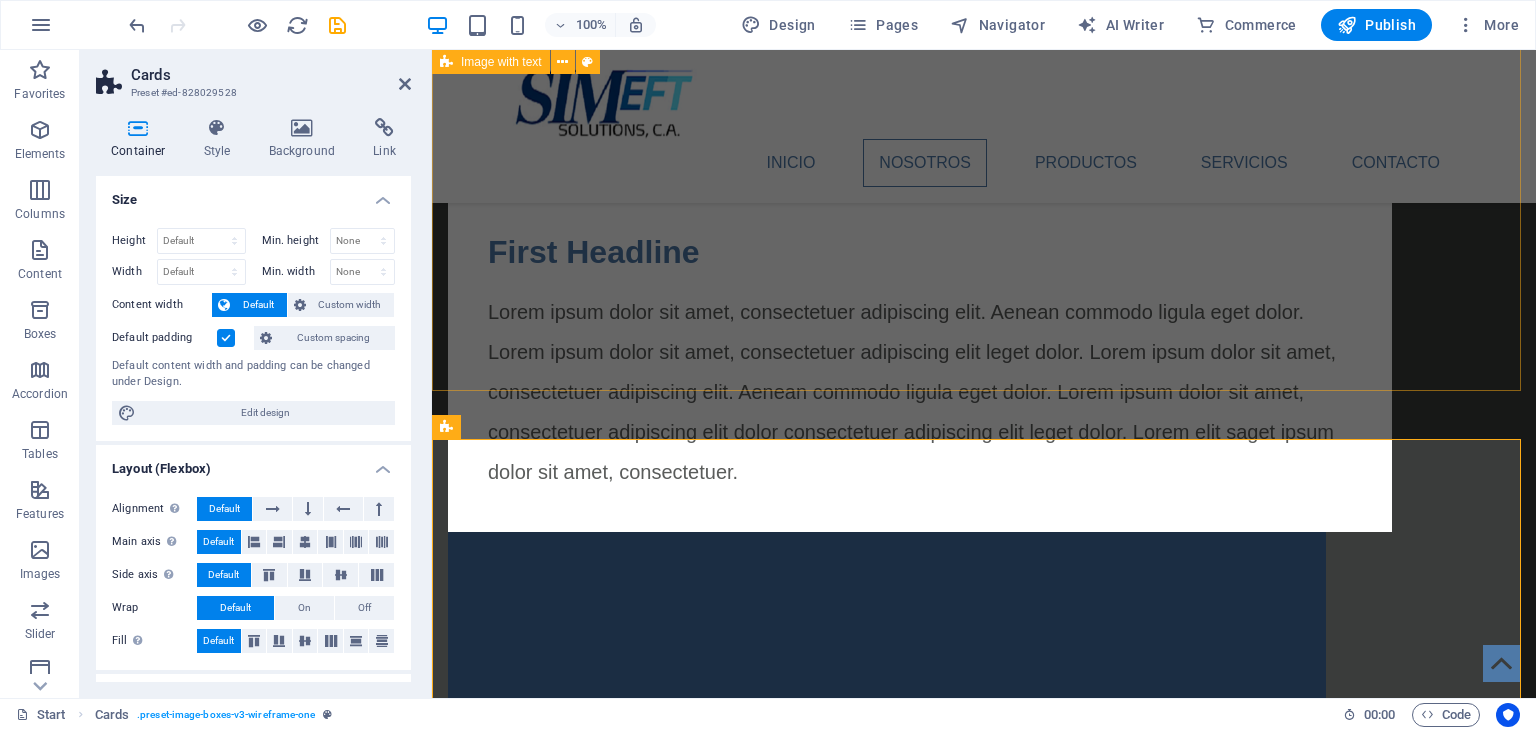 scroll, scrollTop: 1275, scrollLeft: 0, axis: vertical 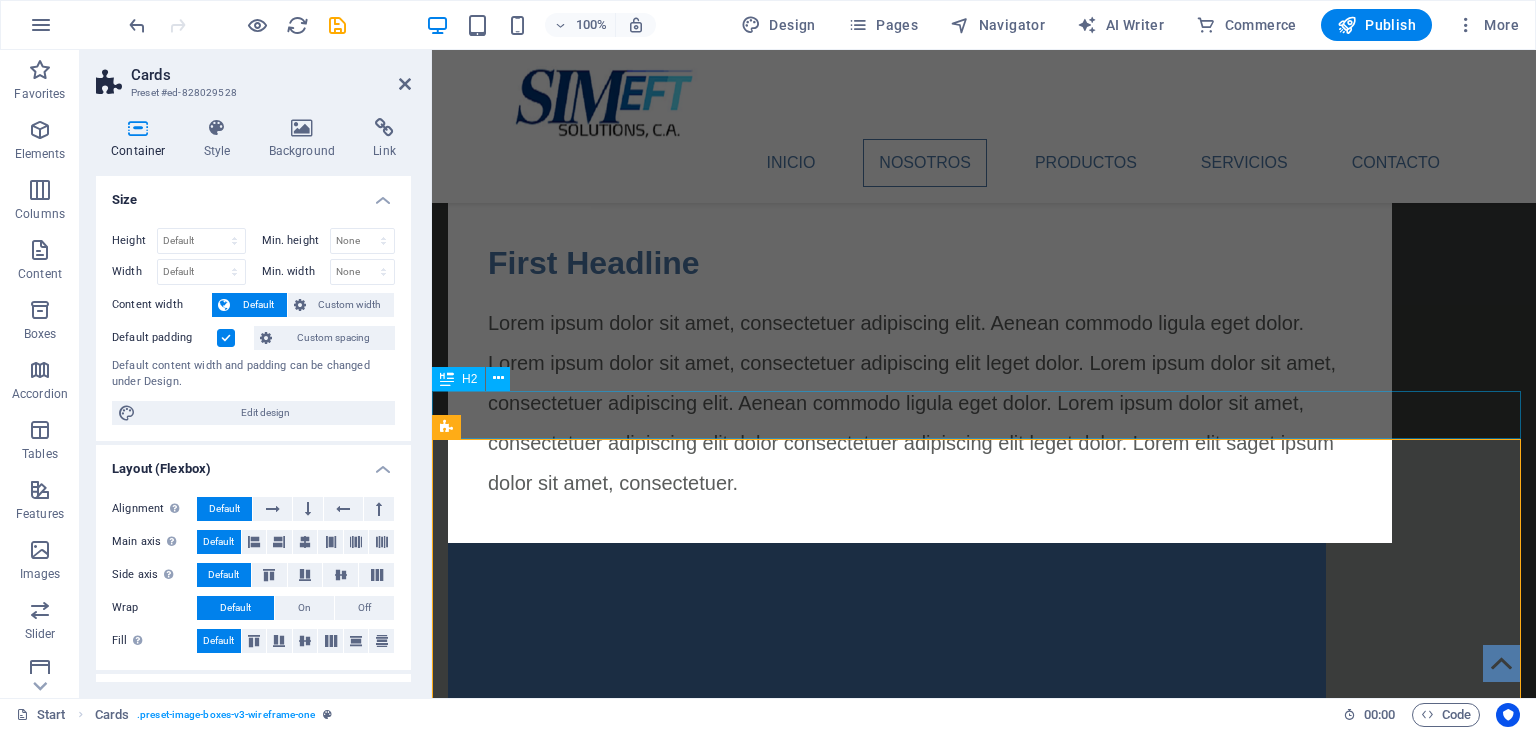 click on "Nuestros Productos" at bounding box center [984, 1174] 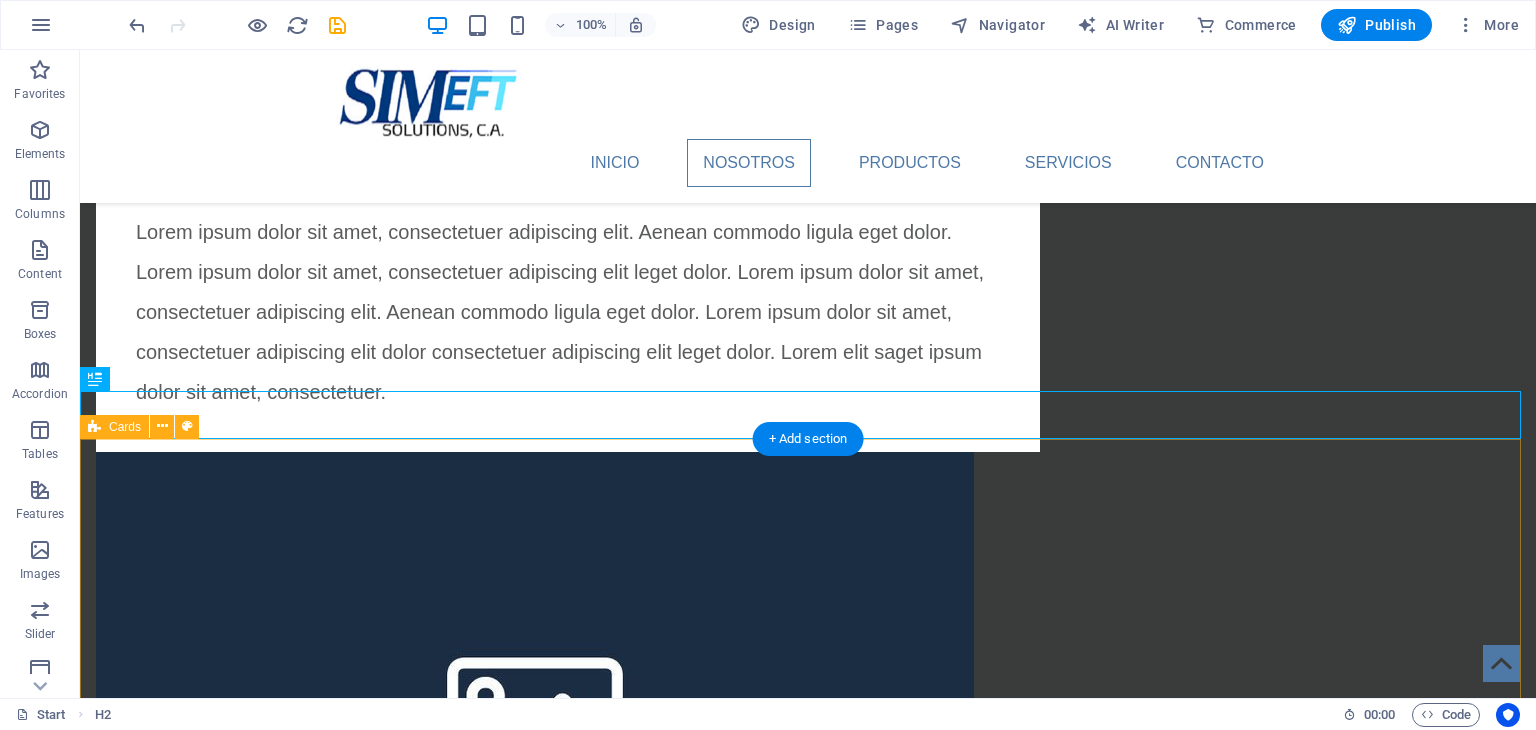 scroll, scrollTop: 1275, scrollLeft: 0, axis: vertical 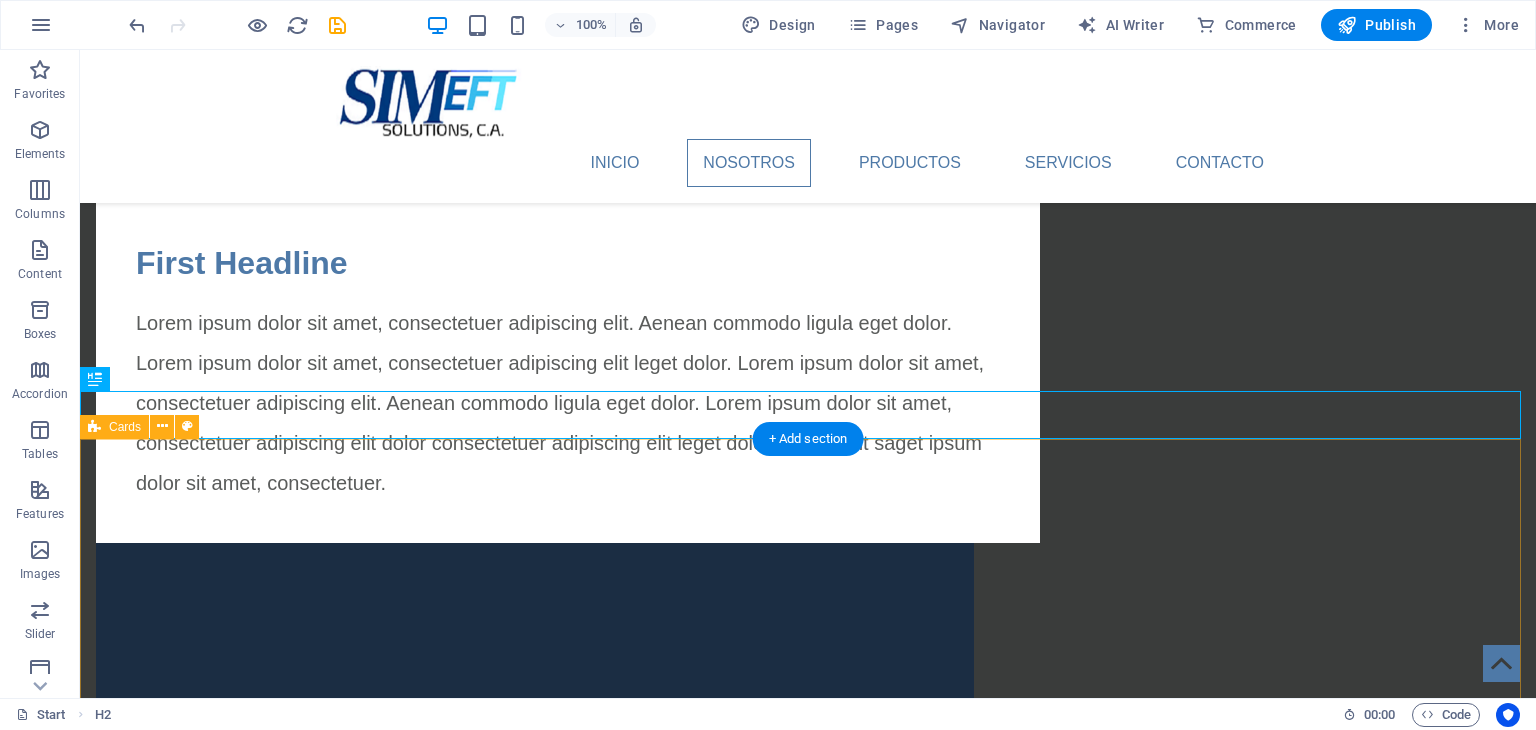 drag, startPoint x: 197, startPoint y: 434, endPoint x: 512, endPoint y: 495, distance: 320.852 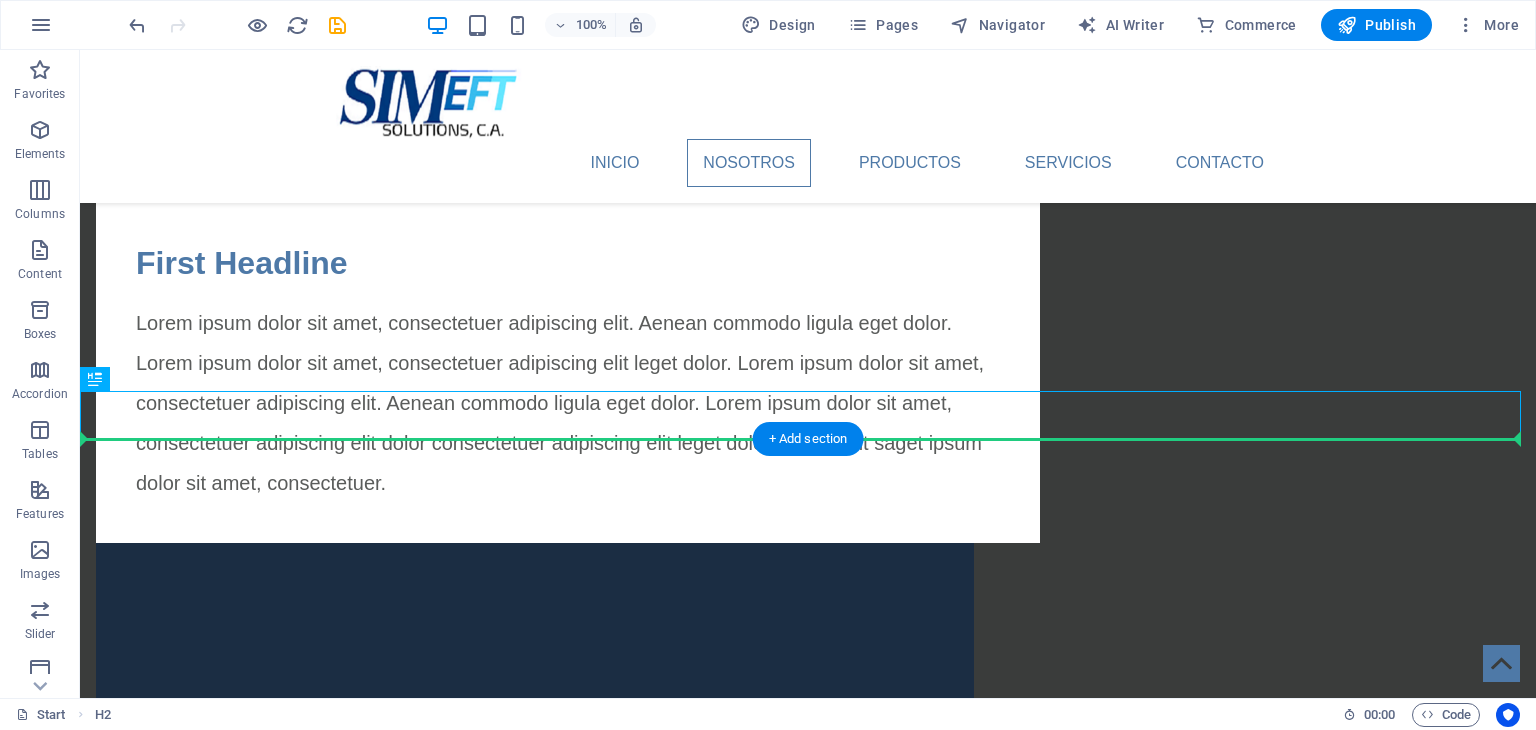 drag, startPoint x: 200, startPoint y: 429, endPoint x: 597, endPoint y: 501, distance: 403.47614 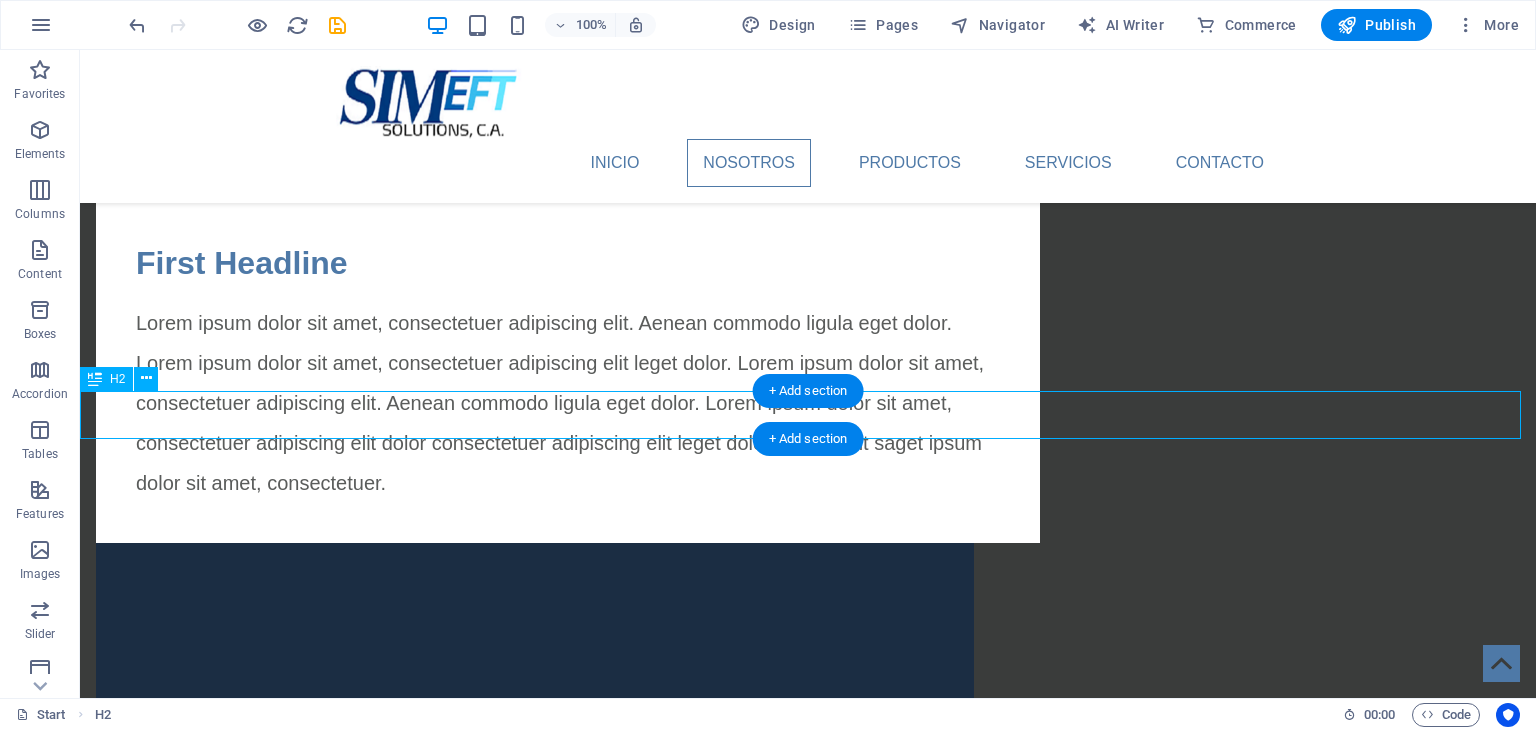 click on "Nuestros Productos" at bounding box center [808, 1174] 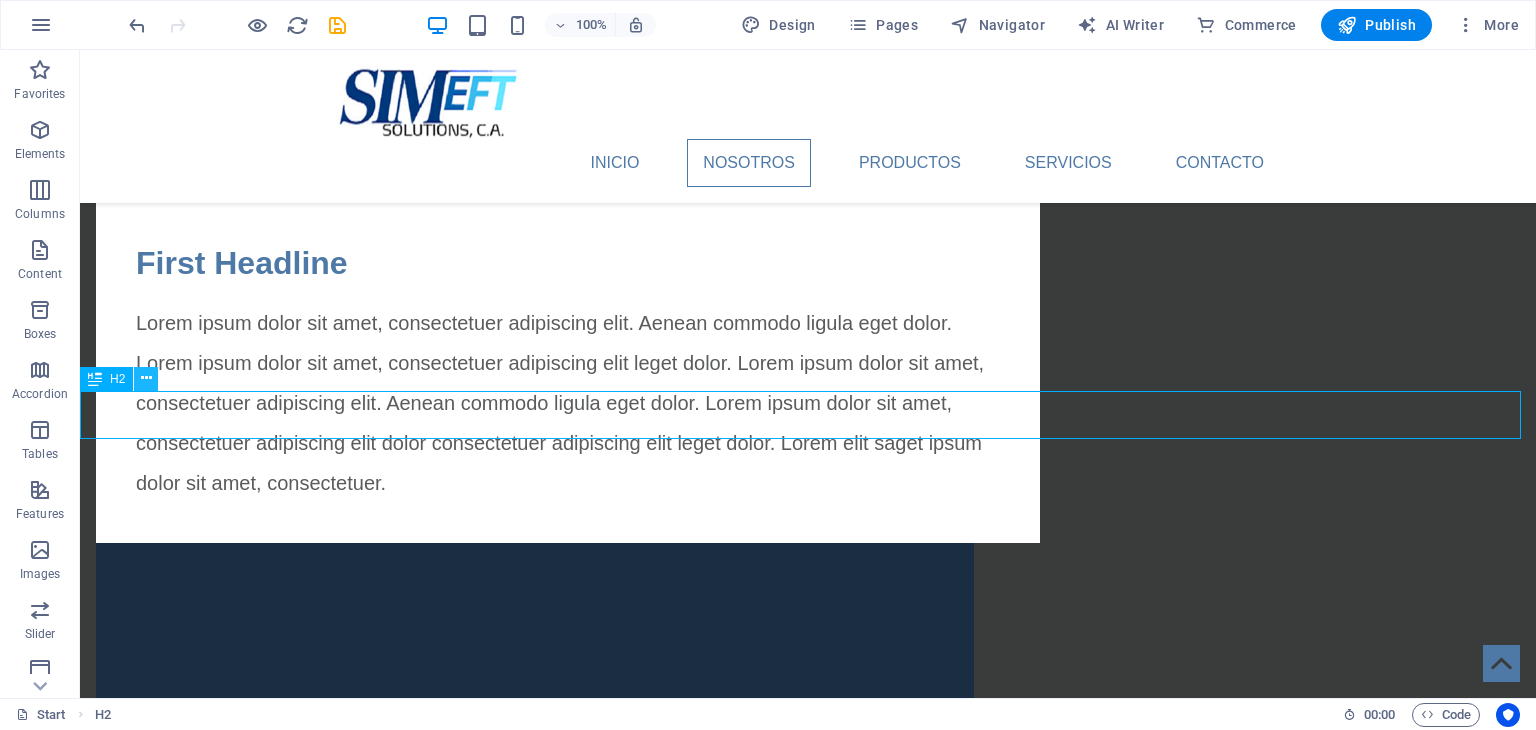 click at bounding box center (146, 379) 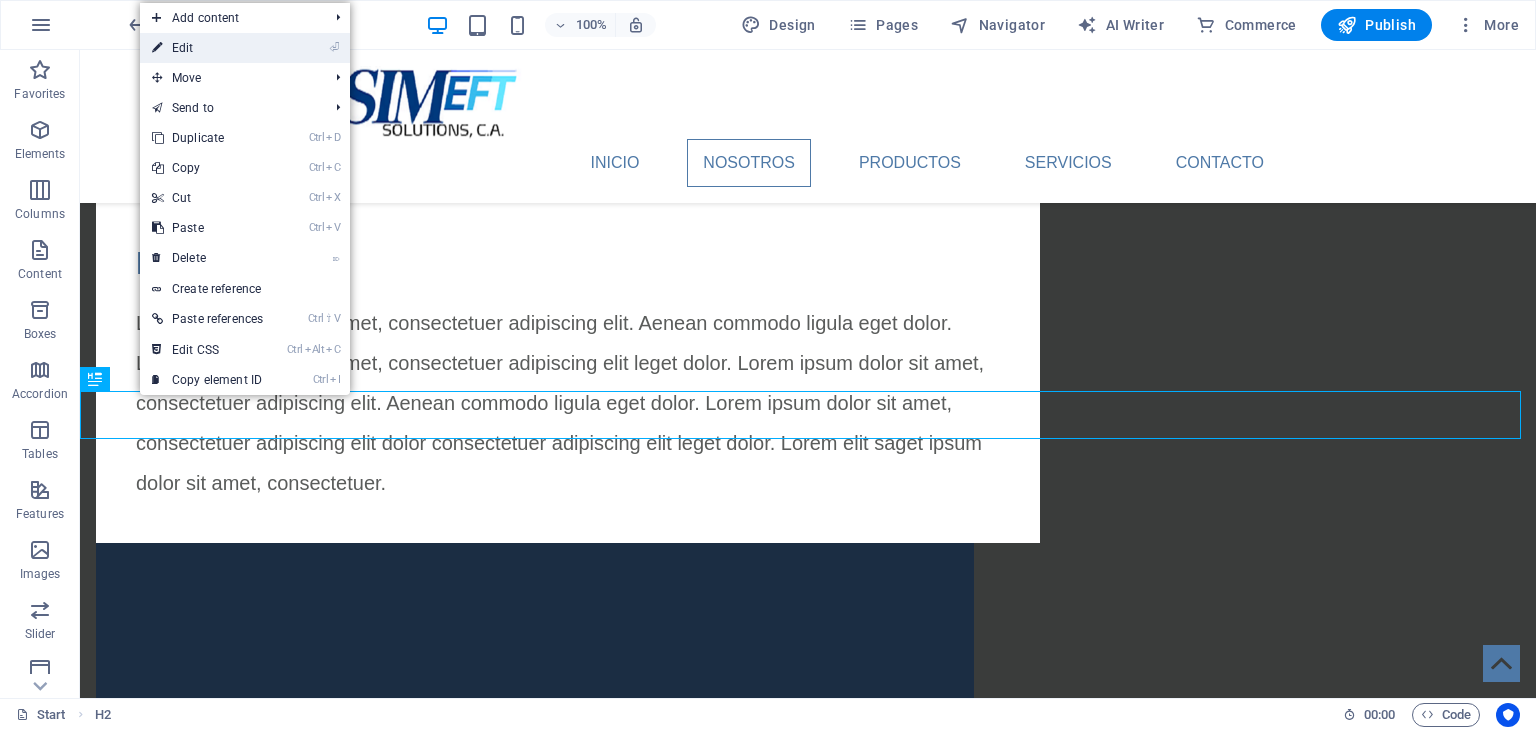 click on "⏎  Edit" at bounding box center (207, 48) 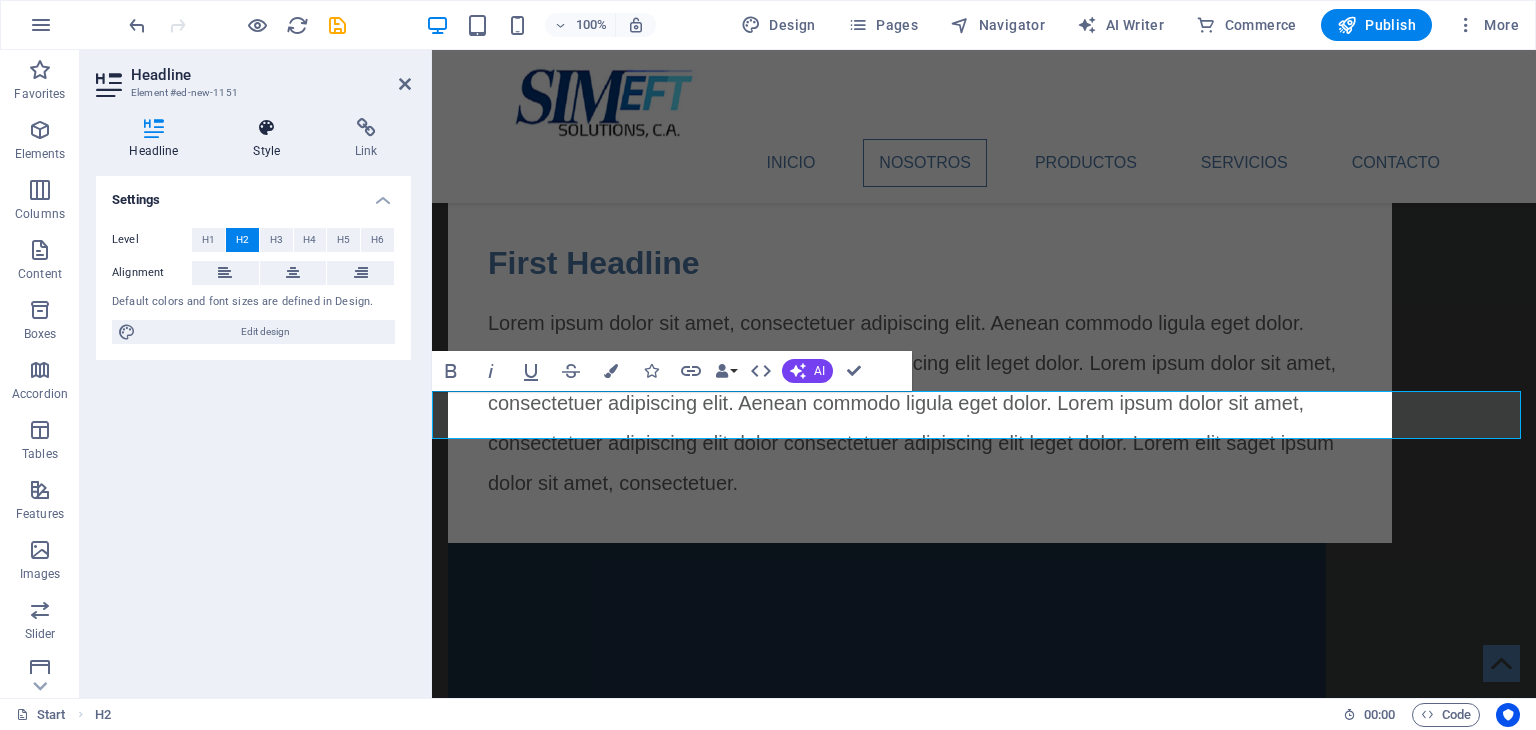 click at bounding box center (267, 128) 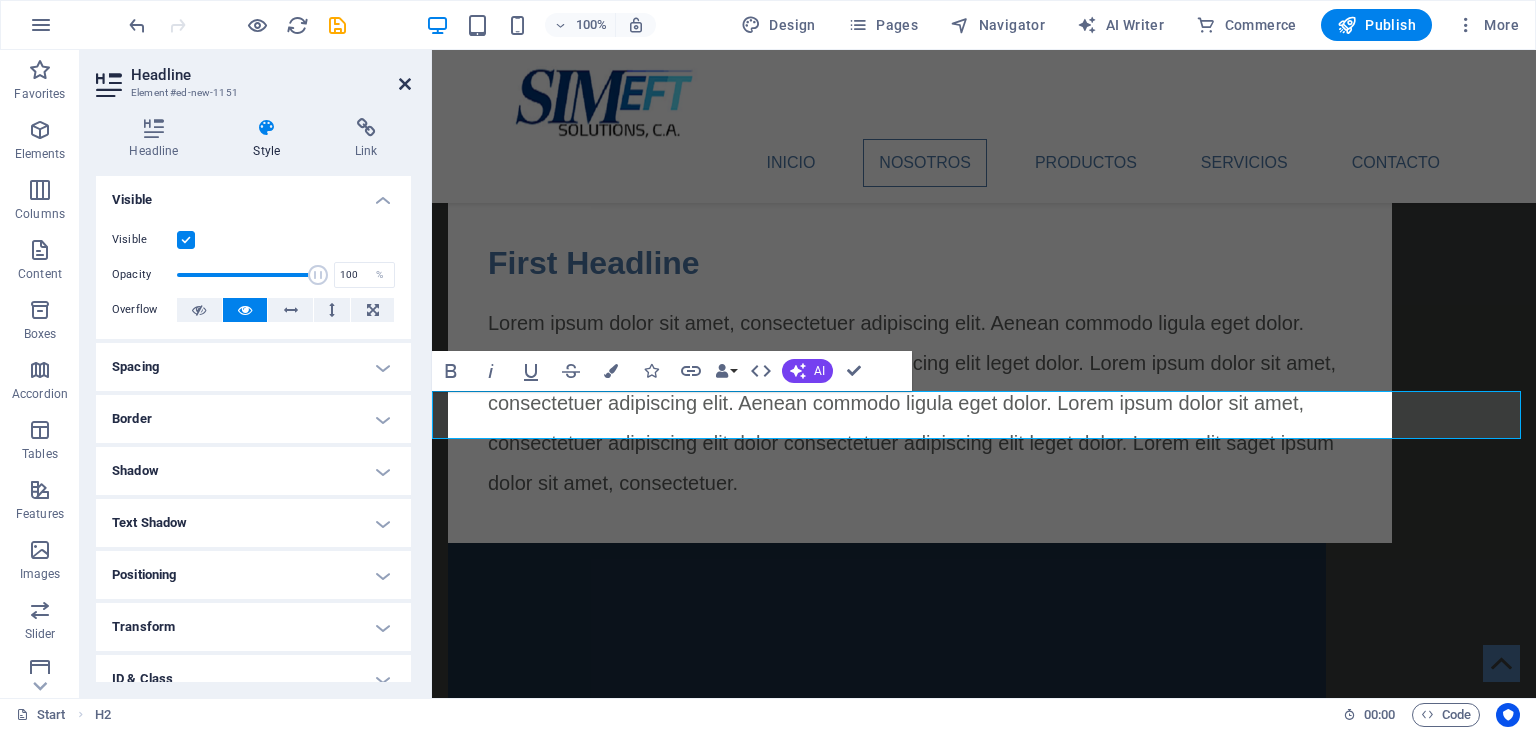 click at bounding box center (405, 84) 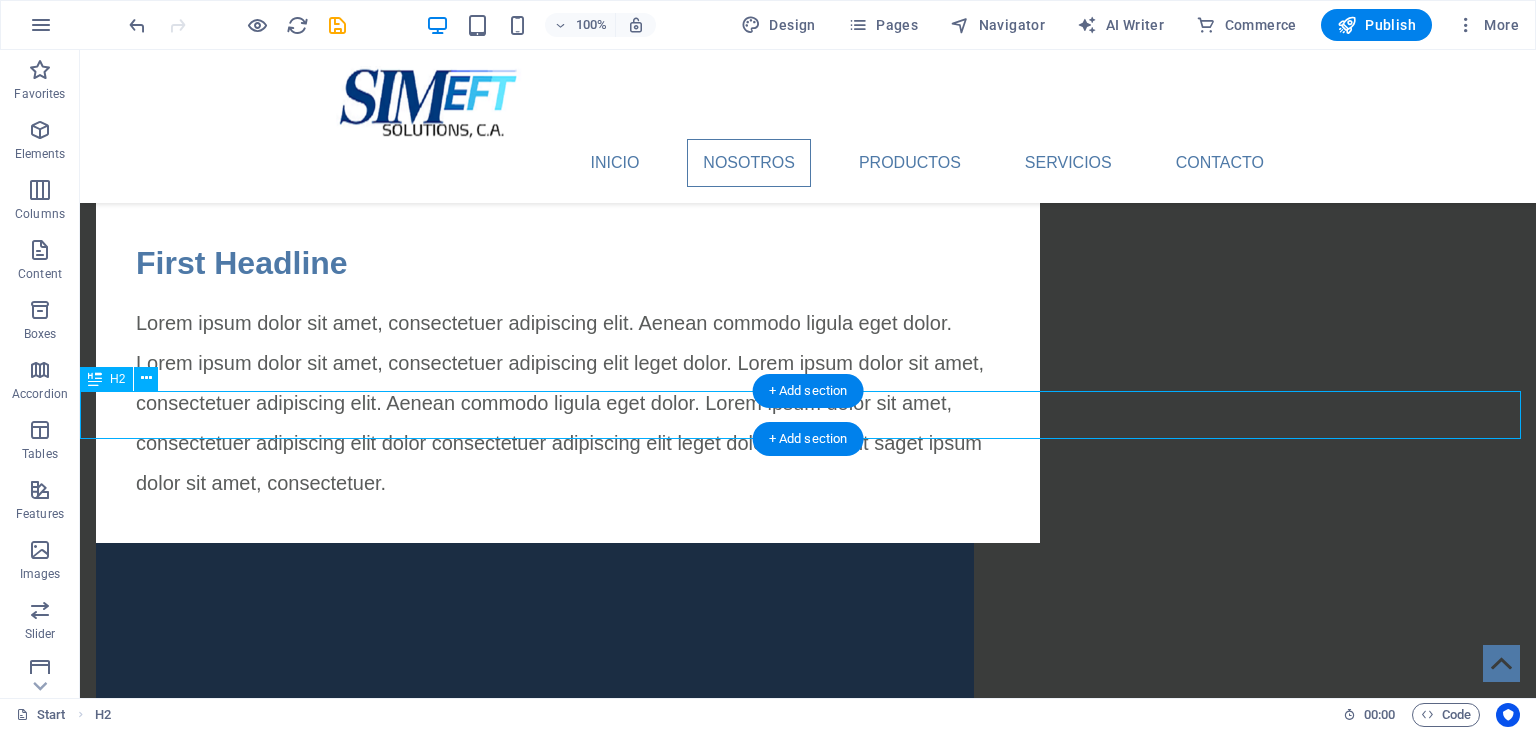 click on "Nuestros Productos" at bounding box center (808, 1174) 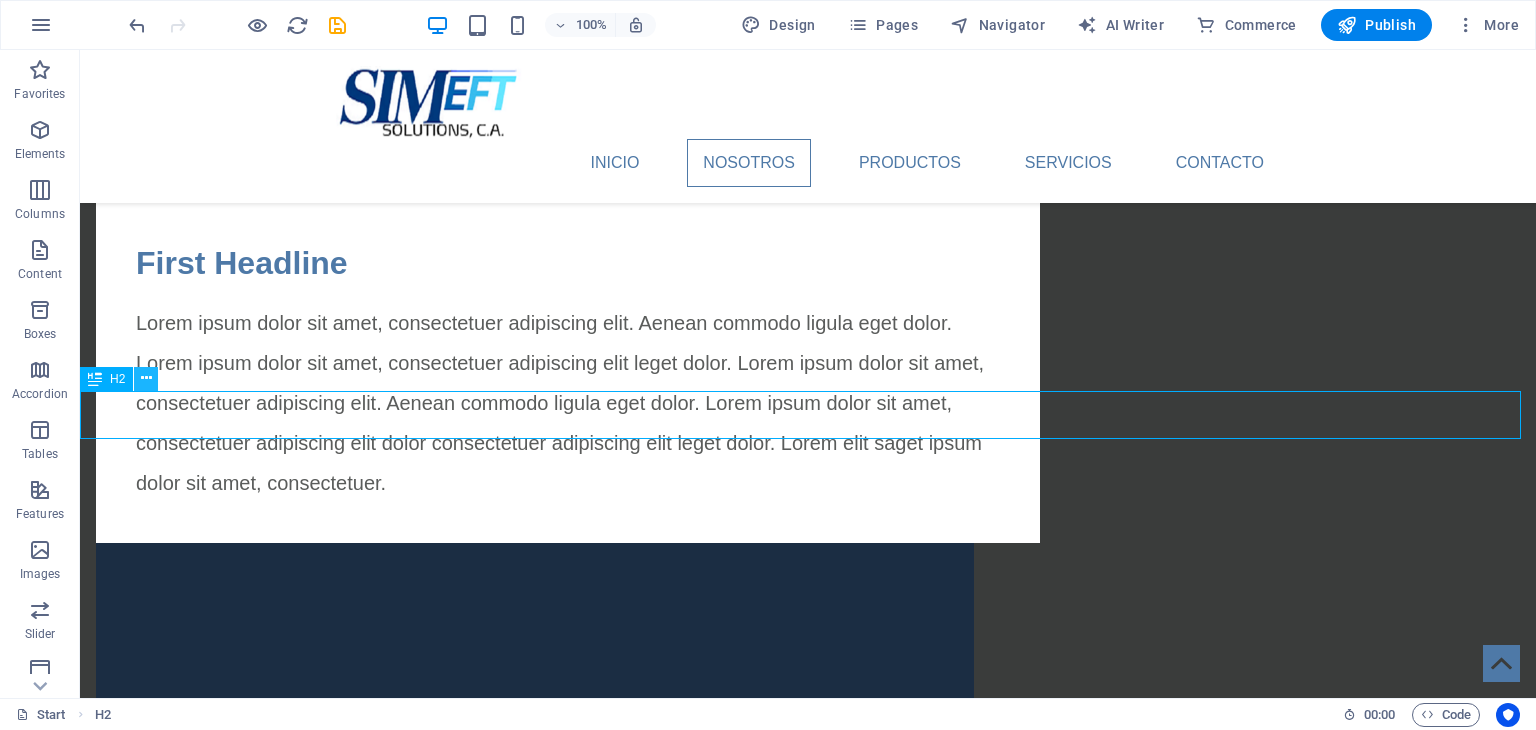 click at bounding box center (146, 378) 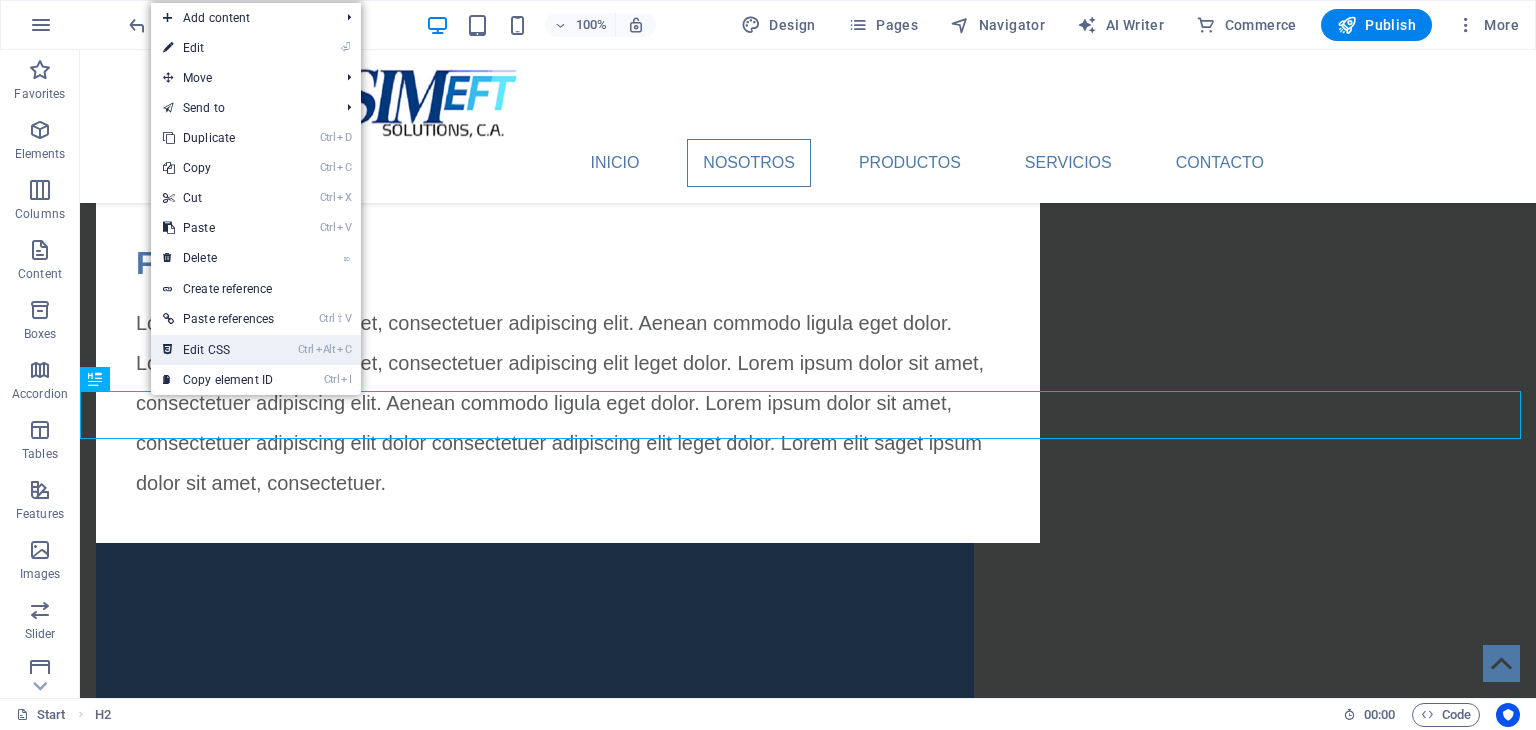 click on "Ctrl Alt C  Edit CSS" at bounding box center (218, 350) 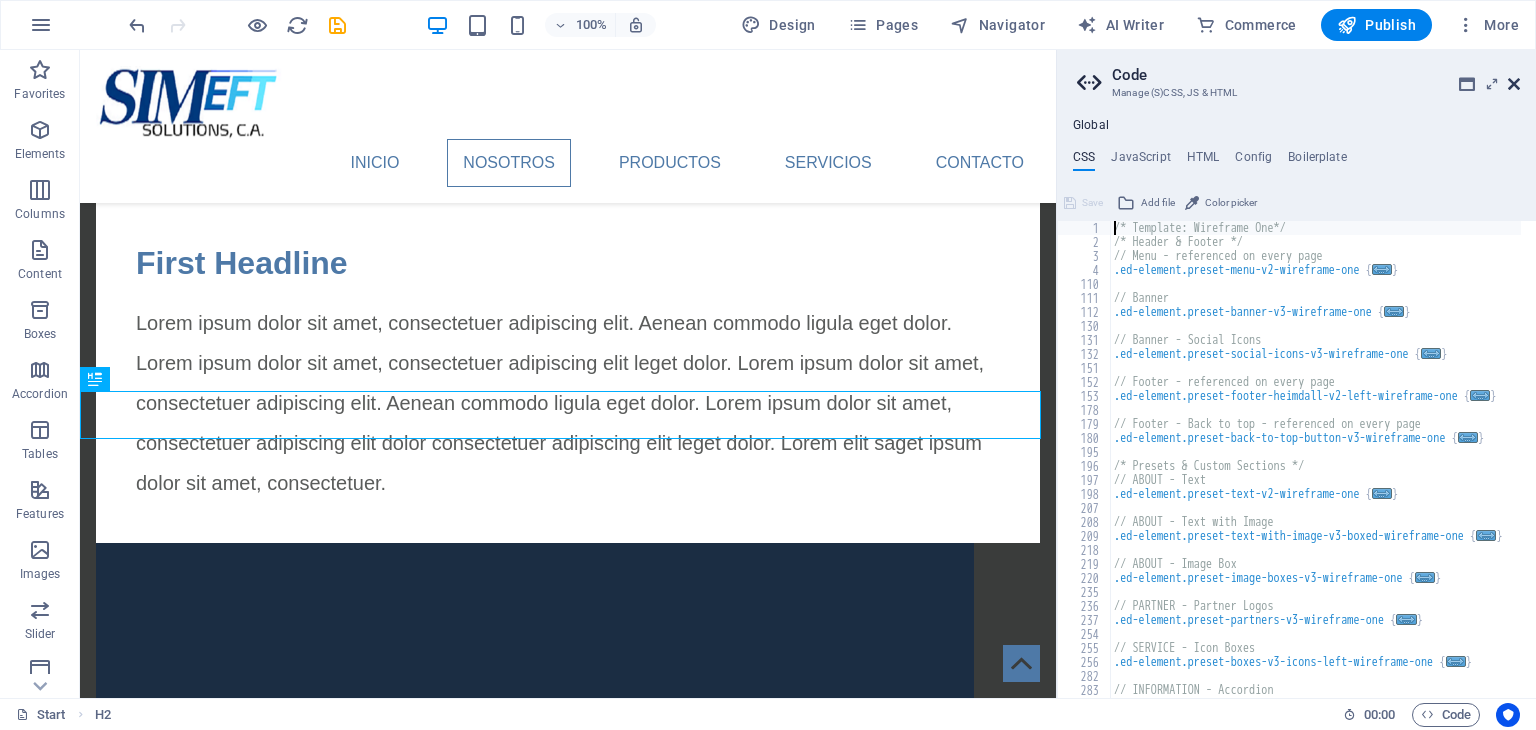 click at bounding box center (1514, 84) 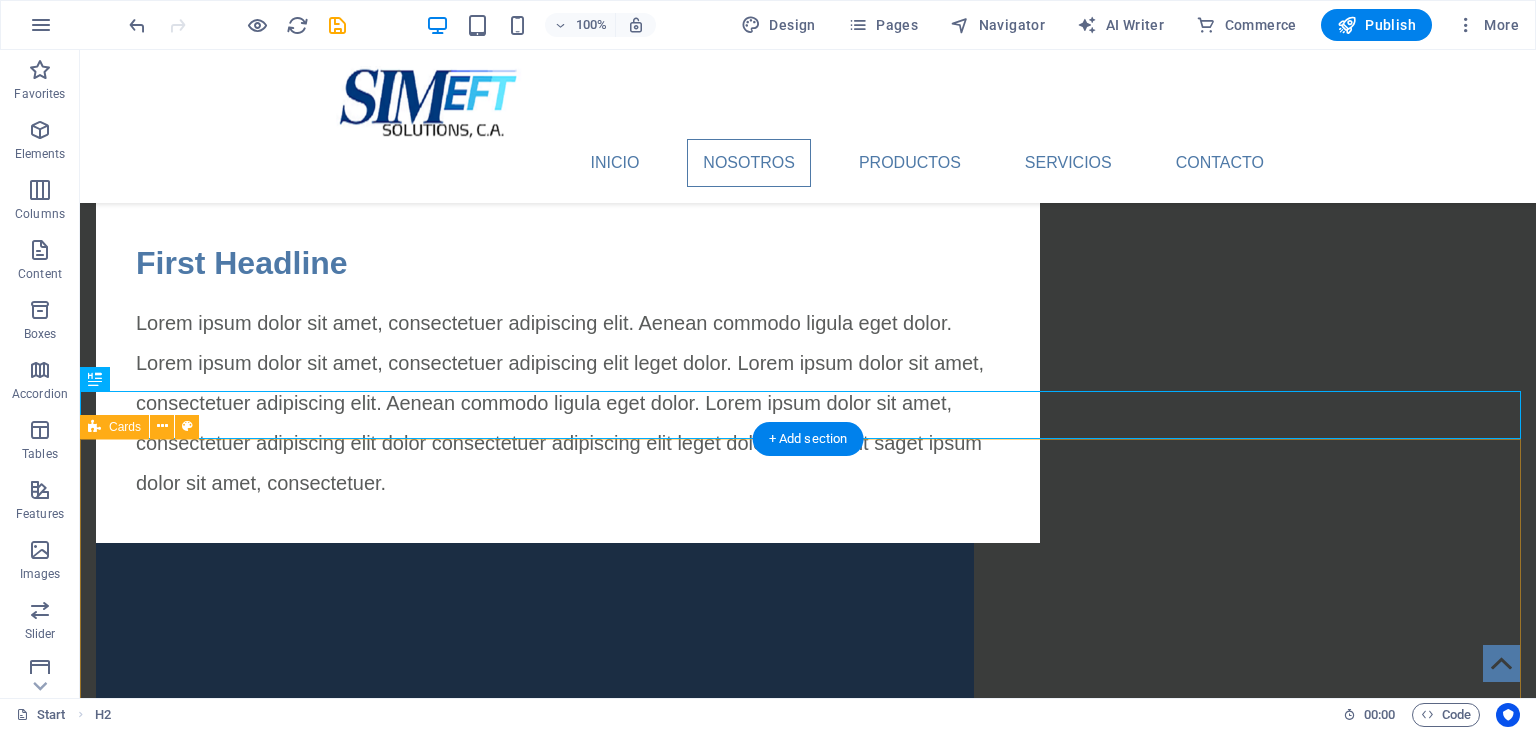 click on "Headline Es un sistema con capacidad de expansión, configurable, pensado para ser ágil y versátil, con  SIMEFT Inject  usted podrá ejecutar todo tipo de transacciones financieras para analizar el flujo de las mismas en sus sistemas. Headline Ágil y configurable, permitirá ahorrar tiempos de prueba, independizarse de autorizadores de terceras partes lo que se traduce en mayor productividad y menores tiempos de resolución de incidencias e implementaciones. Headline El Certifier puede actuar en conjunto con el autorizador para generar una completa experiencia de validación y respuestas dinámicas. Adicionalmente se generan reportes con el resultado de la transacción, indicando el éxito o falla de cada una de las validaciones indicadas." at bounding box center (808, 2268) 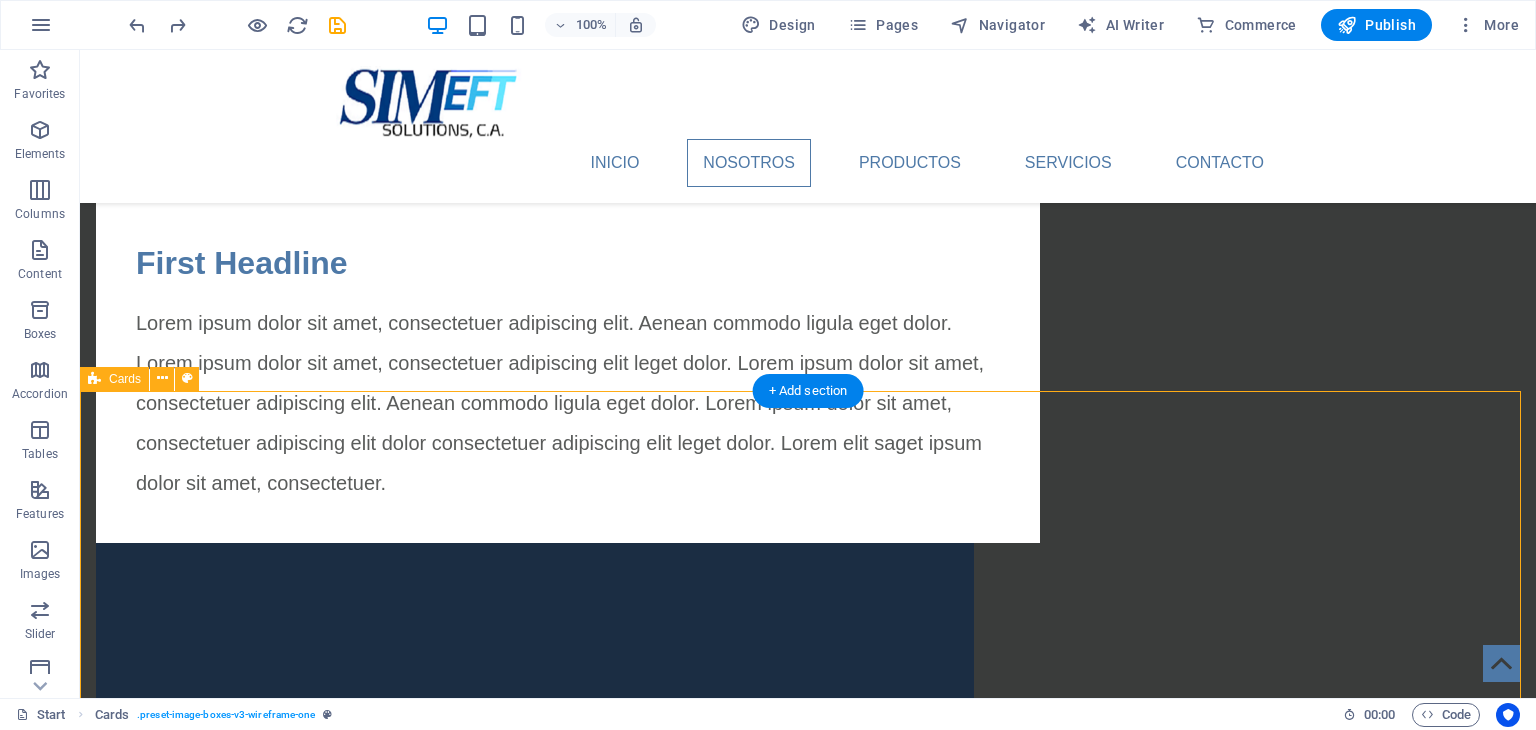 click on "Headline Es un sistema con capacidad de expansión, configurable, pensado para ser ágil y versátil, con  SIMEFT Inject  usted podrá ejecutar todo tipo de transacciones financieras para analizar el flujo de las mismas en sus sistemas. Headline Ágil y configurable, permitirá ahorrar tiempos de prueba, independizarse de autorizadores de terceras partes lo que se traduce en mayor productividad y menores tiempos de resolución de incidencias e implementaciones. Headline El Certifier puede actuar en conjunto con el autorizador para generar una completa experiencia de validación y respuestas dinámicas. Adicionalmente se generan reportes con el resultado de la transacción, indicando el éxito o falla de cada una de las validaciones indicadas." at bounding box center (808, 2220) 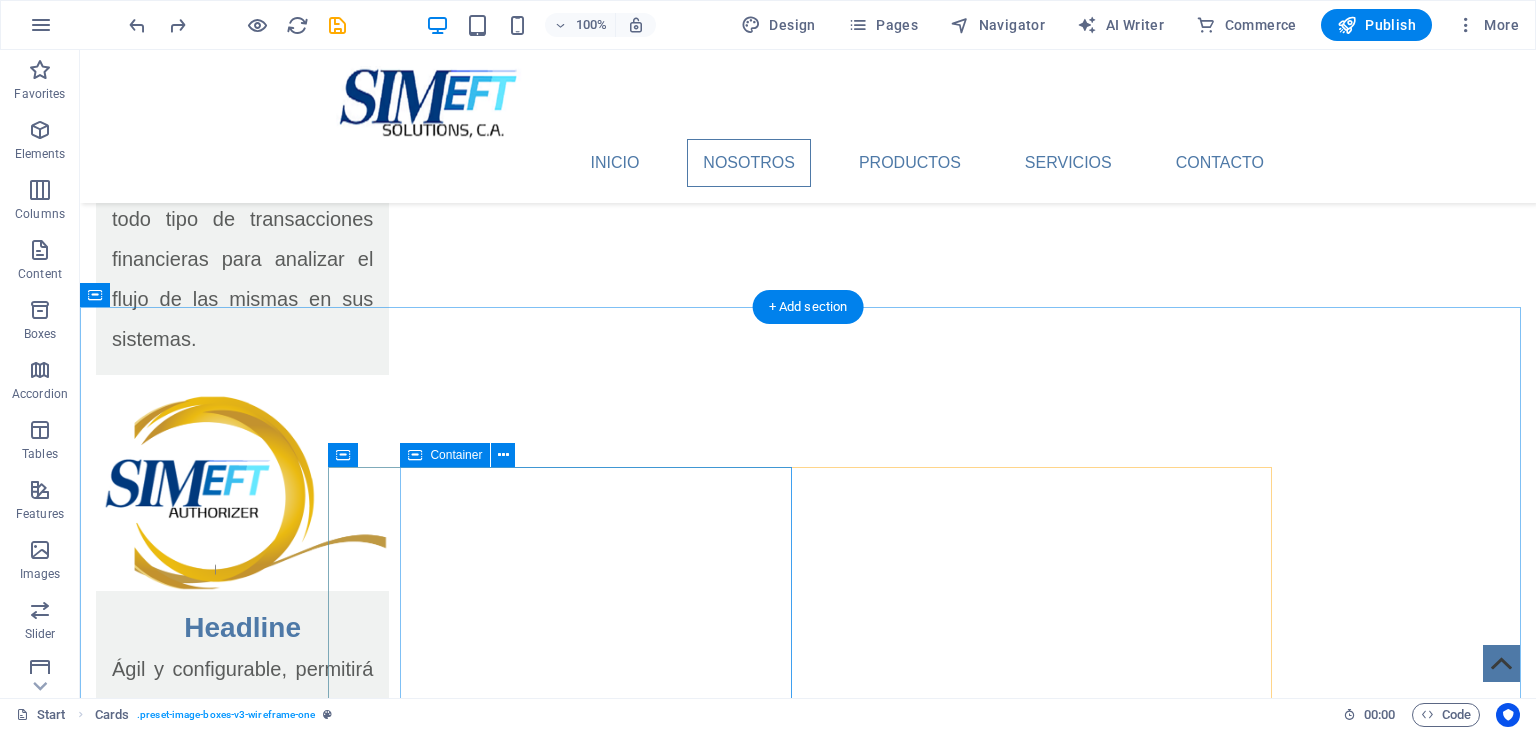 scroll, scrollTop: 2775, scrollLeft: 0, axis: vertical 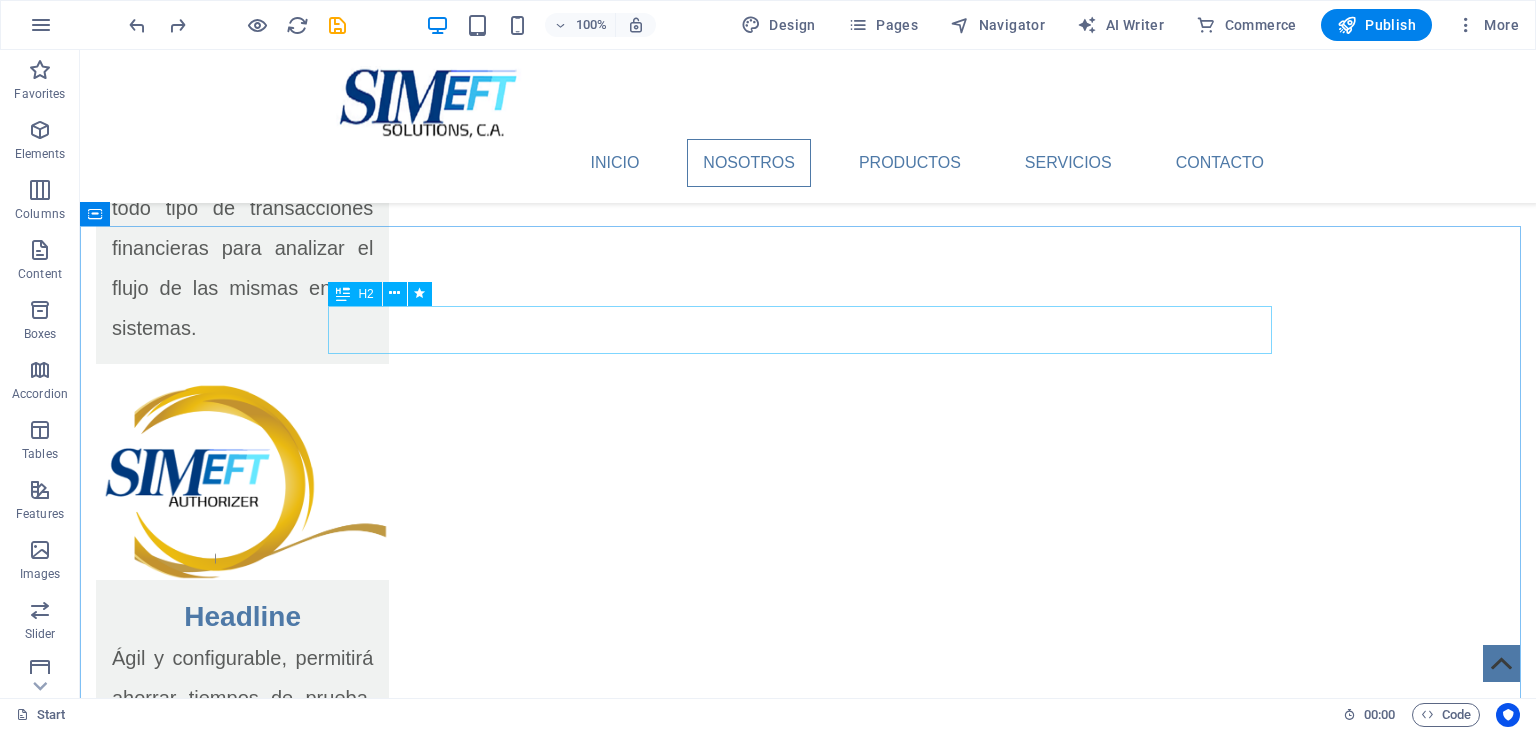 click at bounding box center (343, 294) 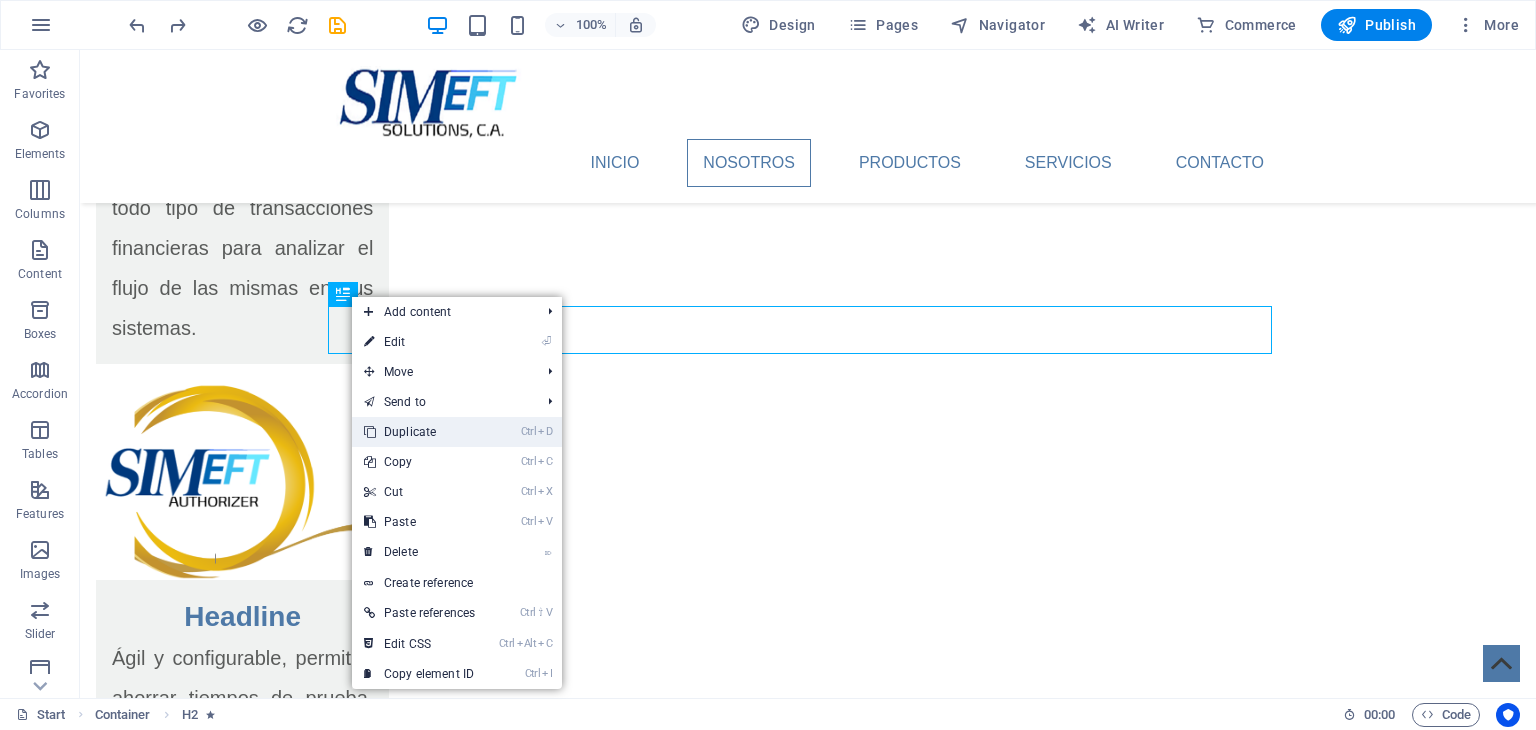 click on "Ctrl D  Duplicate" at bounding box center [419, 432] 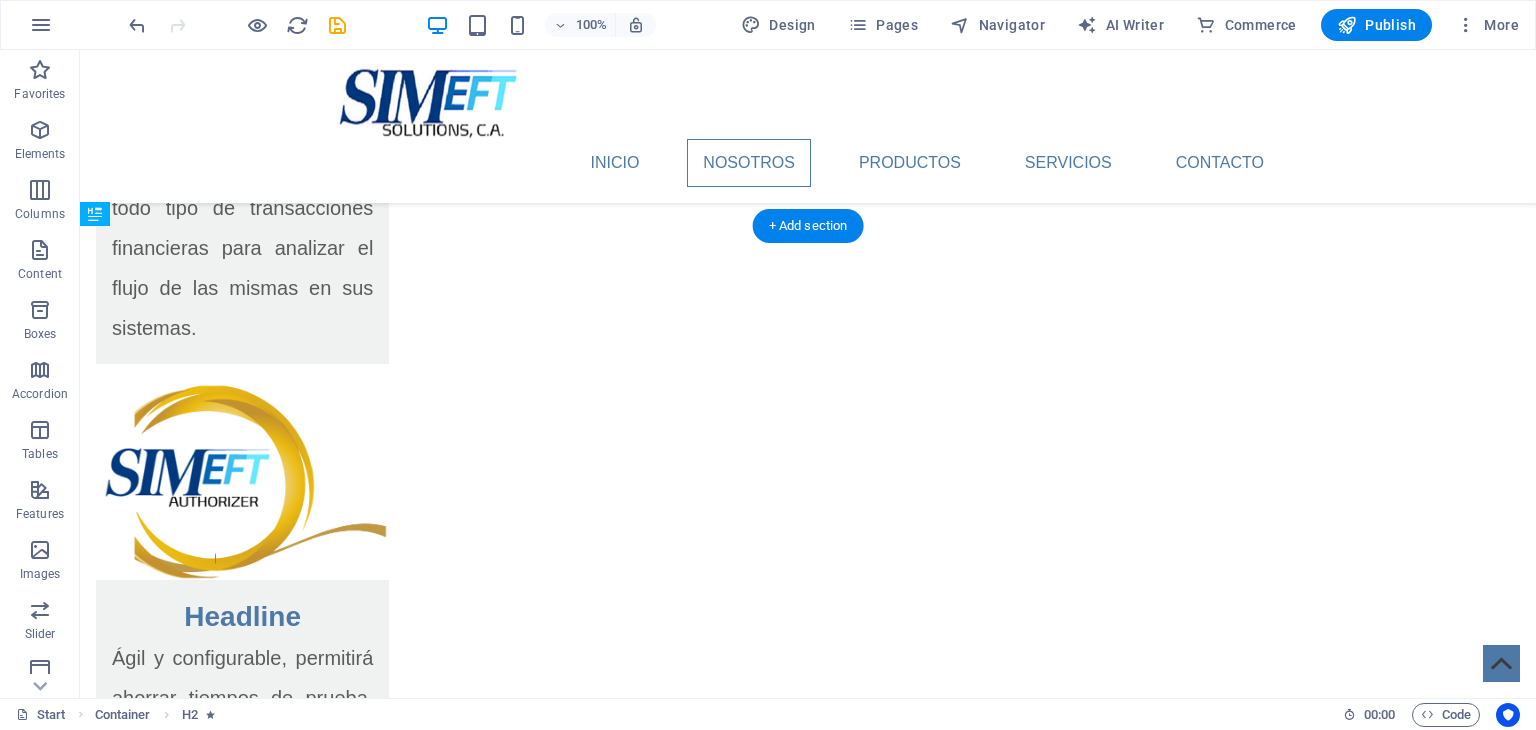 drag, startPoint x: 439, startPoint y: 395, endPoint x: 369, endPoint y: 373, distance: 73.37575 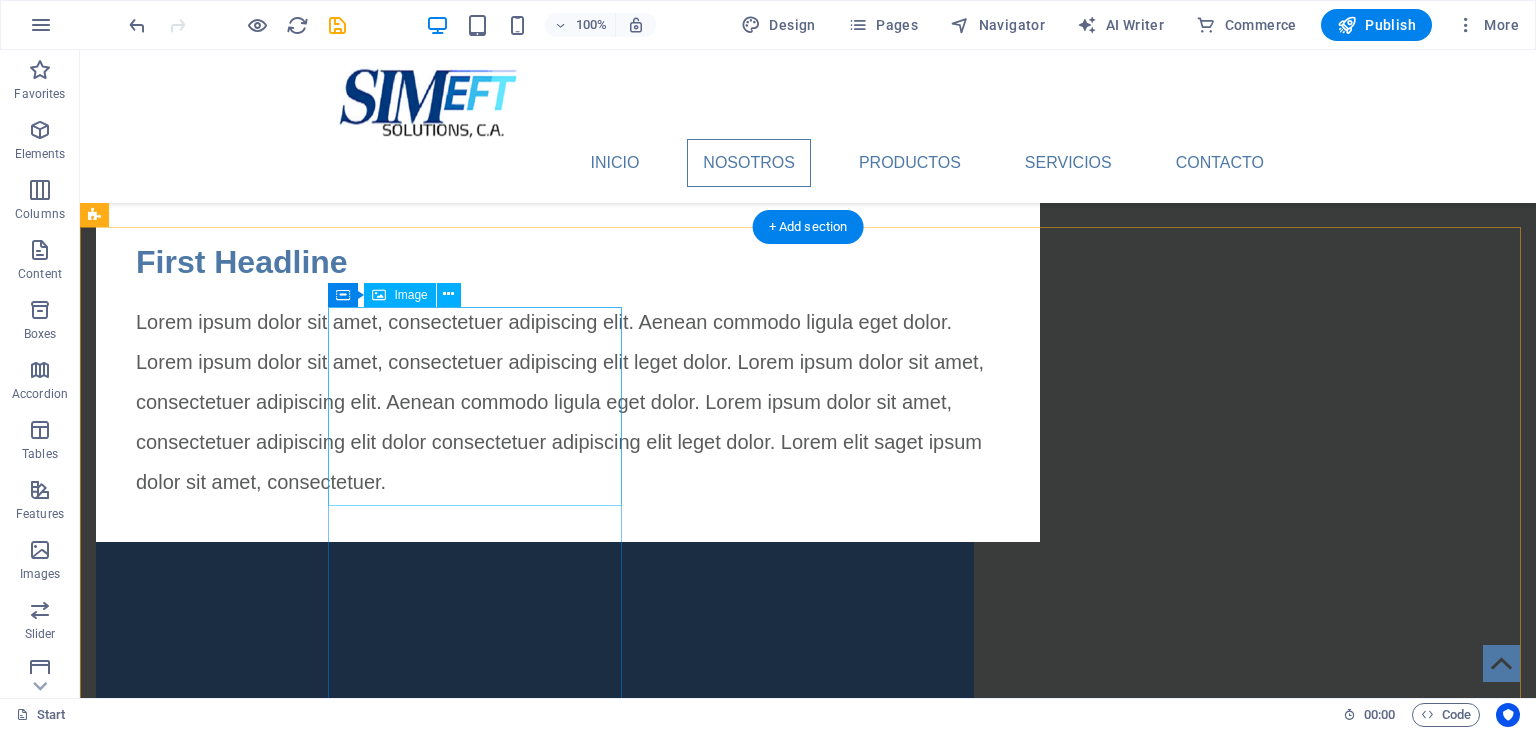 scroll, scrollTop: 1275, scrollLeft: 0, axis: vertical 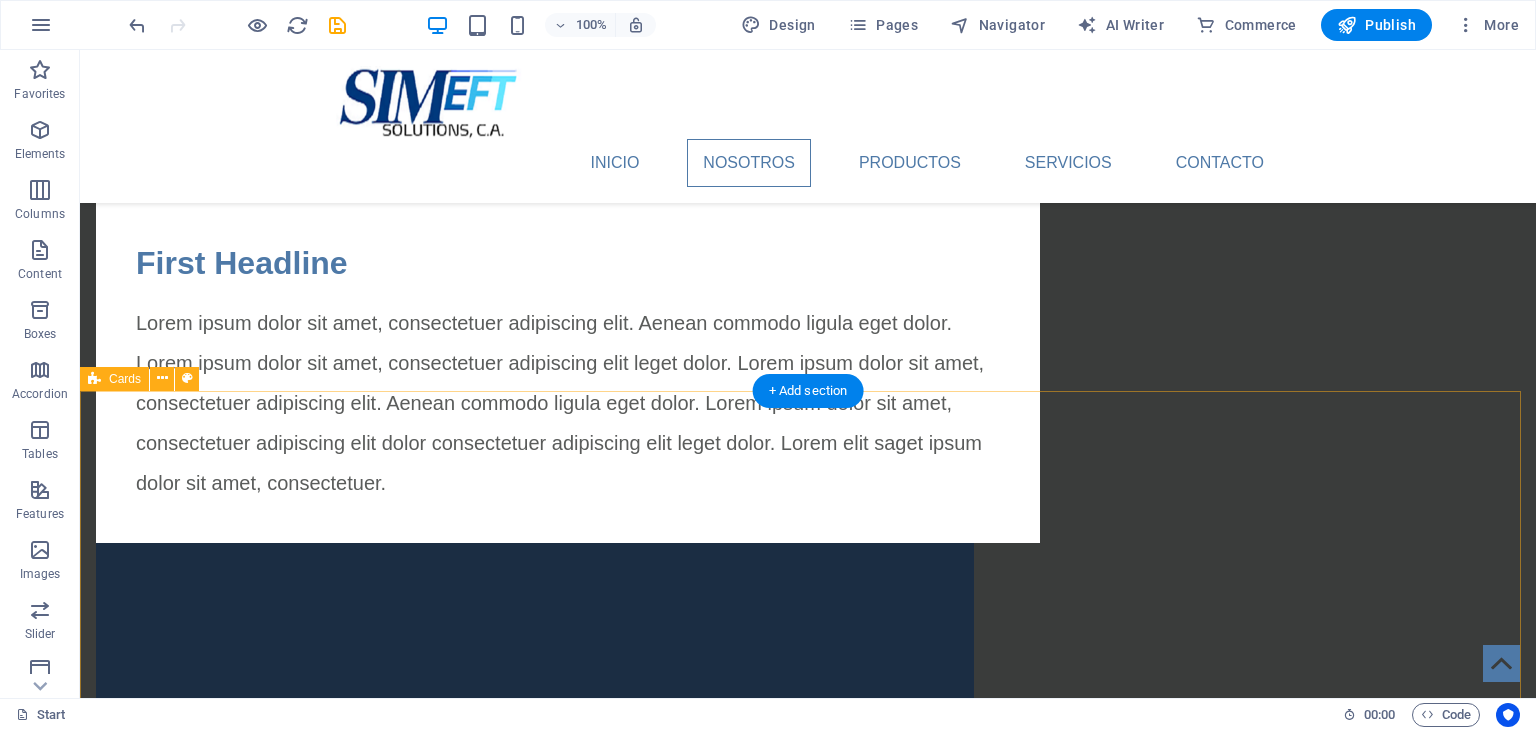 click on "Headline Es un sistema con capacidad de expansión, configurable, pensado para ser ágil y versátil, con  SIMEFT Inject  usted podrá ejecutar todo tipo de transacciones financieras para analizar el flujo de las mismas en sus sistemas. Headline Ágil y configurable, permitirá ahorrar tiempos de prueba, independizarse de autorizadores de terceras partes lo que se traduce en mayor productividad y menores tiempos de resolución de incidencias e implementaciones. Headline El Certifier puede actuar en conjunto con el autorizador para generar una completa experiencia de validación y respuestas dinámicas. Adicionalmente se generan reportes con el resultado de la transacción, indicando el éxito o falla de cada una de las validaciones indicadas." at bounding box center (808, 2220) 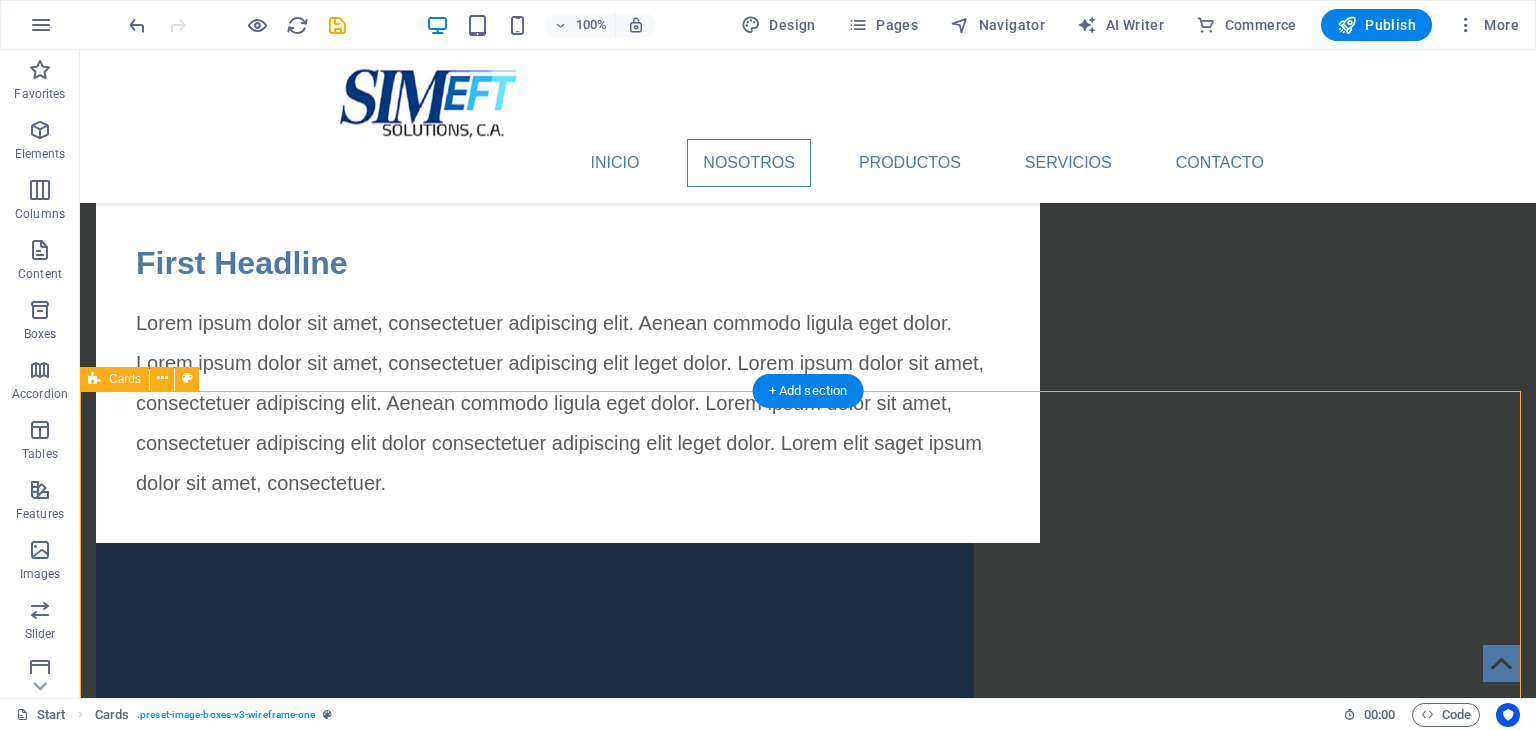 click on "Headline Es un sistema con capacidad de expansión, configurable, pensado para ser ágil y versátil, con  SIMEFT Inject  usted podrá ejecutar todo tipo de transacciones financieras para analizar el flujo de las mismas en sus sistemas. Headline Ágil y configurable, permitirá ahorrar tiempos de prueba, independizarse de autorizadores de terceras partes lo que se traduce en mayor productividad y menores tiempos de resolución de incidencias e implementaciones. Headline El Certifier puede actuar en conjunto con el autorizador para generar una completa experiencia de validación y respuestas dinámicas. Adicionalmente se generan reportes con el resultado de la transacción, indicando el éxito o falla de cada una de las validaciones indicadas." at bounding box center (808, 2220) 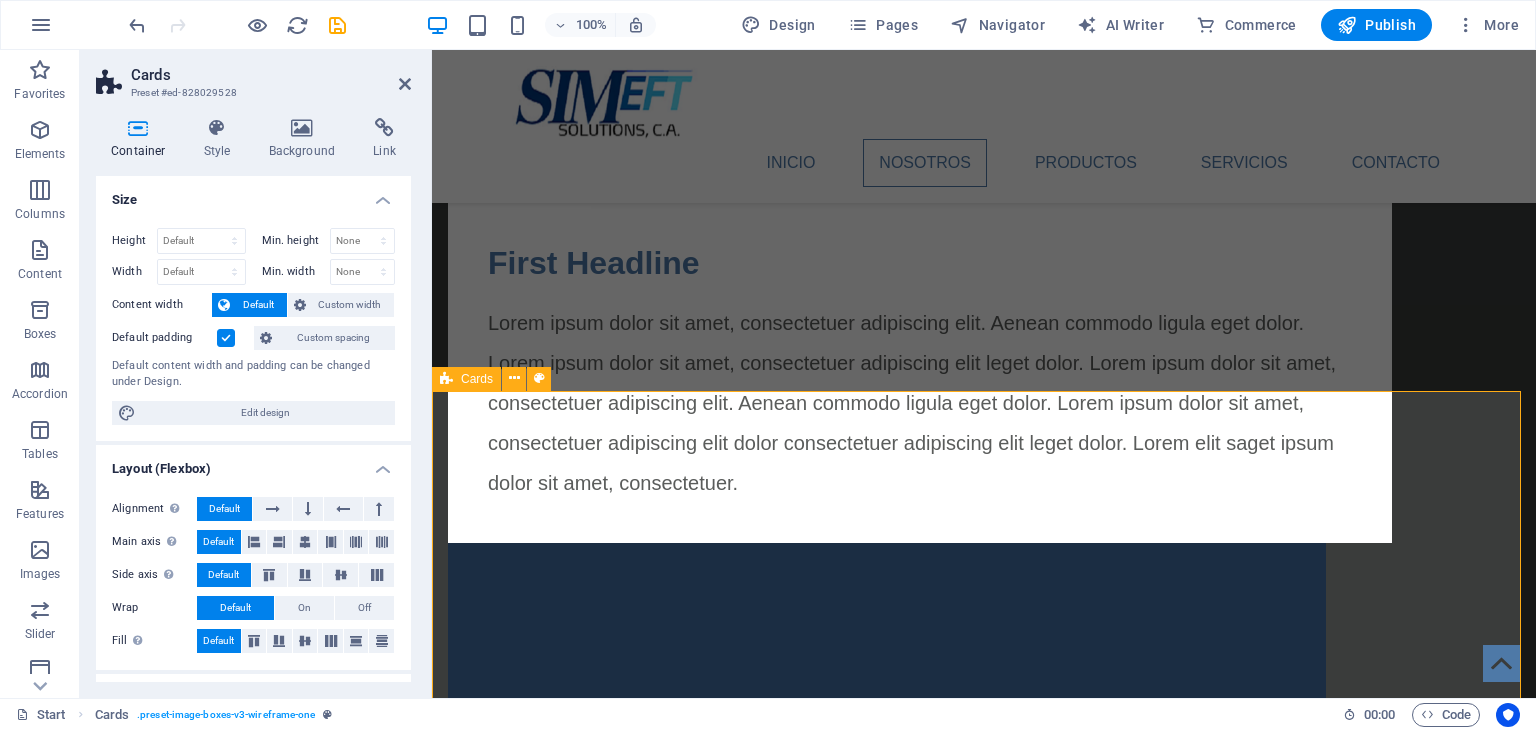 click on "Headline Es un sistema con capacidad de expansión, configurable, pensado para ser ágil y versátil, con  SIMEFT Inject  usted podrá ejecutar todo tipo de transacciones financieras para analizar el flujo de las mismas en sus sistemas. Headline Ágil y configurable, permitirá ahorrar tiempos de prueba, independizarse de autorizadores de terceras partes lo que se traduce en mayor productividad y menores tiempos de resolución de incidencias e implementaciones. Headline El Certifier puede actuar en conjunto con el autorizador para generar una completa experiencia de validación y respuestas dinámicas. Adicionalmente se generan reportes con el resultado de la transacción, indicando el éxito o falla de cada una de las validaciones indicadas." at bounding box center (984, 2220) 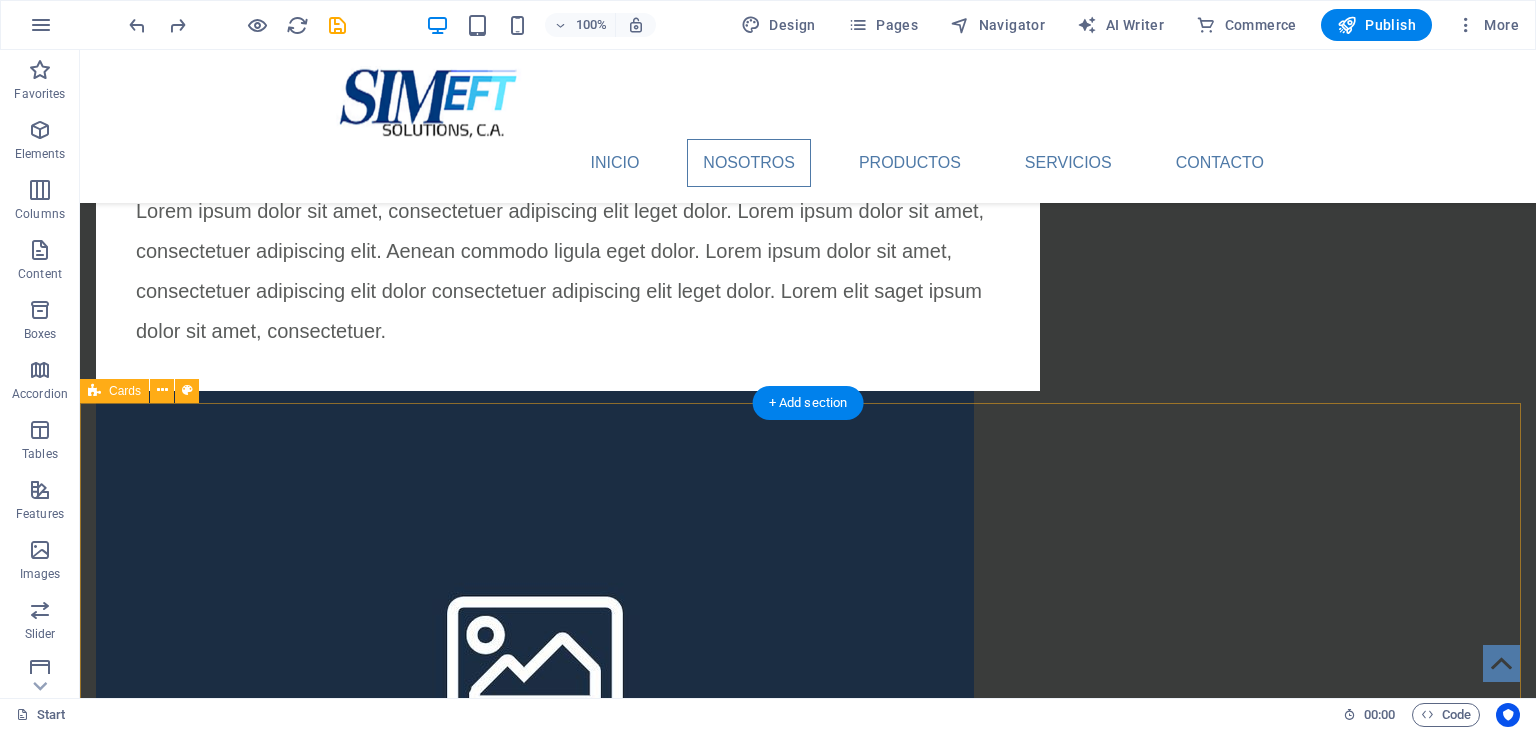 scroll, scrollTop: 1256, scrollLeft: 0, axis: vertical 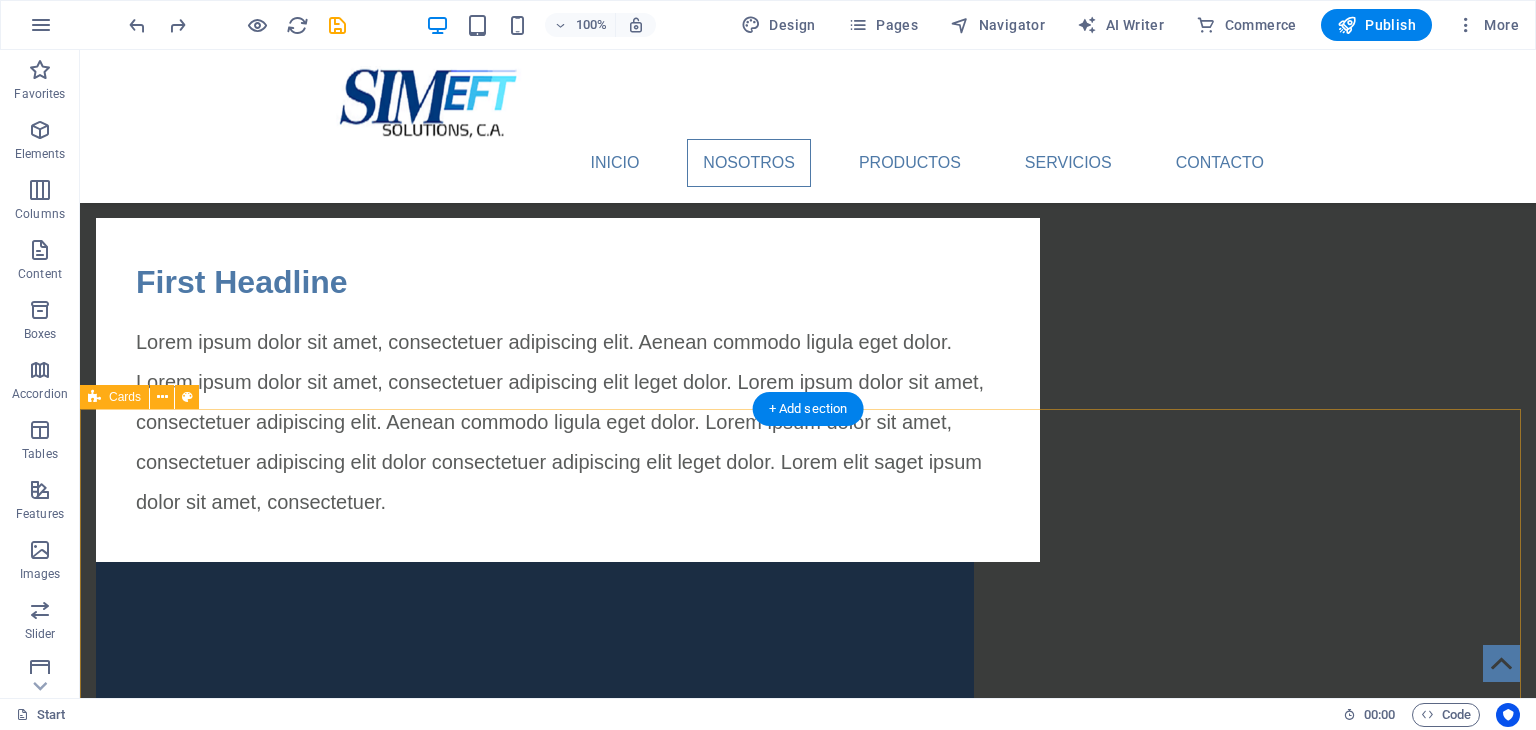 click on "Headline Es un sistema con capacidad de expansión, configurable, pensado para ser ágil y versátil, con  SIMEFT Inject  usted podrá ejecutar todo tipo de transacciones financieras para analizar el flujo de las mismas en sus sistemas. Headline Ágil y configurable, permitirá ahorrar tiempos de prueba, independizarse de autorizadores de terceras partes lo que se traduce en mayor productividad y menores tiempos de resolución de incidencias e implementaciones. Headline El Certifier puede actuar en conjunto con el autorizador para generar una completa experiencia de validación y respuestas dinámicas. Adicionalmente se generan reportes con el resultado de la transacción, indicando el éxito o falla de cada una de las validaciones indicadas." at bounding box center [808, 2239] 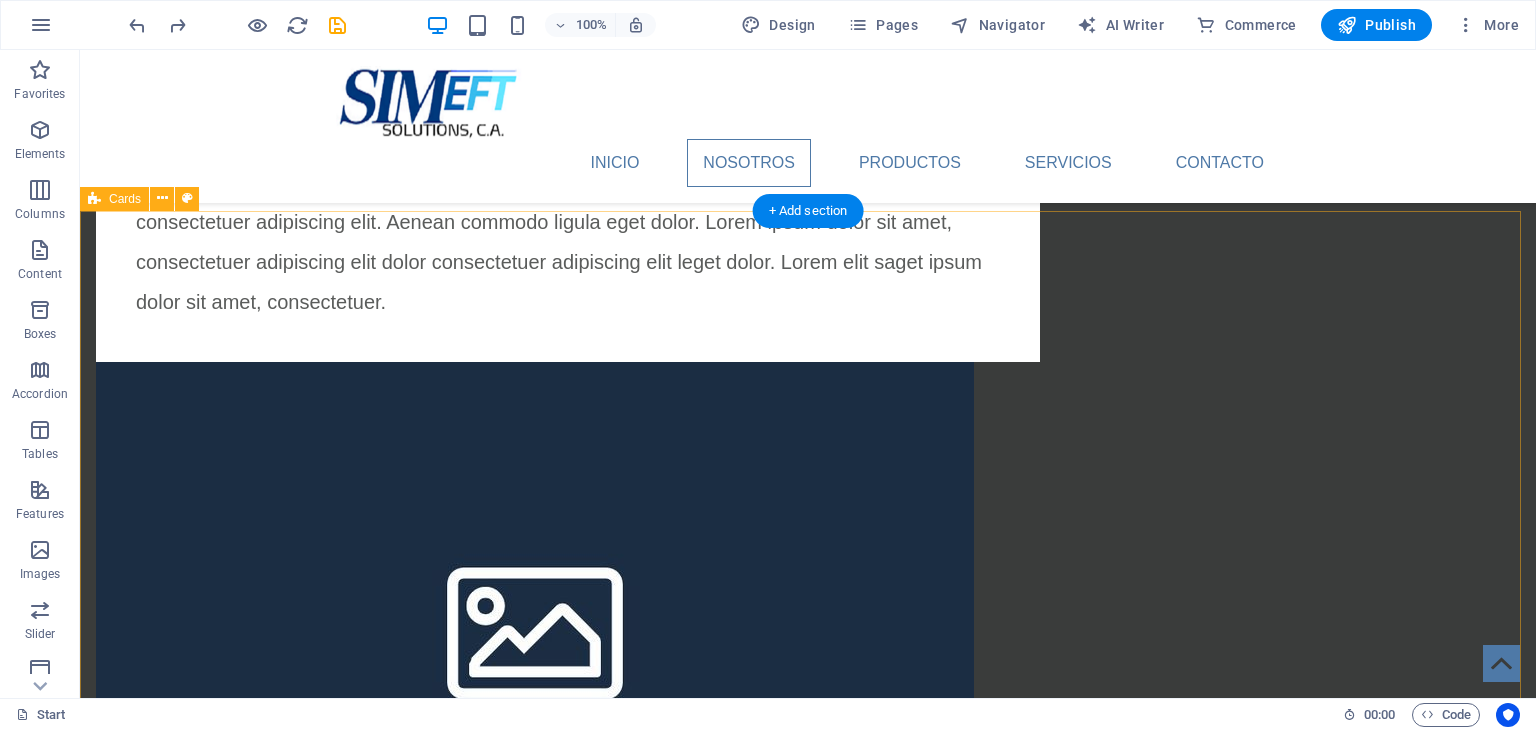scroll, scrollTop: 1256, scrollLeft: 0, axis: vertical 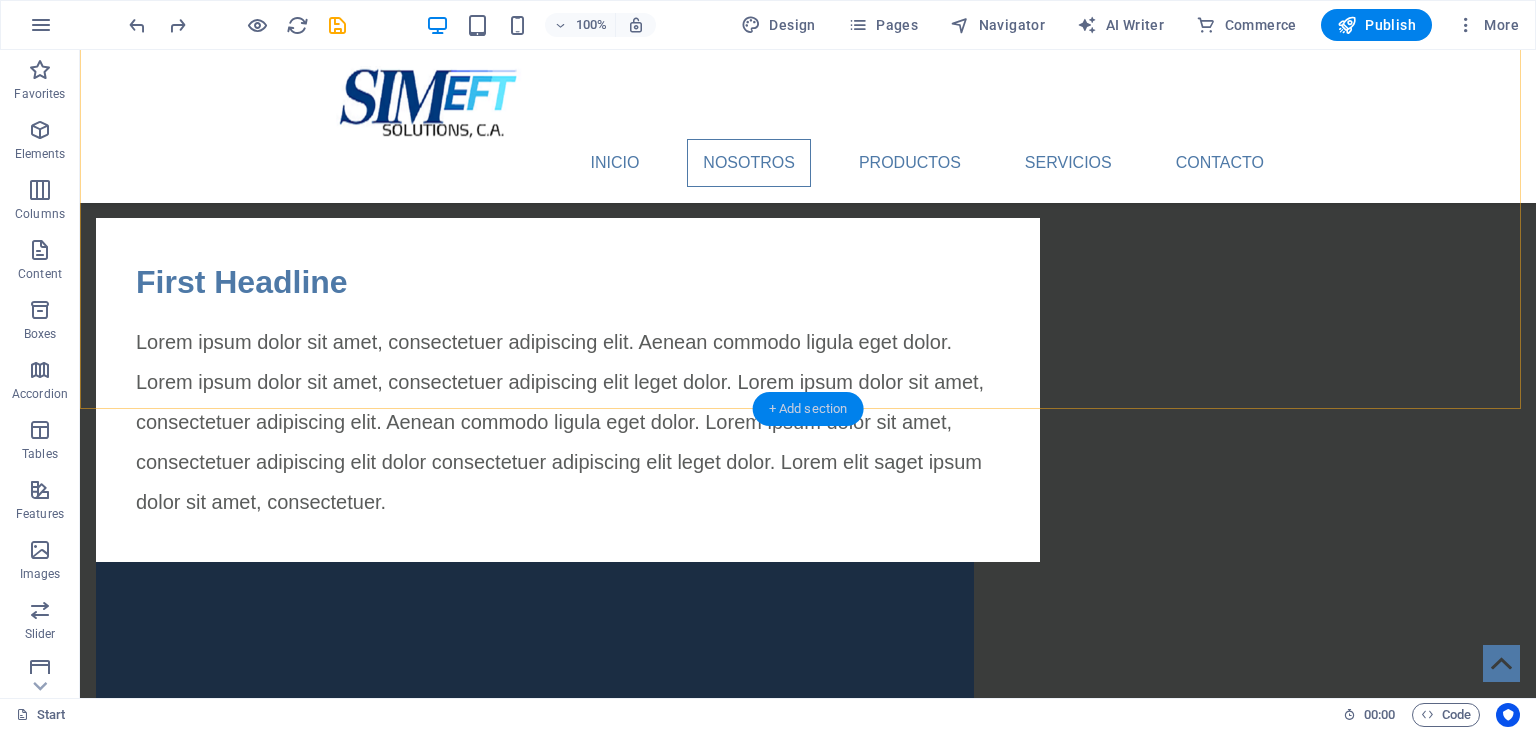 click on "+ Add section" at bounding box center [808, 409] 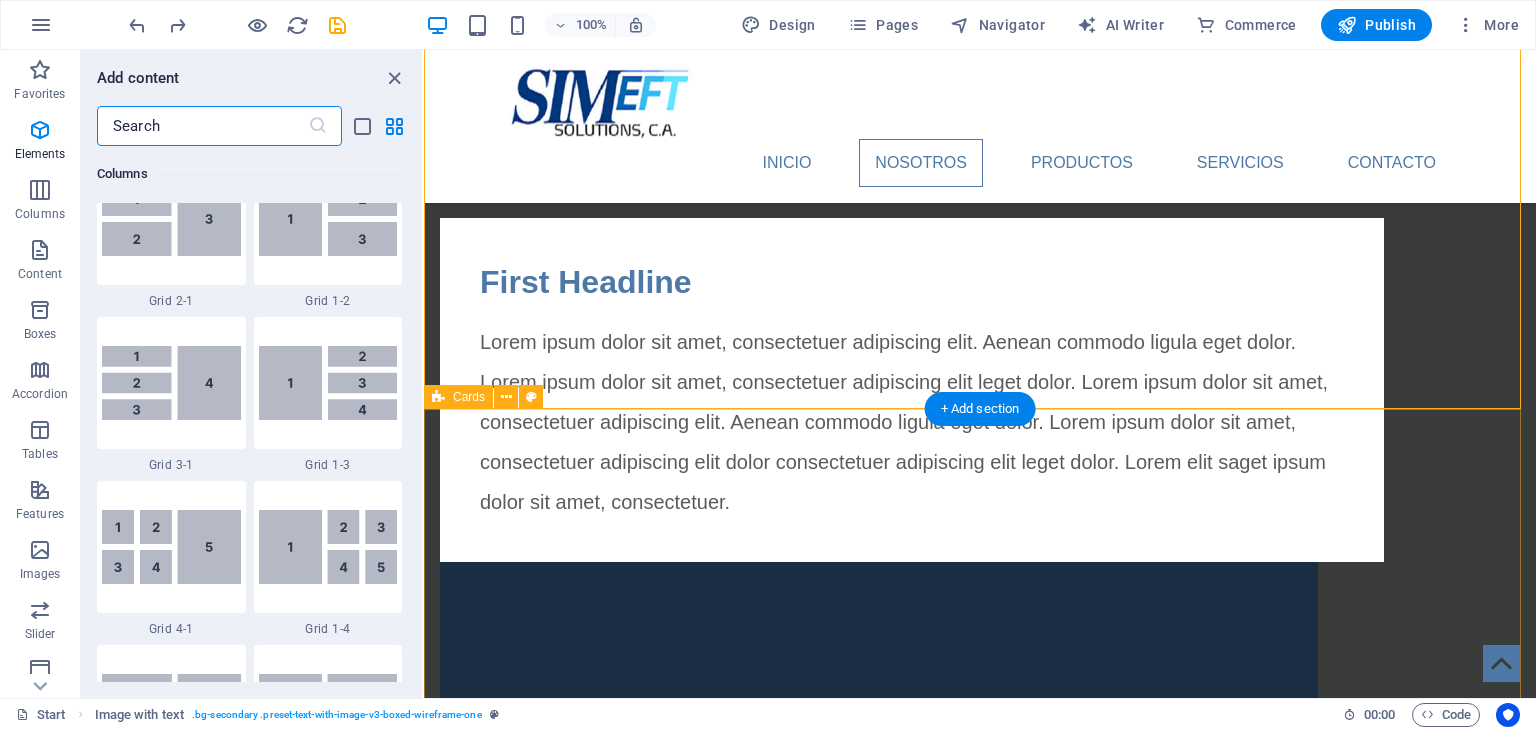 scroll, scrollTop: 3499, scrollLeft: 0, axis: vertical 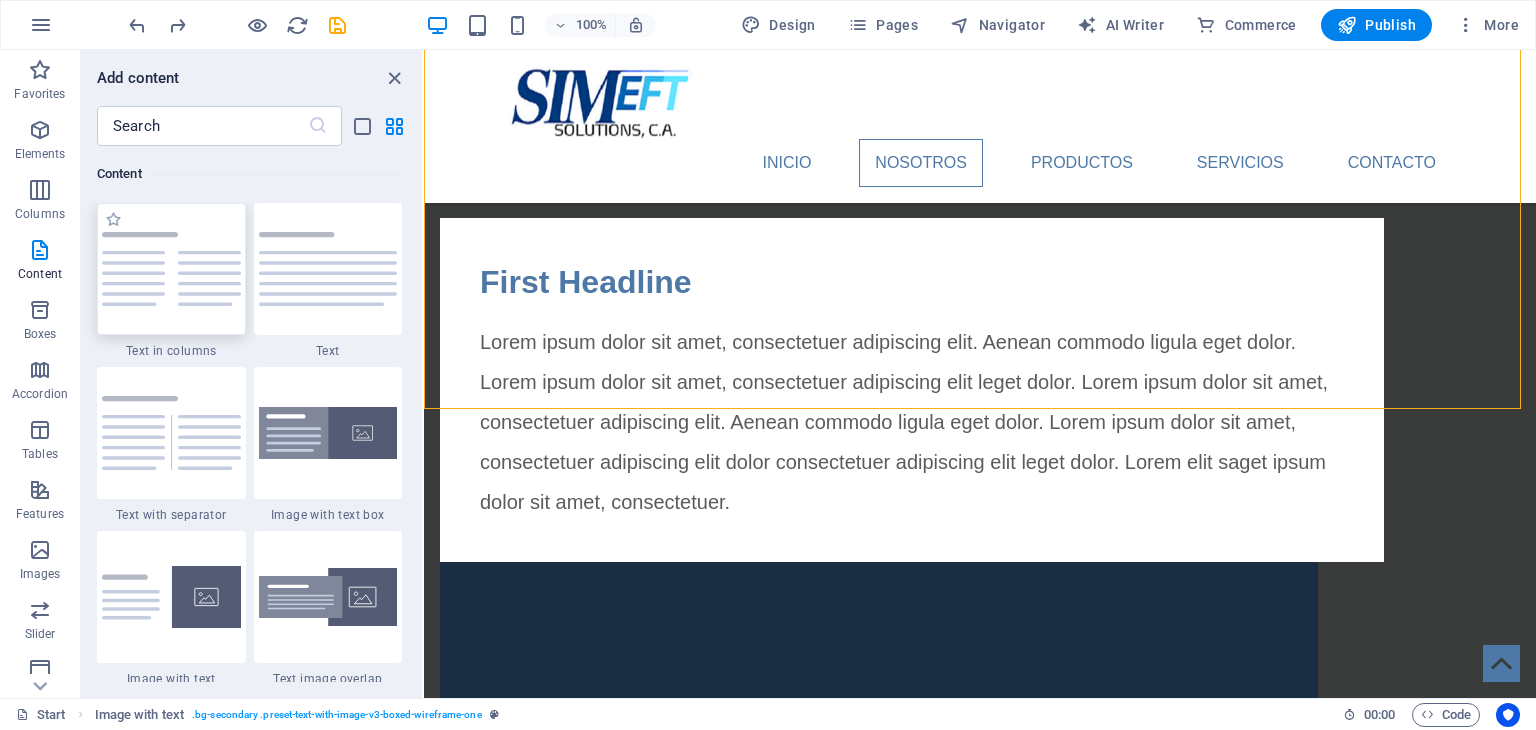 click at bounding box center (171, 269) 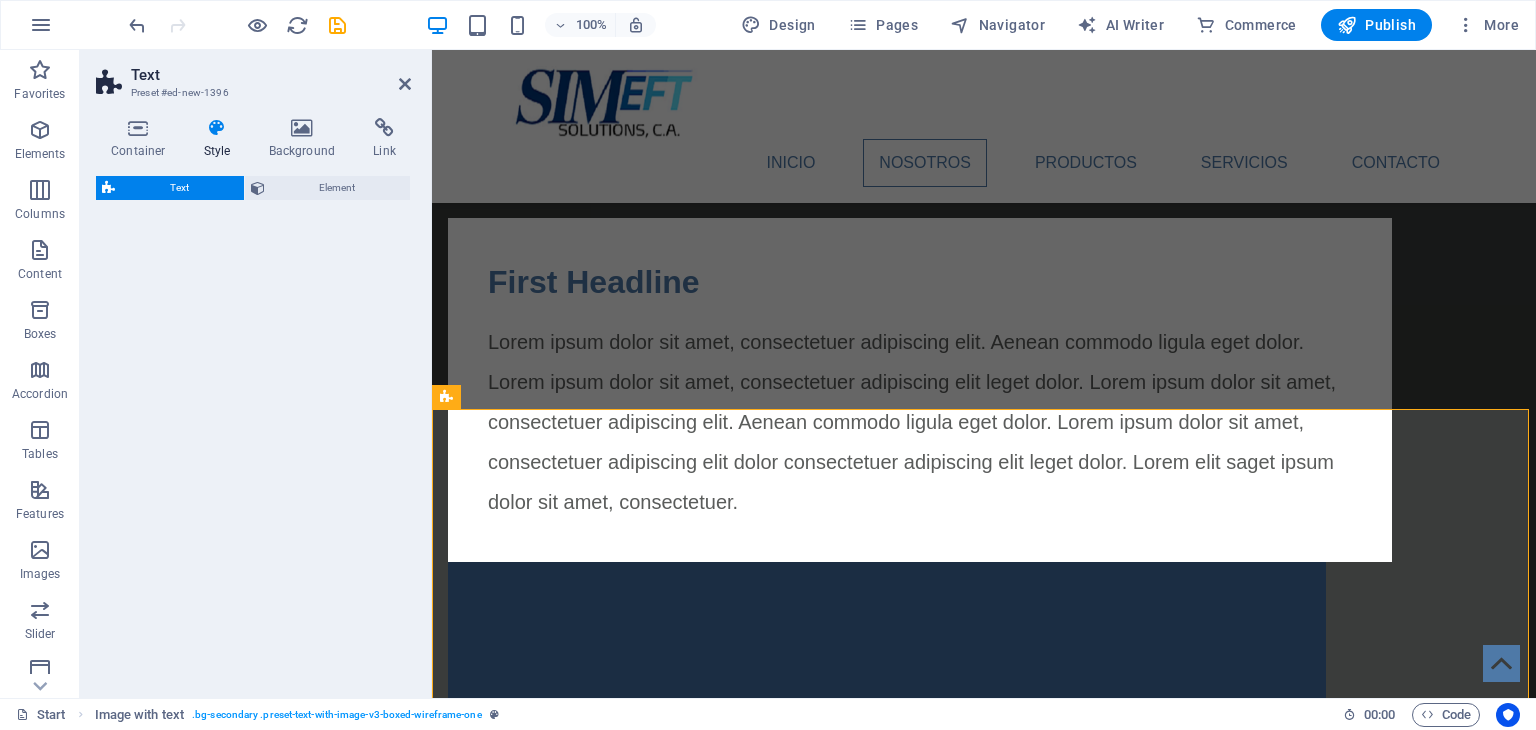 select on "rem" 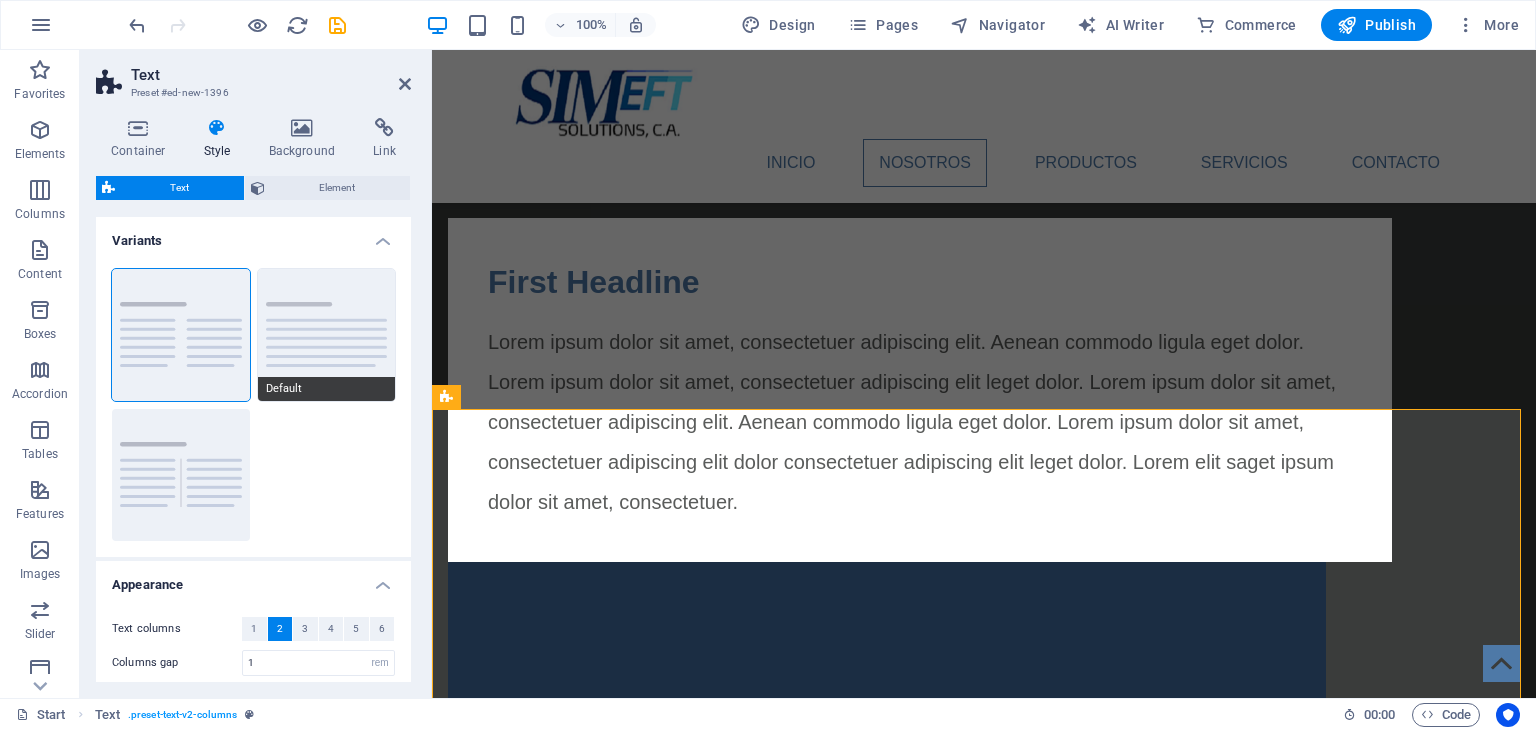 click on "Default" at bounding box center [327, 335] 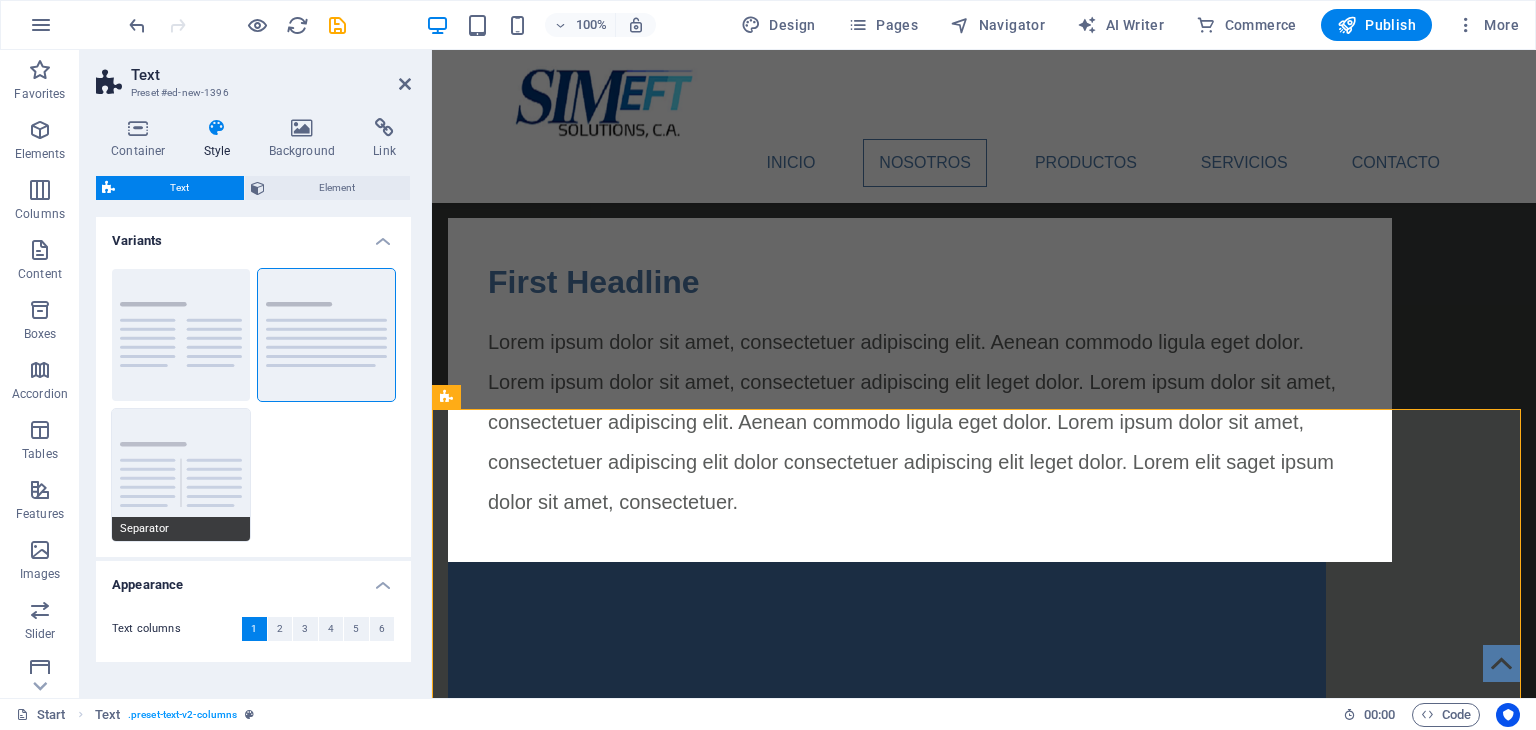click on "Separator" at bounding box center (181, 475) 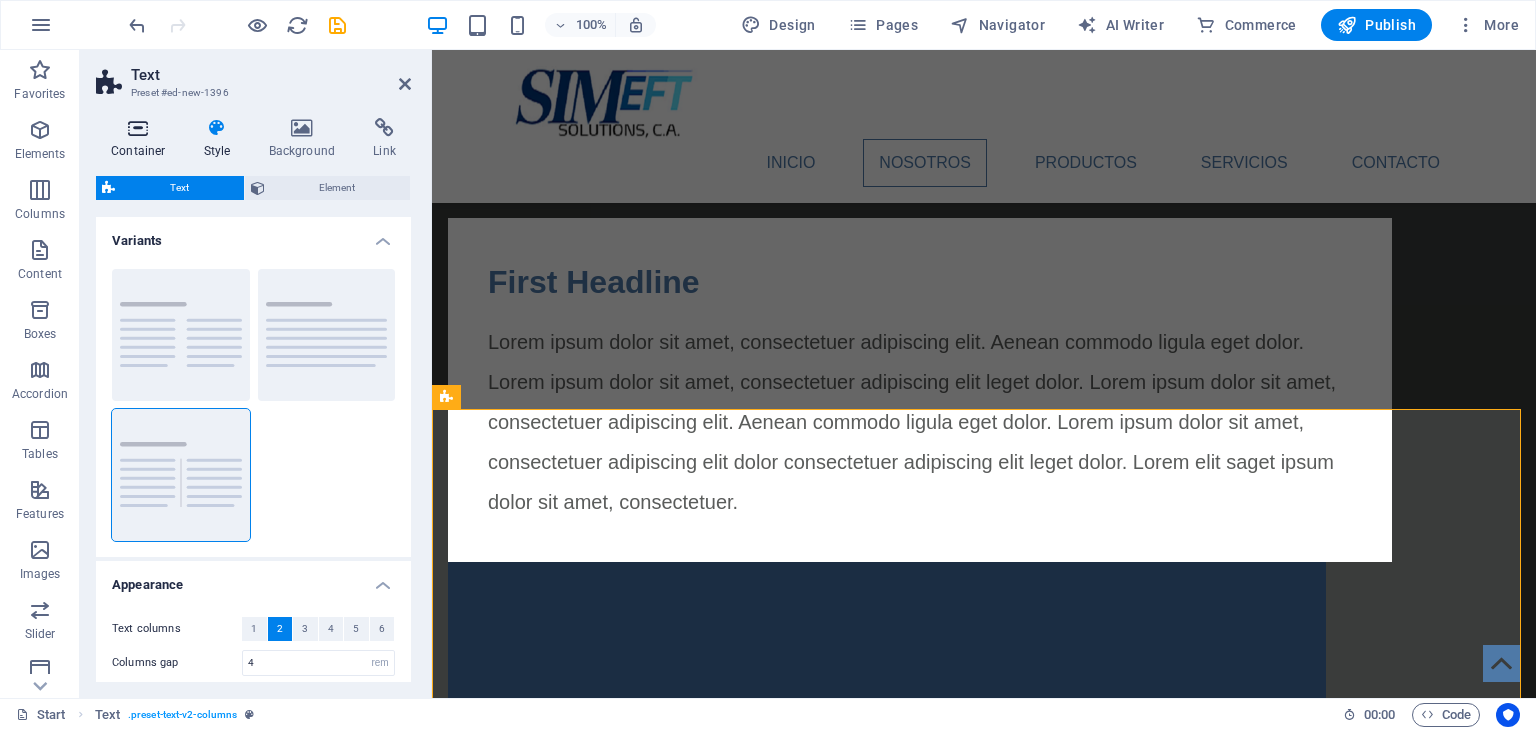 click at bounding box center [138, 128] 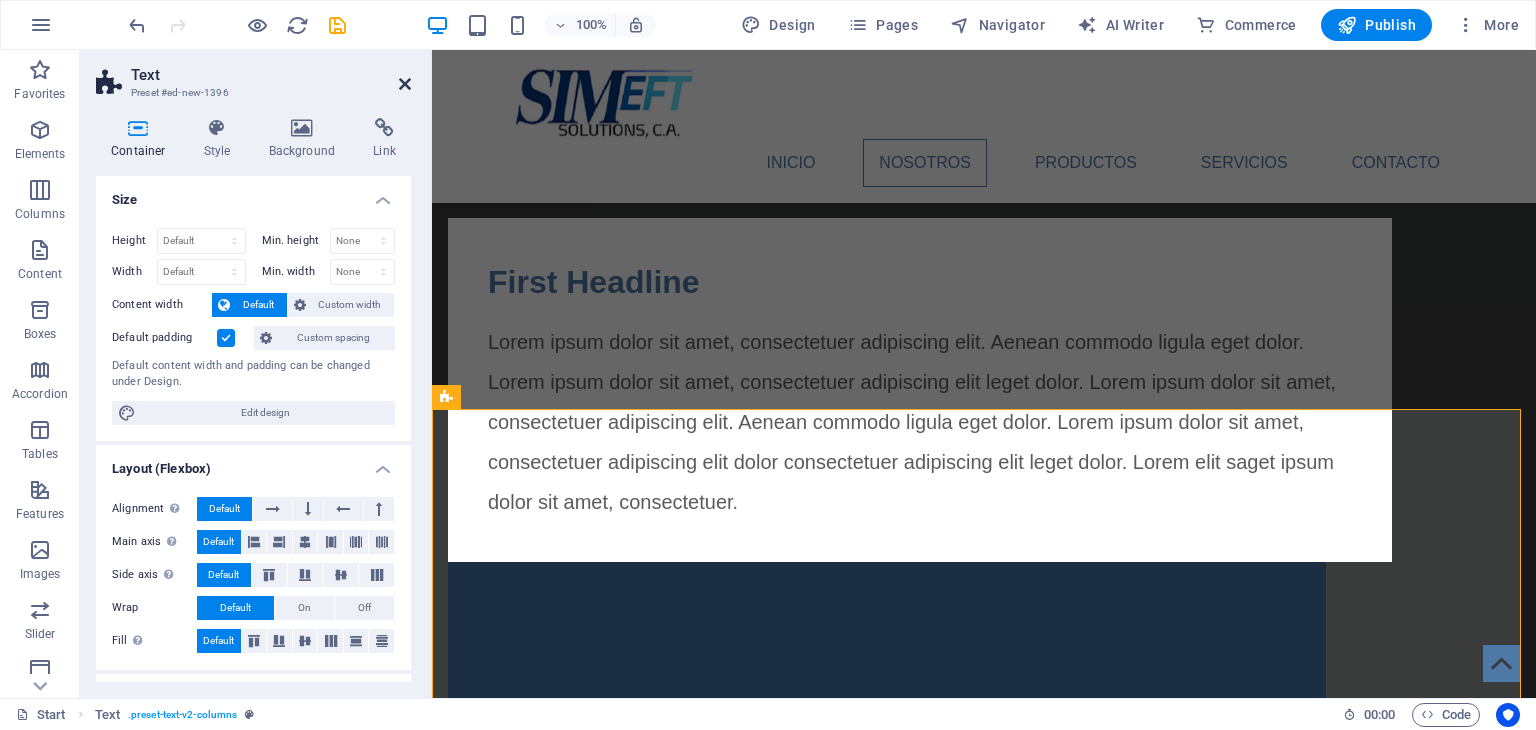 click at bounding box center (405, 84) 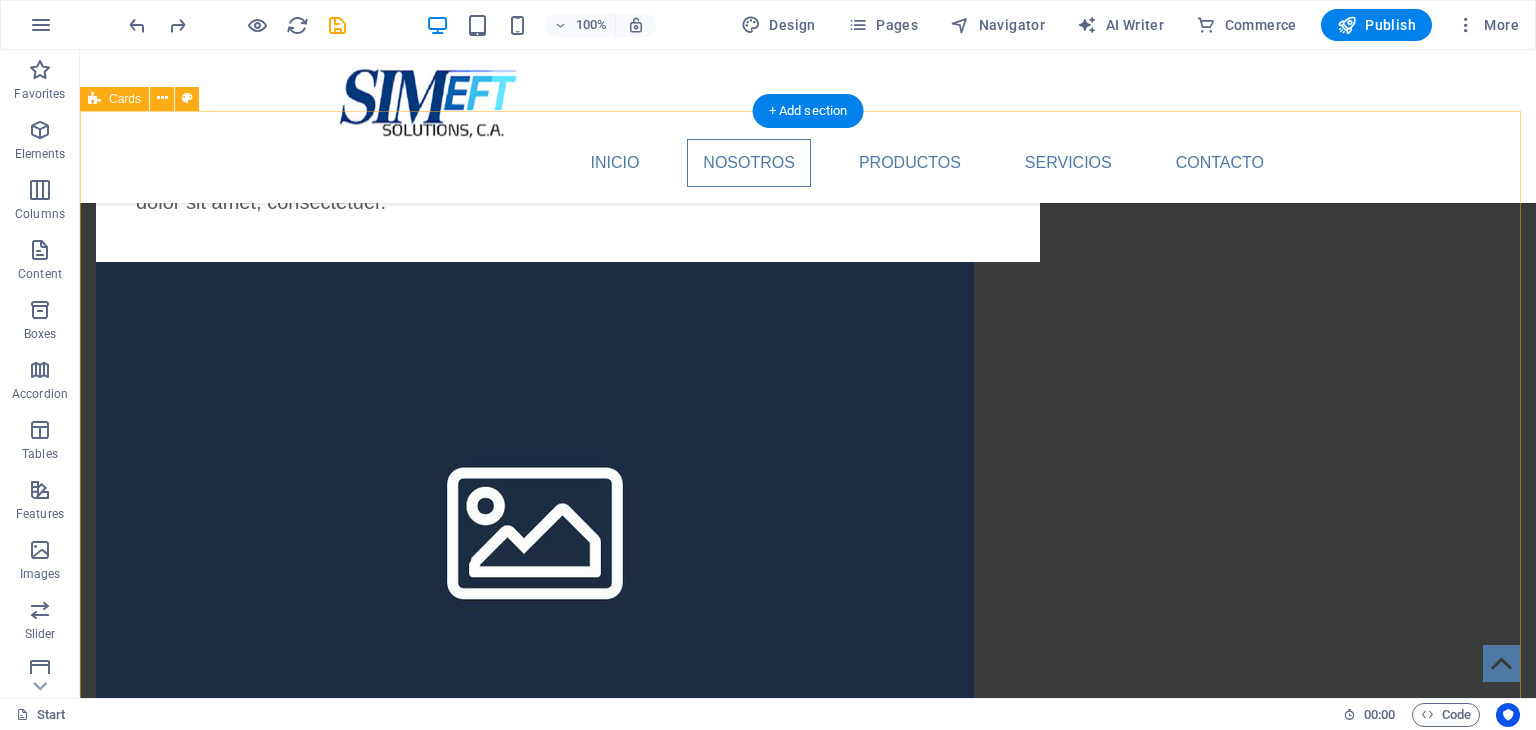 scroll, scrollTop: 1356, scrollLeft: 0, axis: vertical 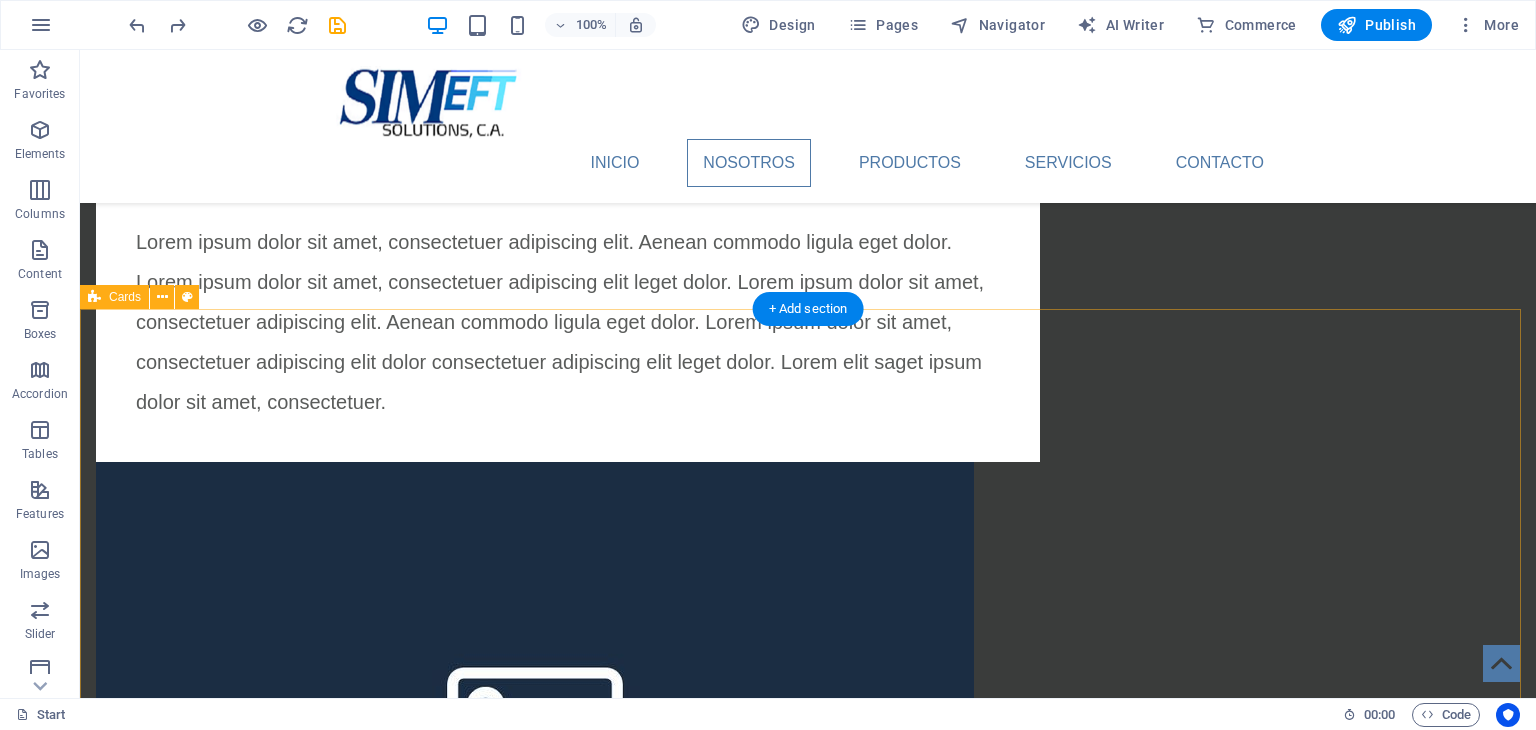 click on "Headline Es un sistema con capacidad de expansión, configurable, pensado para ser ágil y versátil, con  SIMEFT Inject  usted podrá ejecutar todo tipo de transacciones financieras para analizar el flujo de las mismas en sus sistemas. Headline Ágil y configurable, permitirá ahorrar tiempos de prueba, independizarse de autorizadores de terceras partes lo que se traduce en mayor productividad y menores tiempos de resolución de incidencias e implementaciones. Headline El Certifier puede actuar en conjunto con el autorizador para generar una completa experiencia de validación y respuestas dinámicas. Adicionalmente se generan reportes con el resultado de la transacción, indicando el éxito o falla de cada una de las validaciones indicadas." at bounding box center (808, 2139) 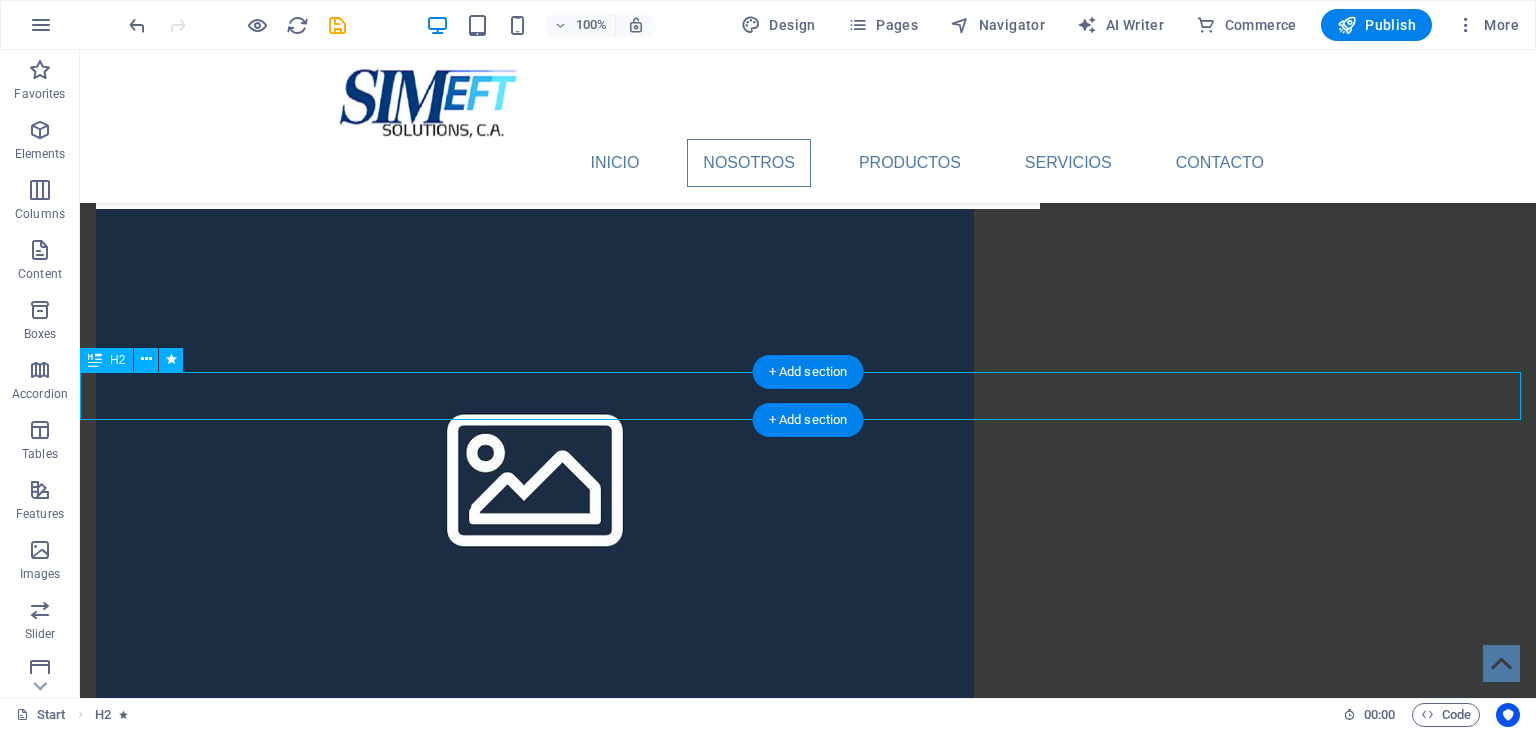 scroll, scrollTop: 2156, scrollLeft: 0, axis: vertical 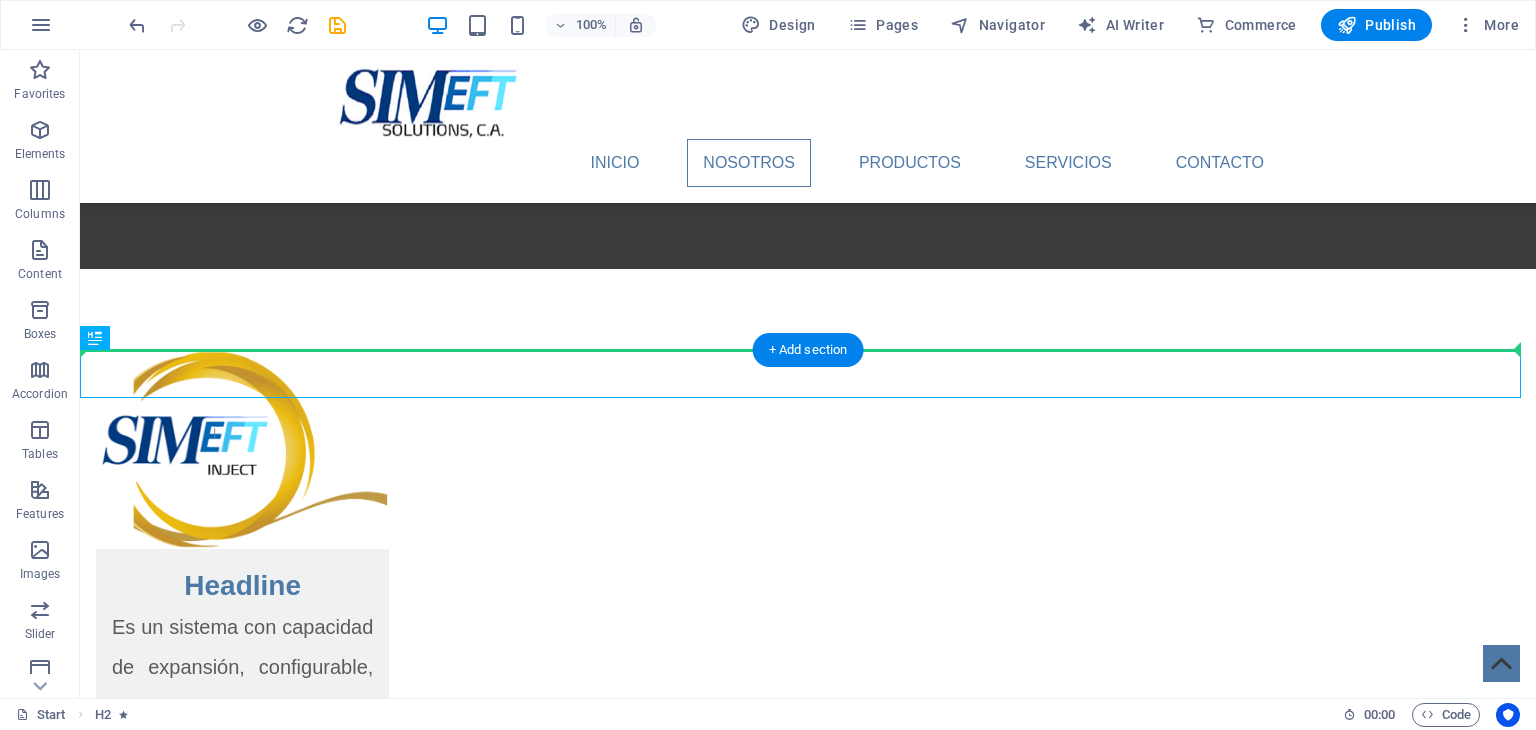 drag, startPoint x: 136, startPoint y: 373, endPoint x: 236, endPoint y: 307, distance: 119.81653 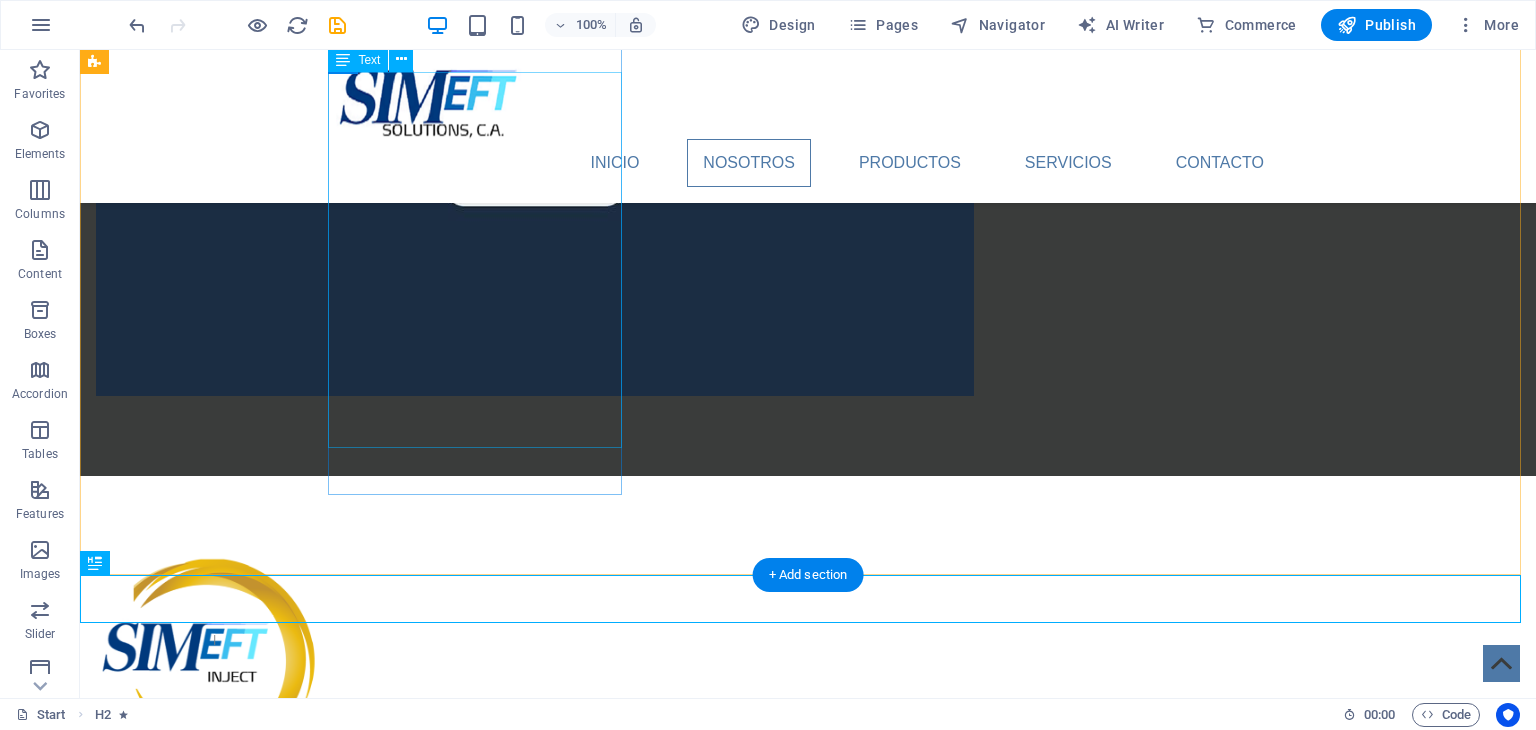 scroll, scrollTop: 1956, scrollLeft: 0, axis: vertical 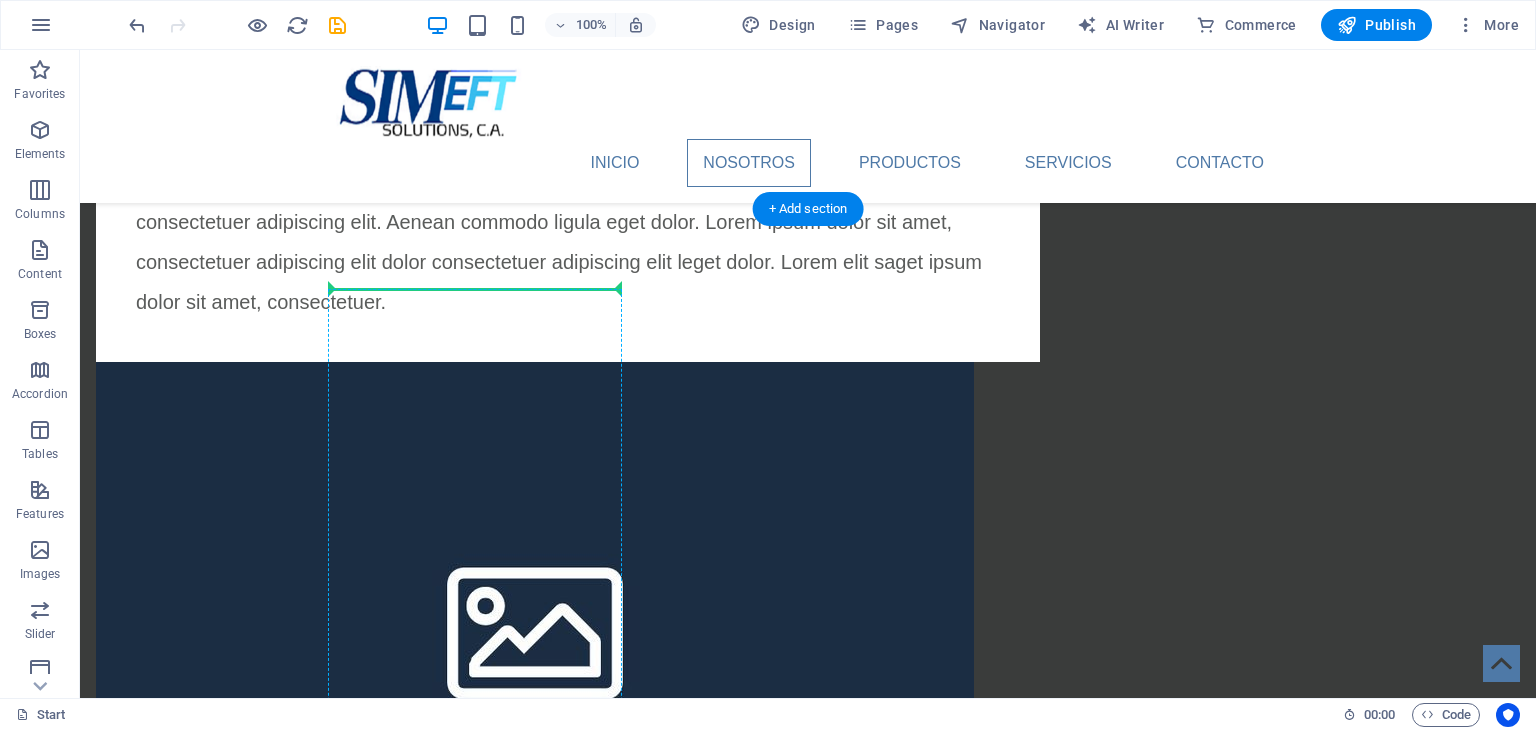 drag, startPoint x: 173, startPoint y: 571, endPoint x: 539, endPoint y: 294, distance: 459.00436 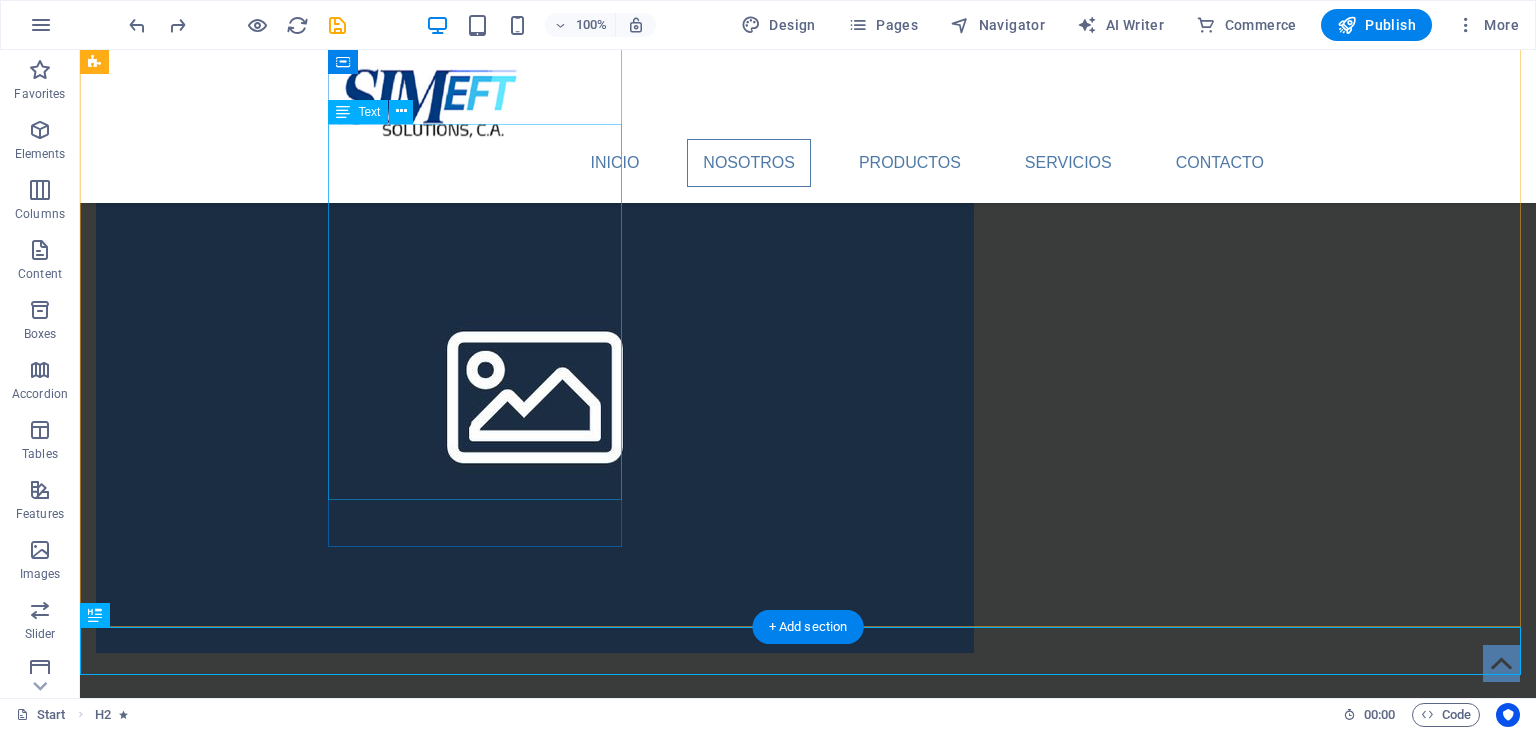 scroll, scrollTop: 2156, scrollLeft: 0, axis: vertical 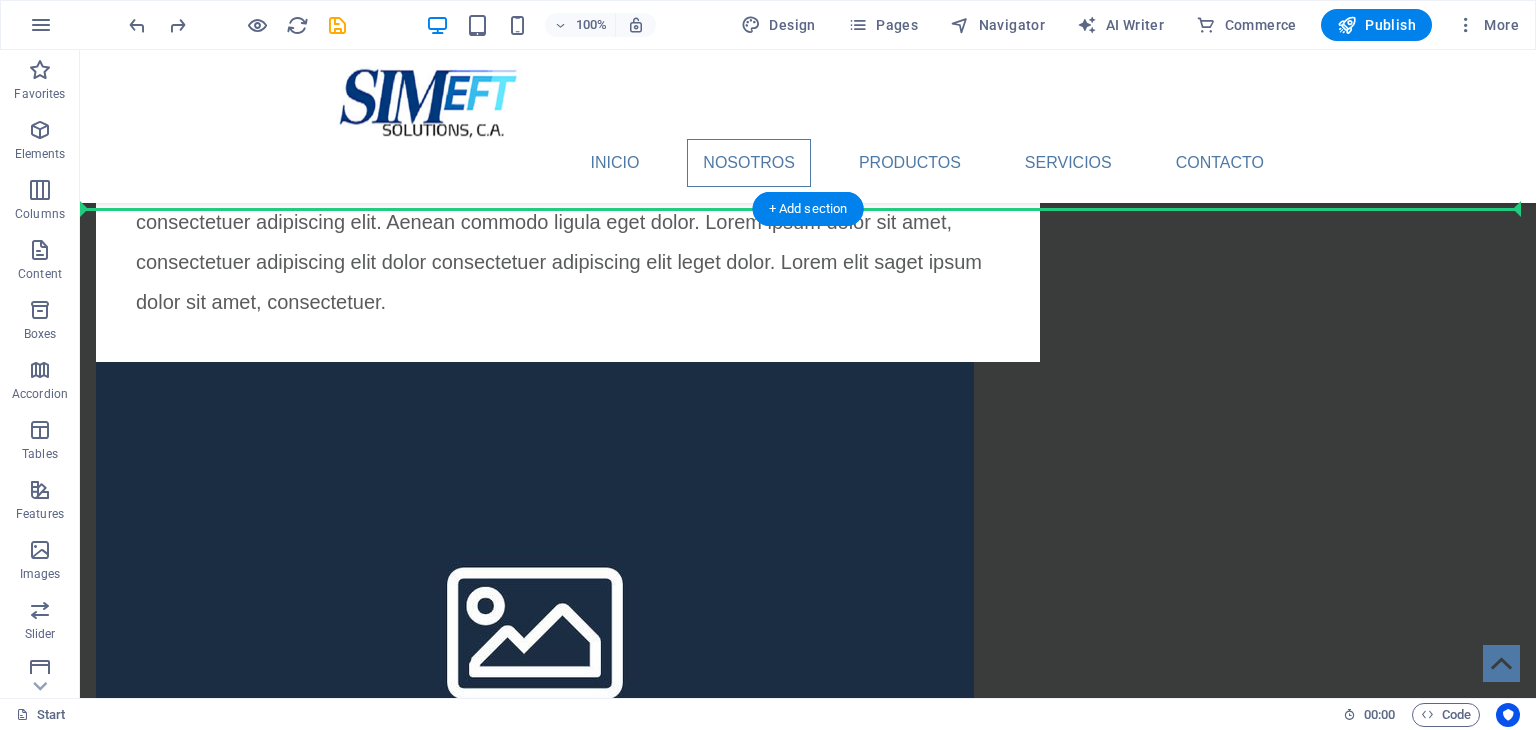 drag, startPoint x: 204, startPoint y: 380, endPoint x: 668, endPoint y: 273, distance: 476.1775 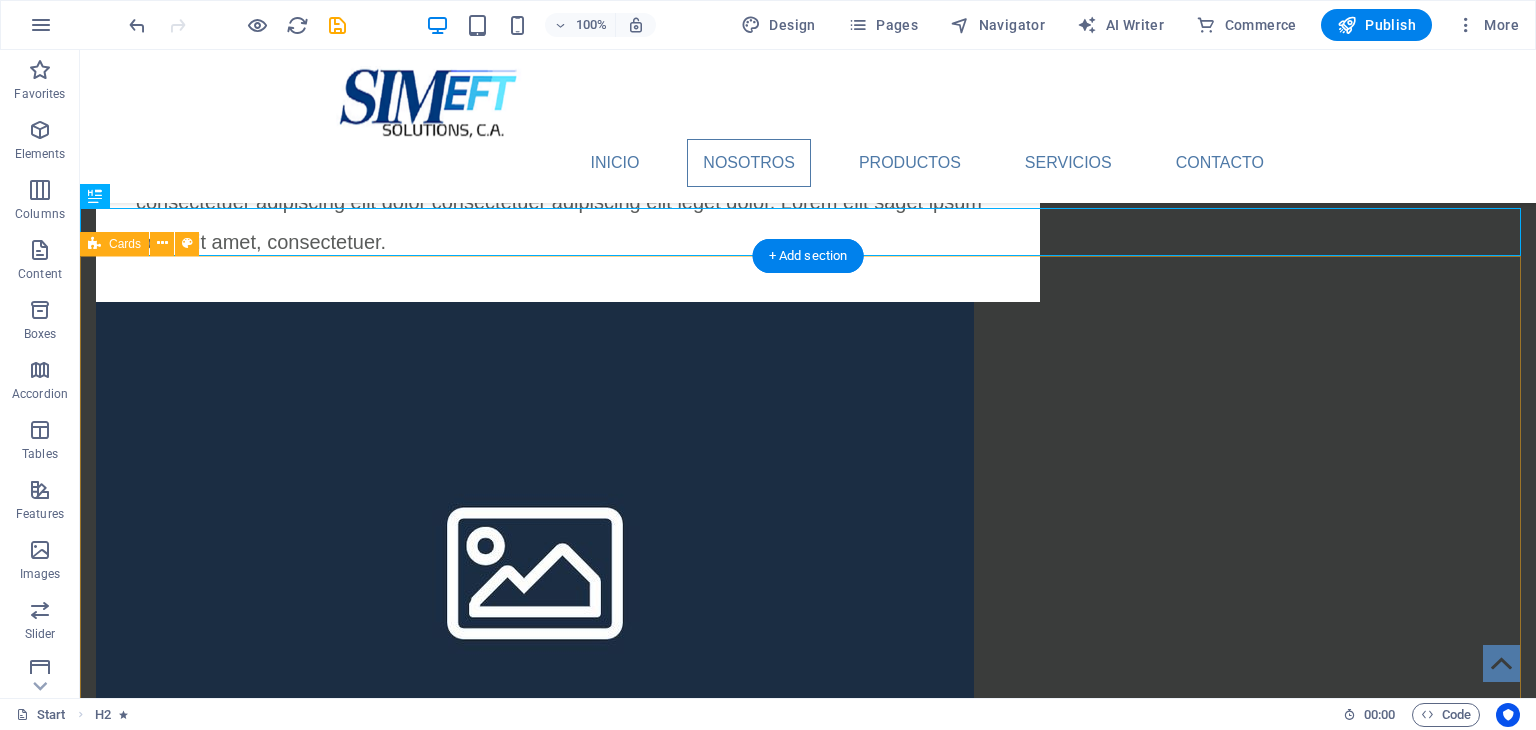 scroll, scrollTop: 1556, scrollLeft: 0, axis: vertical 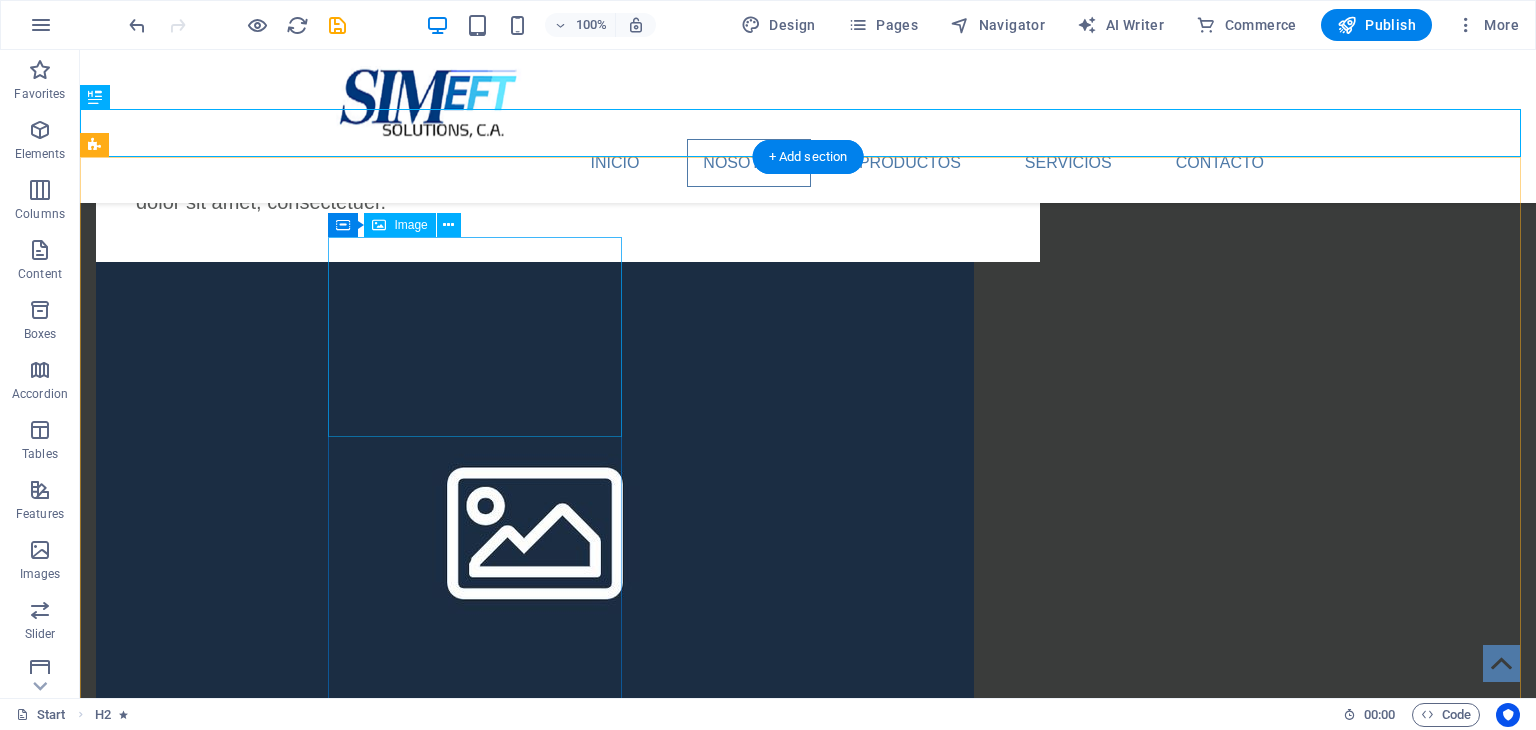 click at bounding box center [242, 1097] 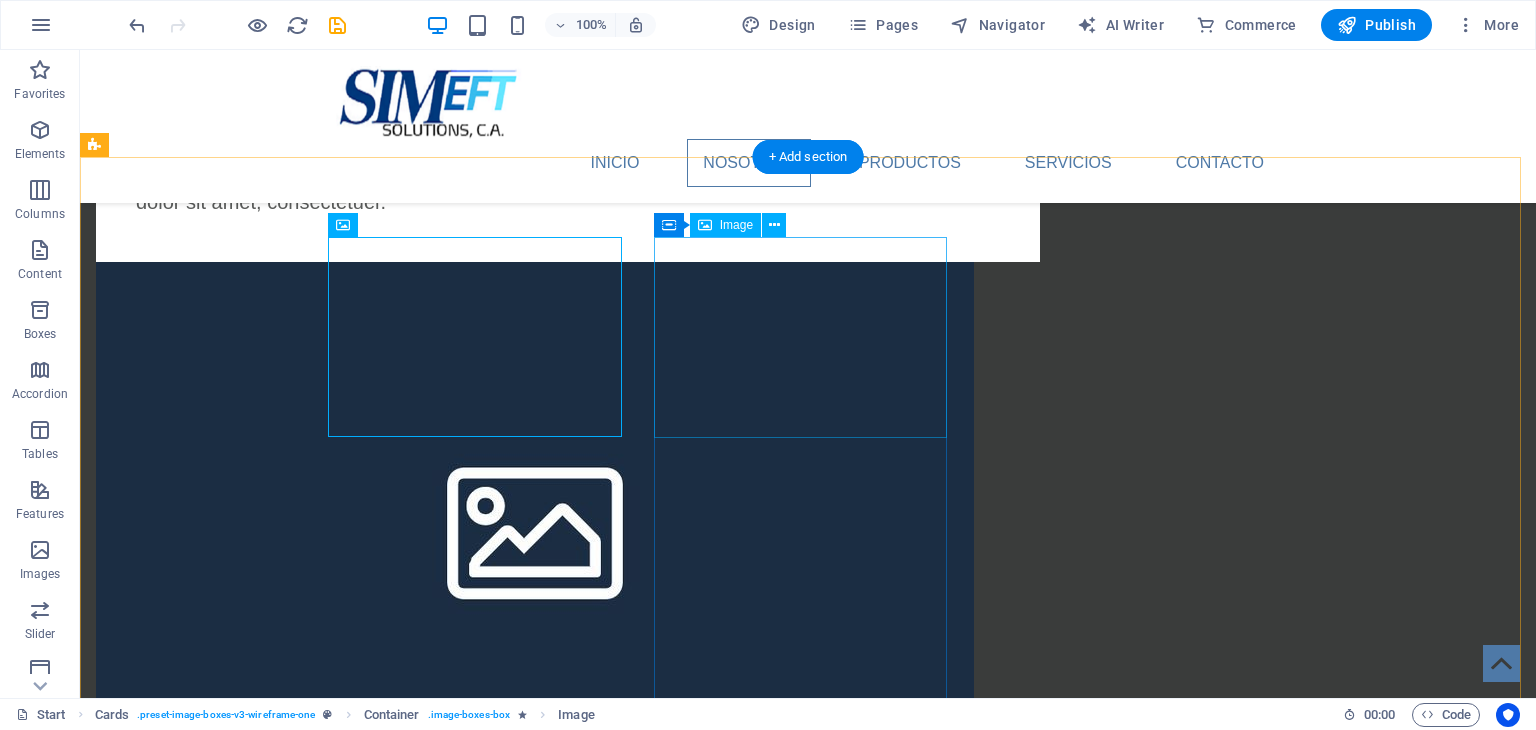 click at bounding box center [242, 1747] 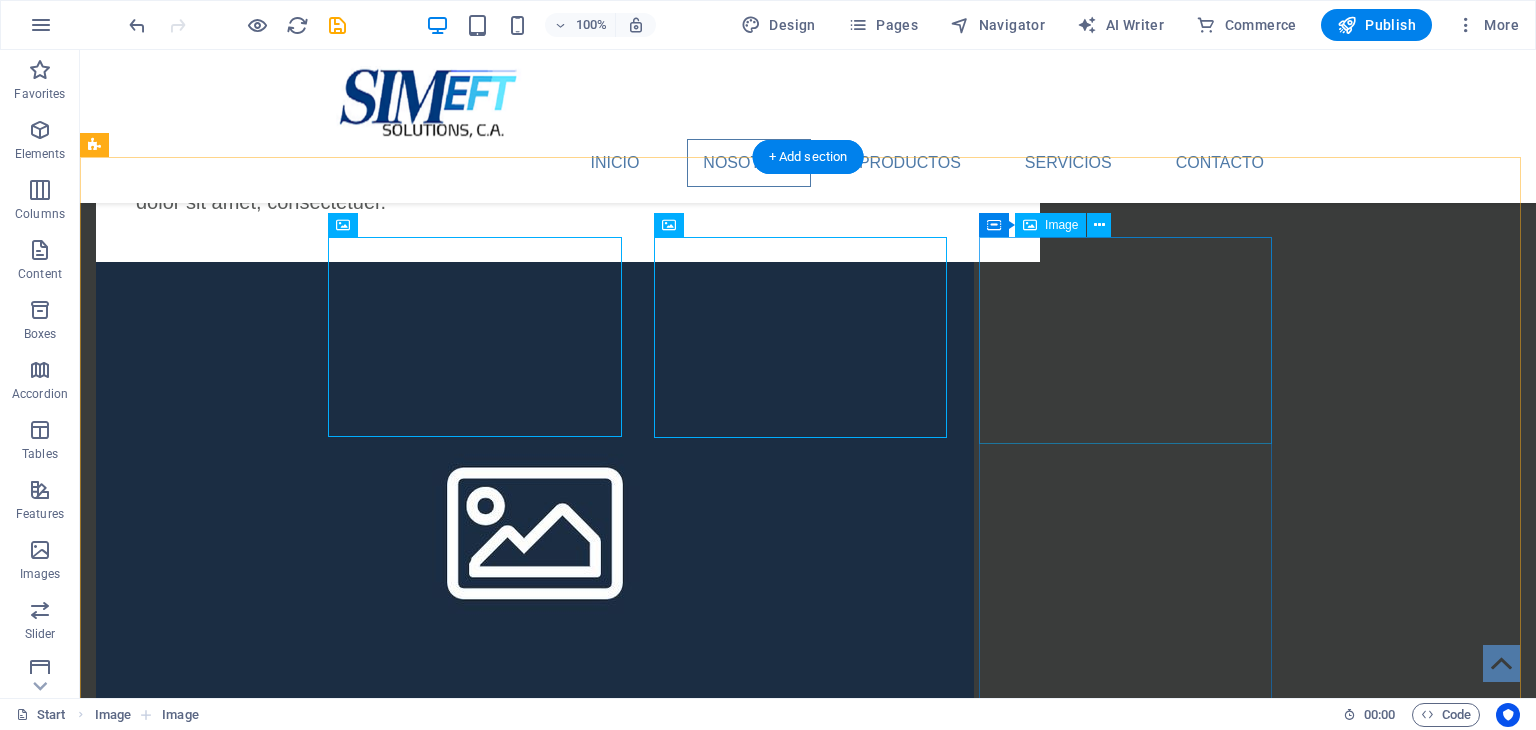 click at bounding box center [242, 2400] 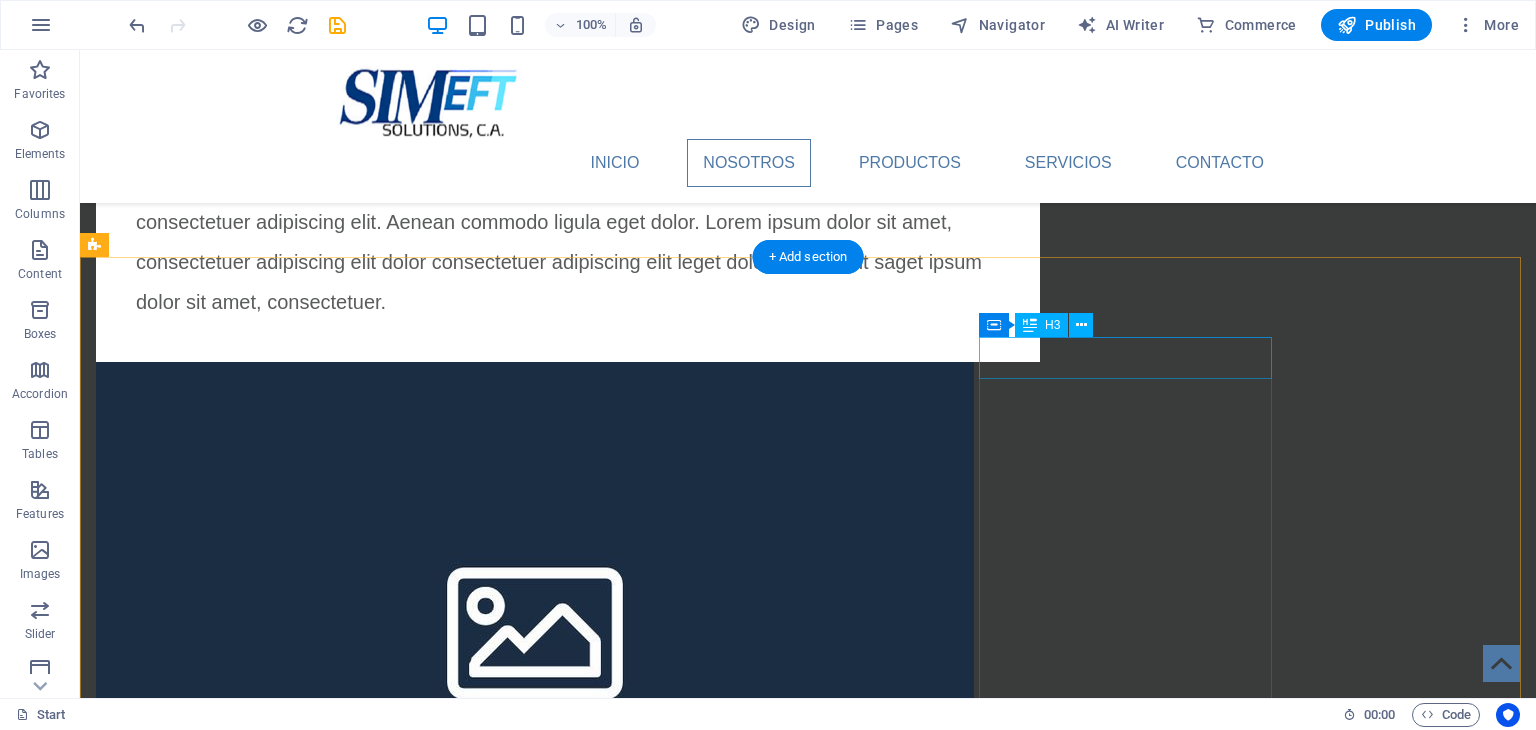 scroll, scrollTop: 1556, scrollLeft: 0, axis: vertical 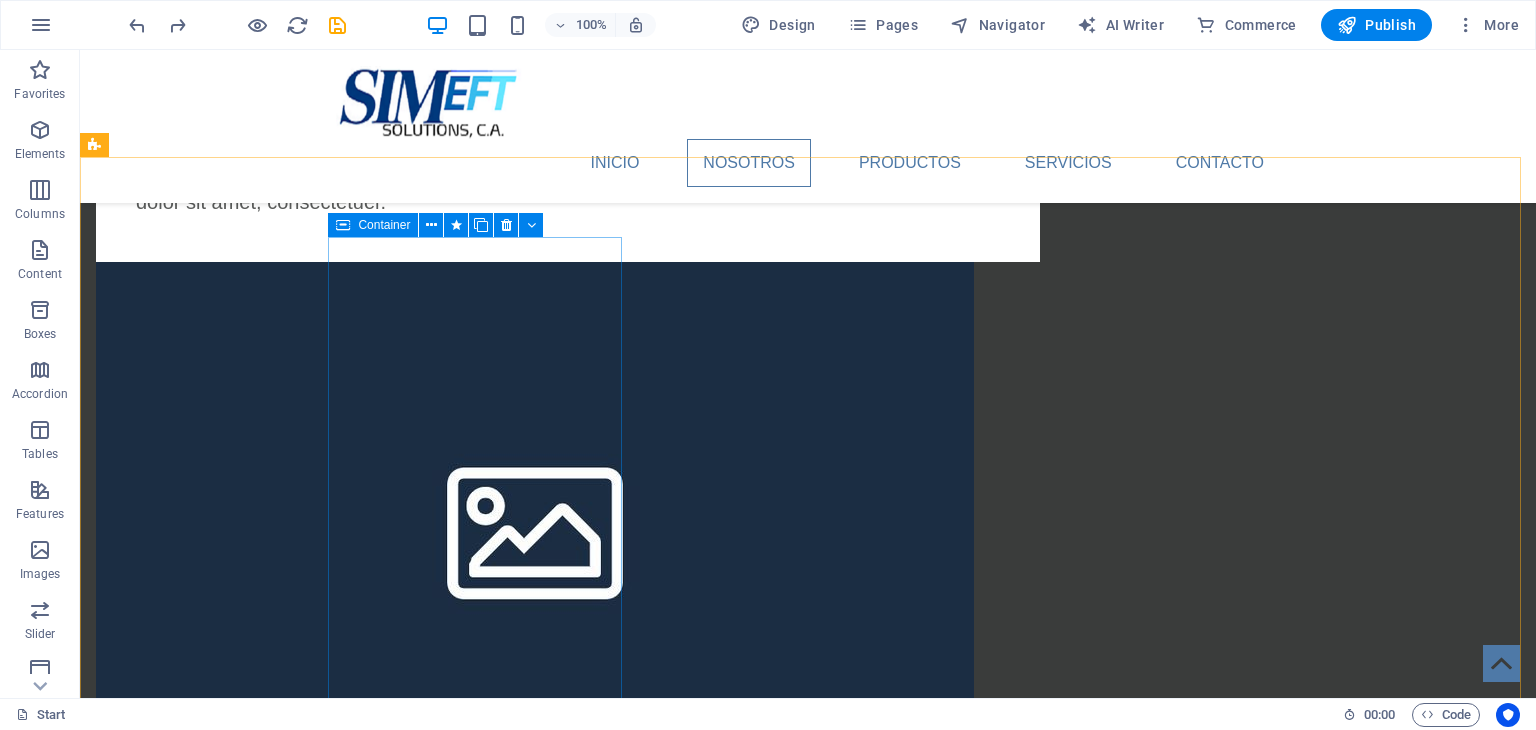 click on "Container" at bounding box center [384, 225] 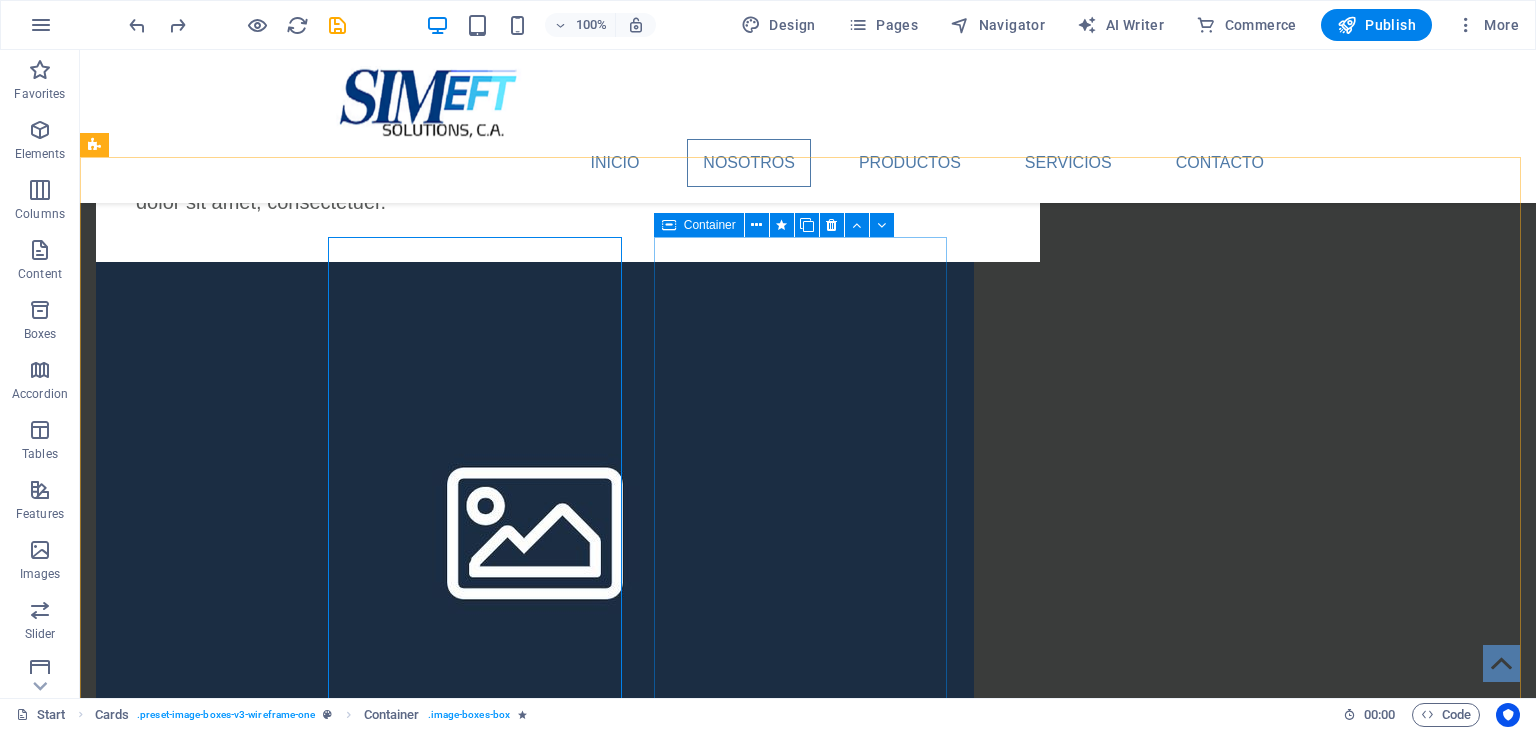click at bounding box center [669, 225] 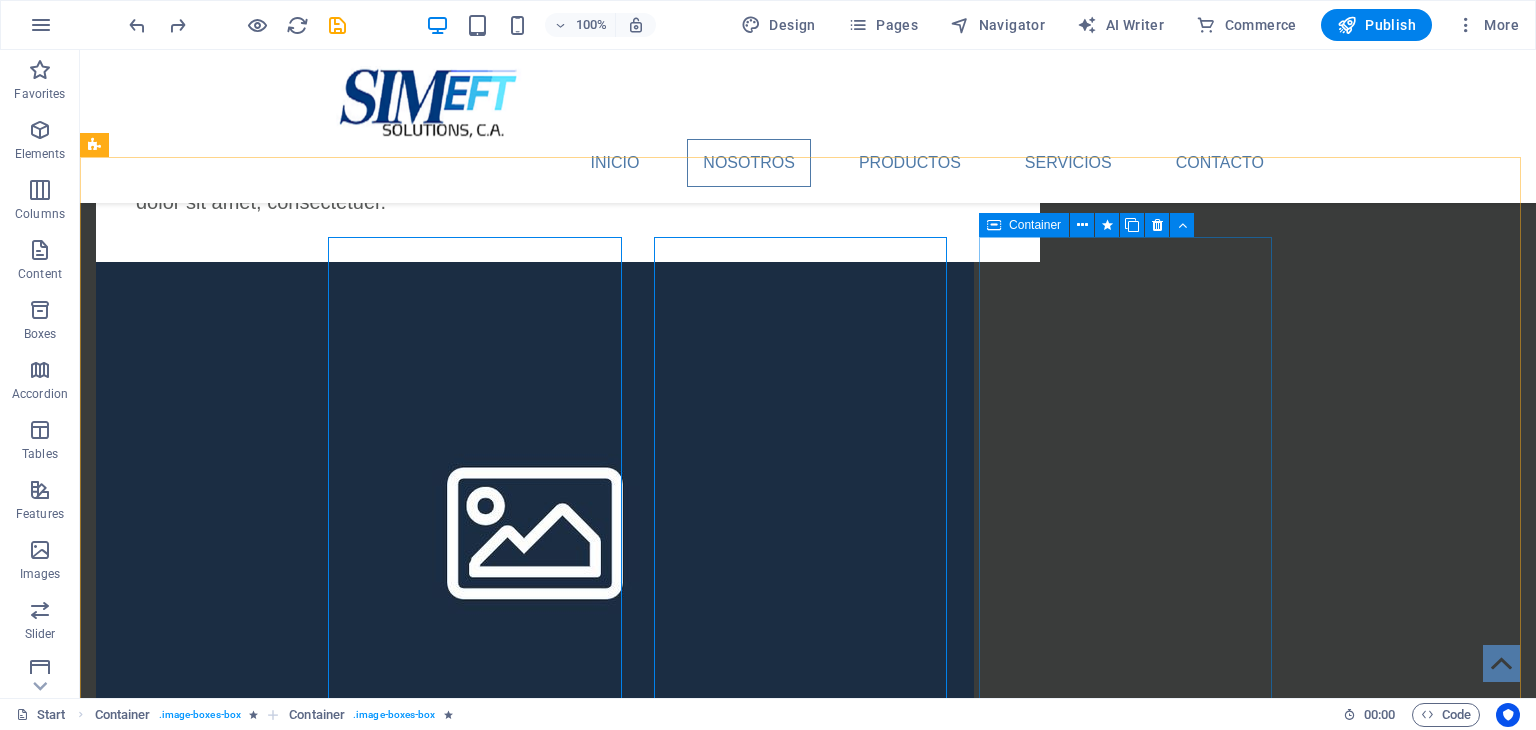 click at bounding box center (994, 225) 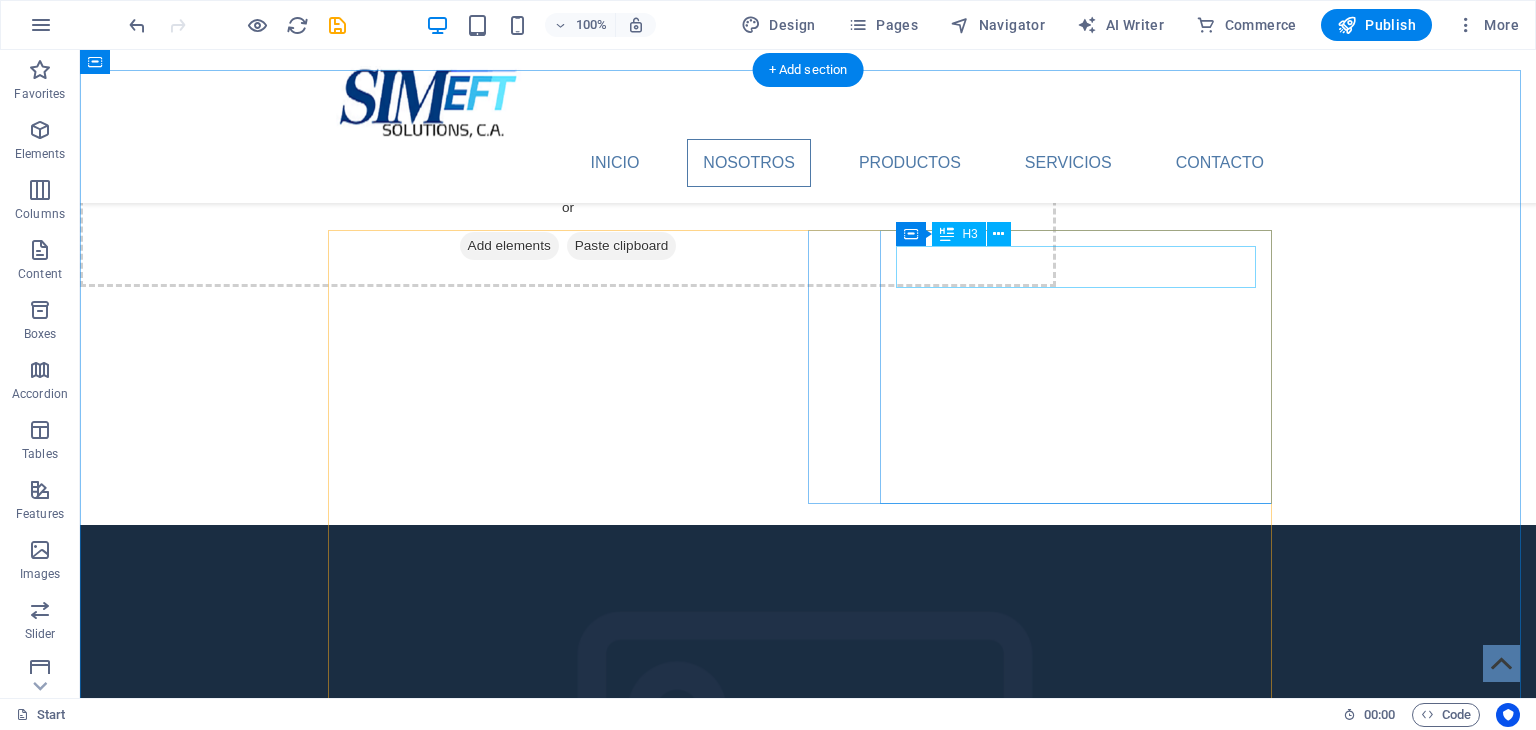 scroll, scrollTop: 2356, scrollLeft: 0, axis: vertical 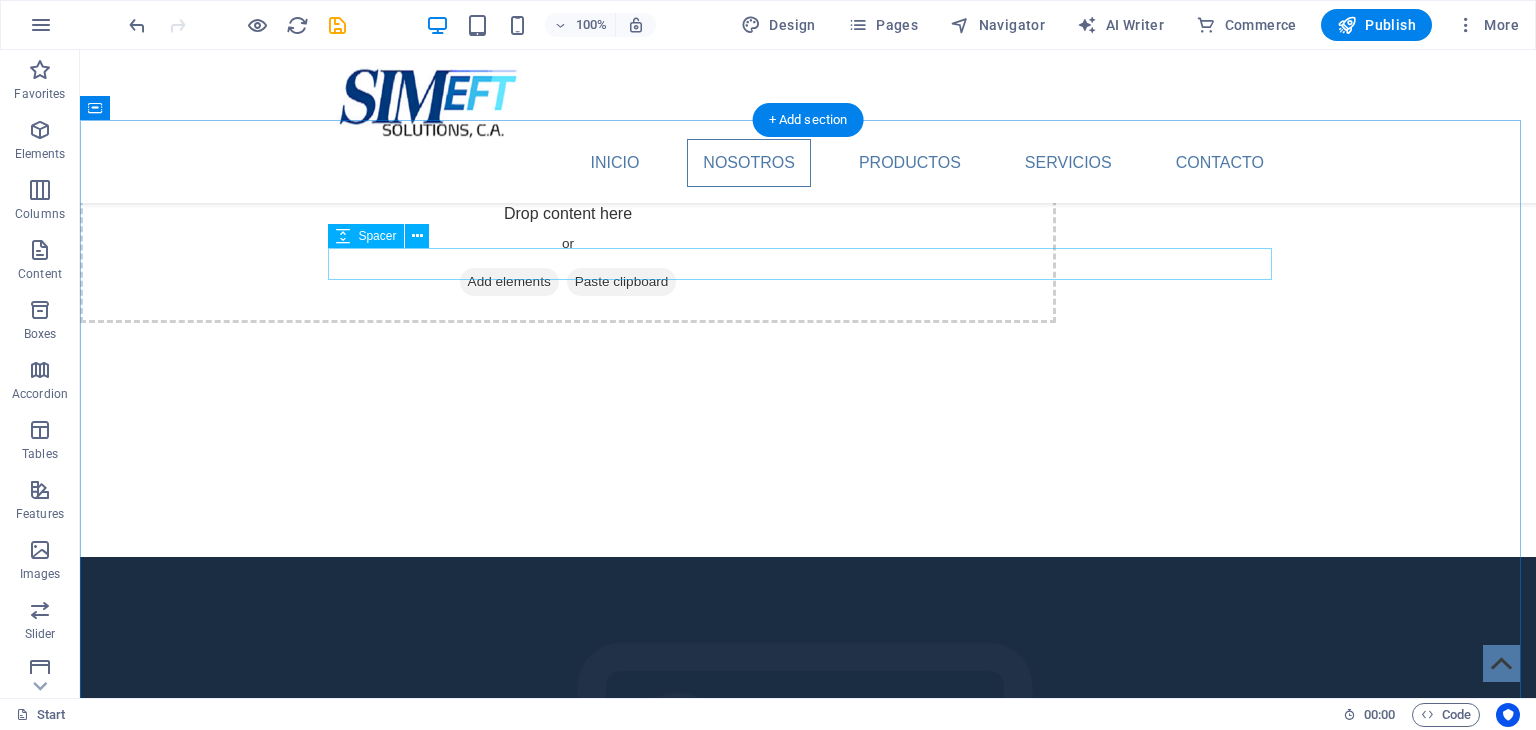 click at bounding box center (808, 2233) 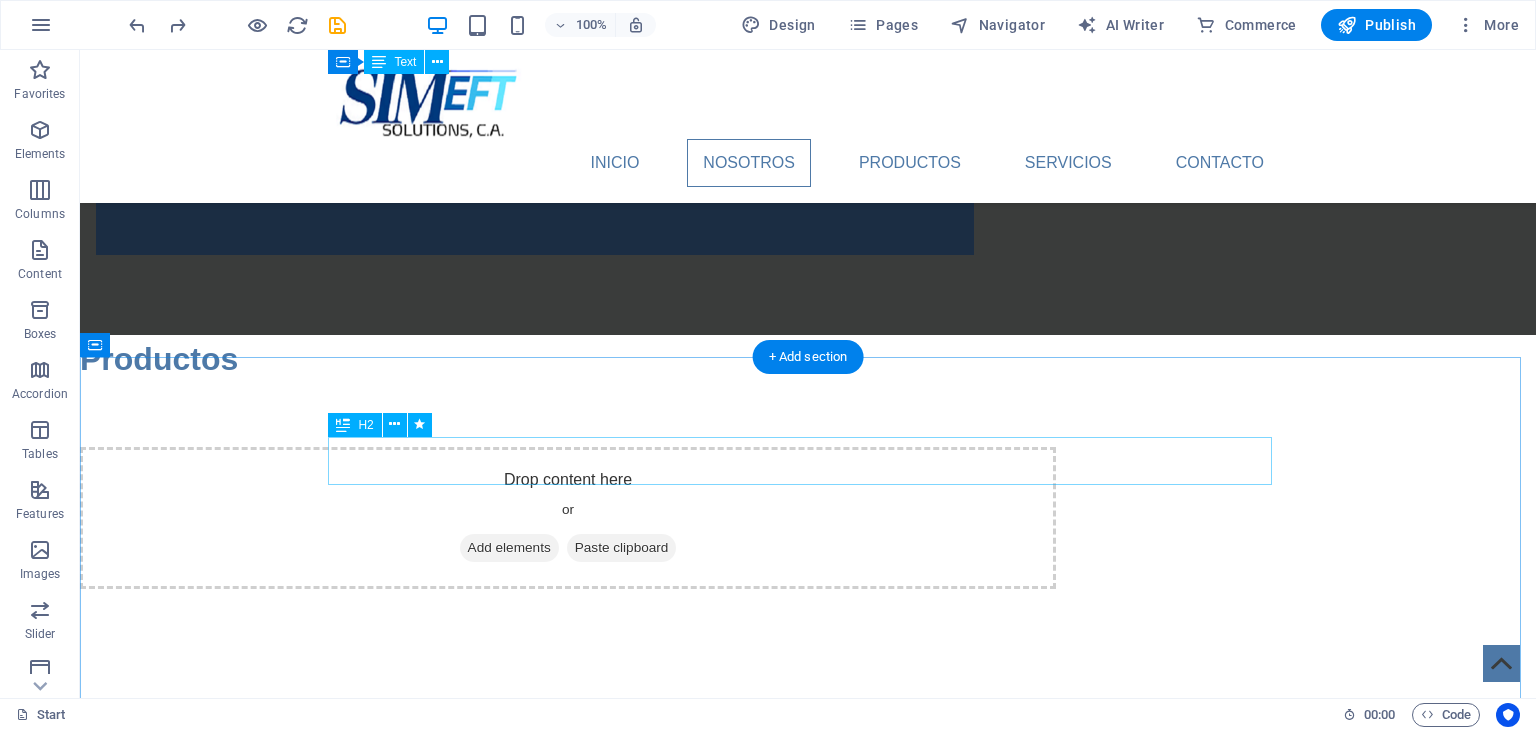 scroll, scrollTop: 2152, scrollLeft: 0, axis: vertical 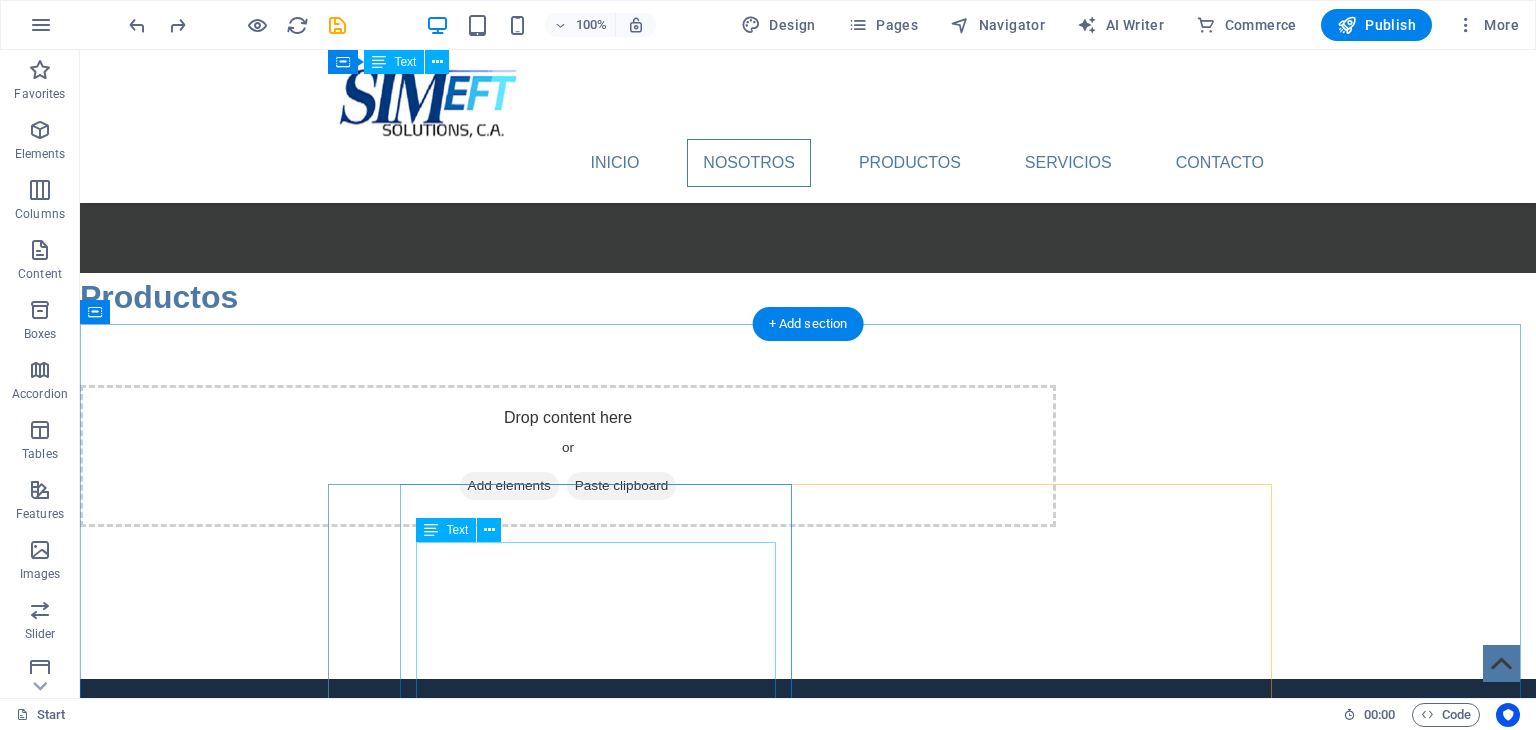 click on "Lorem ipsum dolor sit amet, consectetuer adipiscing elit. Aenean commodo ligula eget dolor. Lorem ipsum dolor sit amet, consectetuer adipiscing elit leget dolor." at bounding box center [568, 2663] 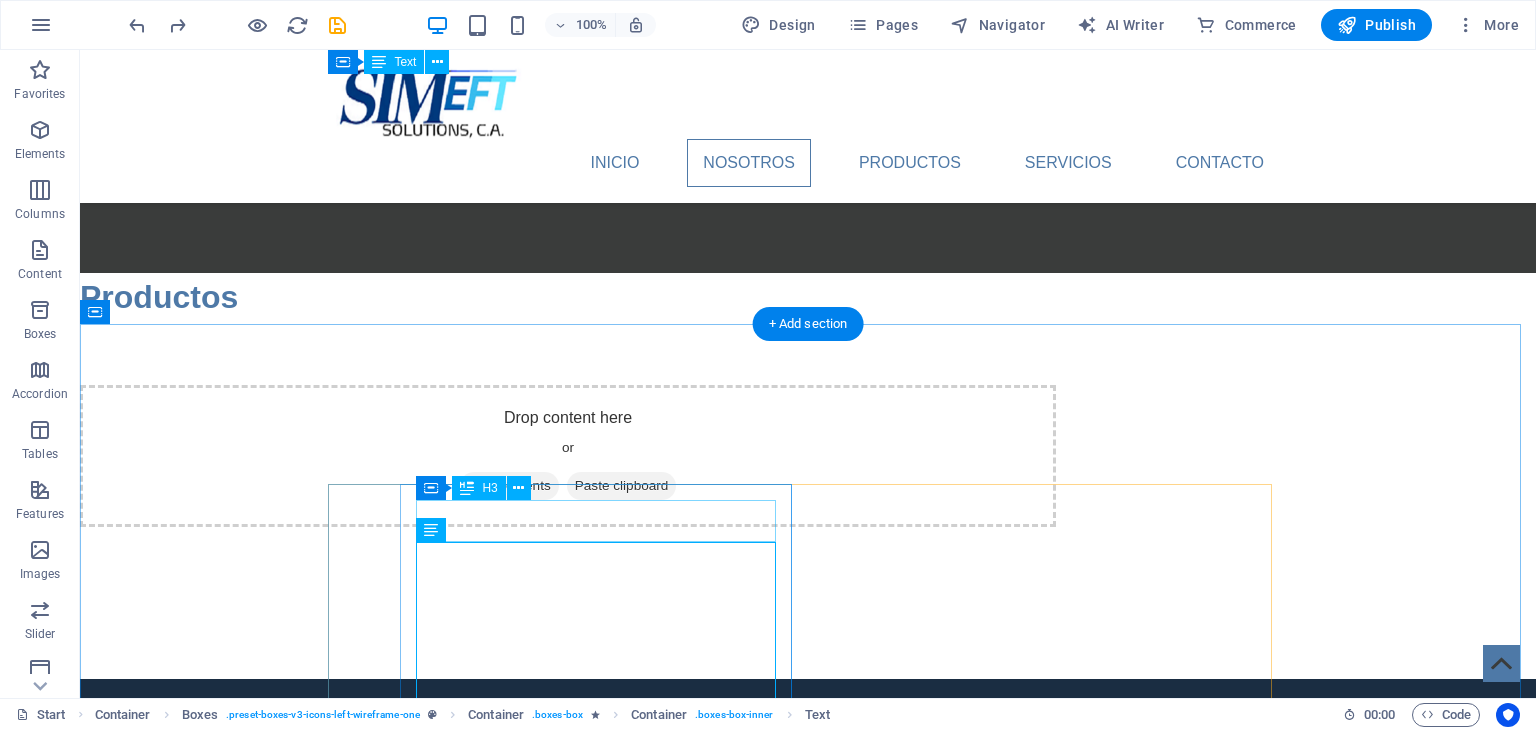 click on "Headline" at bounding box center [568, 2562] 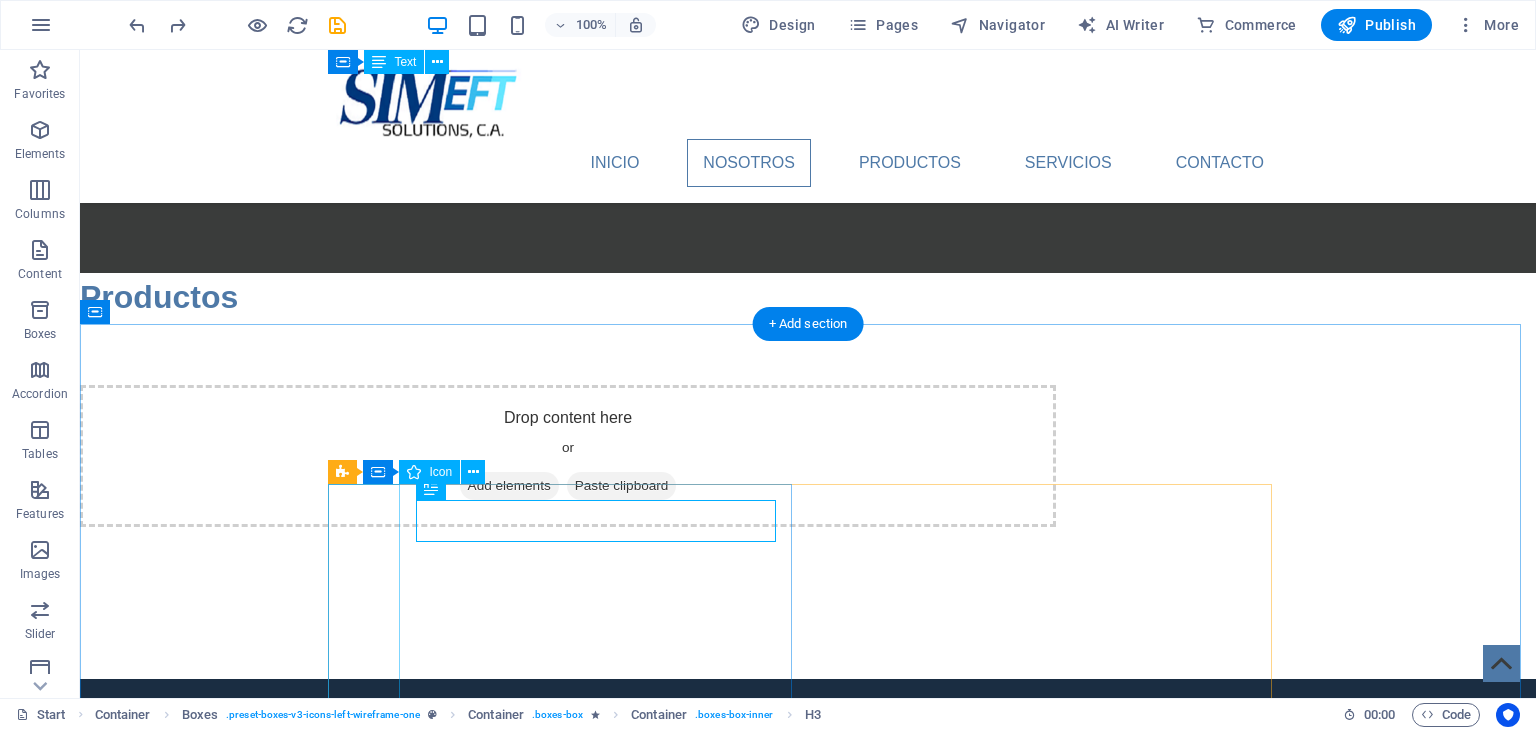 click at bounding box center (568, 2489) 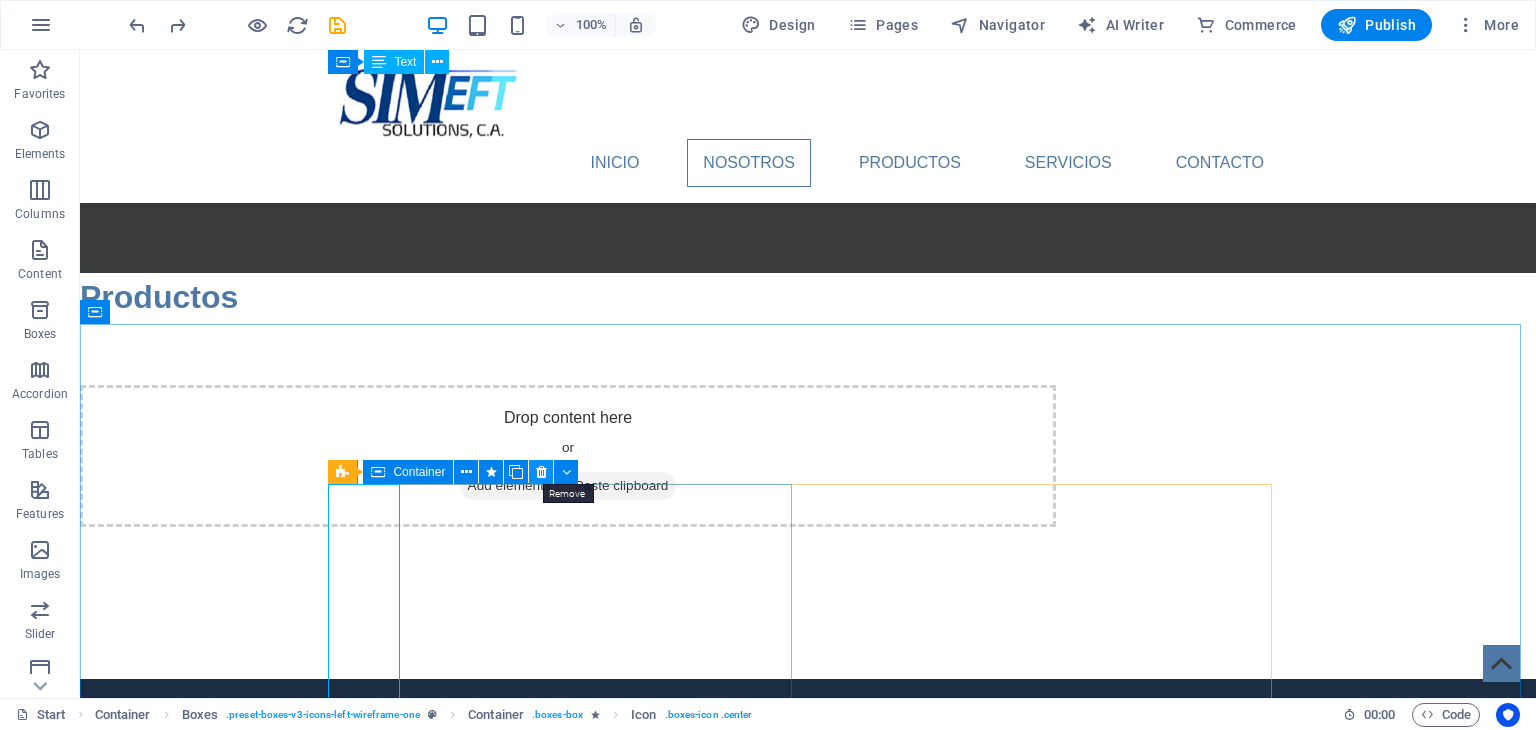click at bounding box center (541, 472) 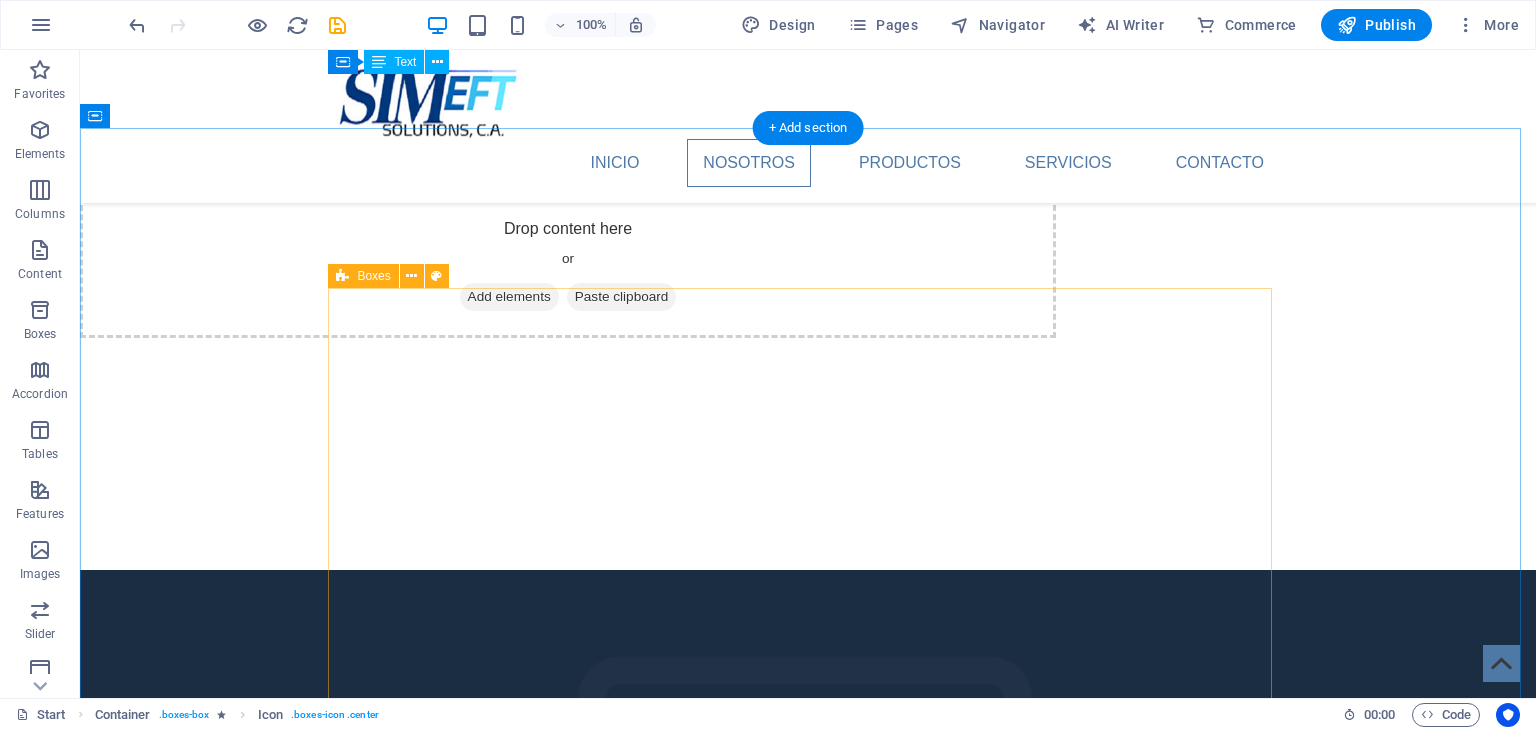 scroll, scrollTop: 2352, scrollLeft: 0, axis: vertical 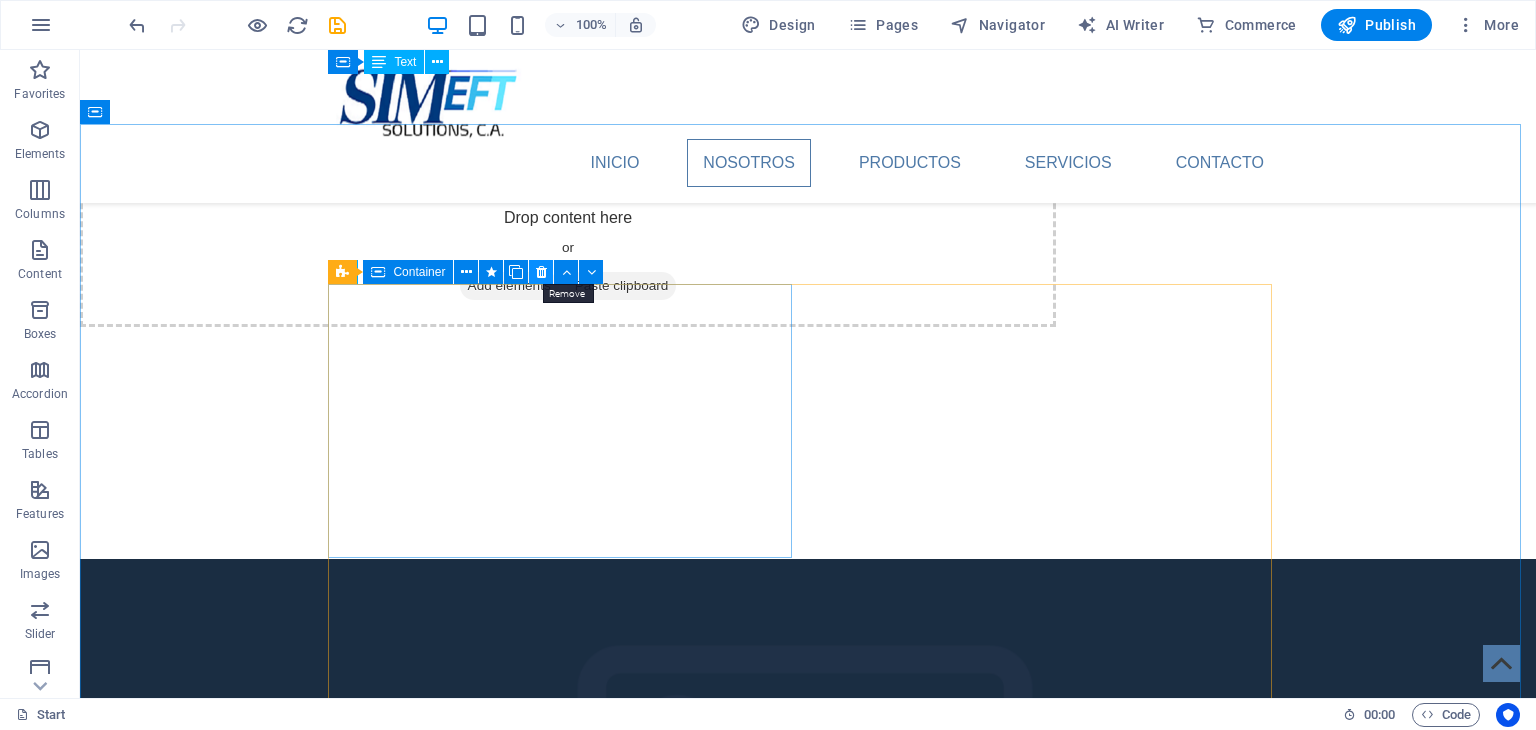 click at bounding box center [541, 272] 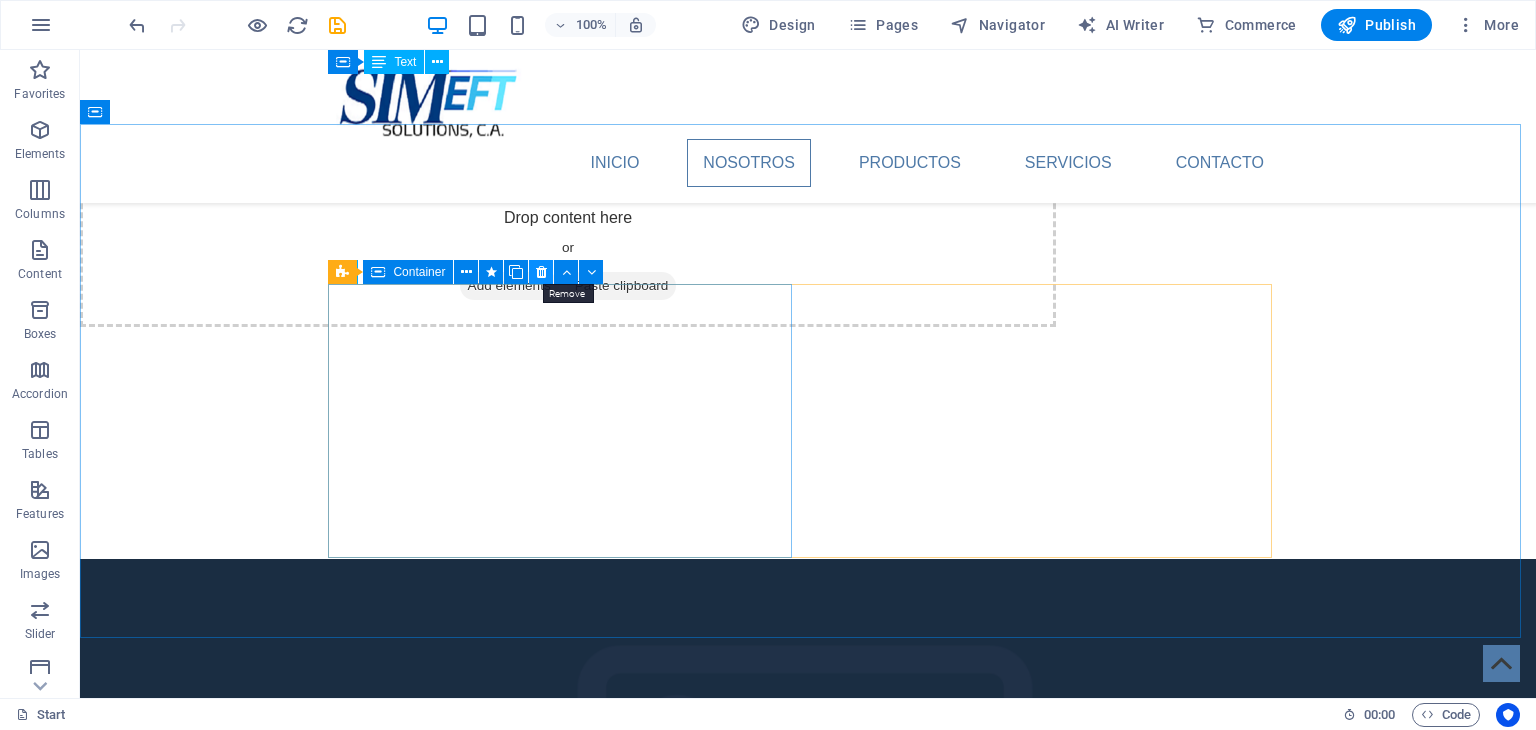 click at bounding box center [541, 272] 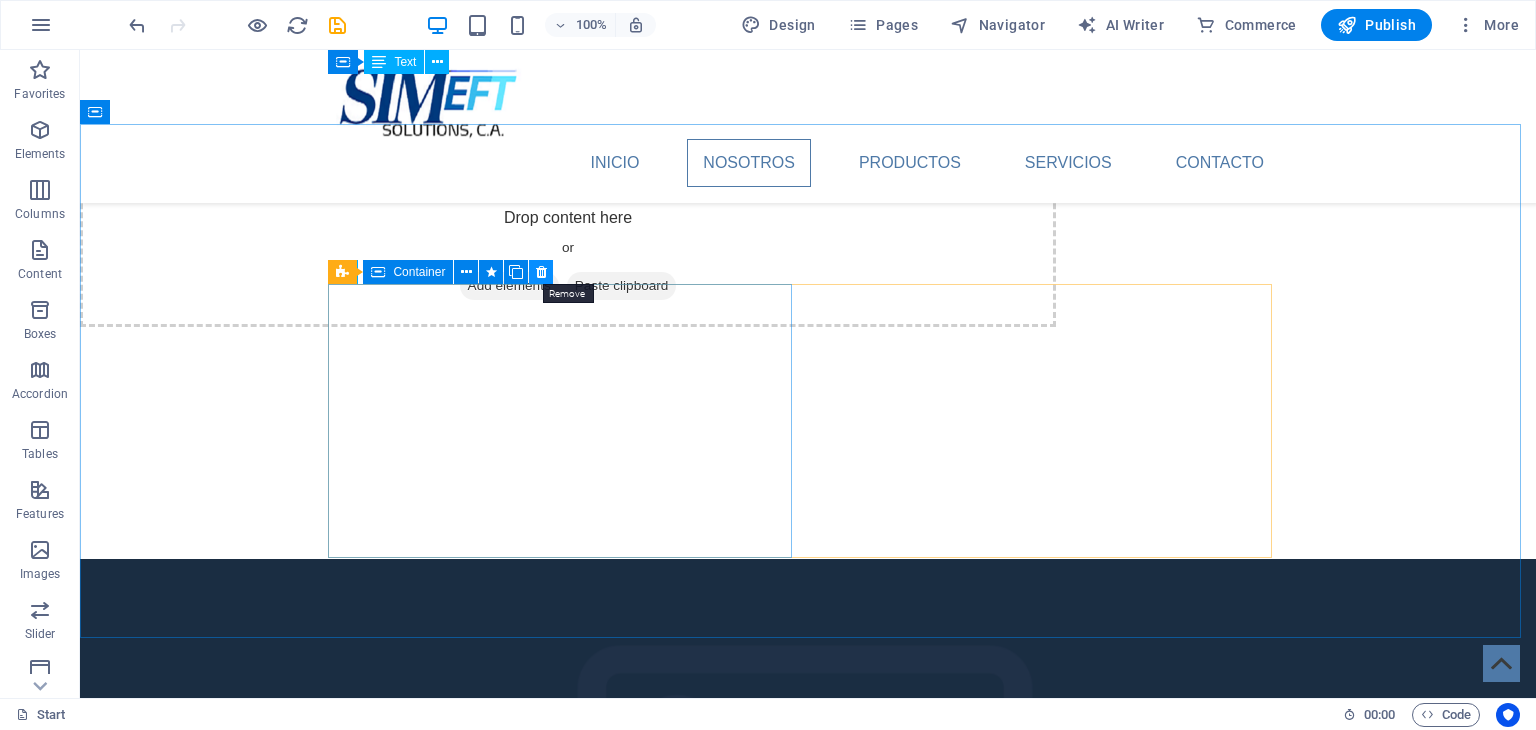 click at bounding box center [541, 272] 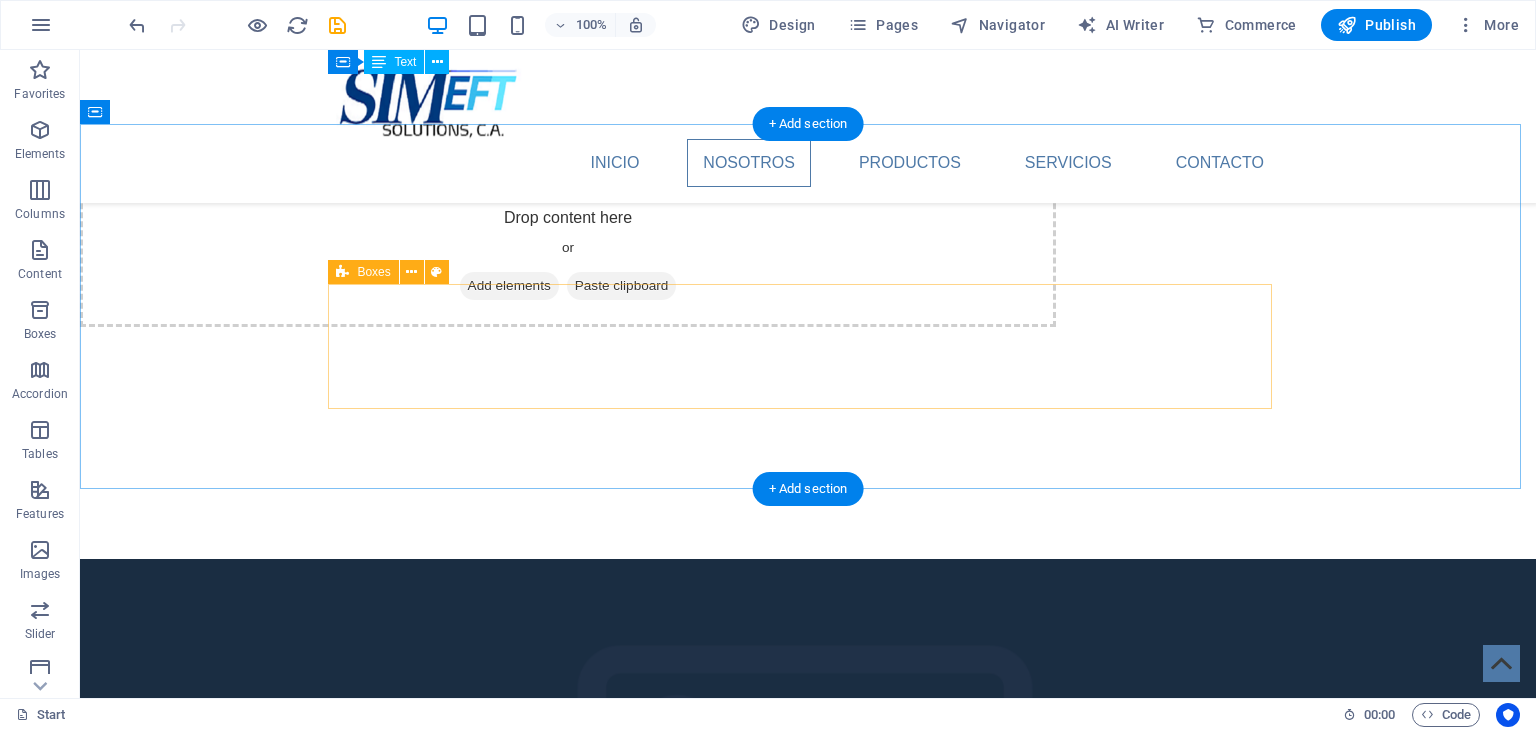 click on "Drop content here or  Add elements  Paste clipboard" at bounding box center [808, 2316] 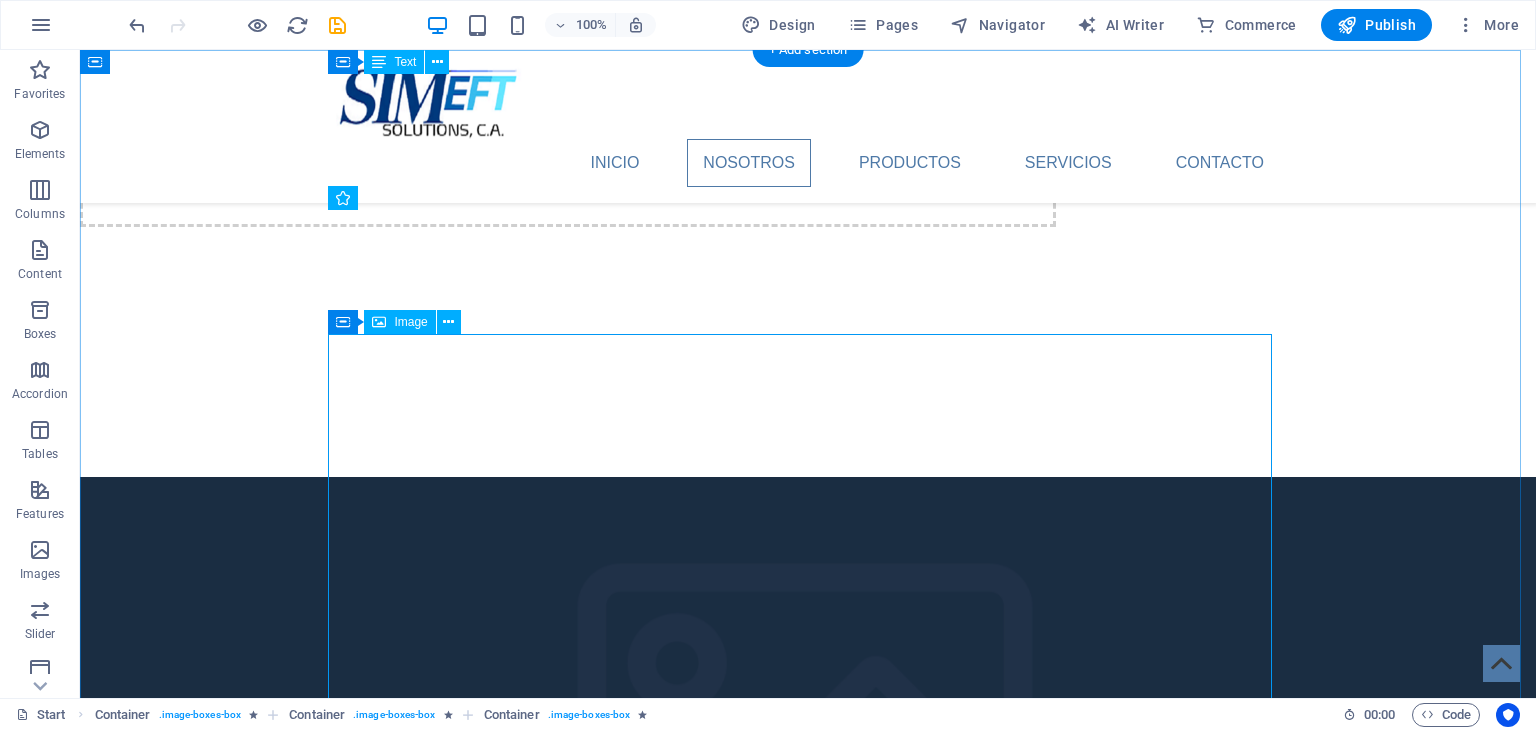 scroll, scrollTop: 2352, scrollLeft: 0, axis: vertical 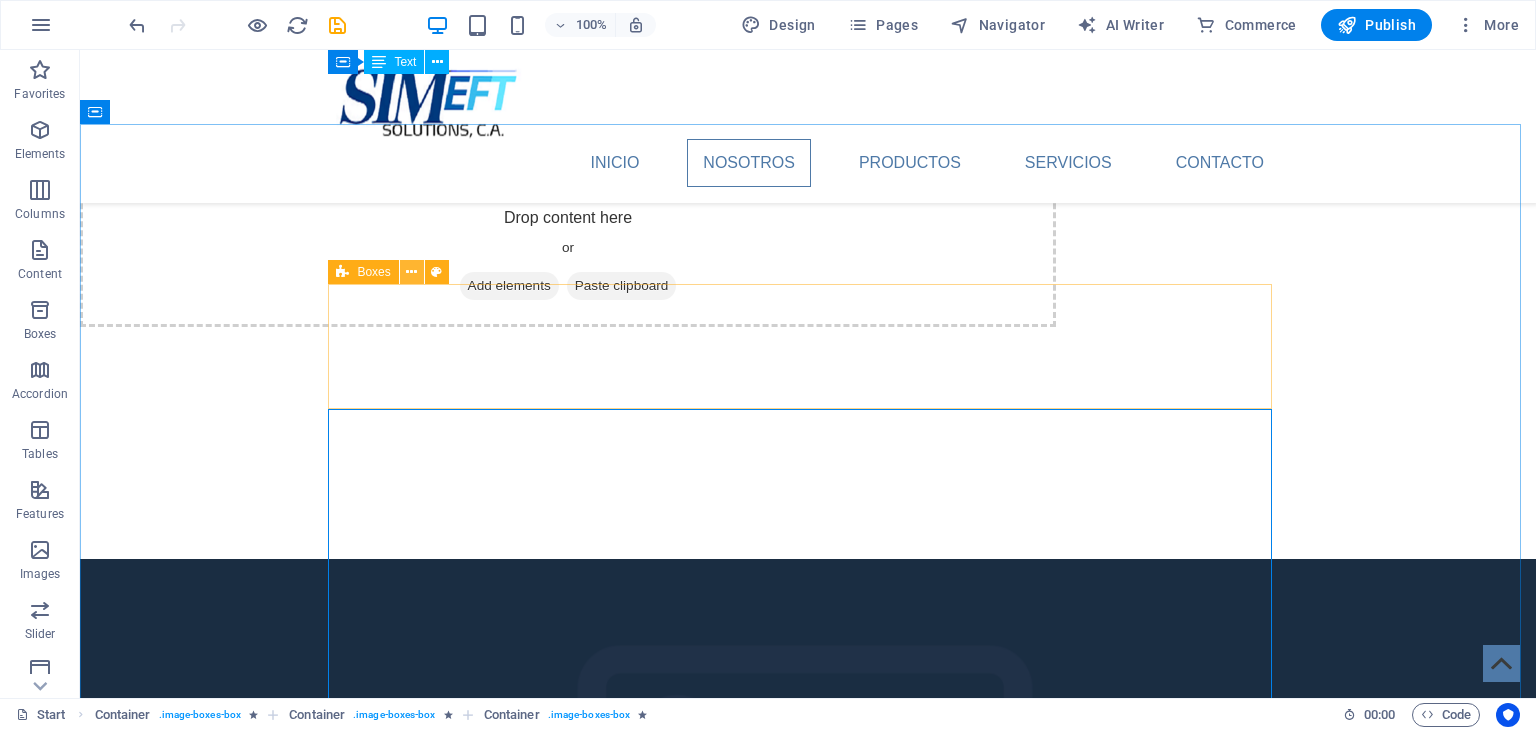 click at bounding box center (411, 272) 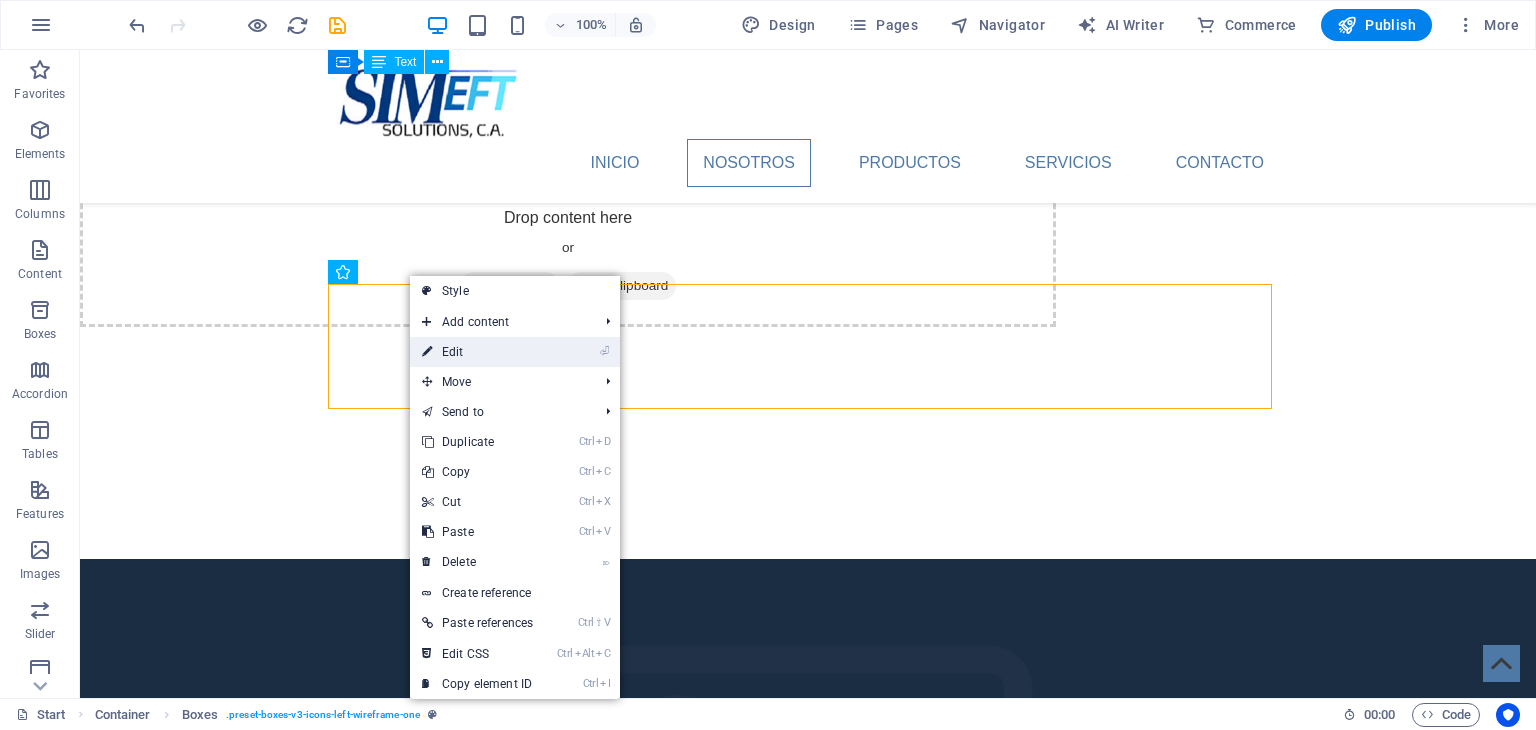 click on "⏎  Edit" at bounding box center [477, 352] 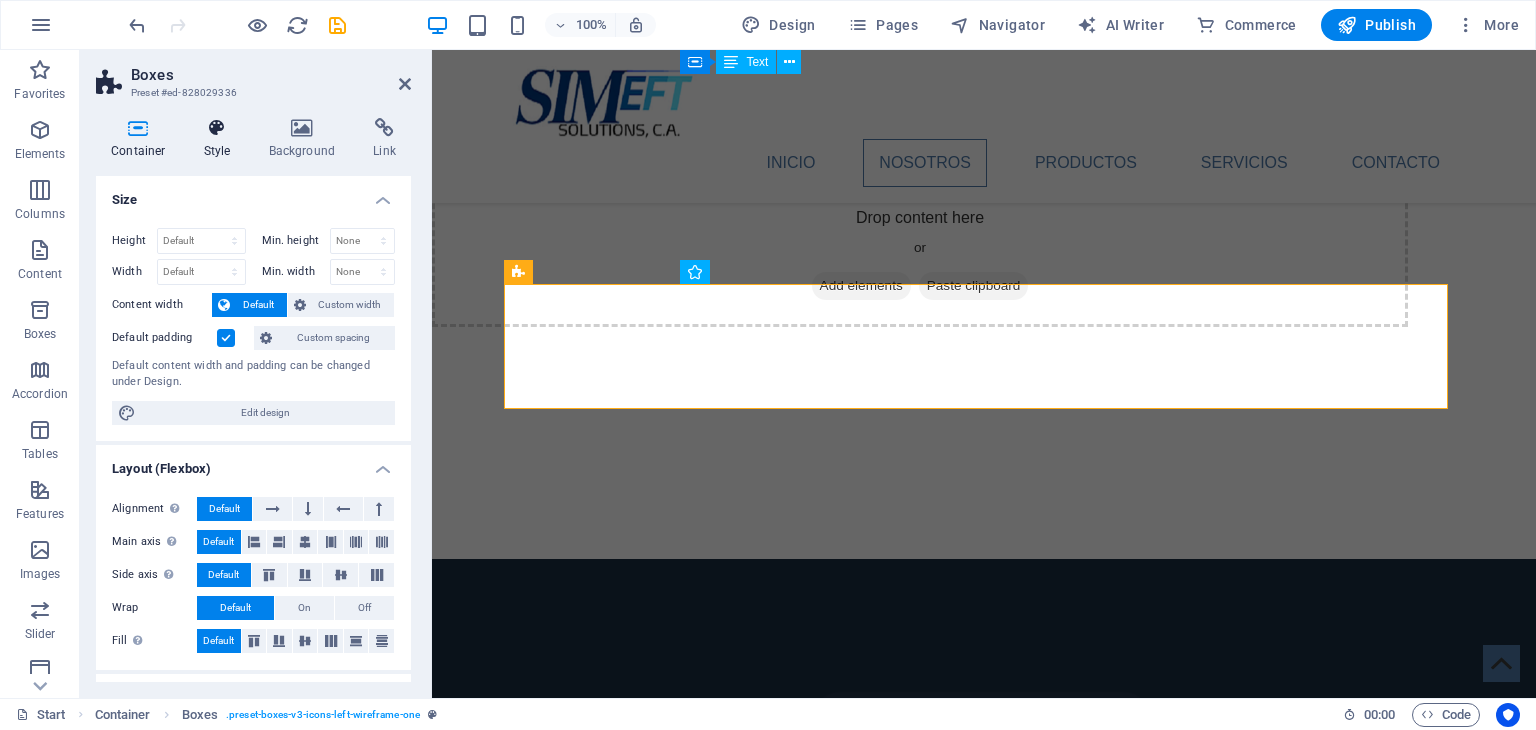 click at bounding box center (217, 128) 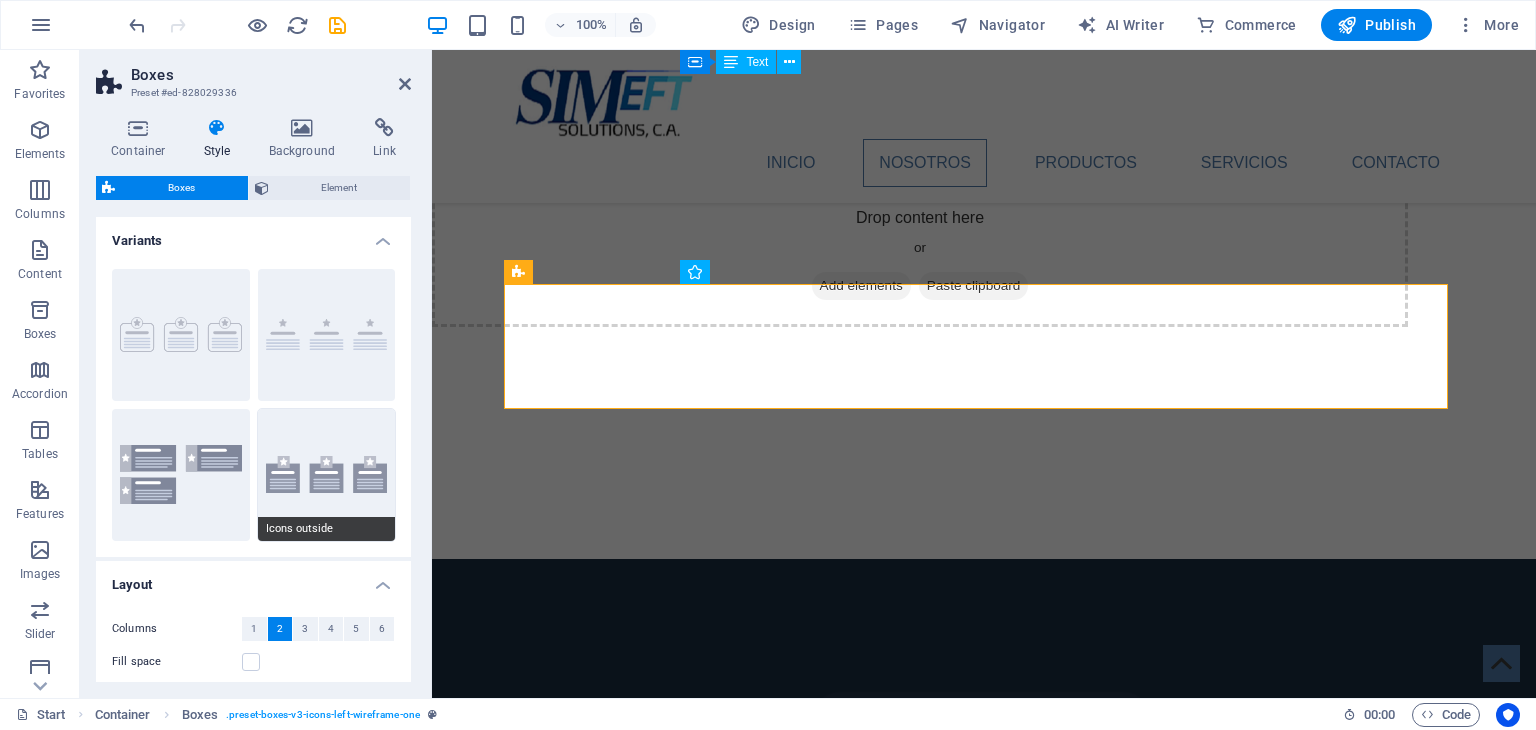 click on "Icons outside" at bounding box center [327, 475] 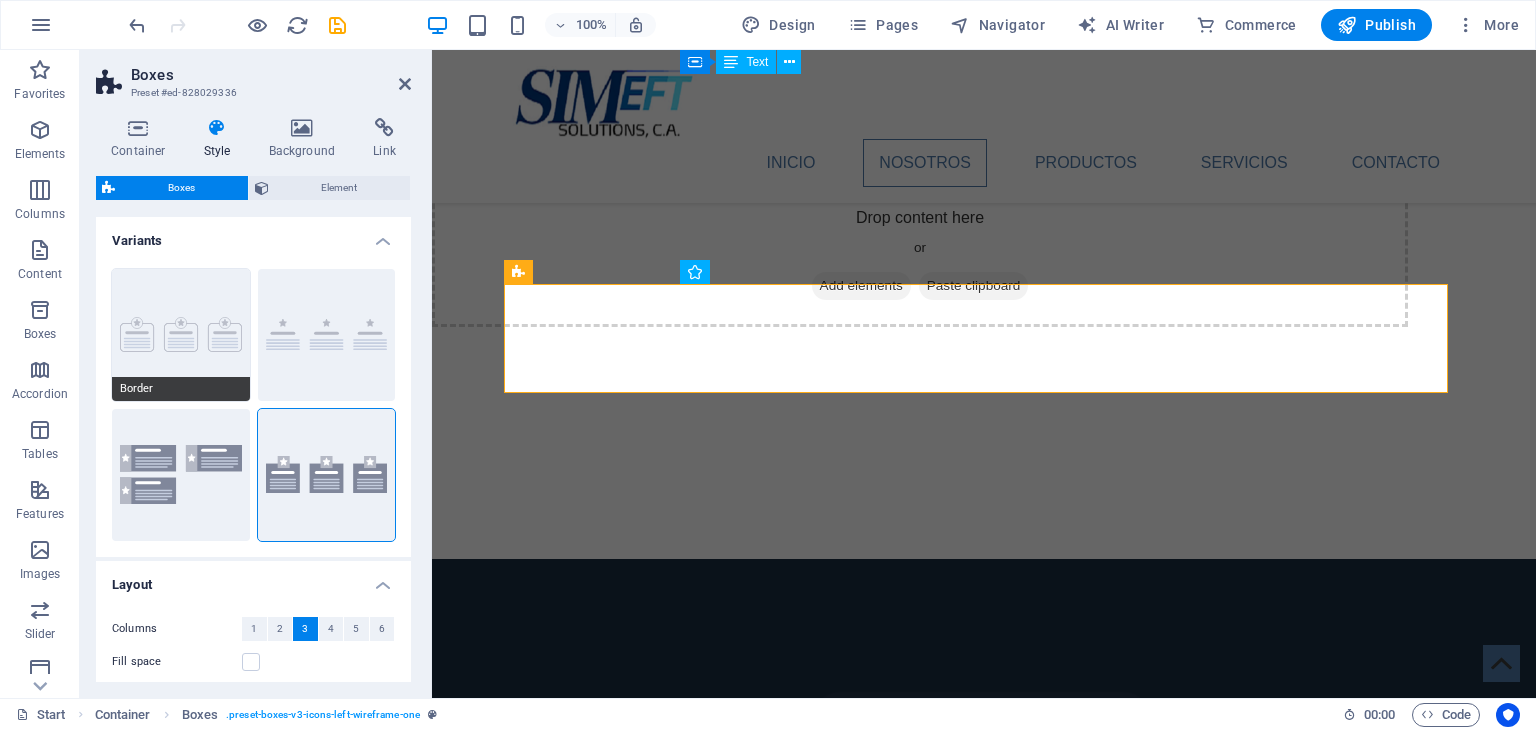 click on "Border" at bounding box center (181, 335) 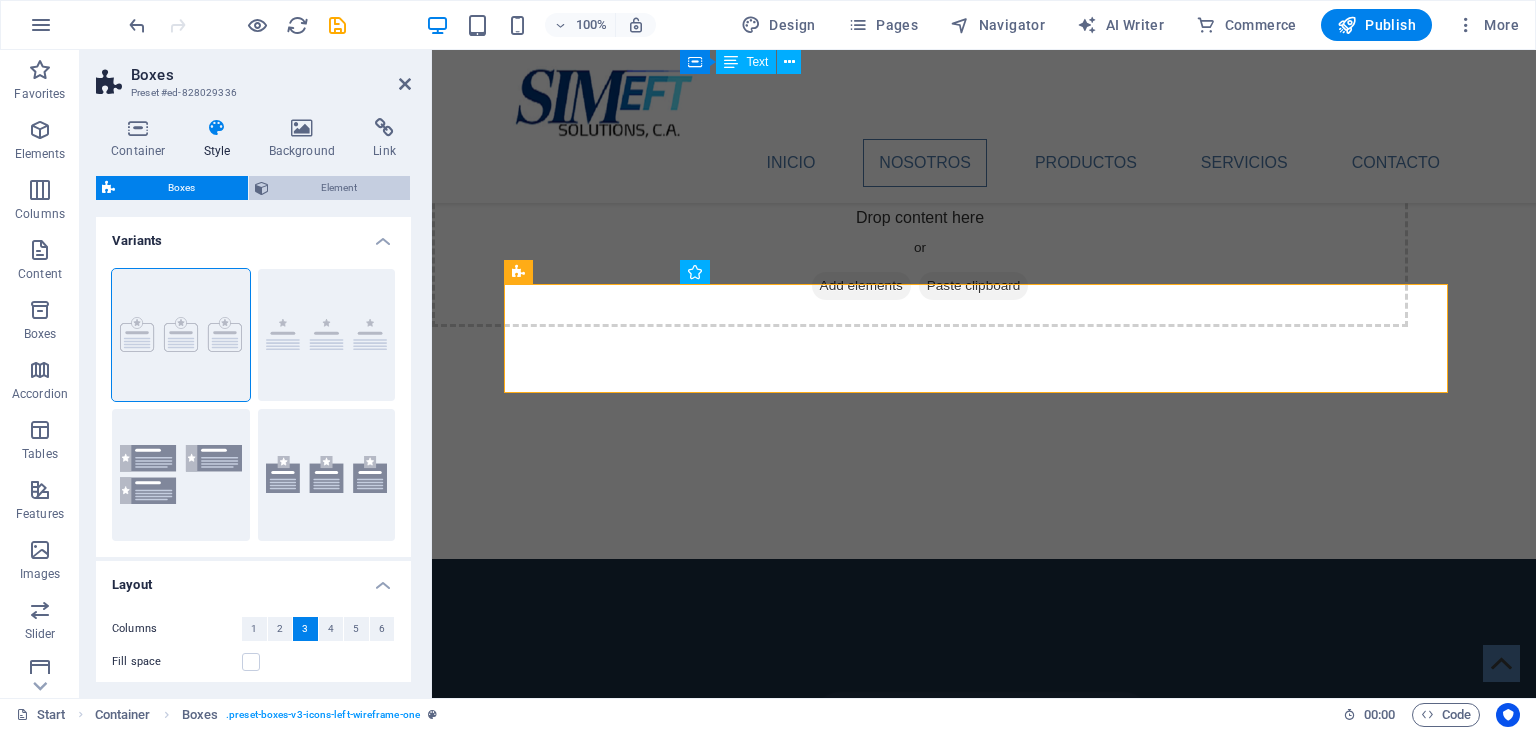 click on "Element" at bounding box center [340, 188] 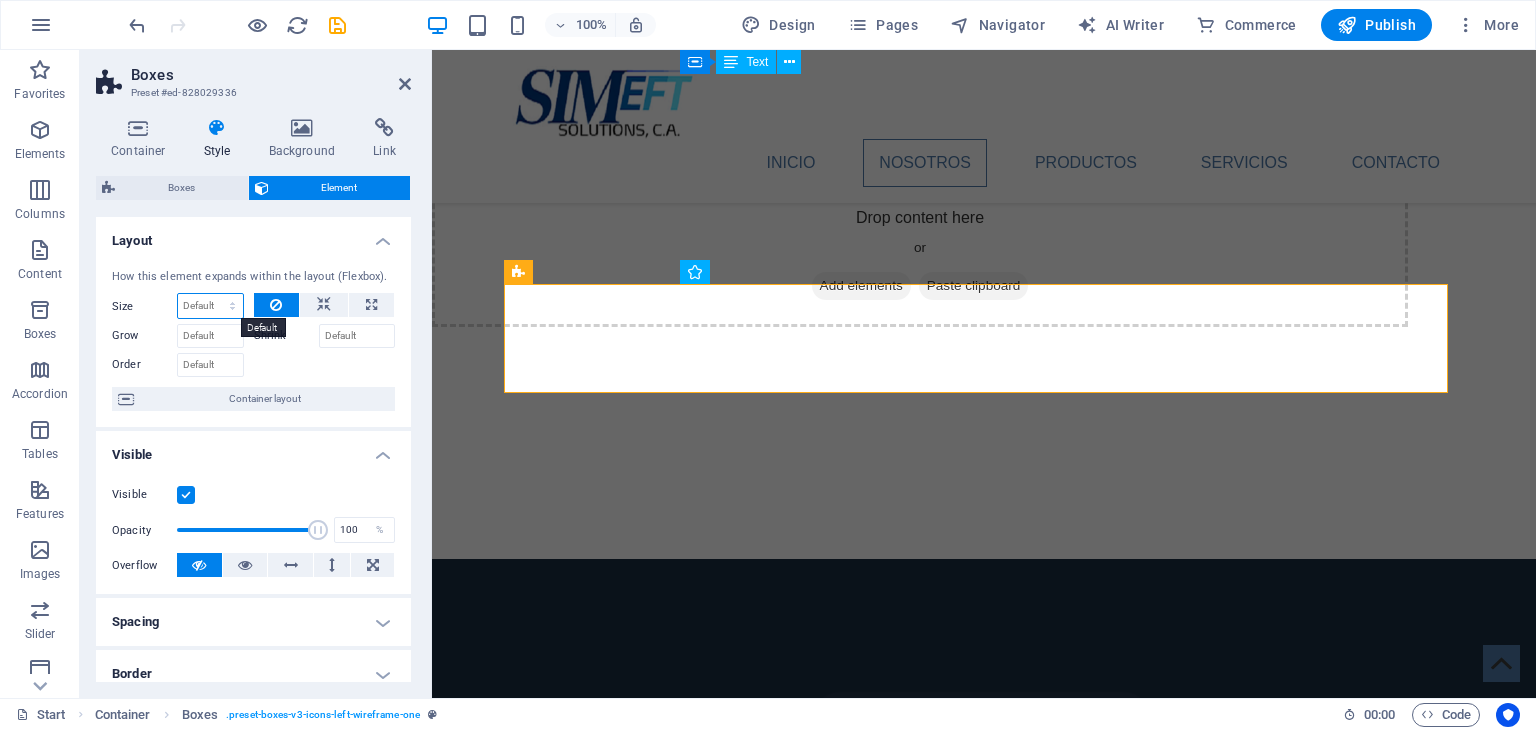 click on "Default auto px % 1/1 1/2 1/3 1/4 1/5 1/6 1/7 1/8 1/9 1/10" at bounding box center [210, 306] 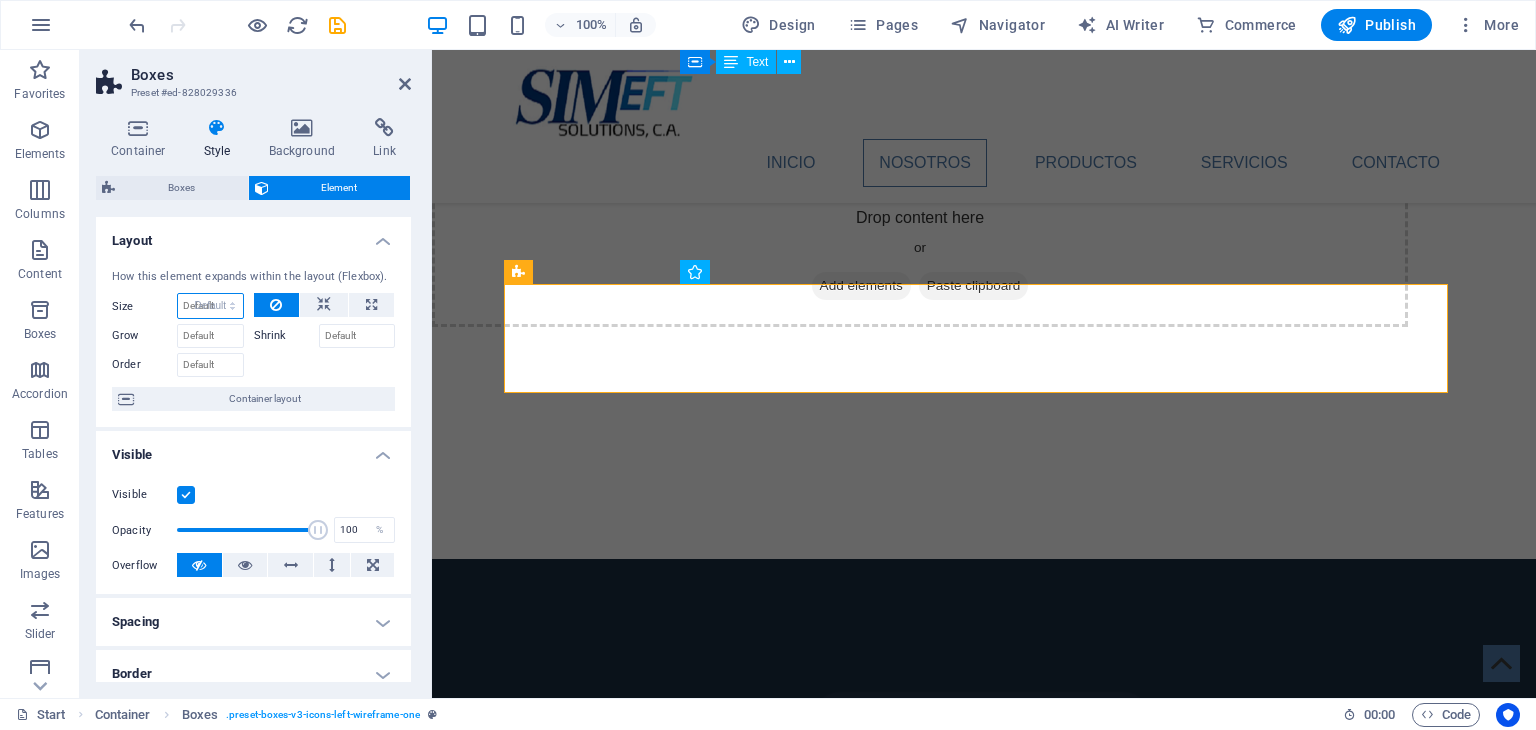 click on "Default auto px % 1/1 1/2 1/3 1/4 1/5 1/6 1/7 1/8 1/9 1/10" at bounding box center [210, 306] 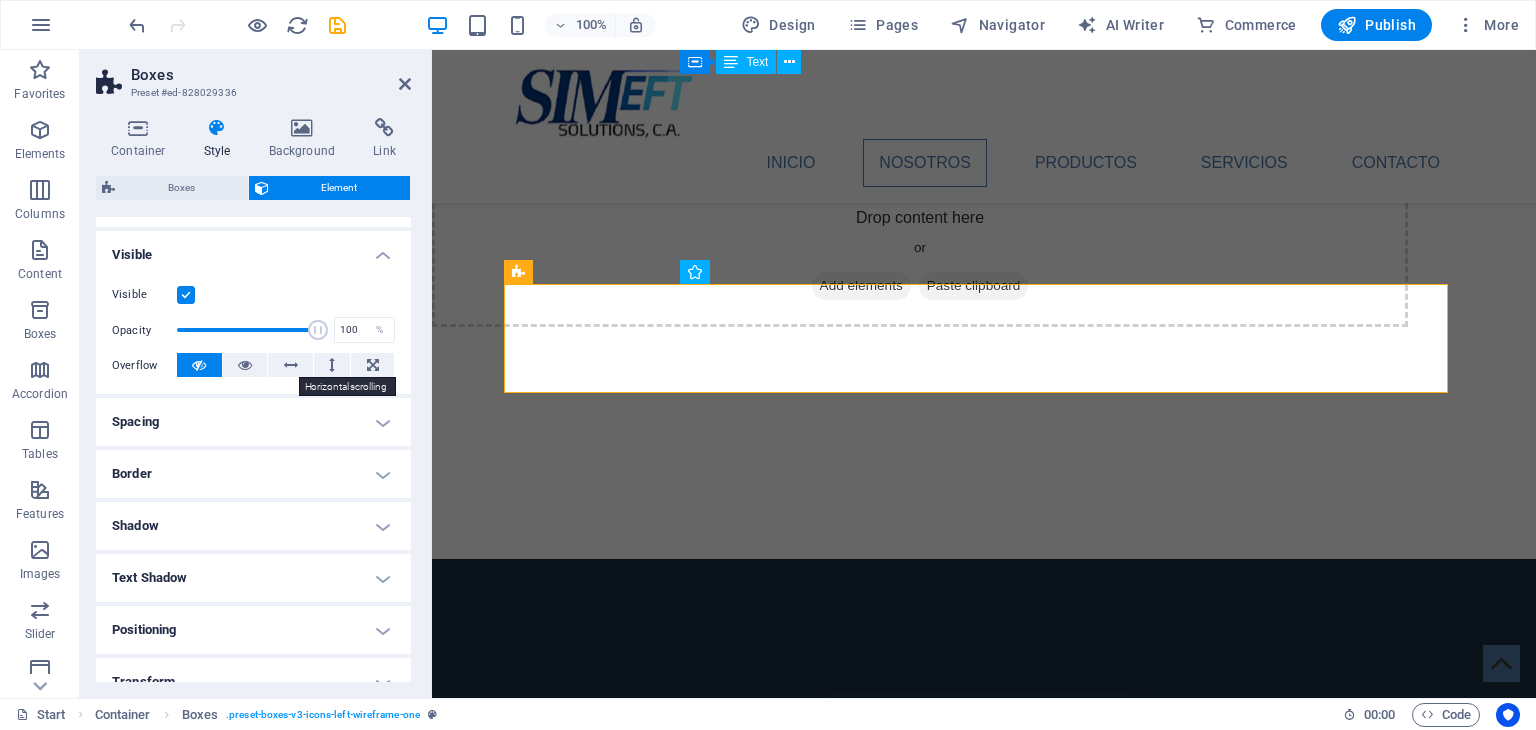 scroll, scrollTop: 0, scrollLeft: 0, axis: both 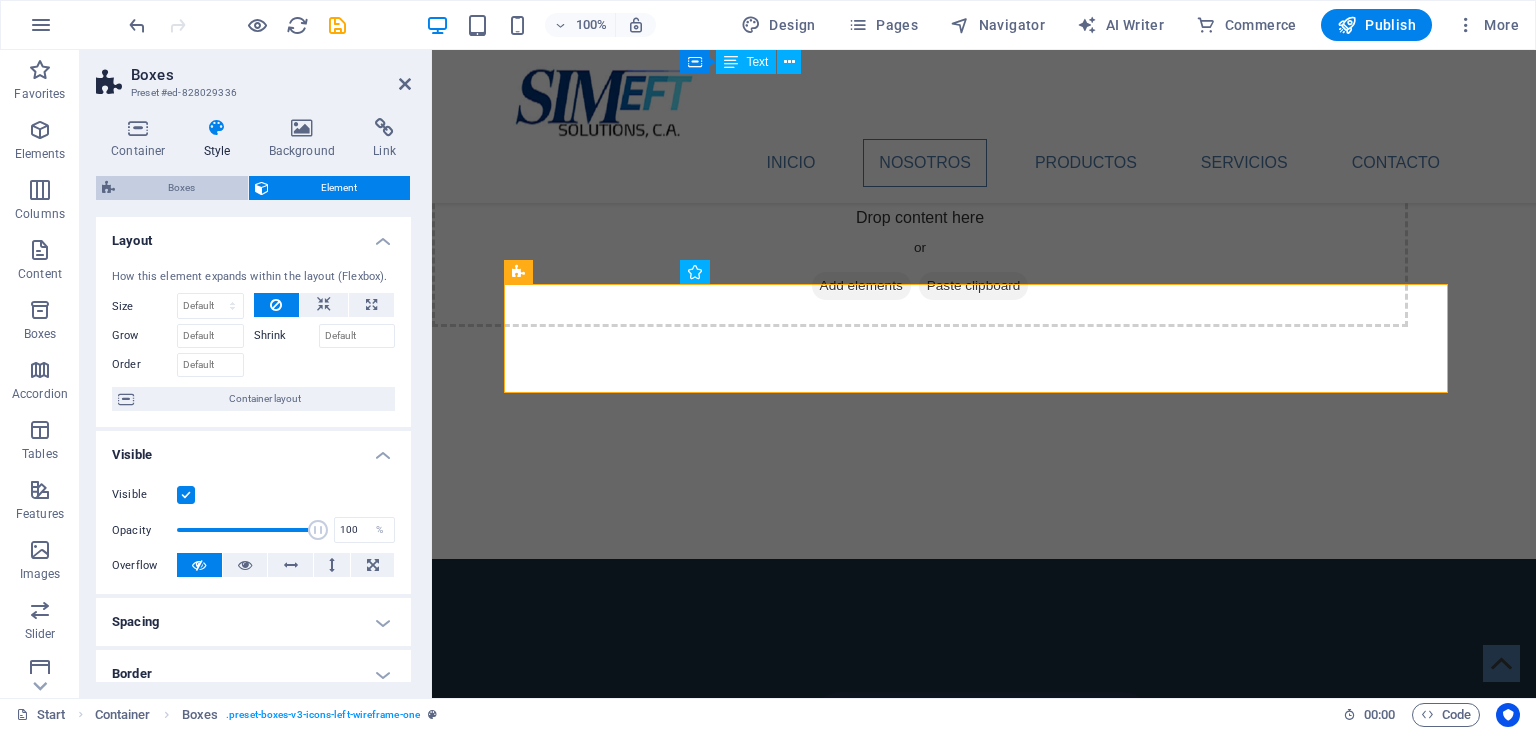 click on "Boxes" at bounding box center (181, 188) 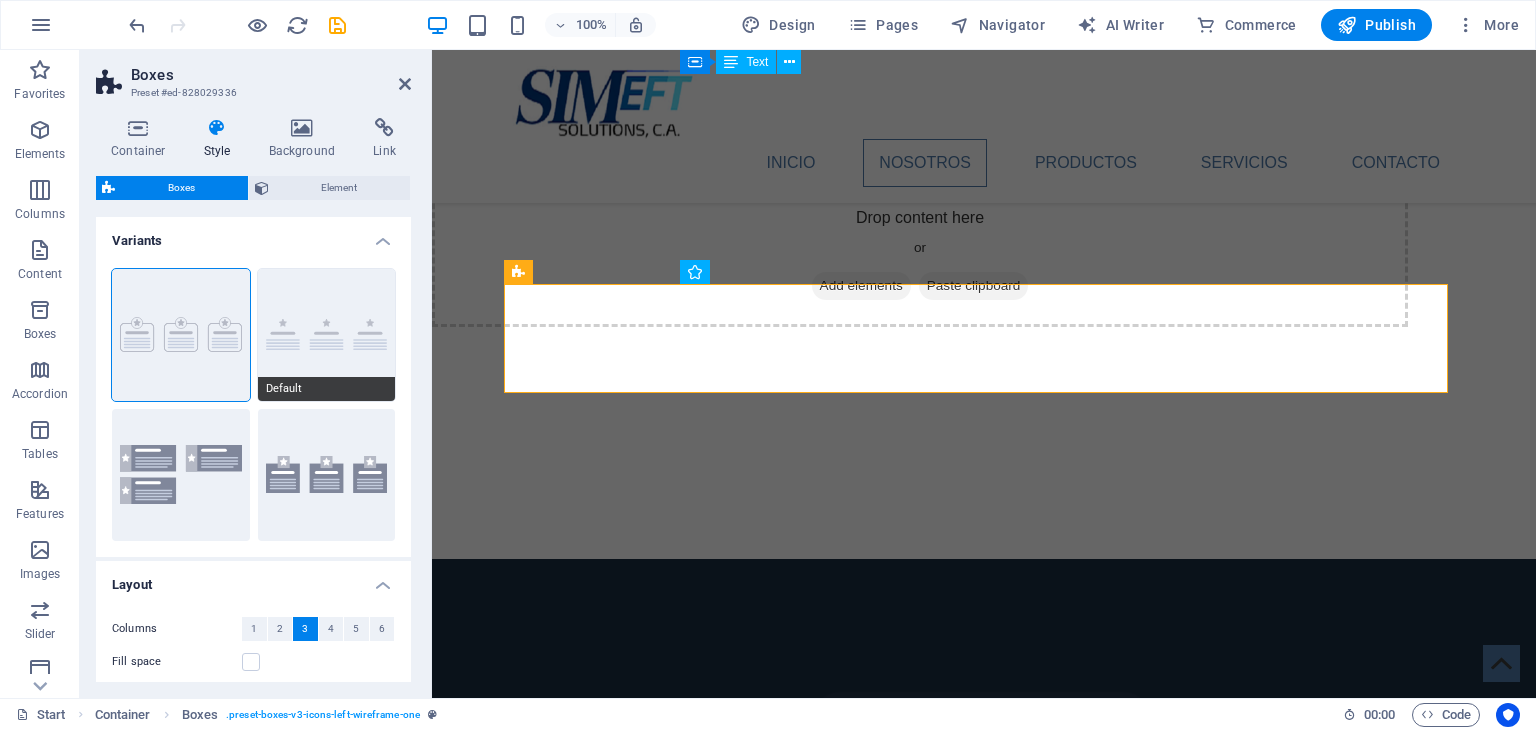 scroll, scrollTop: 100, scrollLeft: 0, axis: vertical 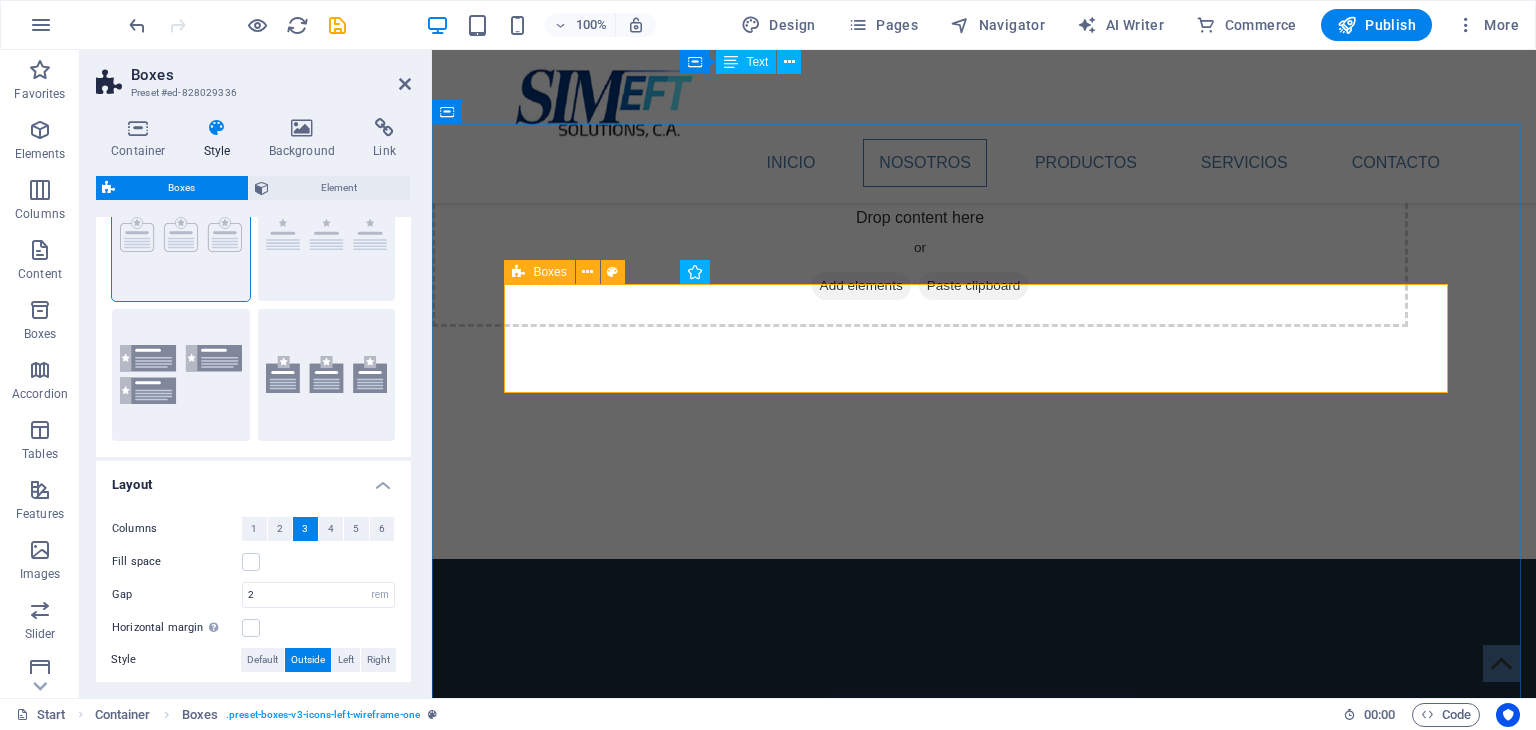 click on "Paste clipboard" at bounding box center (1038, 2338) 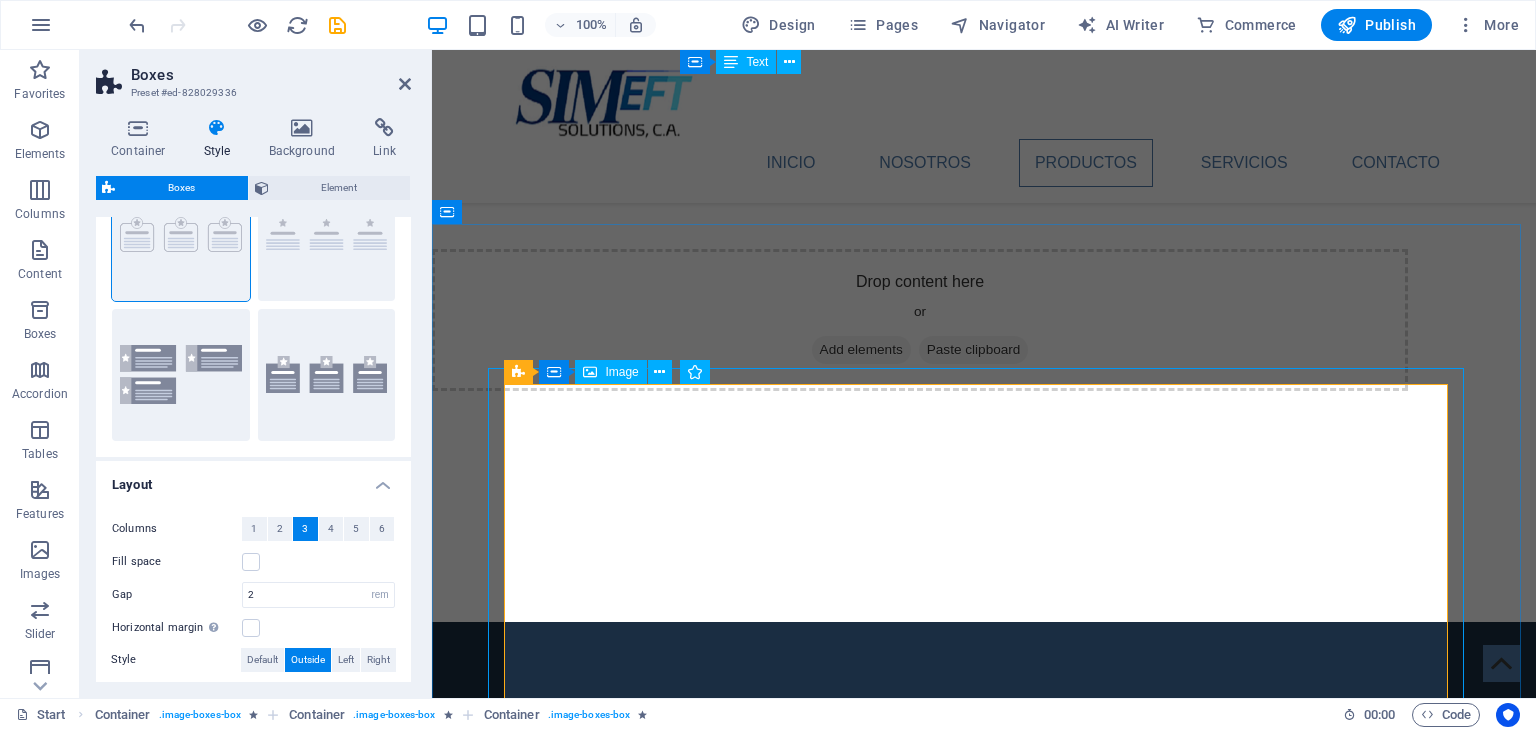 scroll, scrollTop: 2252, scrollLeft: 0, axis: vertical 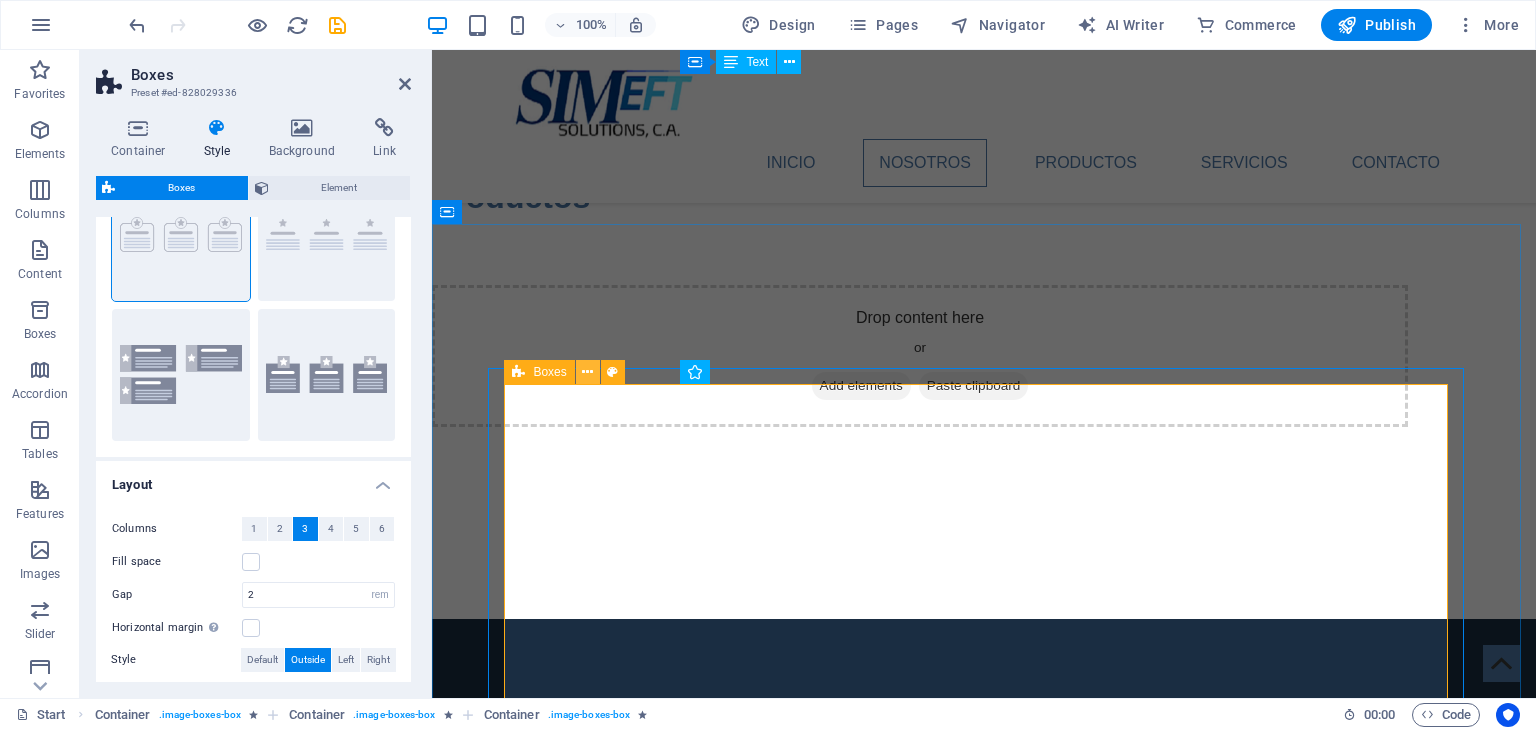 click at bounding box center [587, 372] 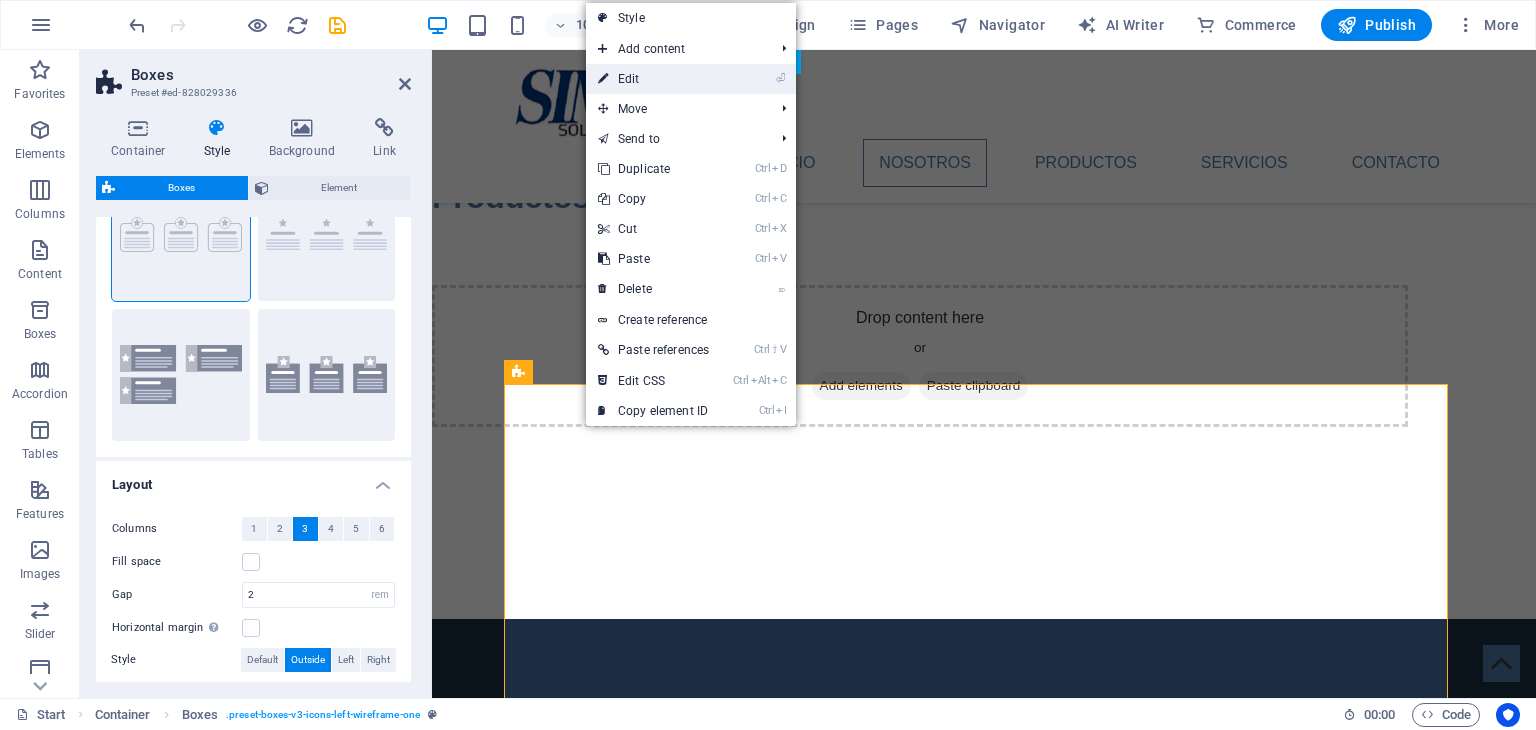click on "⏎  Edit" at bounding box center [653, 79] 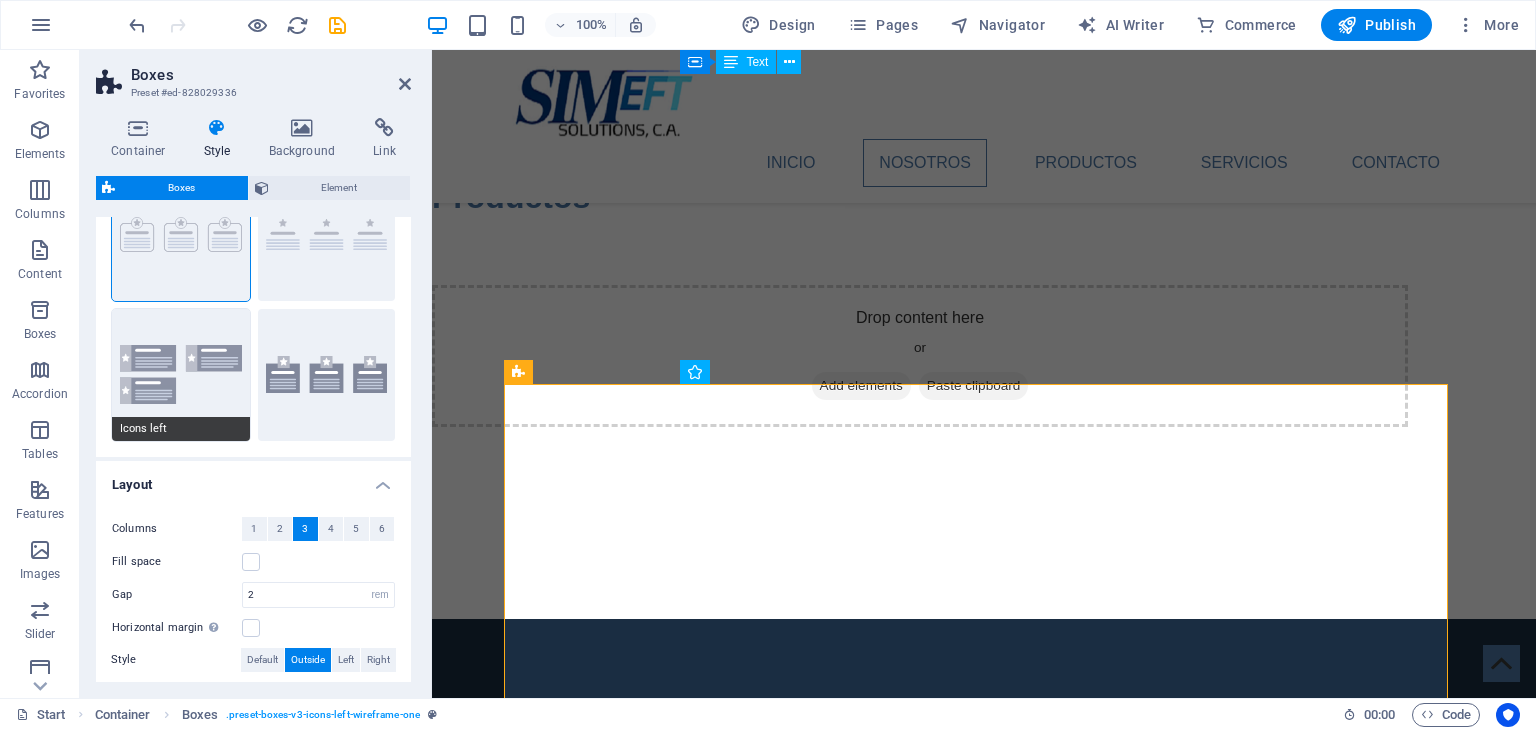 click on "Icons left" at bounding box center [181, 375] 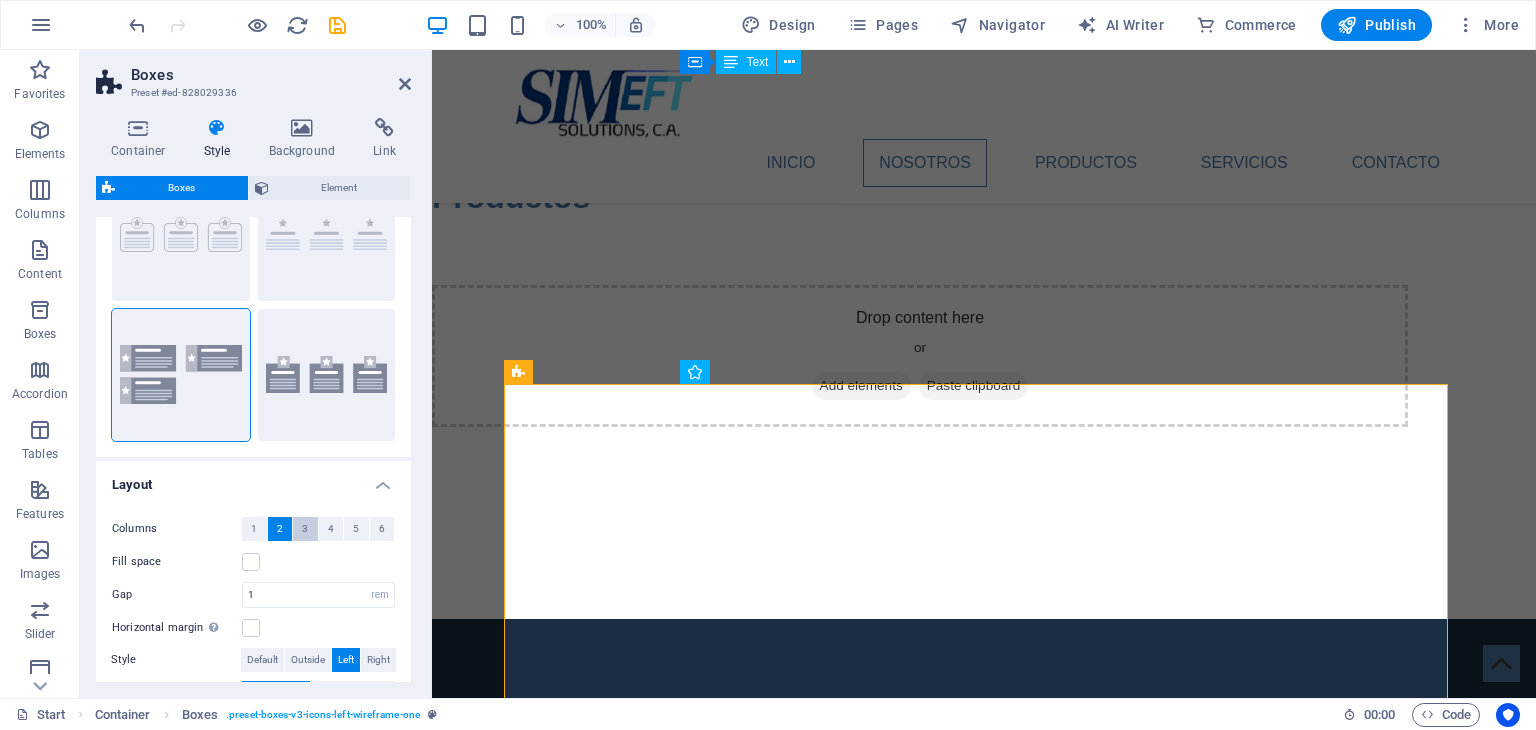 click on "3" at bounding box center (305, 529) 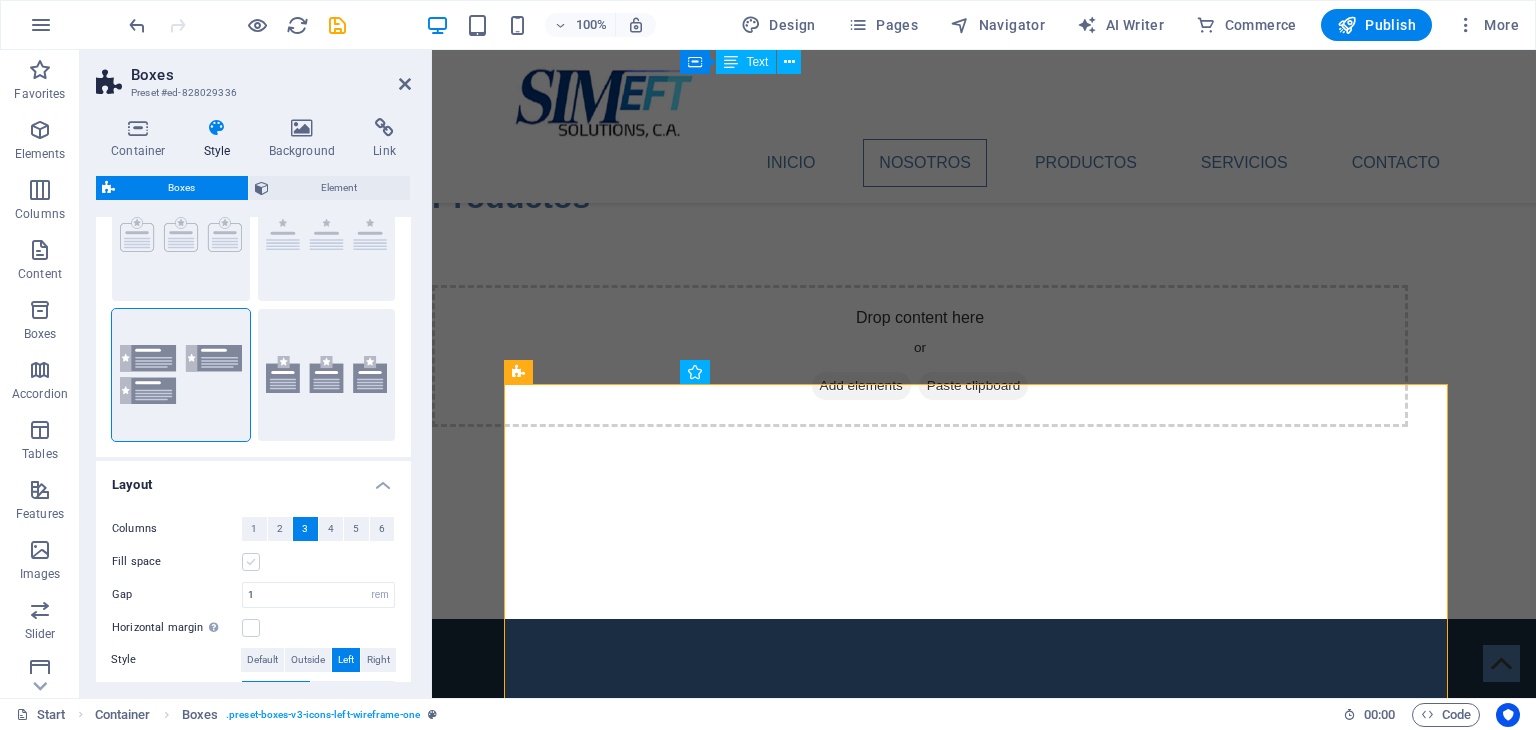 click at bounding box center [251, 562] 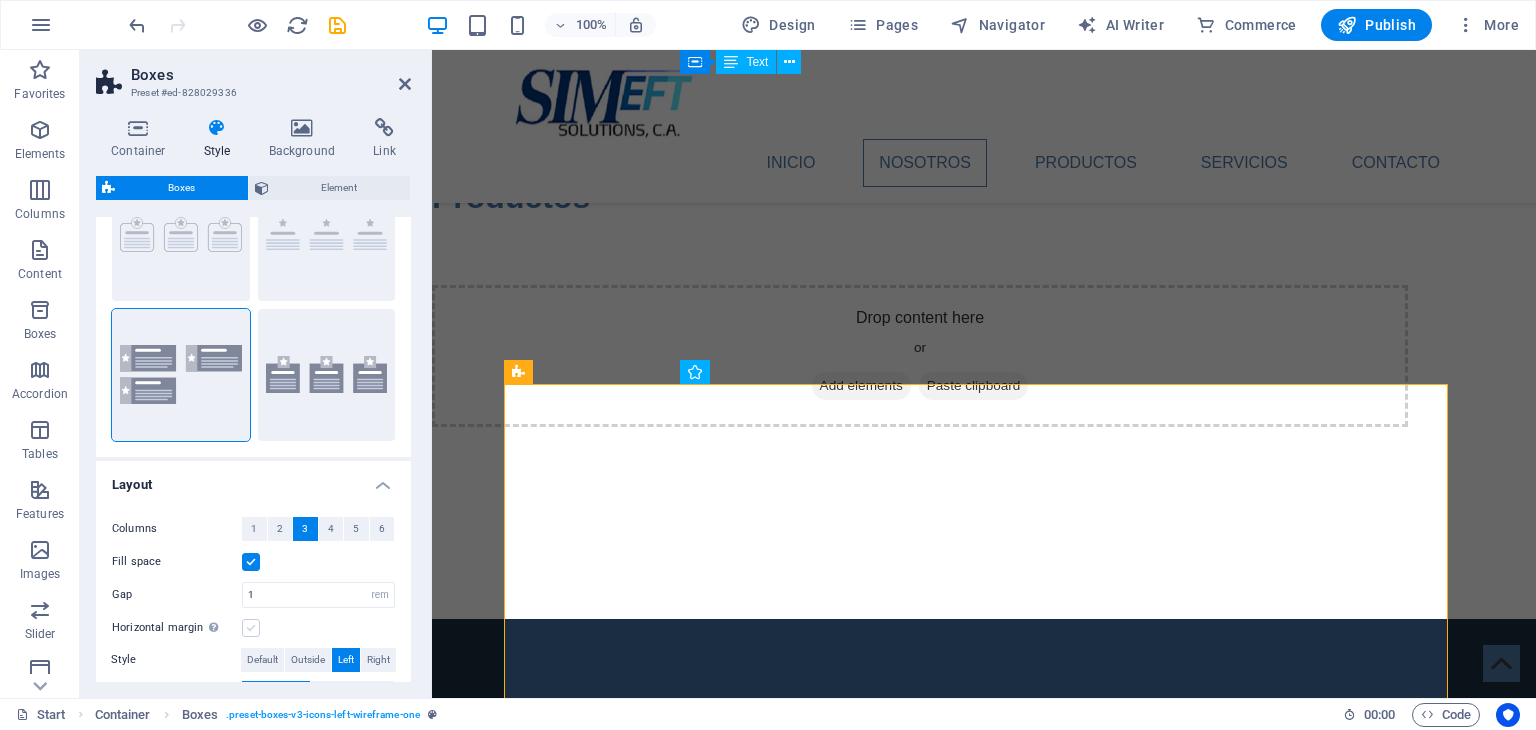 click at bounding box center [251, 628] 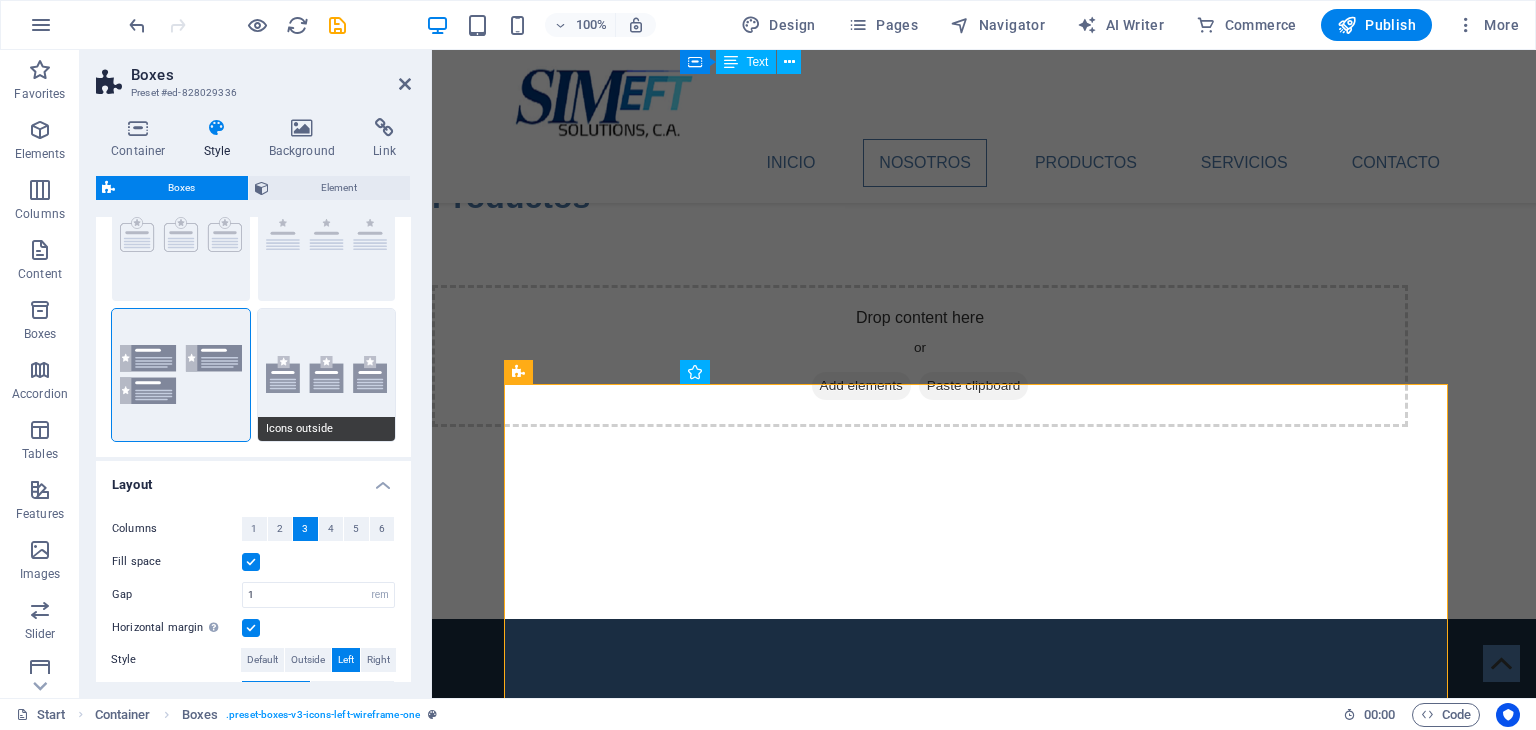 click on "Icons outside" at bounding box center (327, 375) 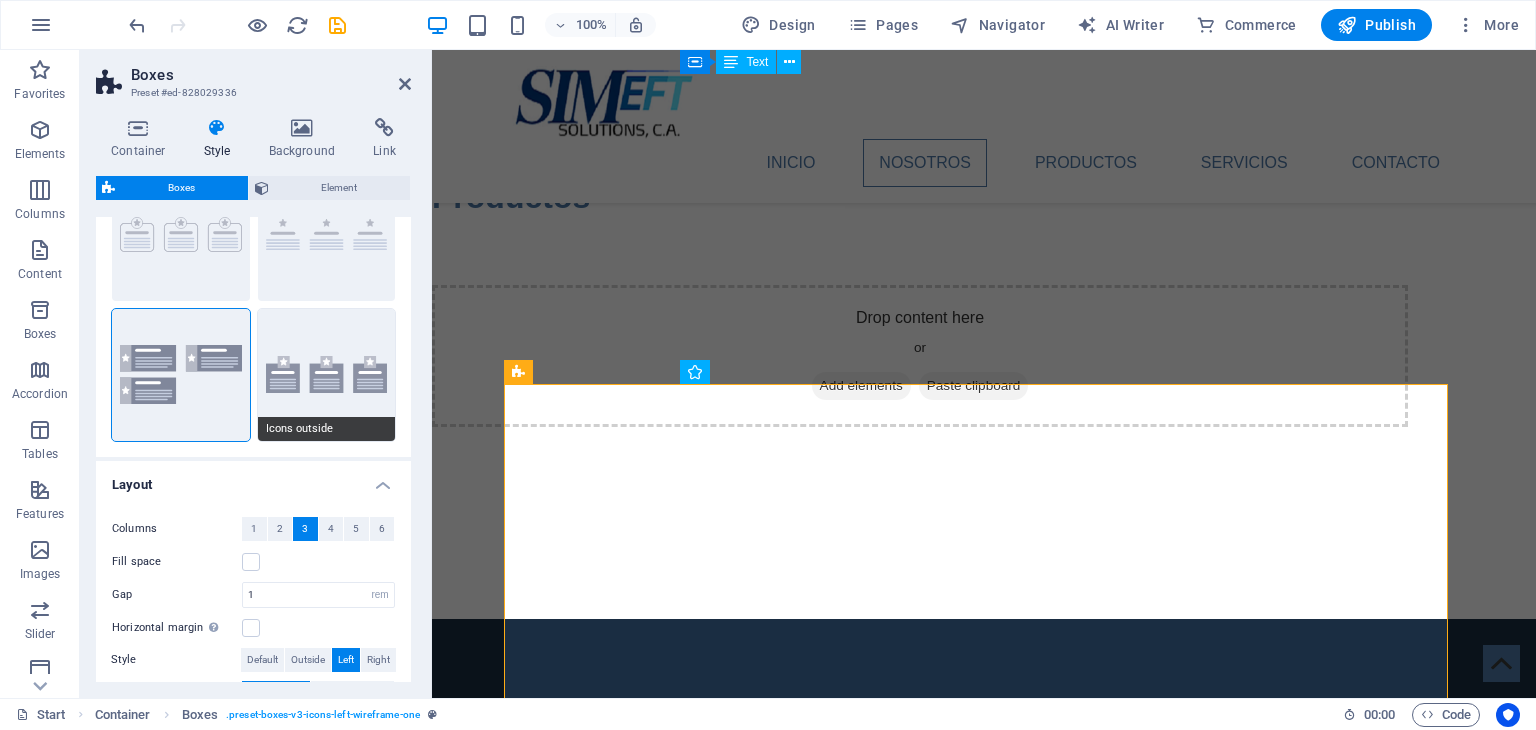 type on "2" 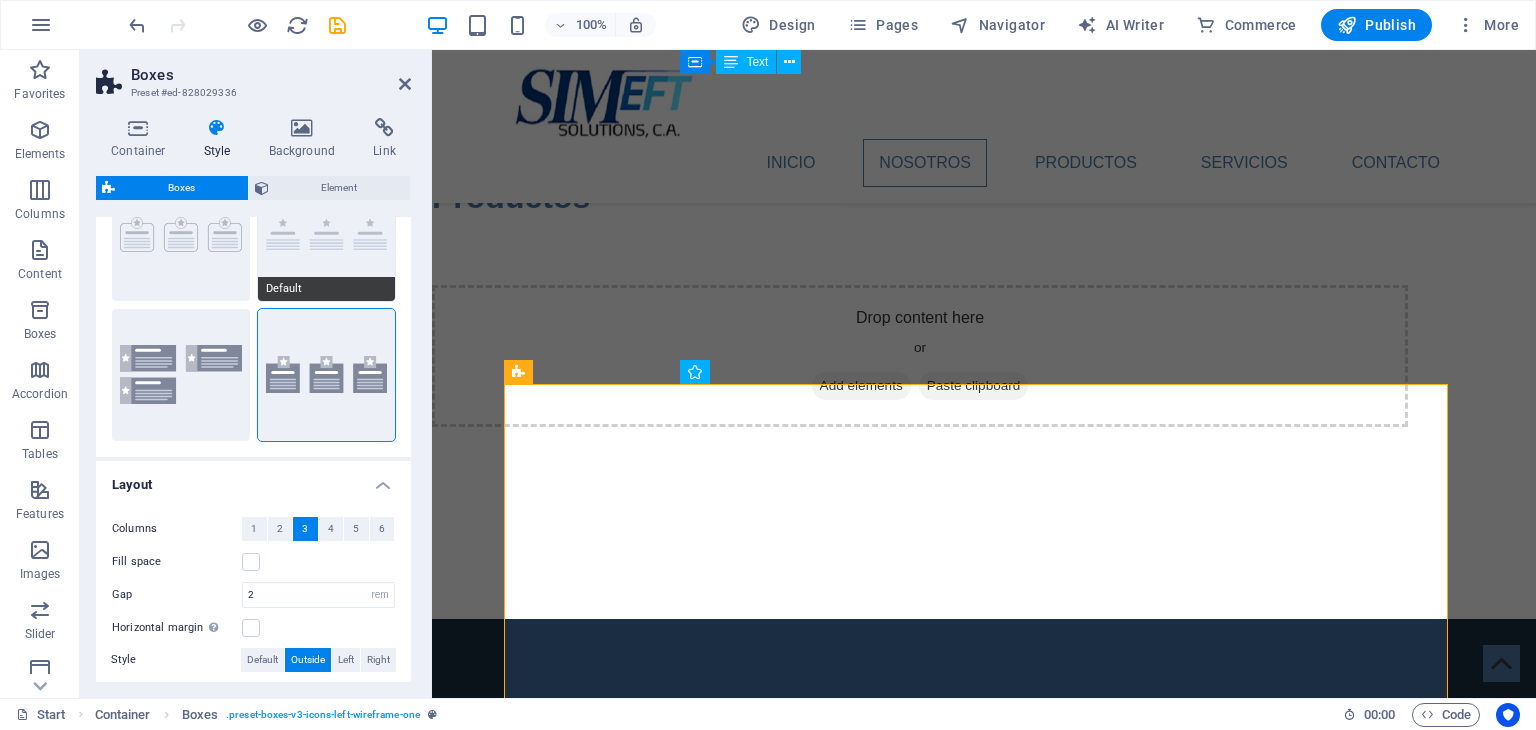 click on "Default" at bounding box center (327, 235) 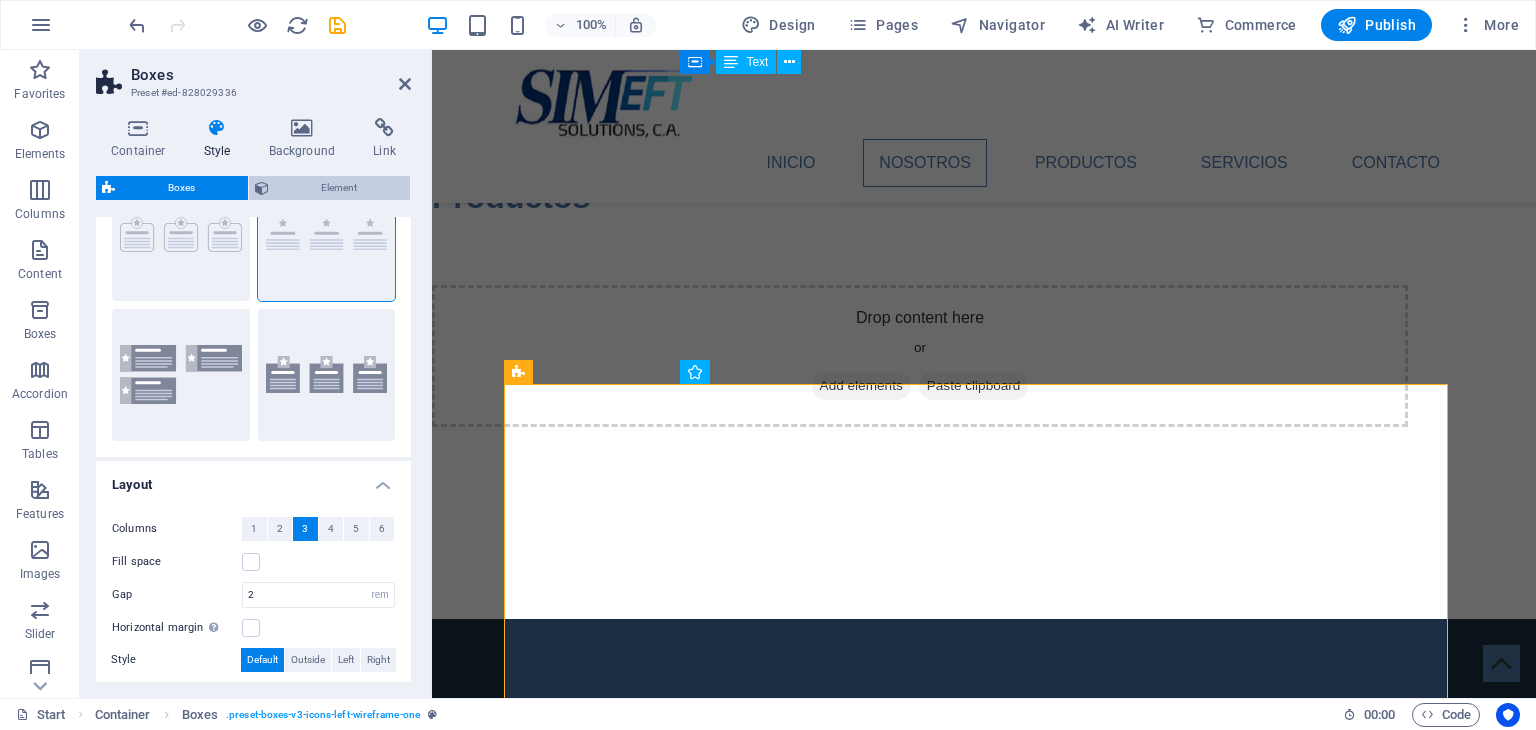 click on "Element" at bounding box center (340, 188) 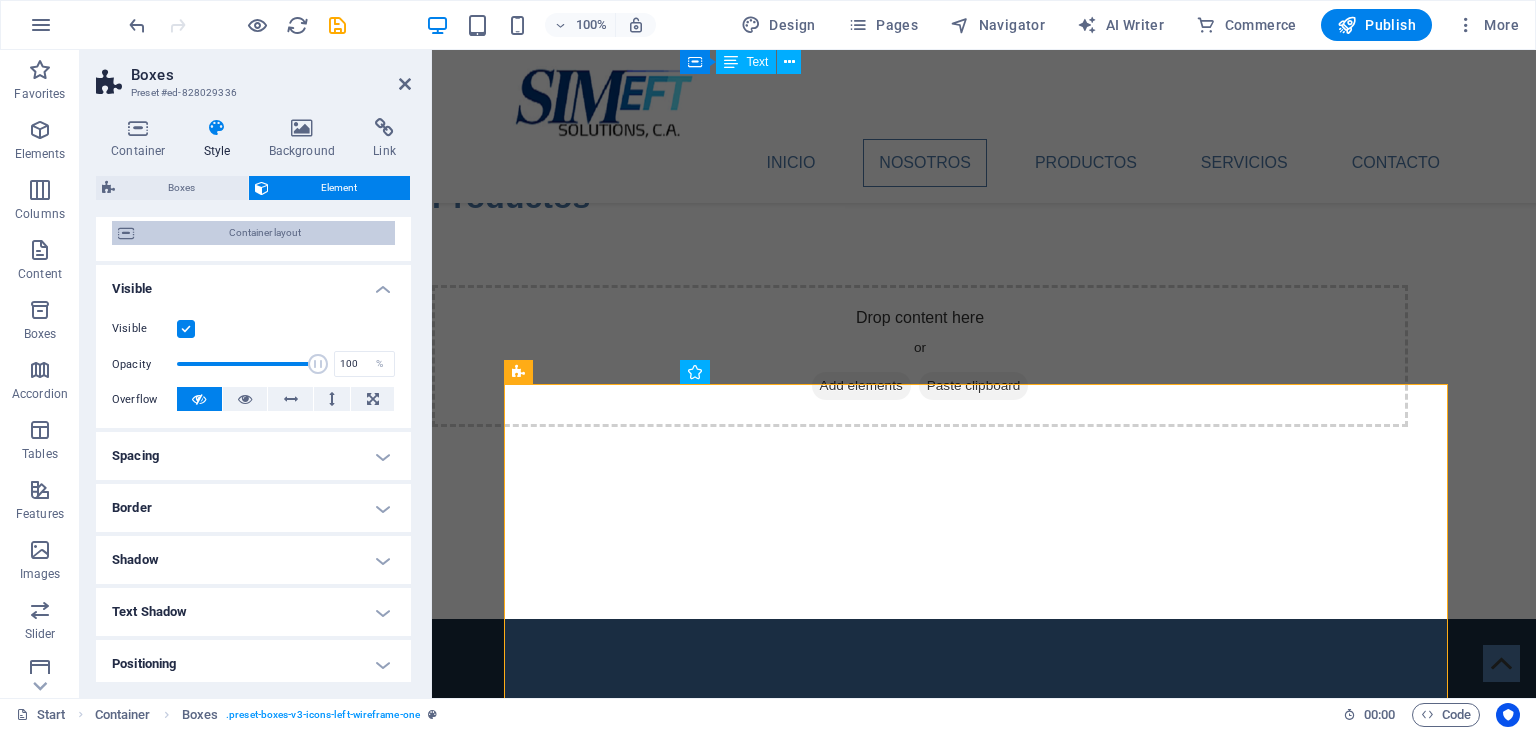 scroll, scrollTop: 200, scrollLeft: 0, axis: vertical 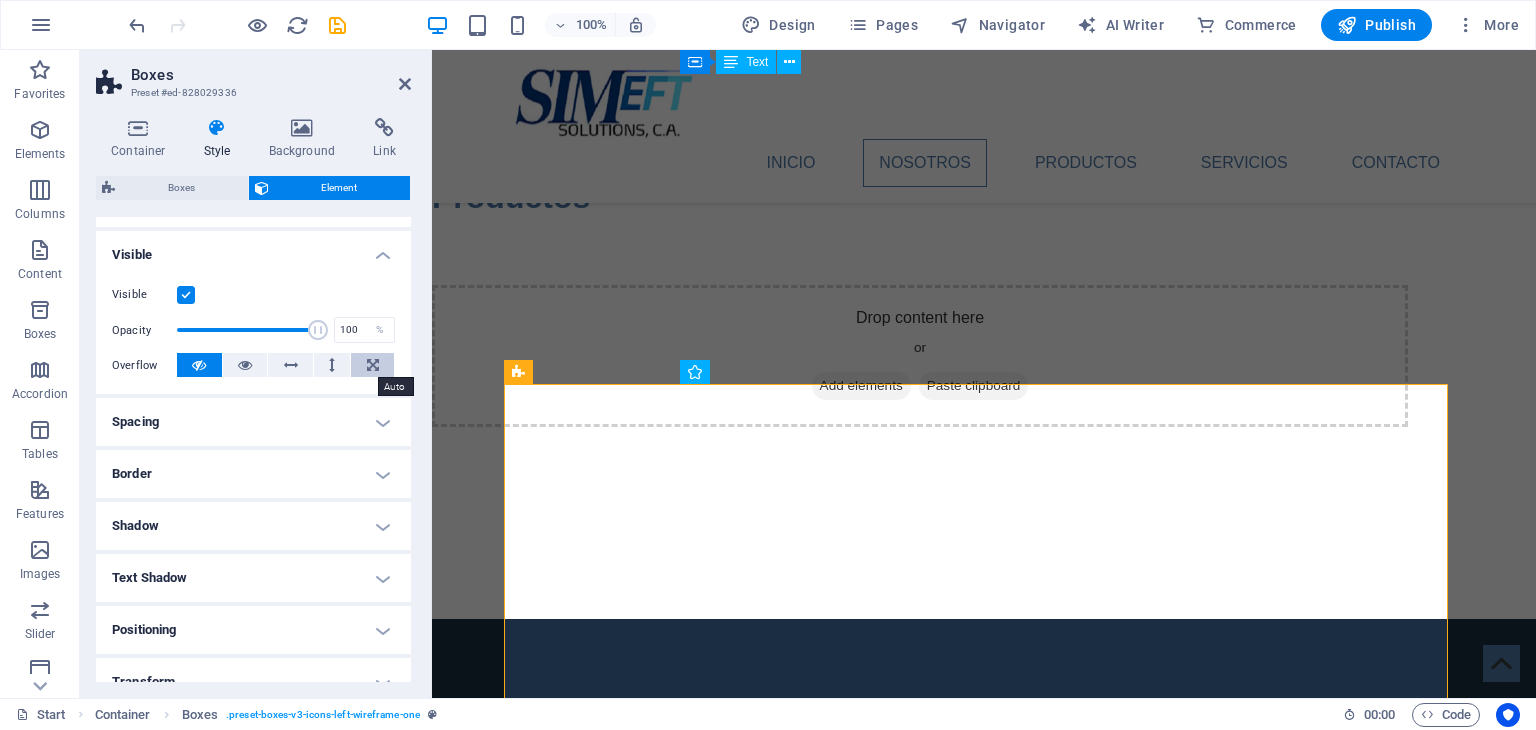 click at bounding box center (372, 365) 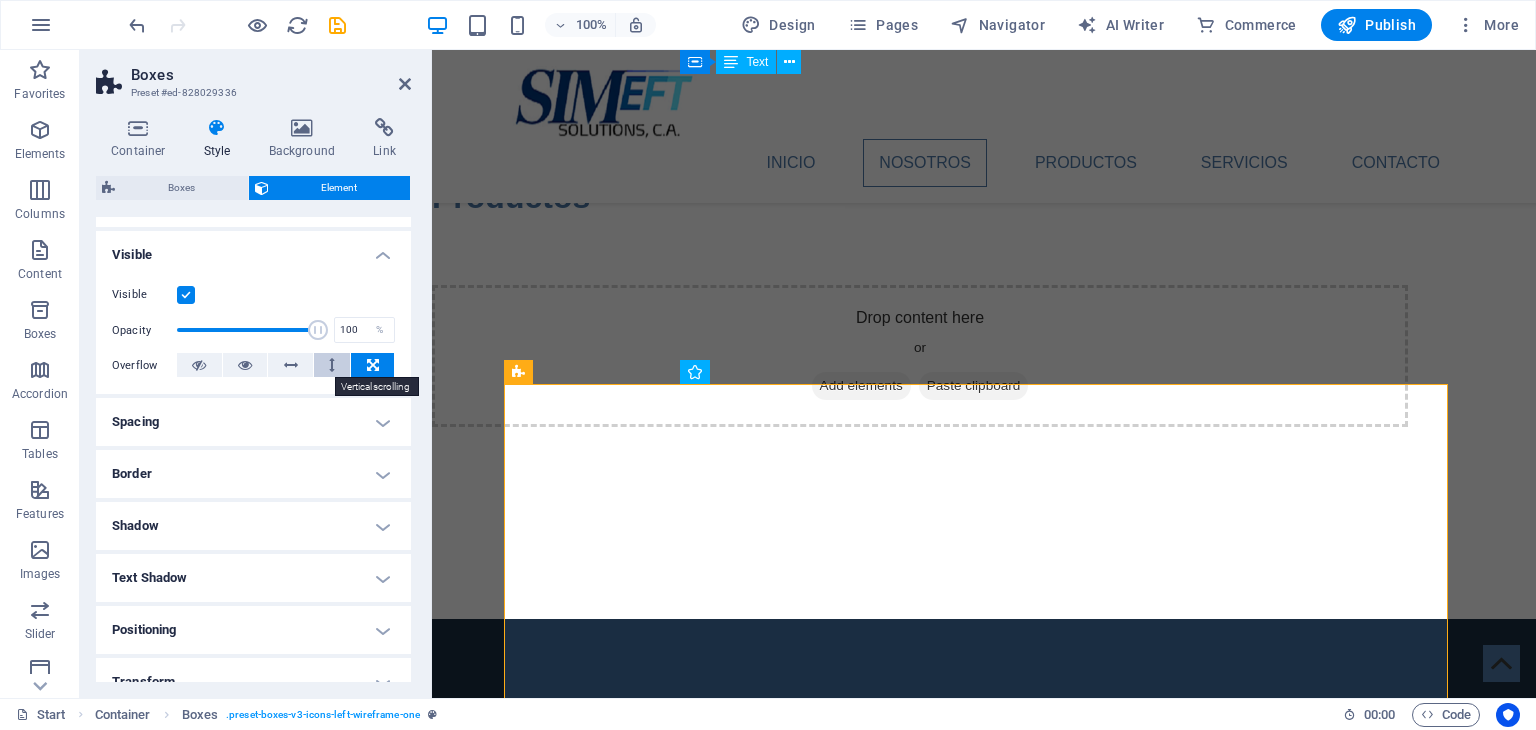 click at bounding box center [332, 365] 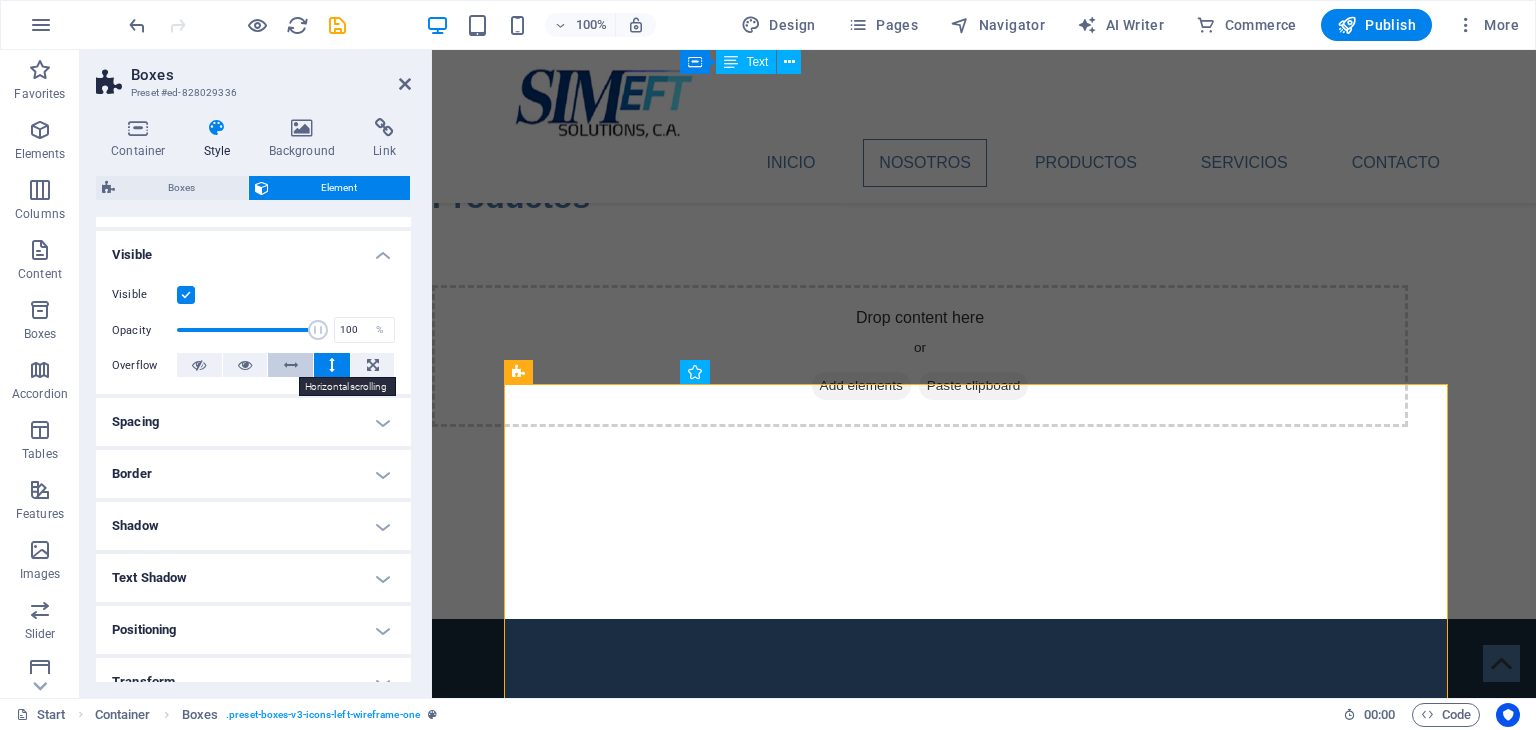 click at bounding box center (290, 365) 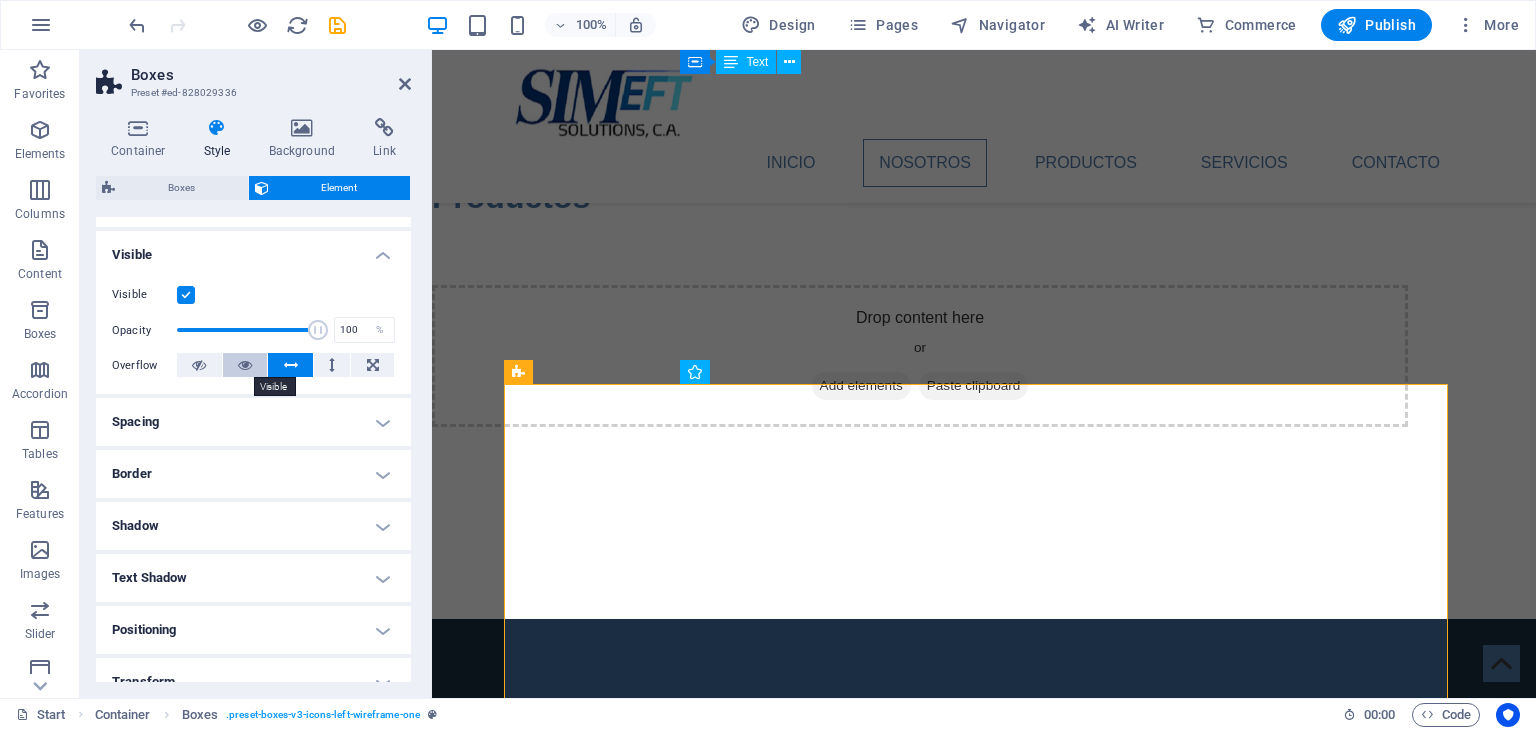 click at bounding box center [245, 365] 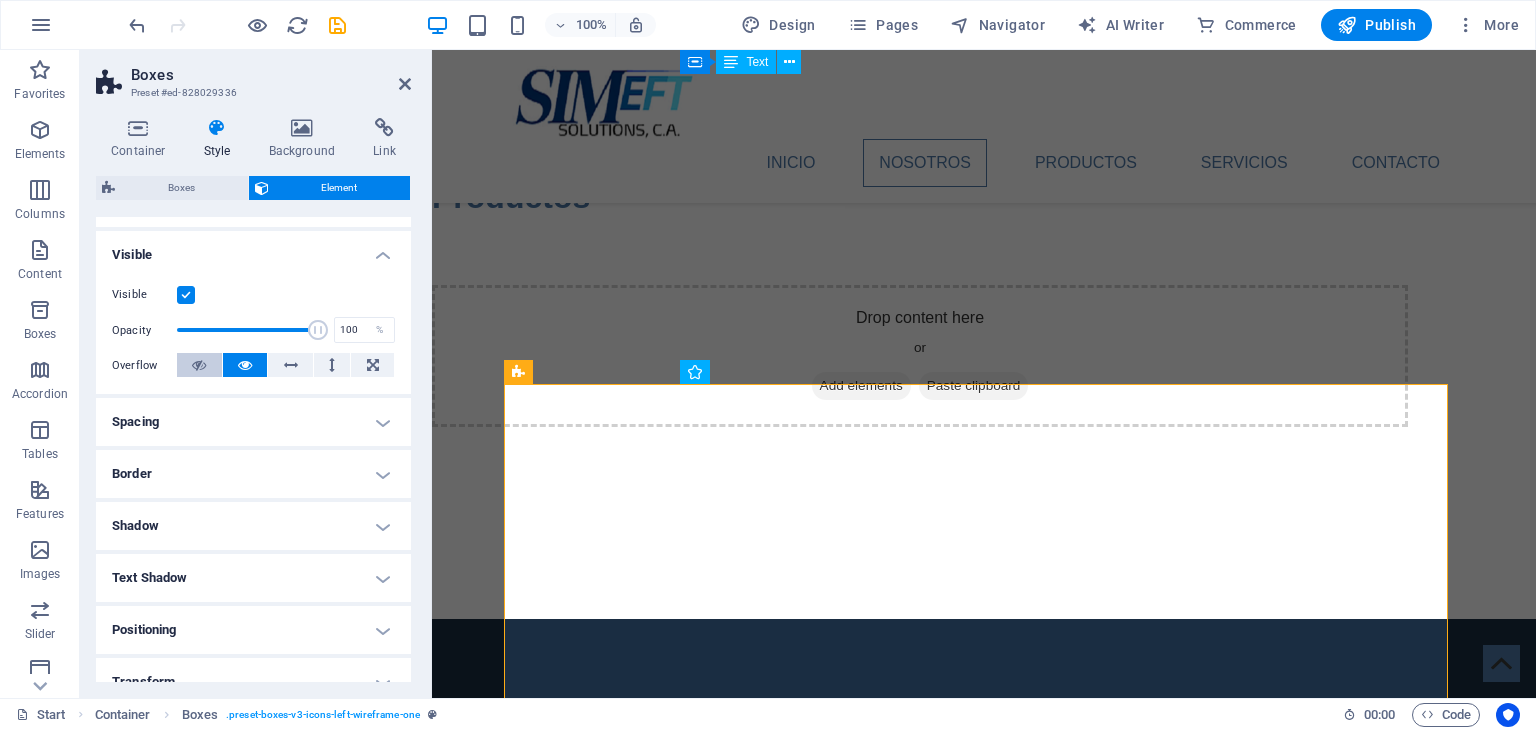 click at bounding box center (199, 365) 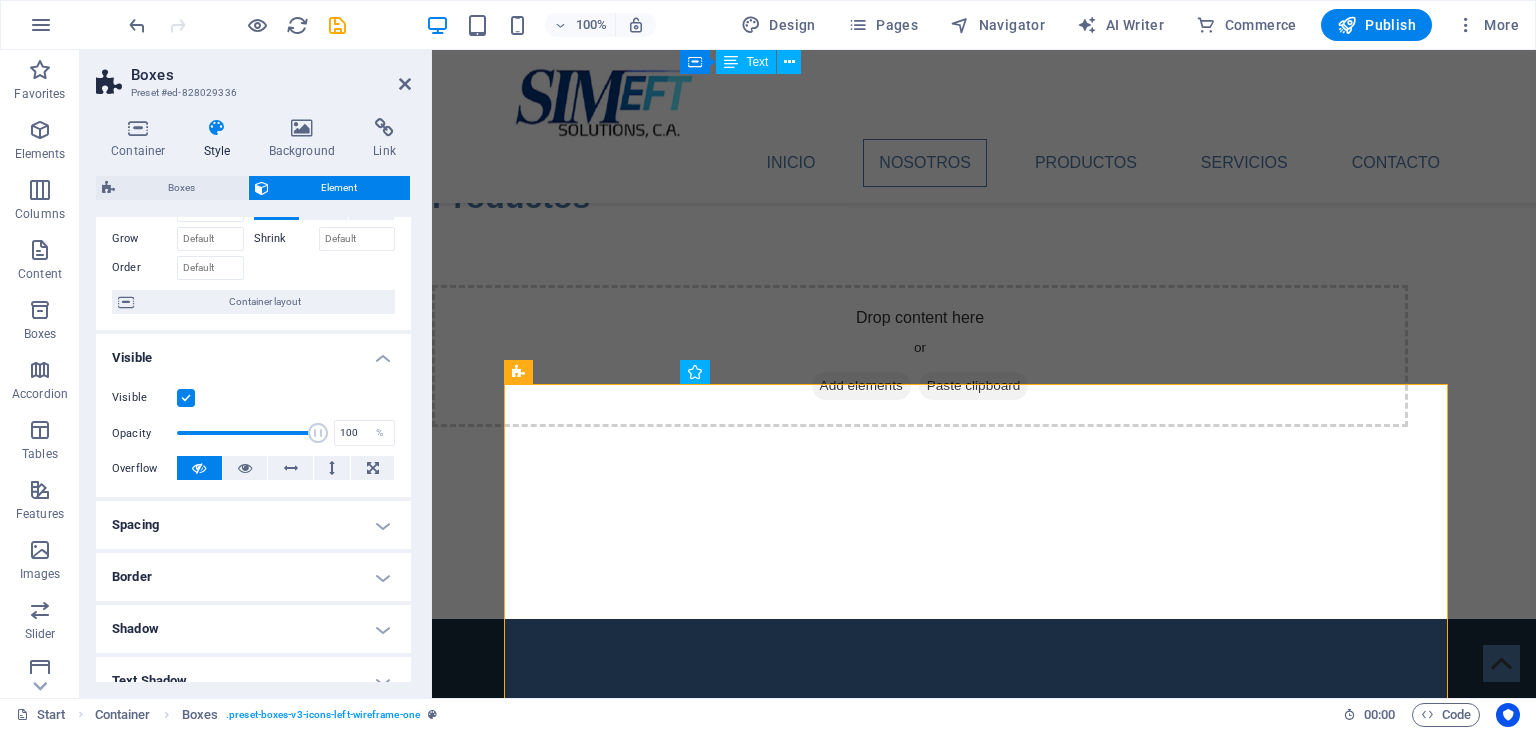 scroll, scrollTop: 0, scrollLeft: 0, axis: both 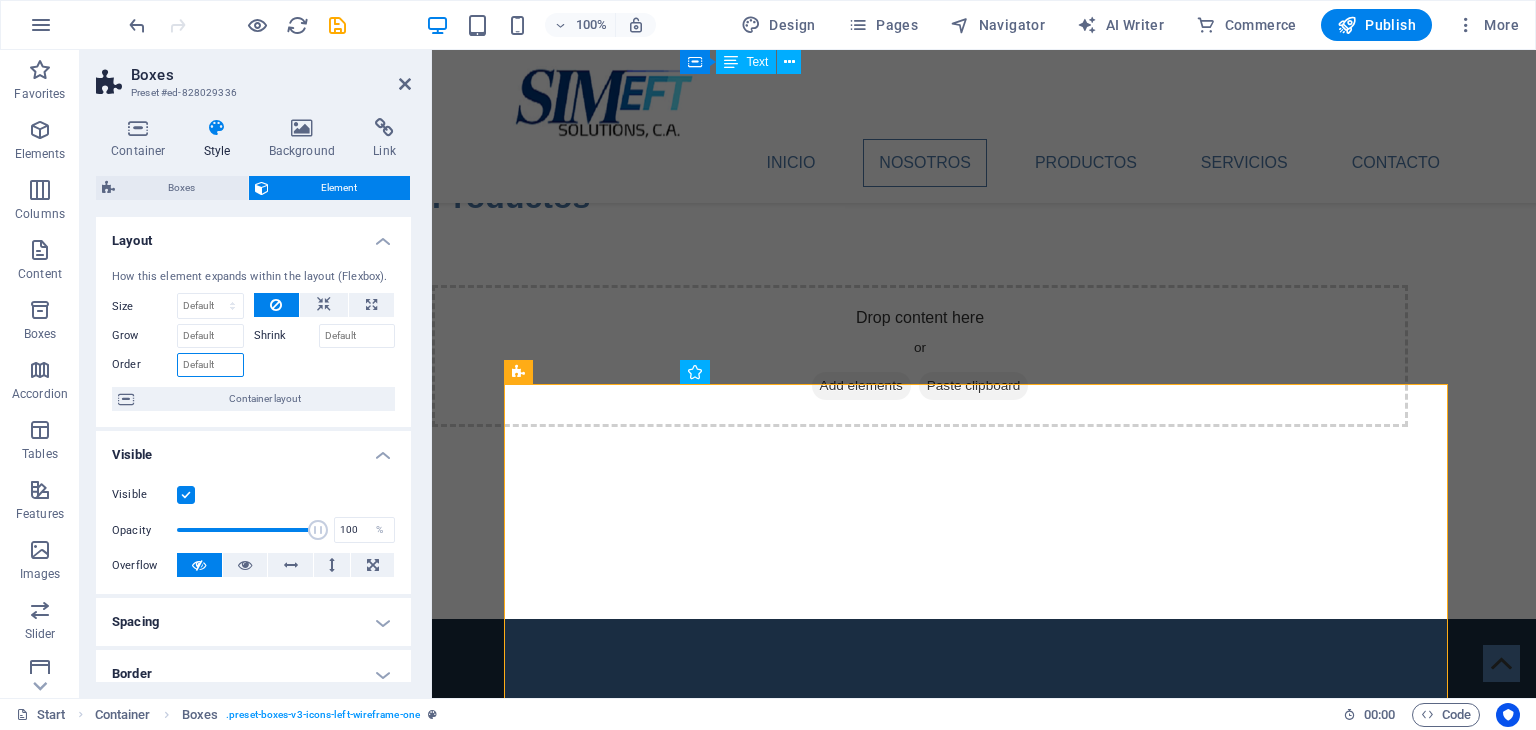 click on "Order" at bounding box center [210, 365] 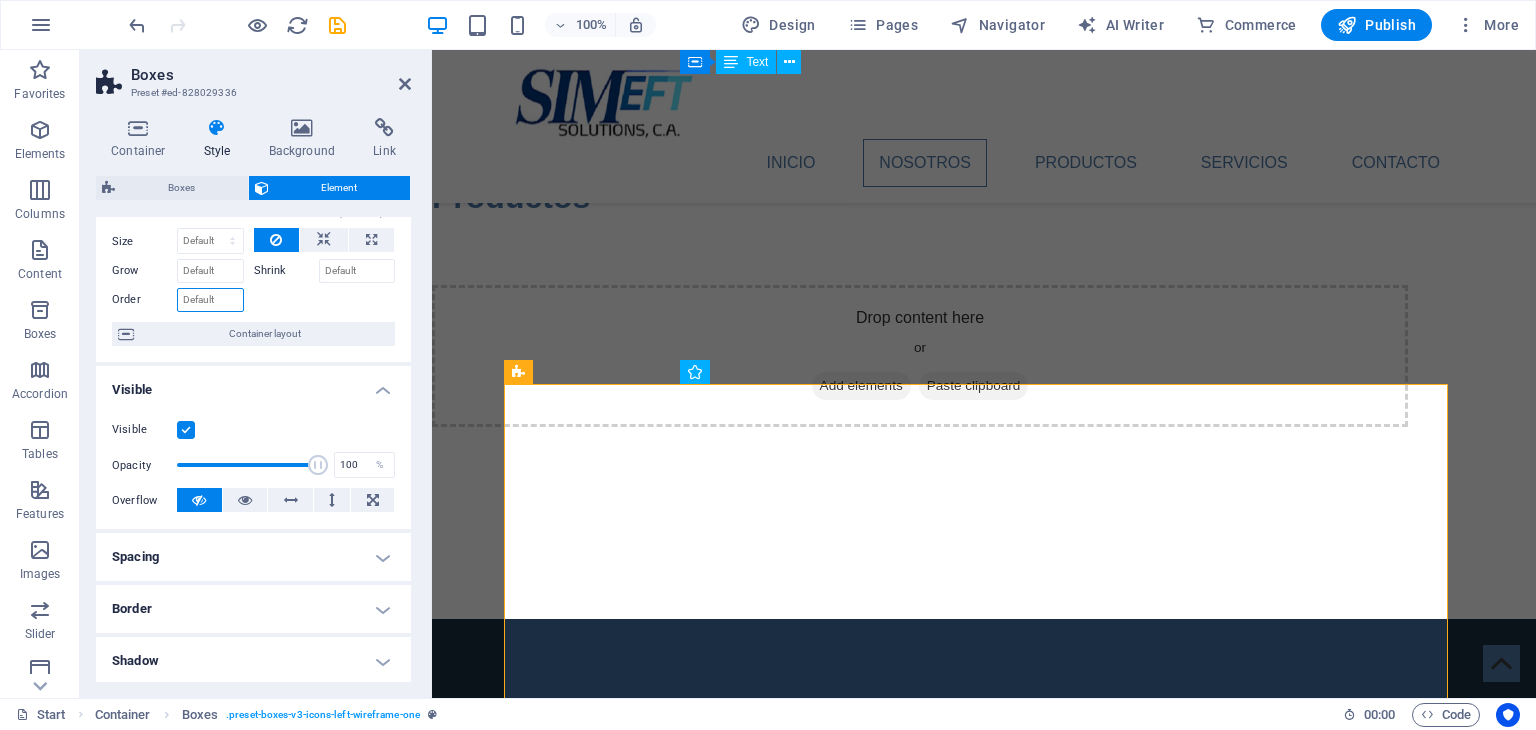 scroll, scrollTop: 0, scrollLeft: 0, axis: both 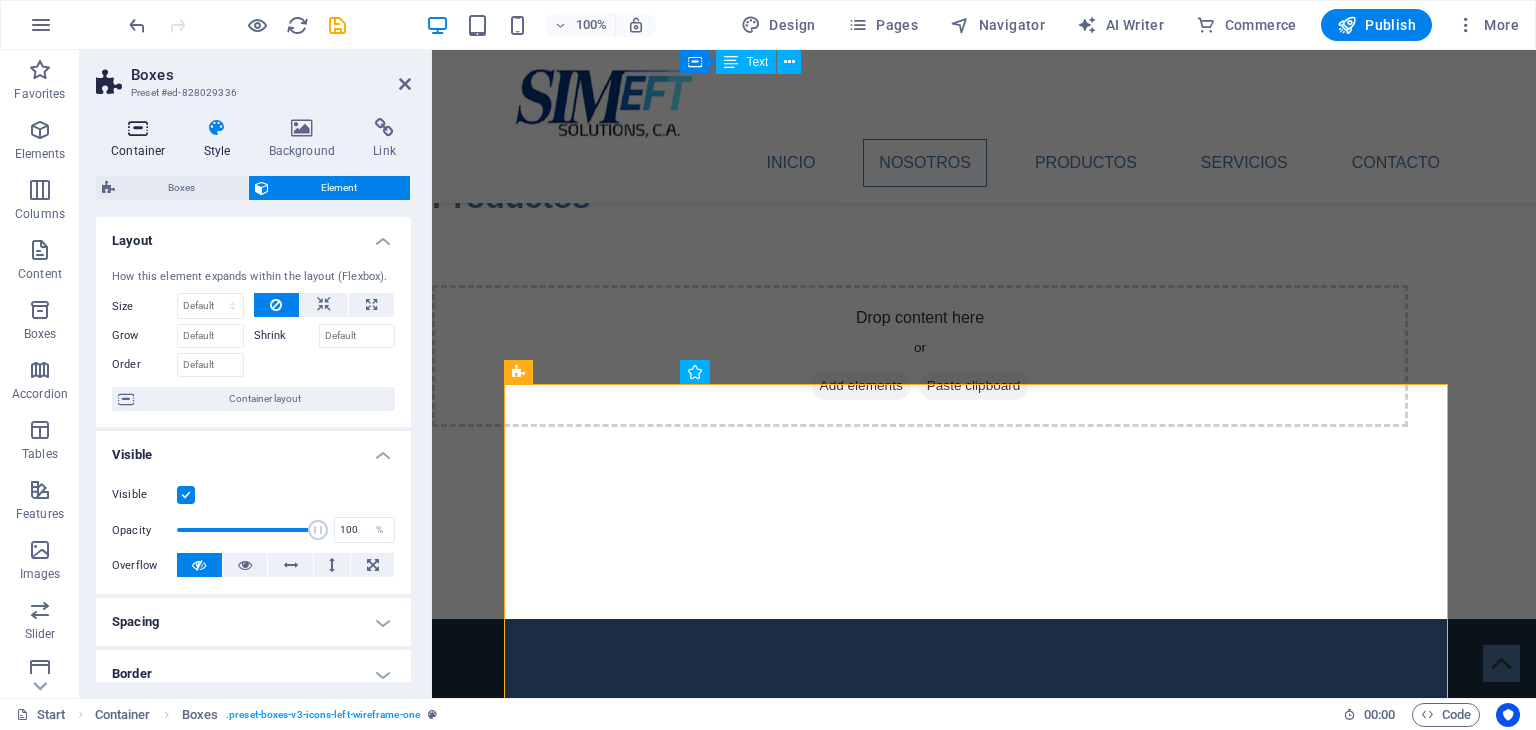 click at bounding box center (138, 128) 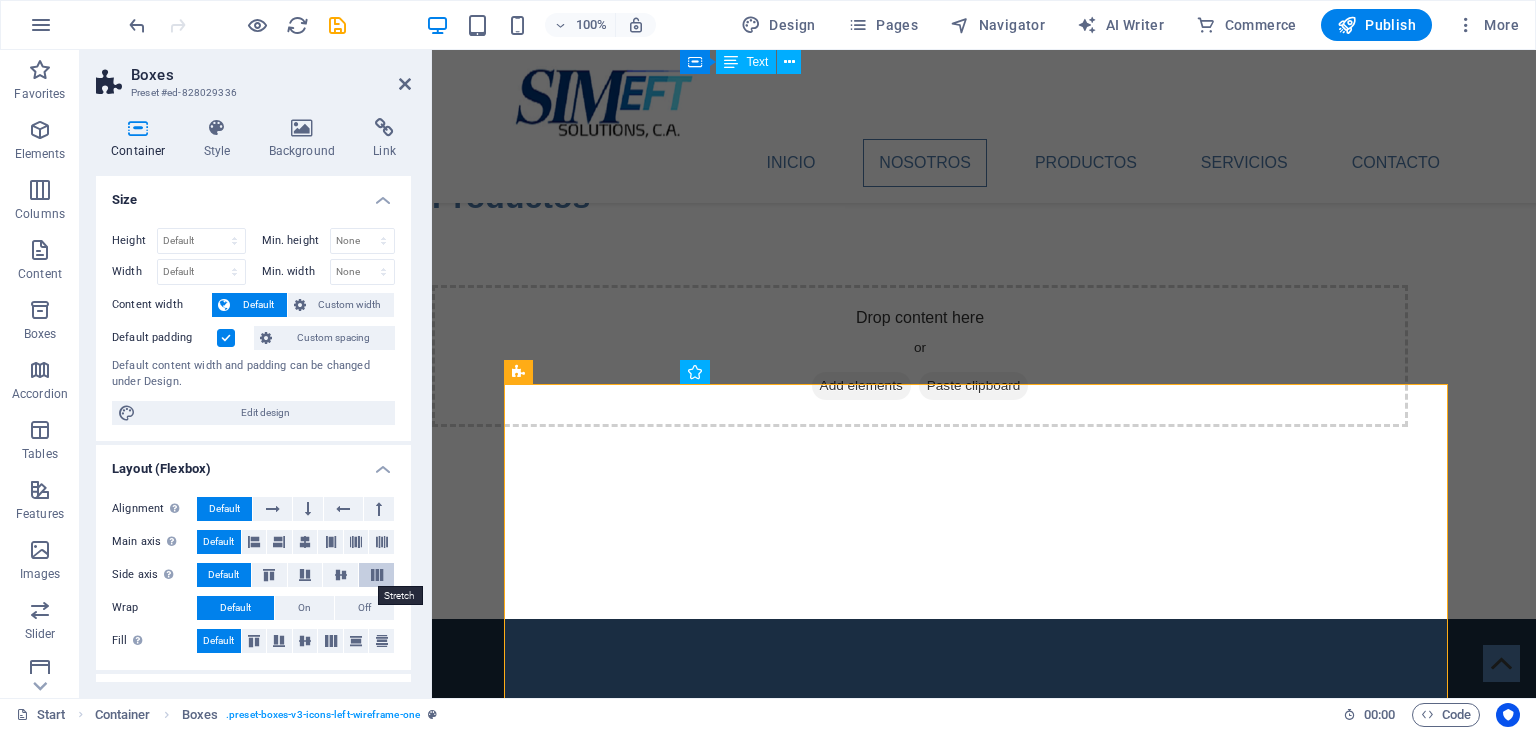 click at bounding box center (376, 575) 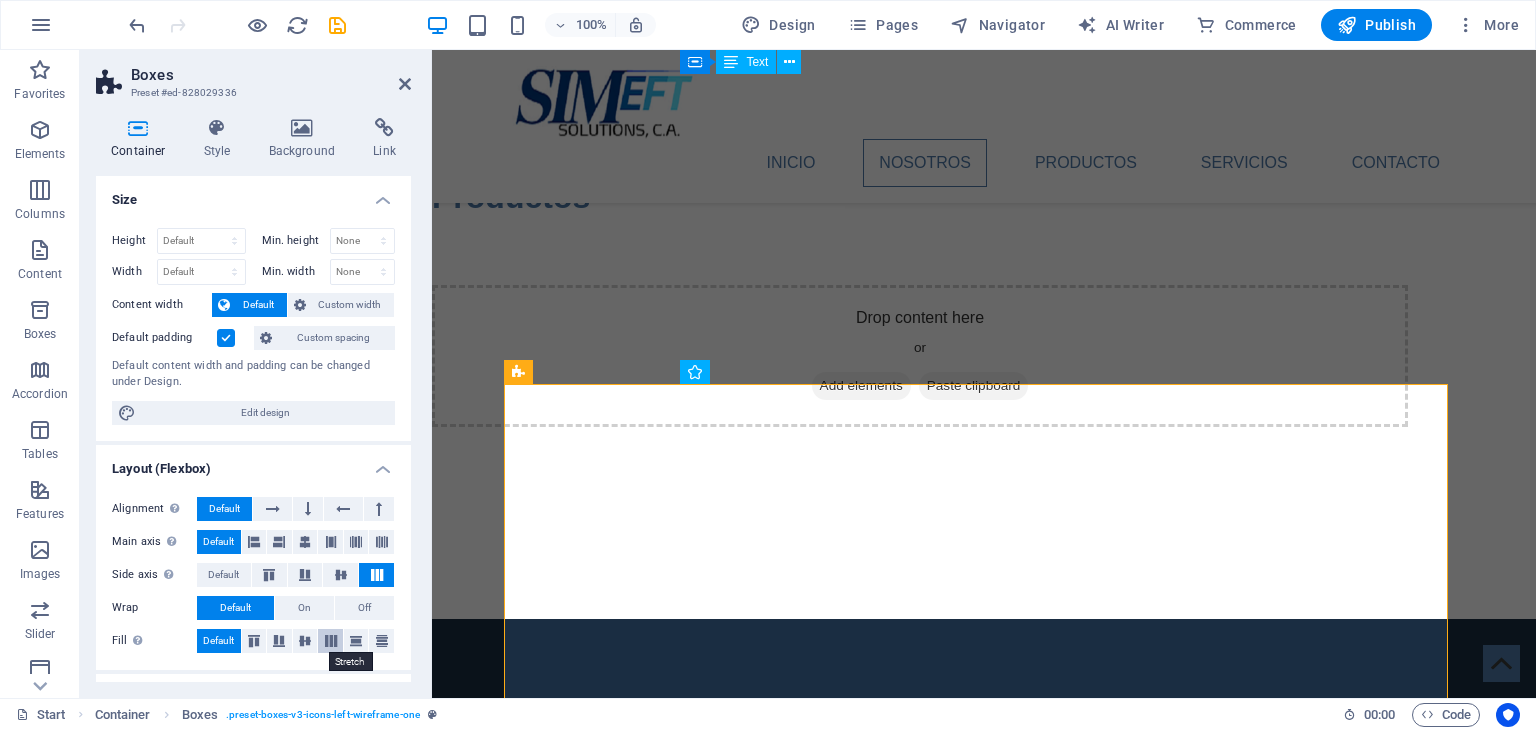 click at bounding box center [331, 641] 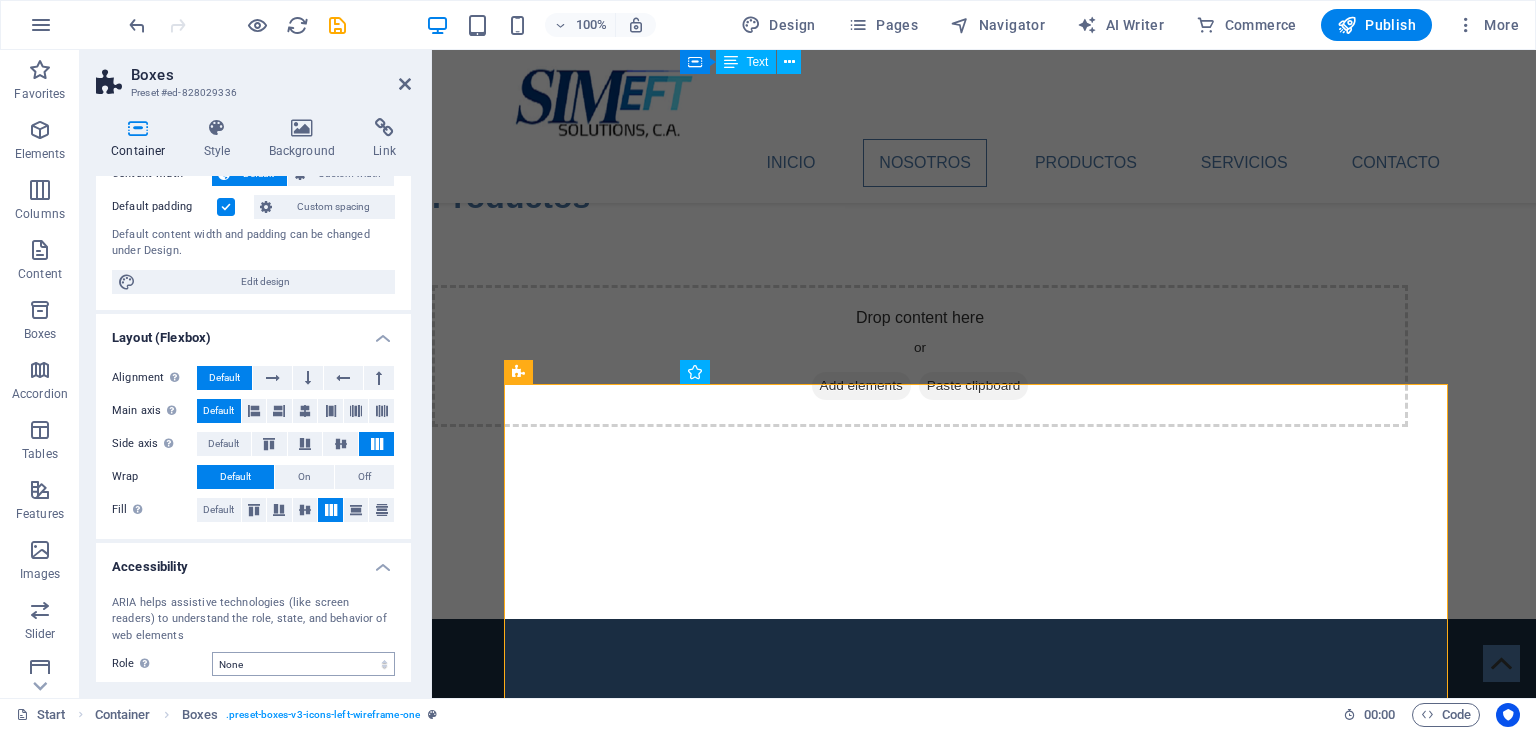 scroll, scrollTop: 100, scrollLeft: 0, axis: vertical 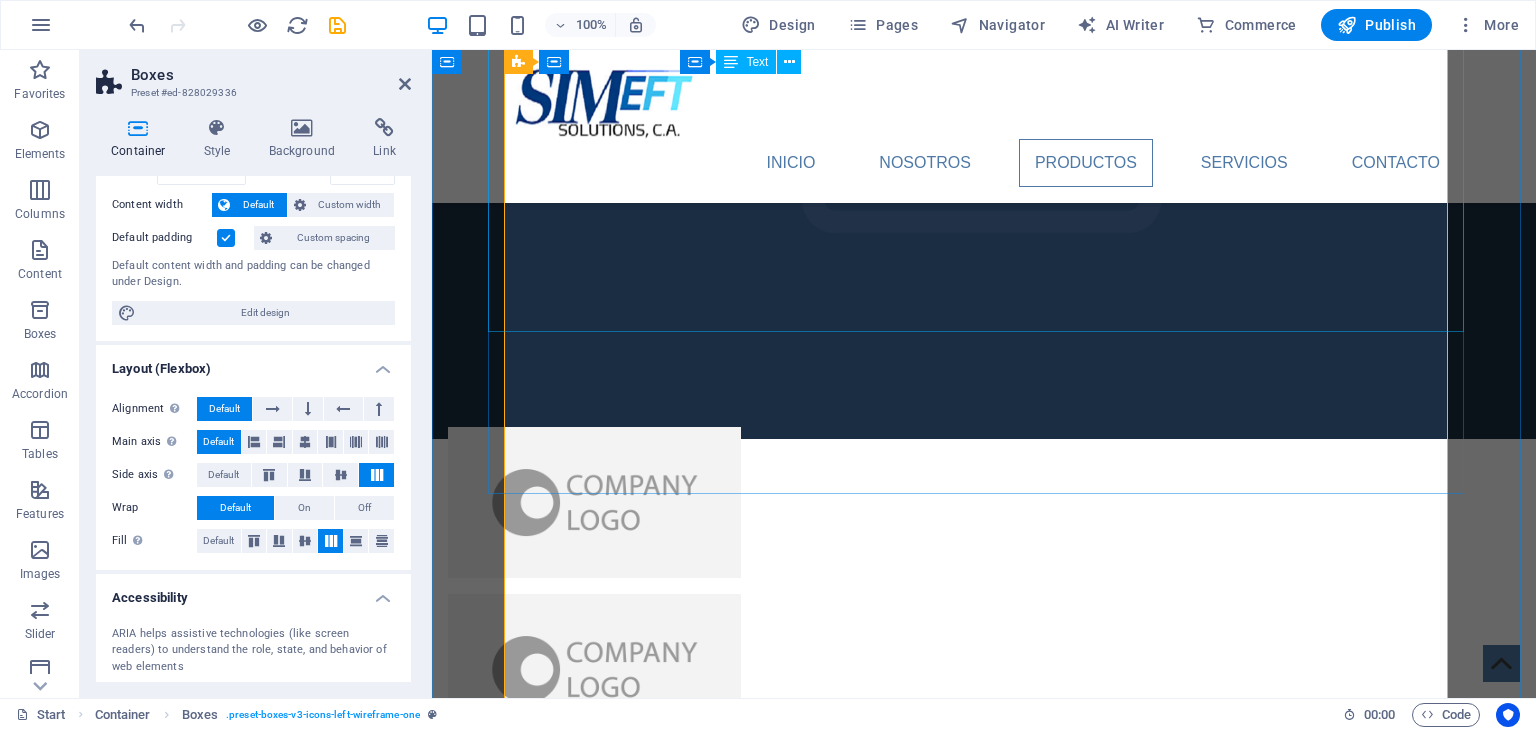 click at bounding box center [984, 1969] 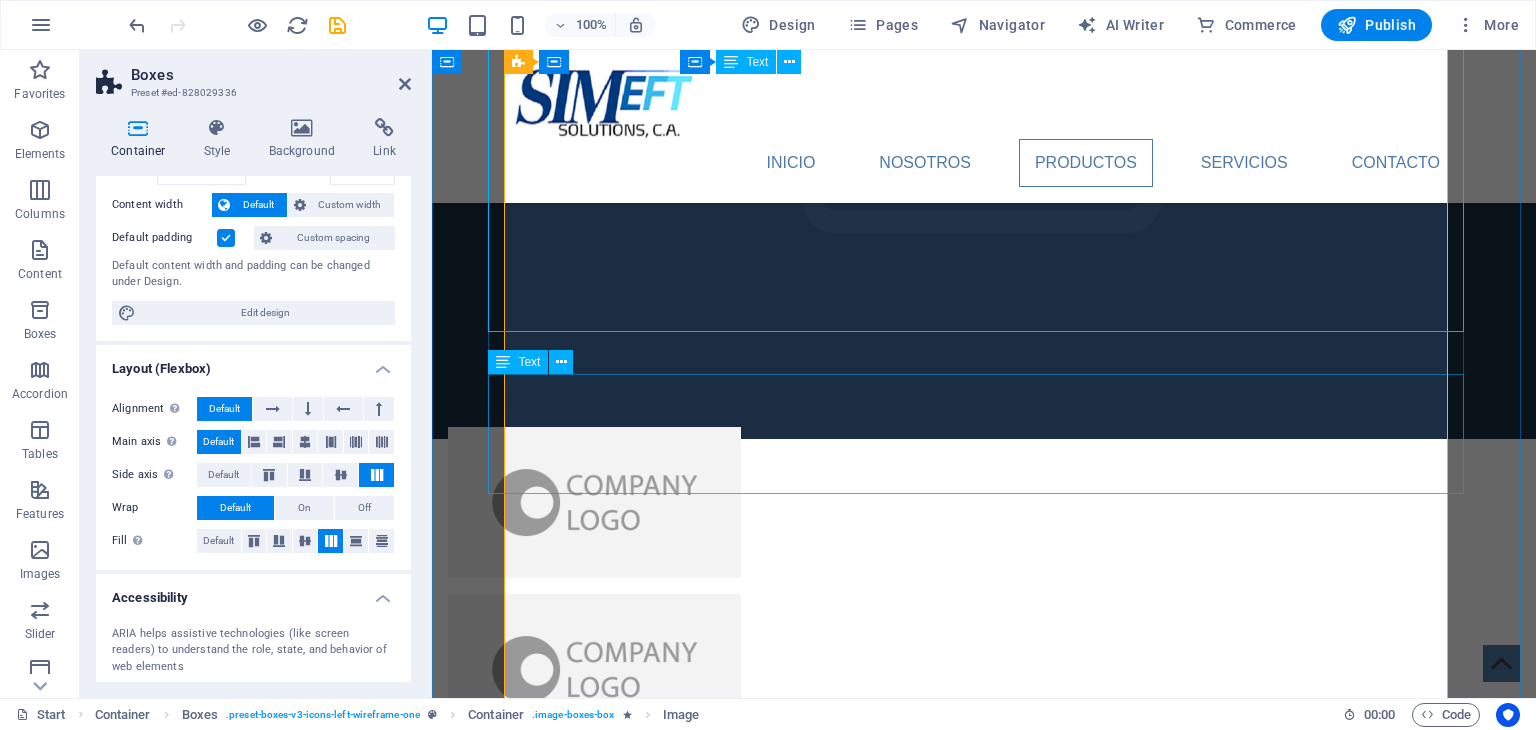 click on "Es un sistema con capacidad de expansión, configurable, pensado para ser ágil y versátil, con  SIMEFT Inject  usted podrá ejecutar todo tipo de transacciones financieras para analizar el flujo de las mismas en sus sistemas." at bounding box center [984, 2403] 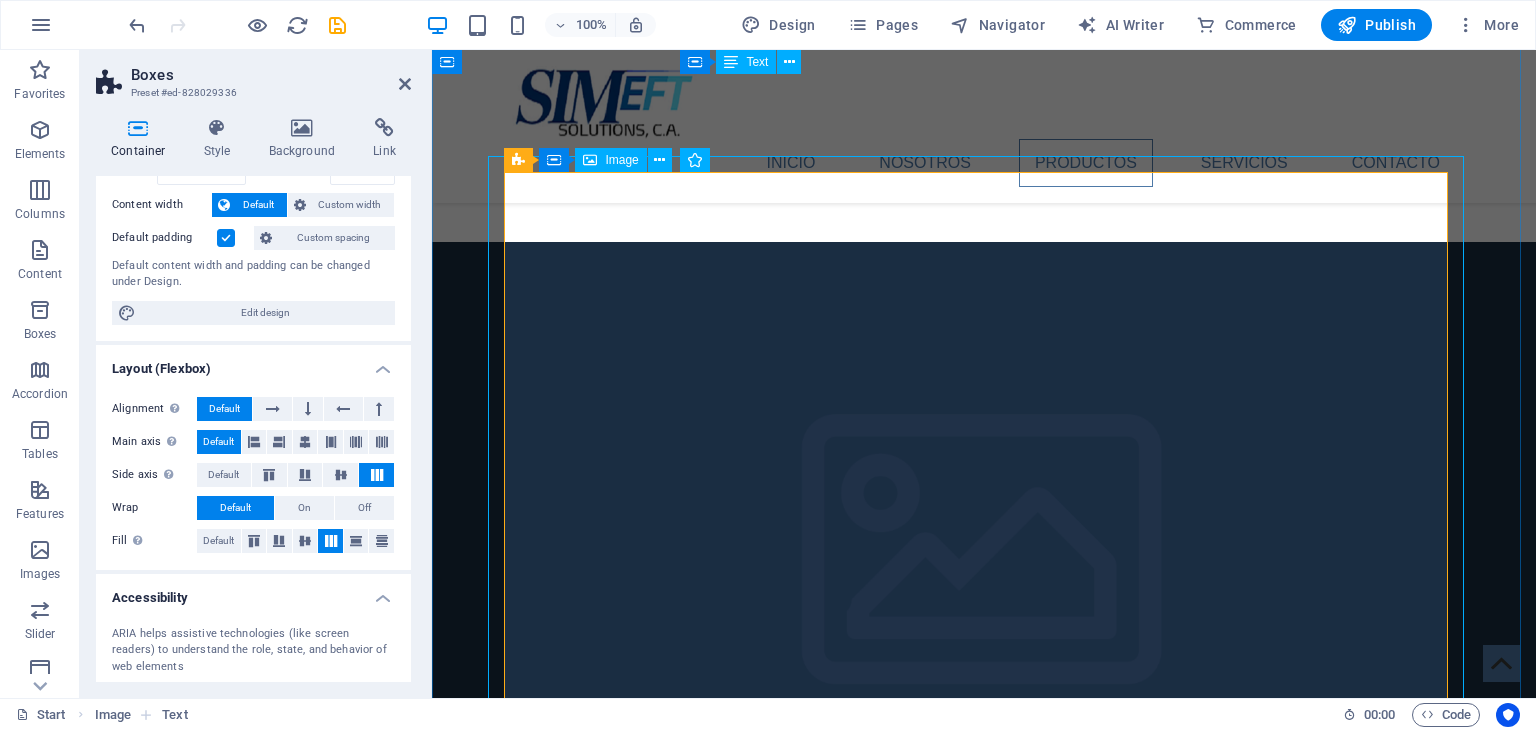 scroll, scrollTop: 2452, scrollLeft: 0, axis: vertical 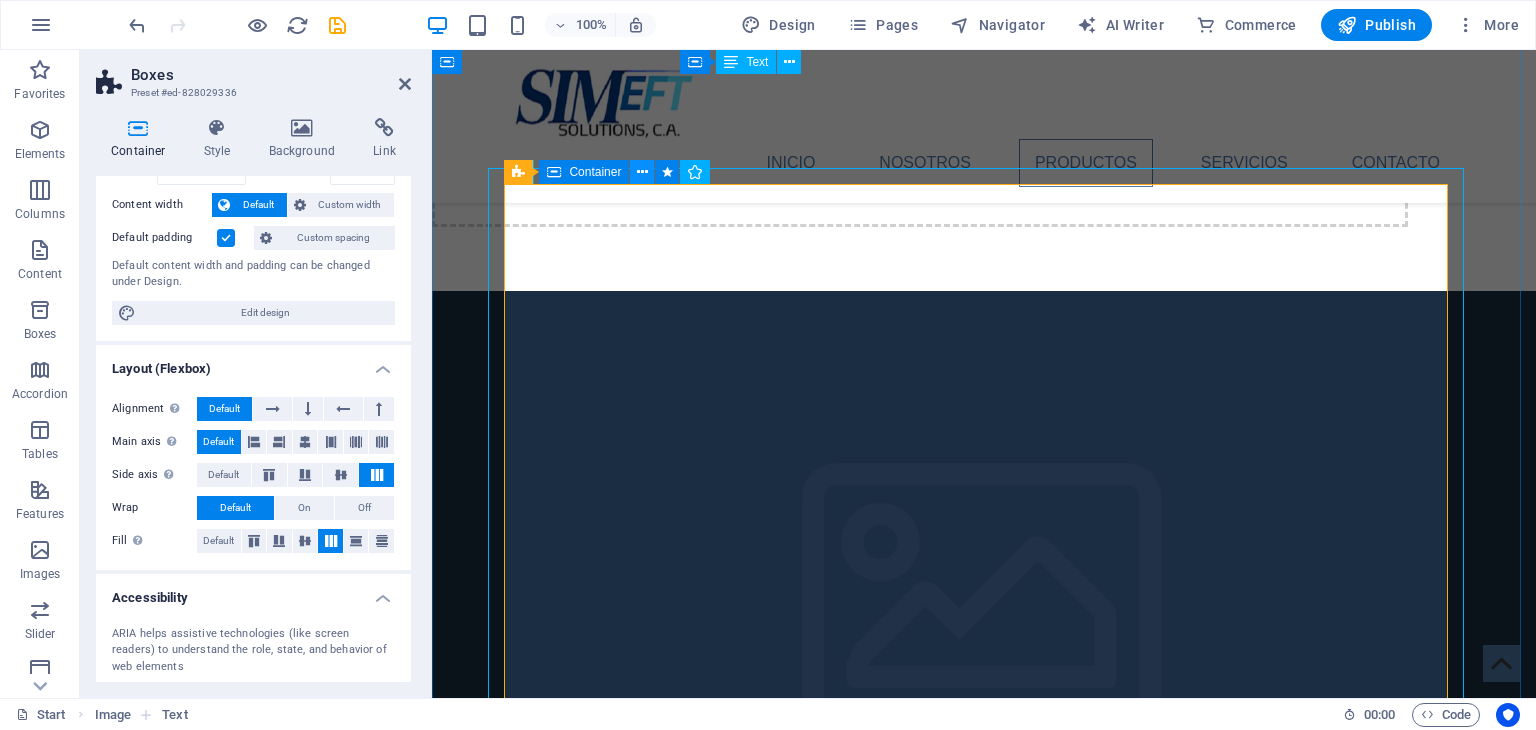 click at bounding box center (642, 172) 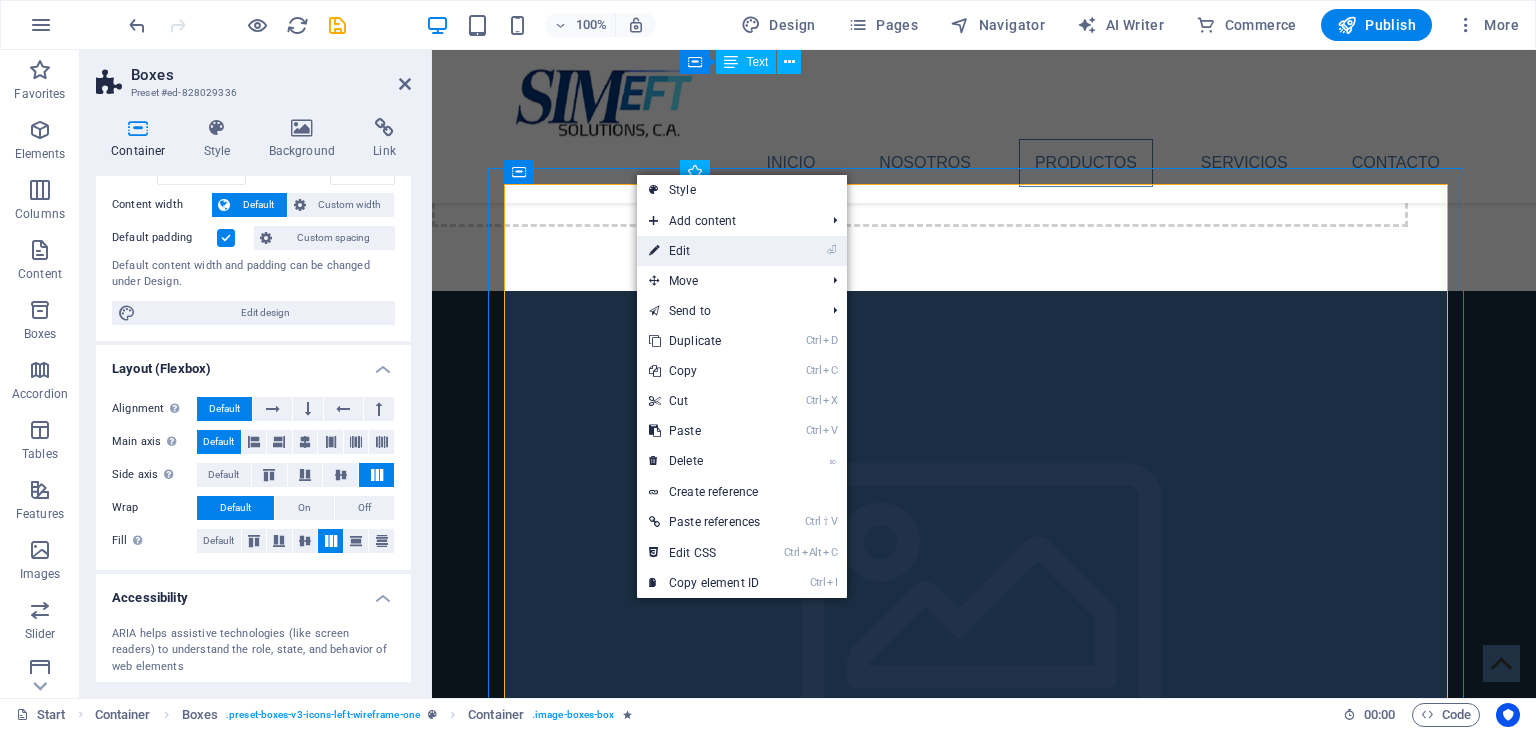 click on "⏎  Edit" at bounding box center [704, 251] 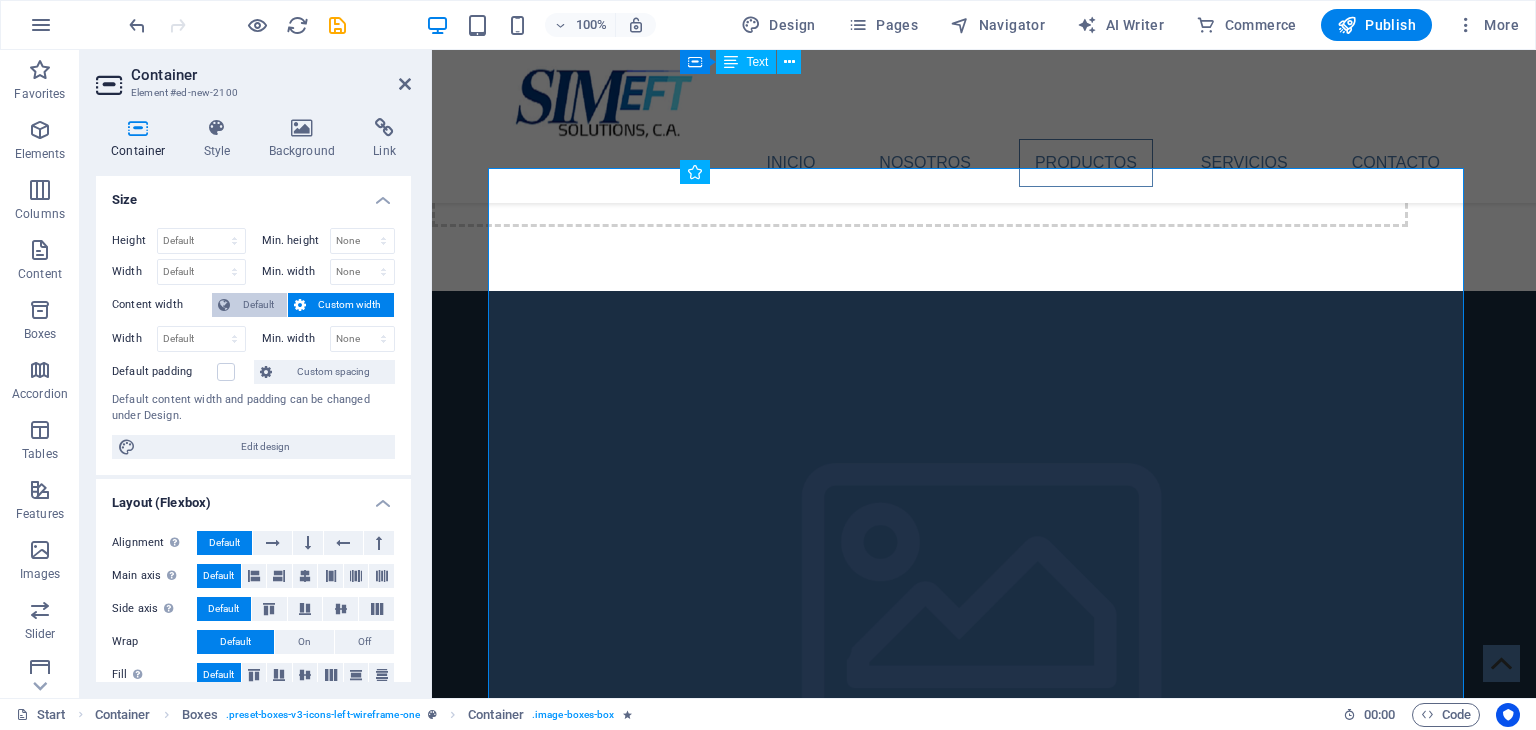click on "Default" at bounding box center [258, 305] 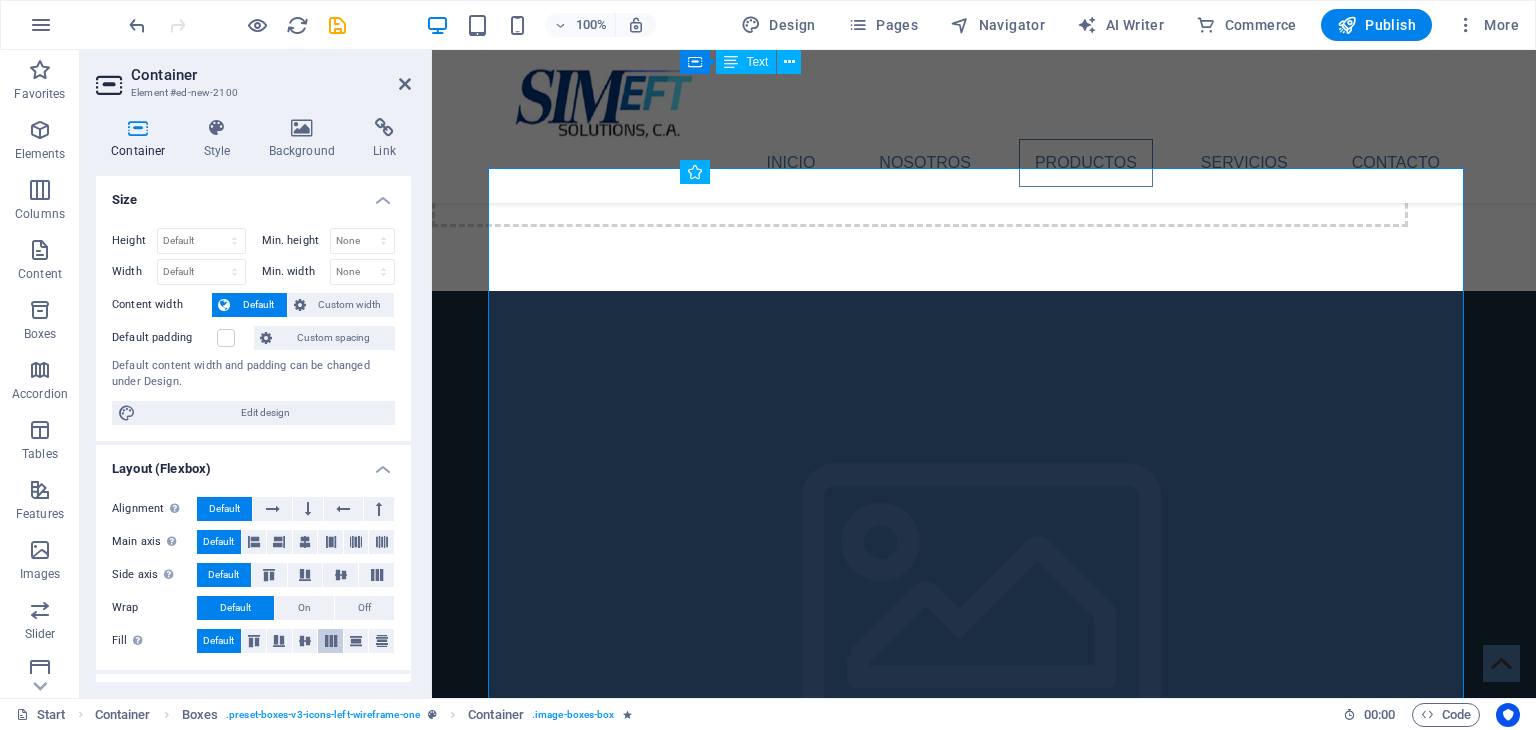 click at bounding box center (331, 641) 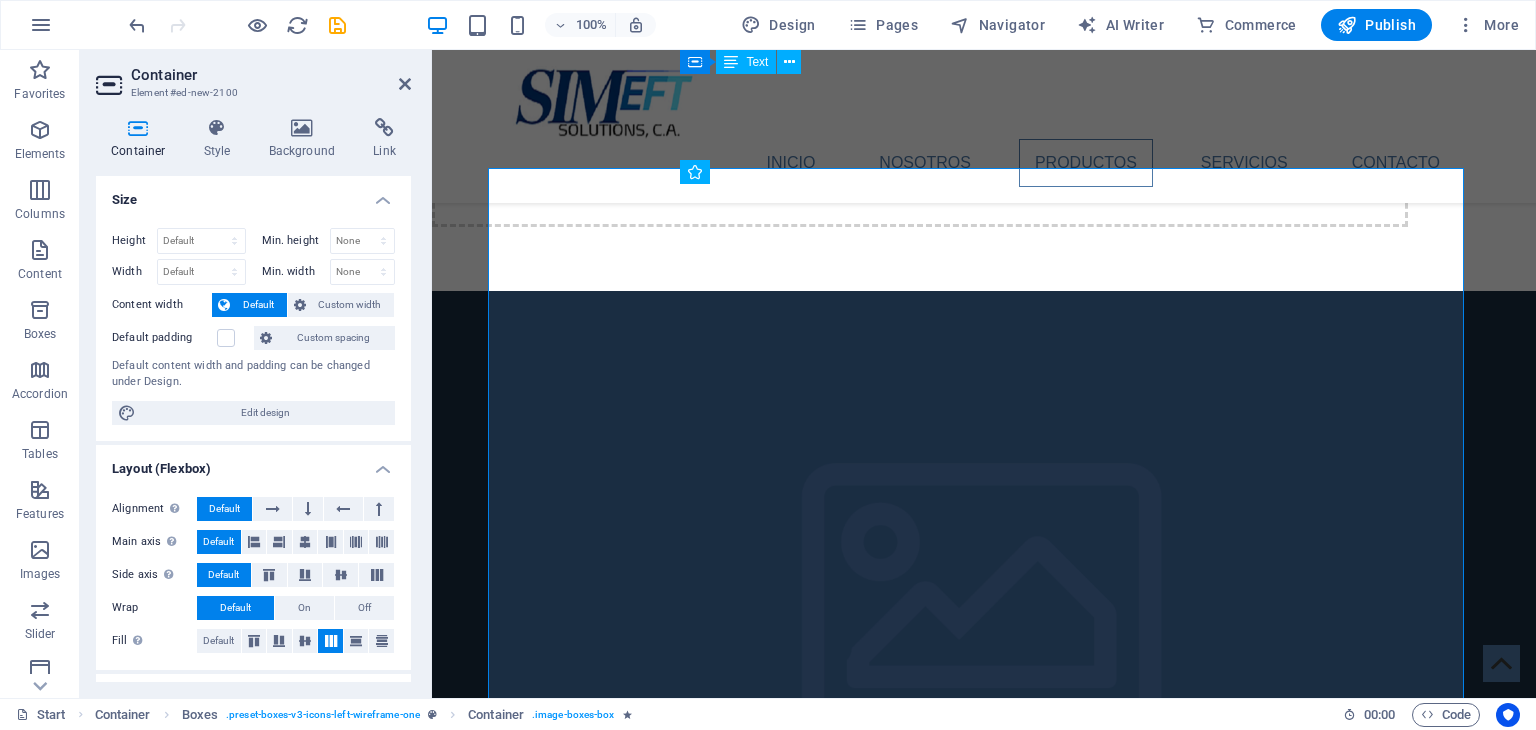 scroll, scrollTop: 100, scrollLeft: 0, axis: vertical 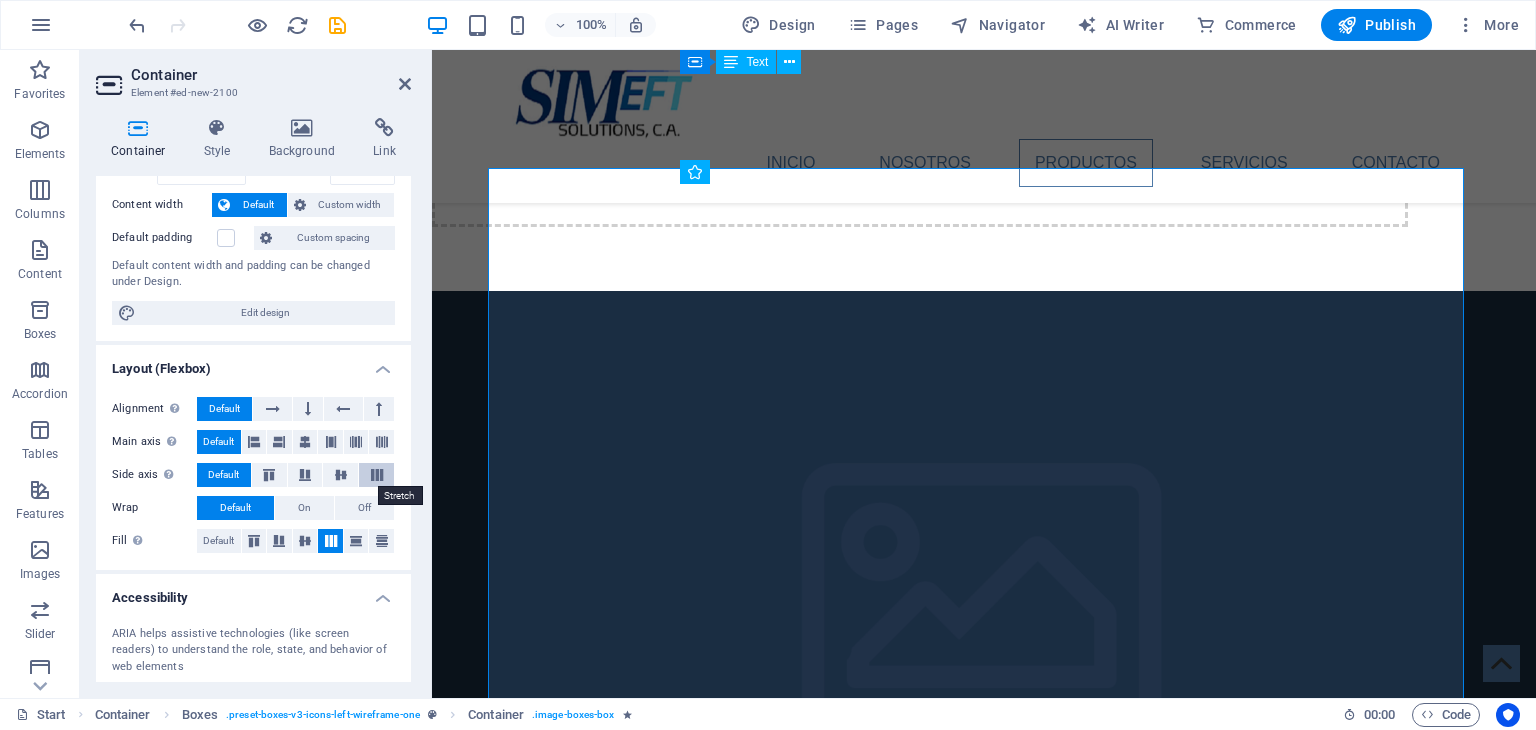 click at bounding box center (377, 475) 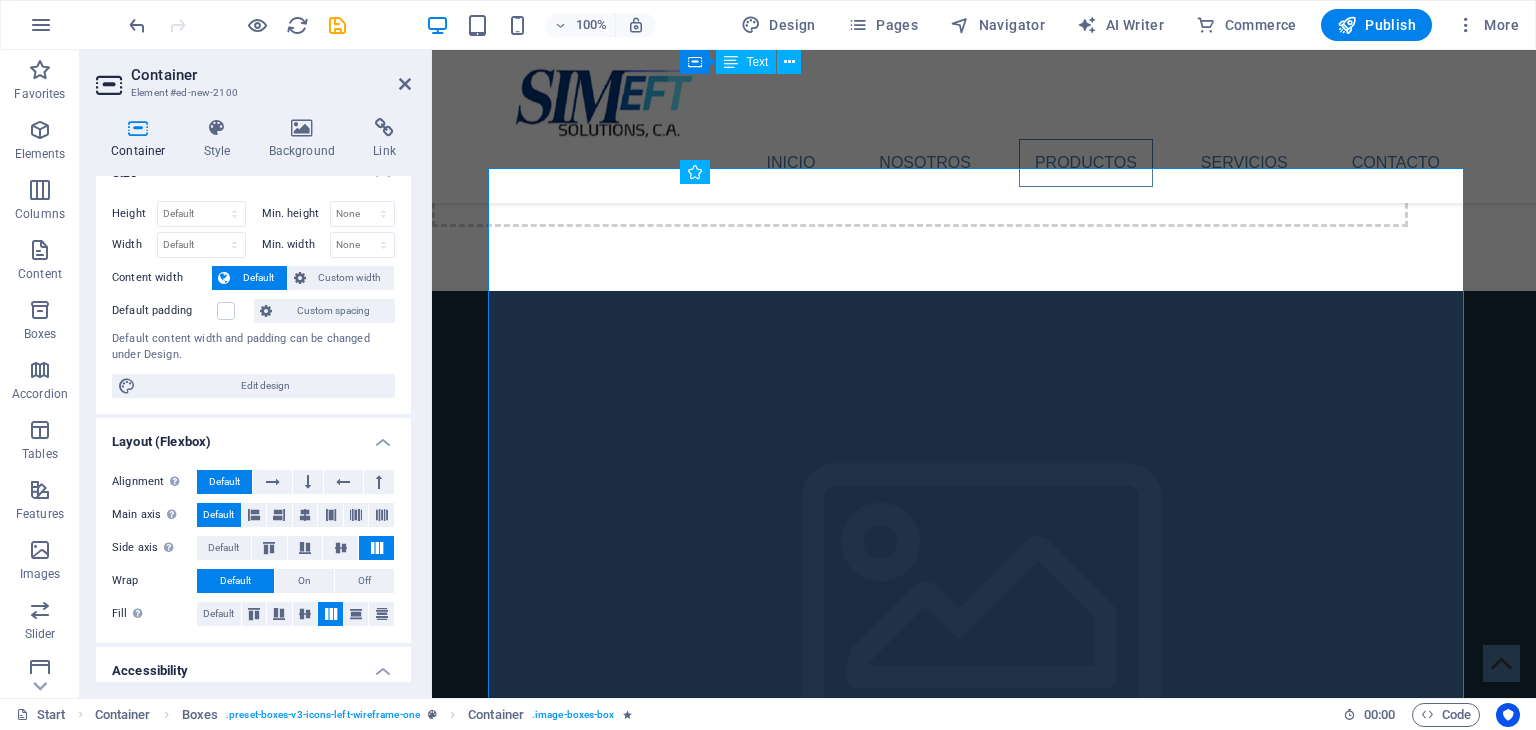 scroll, scrollTop: 0, scrollLeft: 0, axis: both 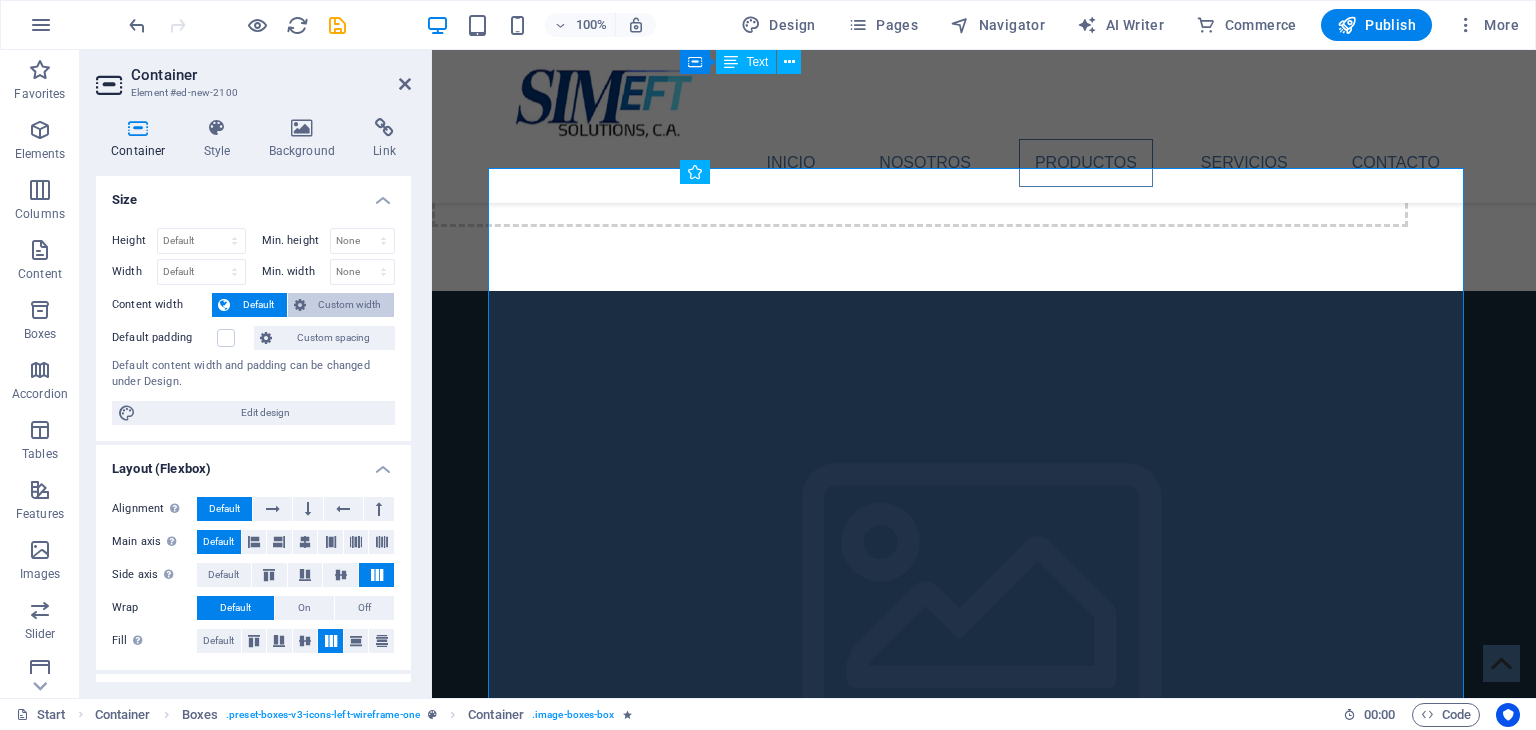 click on "Custom width" at bounding box center (350, 305) 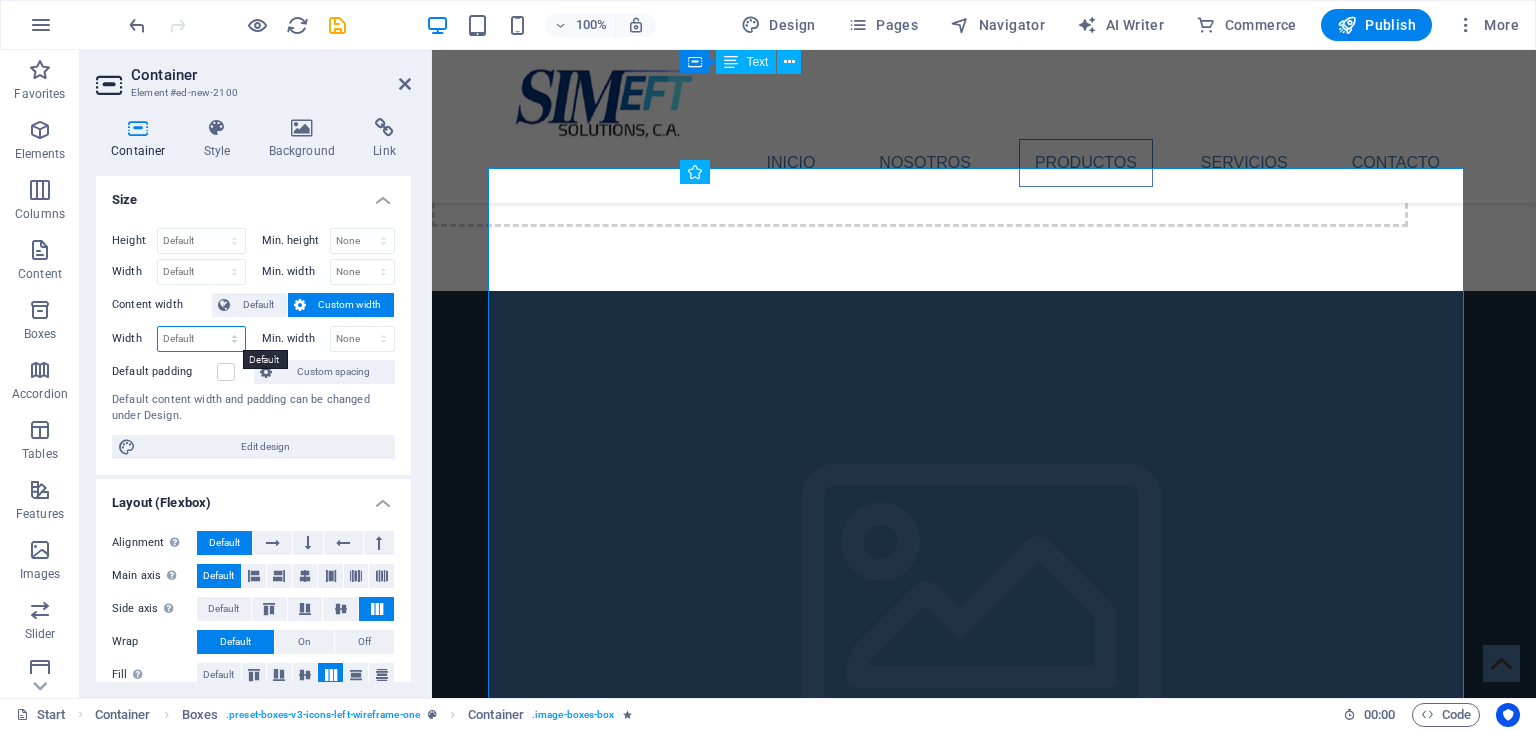 click on "Default px rem % em vh vw" at bounding box center (201, 339) 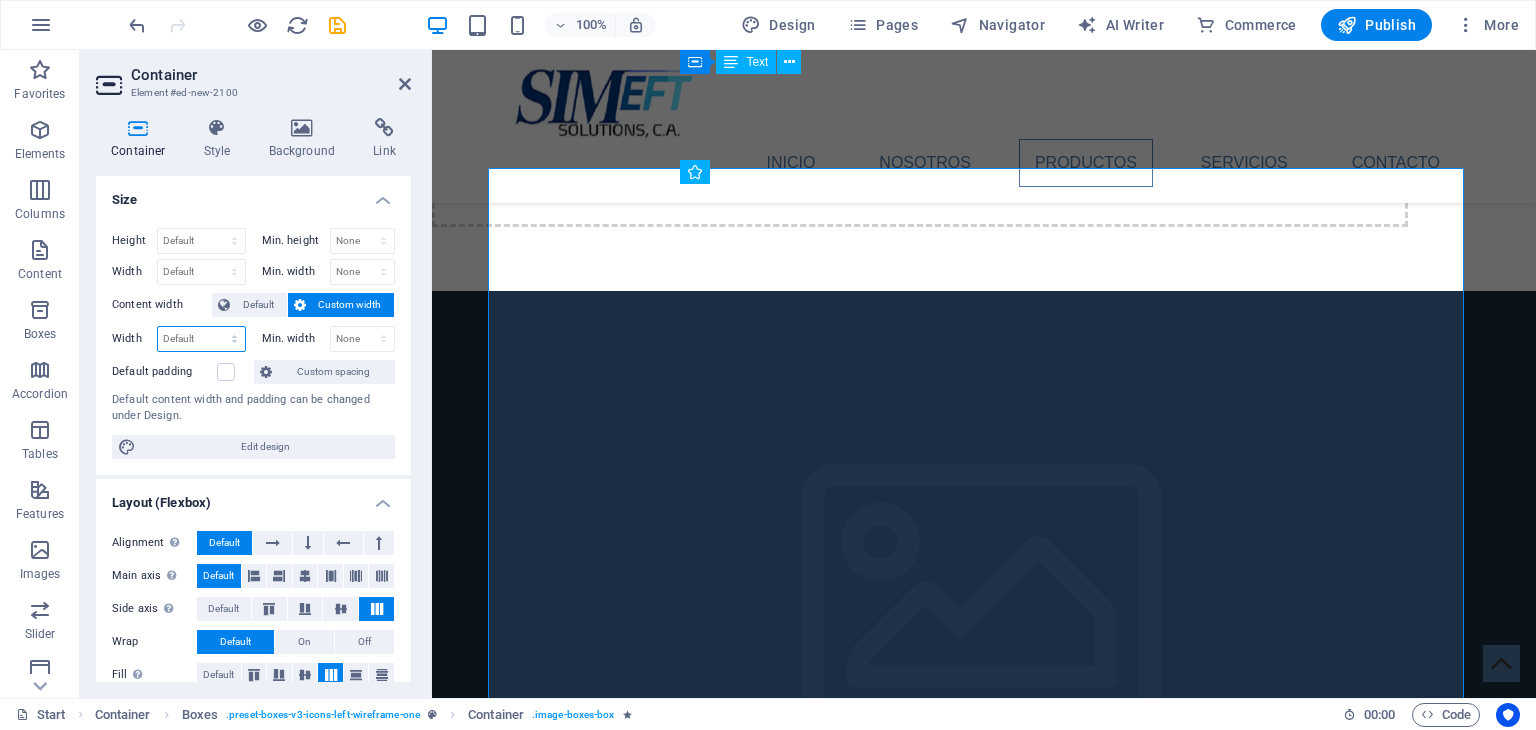 select on "%" 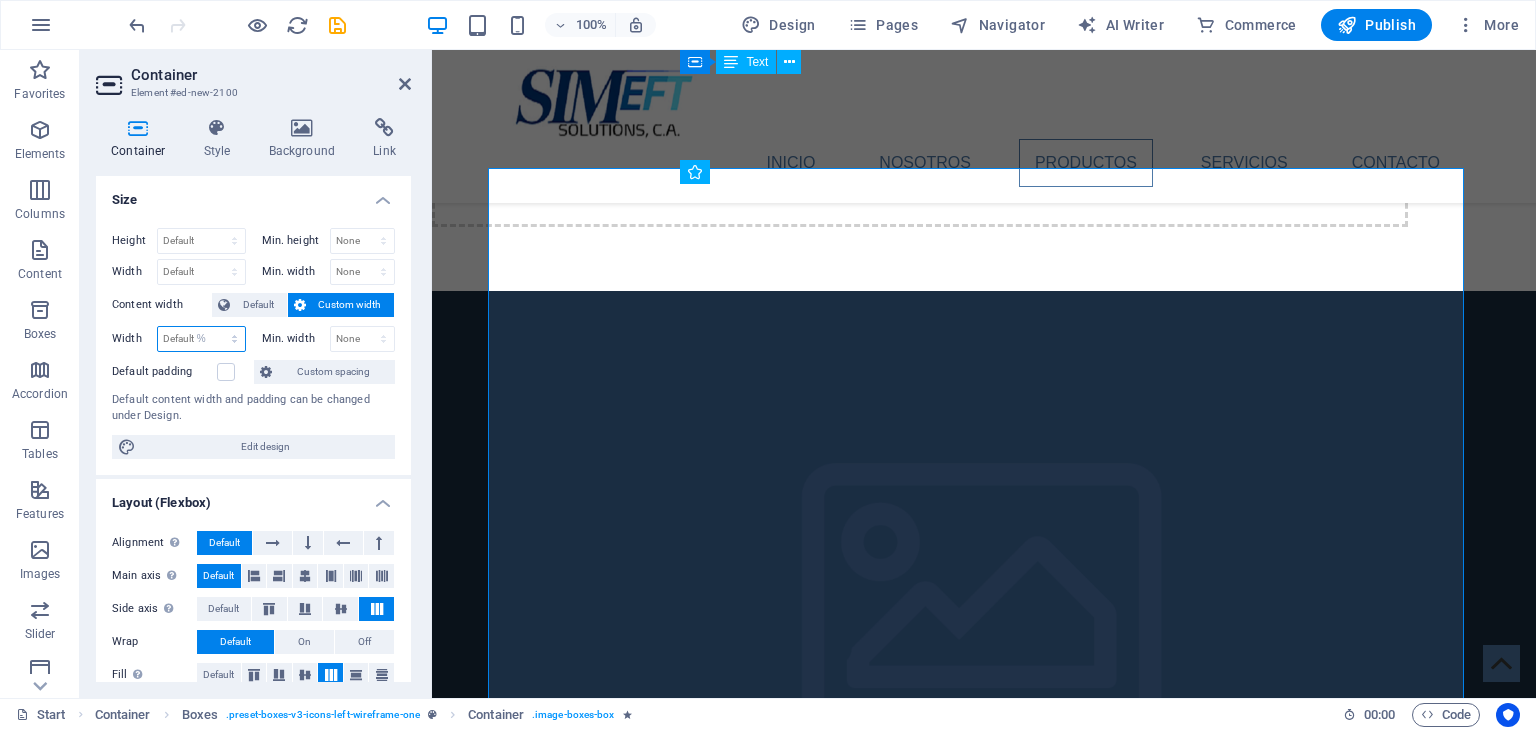 click on "Default px rem % em vh vw" at bounding box center [201, 339] 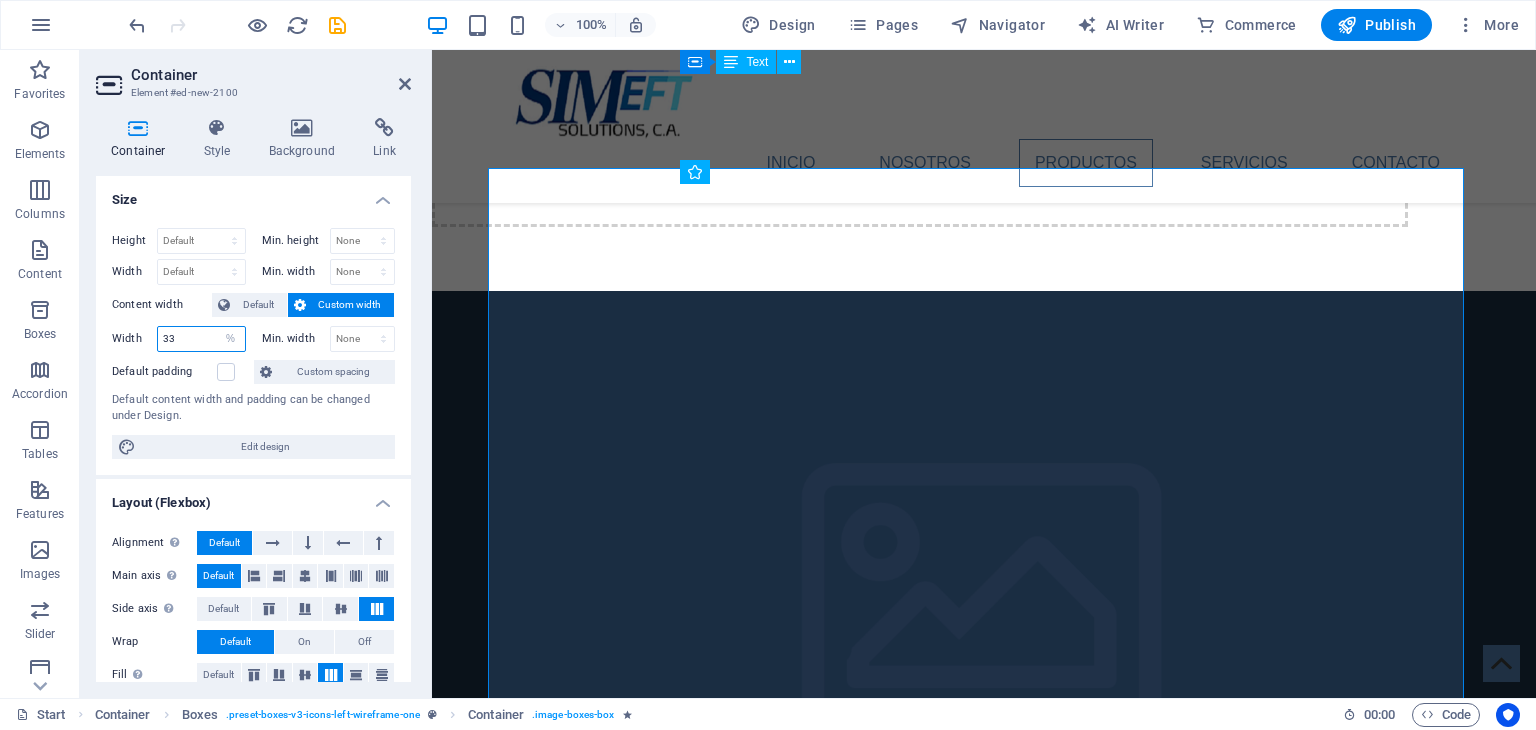 click on "33" at bounding box center (201, 339) 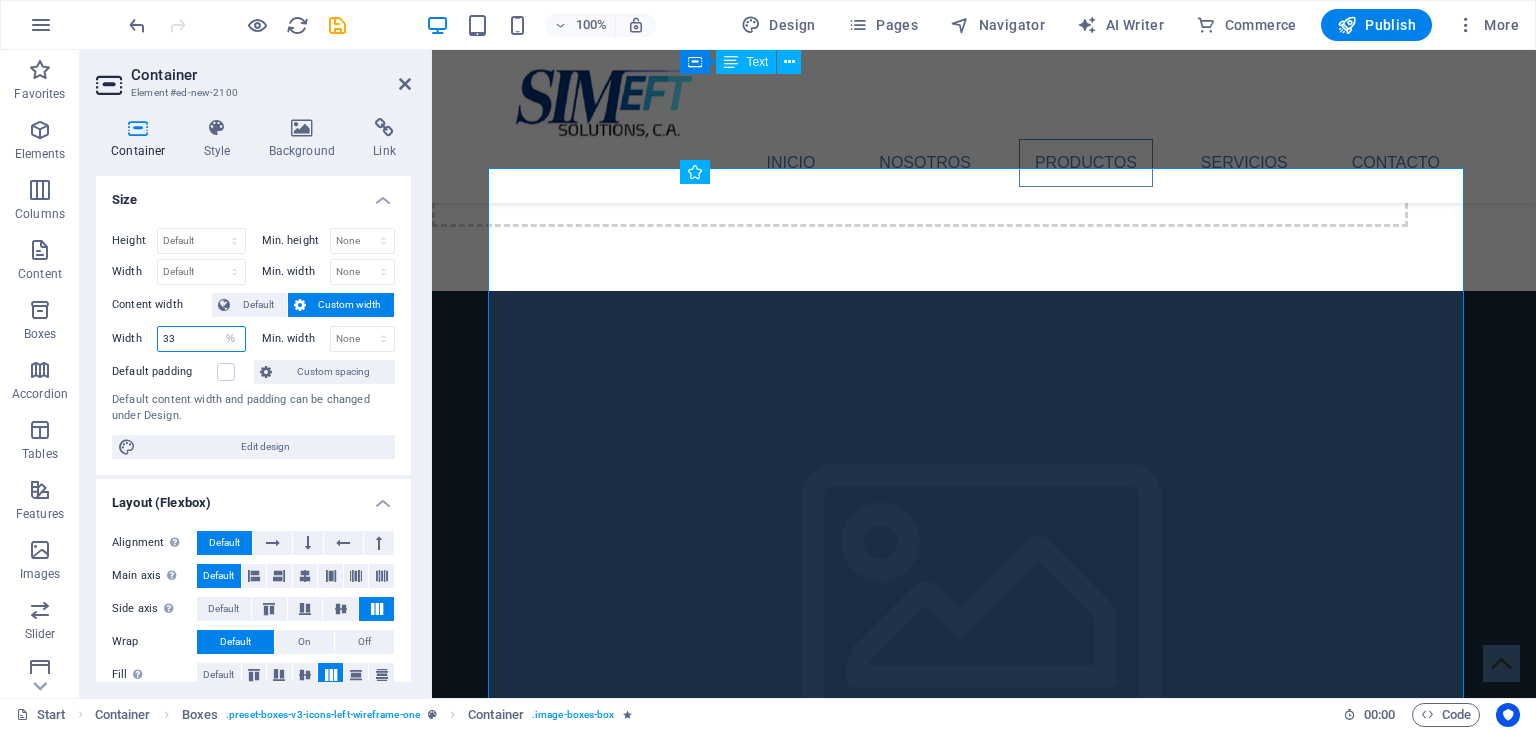 type on "3" 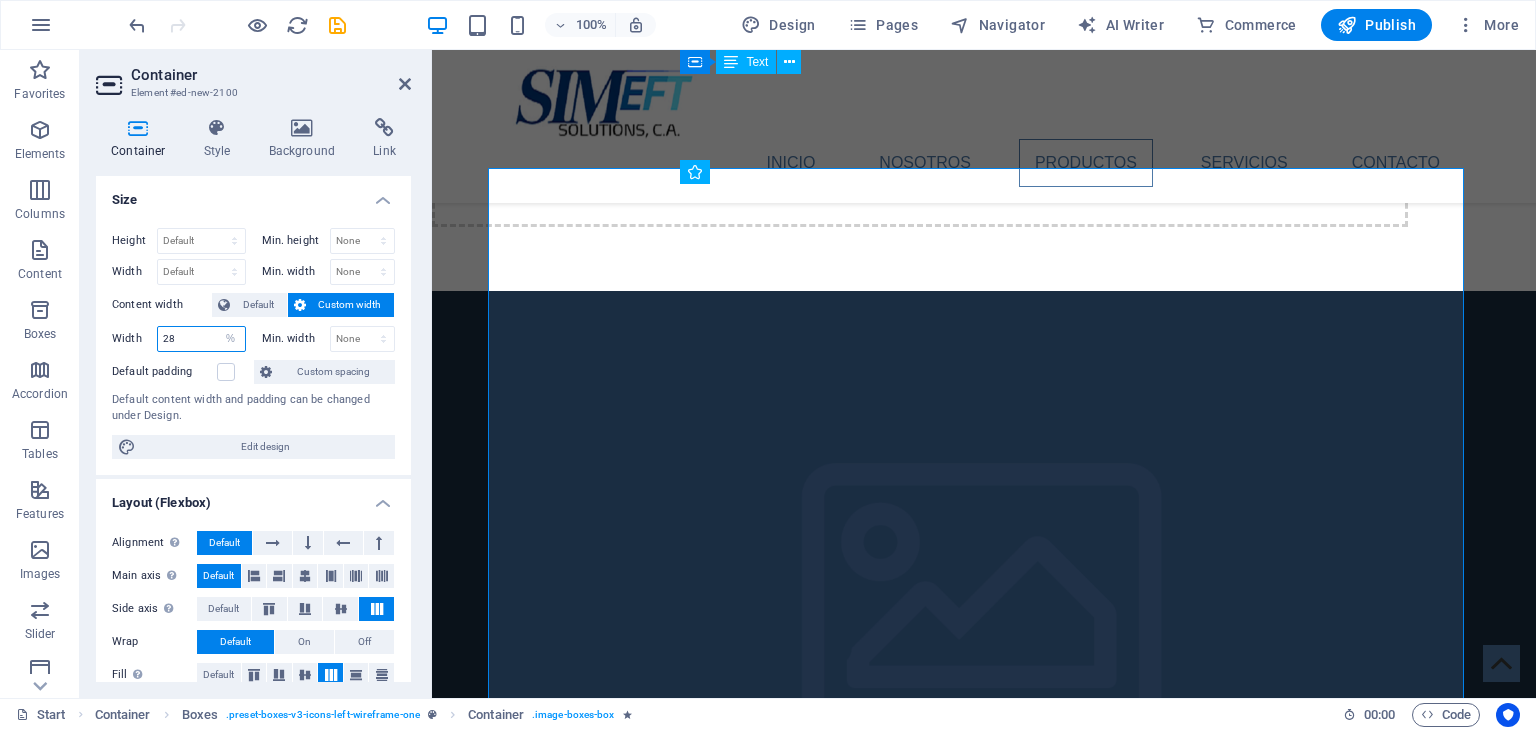 type on "28" 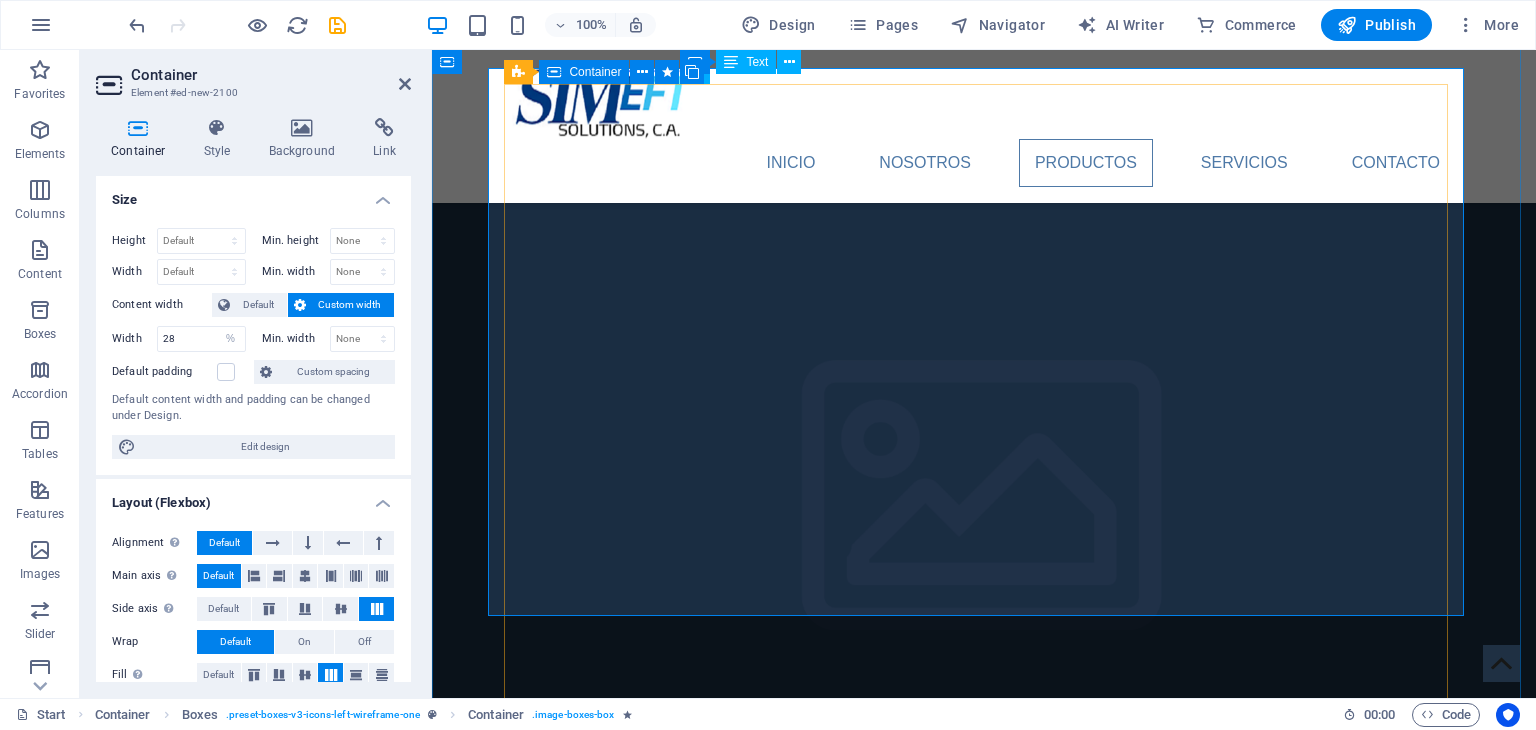 scroll, scrollTop: 2552, scrollLeft: 0, axis: vertical 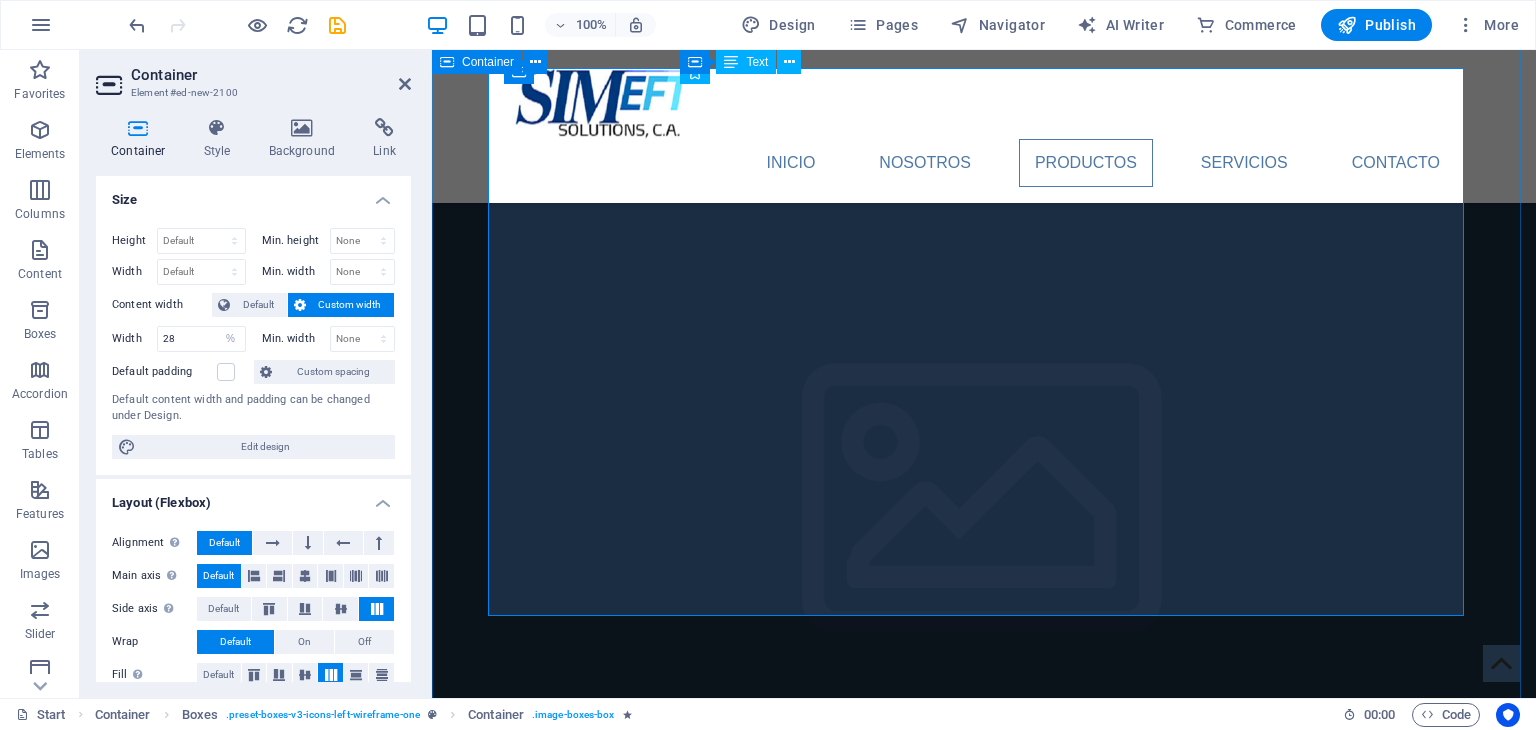 click on "Productos Headline Es un sistema con capacidad de expansión, configurable, pensado para ser ágil y versátil, con  SIMEFT Inject  usted podrá ejecutar todo tipo de transacciones financieras para analizar el flujo de las mismas en sus sistemas. Headline Ágil y configurable, permitirá ahorrar tiempos de prueba, independizarse de autorizadores de terceras partes lo que se traduce en mayor productividad y menores tiempos de resolución de incidencias e implementaciones. Headline El Certifier puede actuar en conjunto con el autorizador para generar una completa experiencia de validación y respuestas dinámicas. Adicionalmente se generan reportes con el resultado de la transacción, indicando el éxito o falla de cada una de las validaciones indicadas. Headline Es un sistema con capacidad de expansión, configurable, pensado para ser ágil y versátil, con  SIMEFT Inject  usted podrá ejecutar todo tipo de transacciones financieras para analizar el flujo de las mismas en sus sistemas. Headline Headline" at bounding box center [984, 4391] 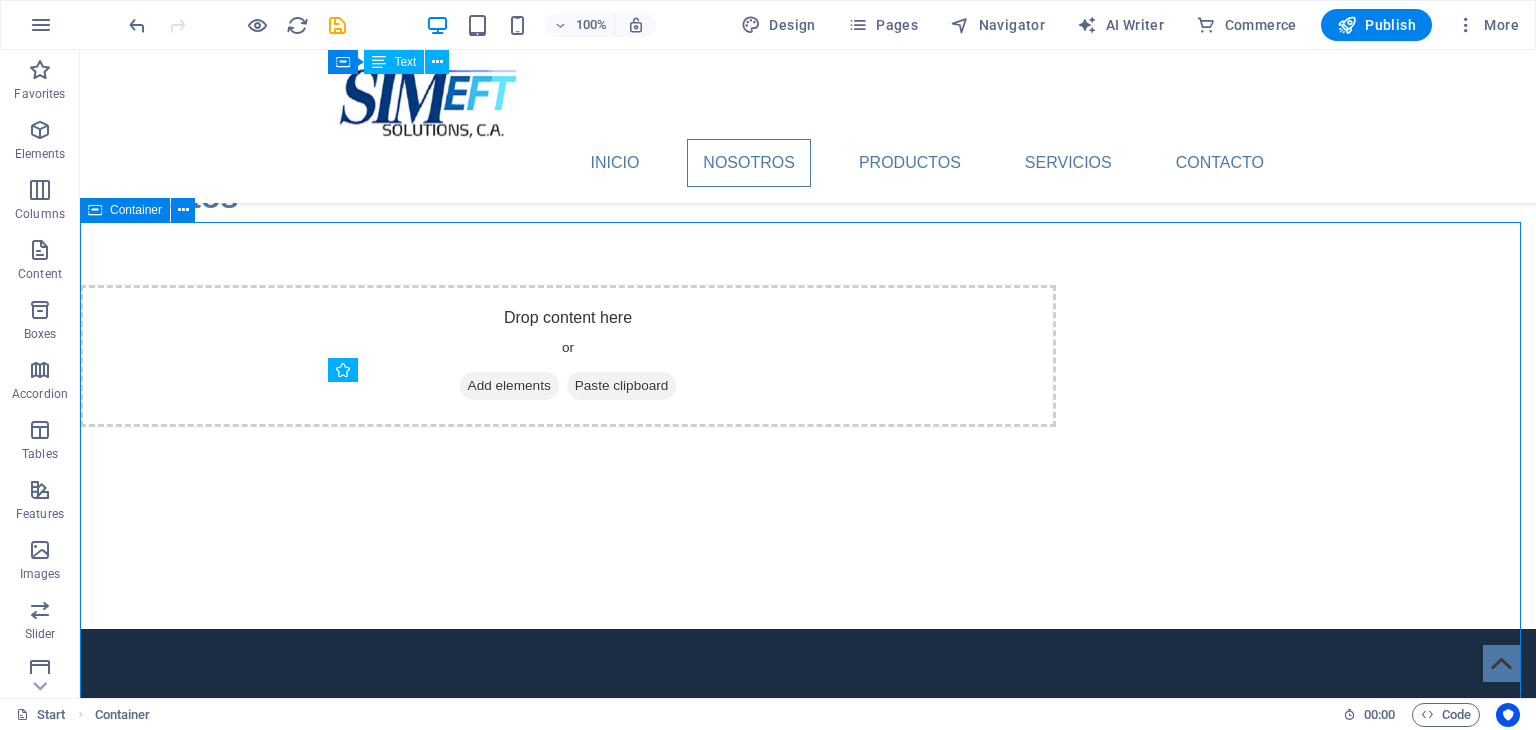 scroll, scrollTop: 2352, scrollLeft: 0, axis: vertical 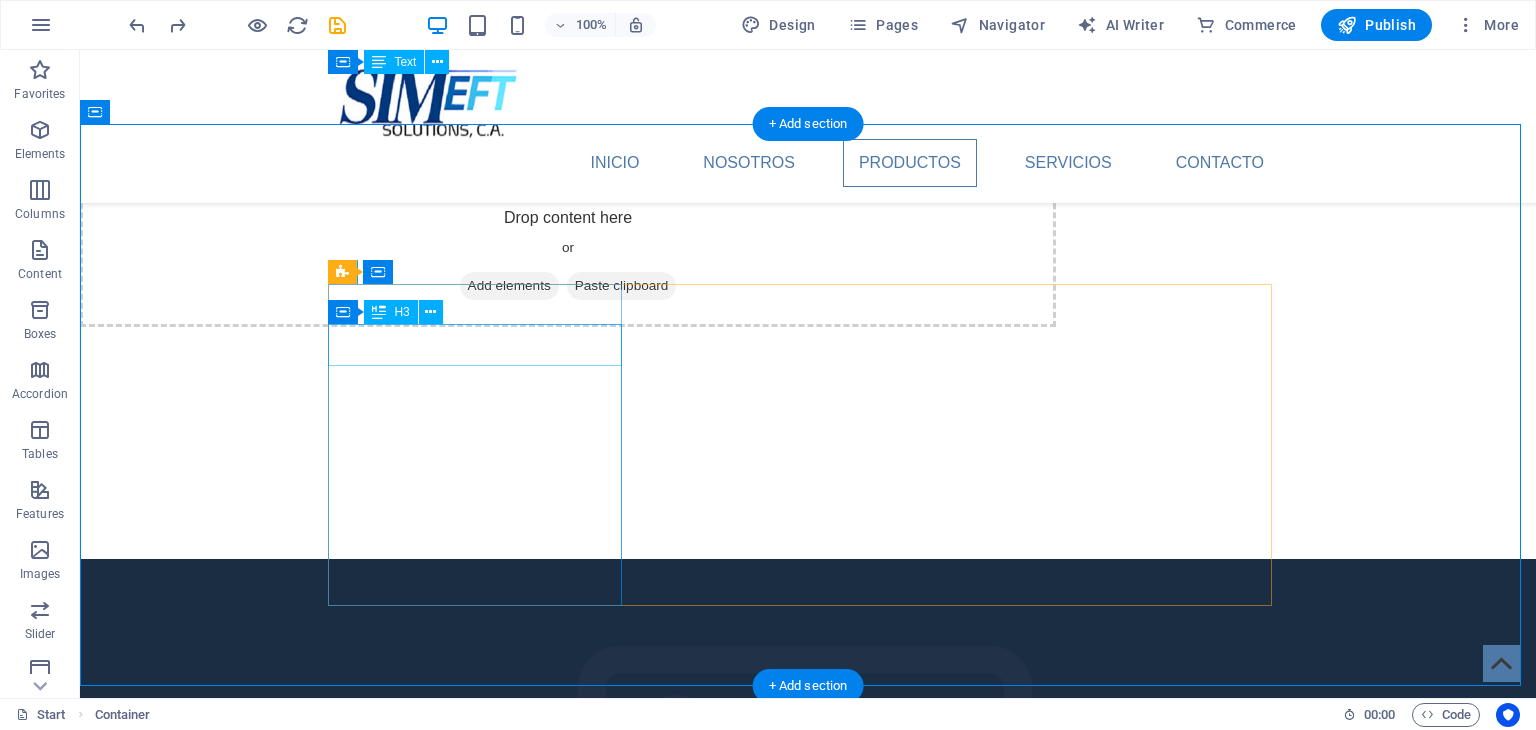 click on "Headline" at bounding box center (482, 2314) 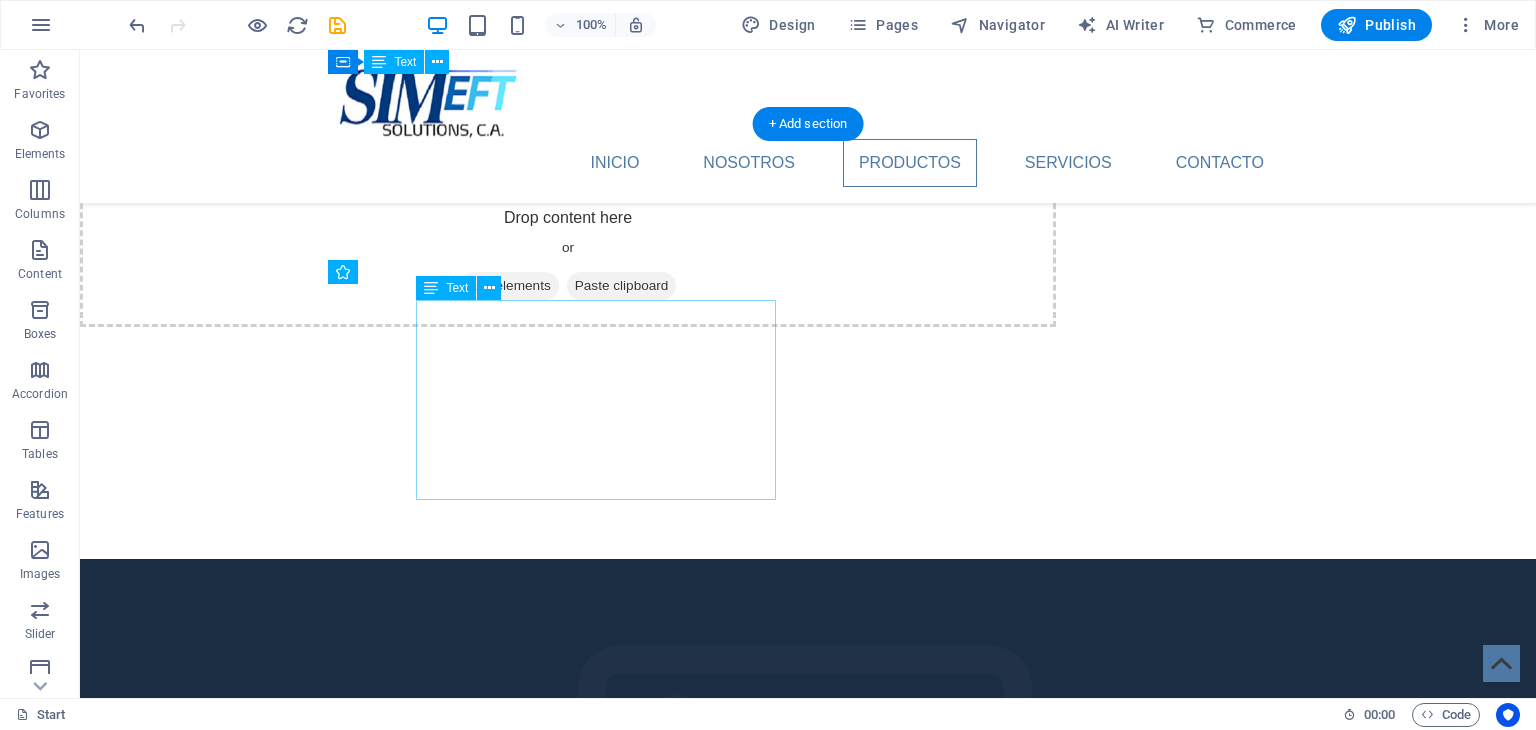 click on "Lorem ipsum dolor sit amet, consectetuer adipiscing elit. Aenean commodo ligula eget dolor. Lorem ipsum dolor sit amet, consectetuer adipiscing elit leget dolor." at bounding box center (568, 2421) 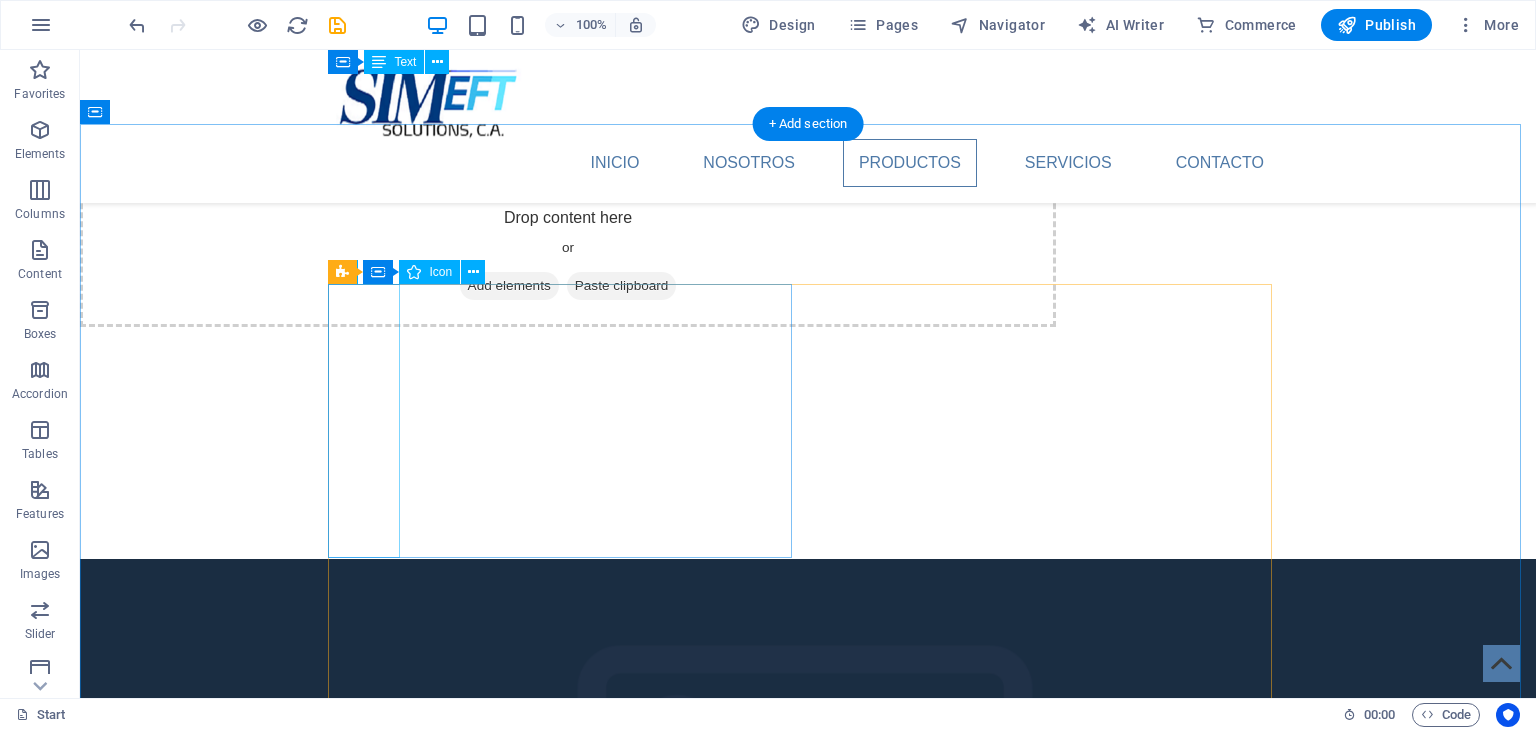 click at bounding box center (568, 2289) 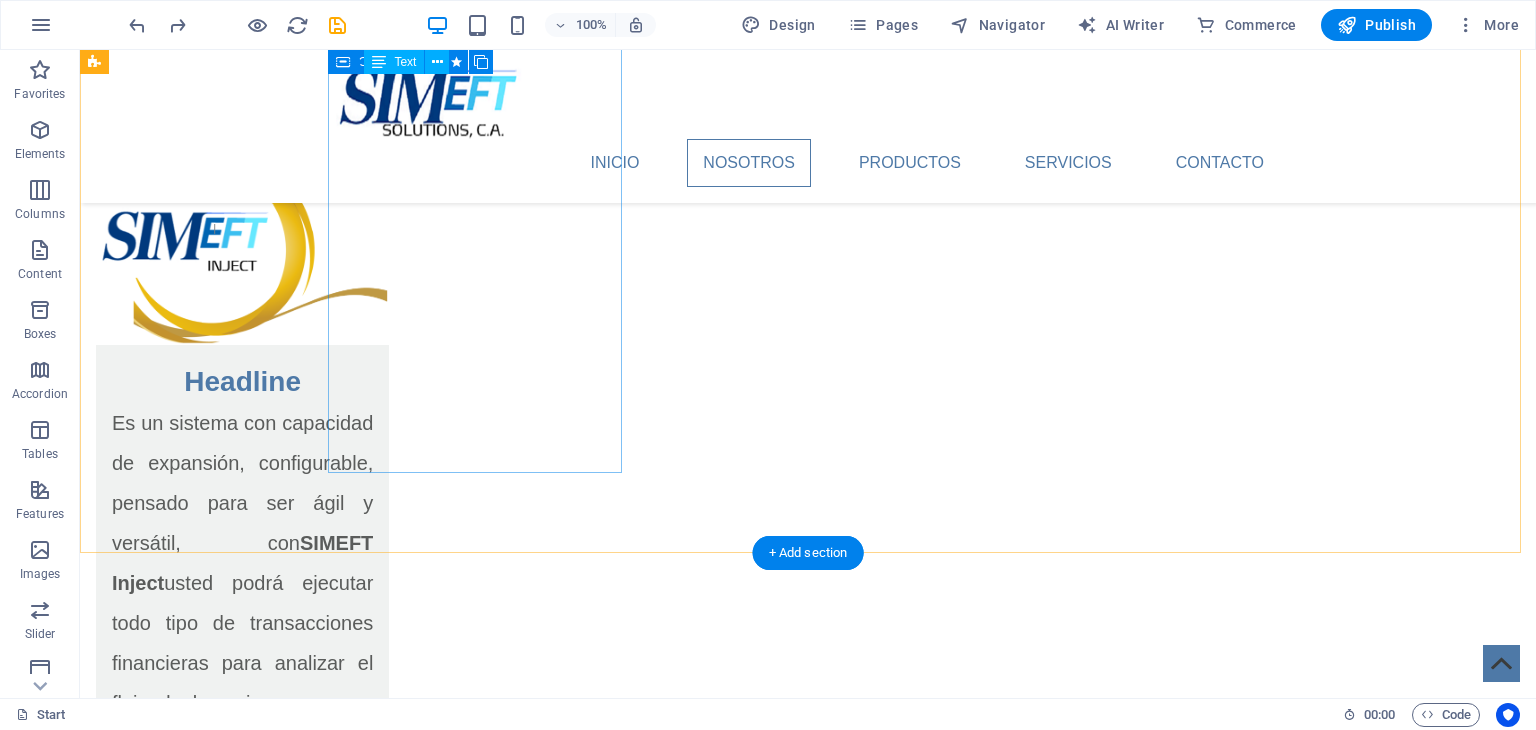 scroll, scrollTop: 1579, scrollLeft: 0, axis: vertical 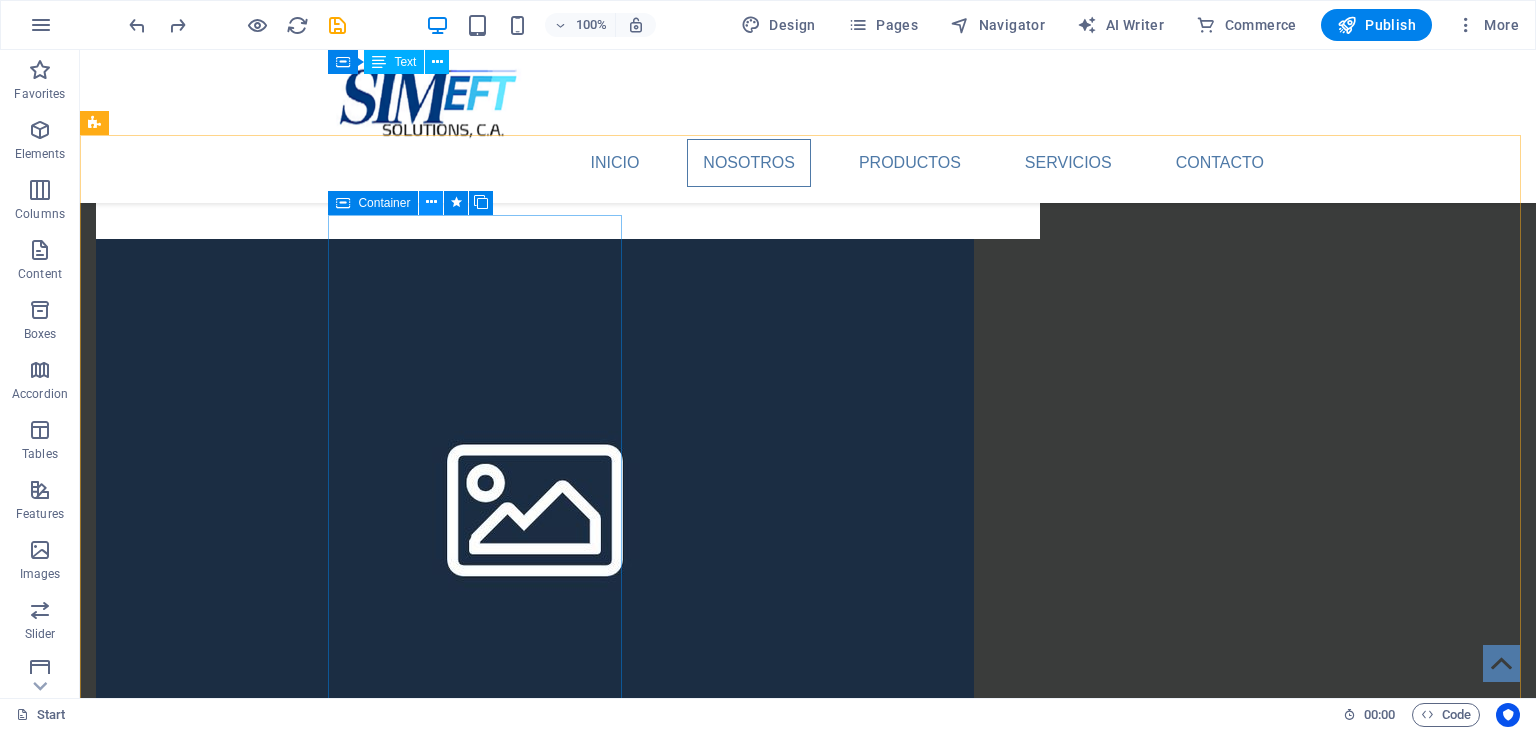 click at bounding box center [431, 202] 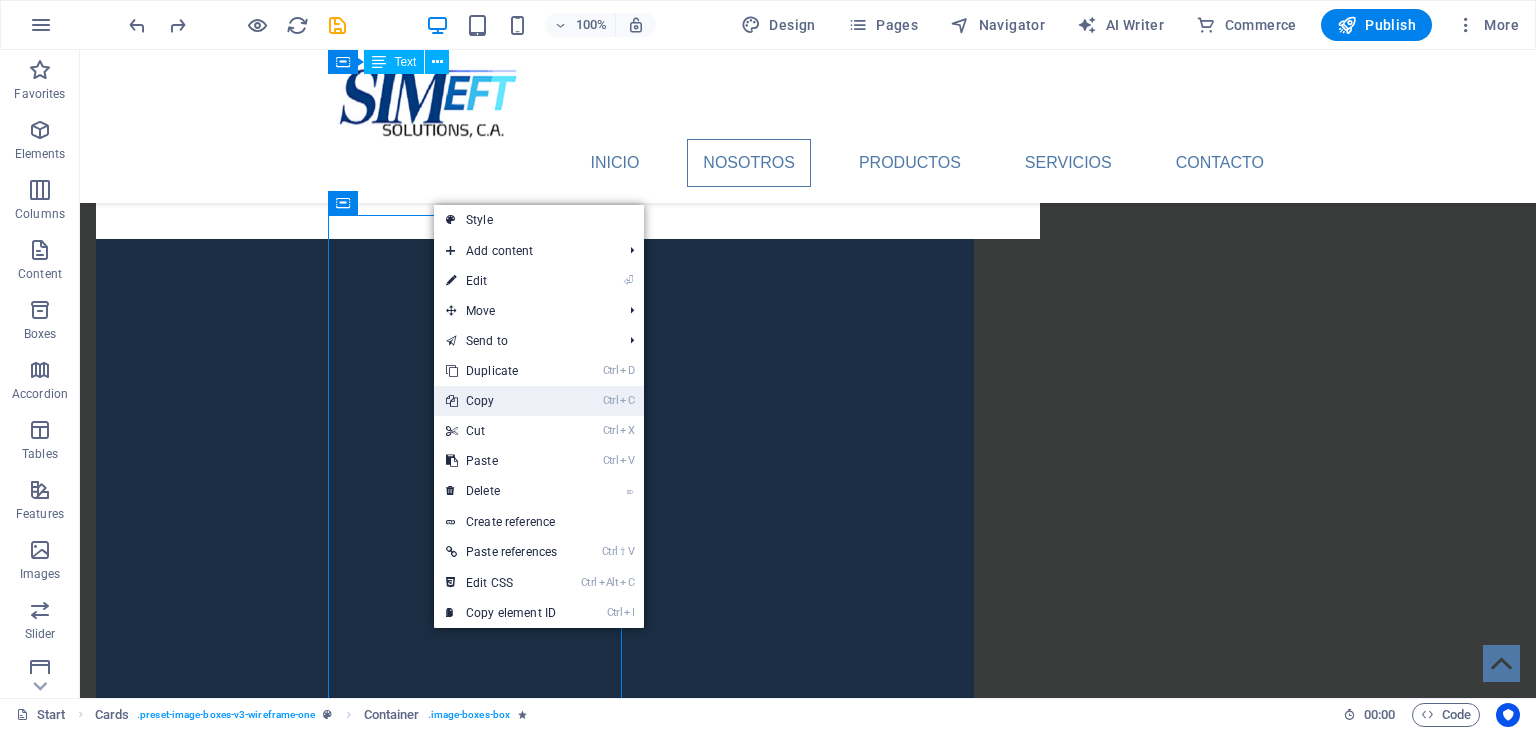 click on "Ctrl C  Copy" at bounding box center (501, 401) 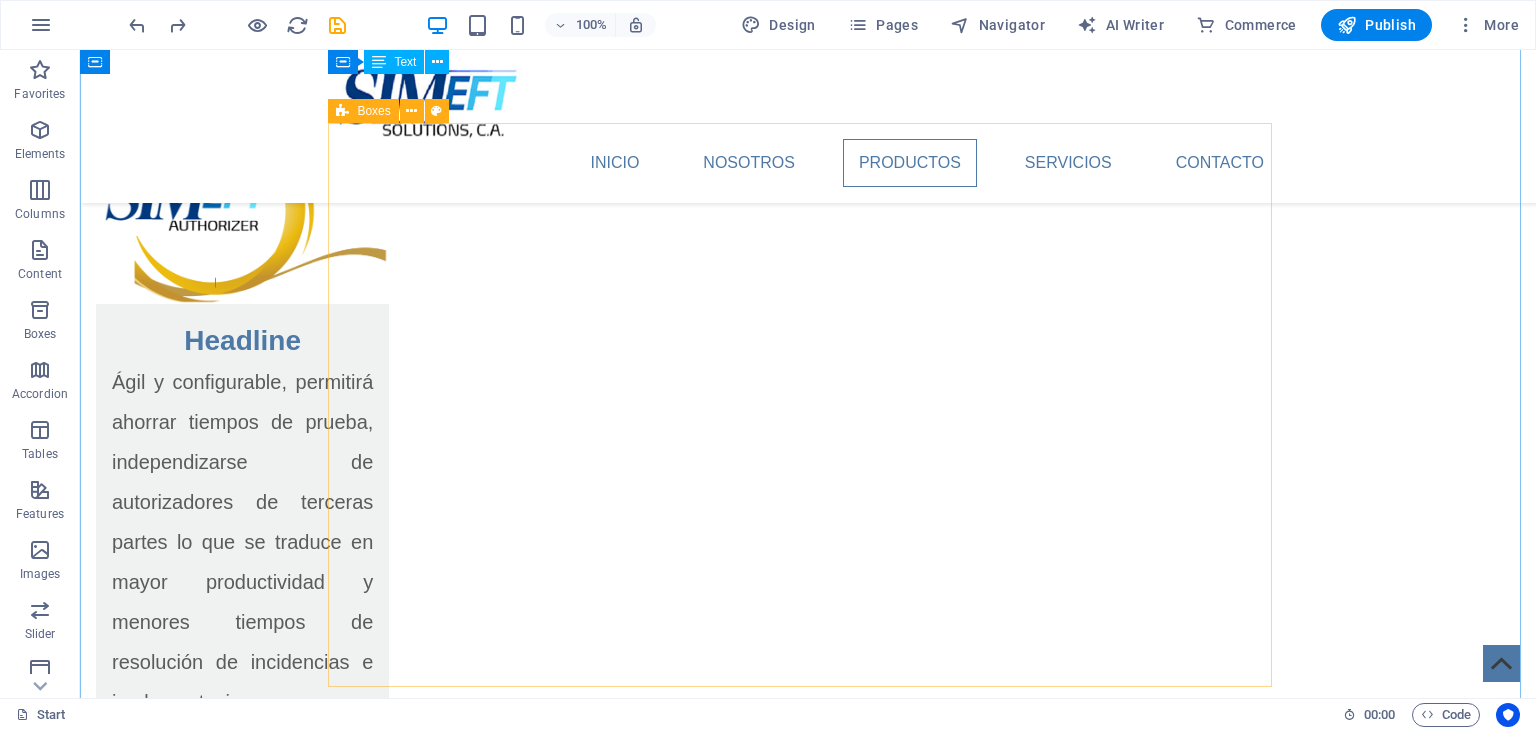 scroll, scrollTop: 3079, scrollLeft: 0, axis: vertical 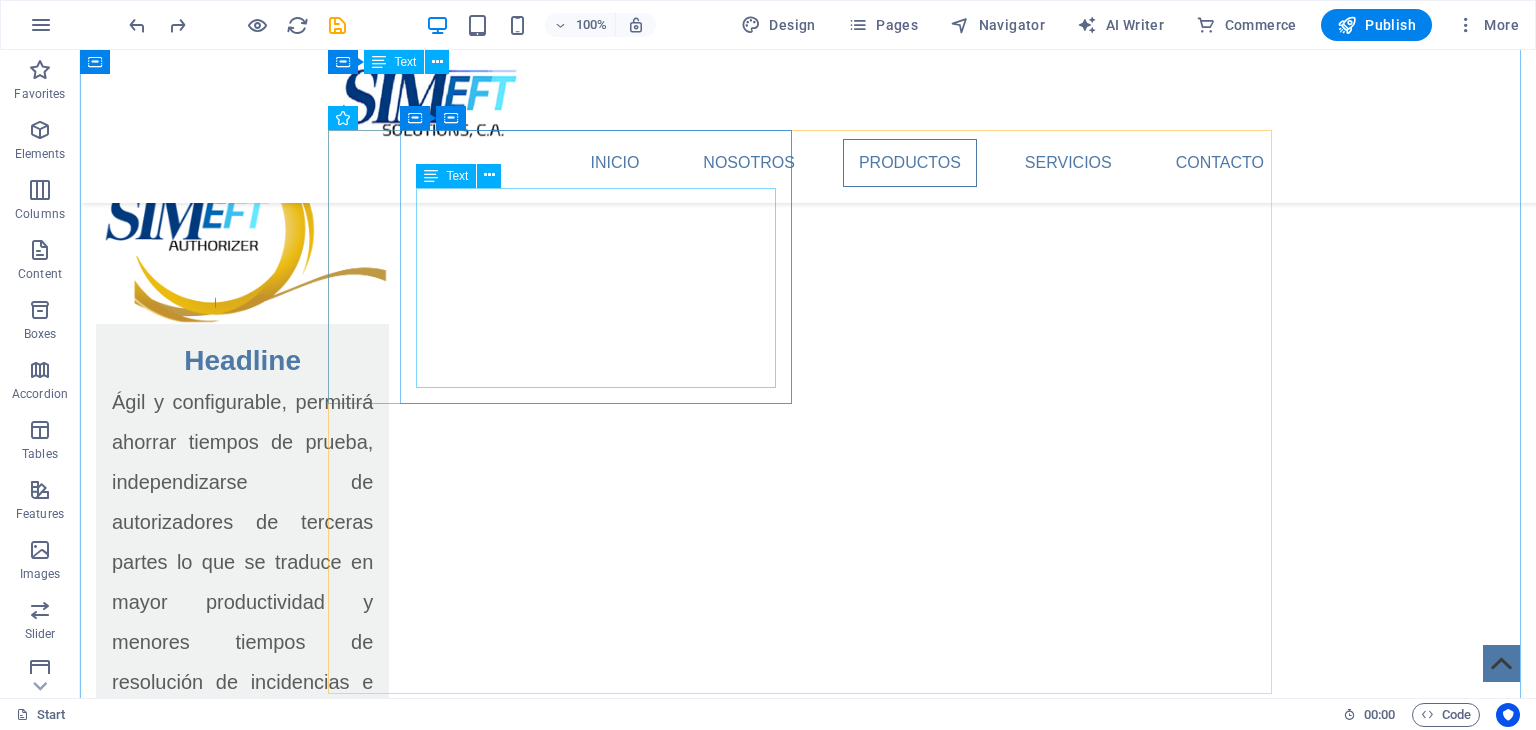 click on "Lorem ipsum dolor sit amet, consectetuer adipiscing elit. Aenean commodo ligula eget dolor. Lorem ipsum dolor sit amet, consectetuer adipiscing elit leget dolor." at bounding box center (568, 3607) 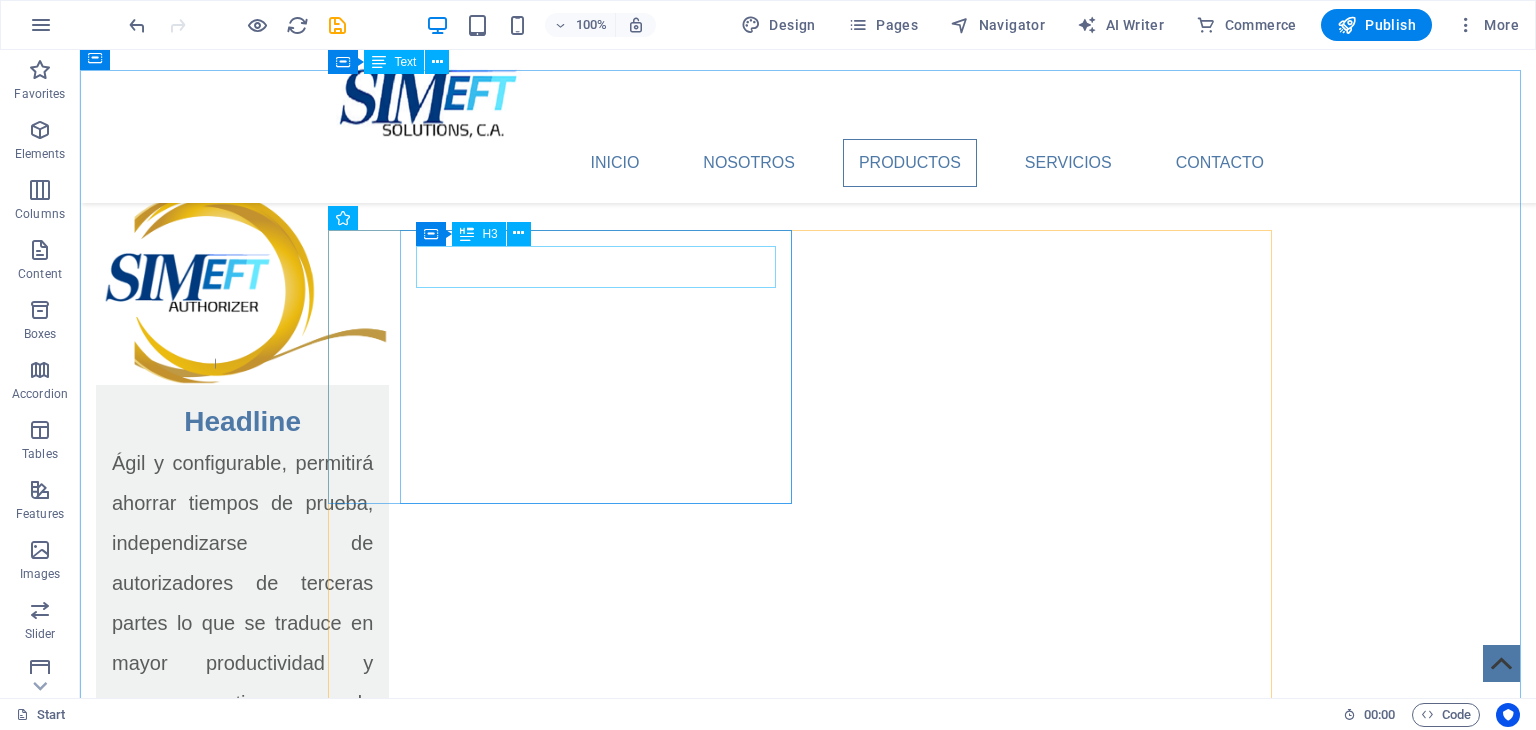 scroll, scrollTop: 2979, scrollLeft: 0, axis: vertical 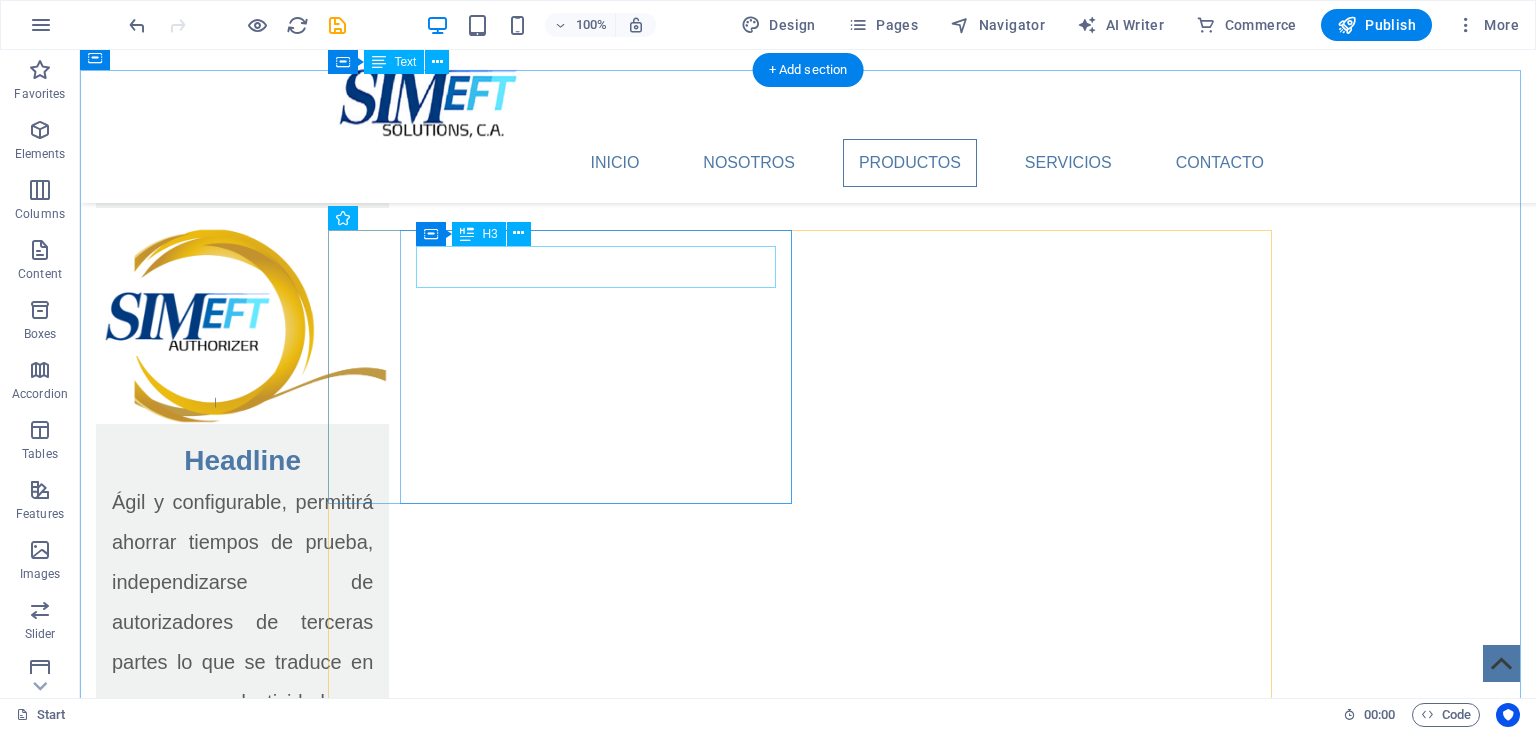 click on "Headline" at bounding box center [568, 3606] 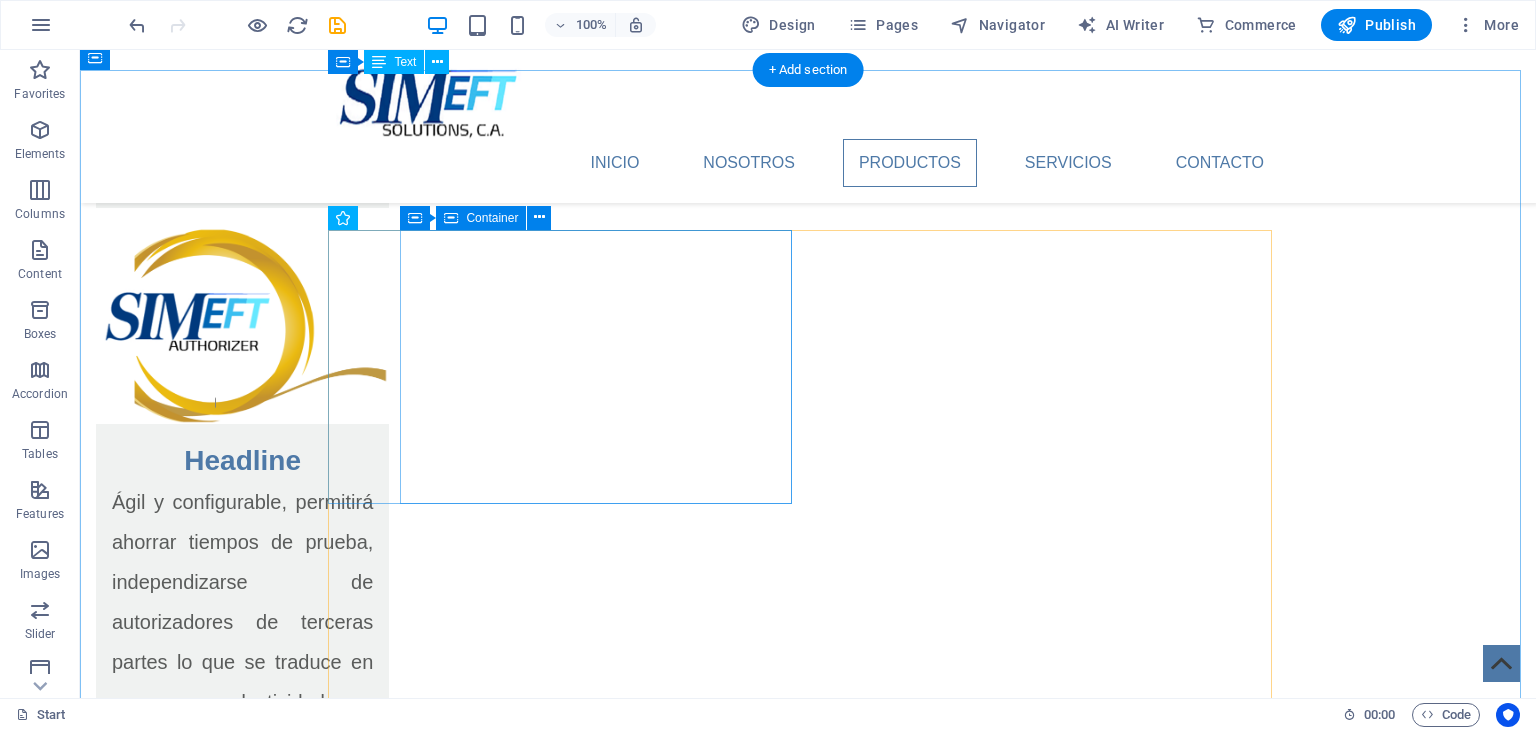 click on "Paste clipboard" at bounding box center [622, 3686] 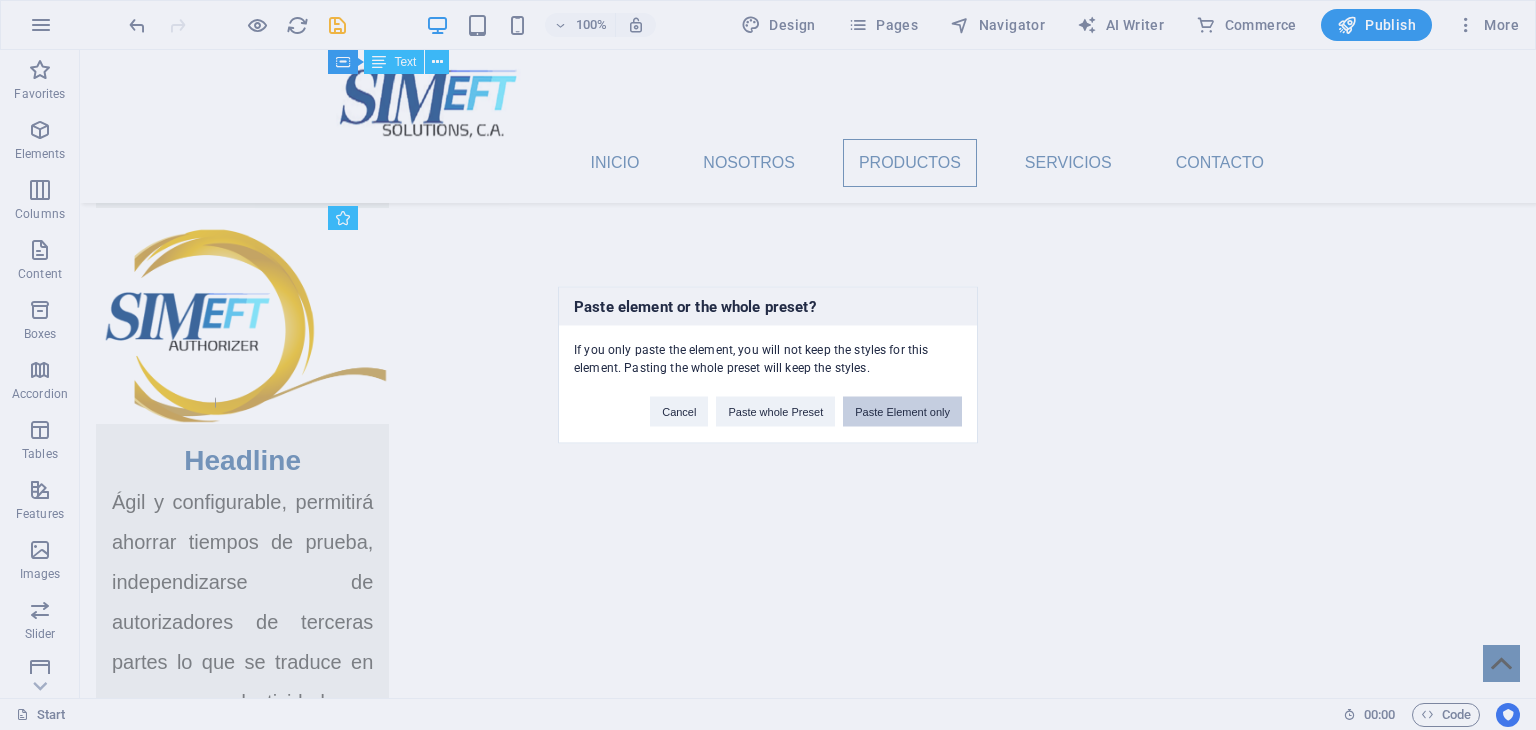 click on "Paste Element only" at bounding box center (902, 412) 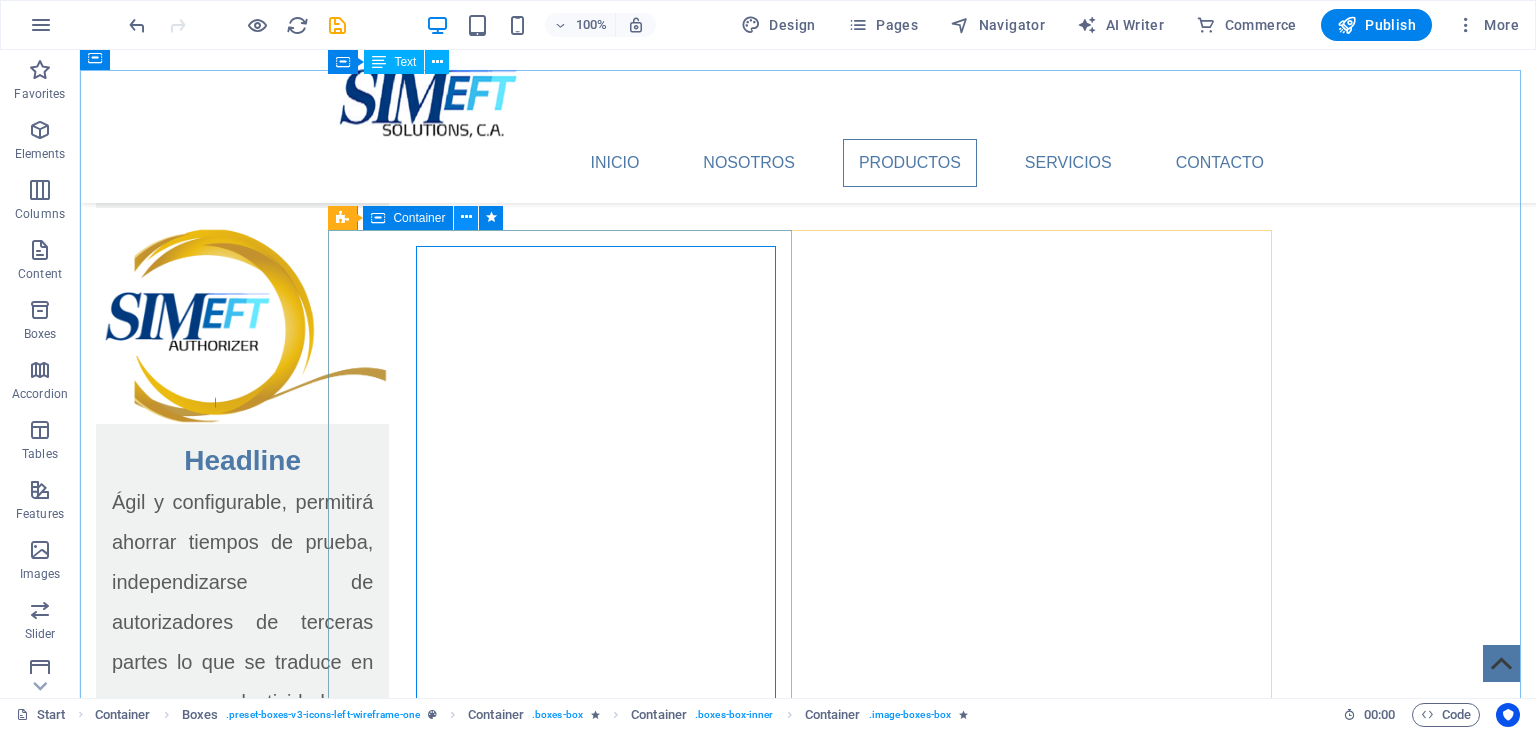 click at bounding box center [466, 217] 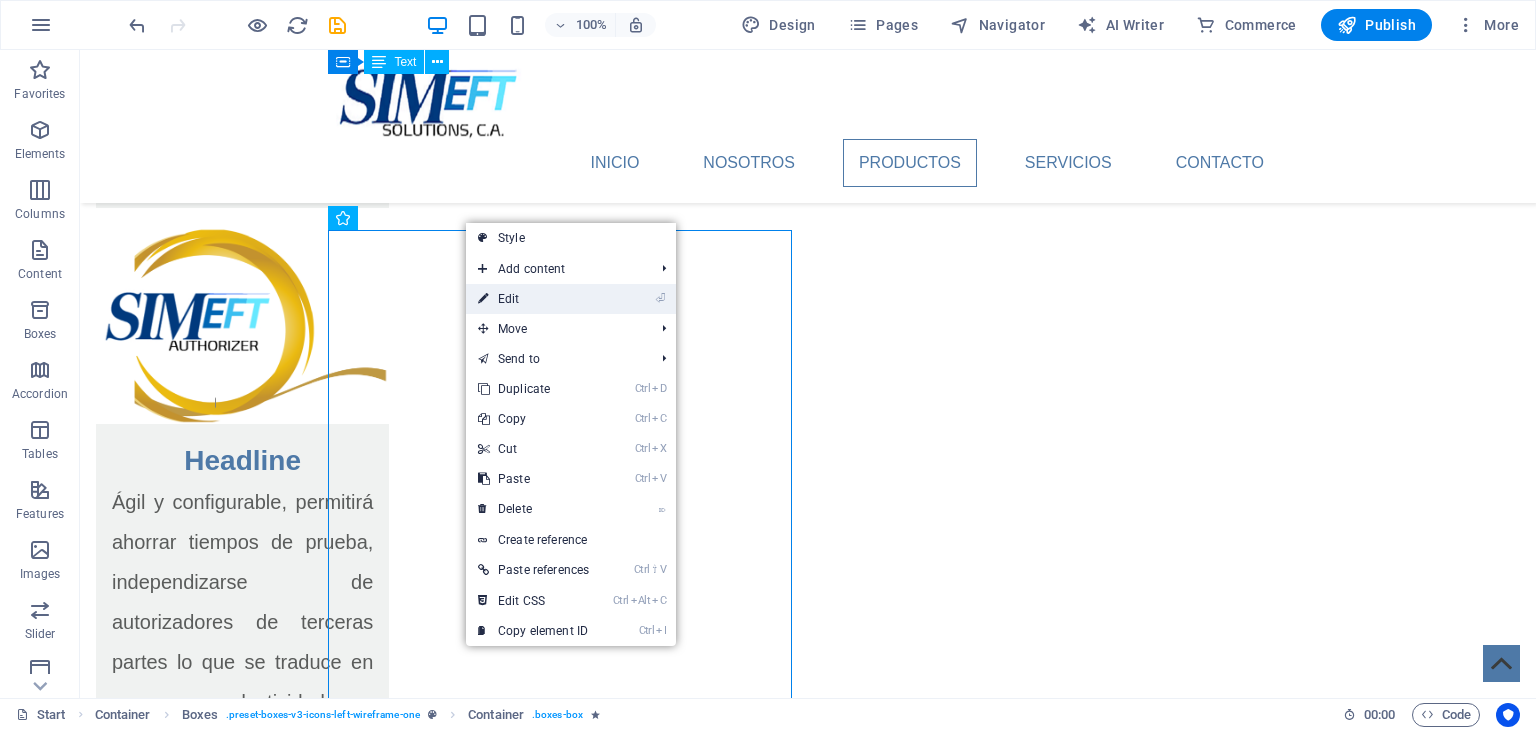 click on "⏎  Edit" at bounding box center (533, 299) 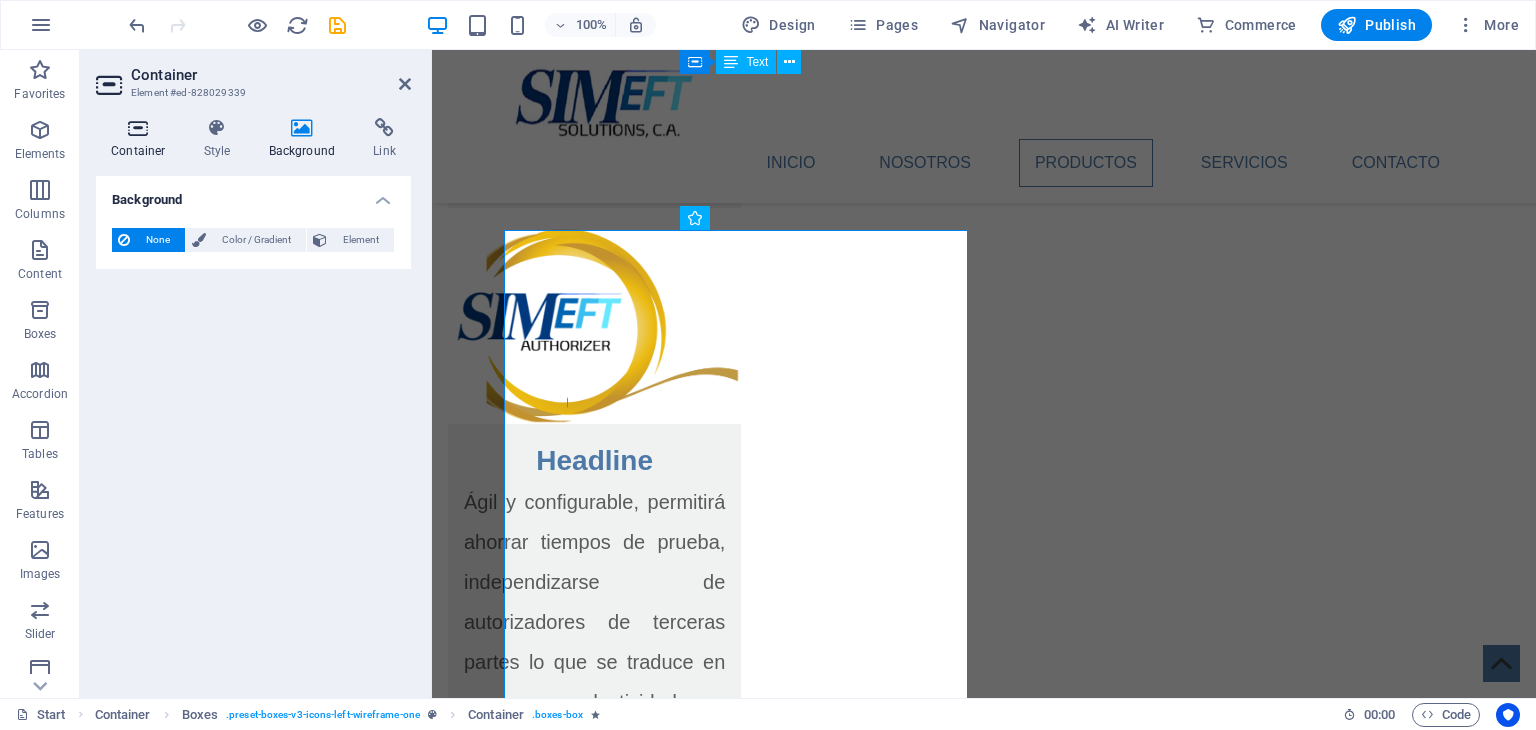 click on "Container" at bounding box center [142, 139] 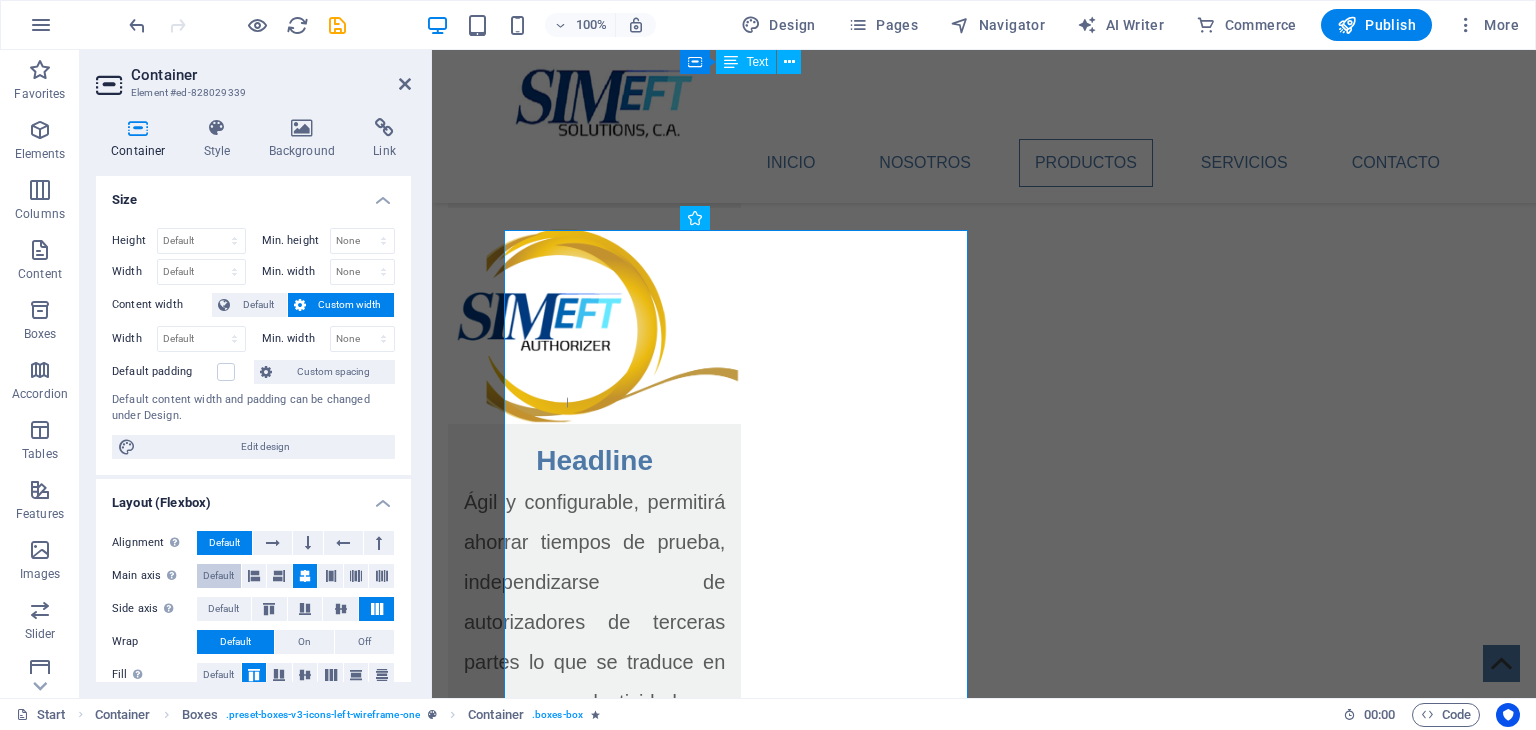click on "Default" at bounding box center (218, 576) 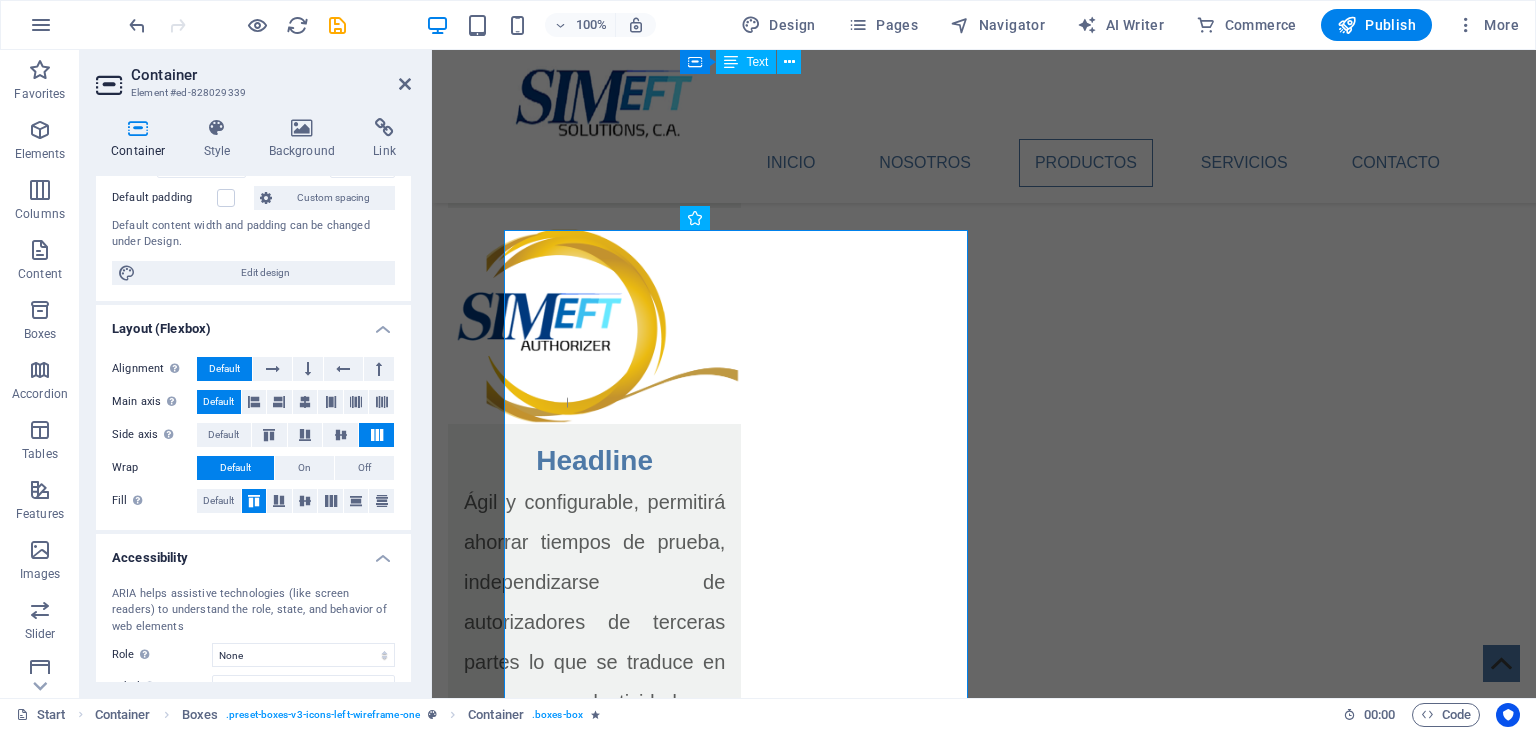 scroll, scrollTop: 200, scrollLeft: 0, axis: vertical 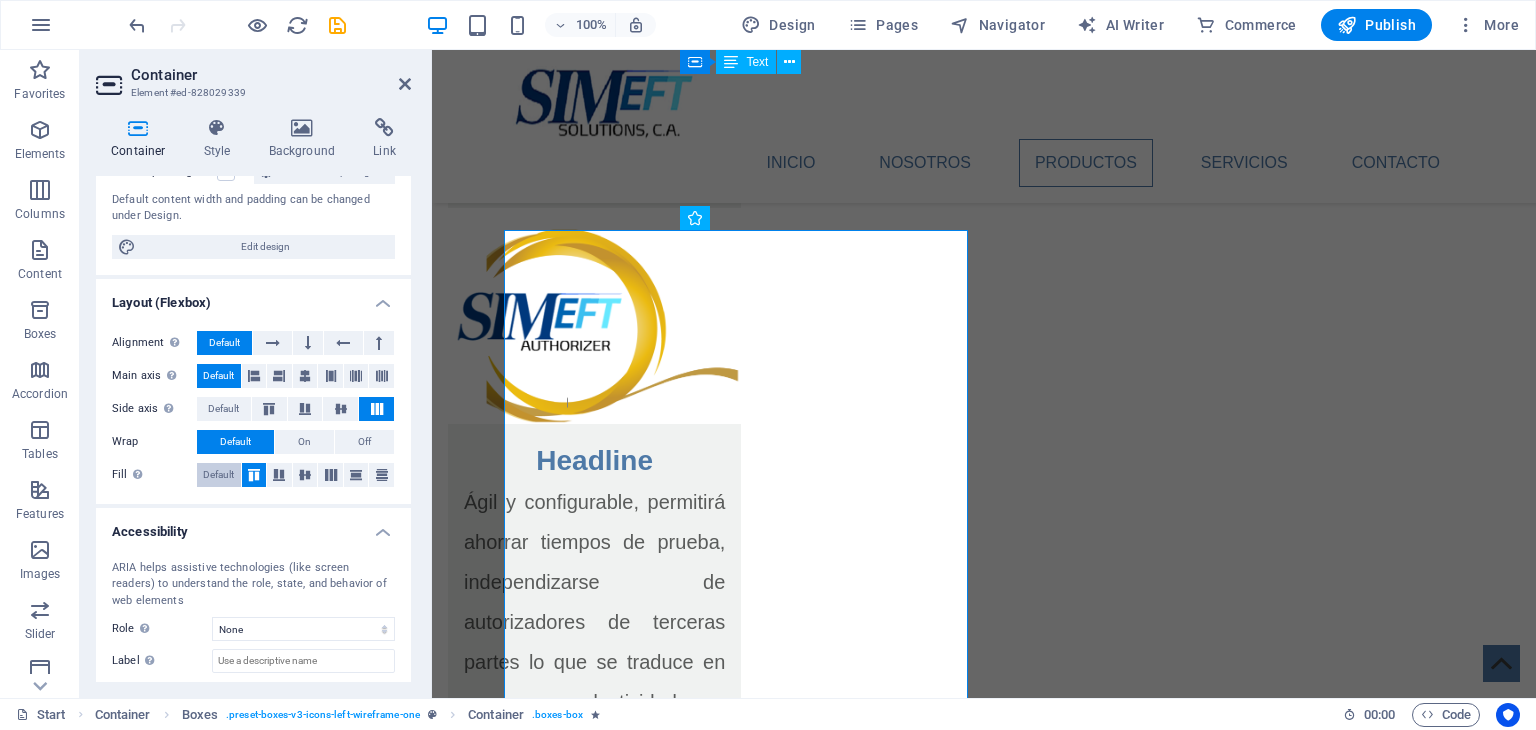 click on "Default" at bounding box center [218, 475] 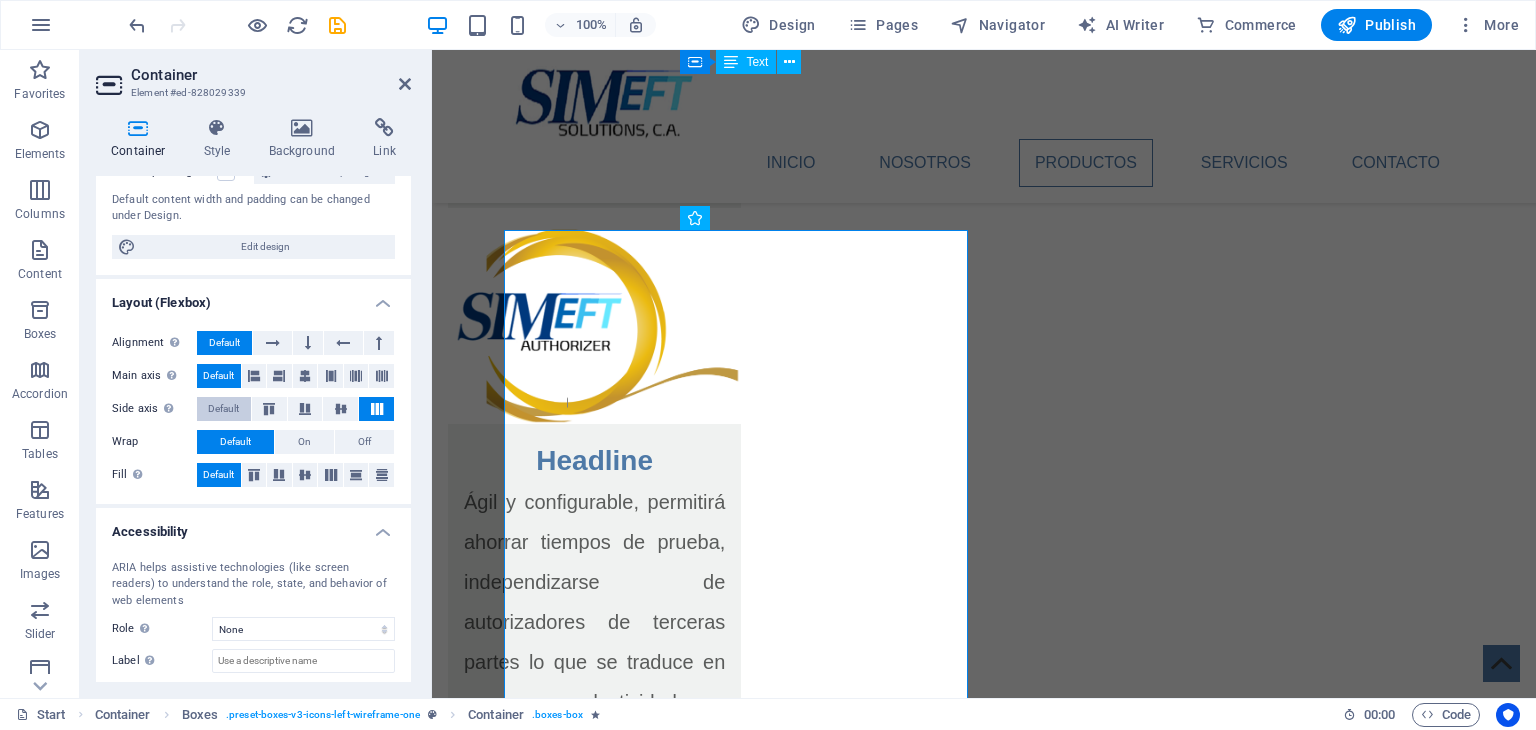 click on "Default" at bounding box center [223, 409] 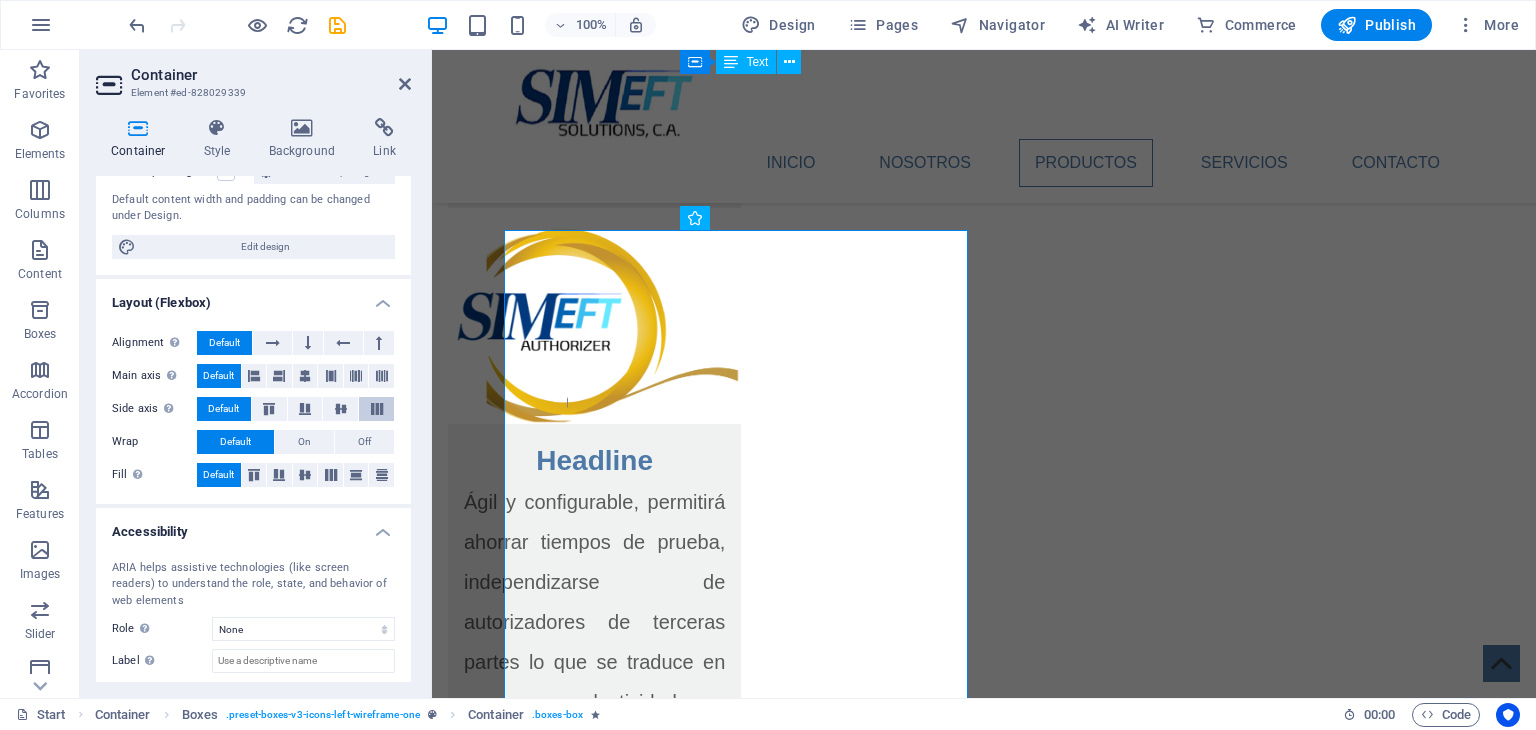 click at bounding box center [377, 409] 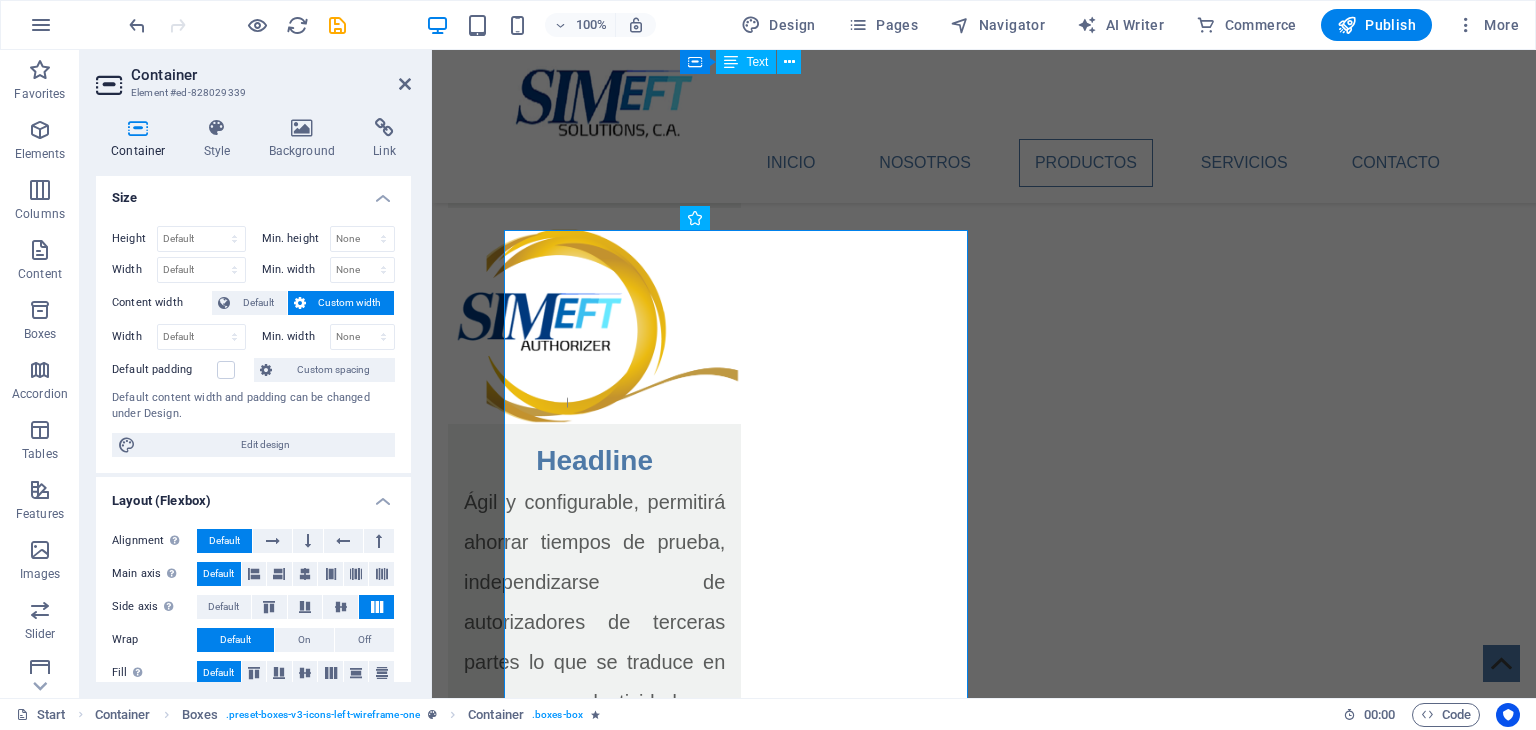 scroll, scrollTop: 0, scrollLeft: 0, axis: both 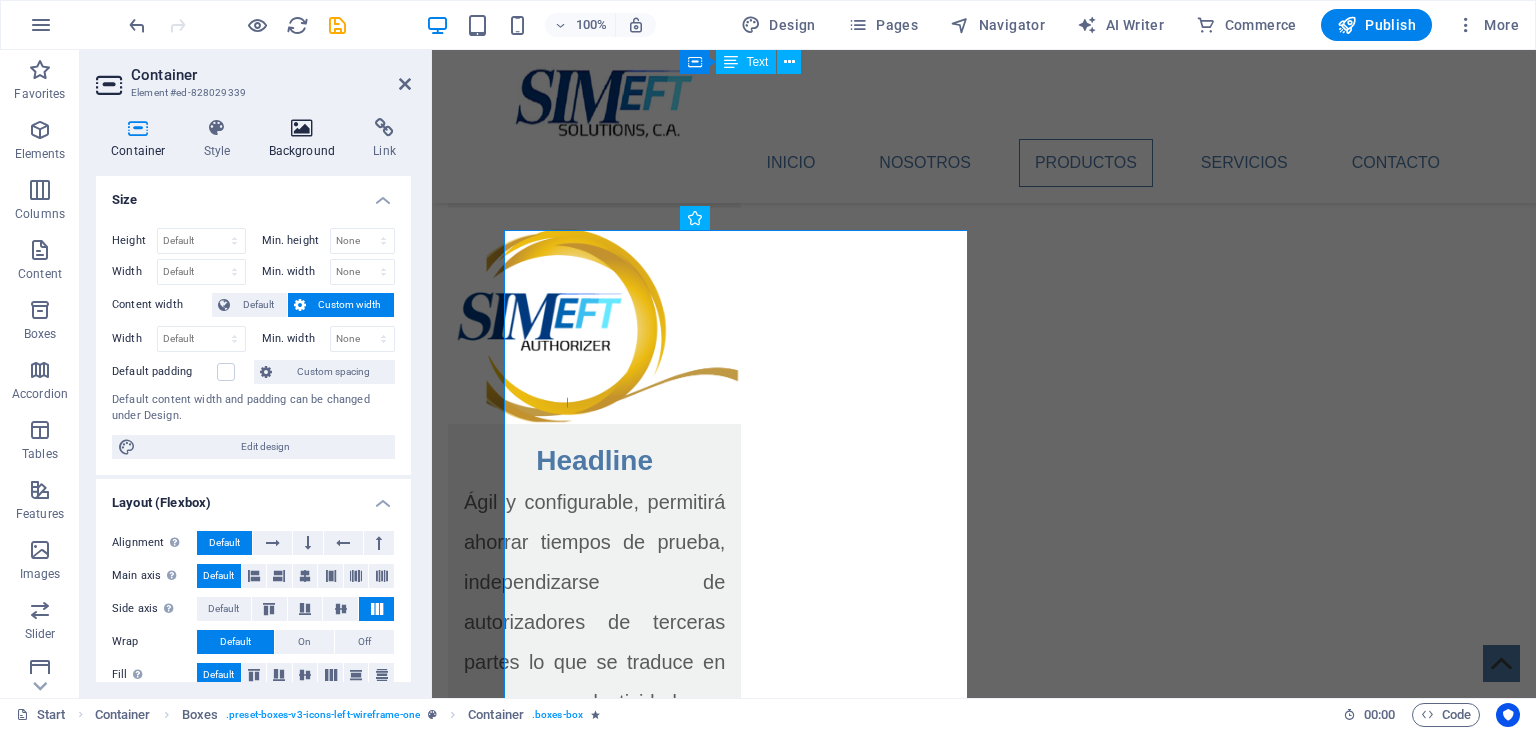 click at bounding box center [302, 128] 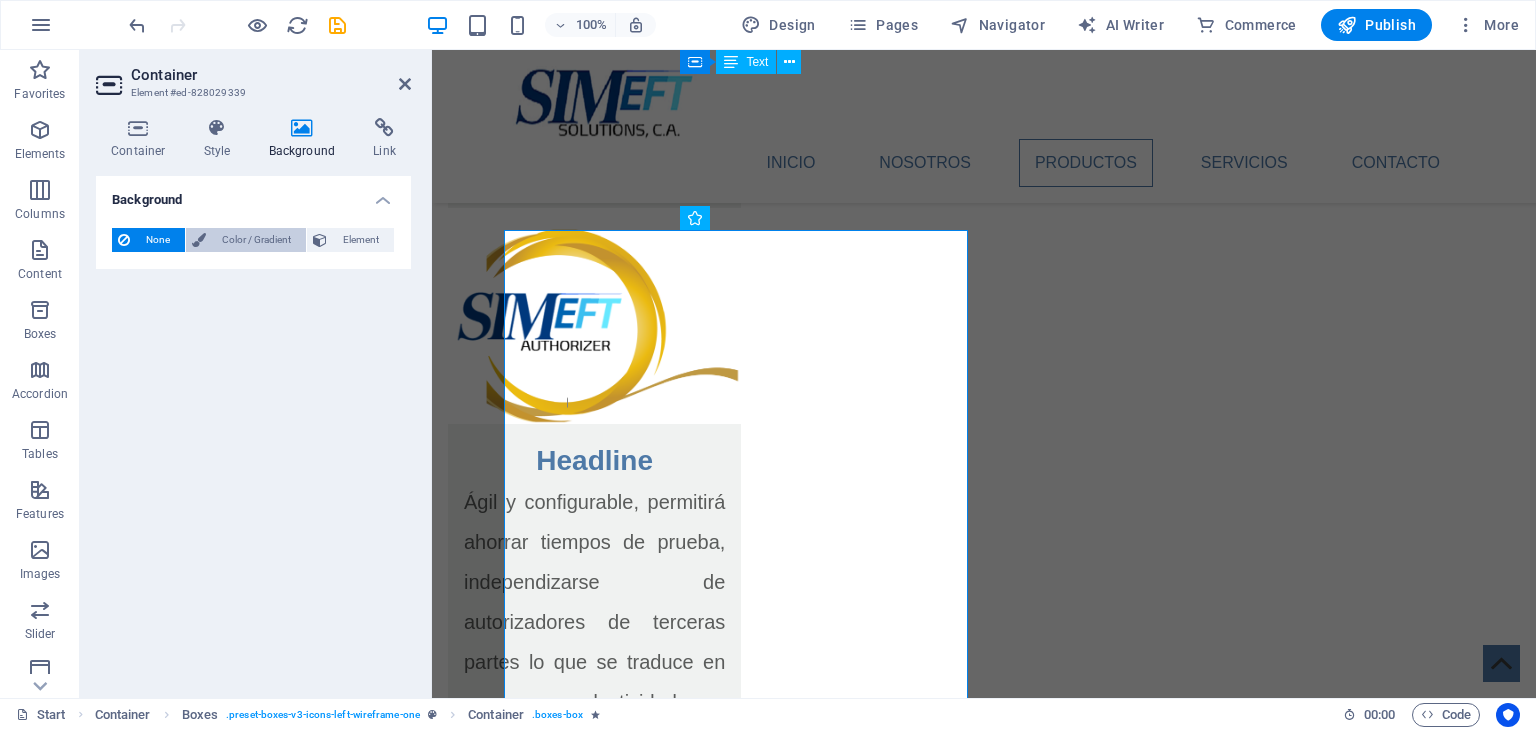 click on "Color / Gradient" at bounding box center [256, 240] 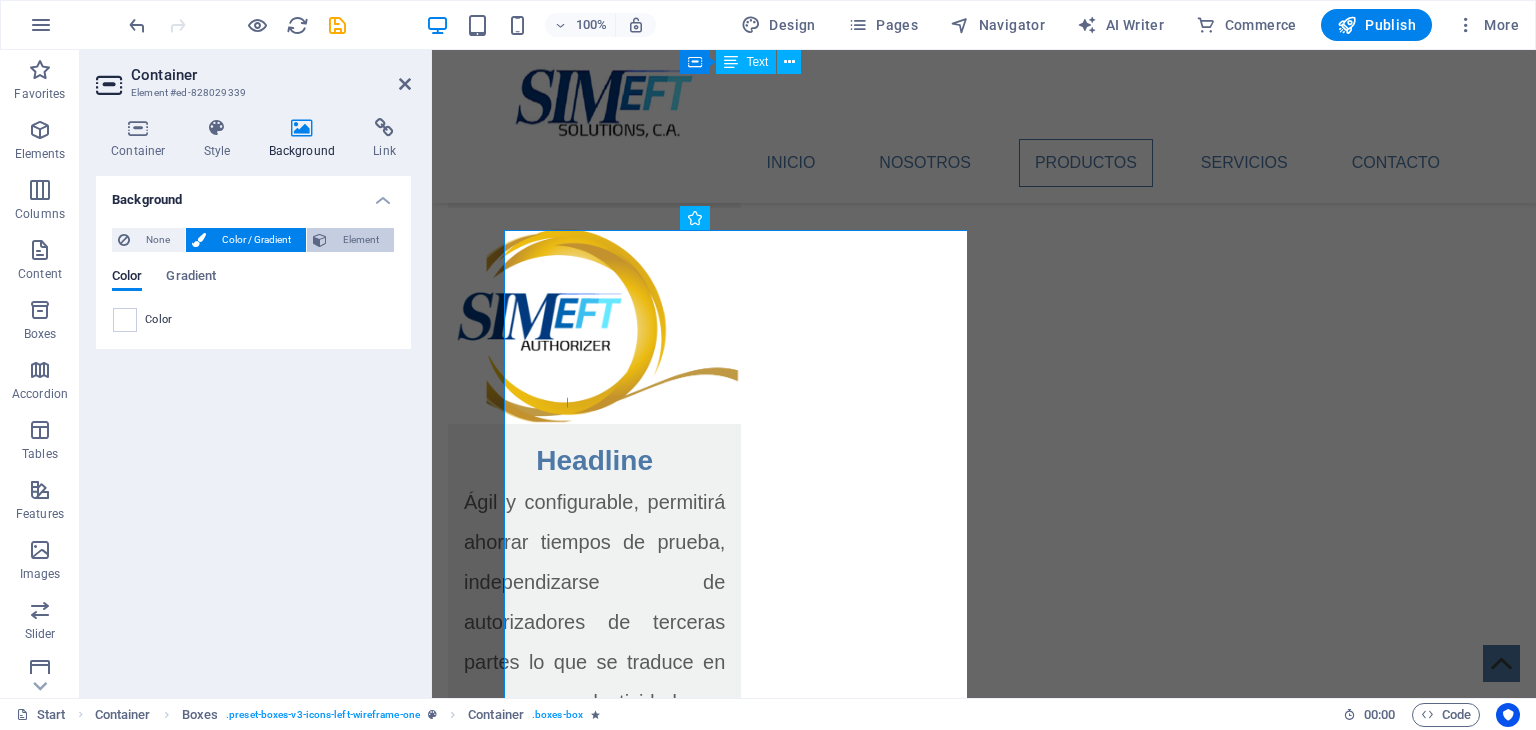 click on "Element" at bounding box center [360, 240] 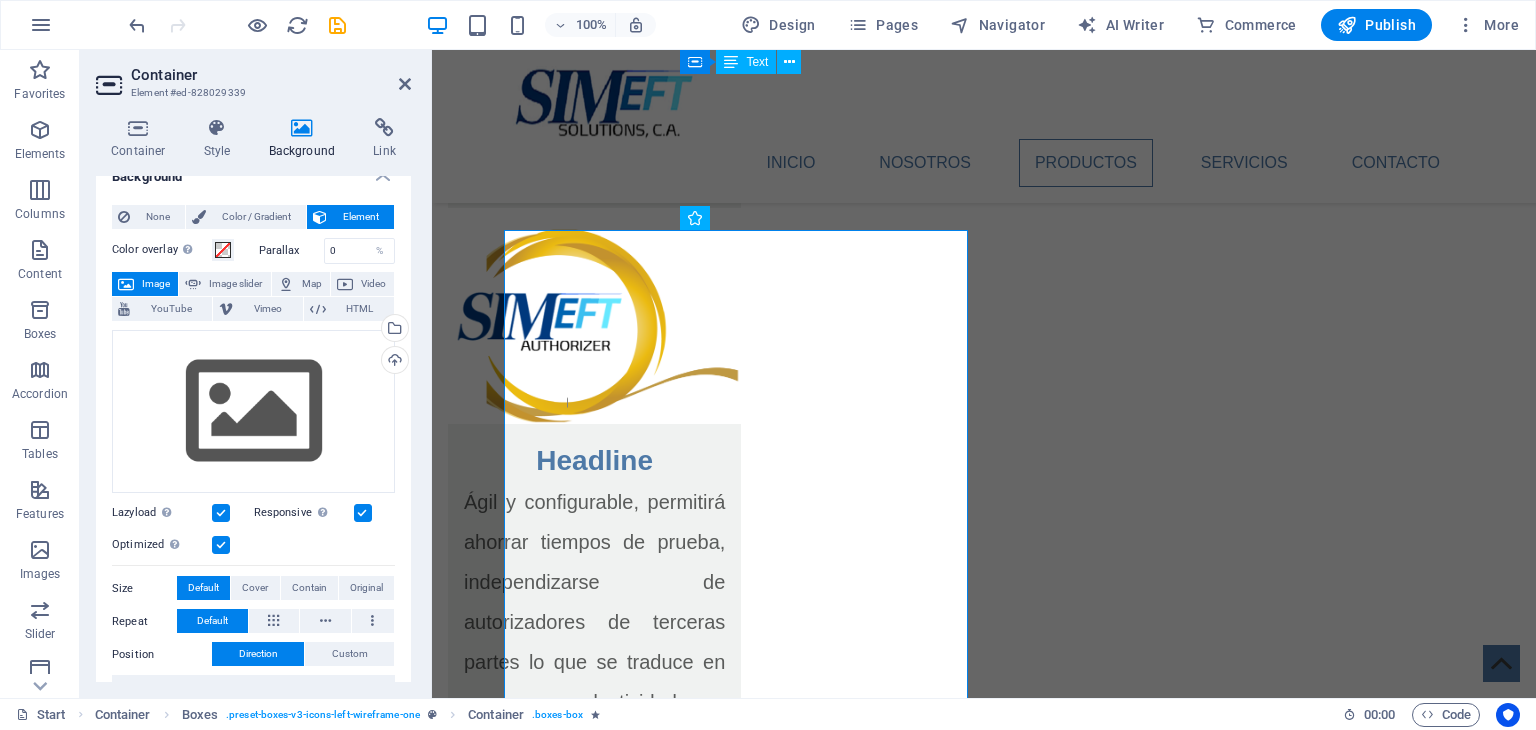 scroll, scrollTop: 0, scrollLeft: 0, axis: both 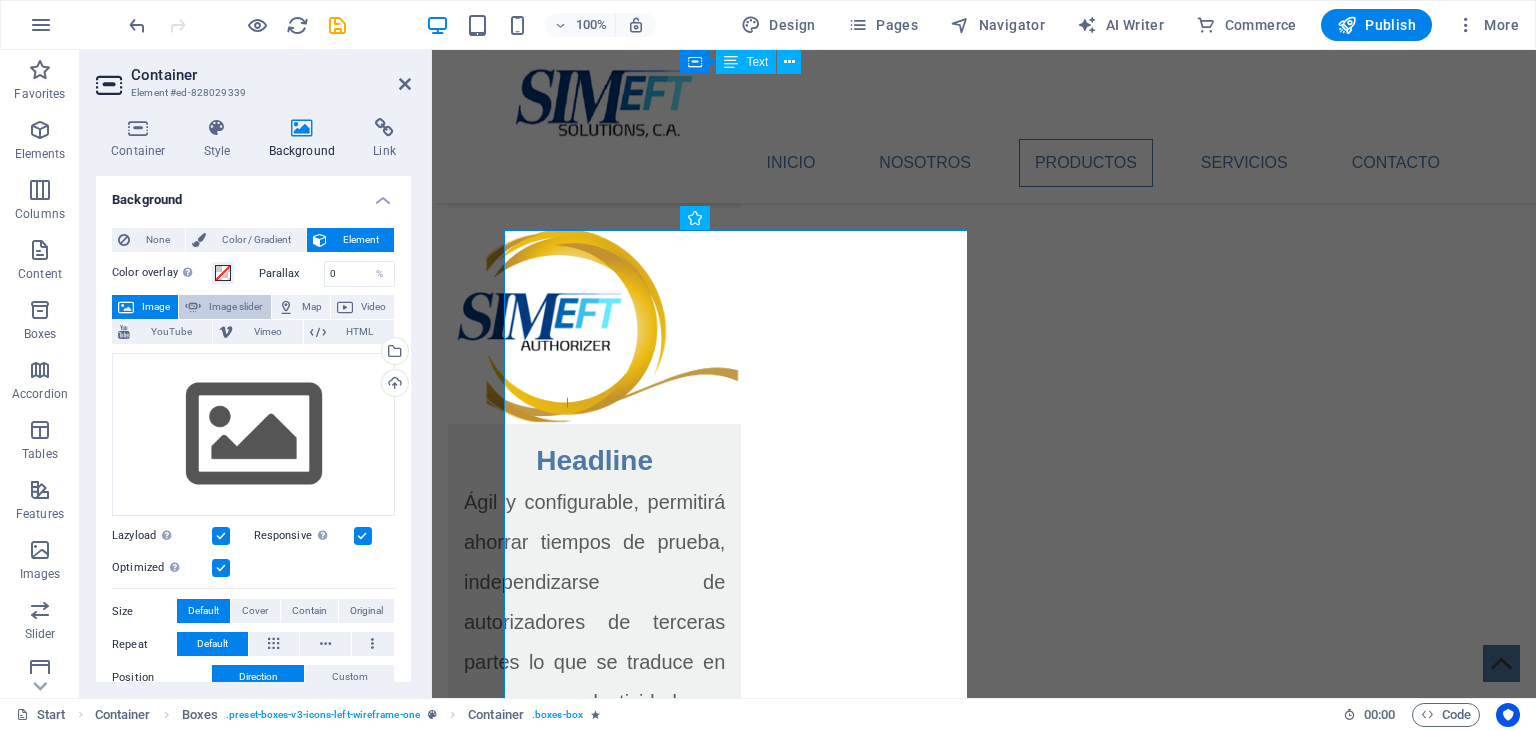 click on "Image slider" at bounding box center [235, 307] 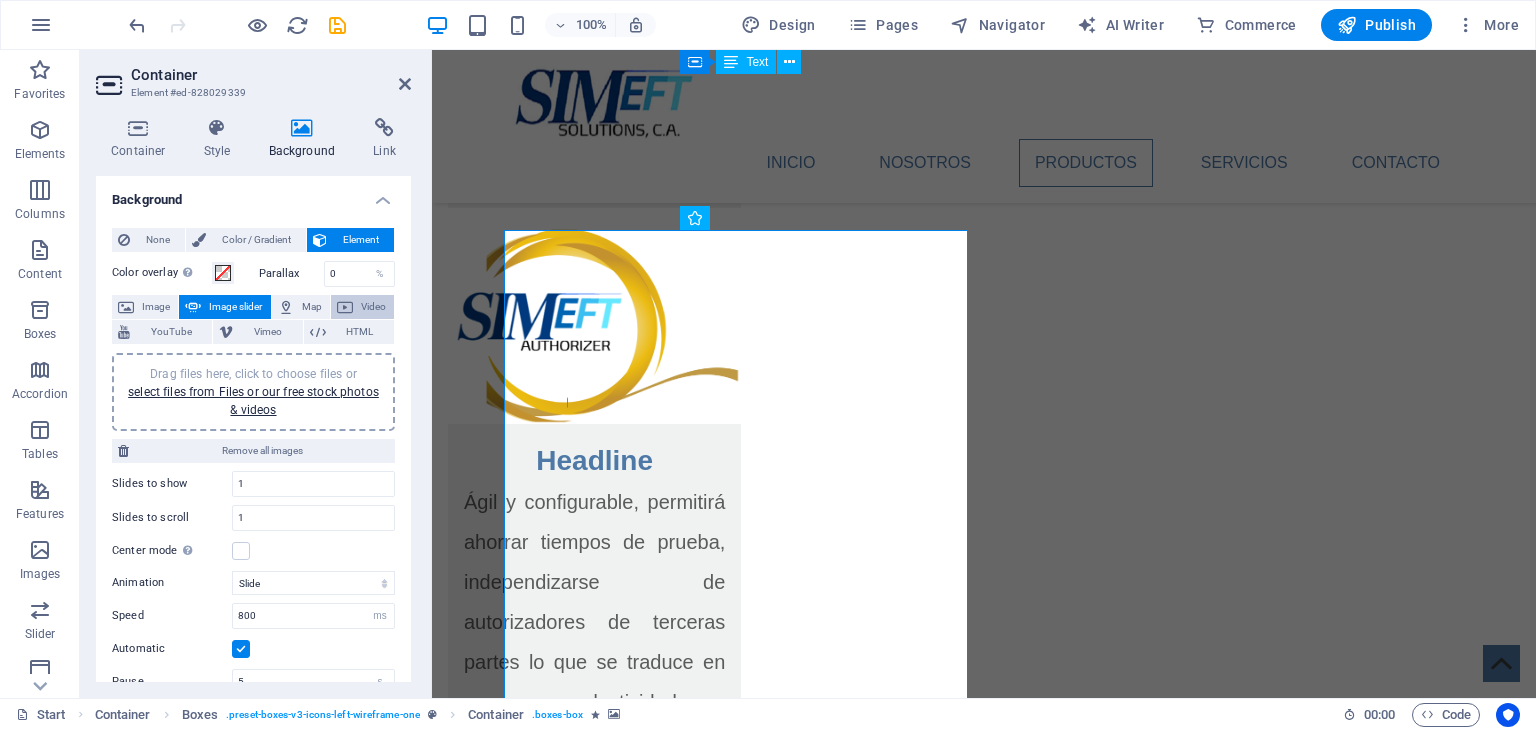 click on "Video" at bounding box center [373, 307] 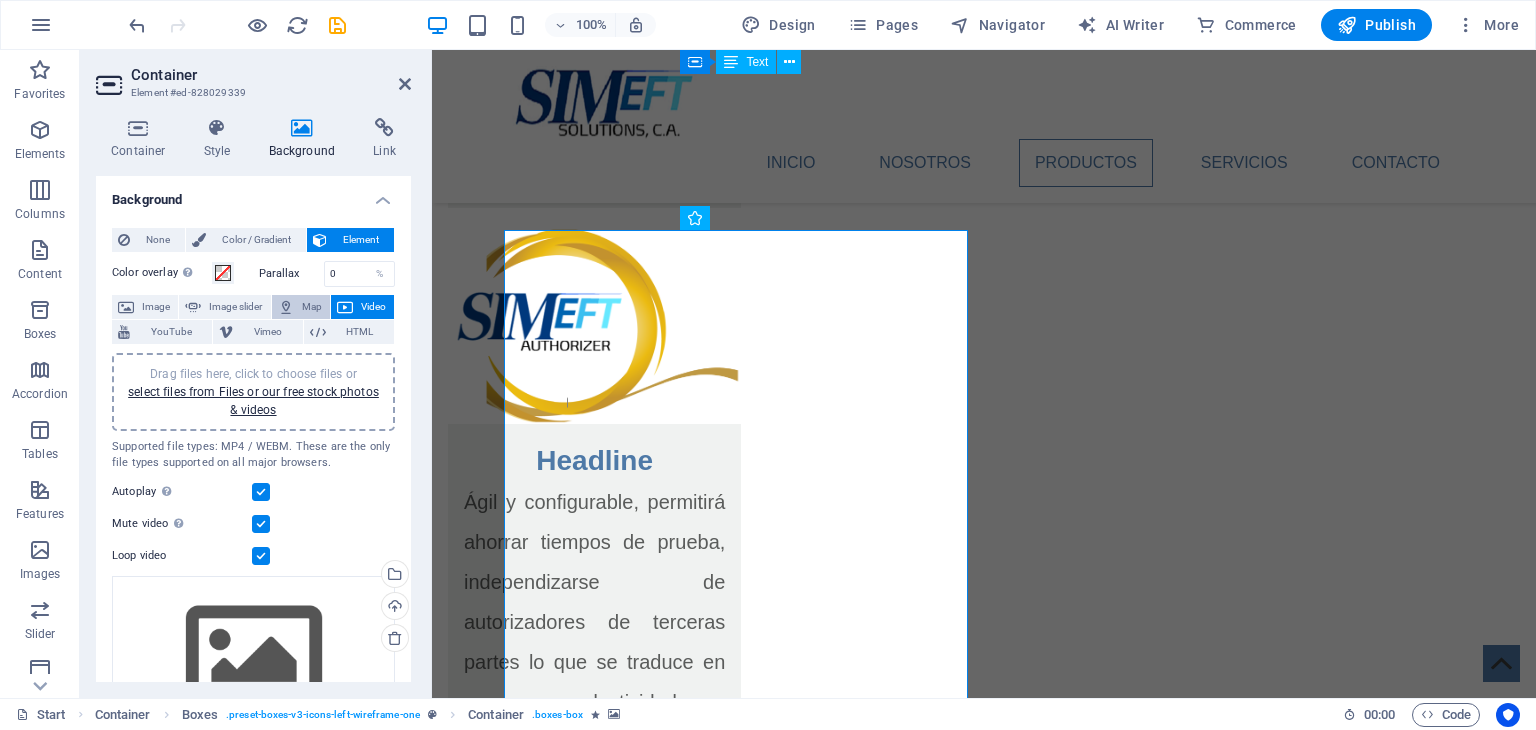 click at bounding box center (286, 307) 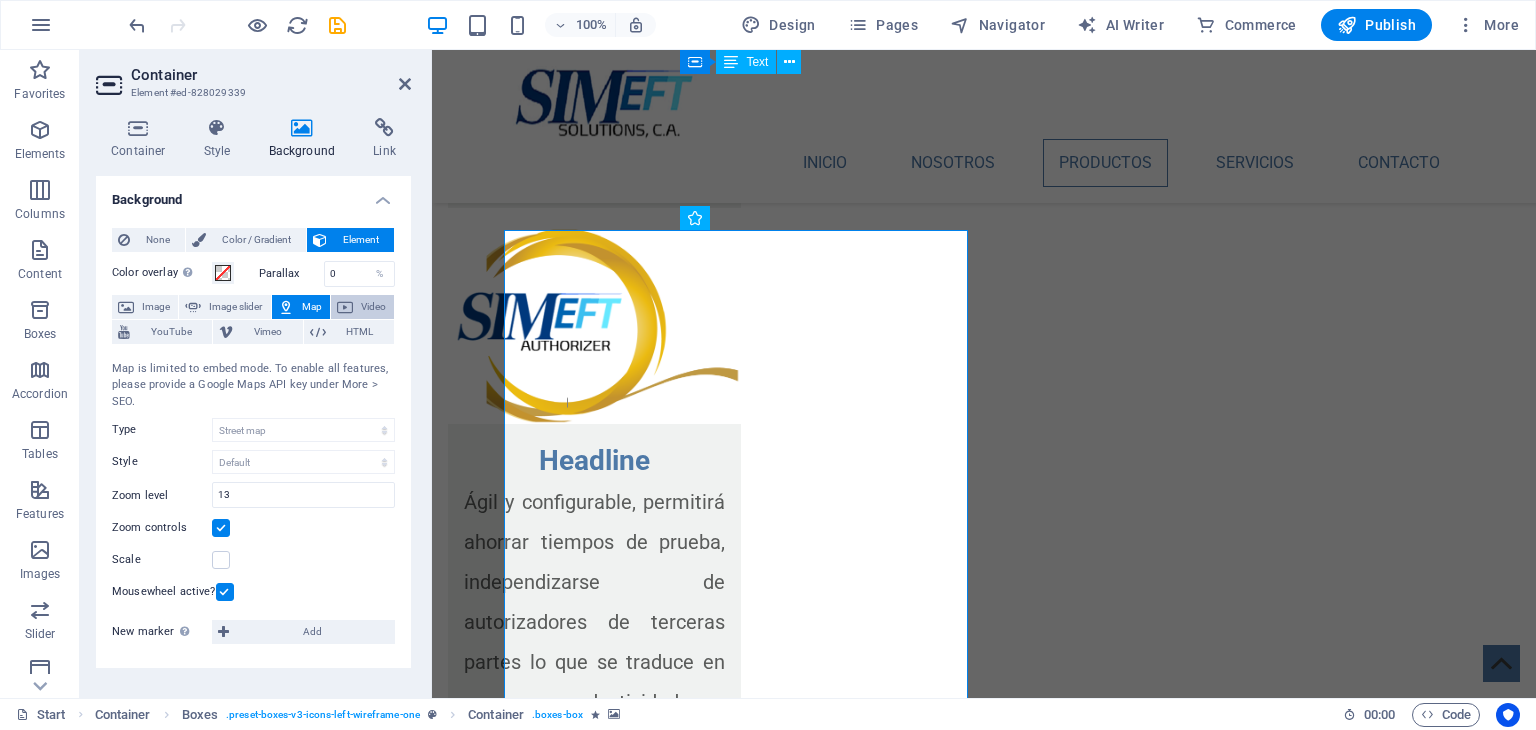 click at bounding box center [345, 307] 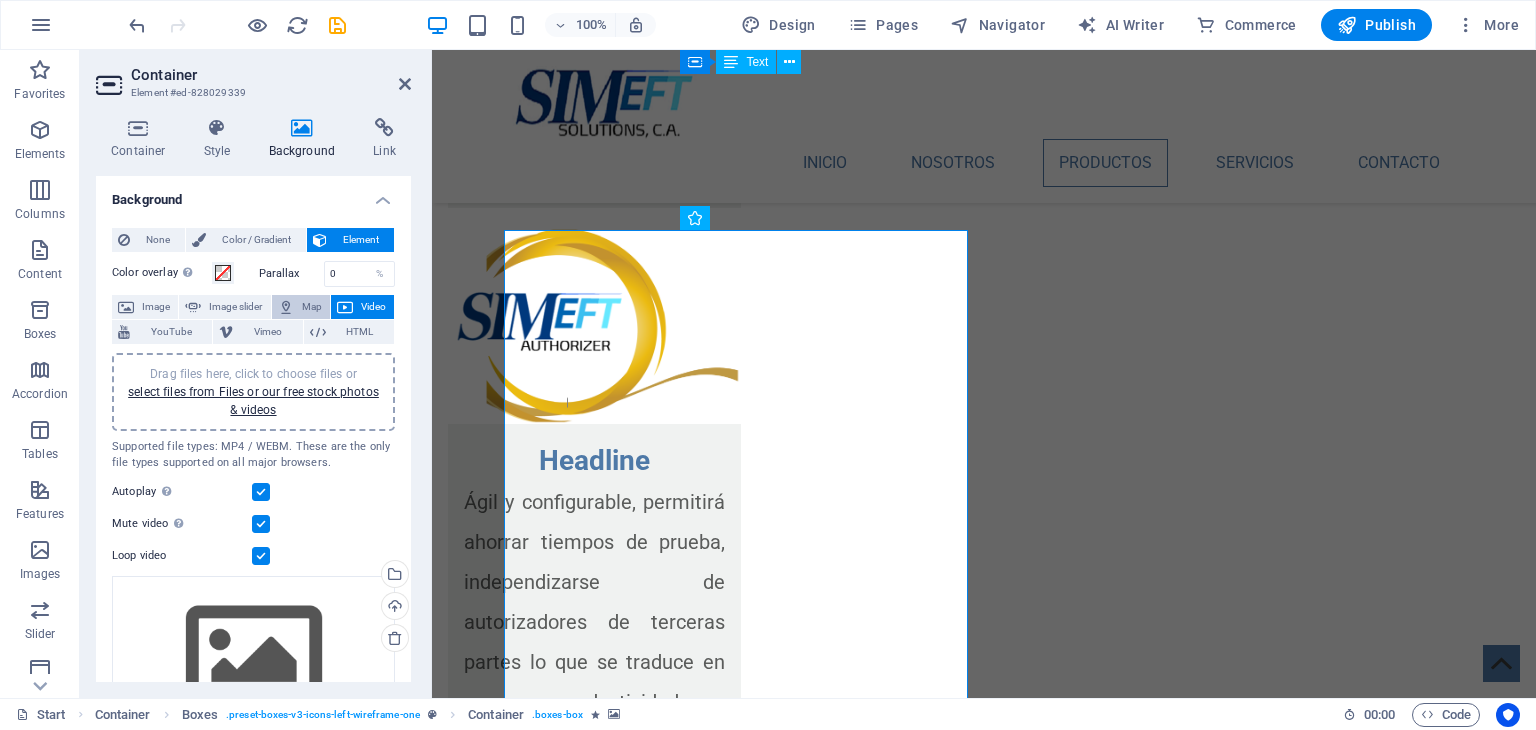 click on "Map" at bounding box center (312, 307) 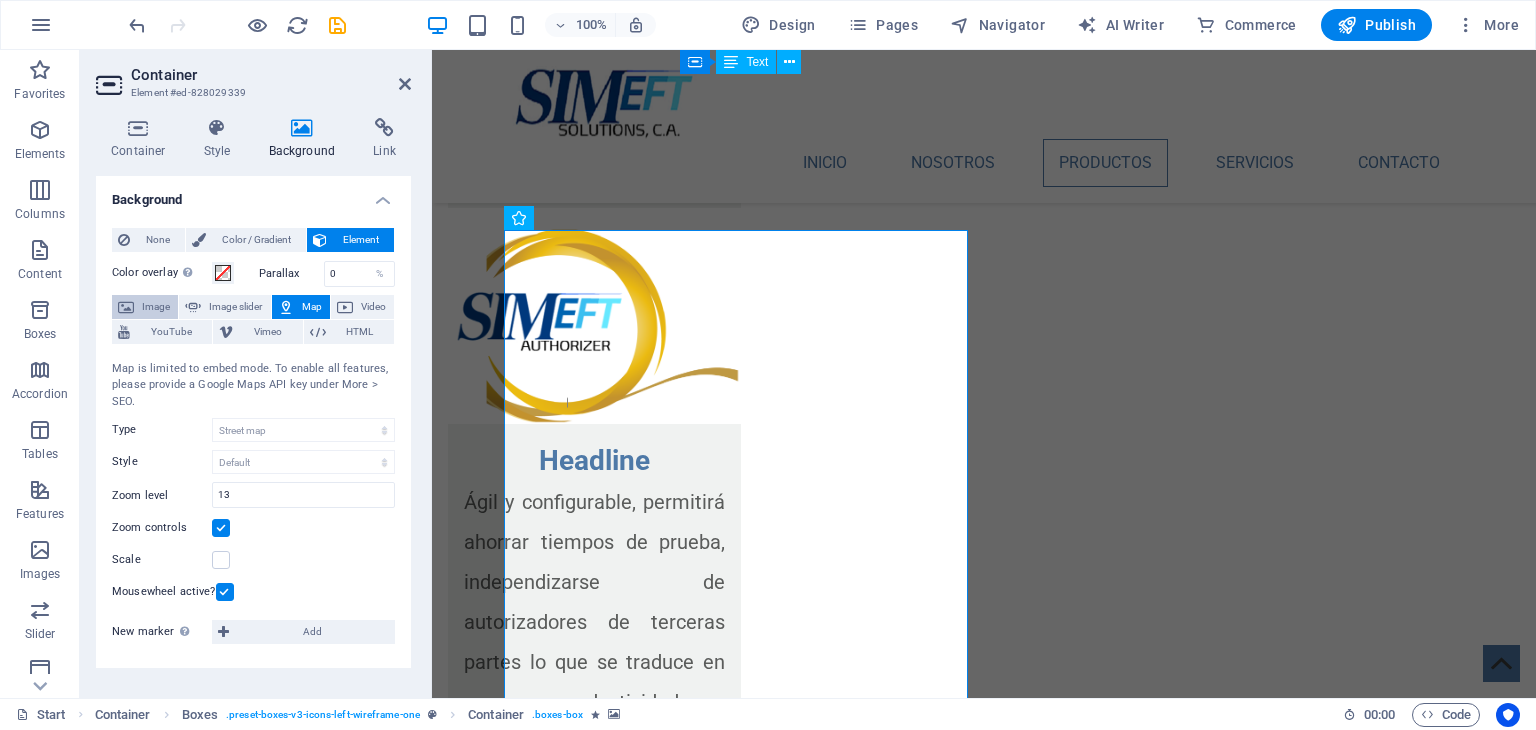 click on "Image" at bounding box center (156, 307) 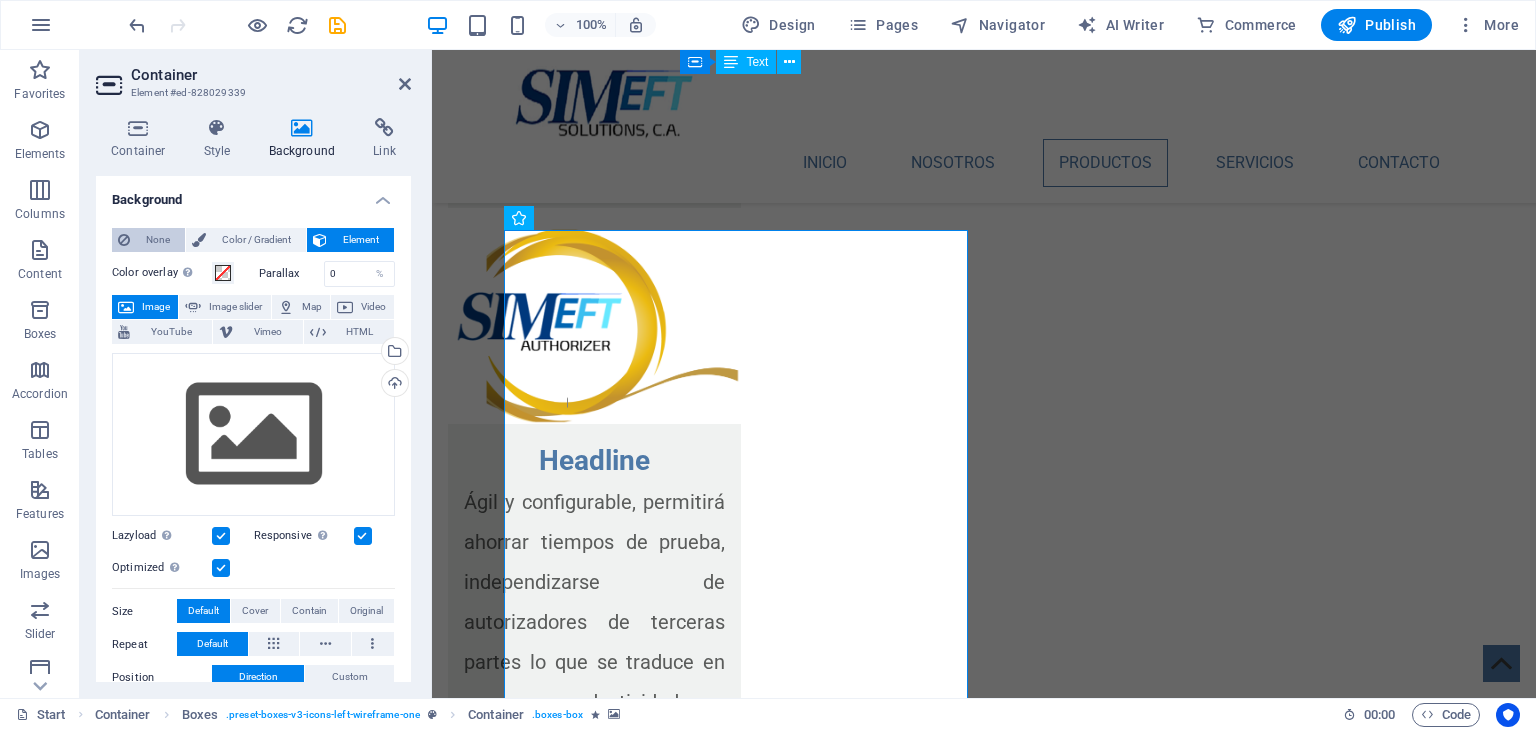 click on "None" at bounding box center [157, 240] 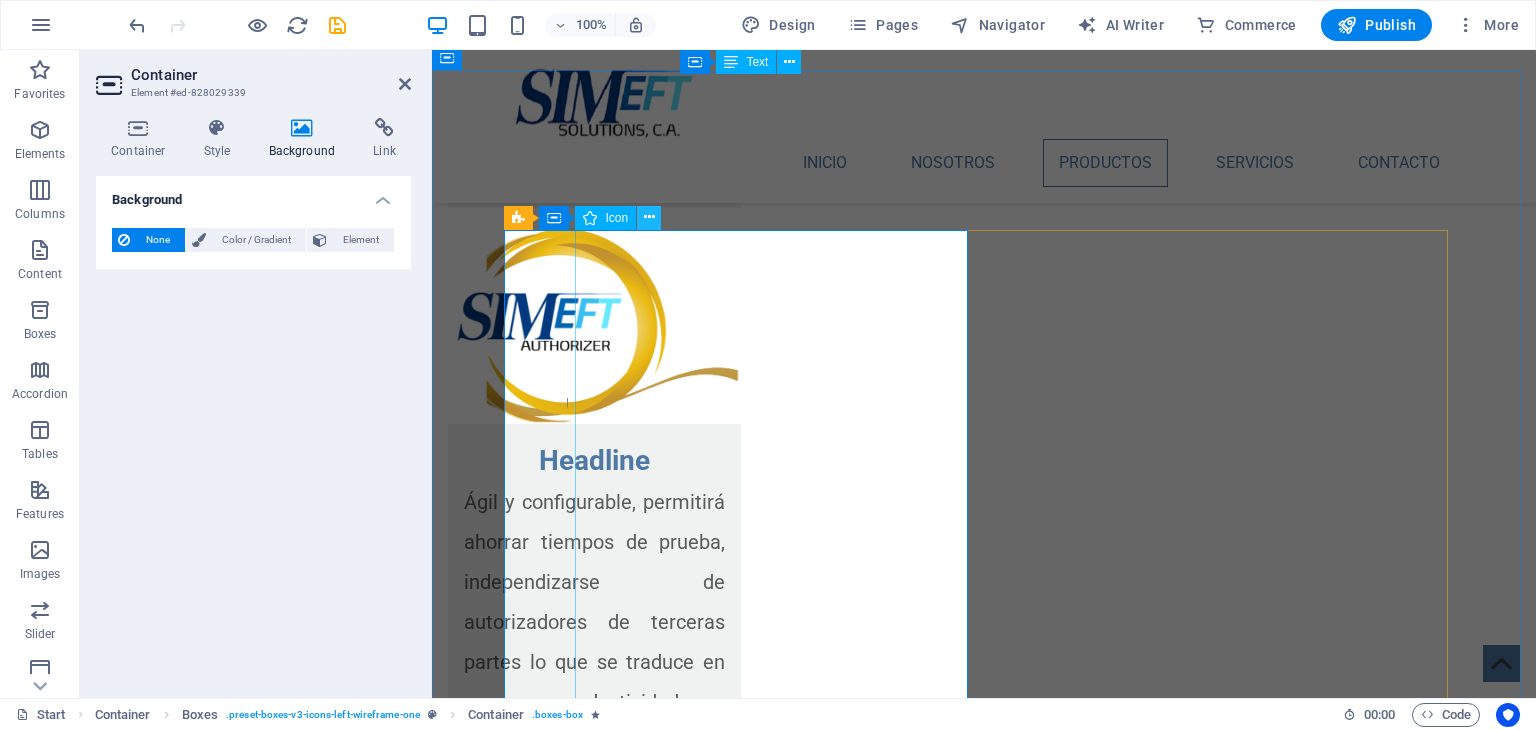 click at bounding box center (649, 217) 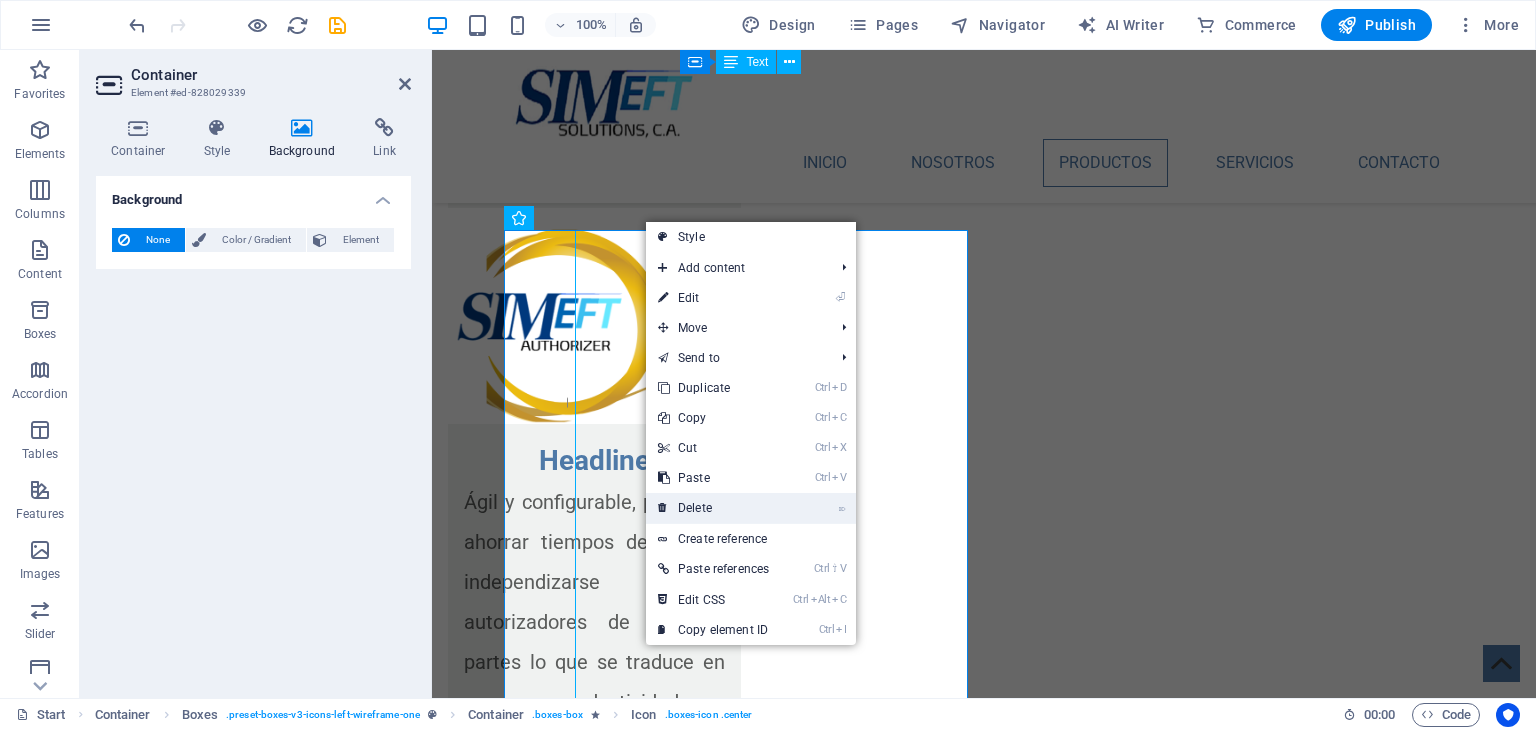 click on "⌦  Delete" at bounding box center [713, 508] 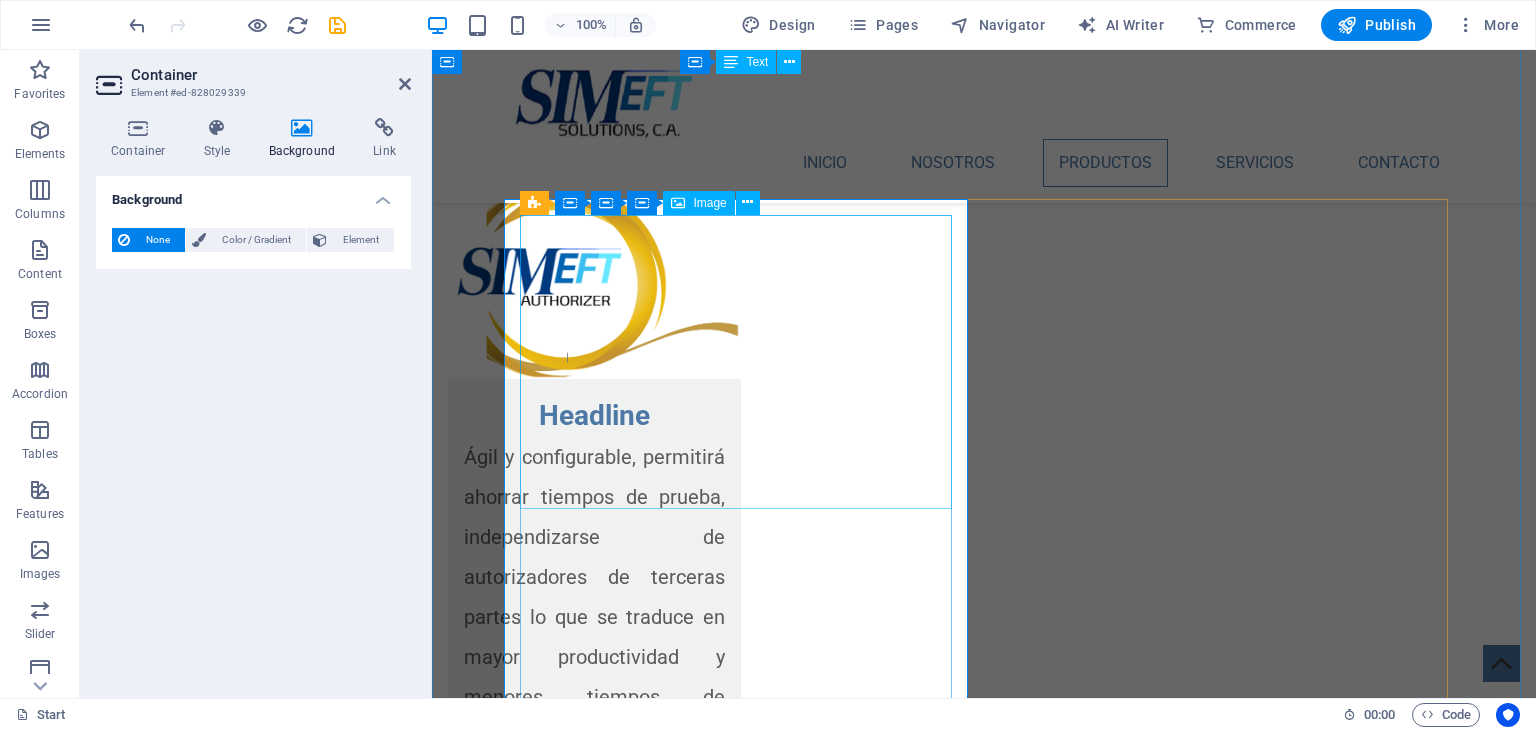 scroll, scrollTop: 2979, scrollLeft: 0, axis: vertical 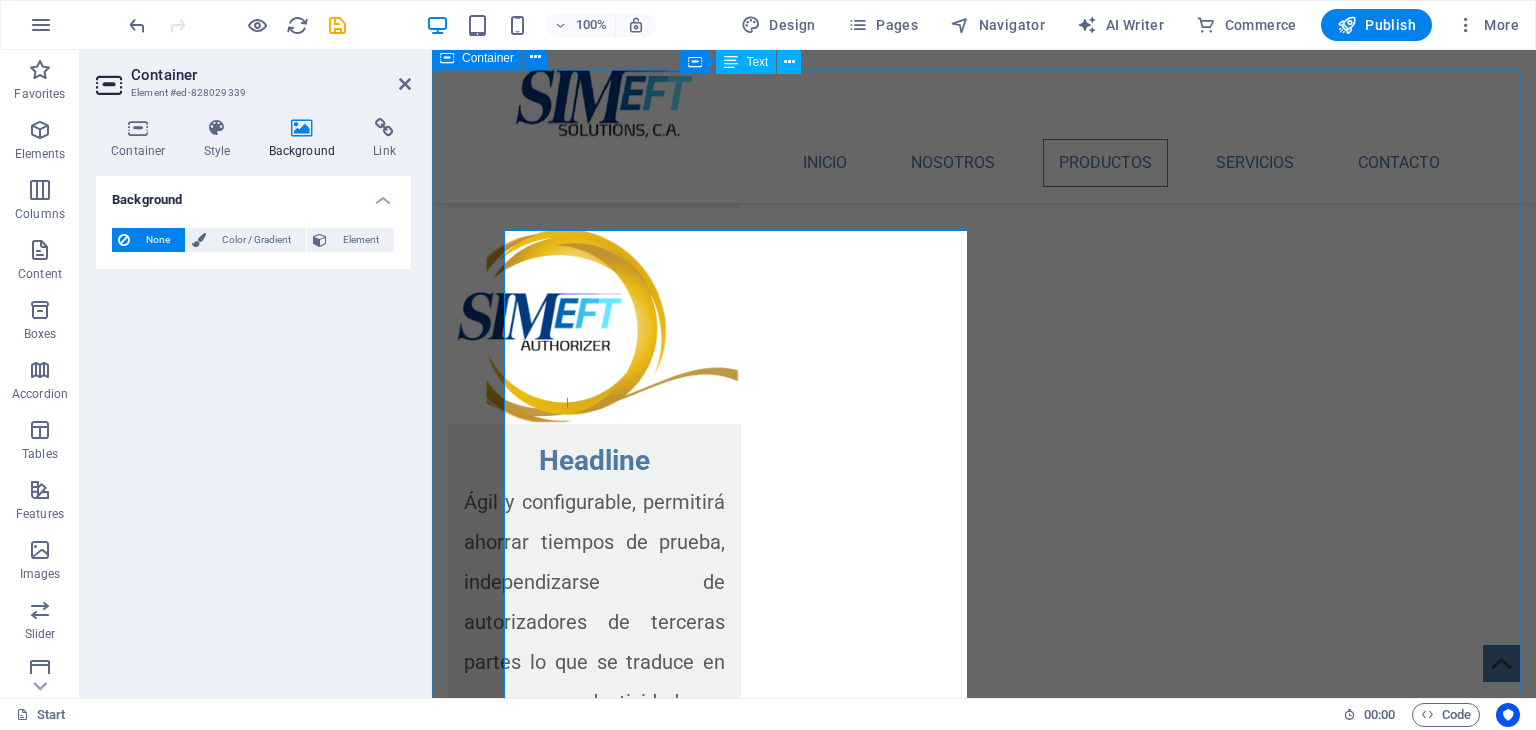 click on "Productos Headline Es un sistema con capacidad de expansión, configurable, pensado para ser ágil y versátil, con  SIMEFT Inject  usted podrá ejecutar todo tipo de transacciones financieras para analizar el flujo de las mismas en sus sistemas. Headline Lorem ipsum dolor sit amet, consectetuer adipiscing elit. Aenean commodo ligula eget dolor. Lorem ipsum dolor sit amet, consectetuer adipiscing elit leget dolor. Headline Lorem ipsum dolor sit amet, consectetuer adipiscing elit. Aenean commodo ligula eget dolor. Lorem ipsum dolor sit amet, consectetuer adipiscing elit leget dolor. Headline Lorem ipsum dolor sit amet, consectetuer adipiscing elit. Aenean commodo ligula eget dolor. Lorem ipsum dolor sit amet, consectetuer adipiscing elit leget dolor." at bounding box center (984, 4212) 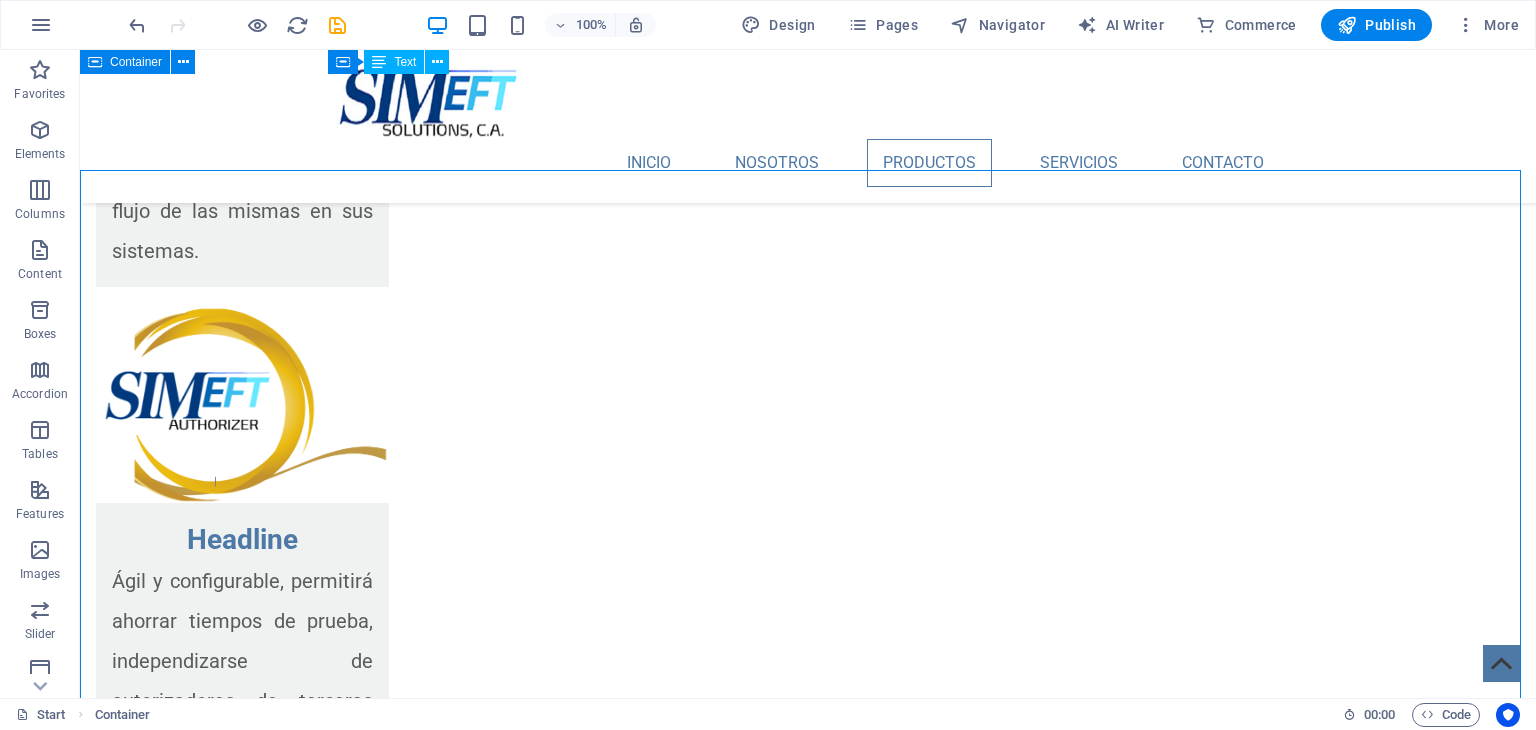 scroll, scrollTop: 2879, scrollLeft: 0, axis: vertical 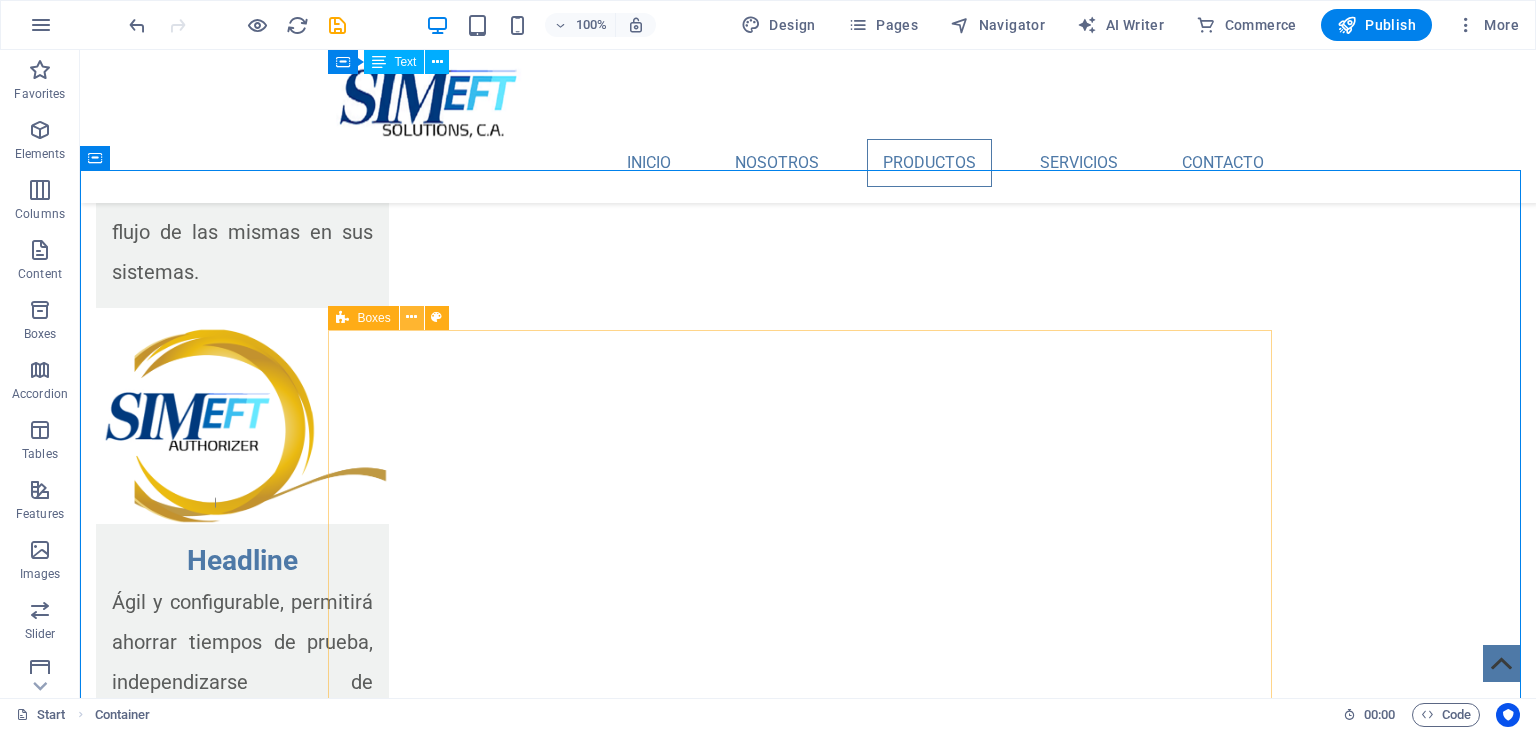 click at bounding box center [411, 317] 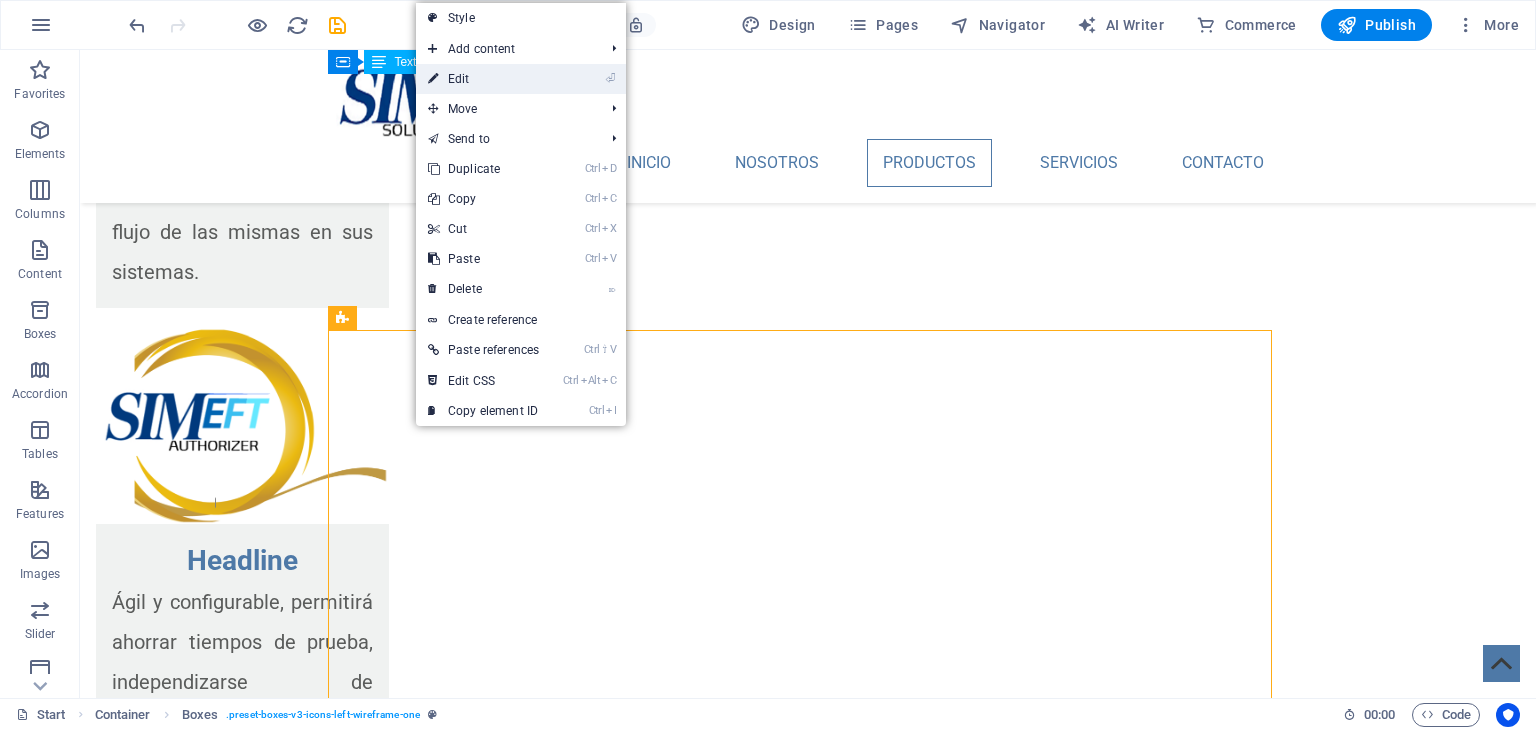click on "⏎  Edit" at bounding box center [483, 79] 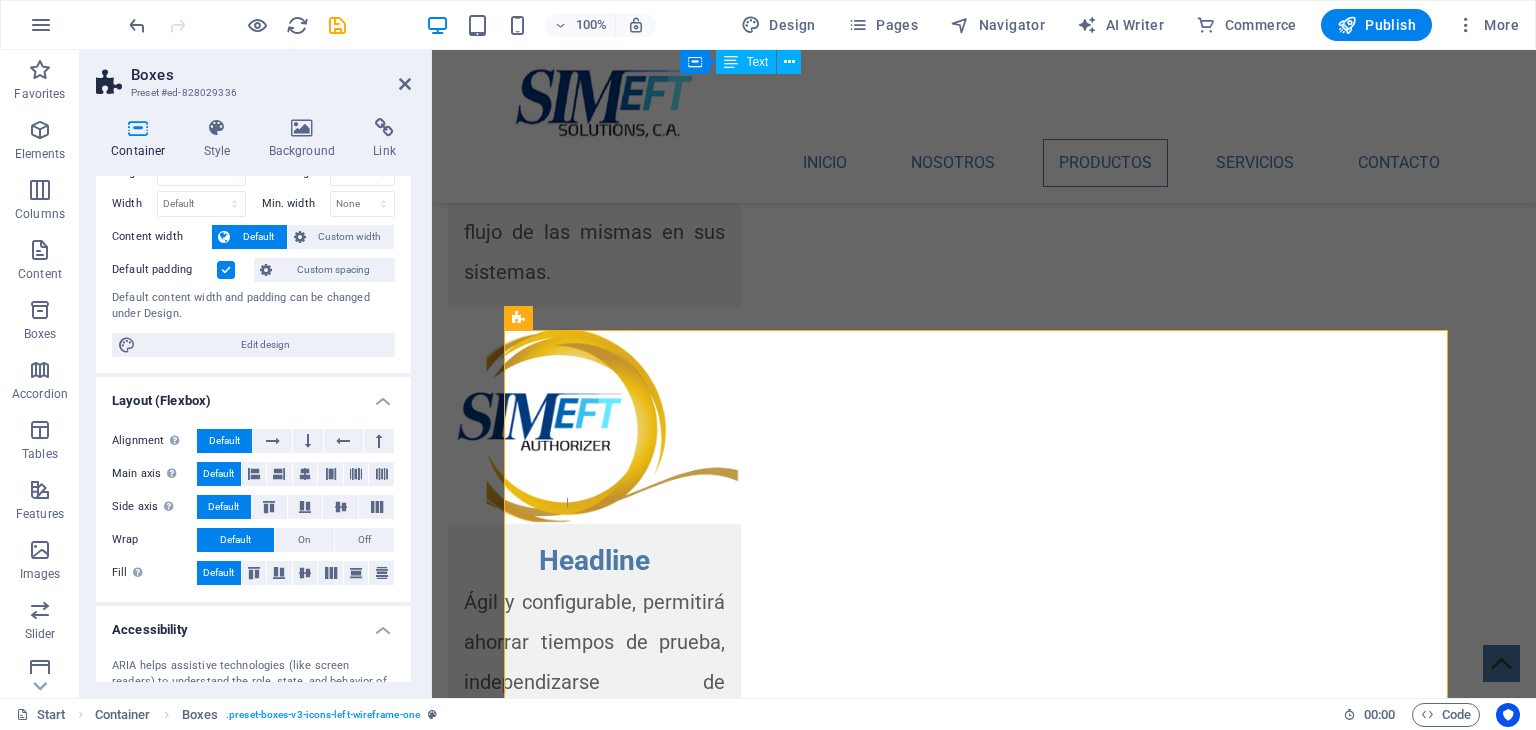 scroll, scrollTop: 0, scrollLeft: 0, axis: both 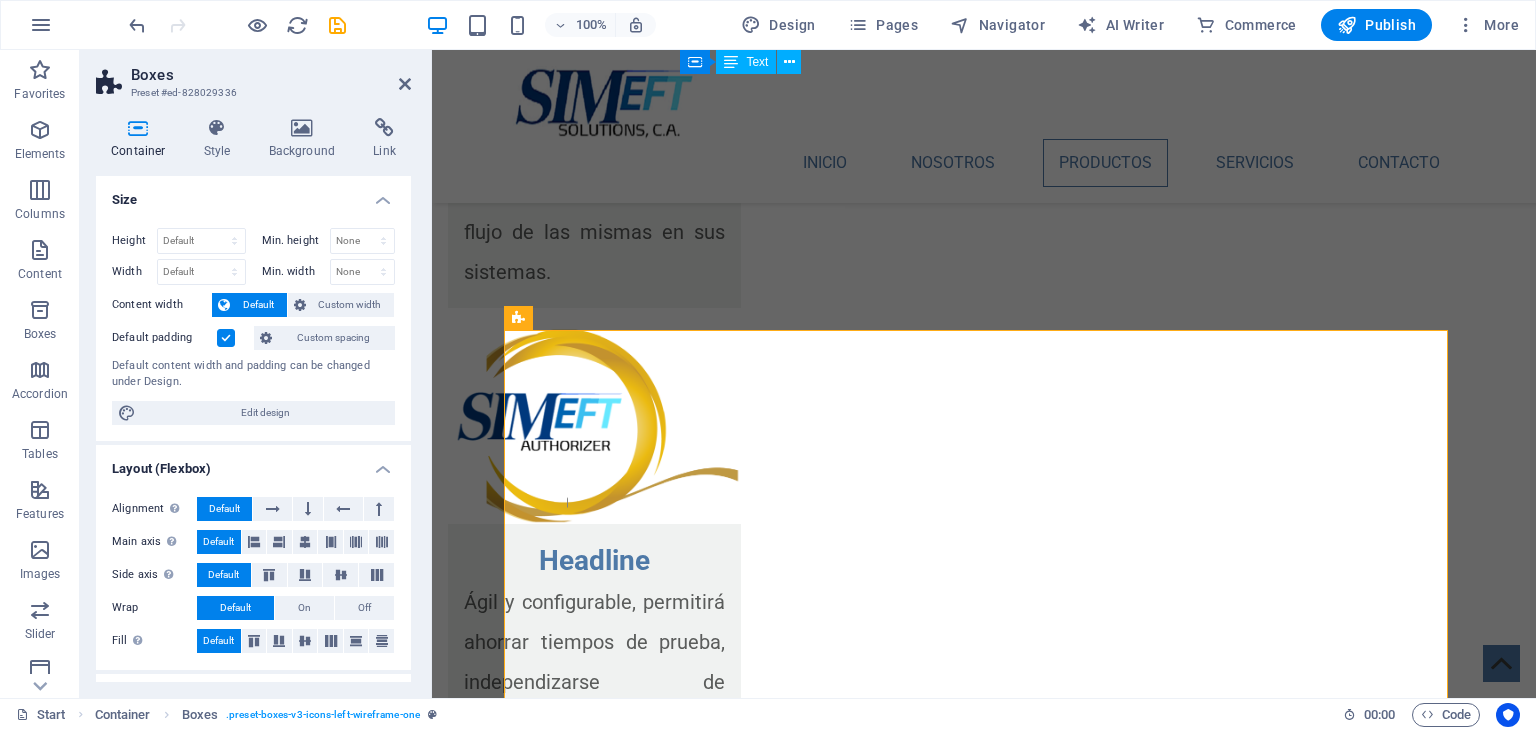 click on "Container" at bounding box center (142, 139) 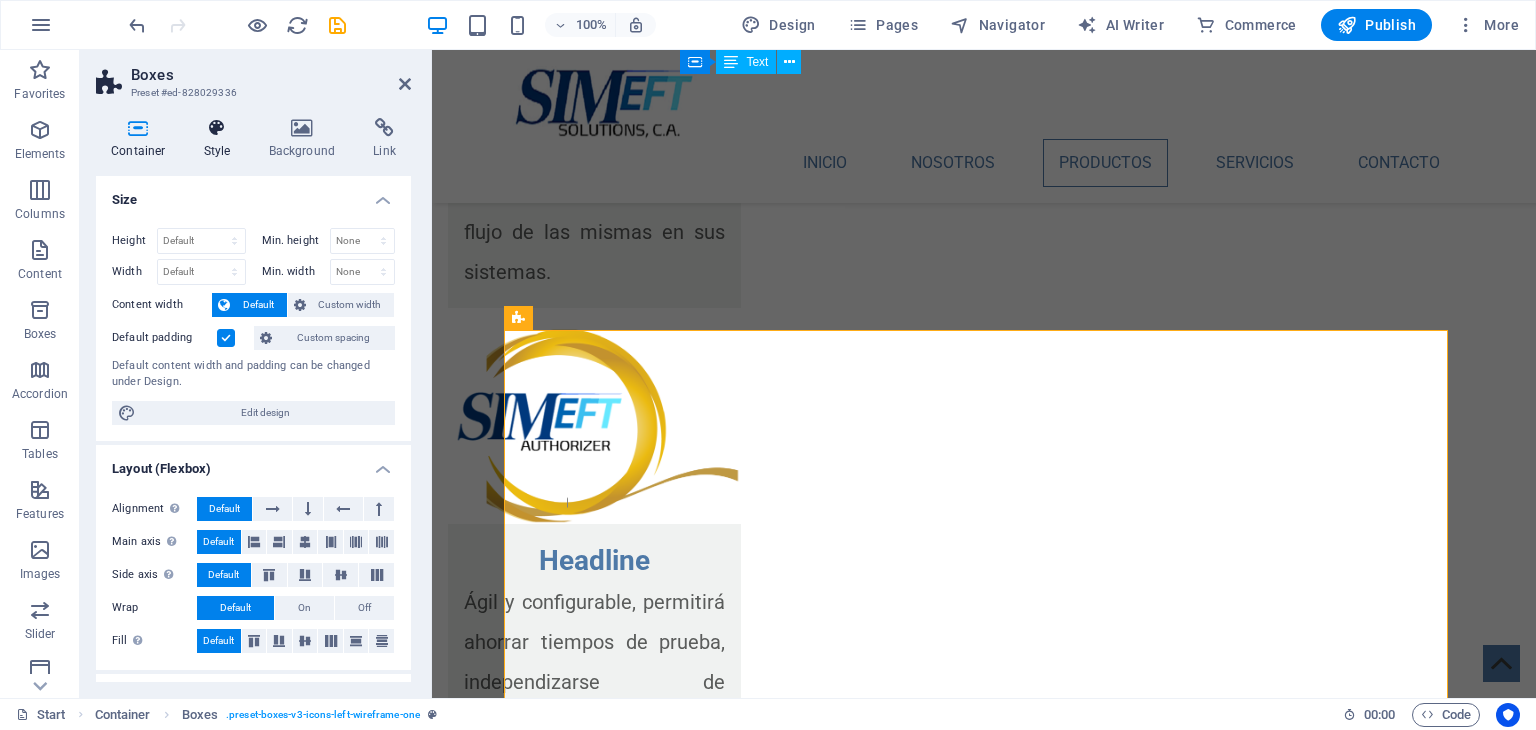 click on "Style" at bounding box center (221, 139) 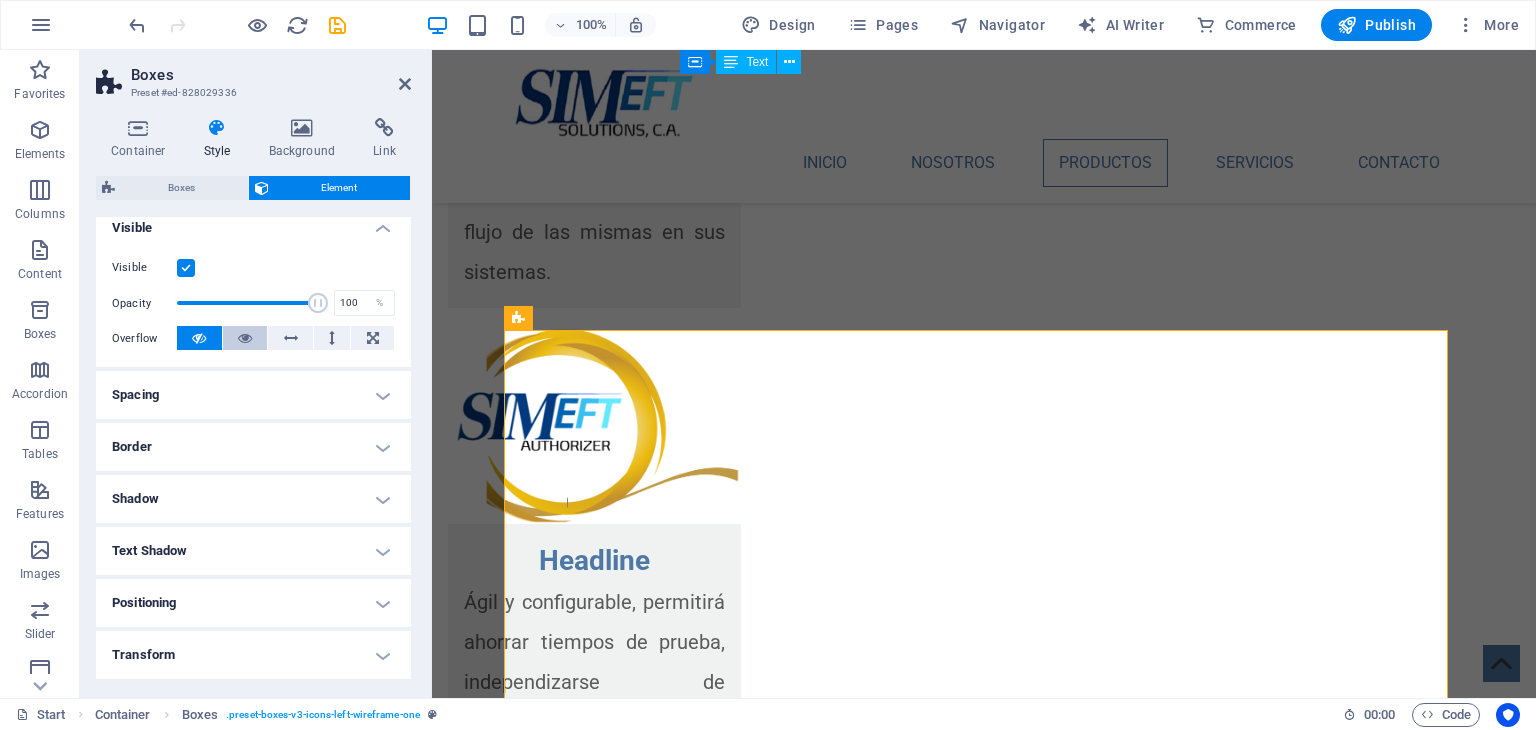 scroll, scrollTop: 0, scrollLeft: 0, axis: both 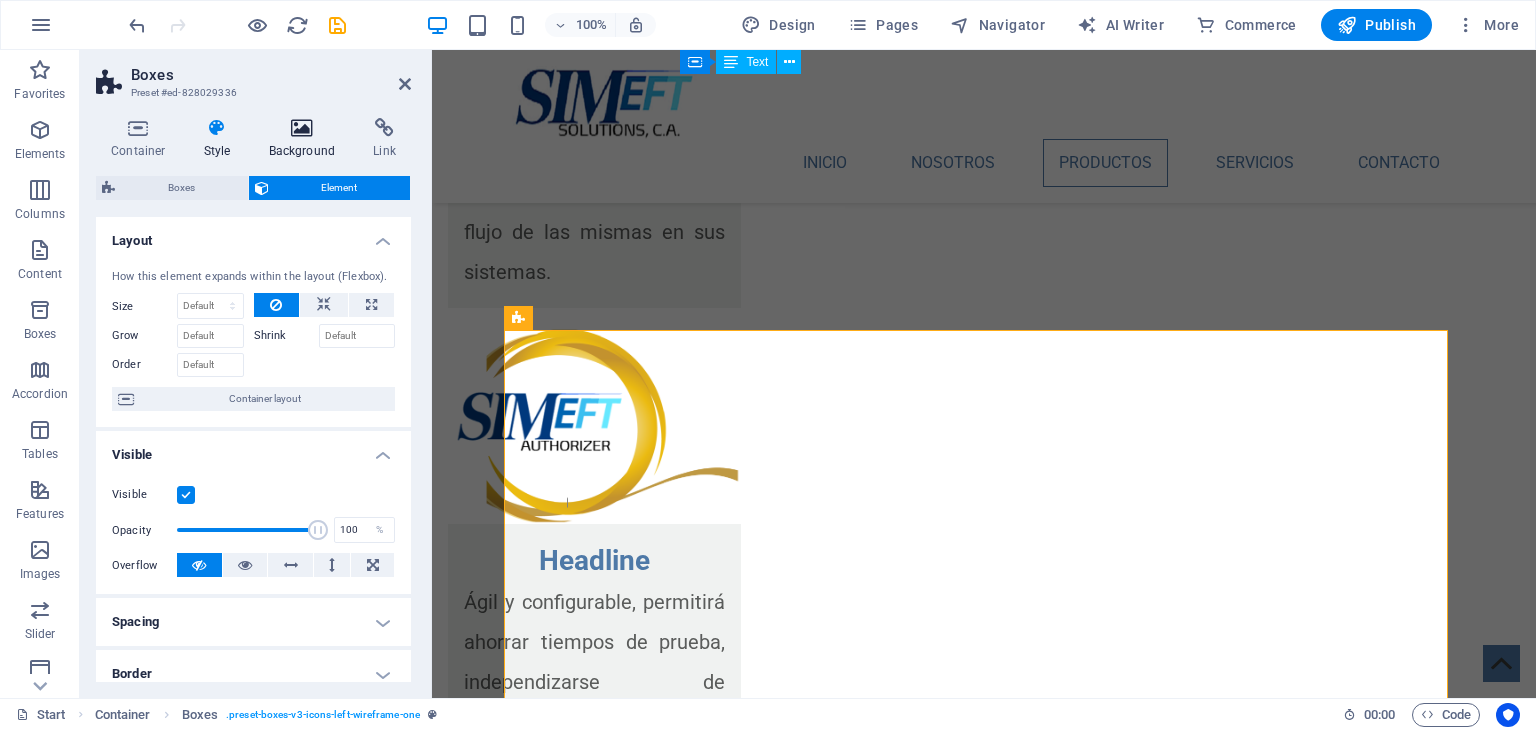click on "Background" at bounding box center (306, 139) 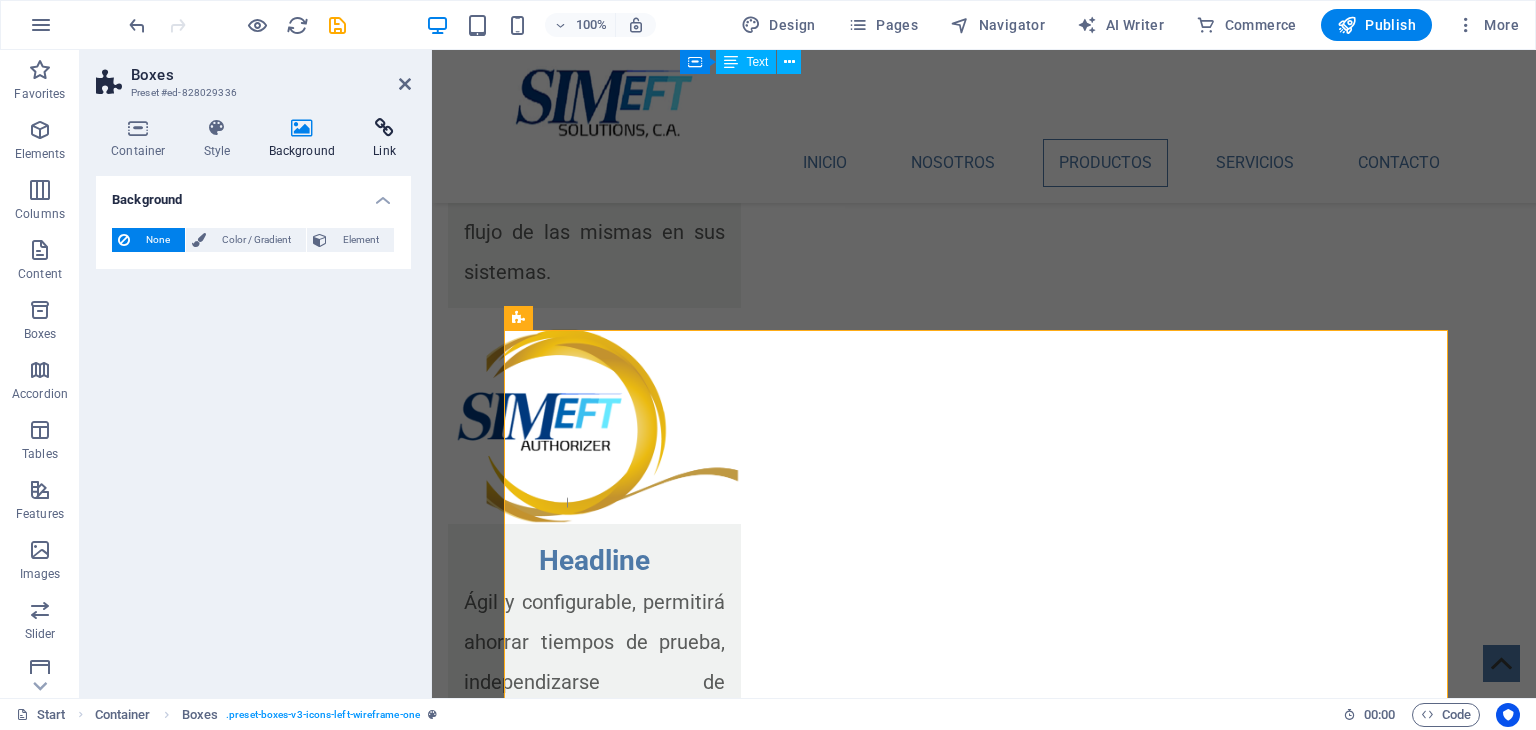 click at bounding box center (384, 128) 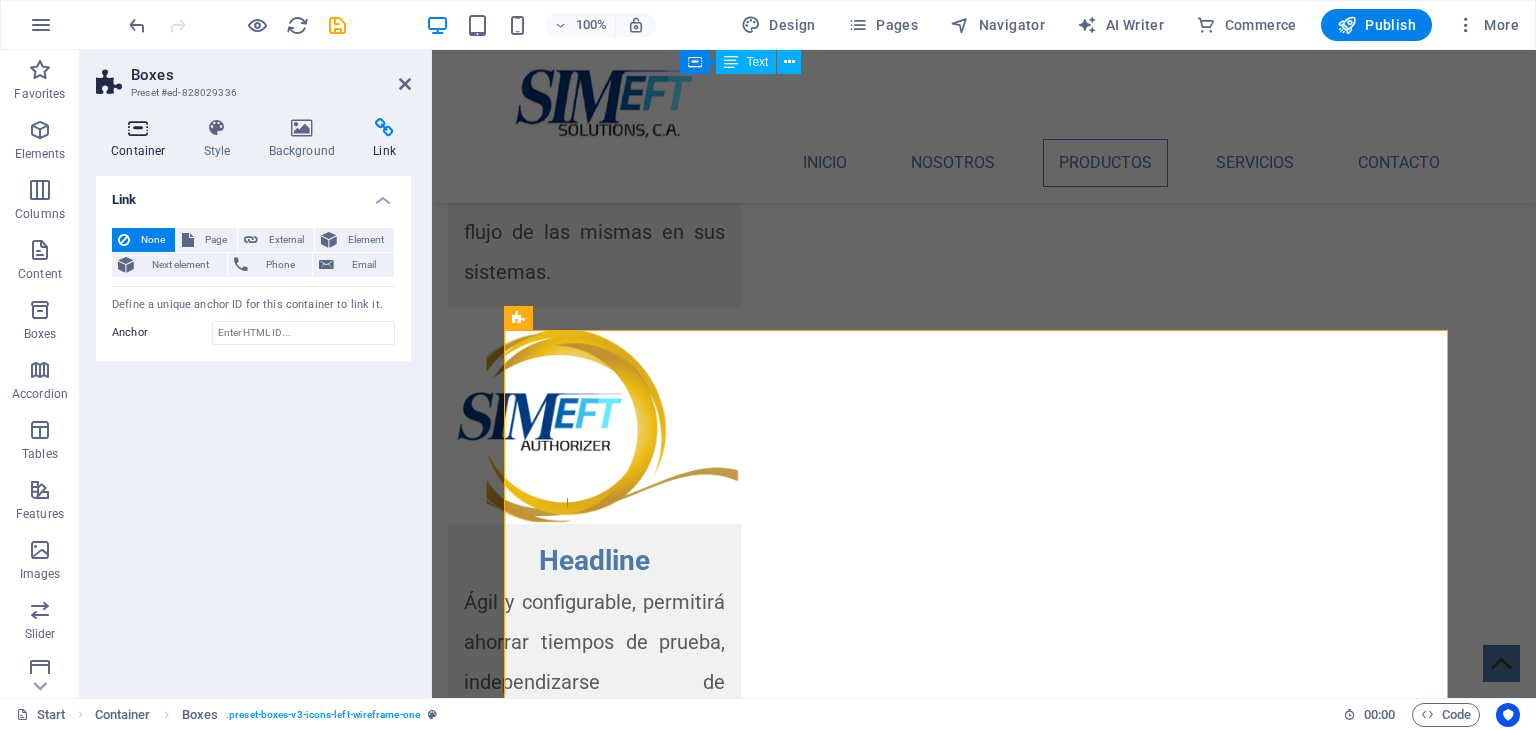 click on "Container" at bounding box center [142, 139] 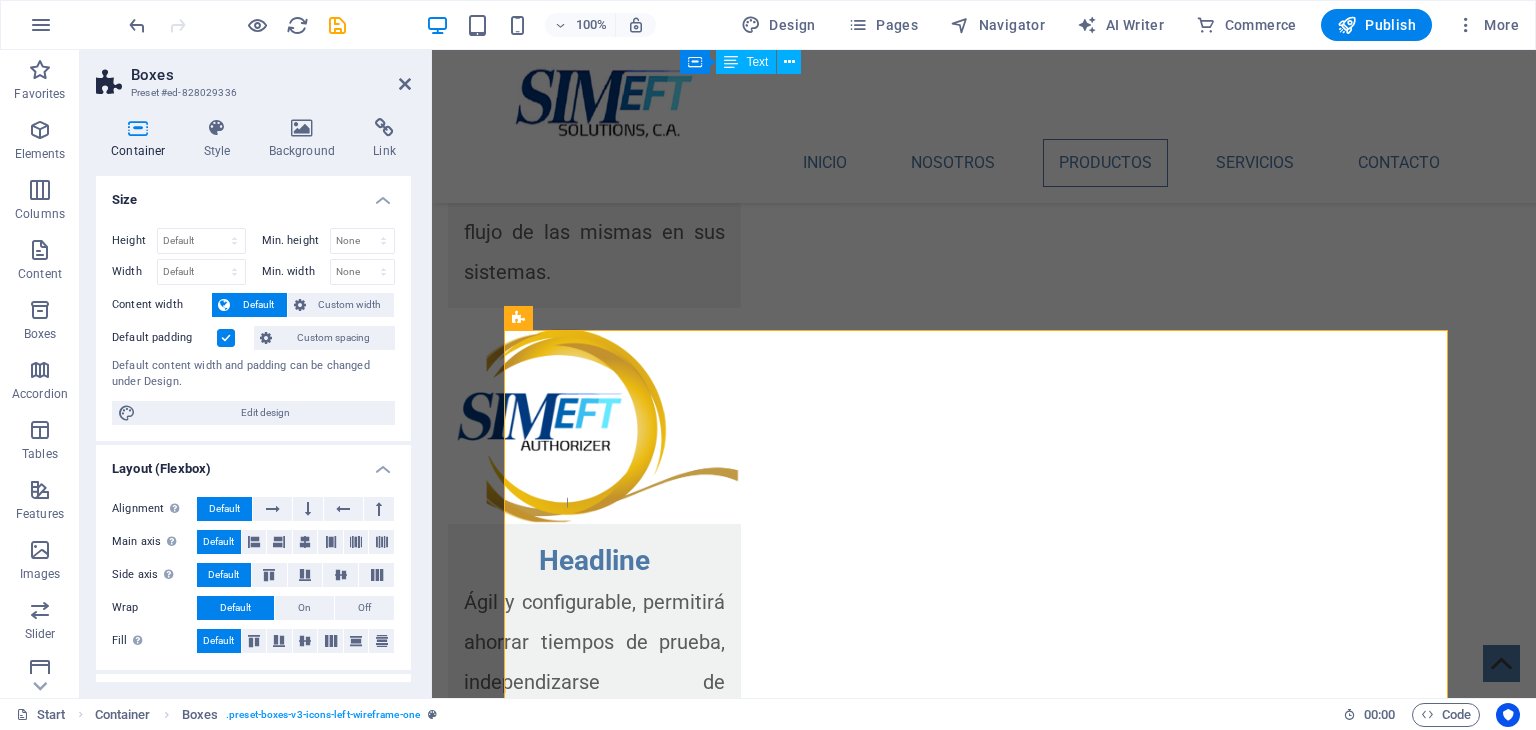 click at bounding box center [226, 338] 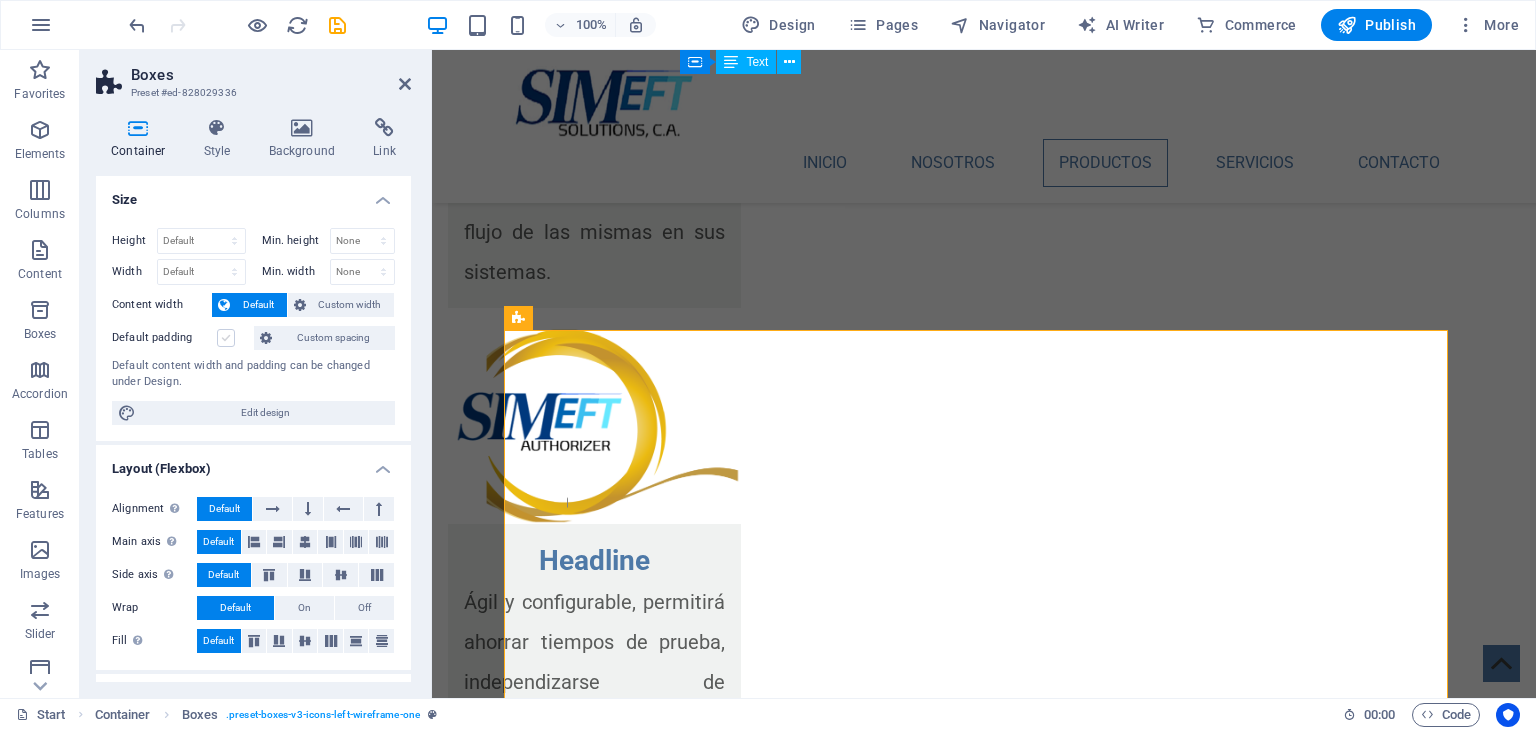 click at bounding box center [226, 338] 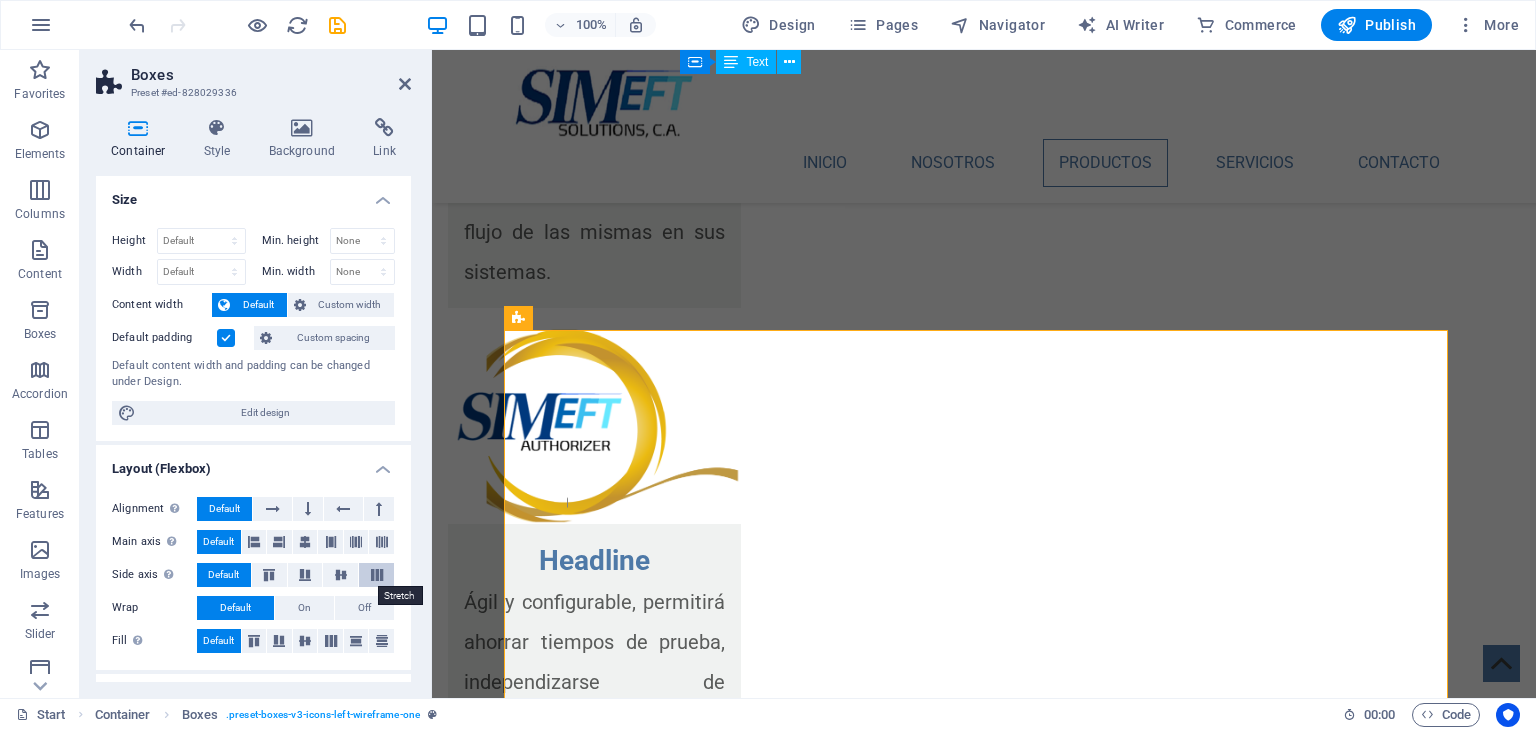 click at bounding box center (377, 575) 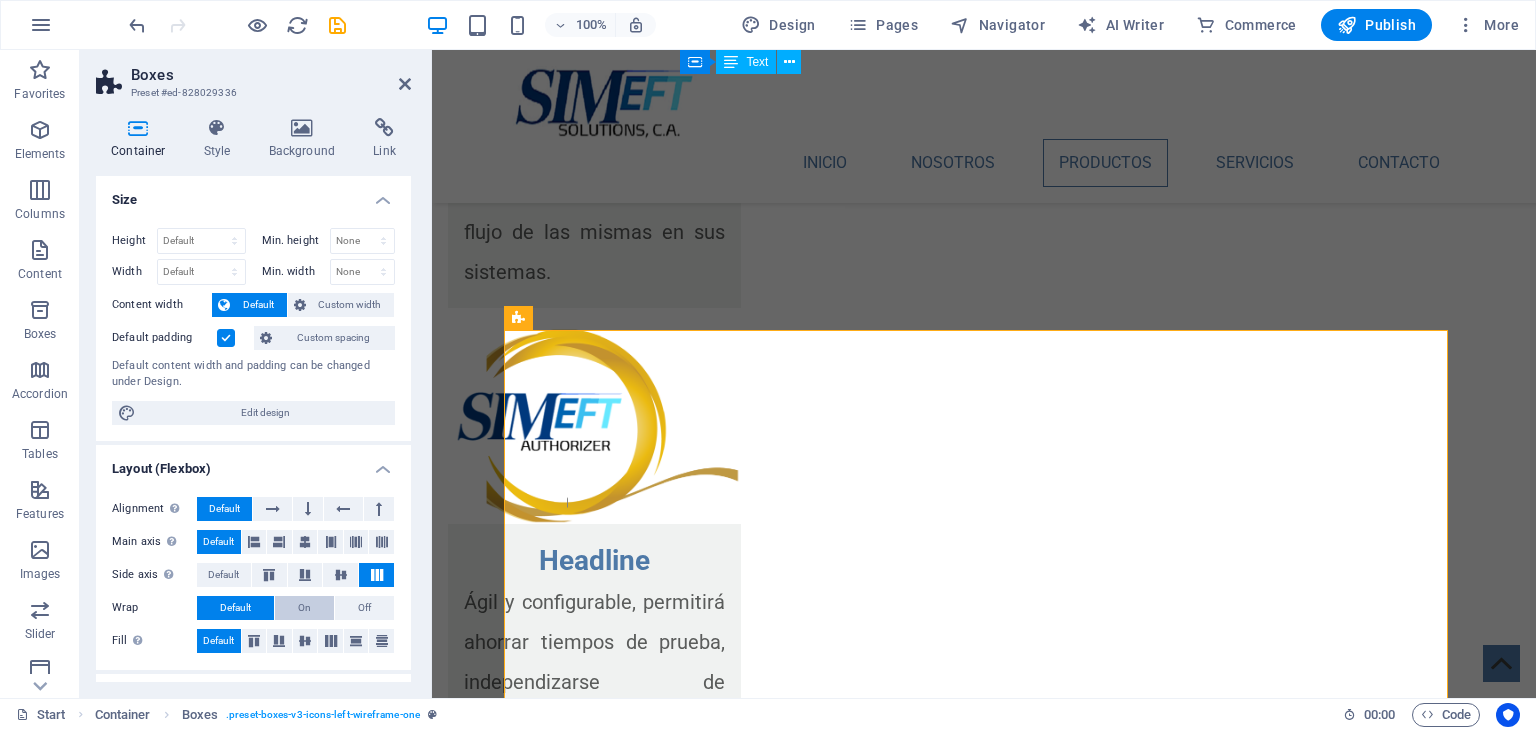 click on "On" at bounding box center (304, 608) 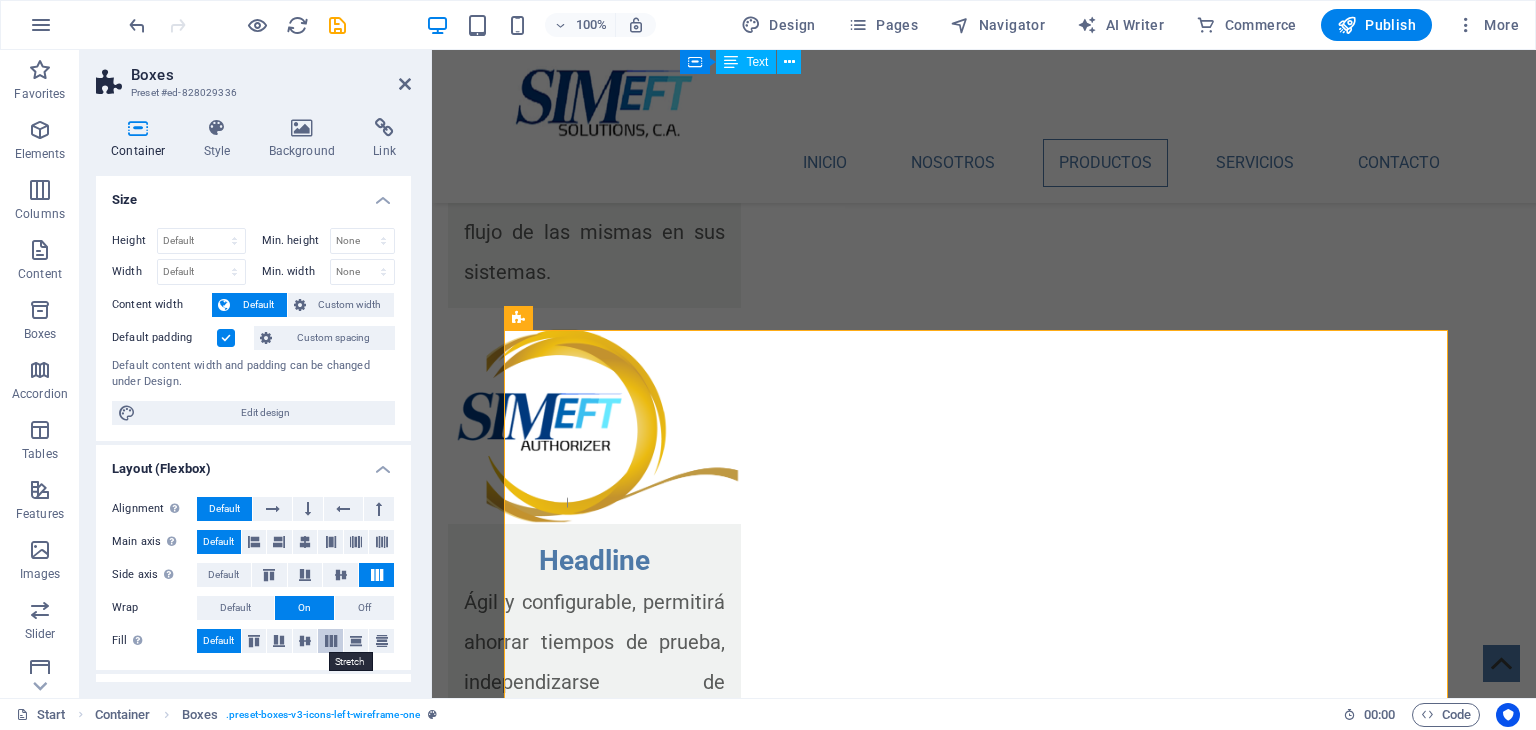 click at bounding box center [331, 641] 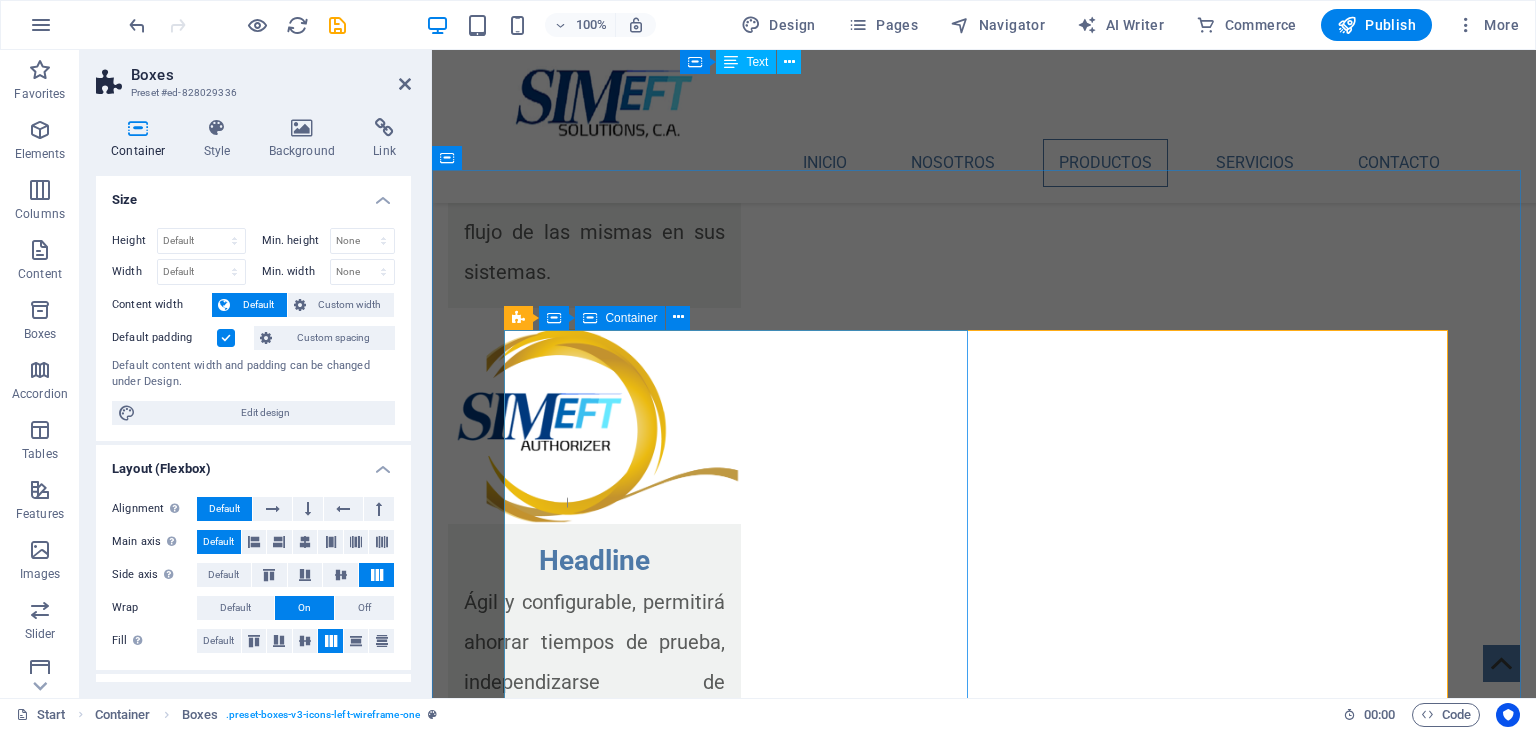 click on "Headline Es un sistema con capacidad de expansión, configurable, pensado para ser ágil y versátil, con  SIMEFT Inject  usted podrá ejecutar todo tipo de transacciones financieras para analizar el flujo de las mismas en sus sistemas." at bounding box center (744, 3881) 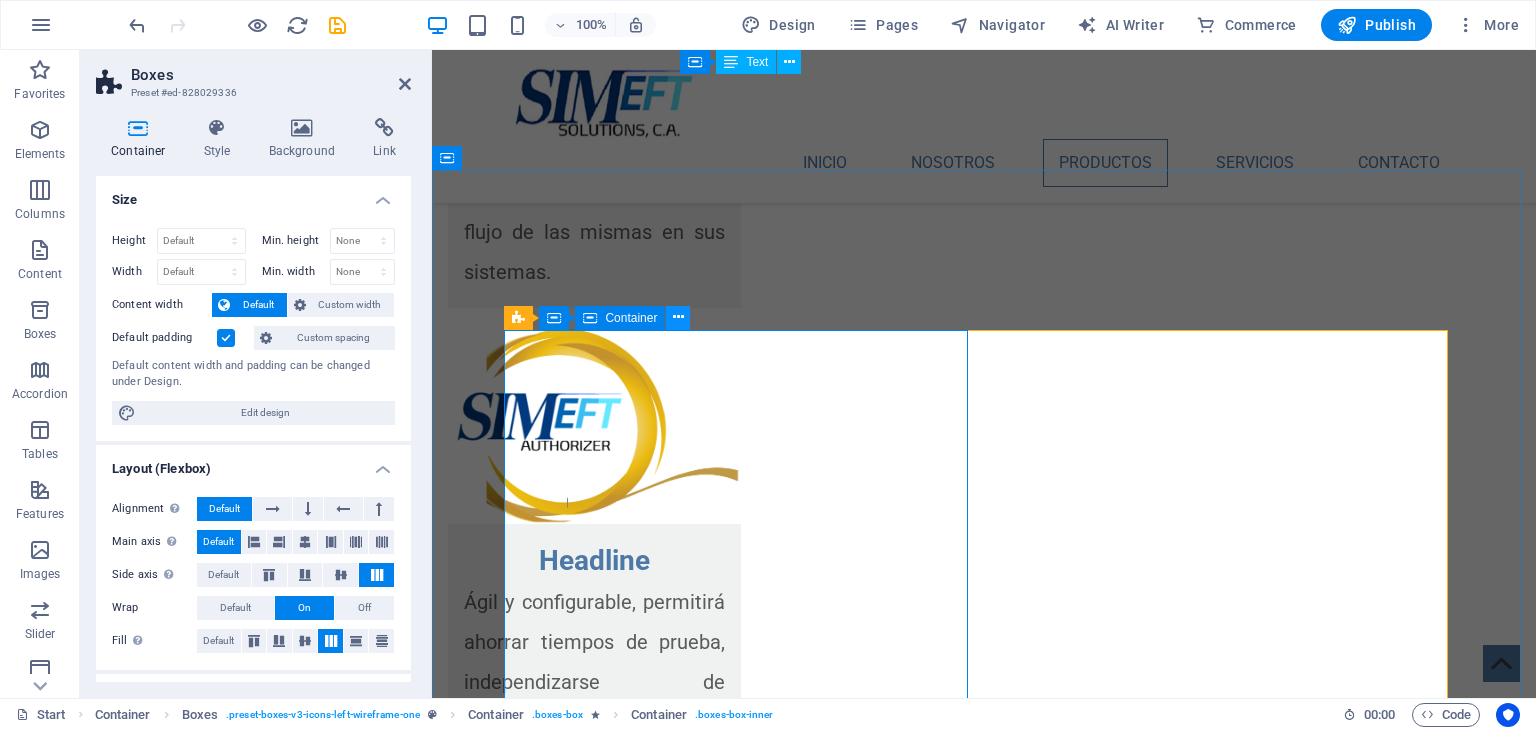 click at bounding box center (678, 317) 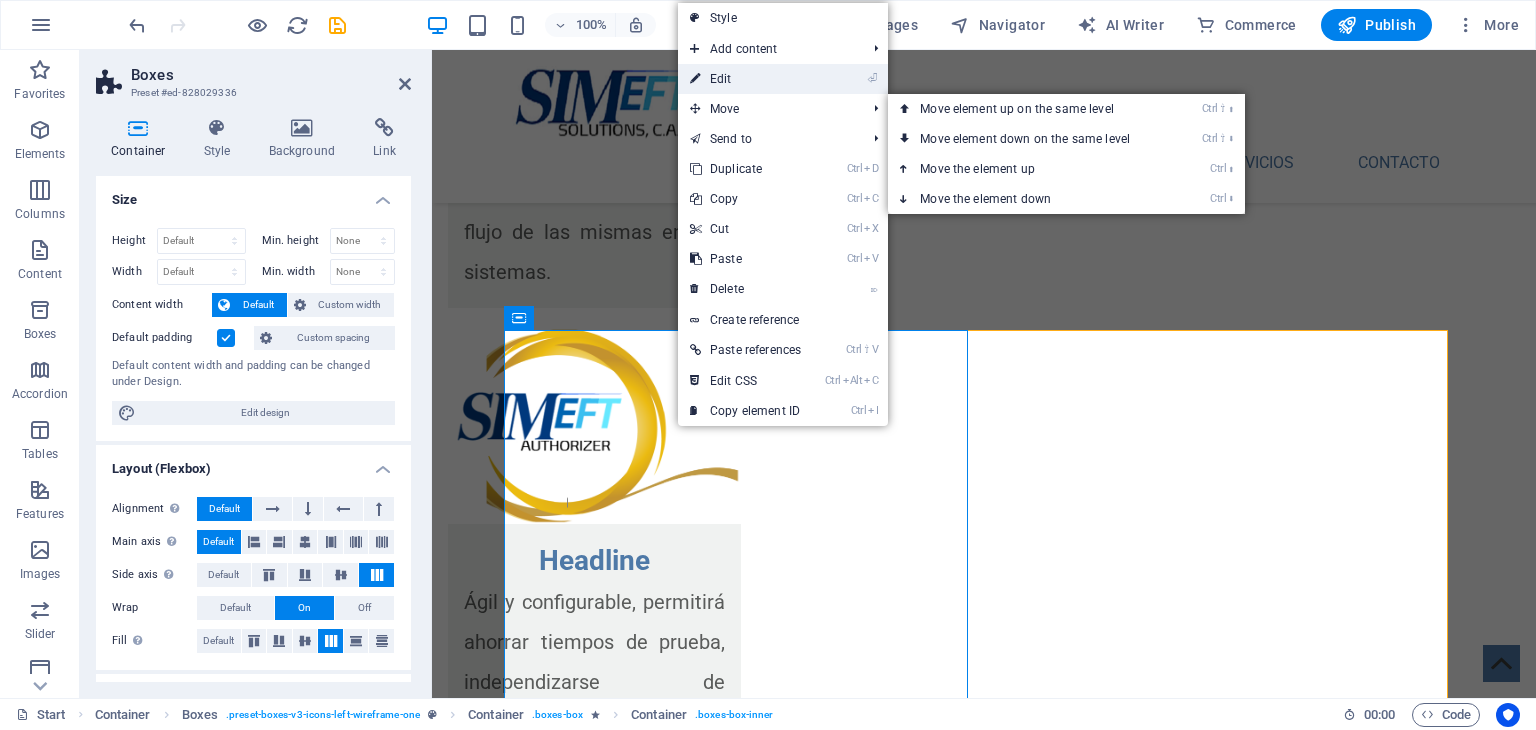 click on "⏎  Edit" at bounding box center [745, 79] 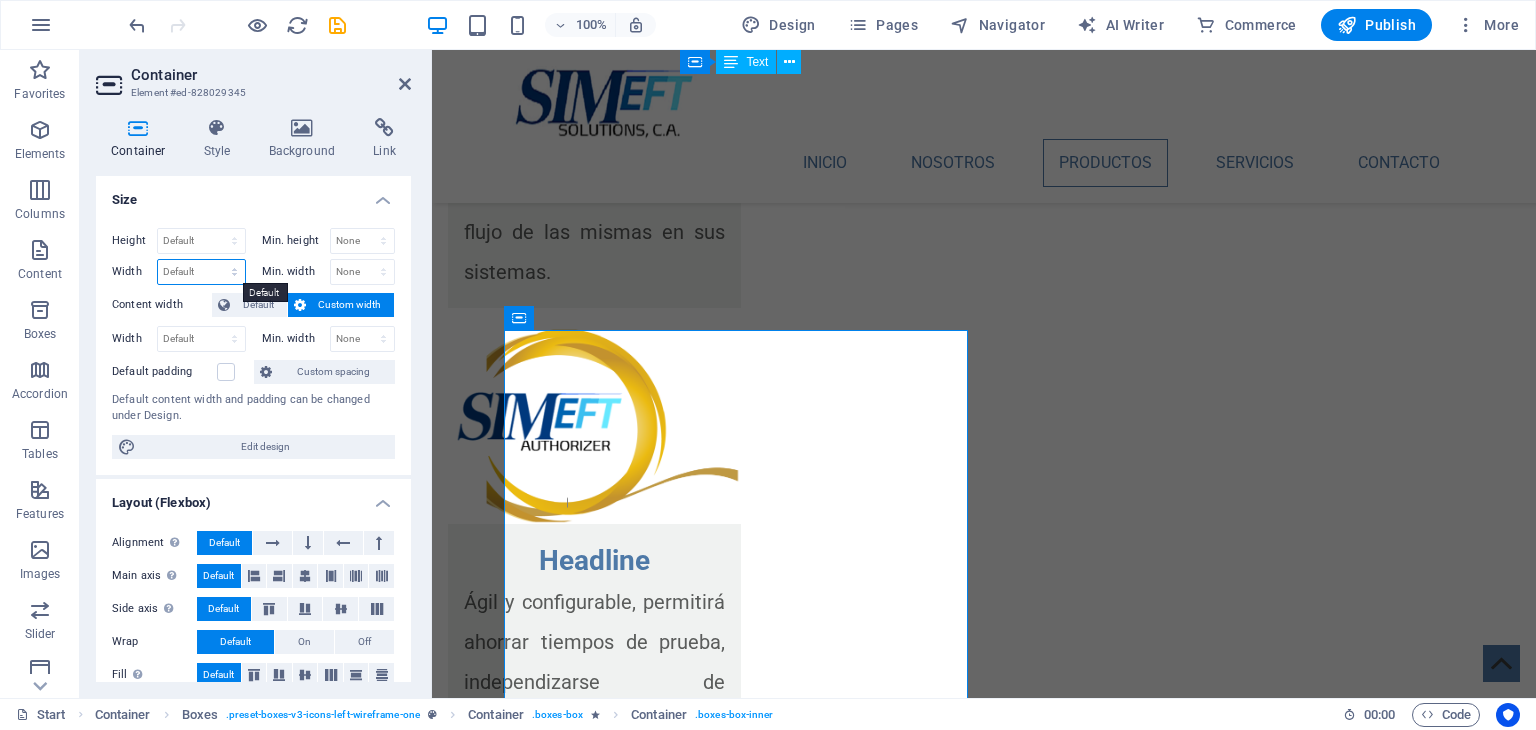 click on "Default px rem % em vh vw" at bounding box center [201, 272] 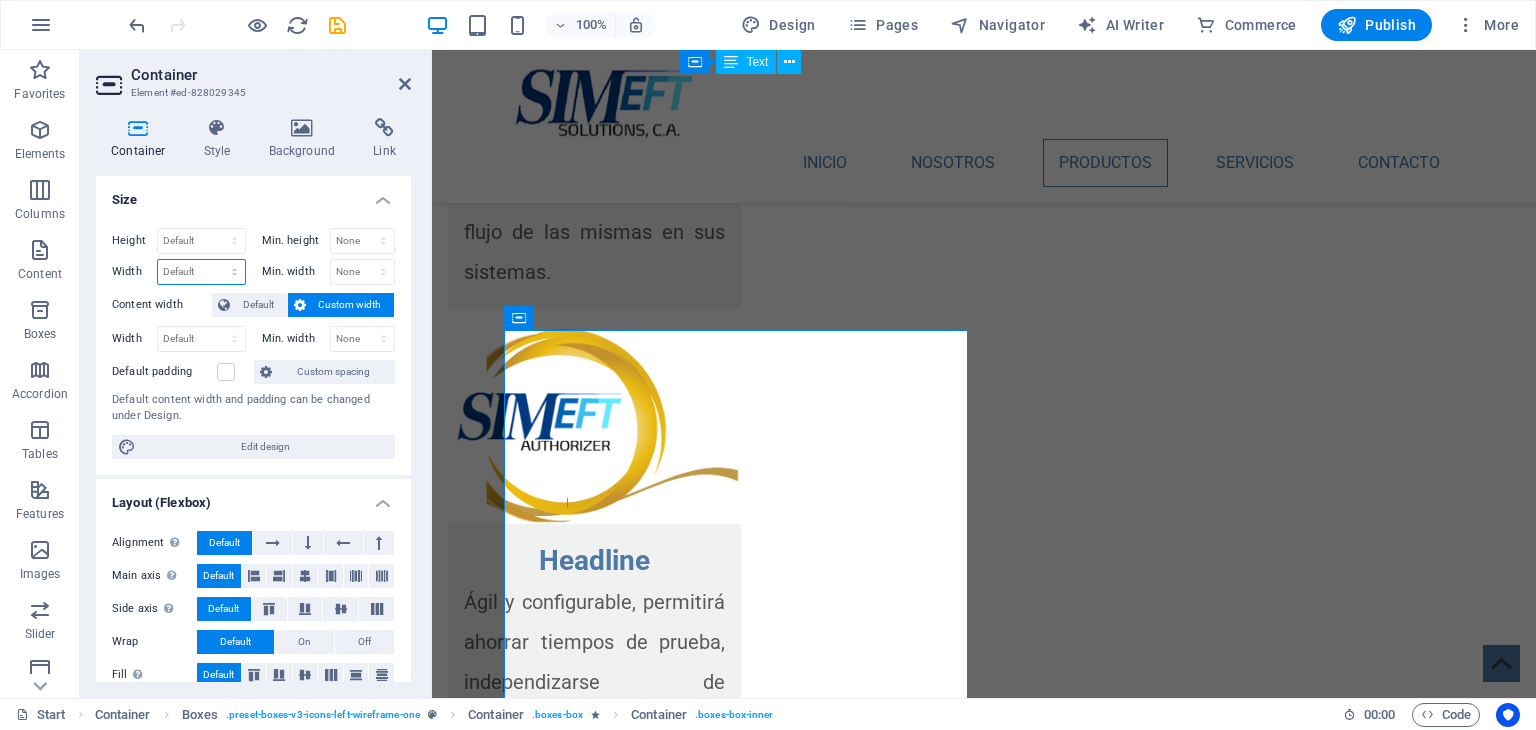 select on "%" 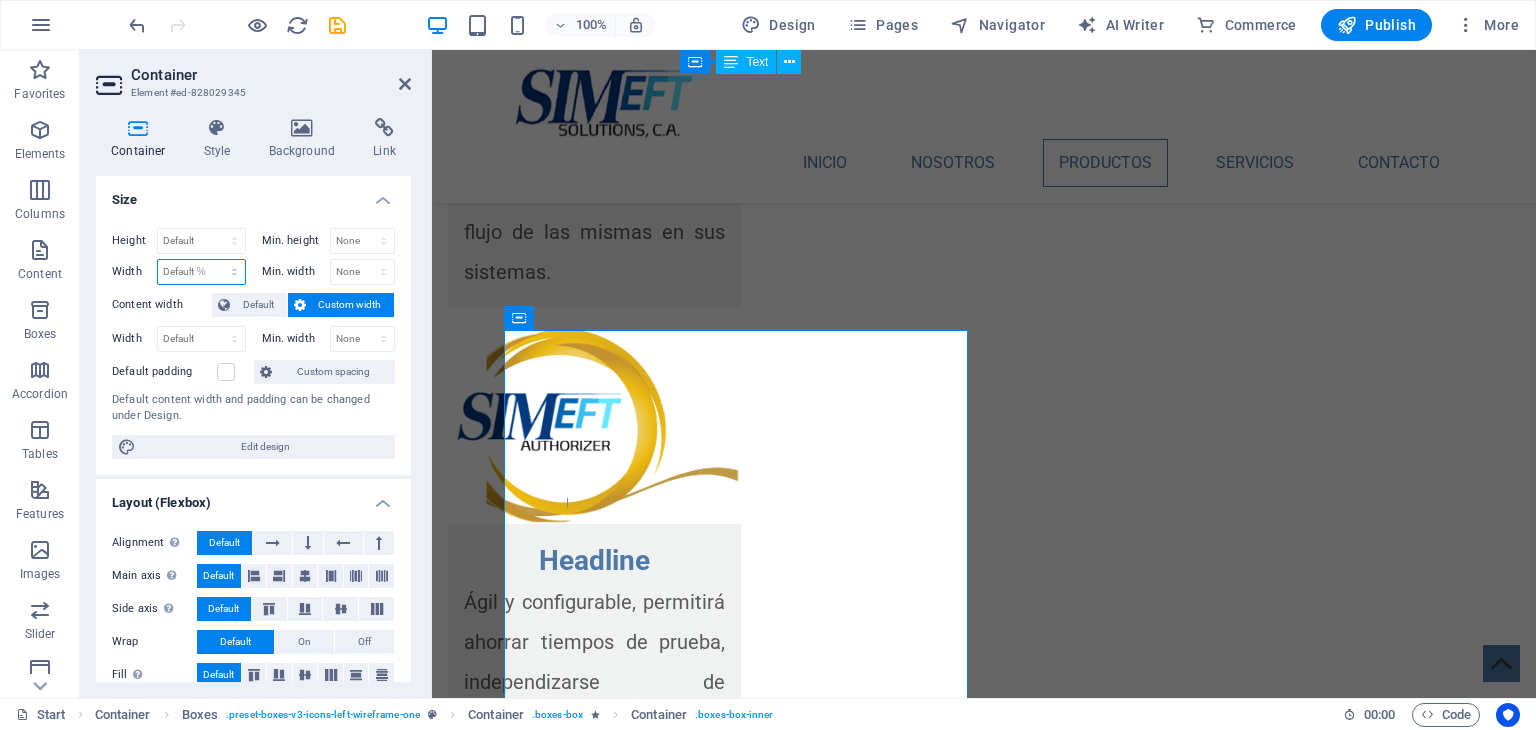 click on "Default px rem % em vh vw" at bounding box center [201, 272] 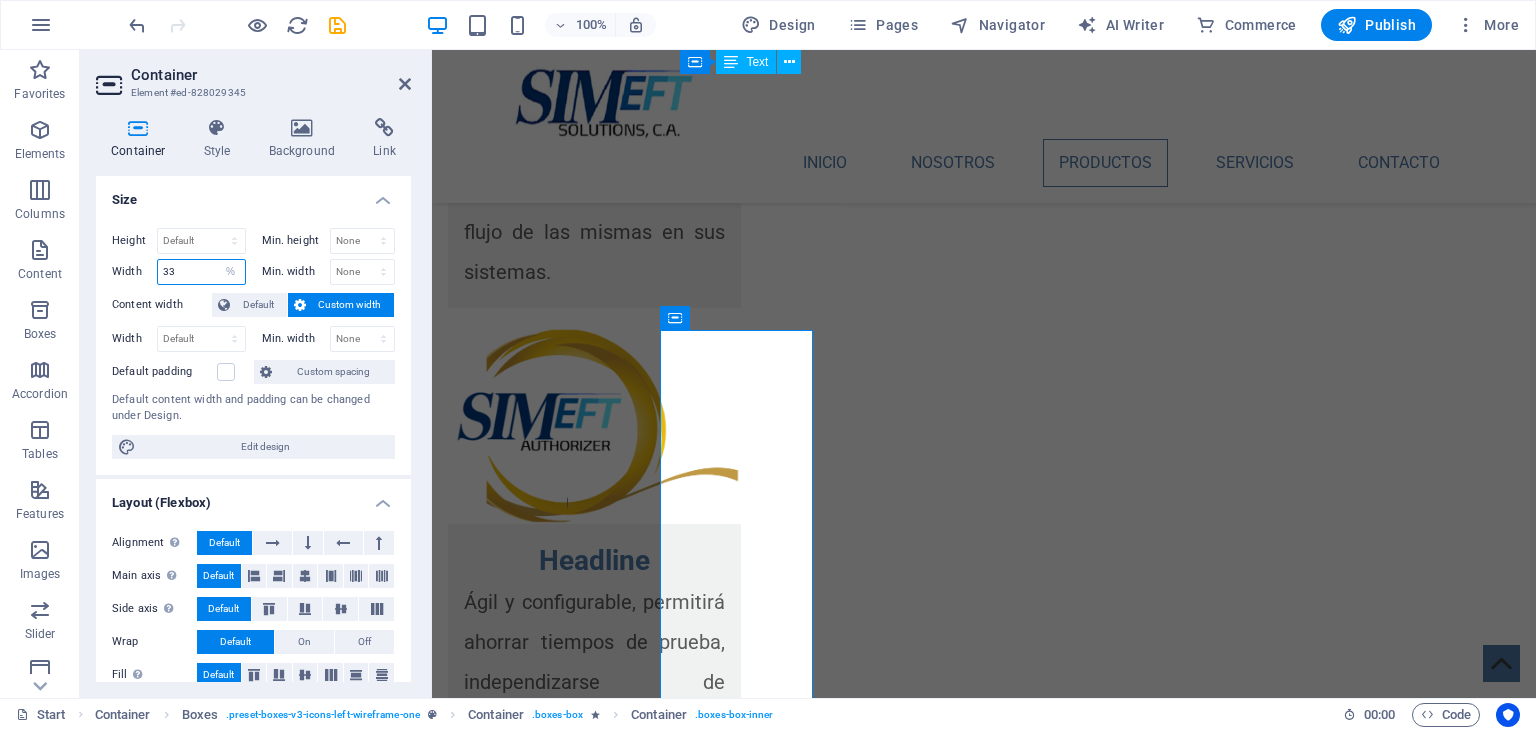 type on "3" 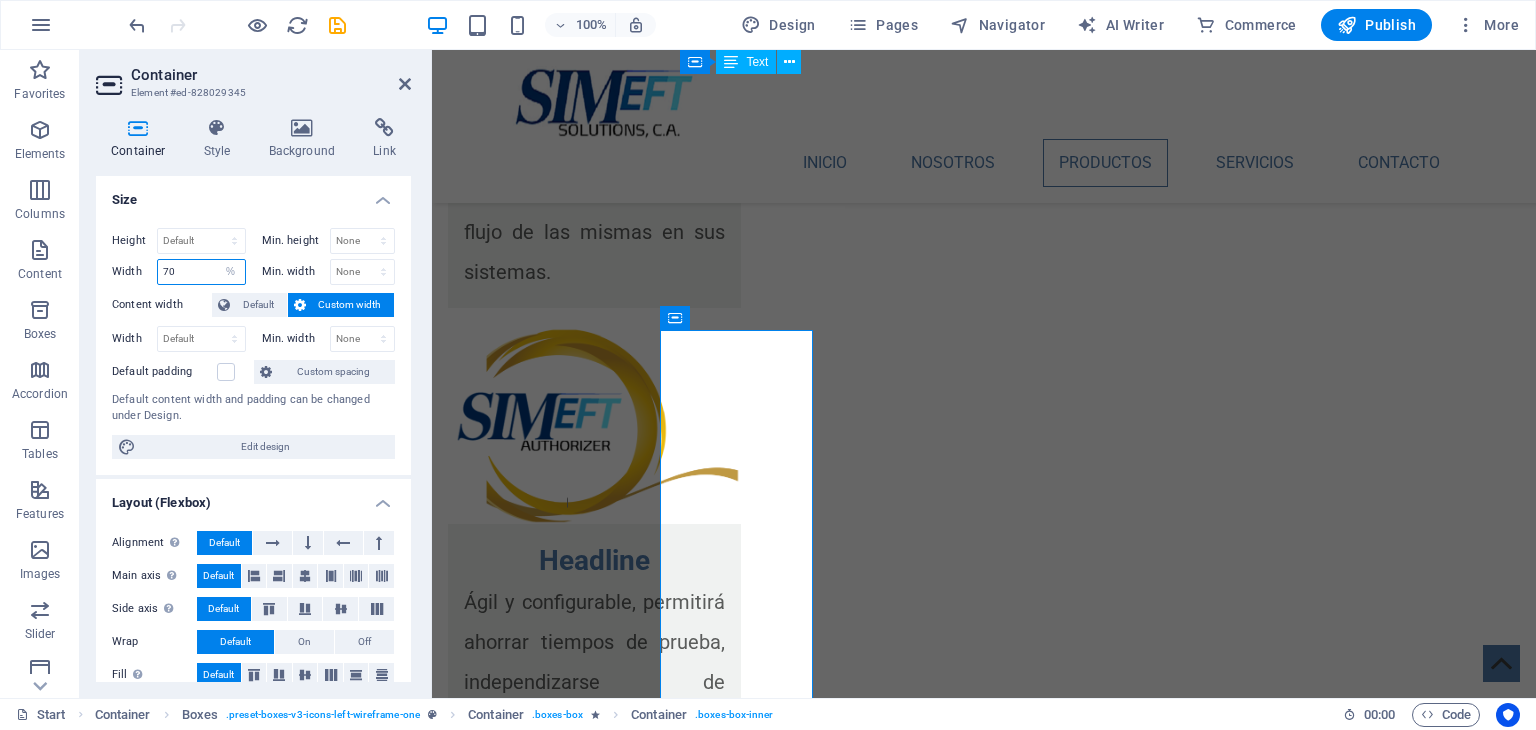type on "70" 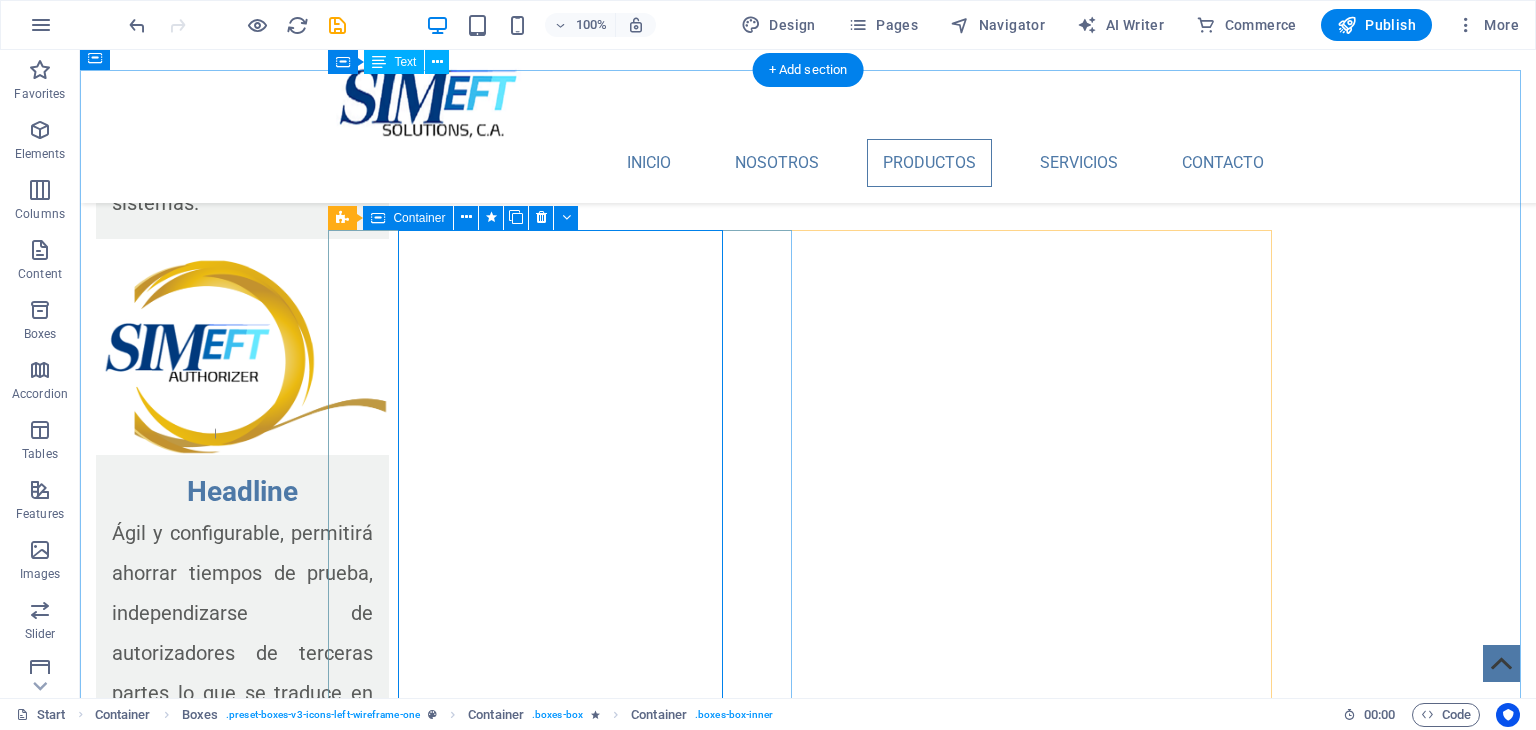 scroll, scrollTop: 2979, scrollLeft: 0, axis: vertical 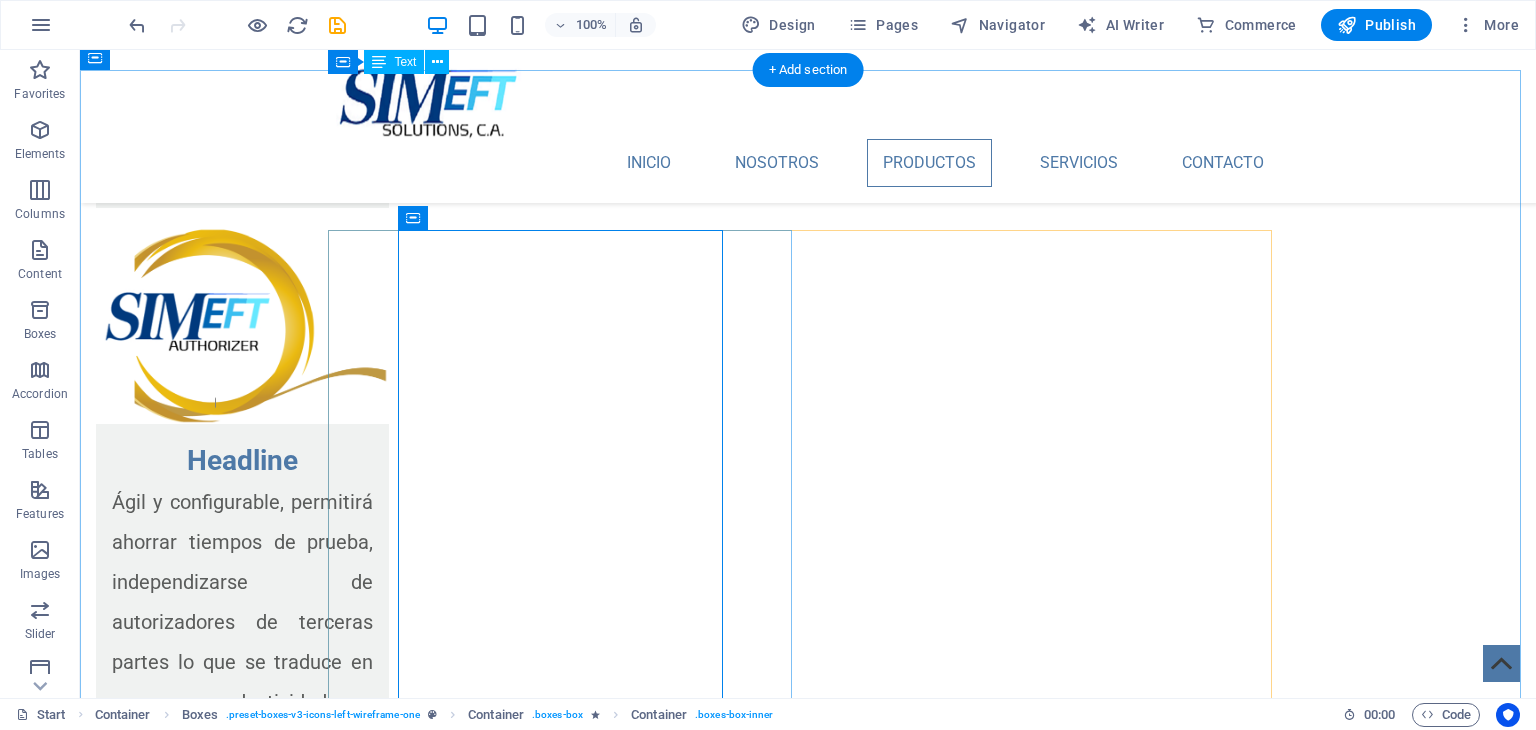 click on "Headline Es un sistema con capacidad de expansión, configurable, pensado para ser ágil y versátil, con  SIMEFT Inject  usted podrá ejecutar todo tipo de transacciones financieras para analizar el flujo de las mismas en sus sistemas." at bounding box center [568, 3793] 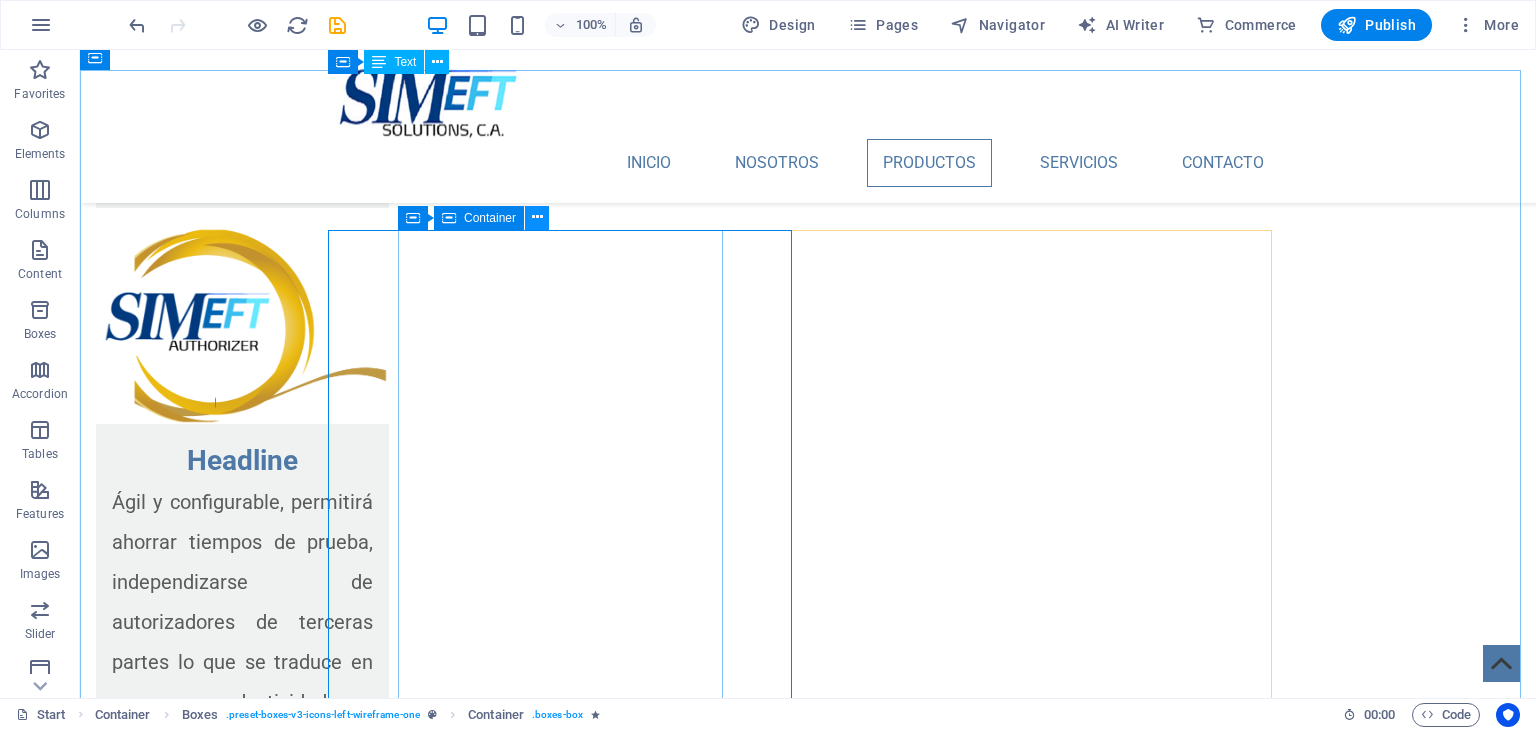 click at bounding box center [537, 217] 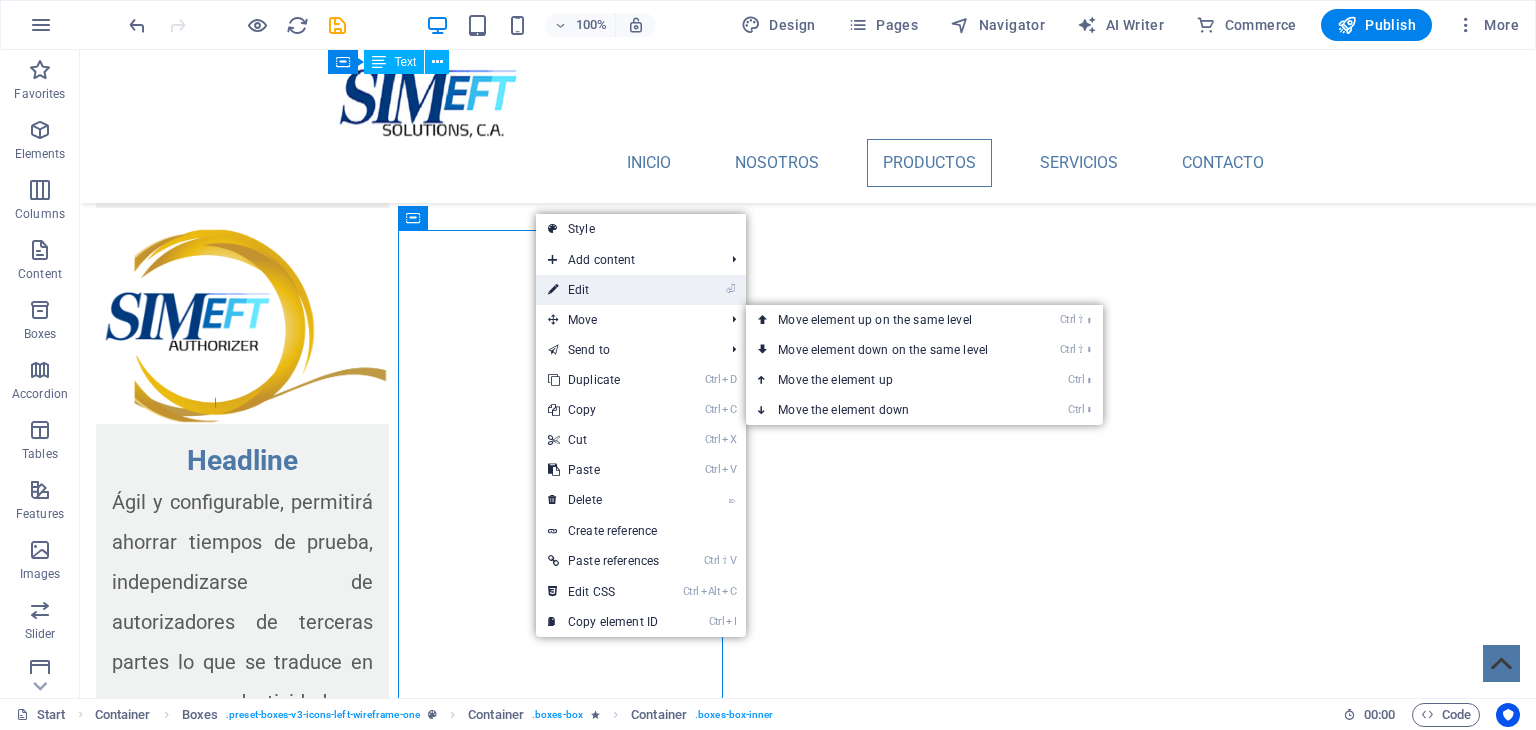 click on "⏎  Edit" at bounding box center (603, 290) 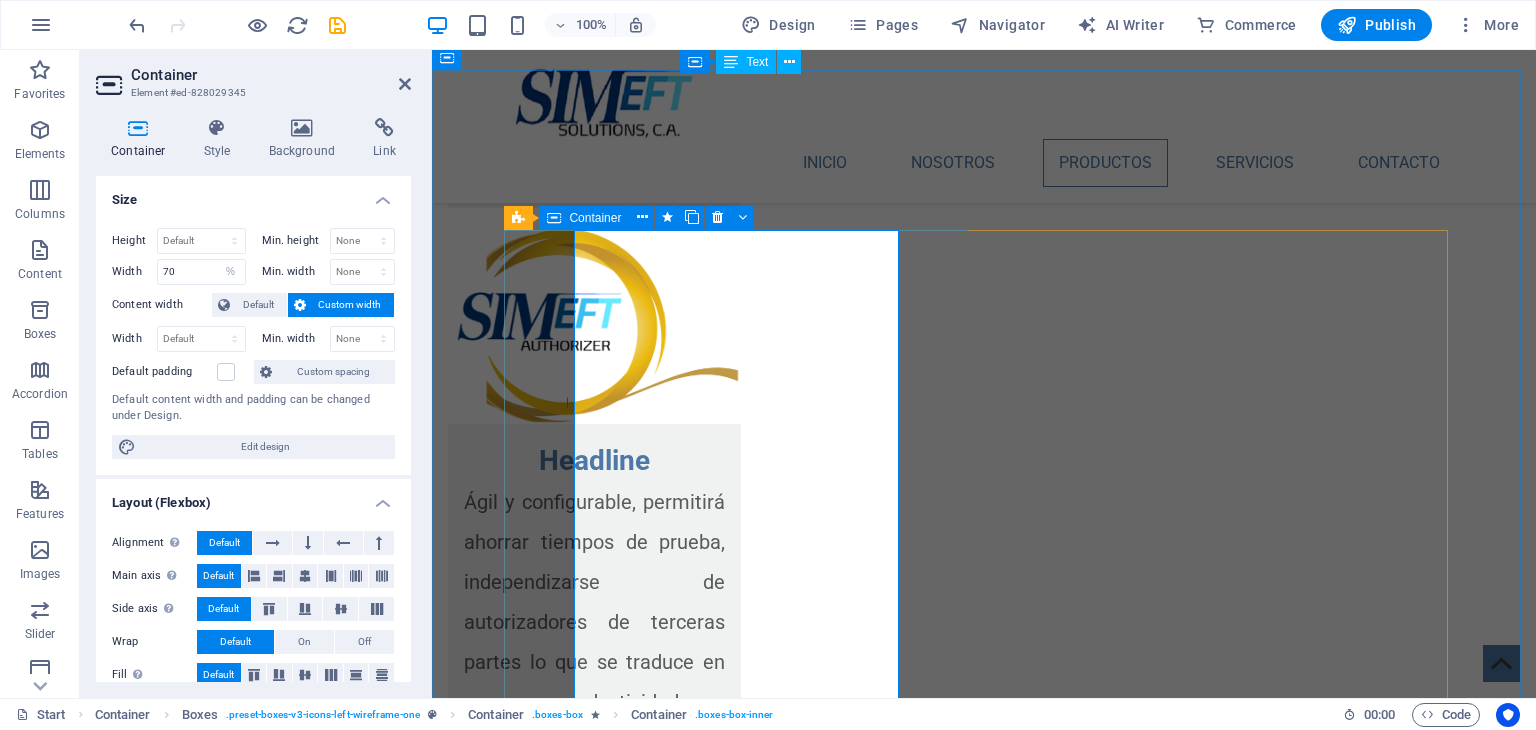 click on "Headline Es un sistema con capacidad de expansión, configurable, pensado para ser ágil y versátil, con  SIMEFT Inject  usted podrá ejecutar todo tipo de transacciones financieras para analizar el flujo de las mismas en sus sistemas." at bounding box center (744, 3793) 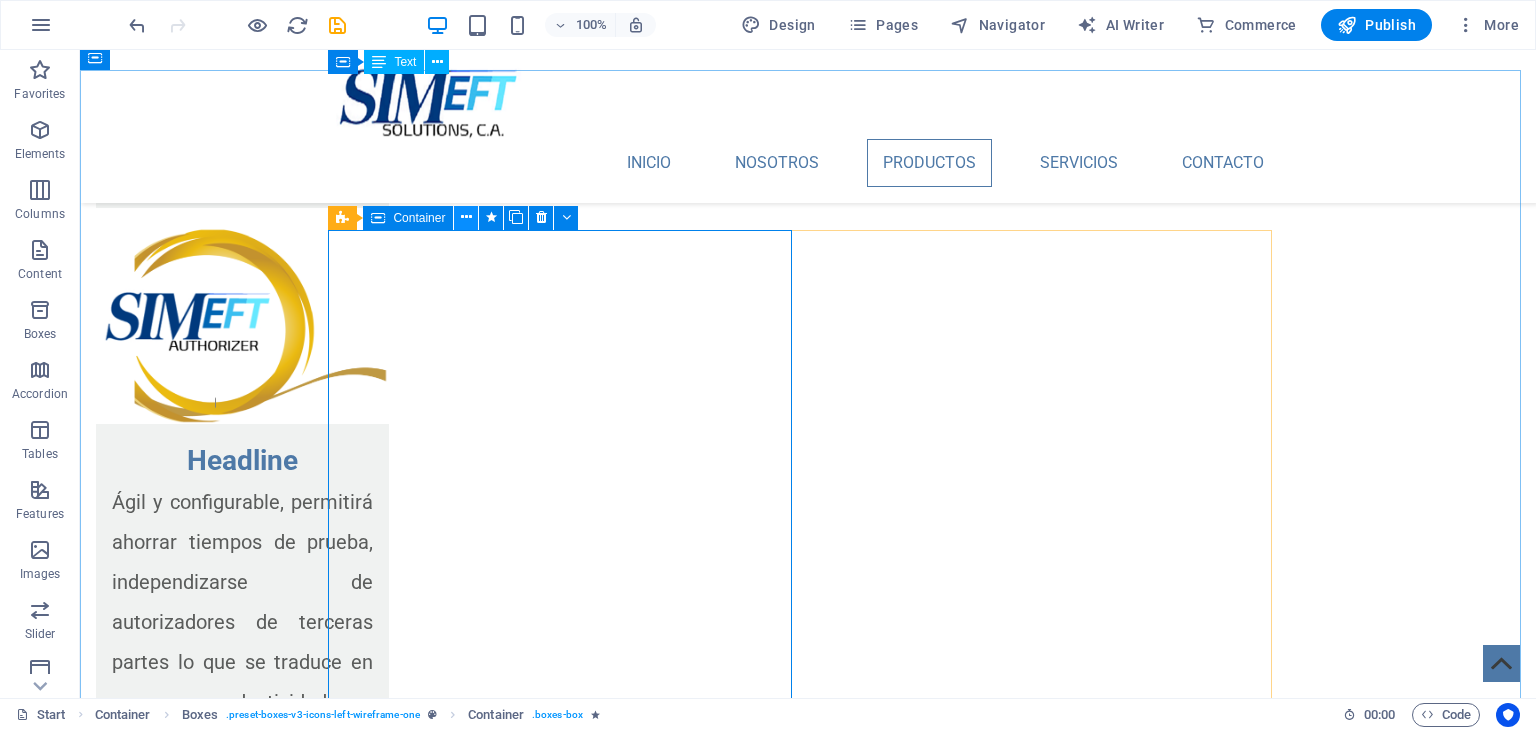 click at bounding box center (466, 217) 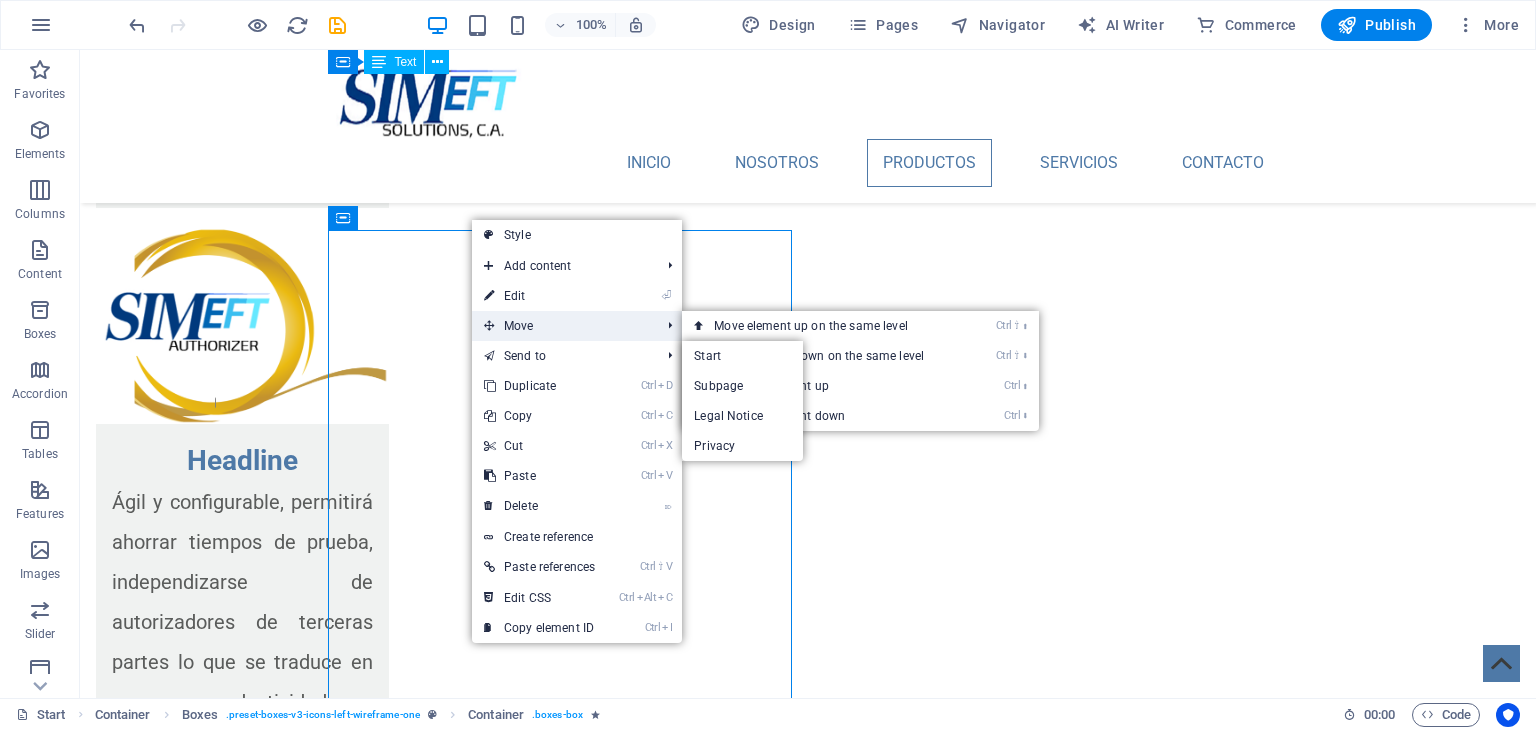 click on "Move" at bounding box center [562, 326] 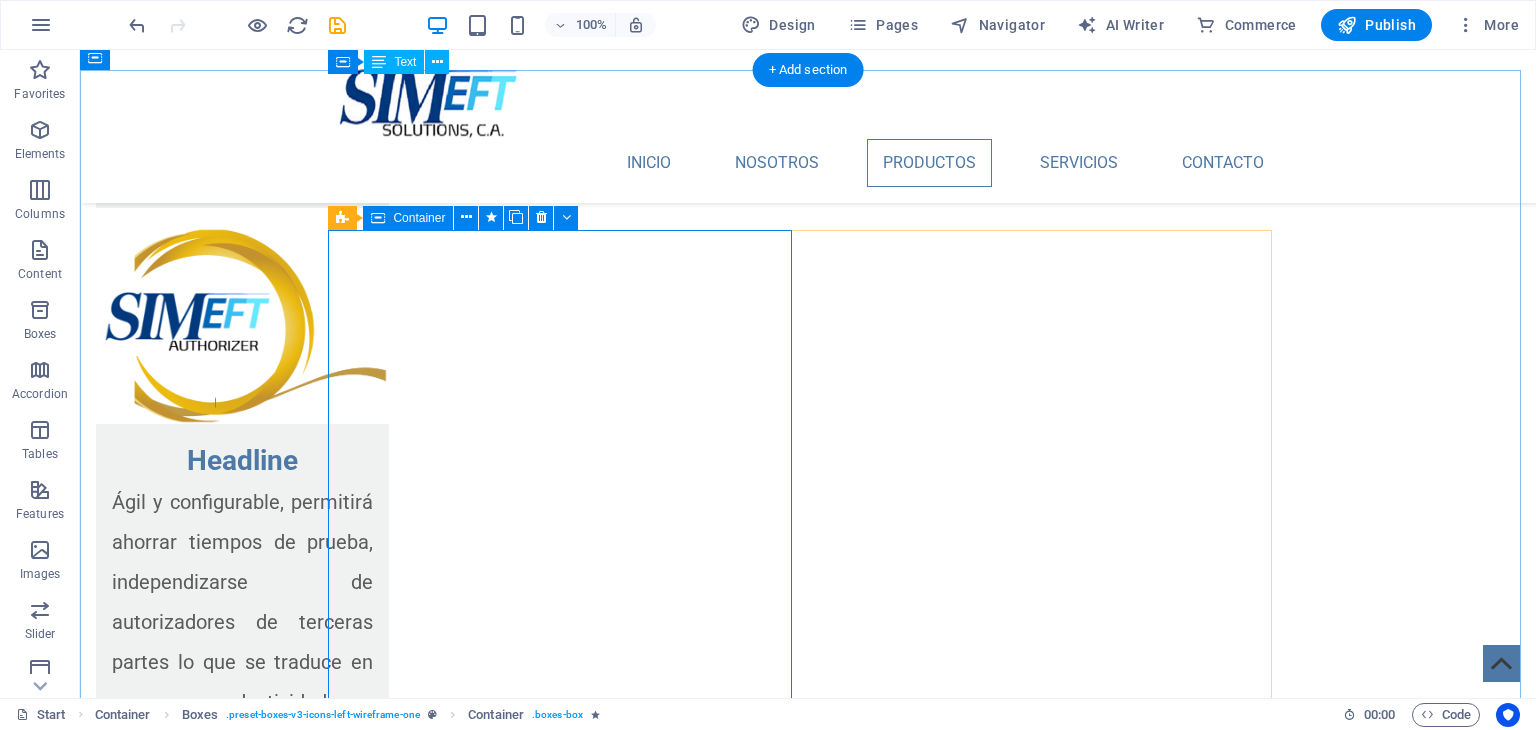 click on "Headline Es un sistema con capacidad de expansión, configurable, pensado para ser ágil y versátil, con  SIMEFT Inject  usted podrá ejecutar todo tipo de transacciones financieras para analizar el flujo de las mismas en sus sistemas." at bounding box center (568, 3793) 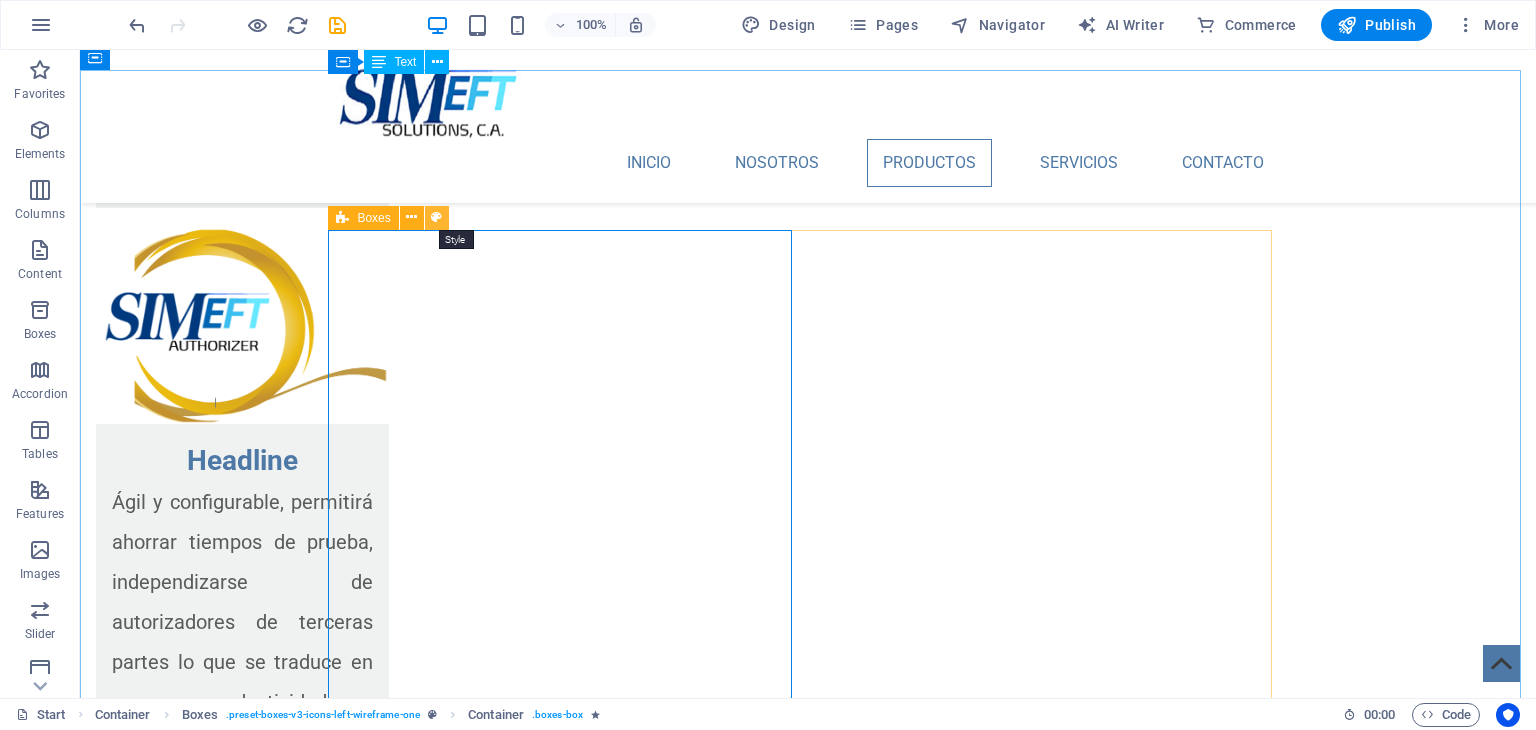 click at bounding box center [436, 217] 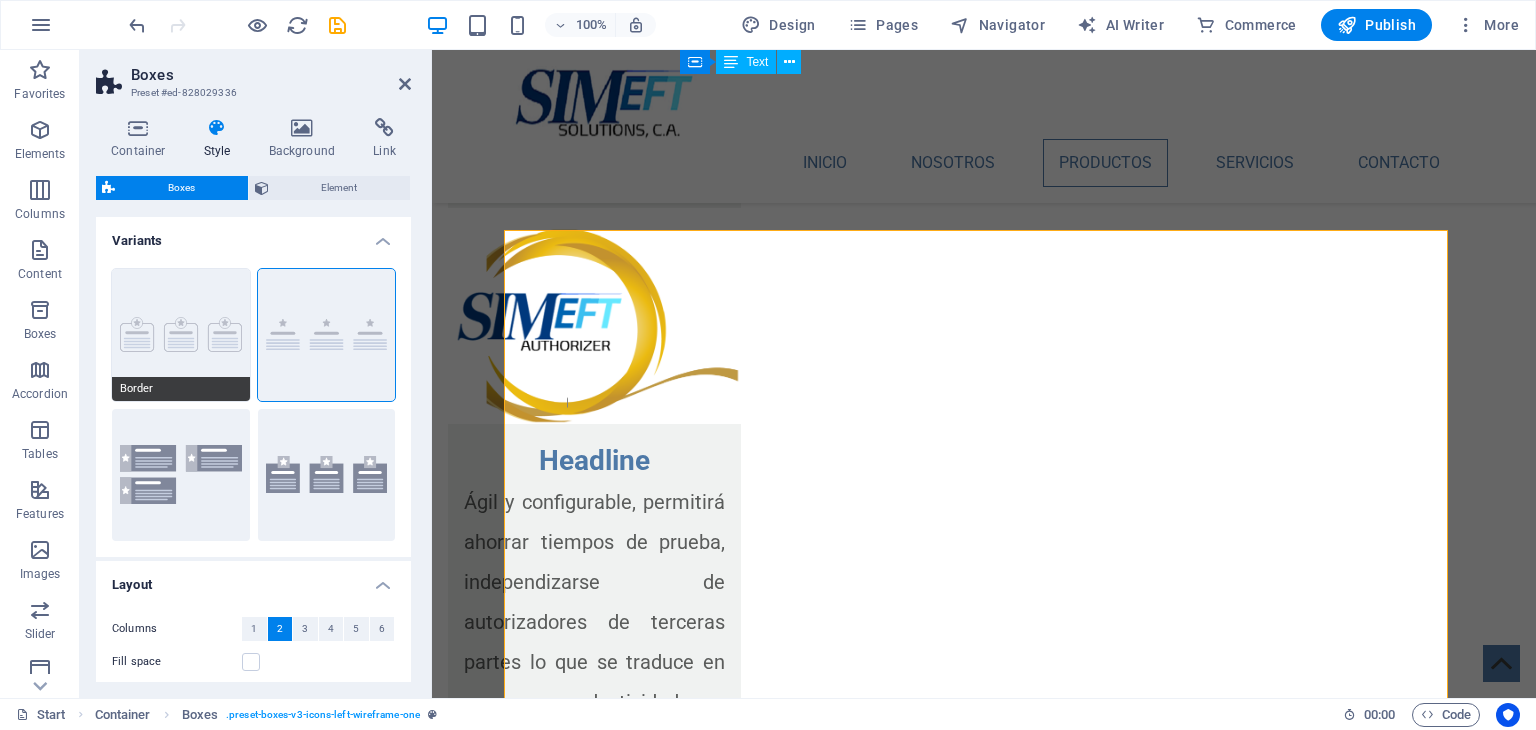 click on "Border" at bounding box center [181, 335] 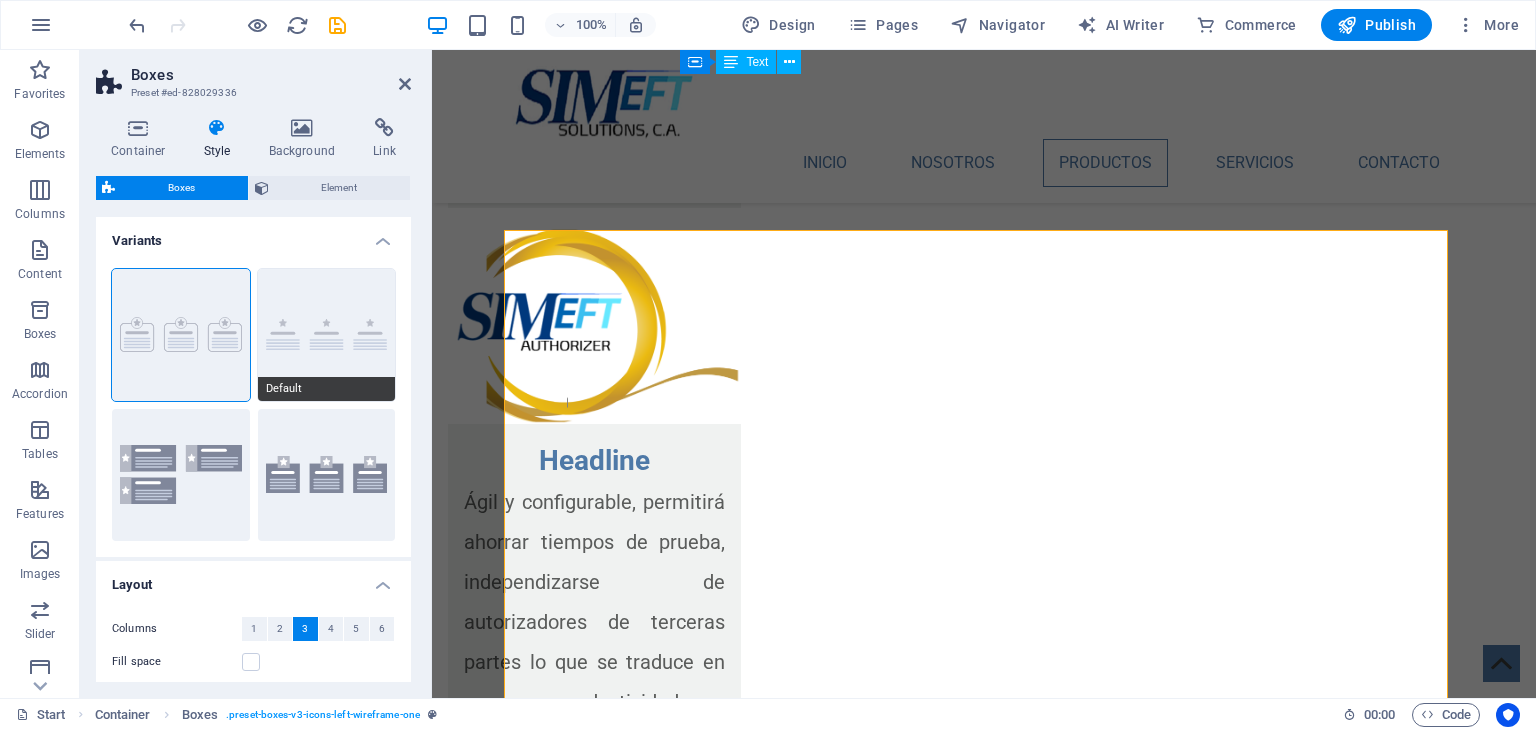 click on "Default" at bounding box center [327, 335] 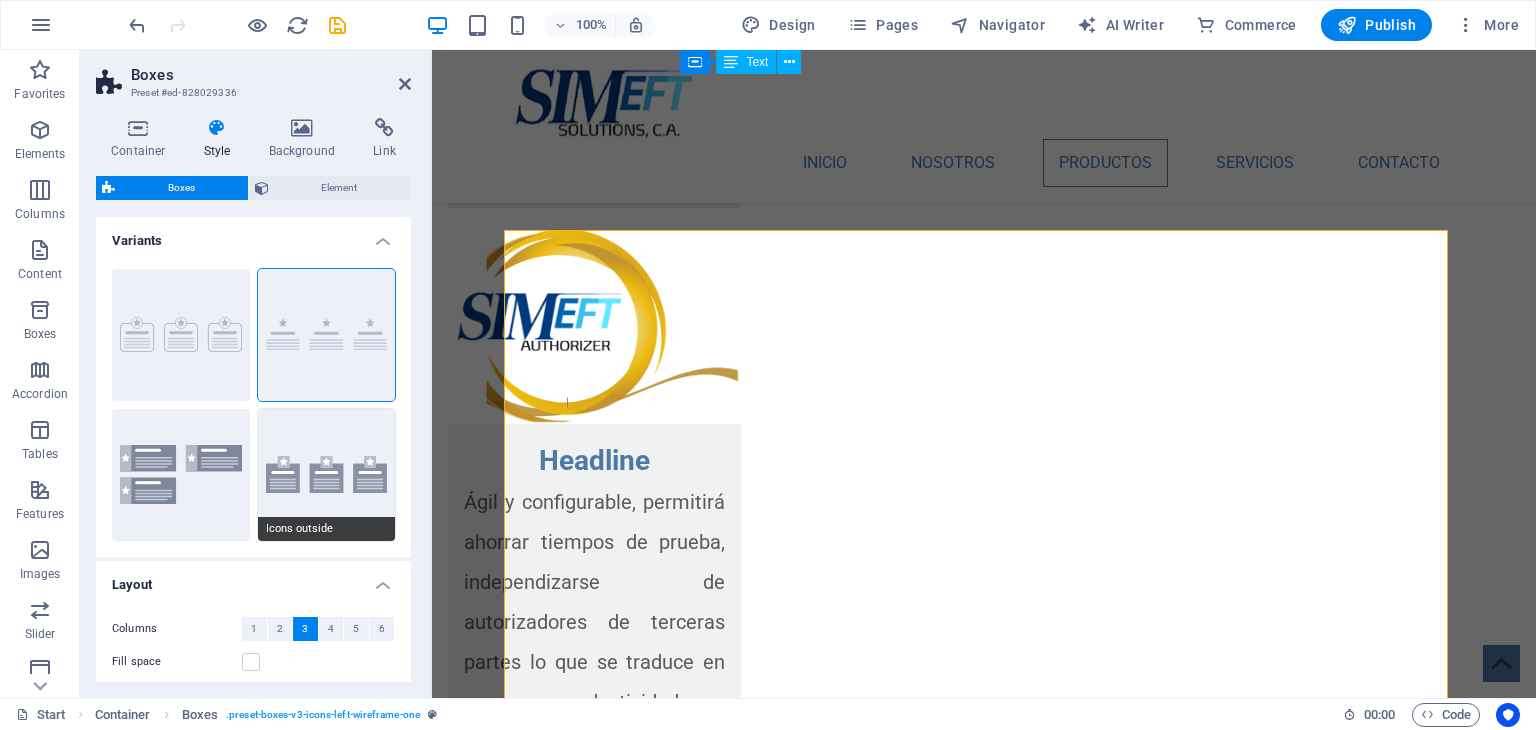 click on "Icons outside" at bounding box center (327, 475) 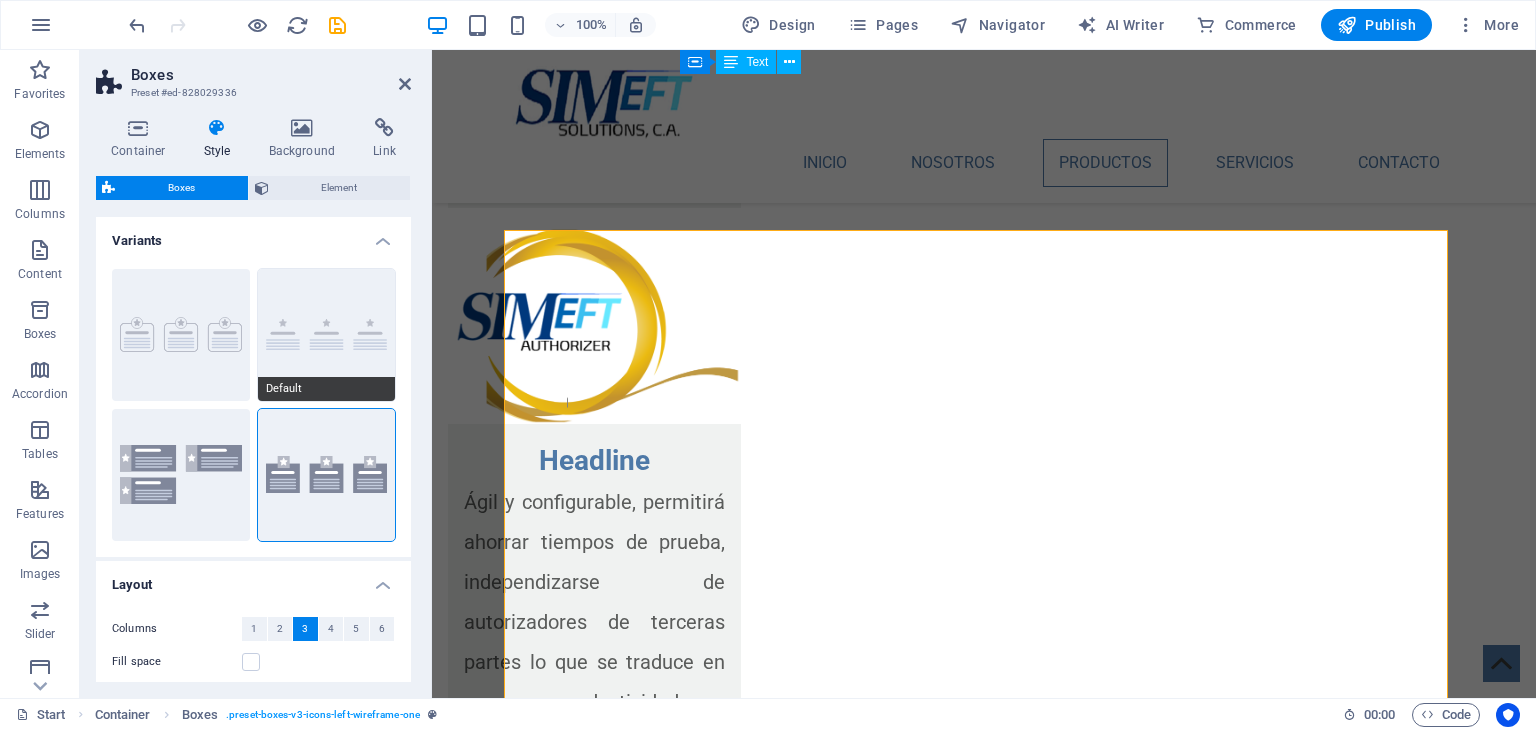 click on "Default" at bounding box center [327, 335] 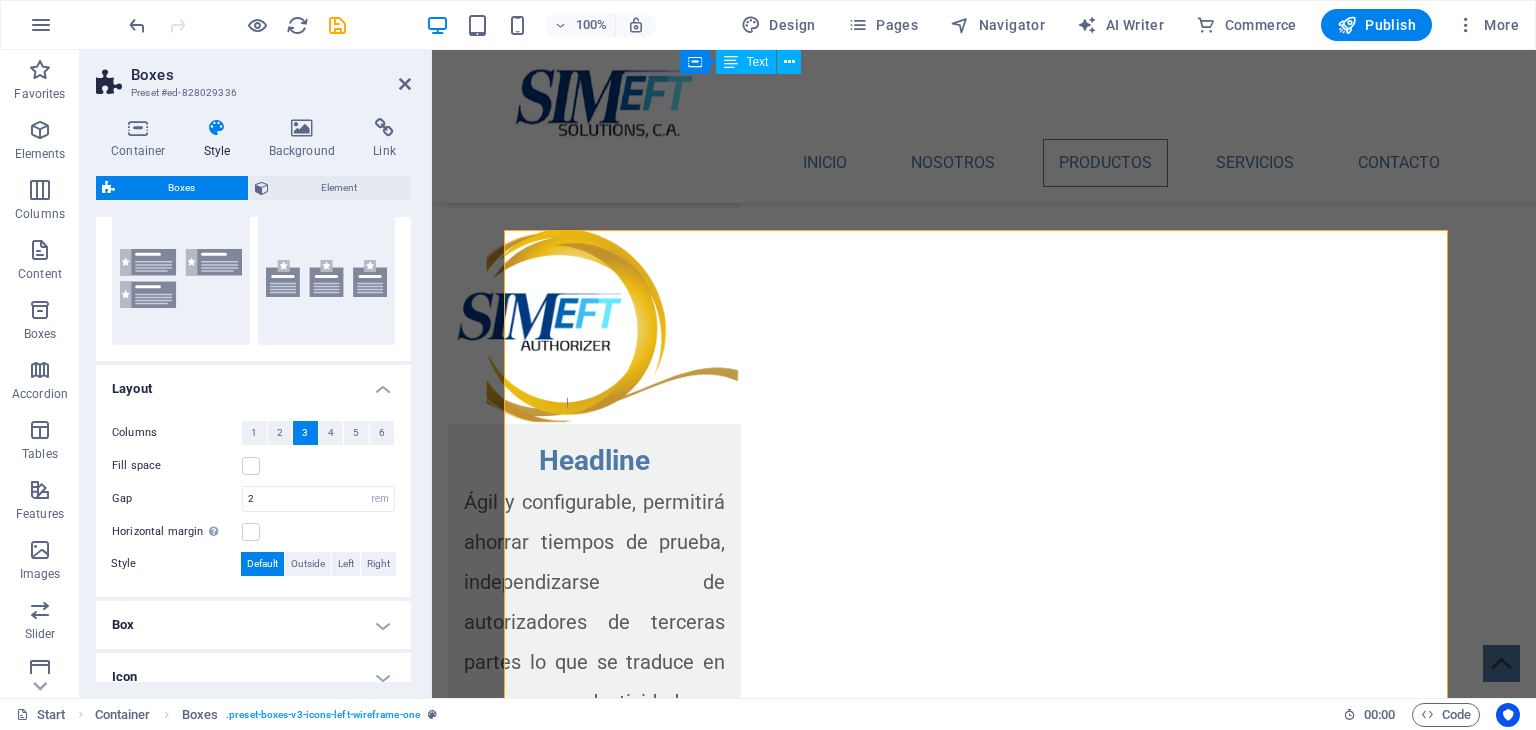 scroll, scrollTop: 200, scrollLeft: 0, axis: vertical 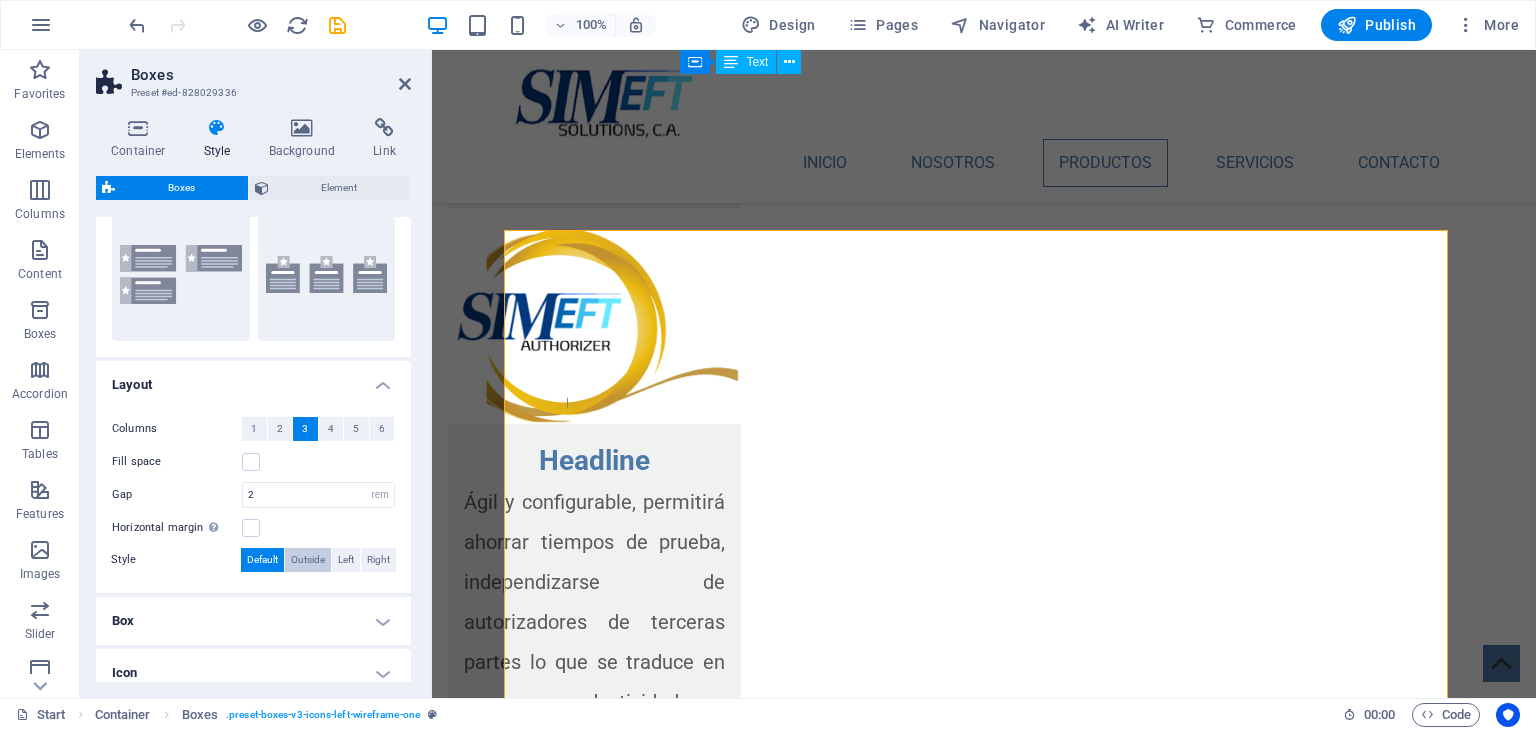 click on "Outside" at bounding box center [308, 560] 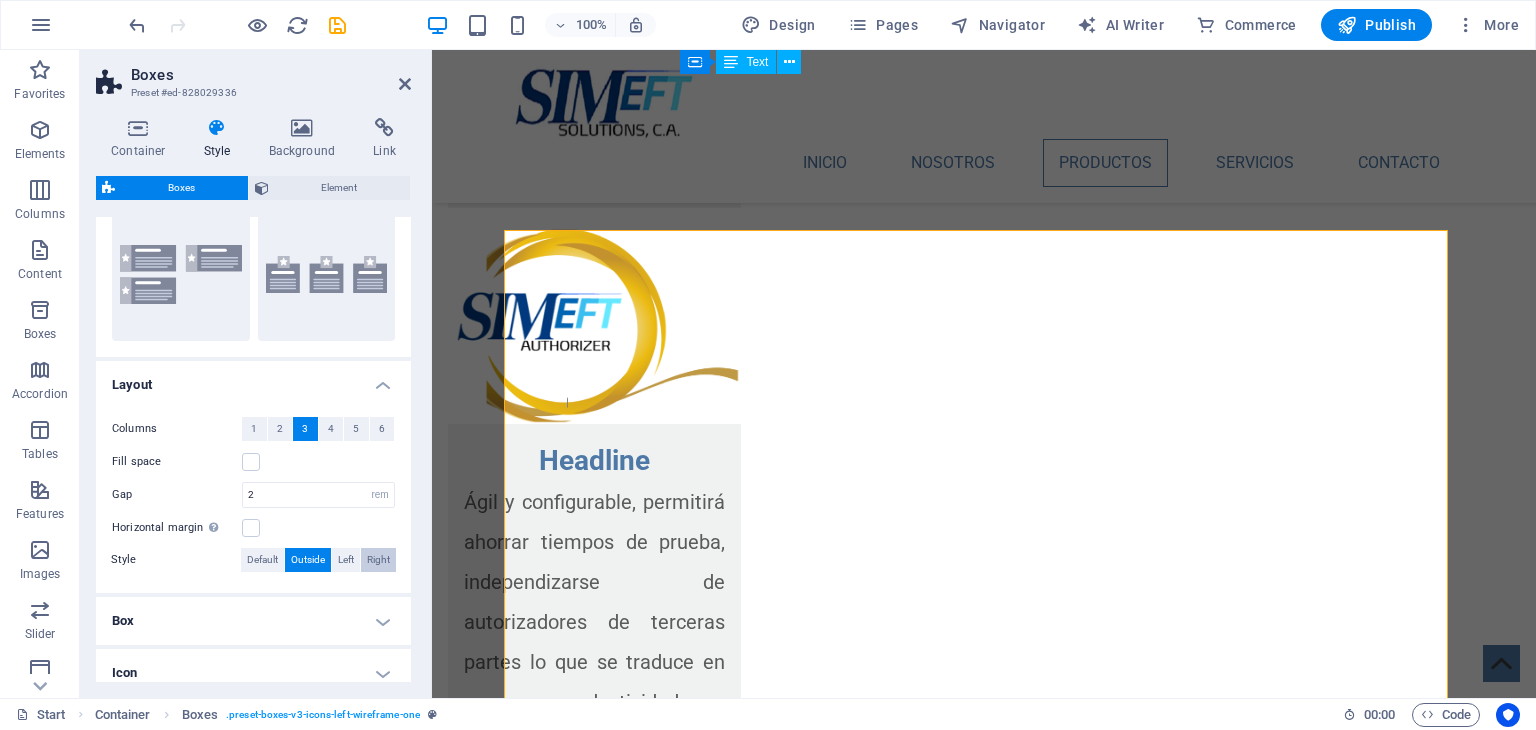 click on "Right" at bounding box center [378, 560] 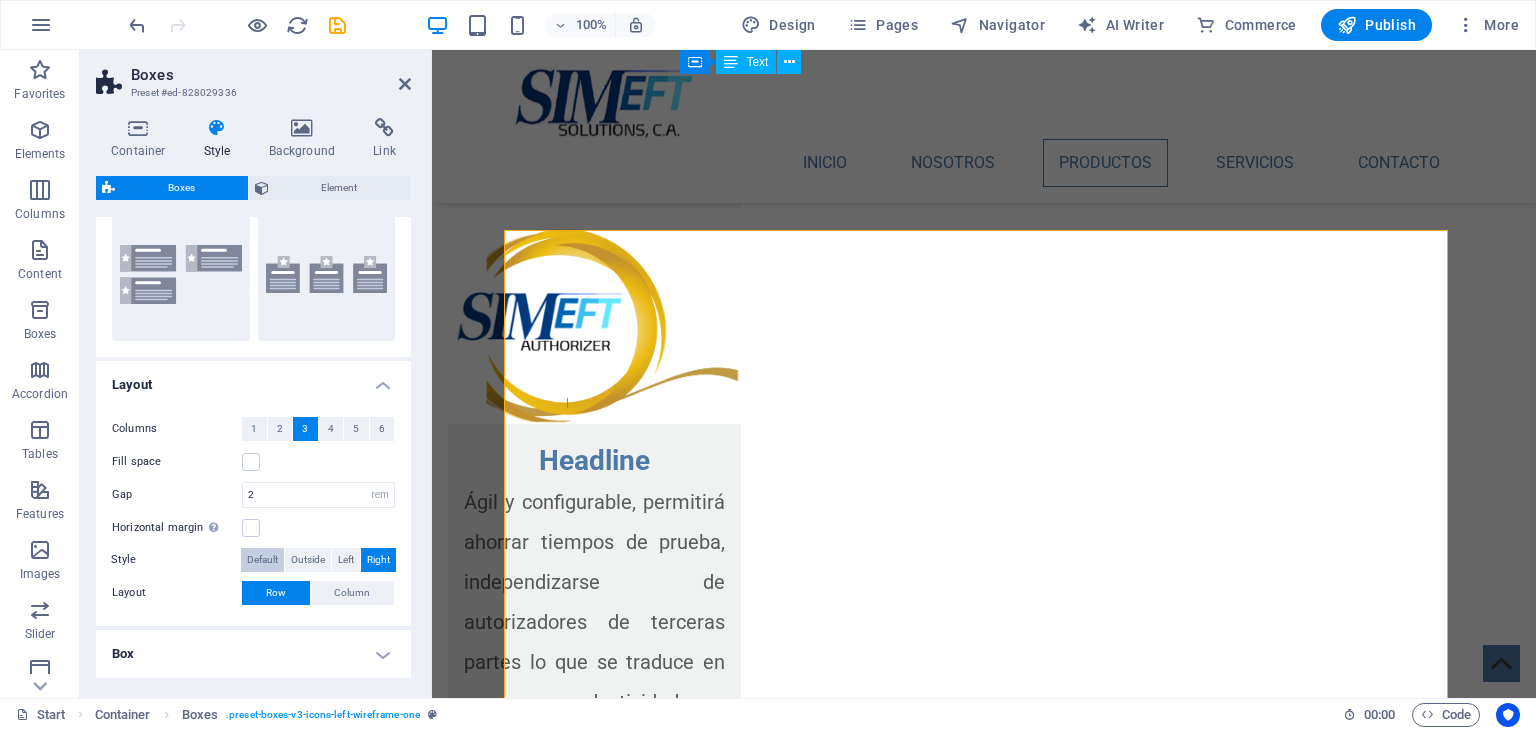click on "Default" at bounding box center (262, 560) 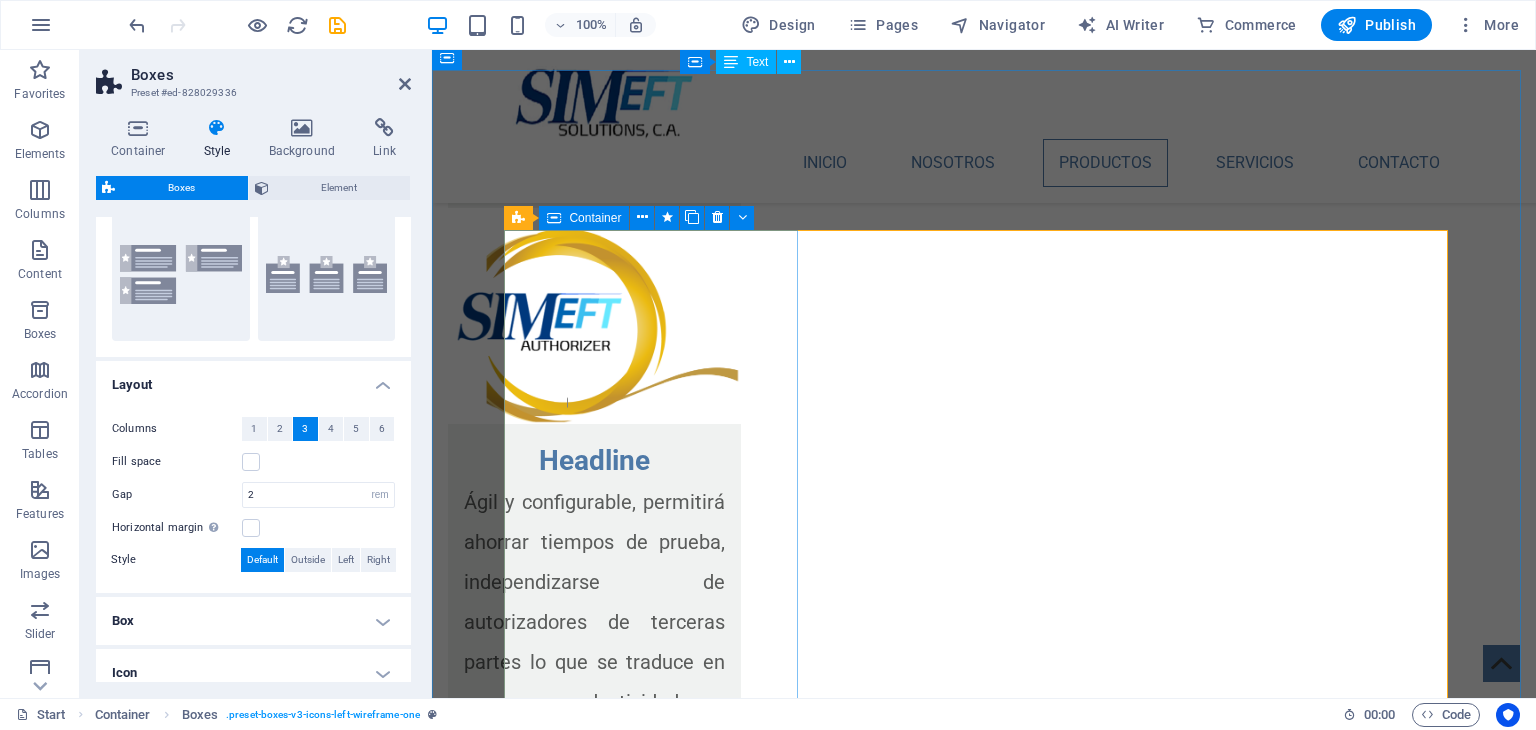 click on "Headline Es un sistema con capacidad de expansión, configurable, pensado para ser ágil y versátil, con  SIMEFT Inject  usted podrá ejecutar todo tipo de transacciones financieras para analizar el flujo de las mismas en sus sistemas." at bounding box center [658, 3848] 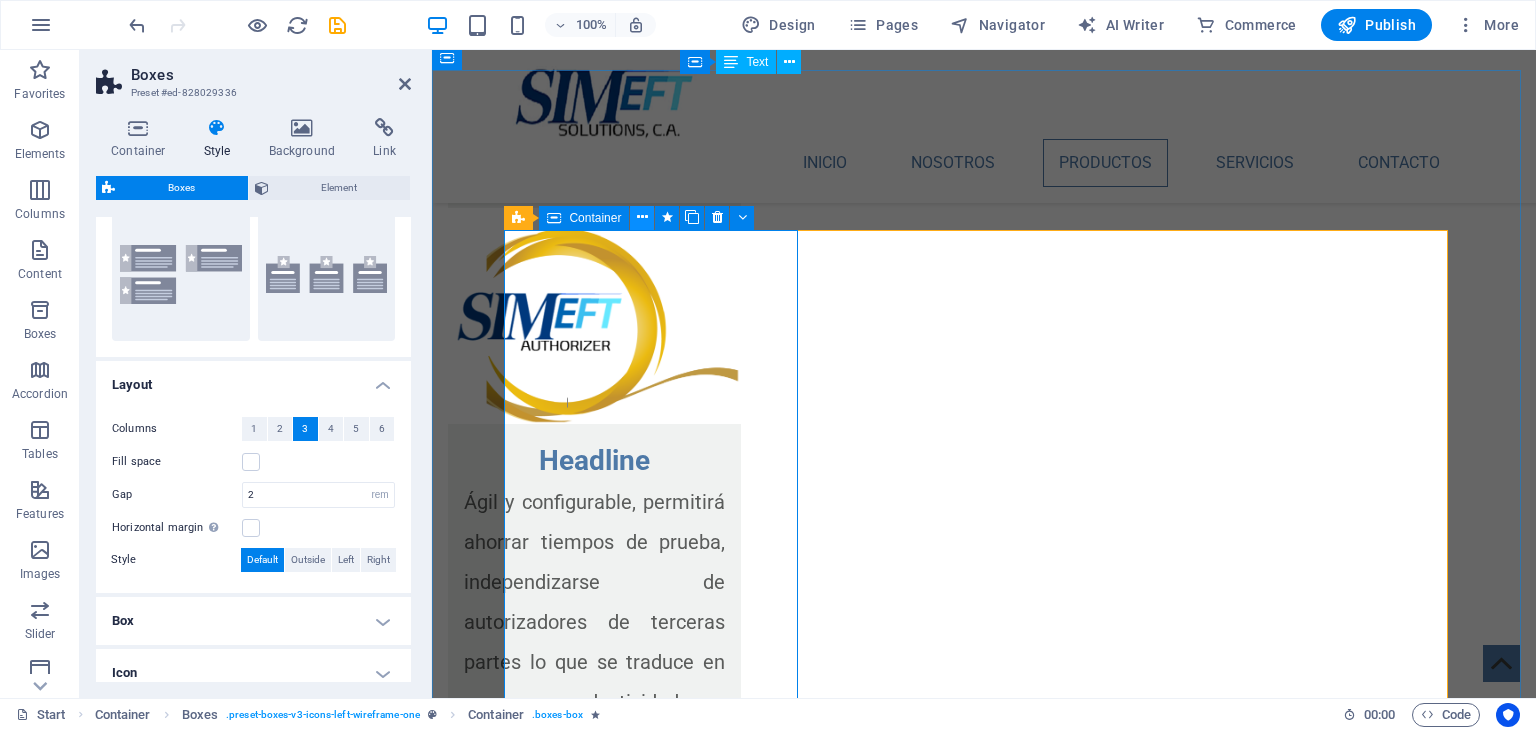 click at bounding box center (642, 217) 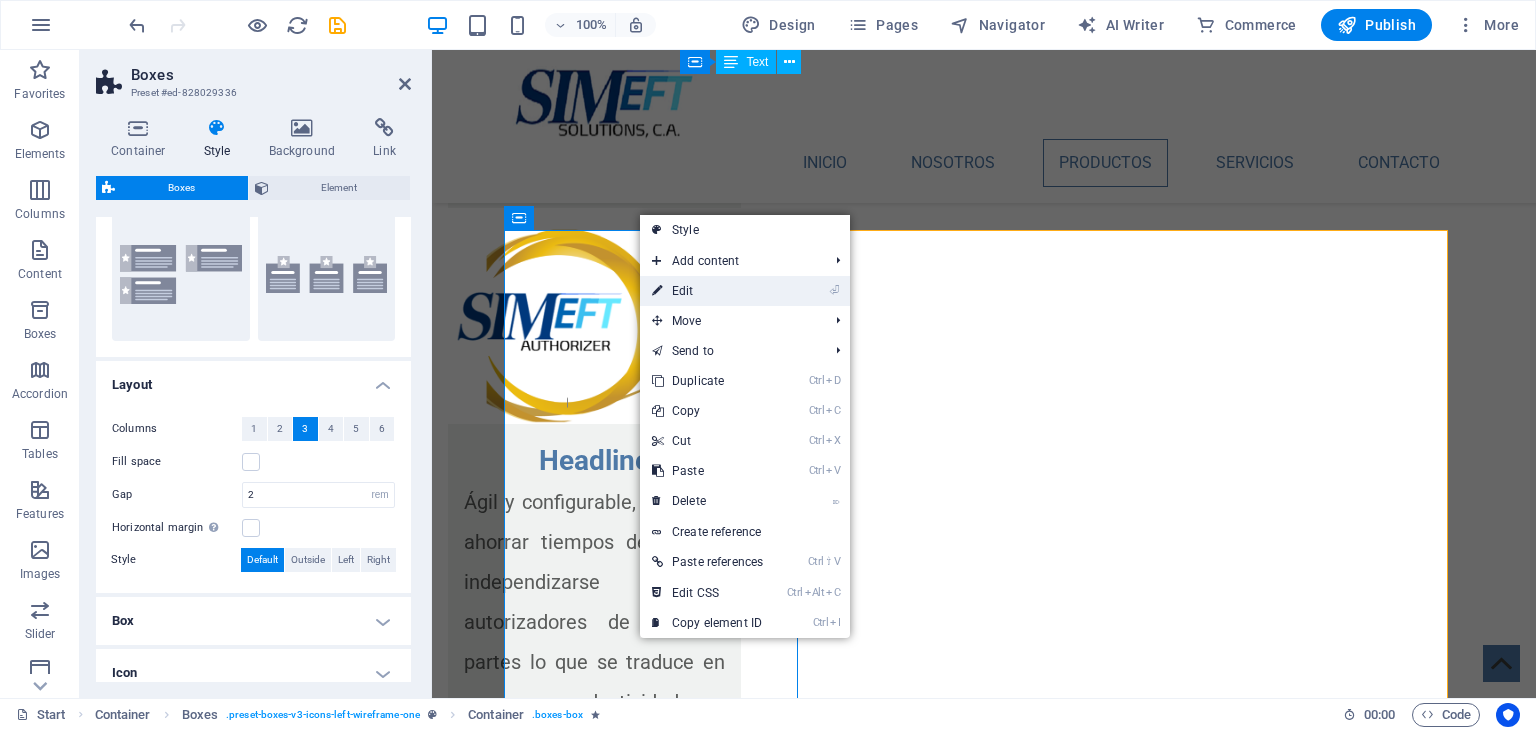 click on "⏎  Edit" at bounding box center [707, 291] 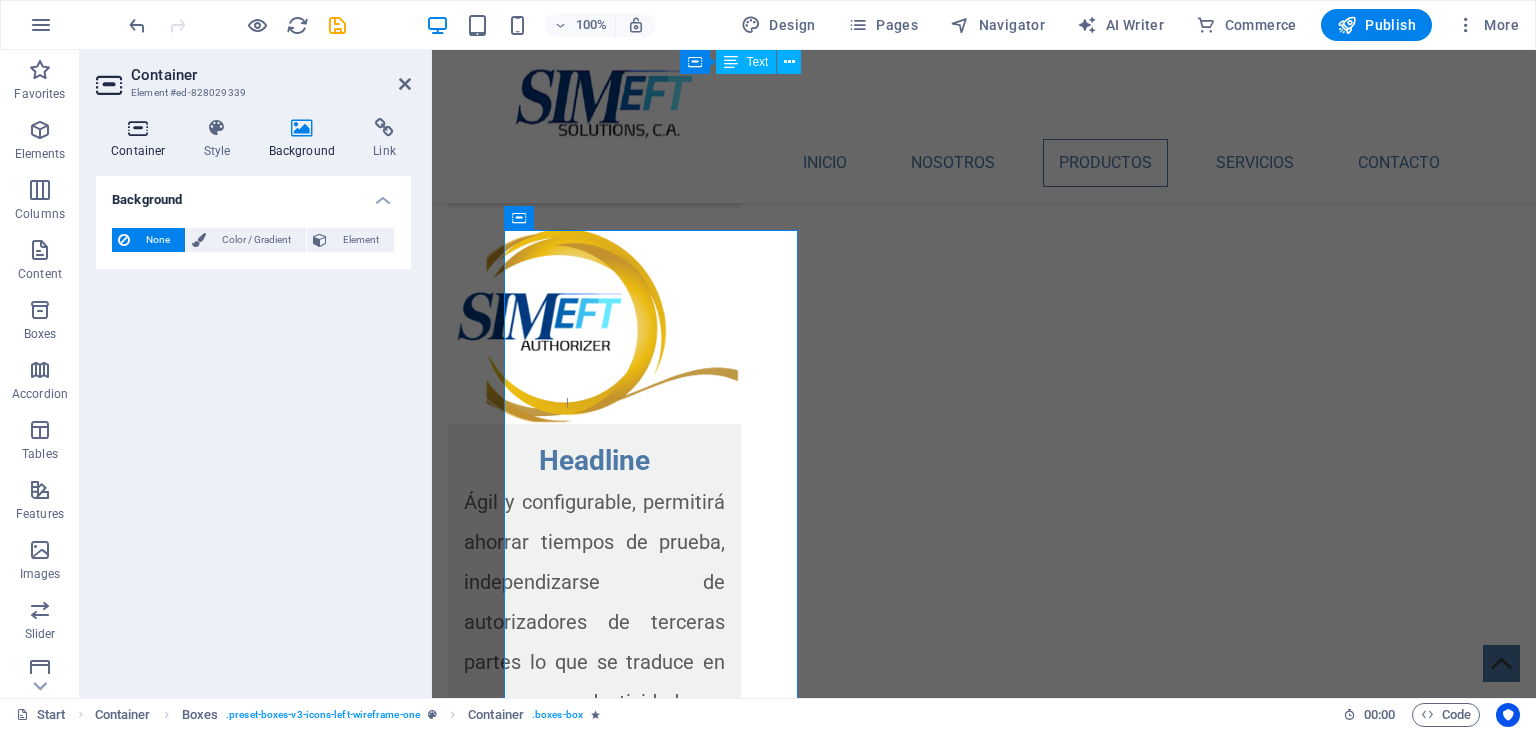 click on "Container" at bounding box center (142, 139) 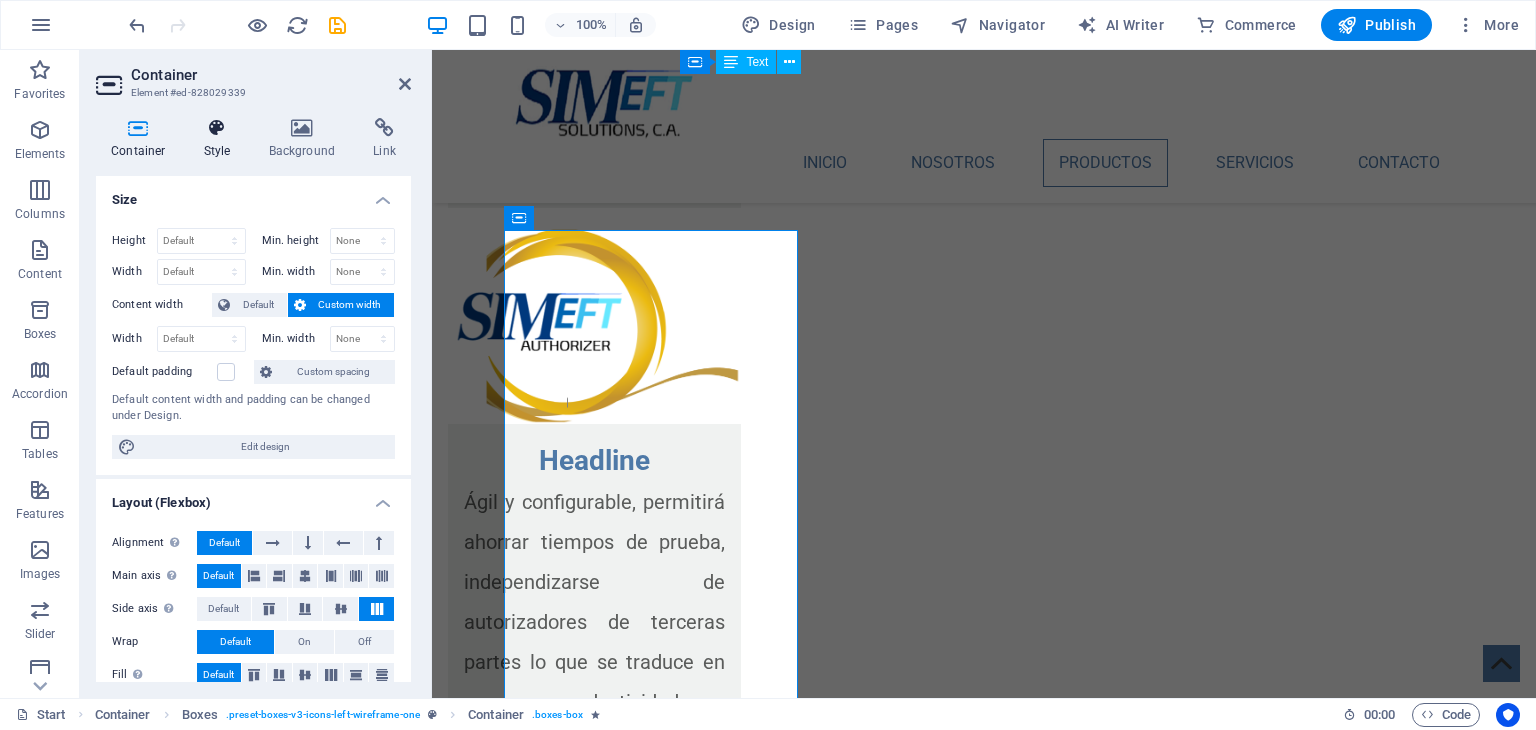 click at bounding box center [217, 128] 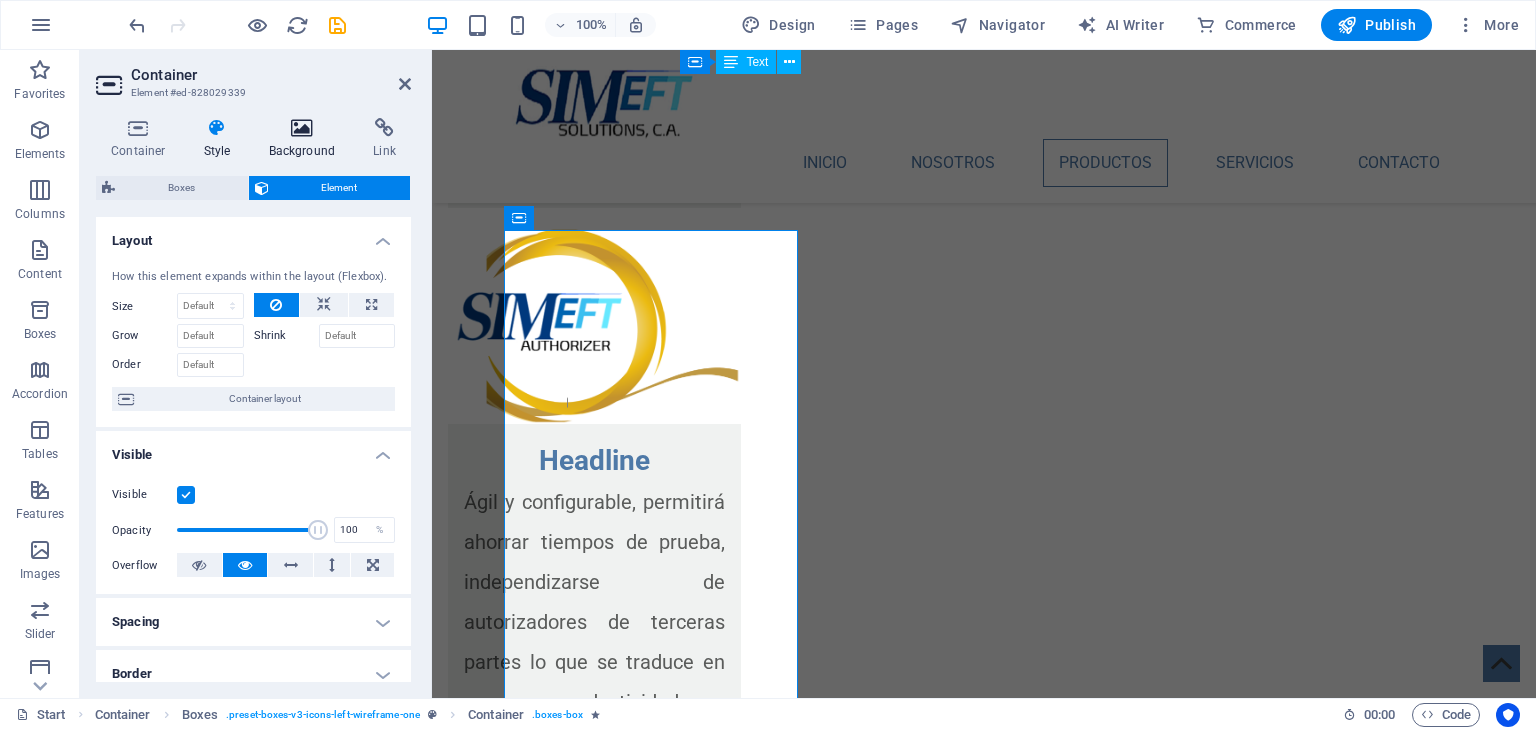 click at bounding box center [302, 128] 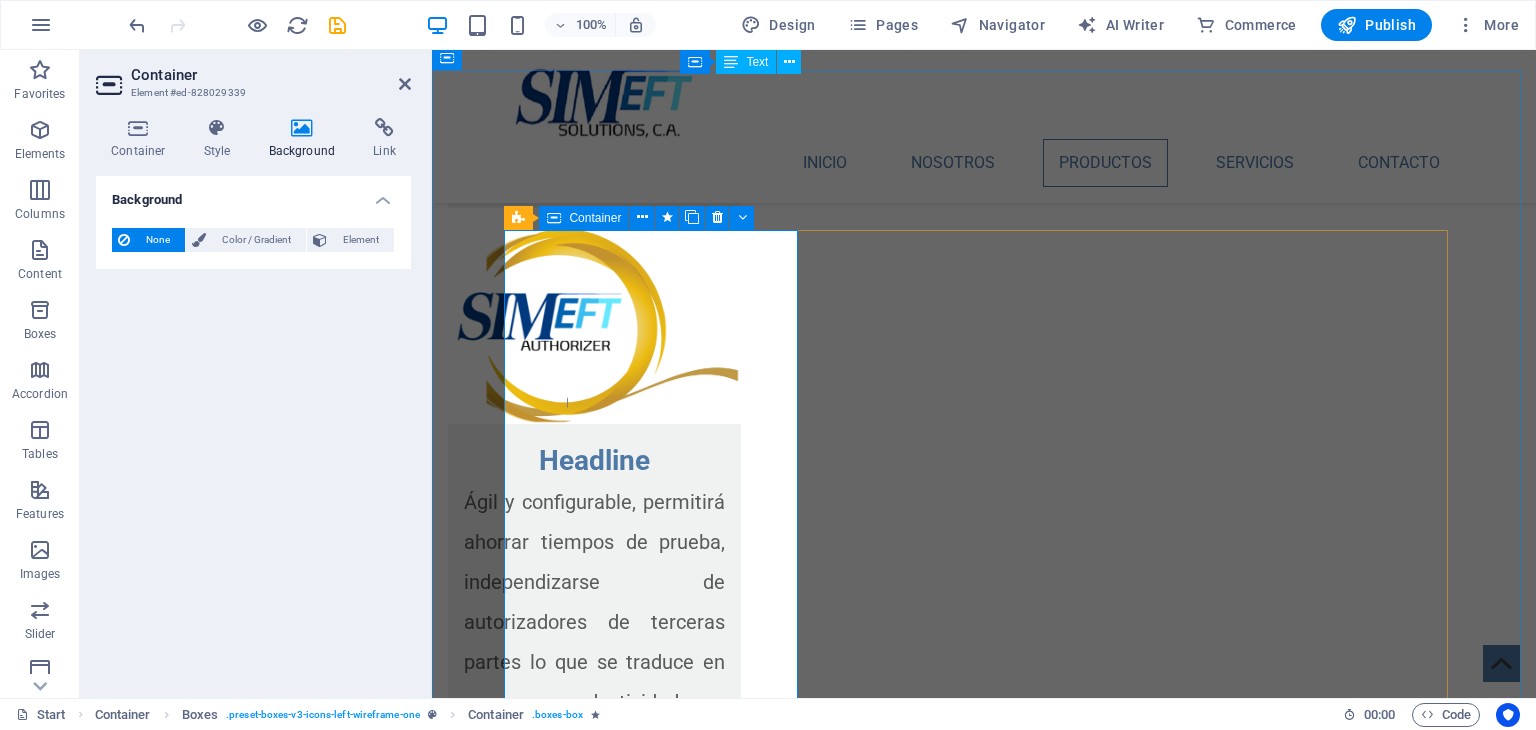 click on "Headline Es un sistema con capacidad de expansión, configurable, pensado para ser ágil y versátil, con  SIMEFT Inject  usted podrá ejecutar todo tipo de transacciones financieras para analizar el flujo de las mismas en sus sistemas." at bounding box center (658, 3848) 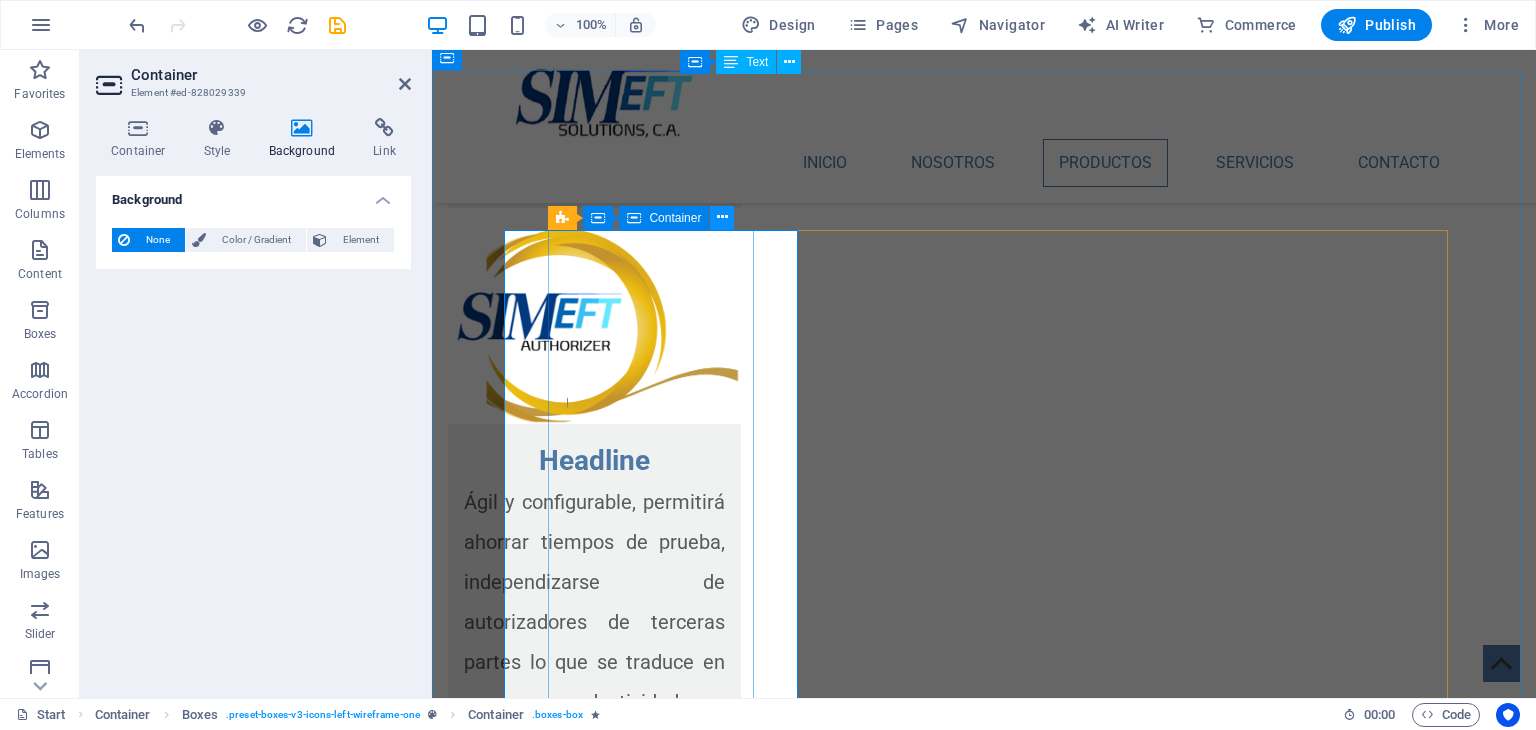 click at bounding box center [722, 217] 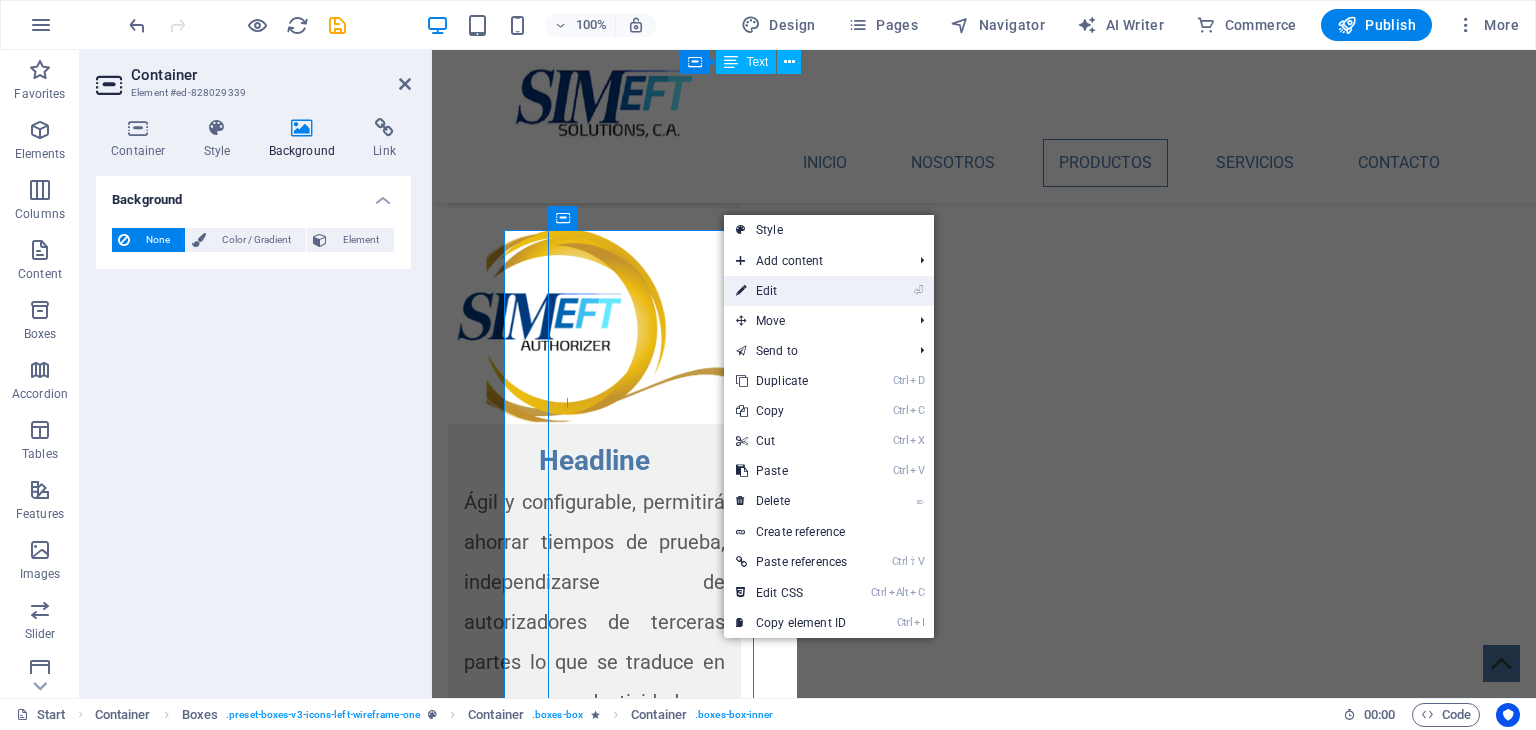 click on "⏎  Edit" at bounding box center (791, 291) 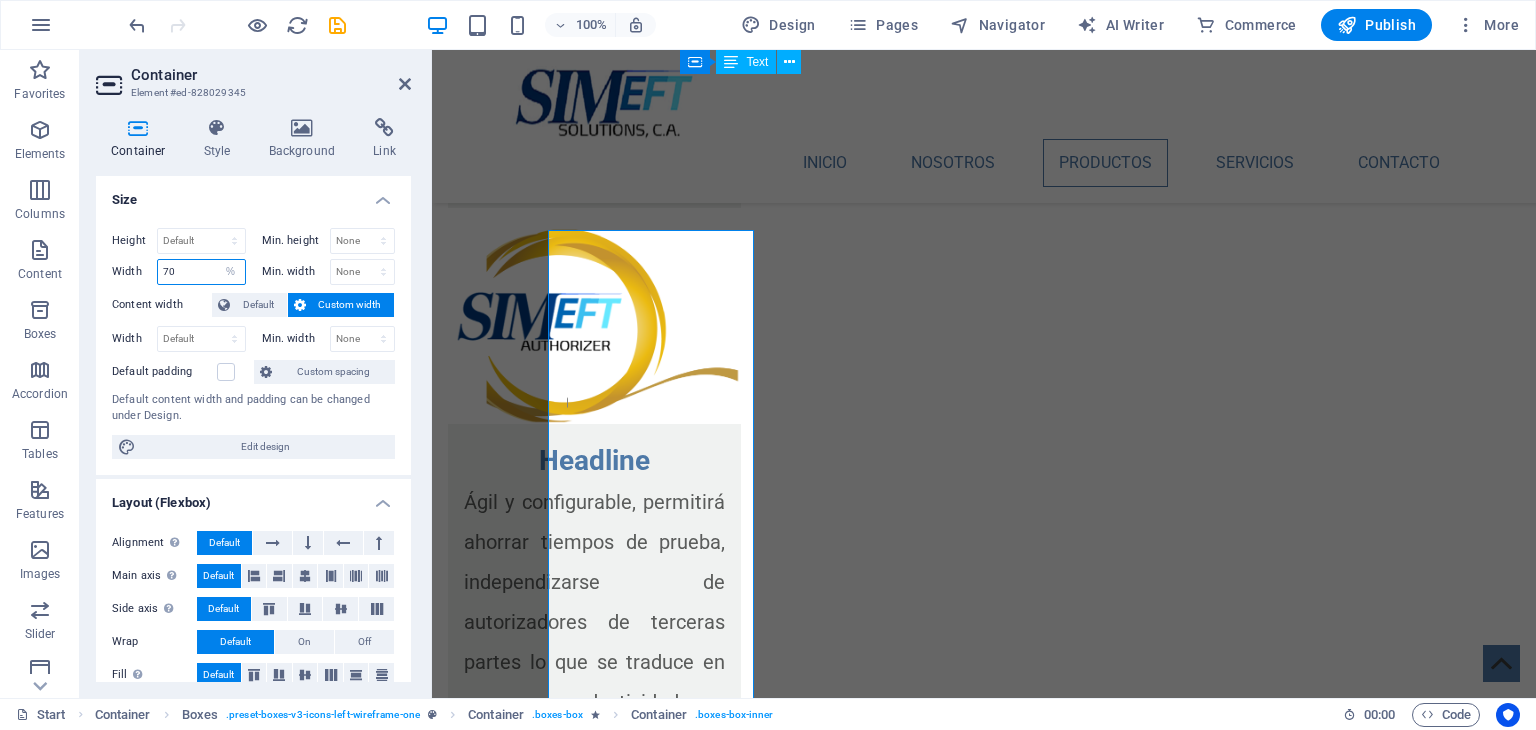 drag, startPoint x: 188, startPoint y: 273, endPoint x: 148, endPoint y: 288, distance: 42.72002 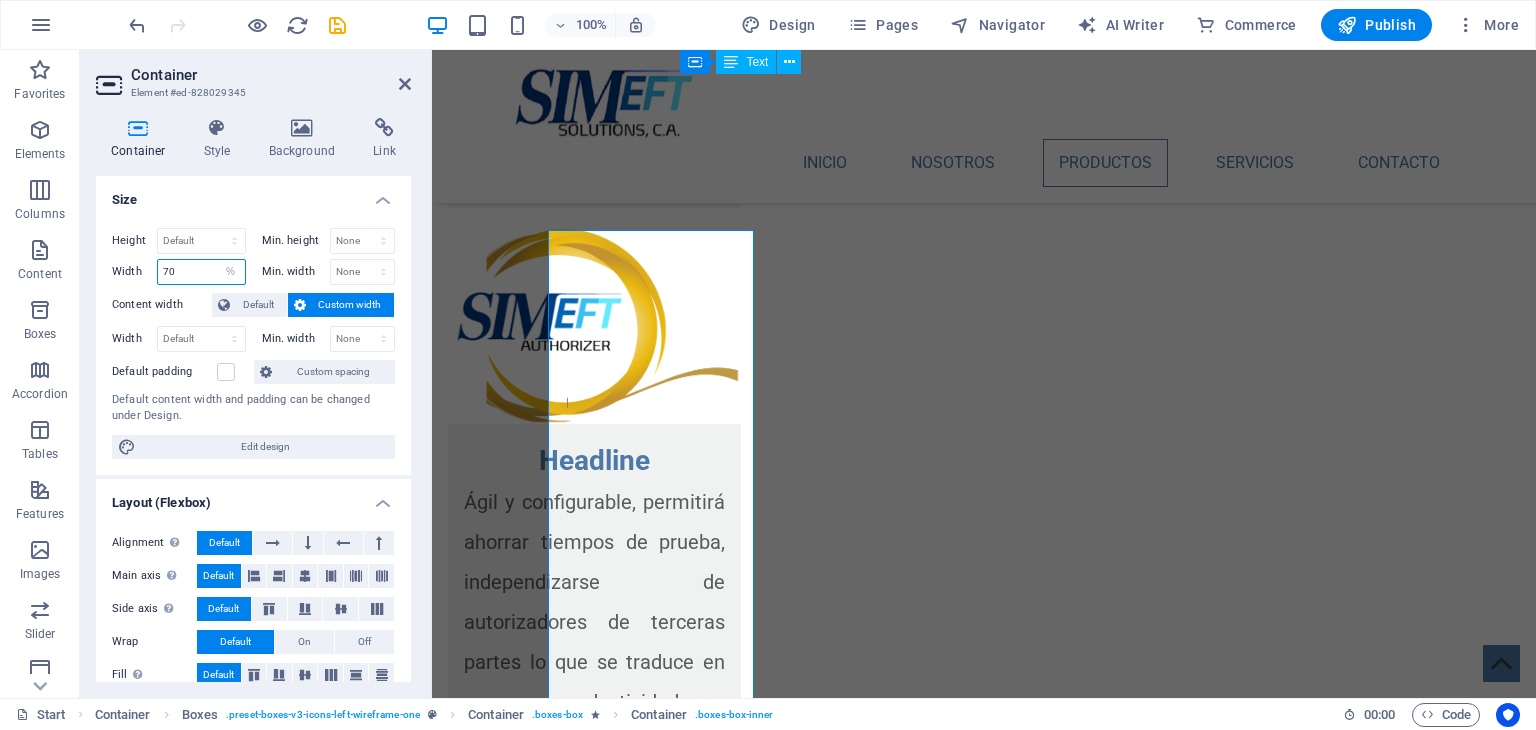 click on "Height Default px rem % vh vw Min. height None px rem % vh vw Width 70 Default px rem % em vh vw Min. width None px rem % vh vw Content width Default Custom width Width Default px rem % em vh vw Min. width None px rem % vh vw Default padding Custom spacing Default content width and padding can be changed under Design. Edit design" at bounding box center (253, 343) 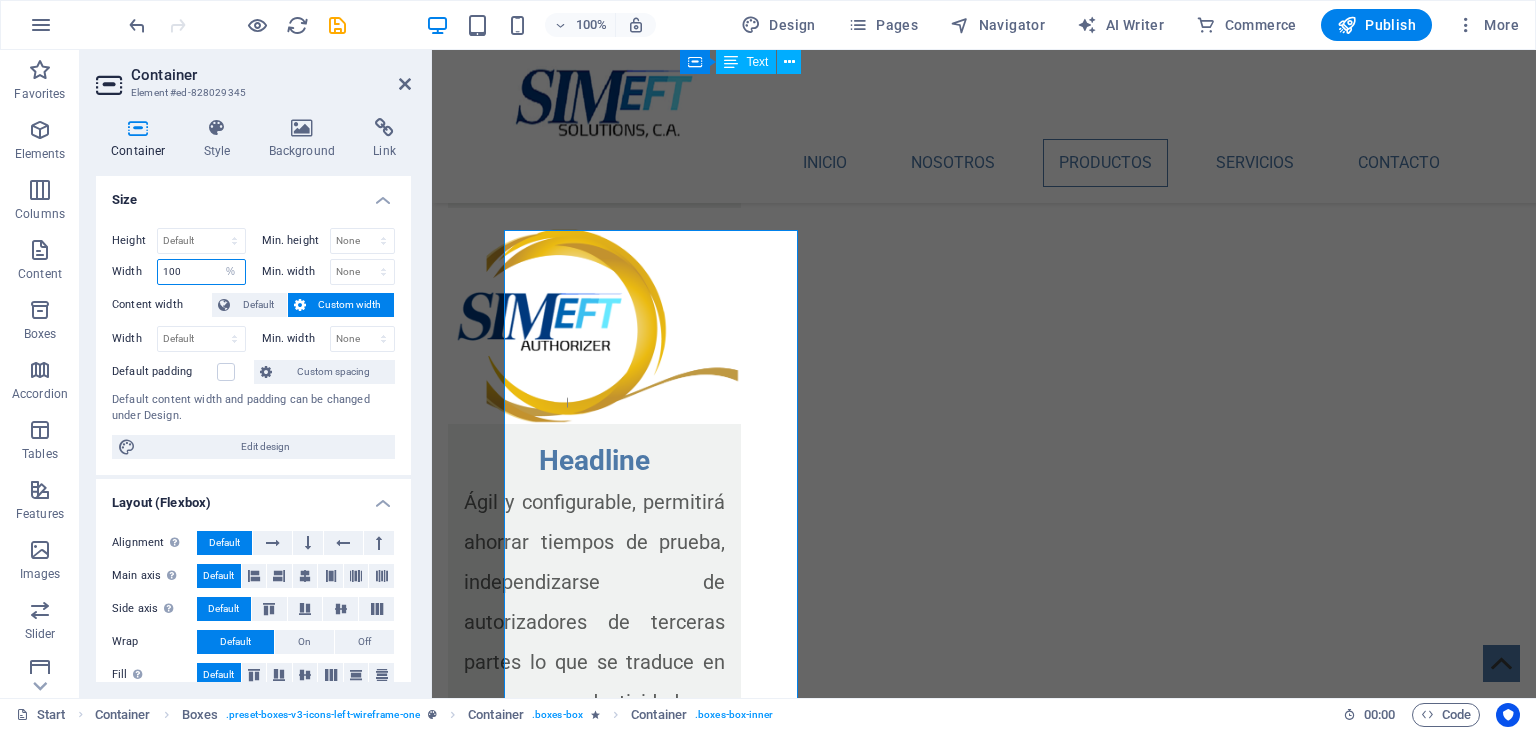 type on "100" 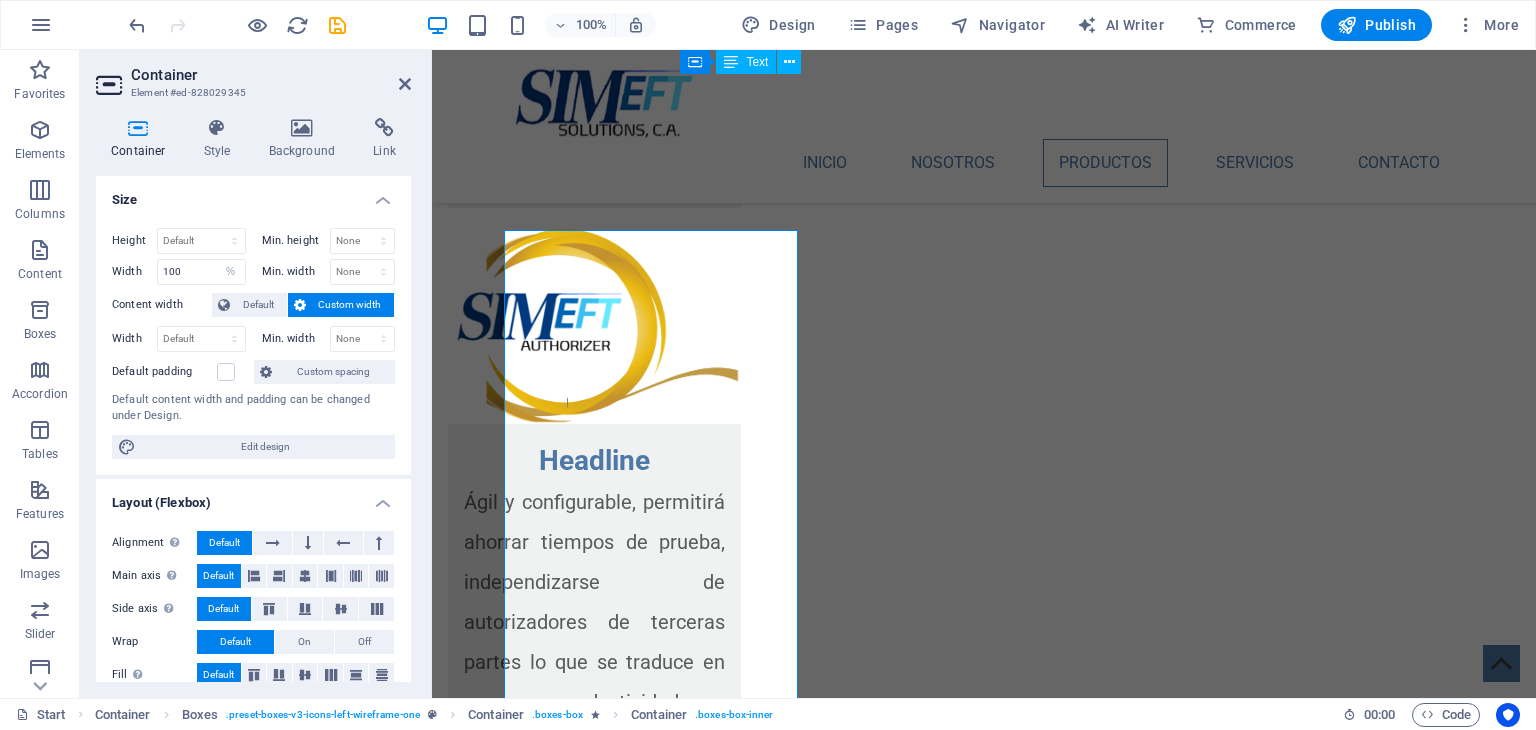 click on "Size" at bounding box center (253, 194) 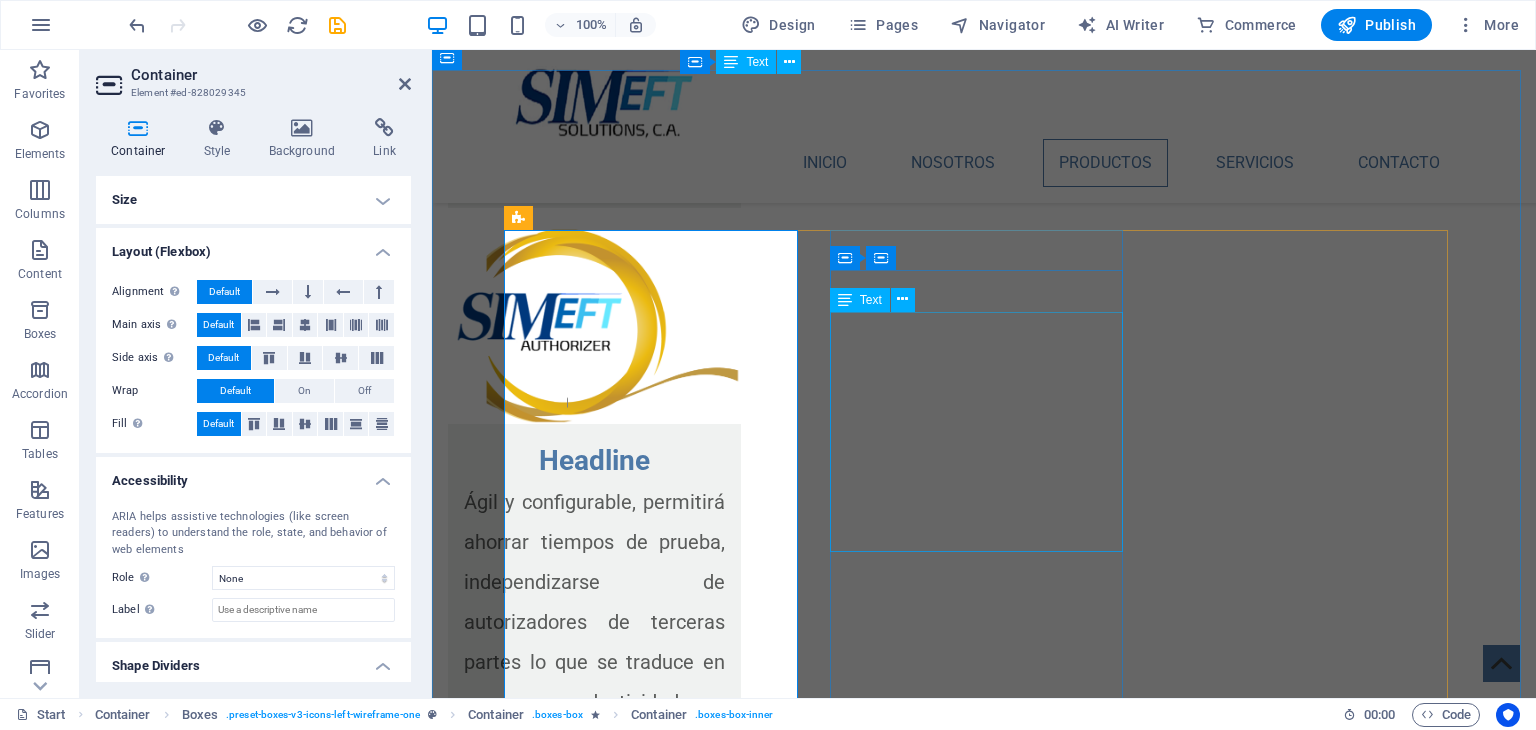 click on "Lorem ipsum dolor sit amet, consectetuer adipiscing elit. Aenean commodo ligula eget dolor. Lorem ipsum dolor sit amet, consectetuer adipiscing elit leget dolor." at bounding box center [658, 4277] 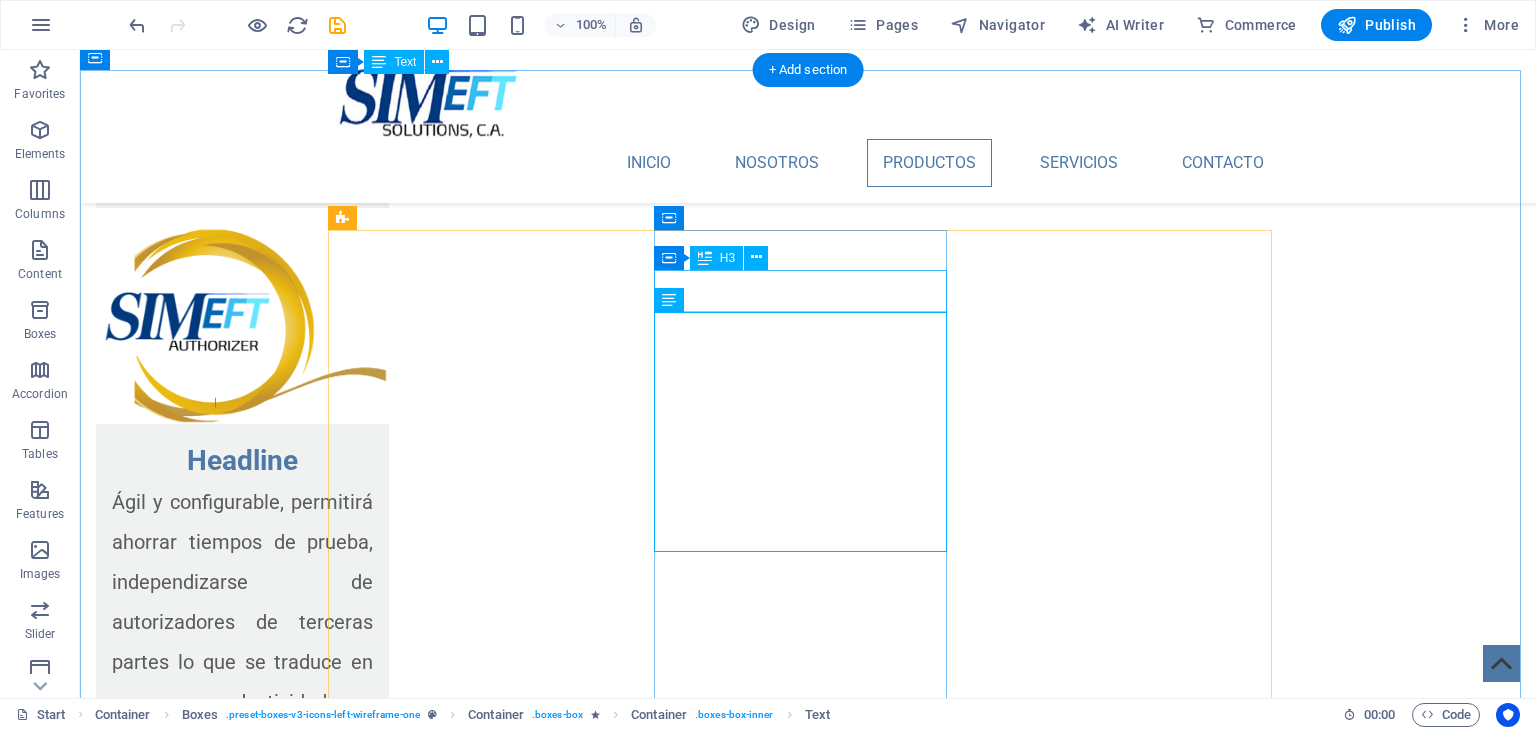 click on "Headline" at bounding box center (482, 4136) 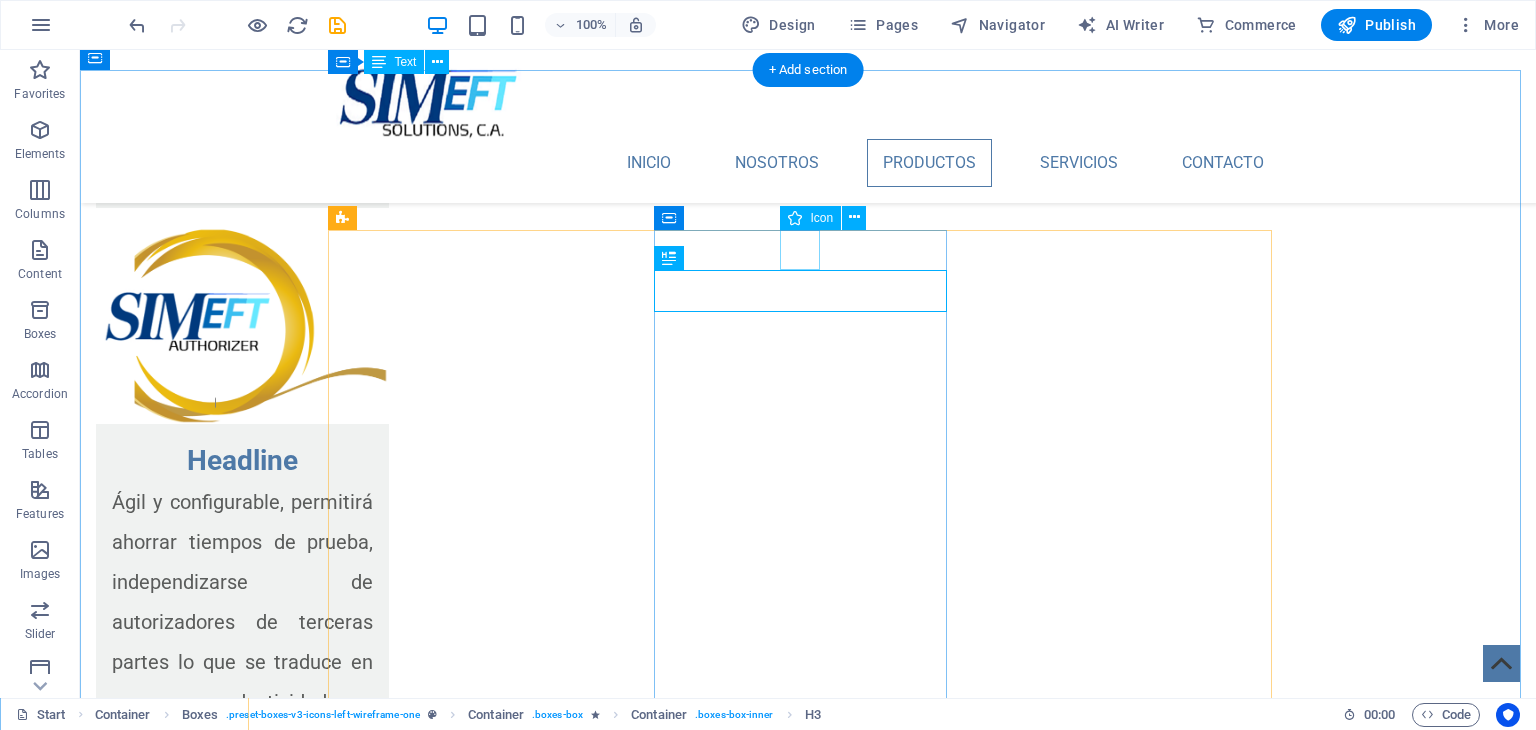 click at bounding box center [482, 4095] 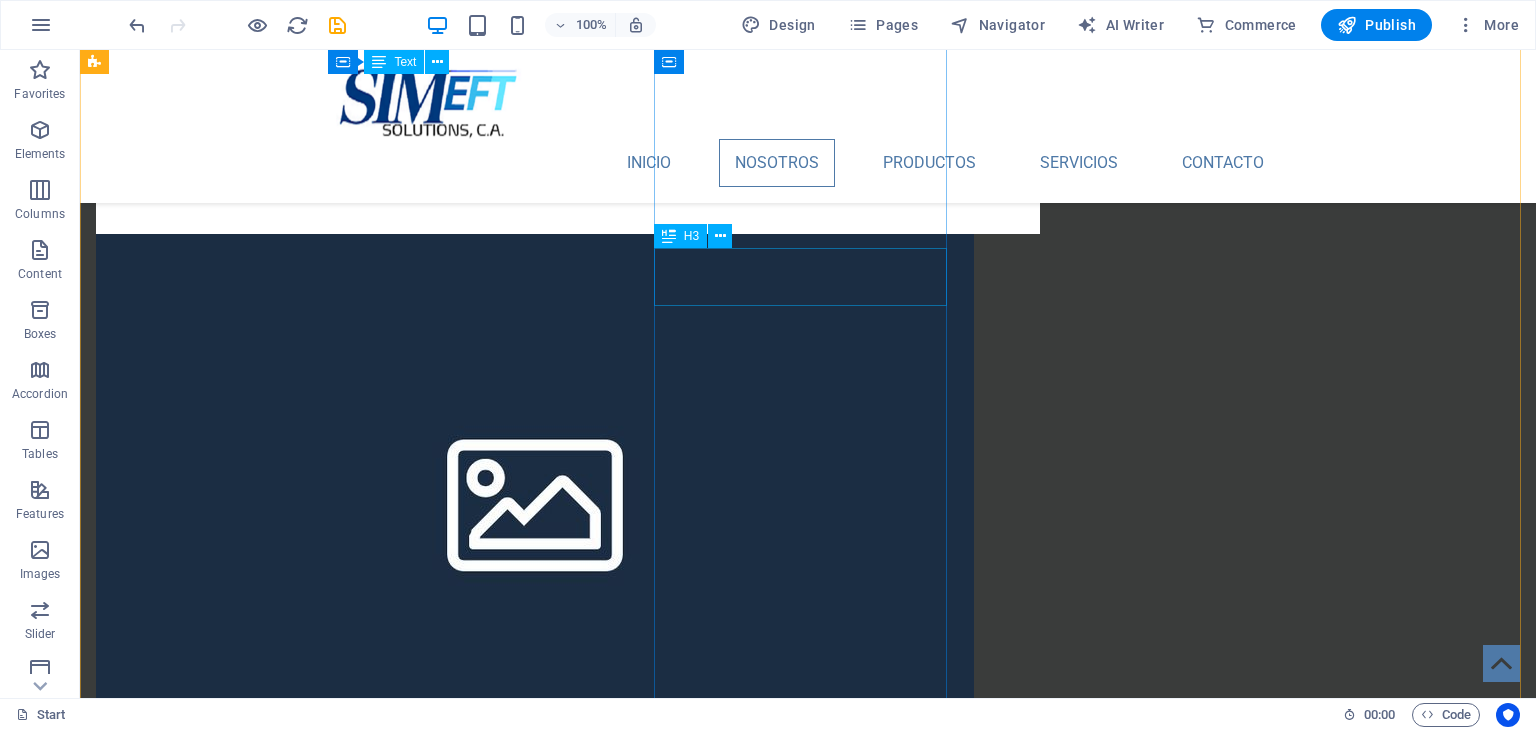 scroll, scrollTop: 1579, scrollLeft: 0, axis: vertical 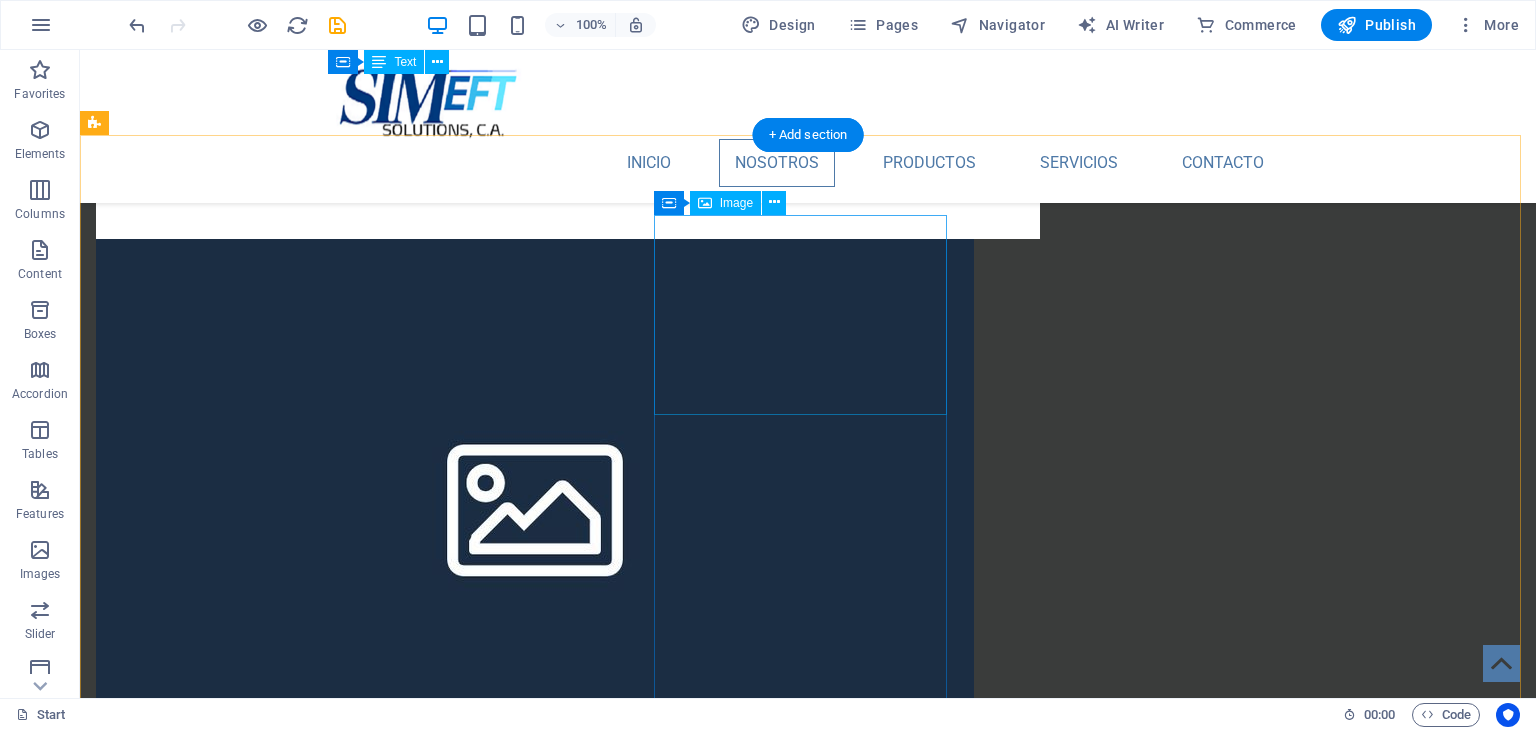 click at bounding box center (242, 1724) 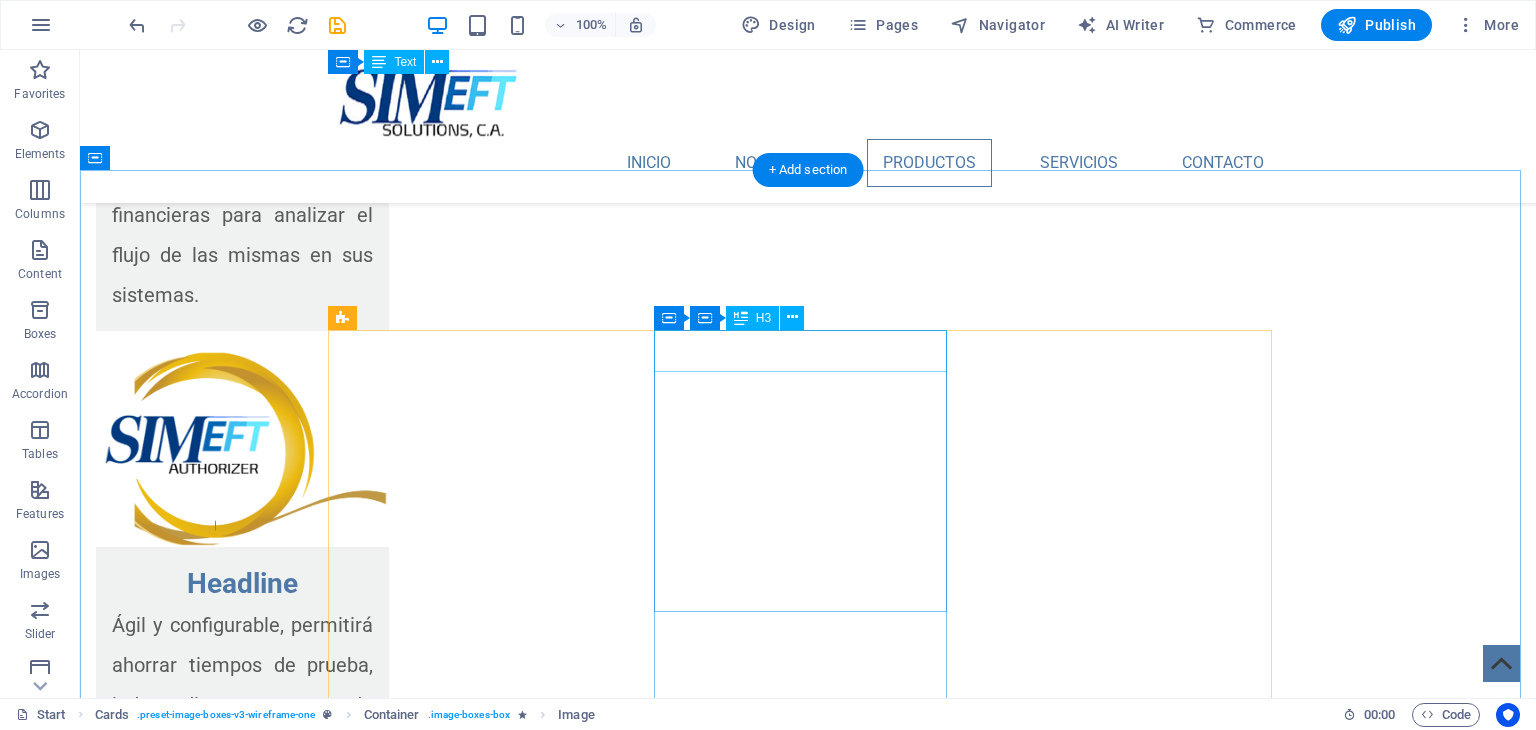 scroll, scrollTop: 2879, scrollLeft: 0, axis: vertical 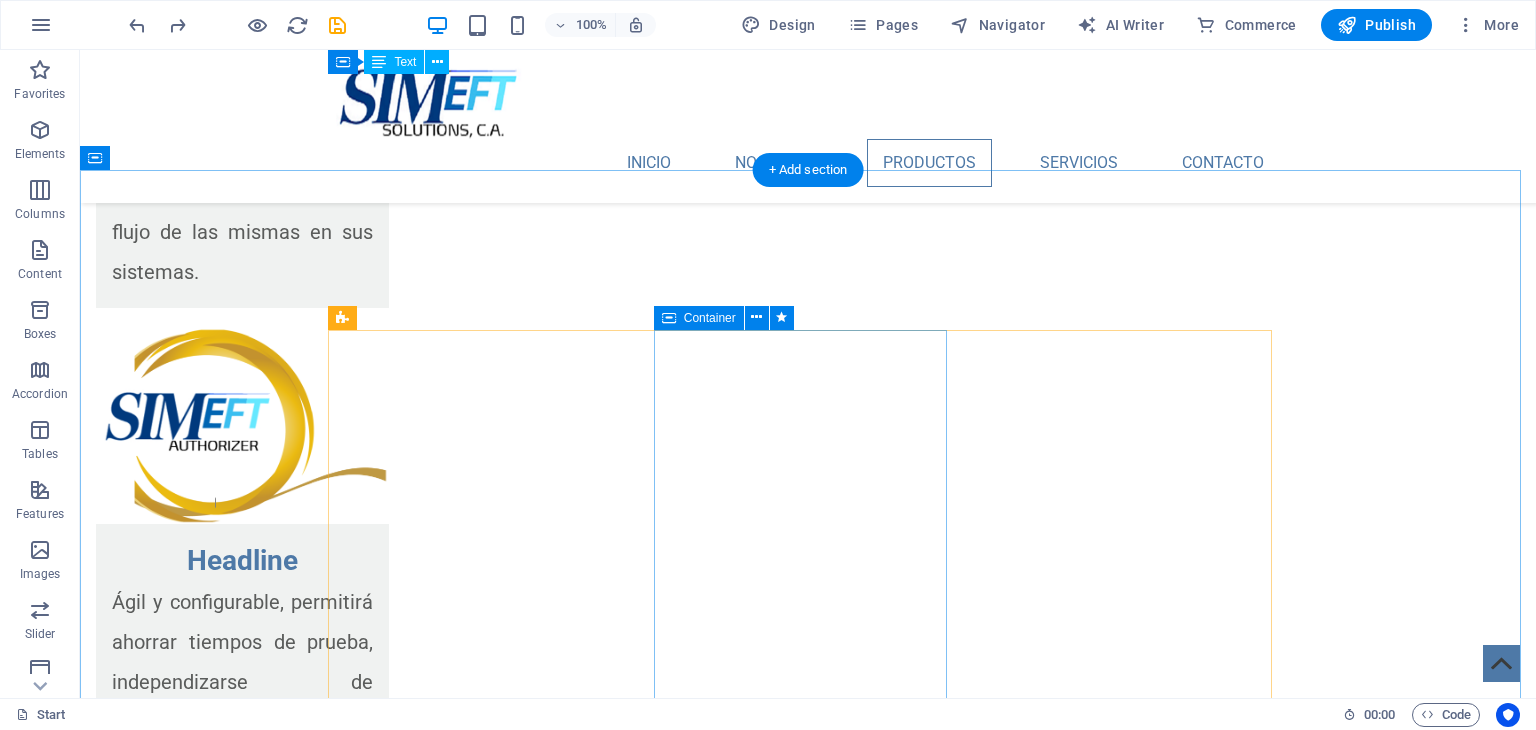 click on "Headline Lorem ipsum dolor sit amet, consectetuer adipiscing elit. Aenean commodo ligula eget dolor. Lorem ipsum dolor sit amet, consectetuer adipiscing elit leget dolor." at bounding box center [482, 4336] 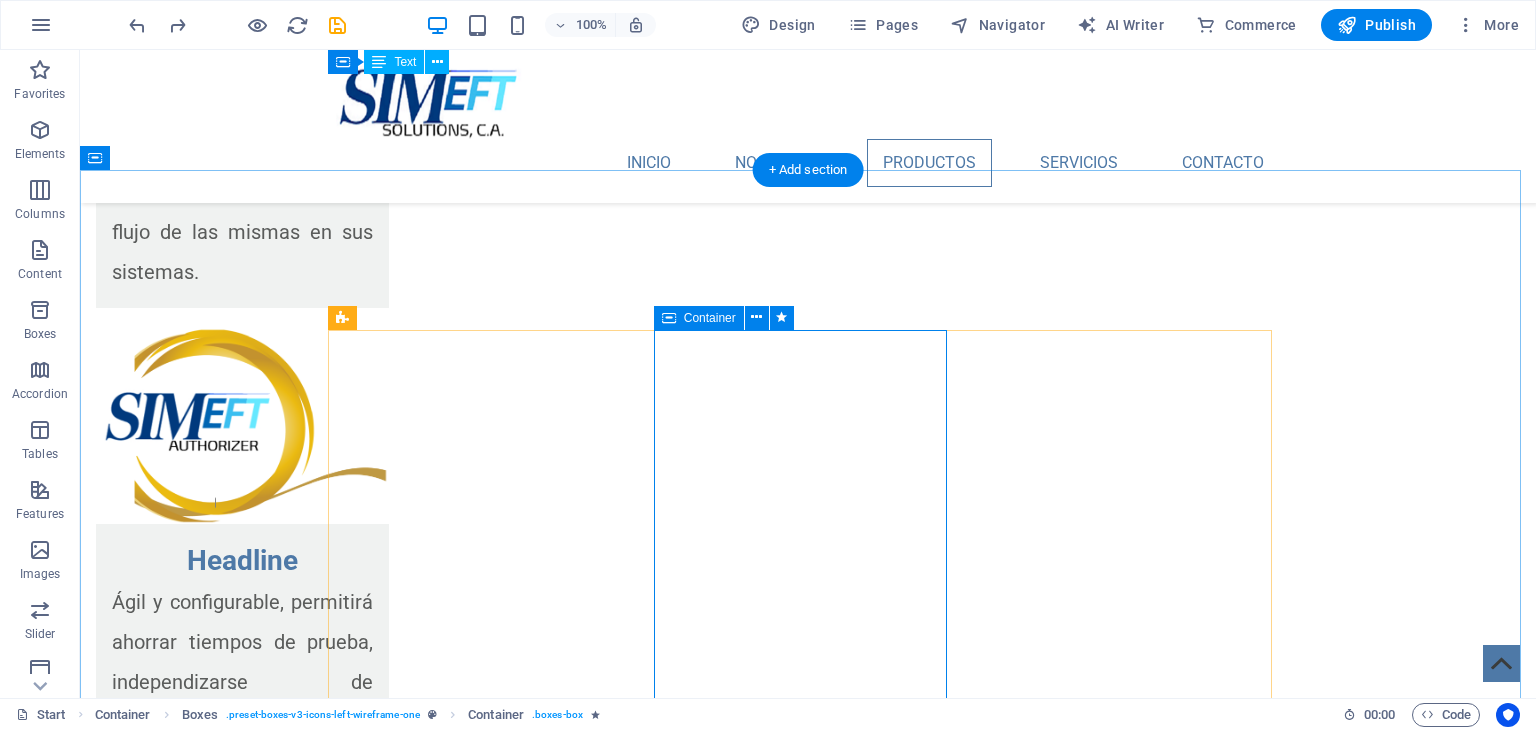 click on "Headline Lorem ipsum dolor sit amet, consectetuer adipiscing elit. Aenean commodo ligula eget dolor. Lorem ipsum dolor sit amet, consectetuer adipiscing elit leget dolor." at bounding box center (482, 4336) 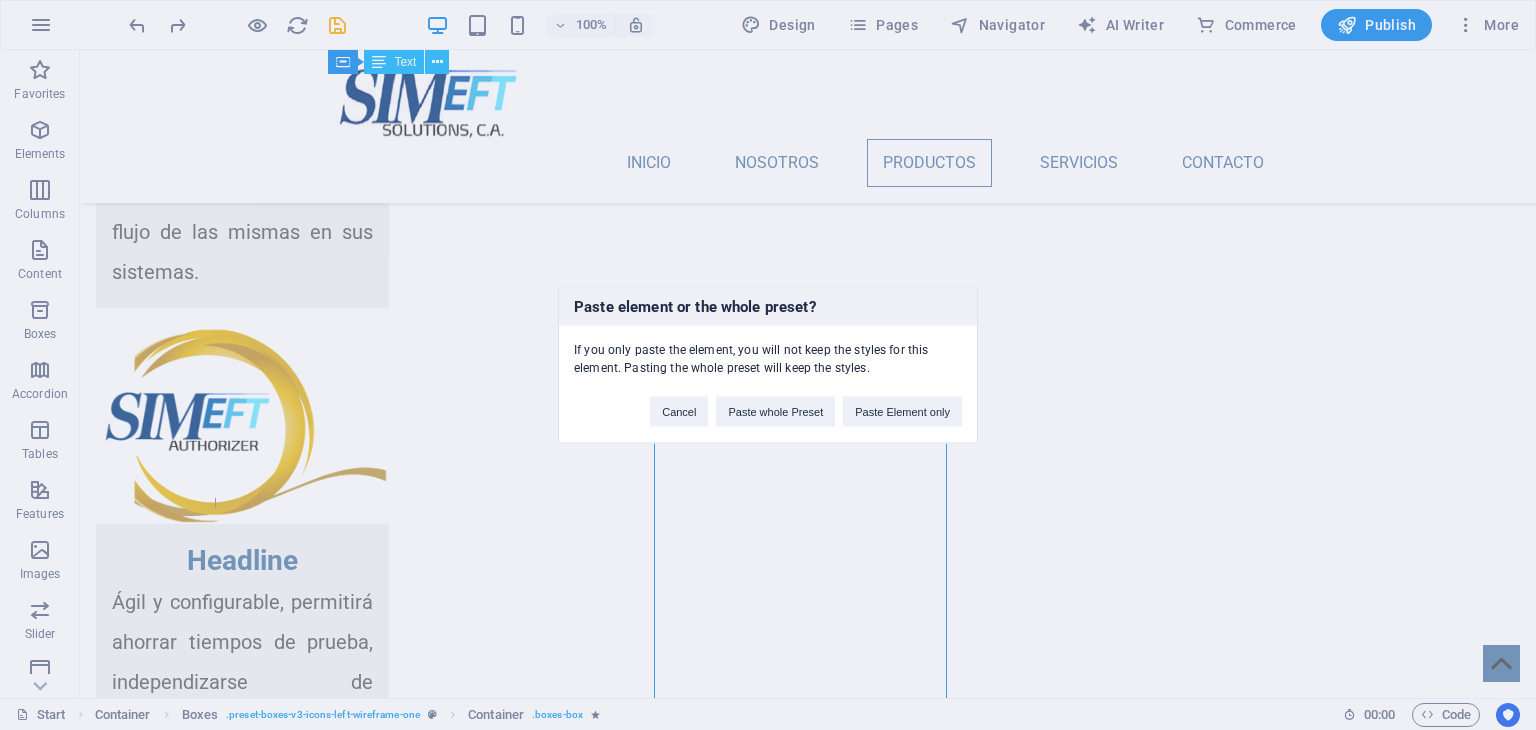 type 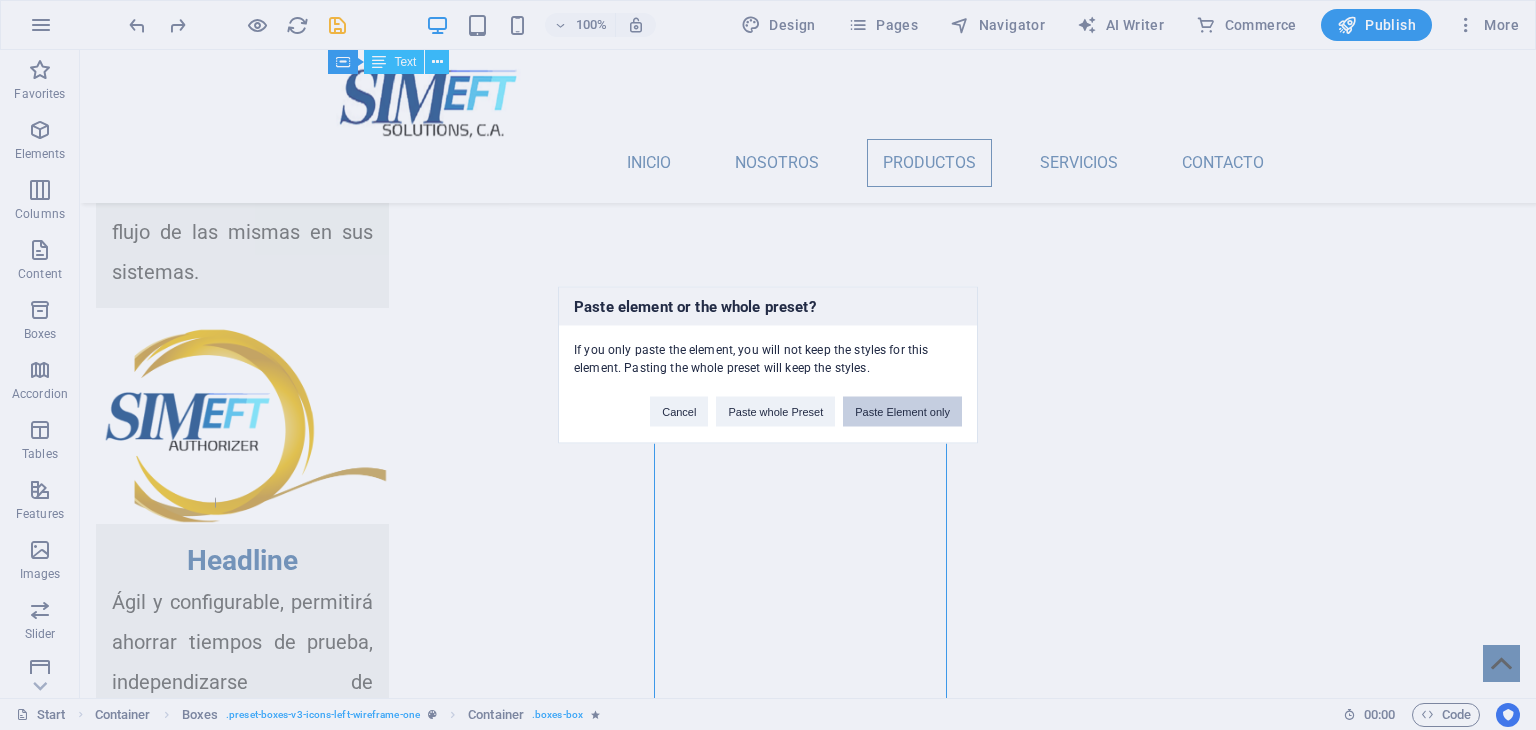 click on "Paste Element only" at bounding box center (902, 412) 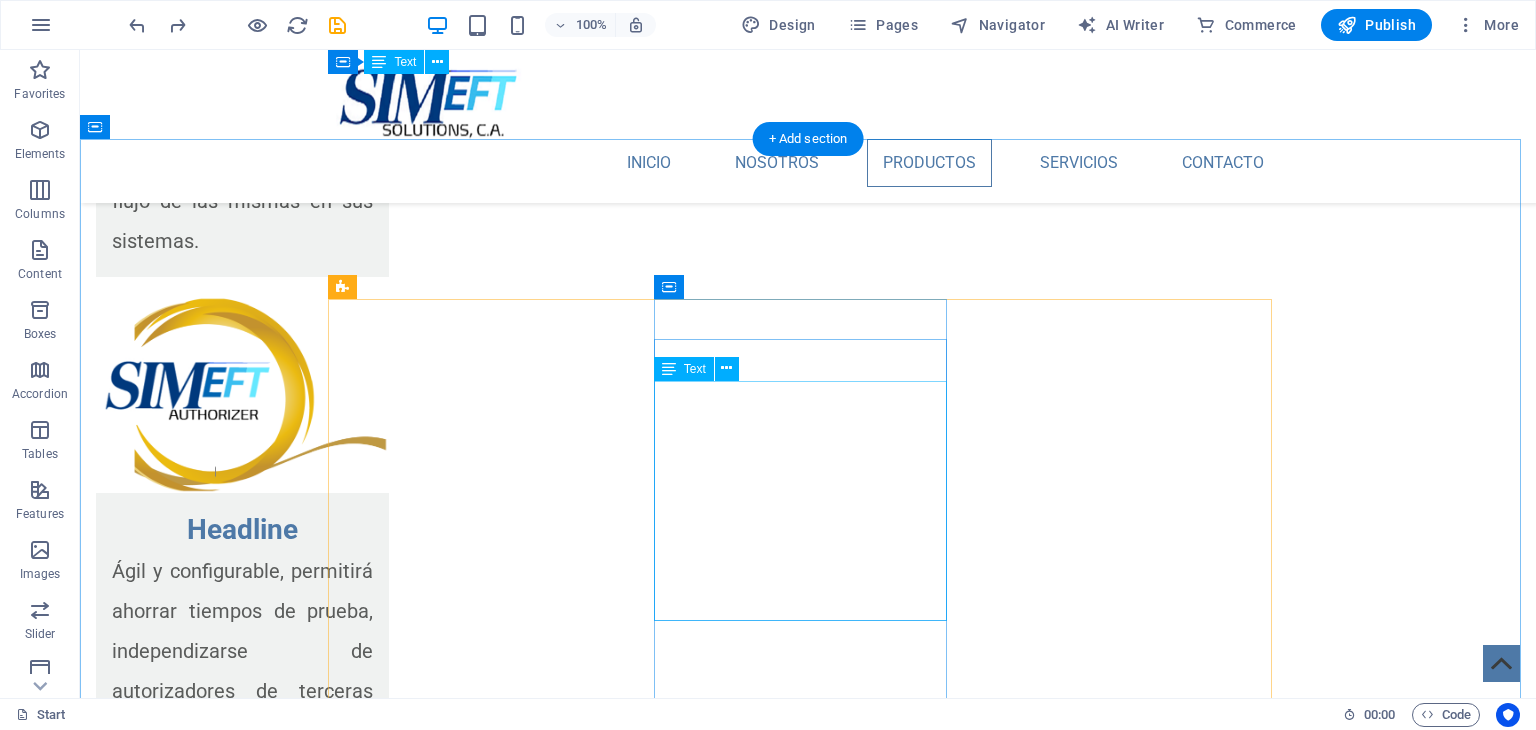 scroll, scrollTop: 2946, scrollLeft: 0, axis: vertical 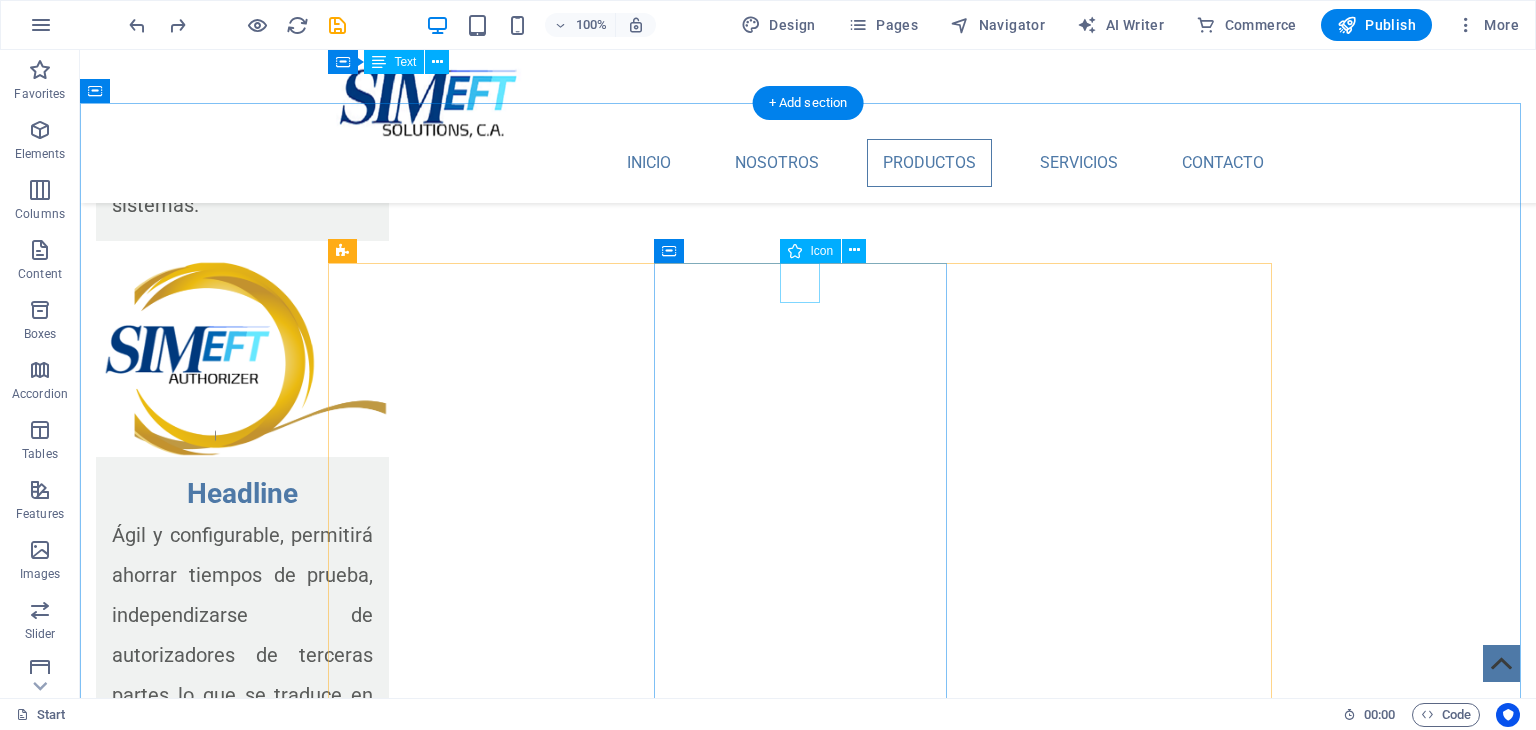 click at bounding box center (482, 4128) 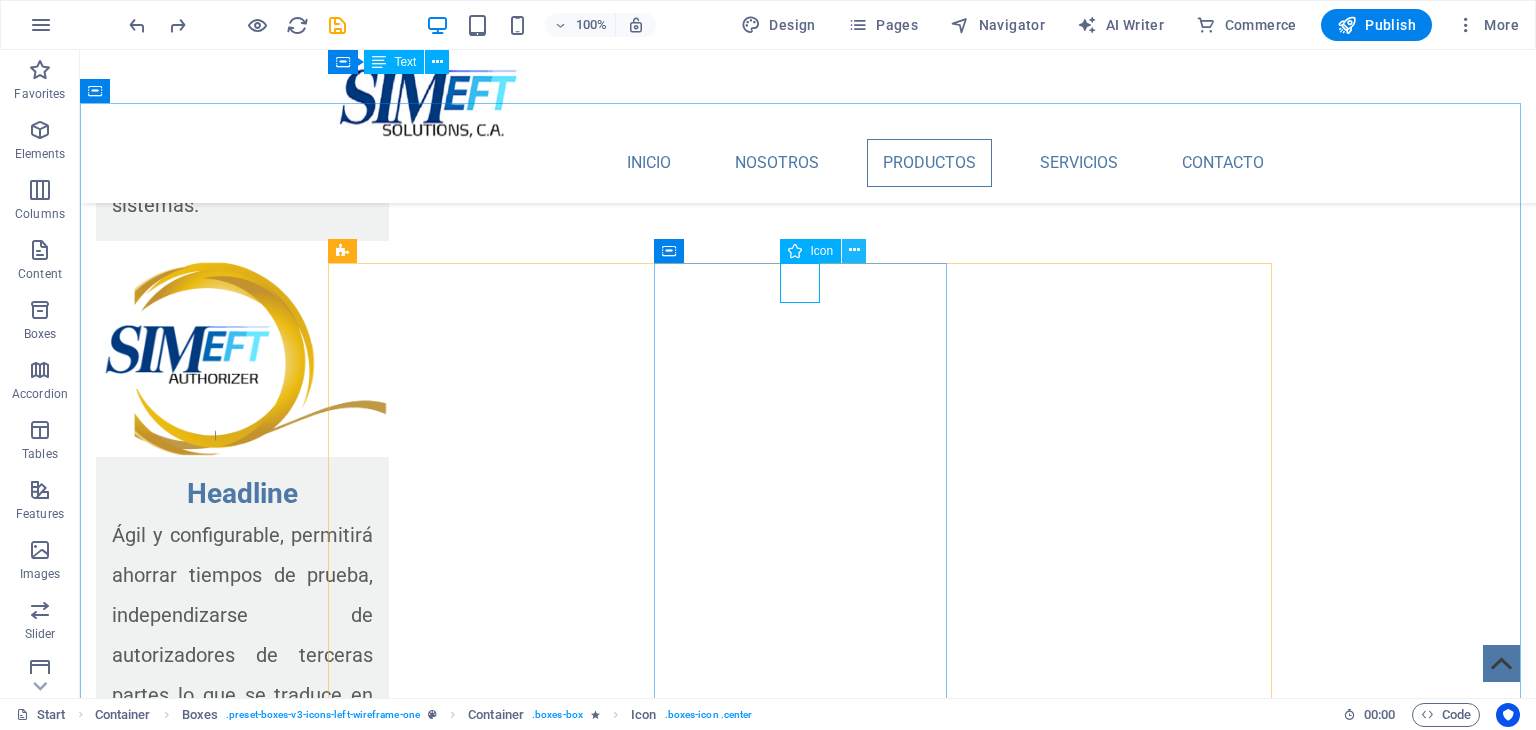 click at bounding box center [854, 250] 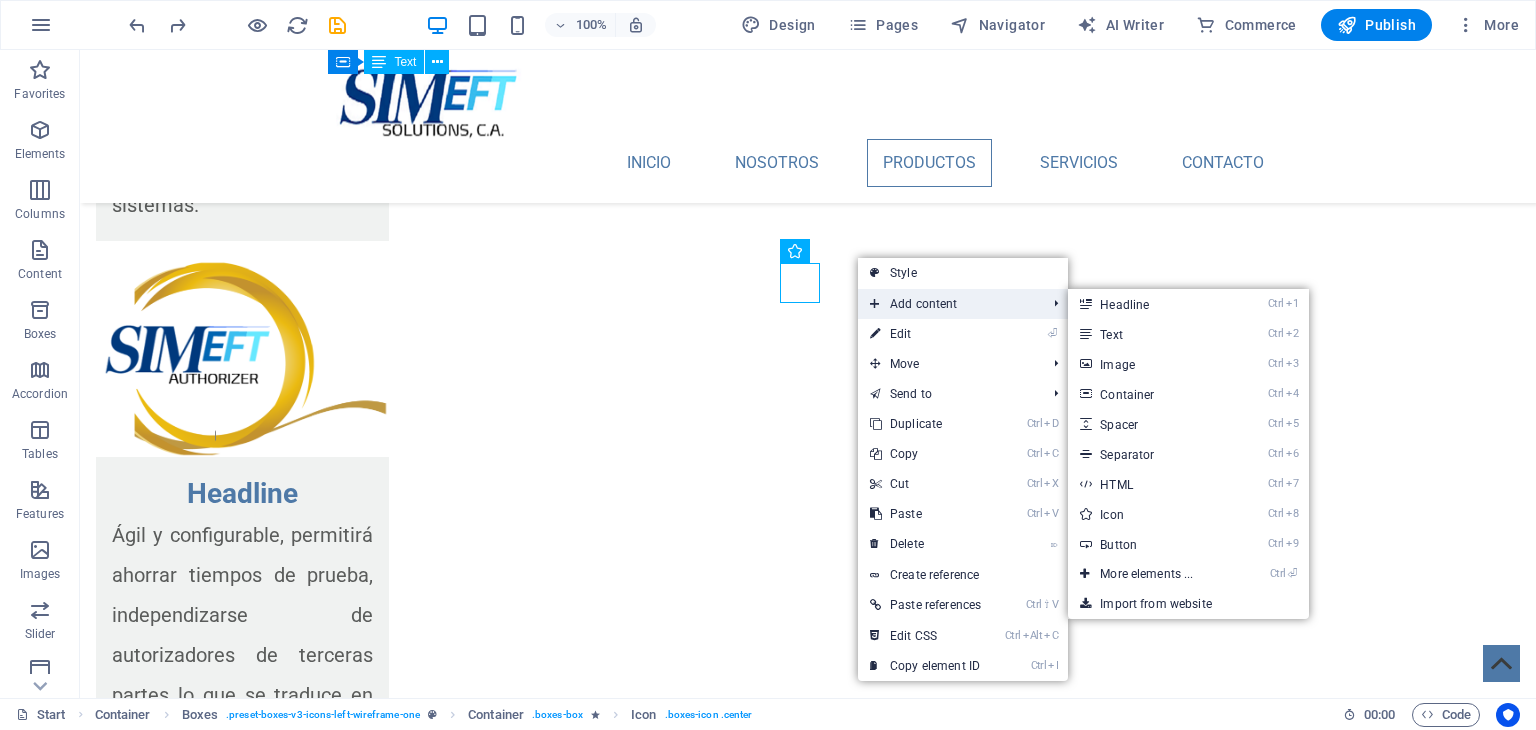 click on "Add content" at bounding box center [948, 304] 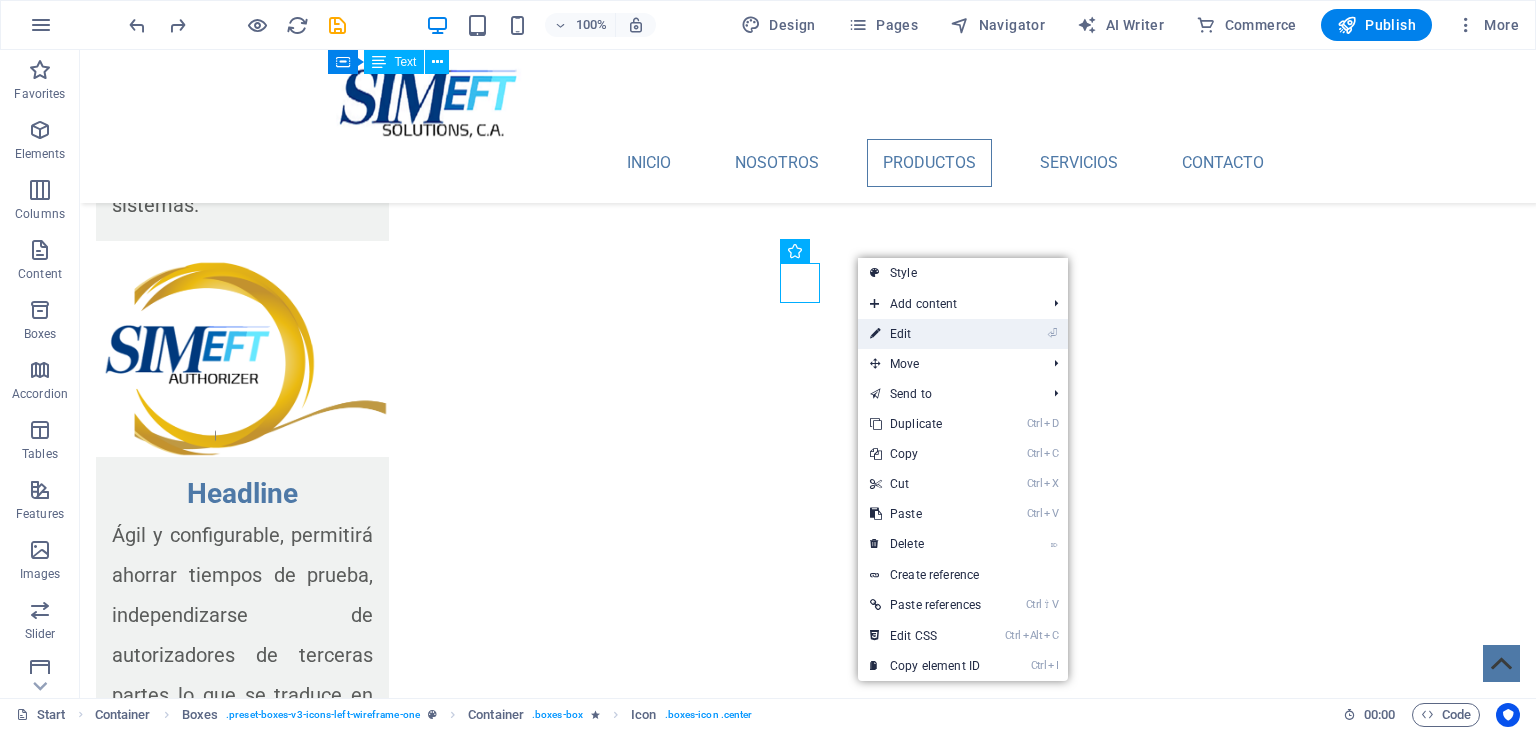 click on "⏎  Edit" at bounding box center (925, 334) 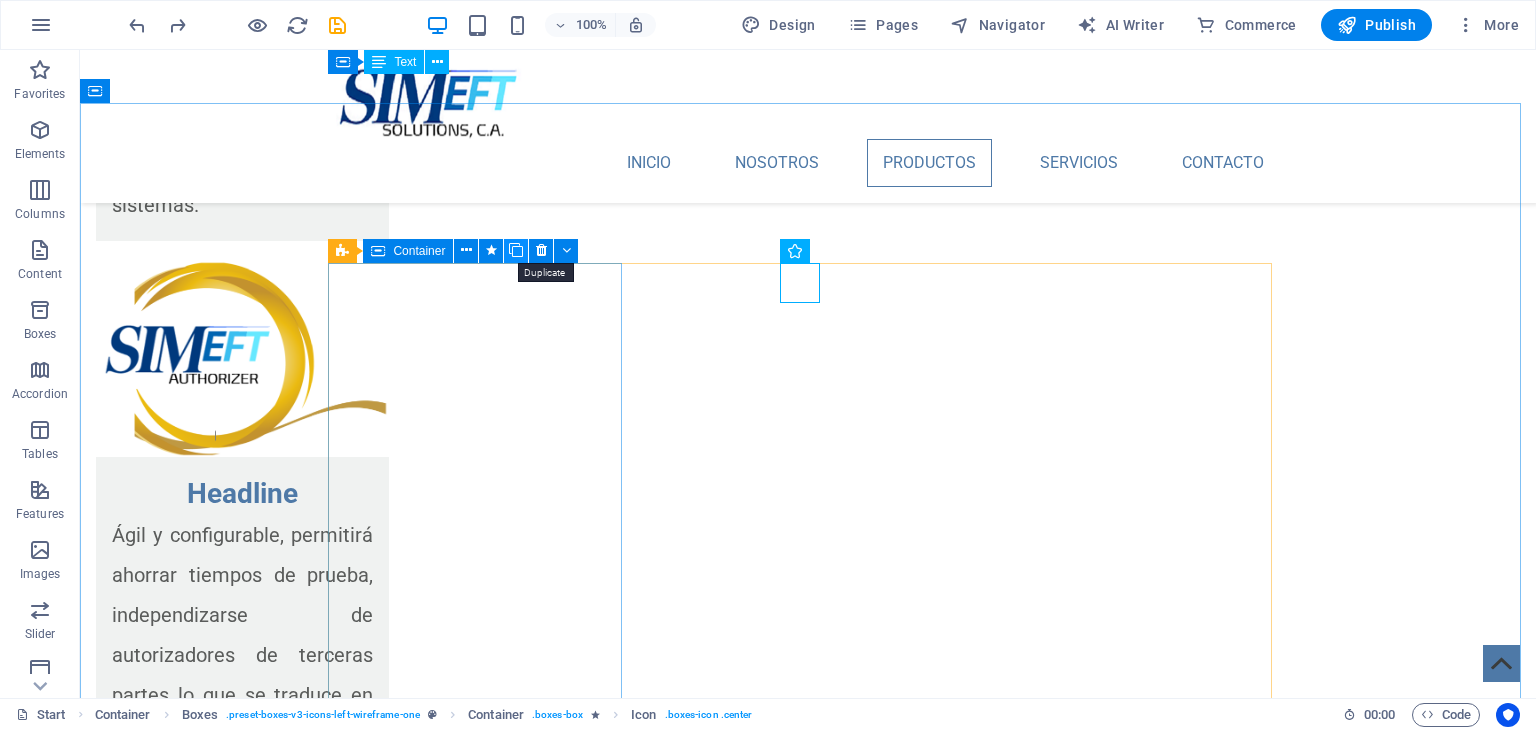 click at bounding box center [516, 250] 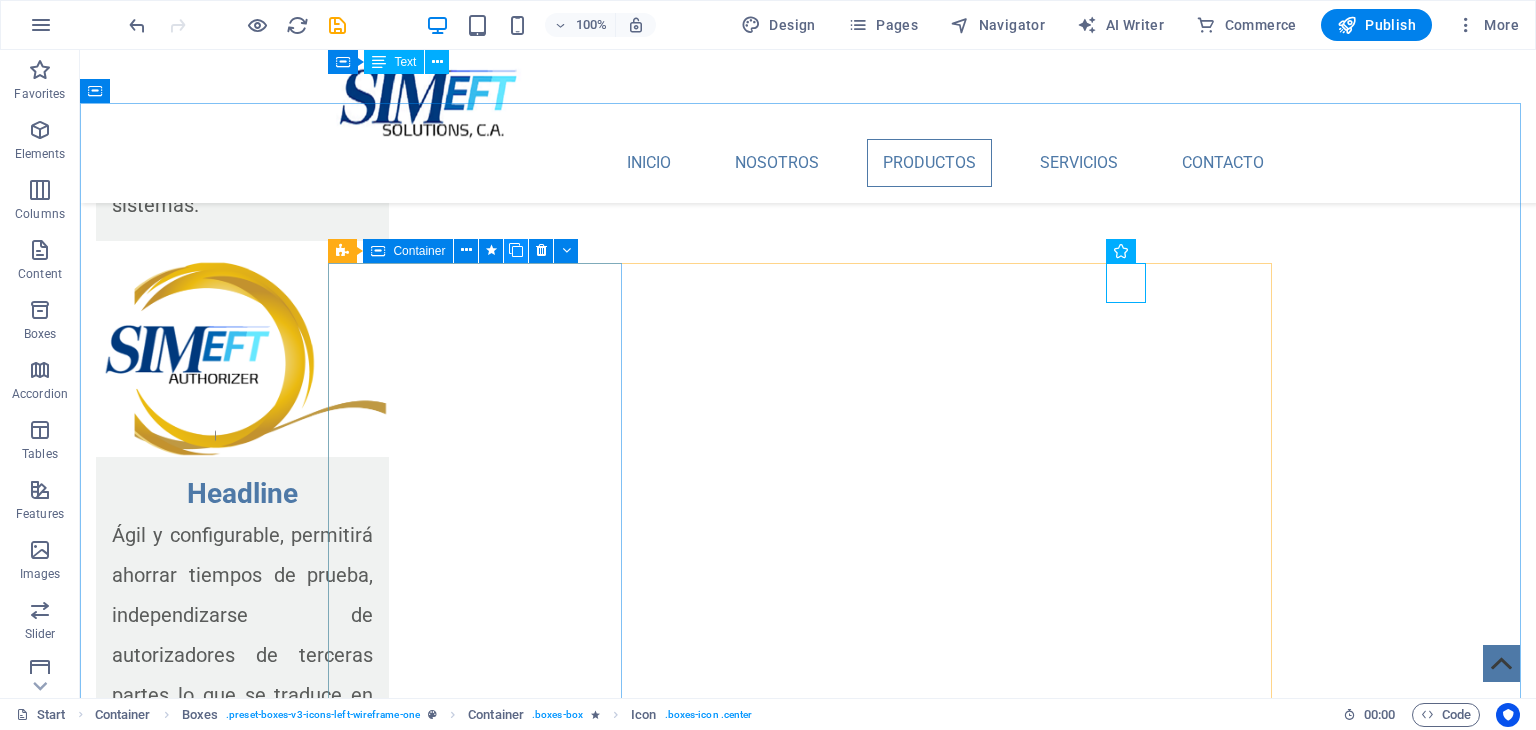 click at bounding box center (516, 250) 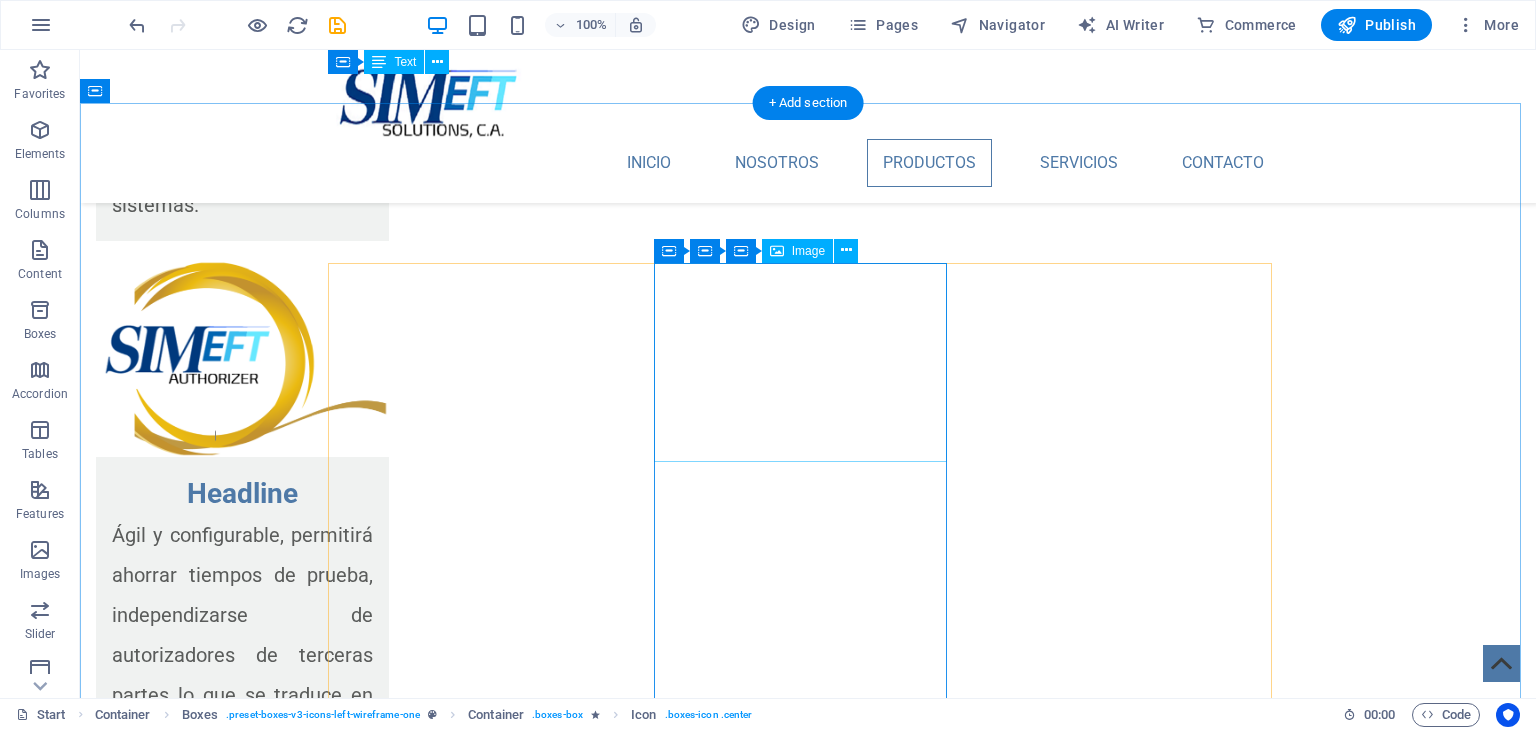 click at bounding box center (482, 4208) 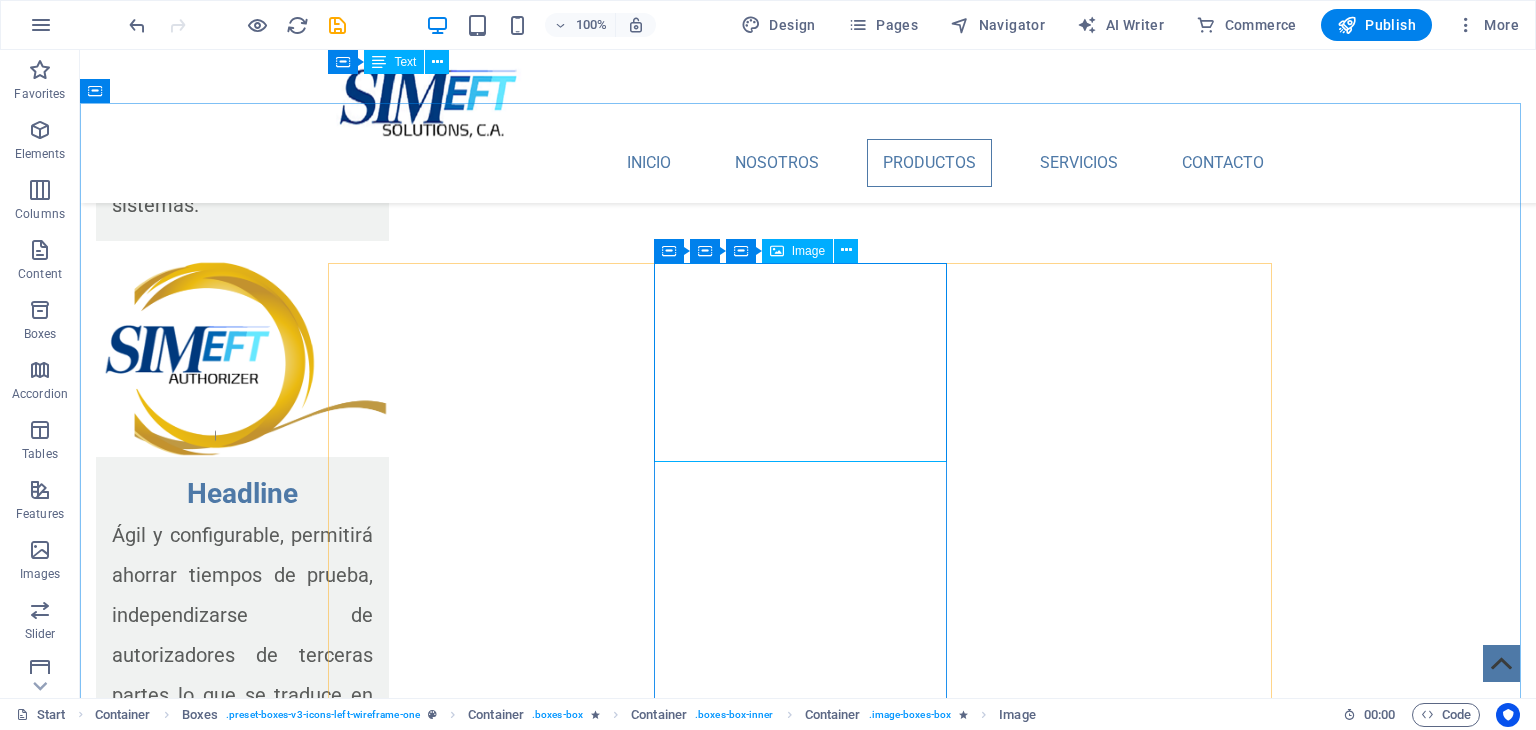click on "Image" at bounding box center (808, 251) 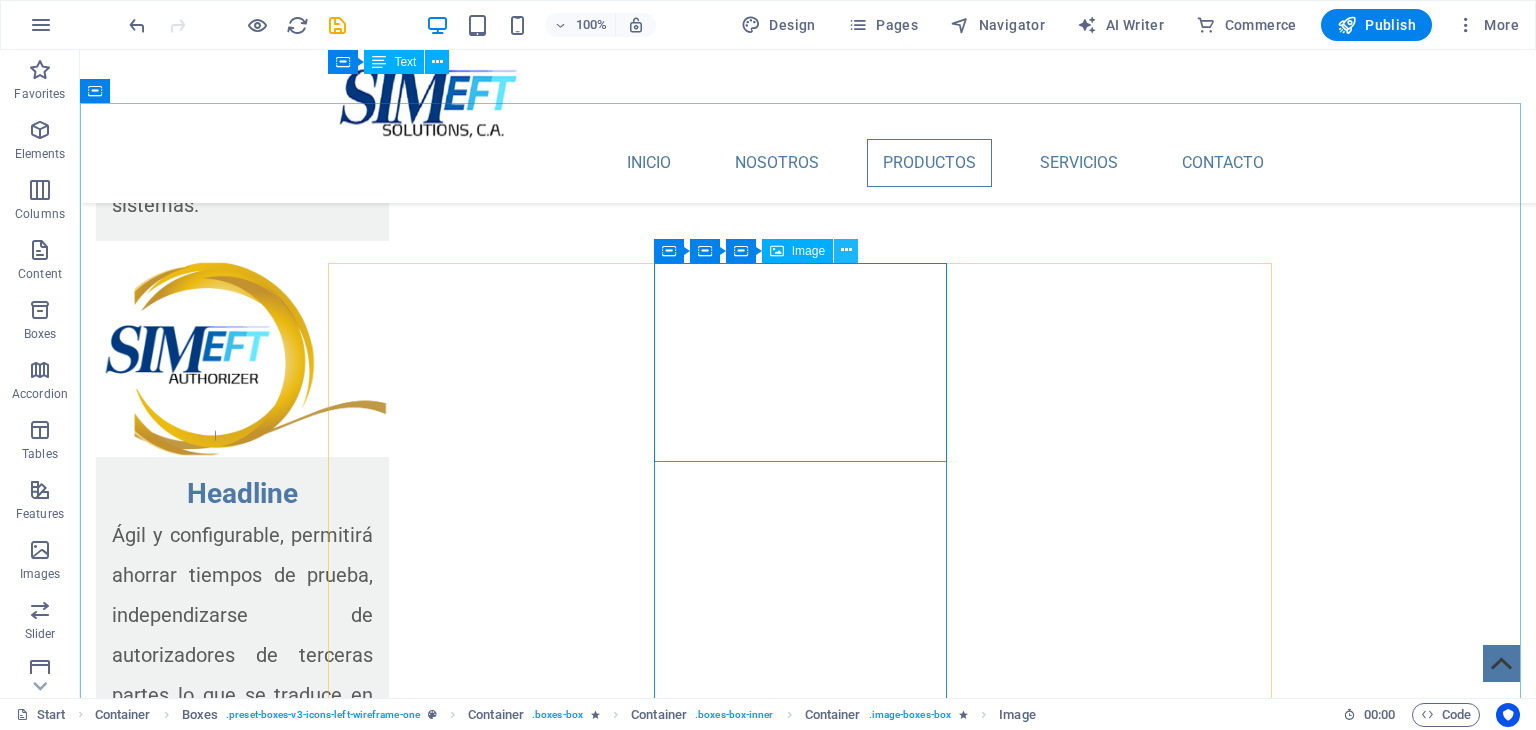 click at bounding box center [846, 250] 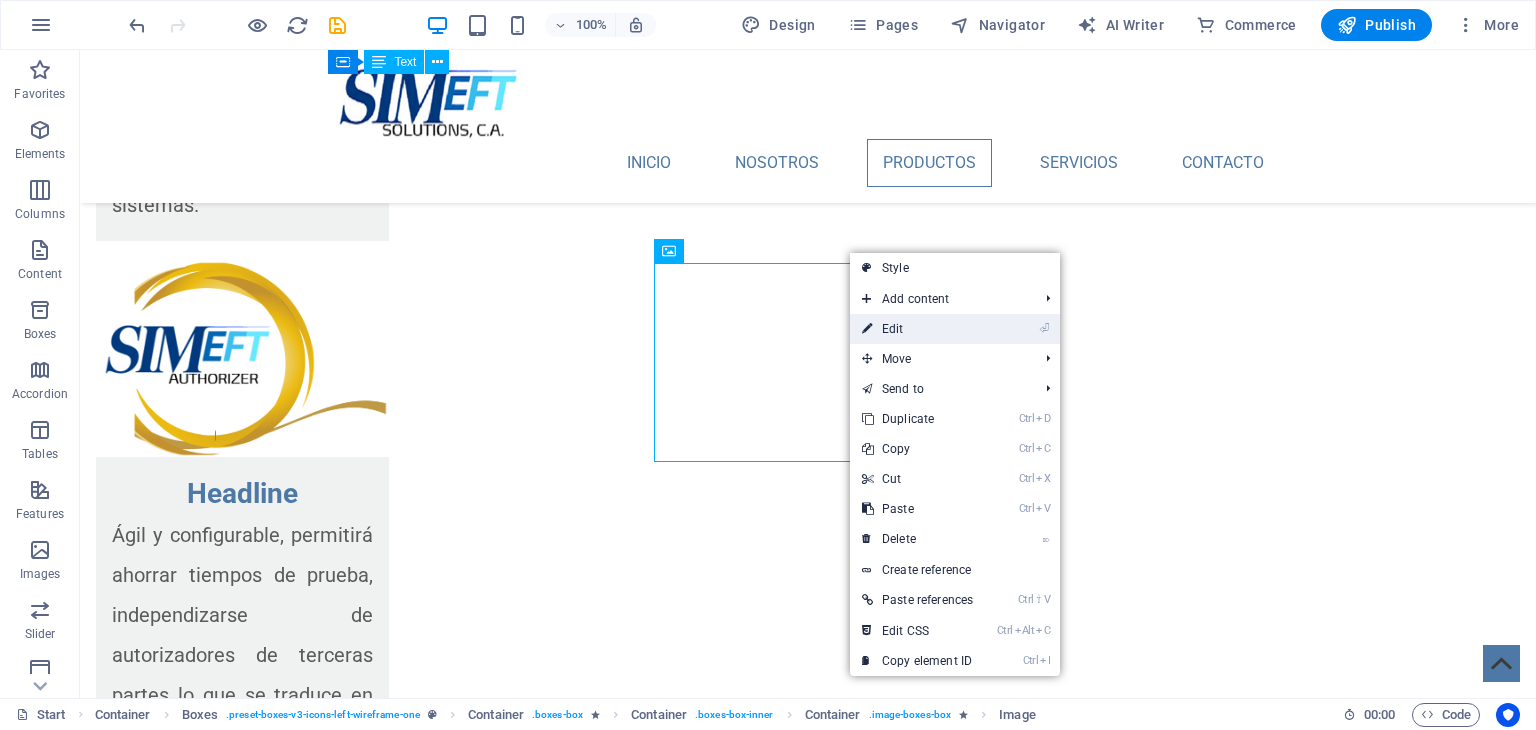 click on "⏎  Edit" at bounding box center [917, 329] 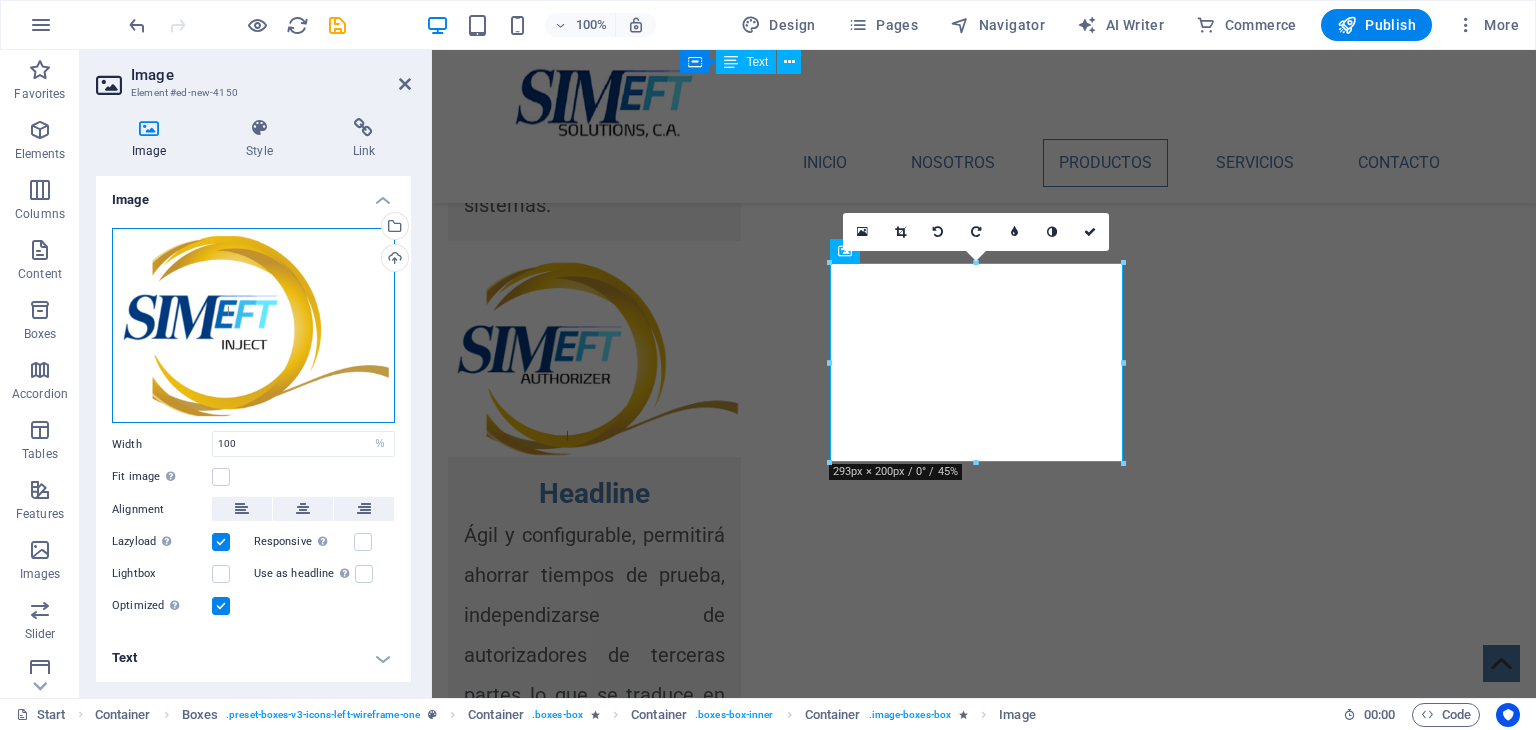 click on "Drag files here, click to choose files or select files from Files or our free stock photos & videos" at bounding box center (253, 326) 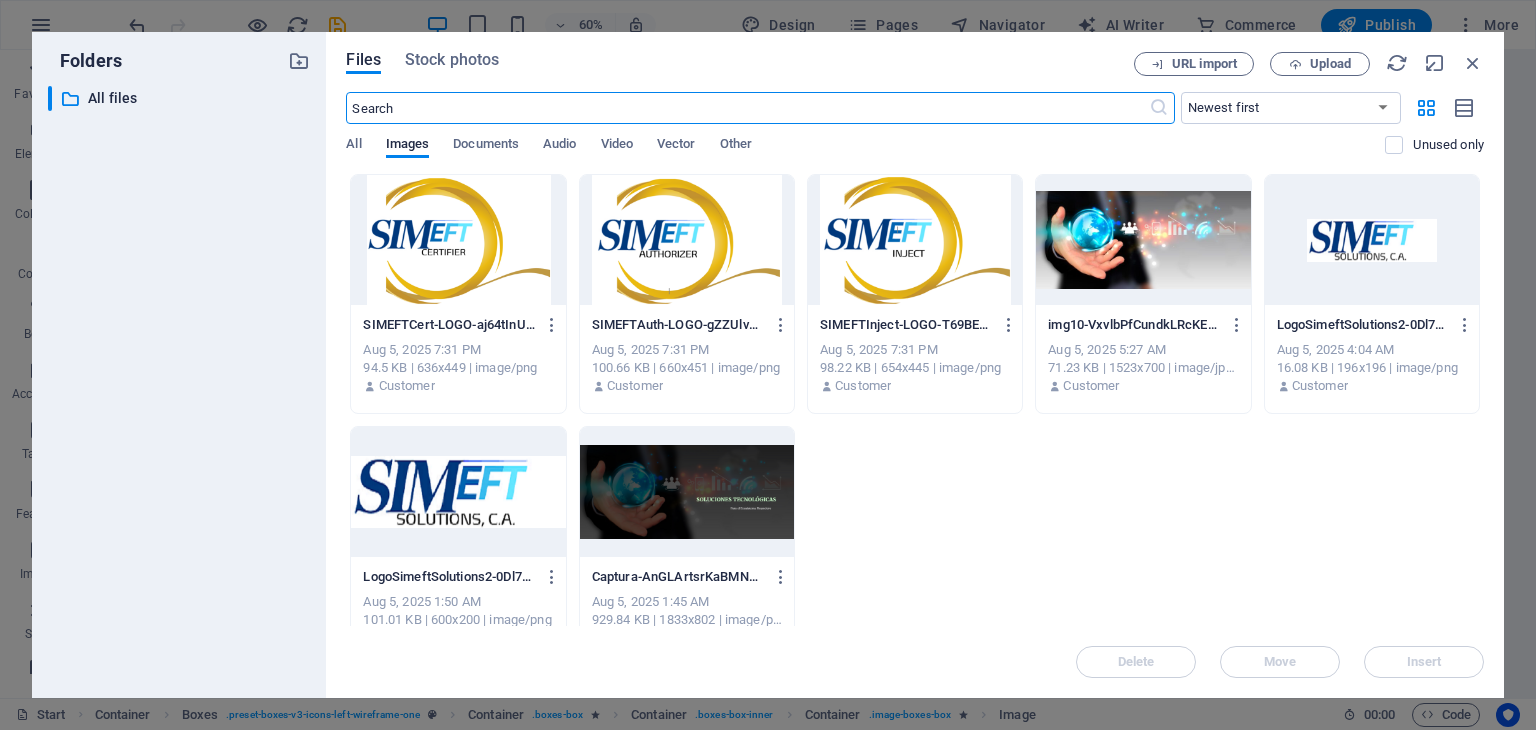 scroll, scrollTop: 3229, scrollLeft: 0, axis: vertical 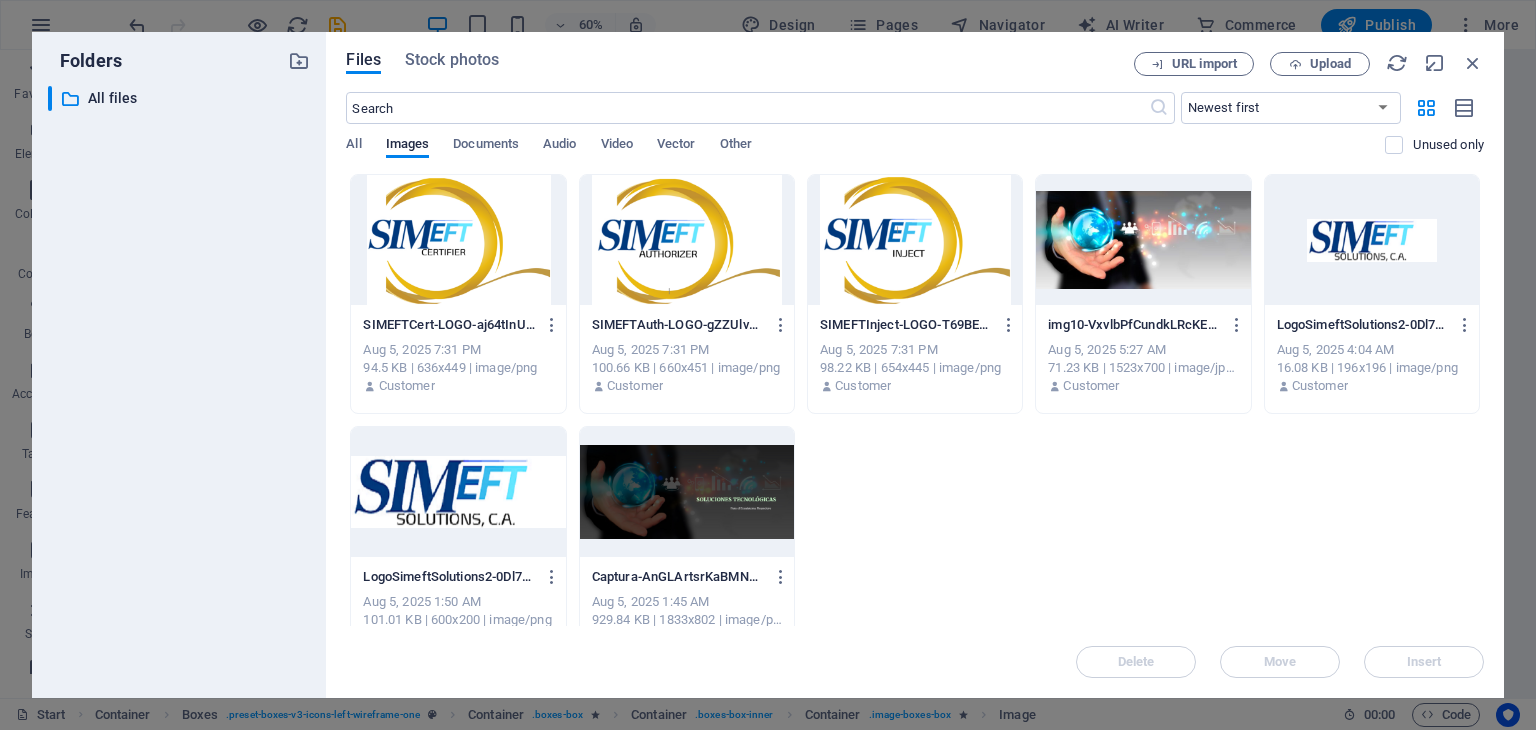 click at bounding box center [687, 240] 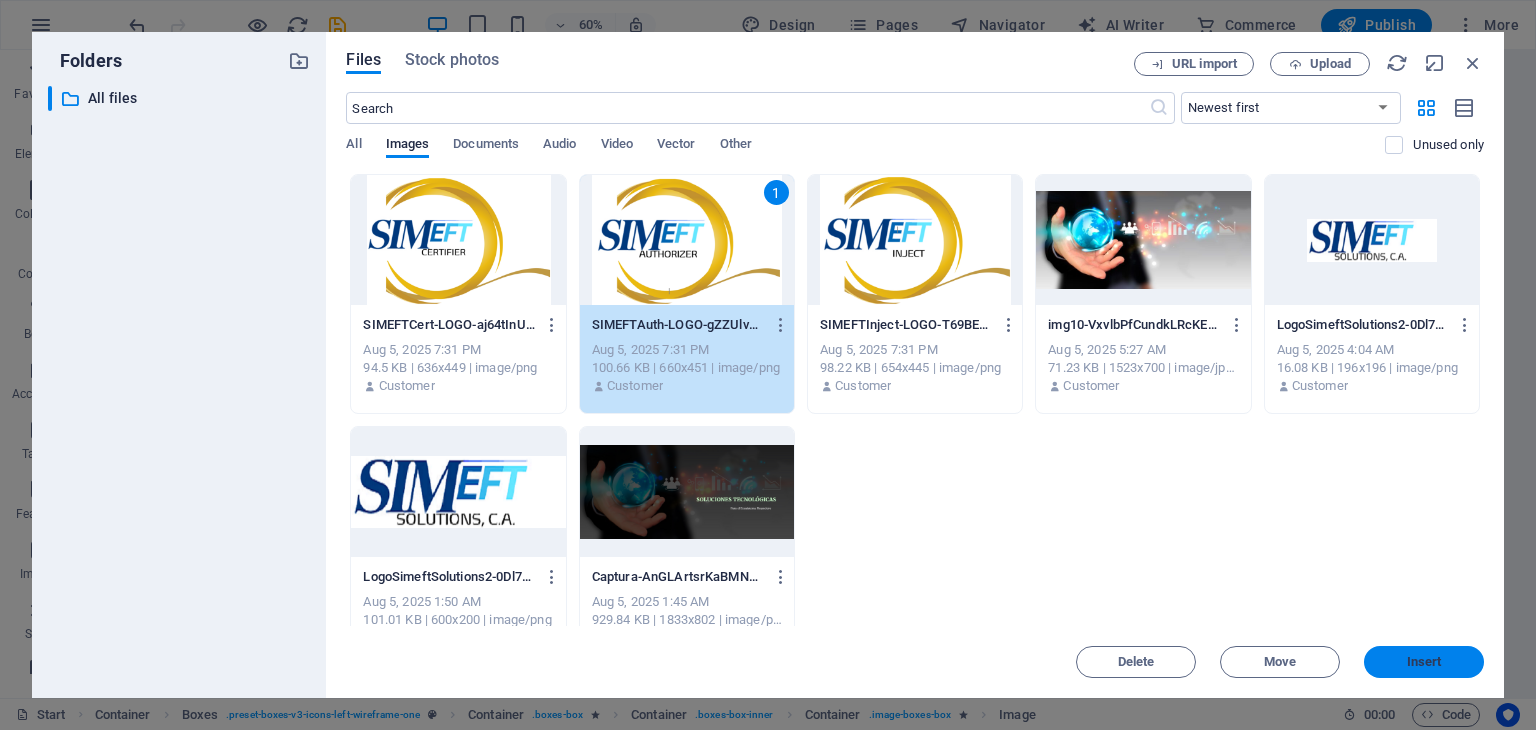 click on "Insert" at bounding box center (1424, 662) 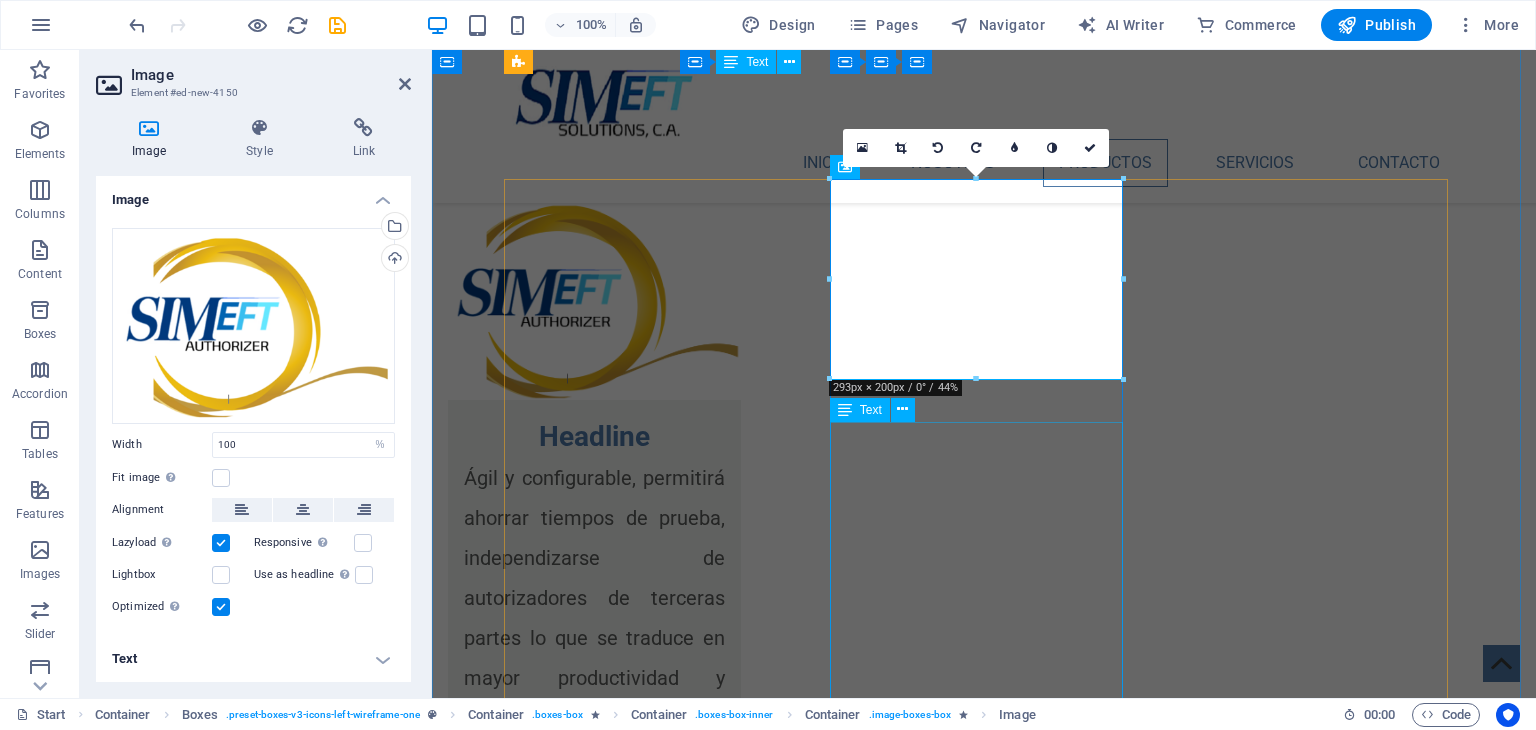 scroll, scrollTop: 2929, scrollLeft: 0, axis: vertical 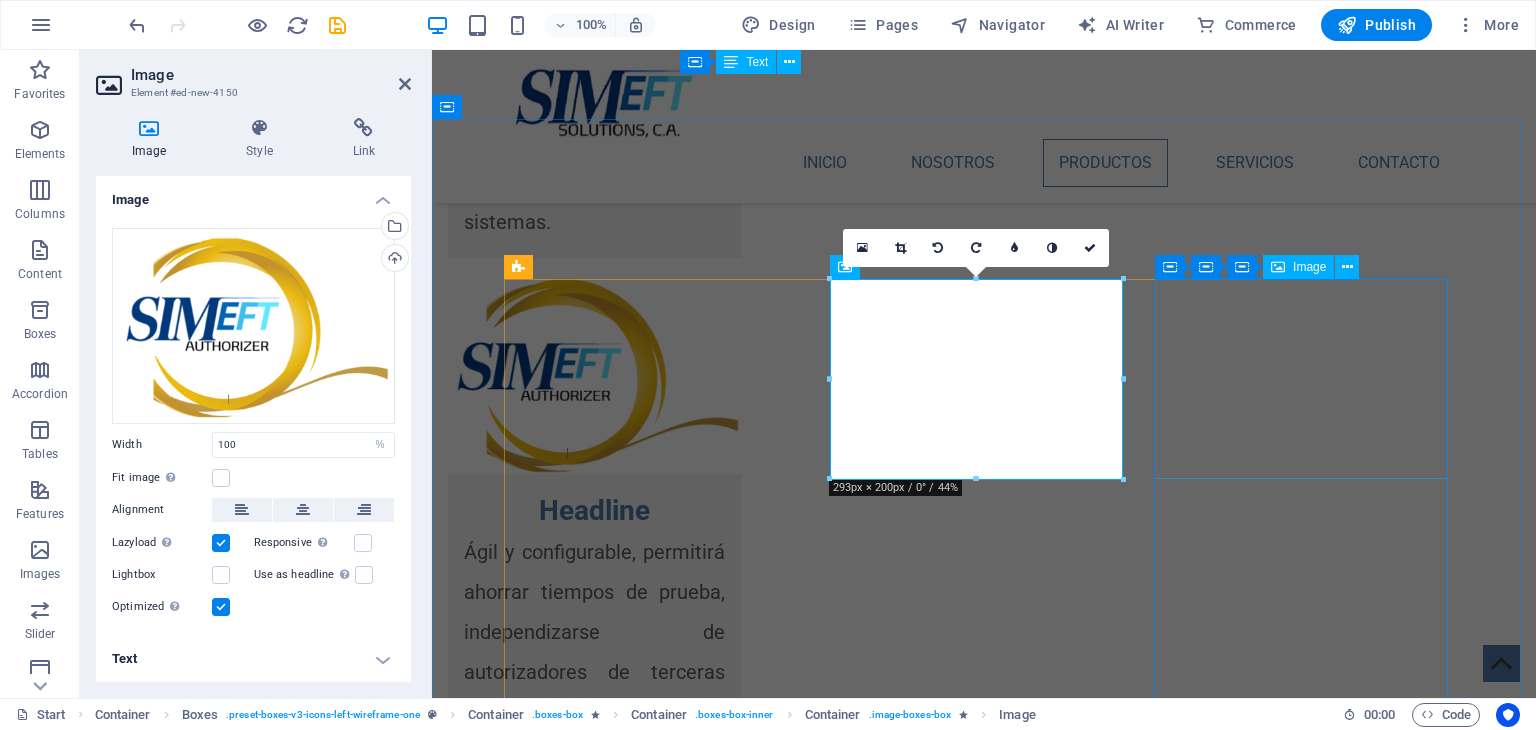 click at bounding box center (658, 4803) 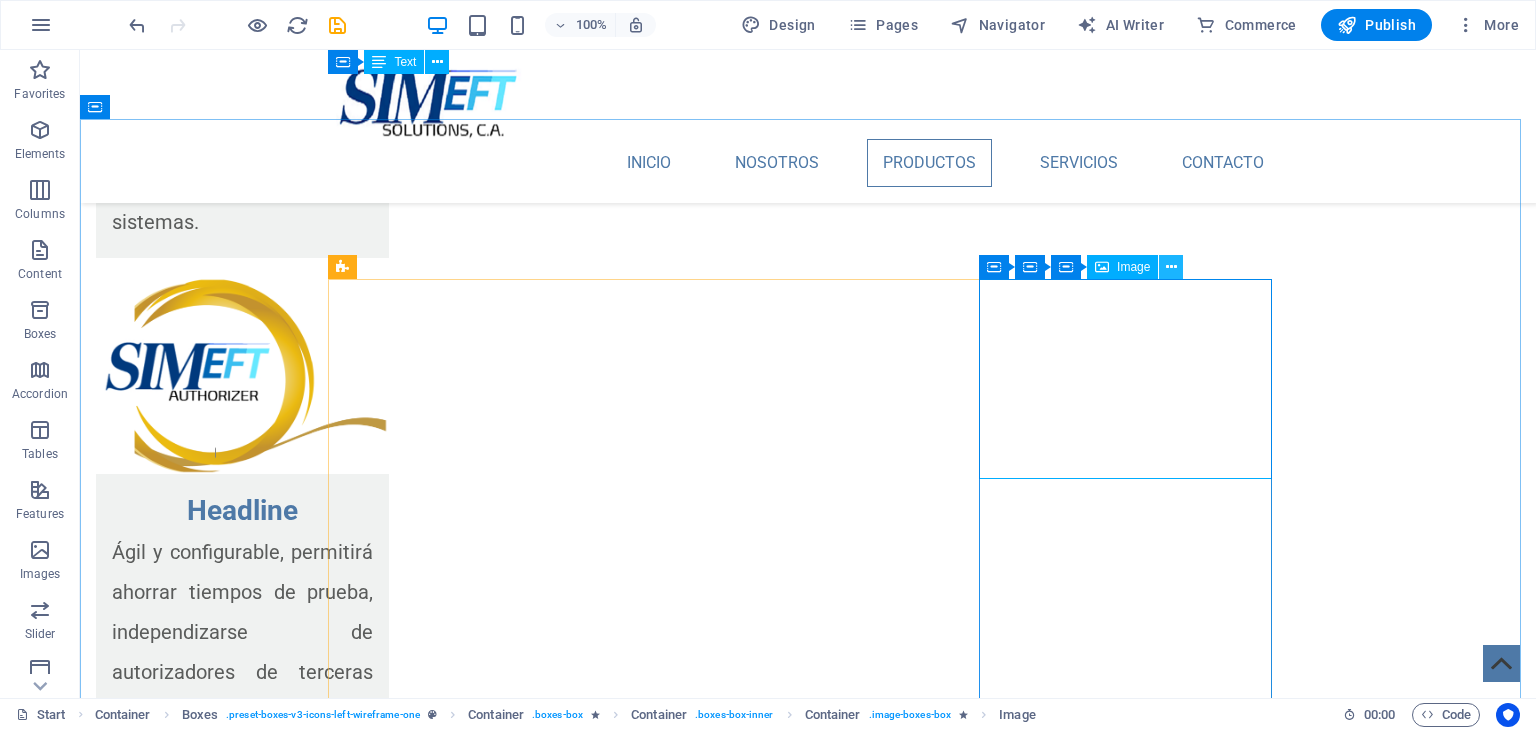 click at bounding box center (1171, 267) 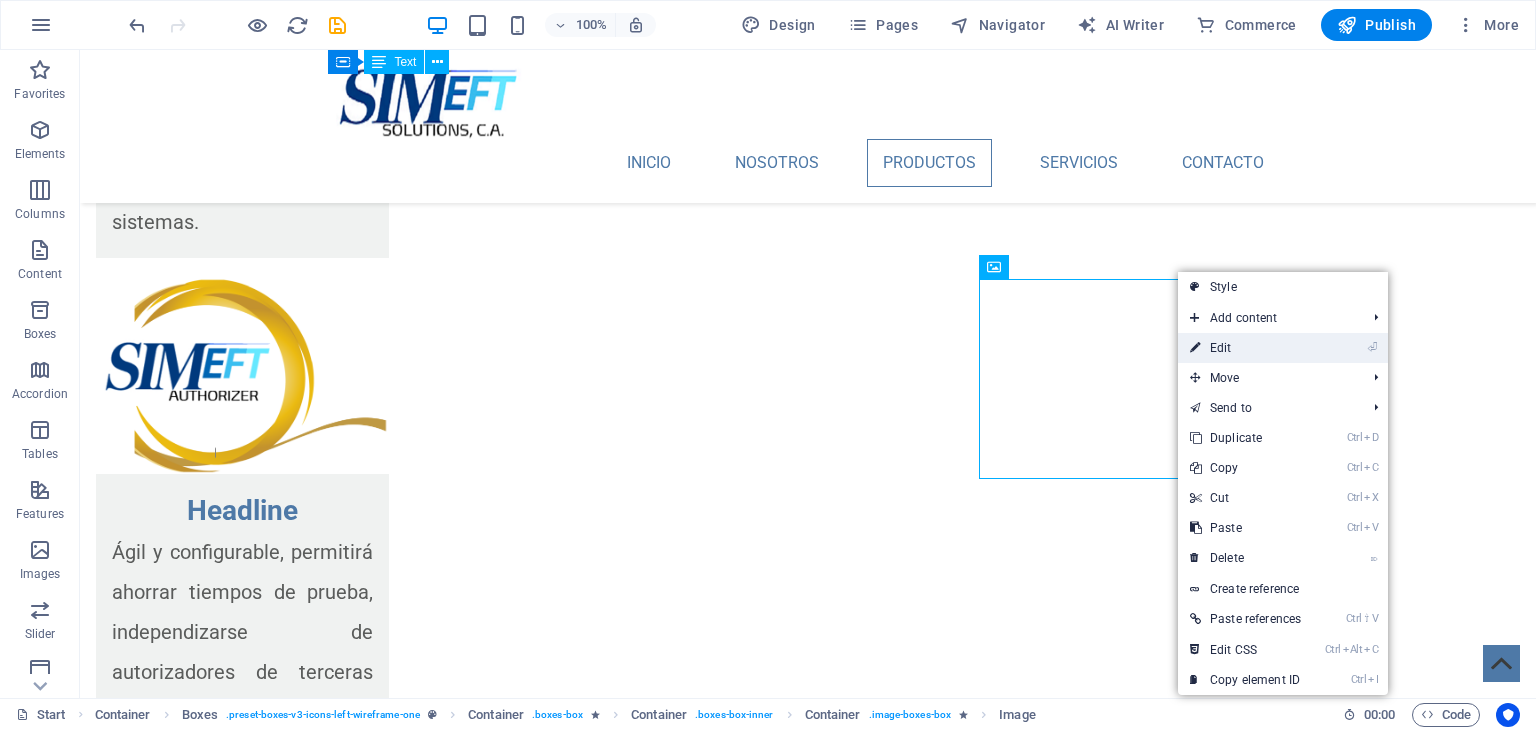 click on "⏎  Edit" at bounding box center (1245, 348) 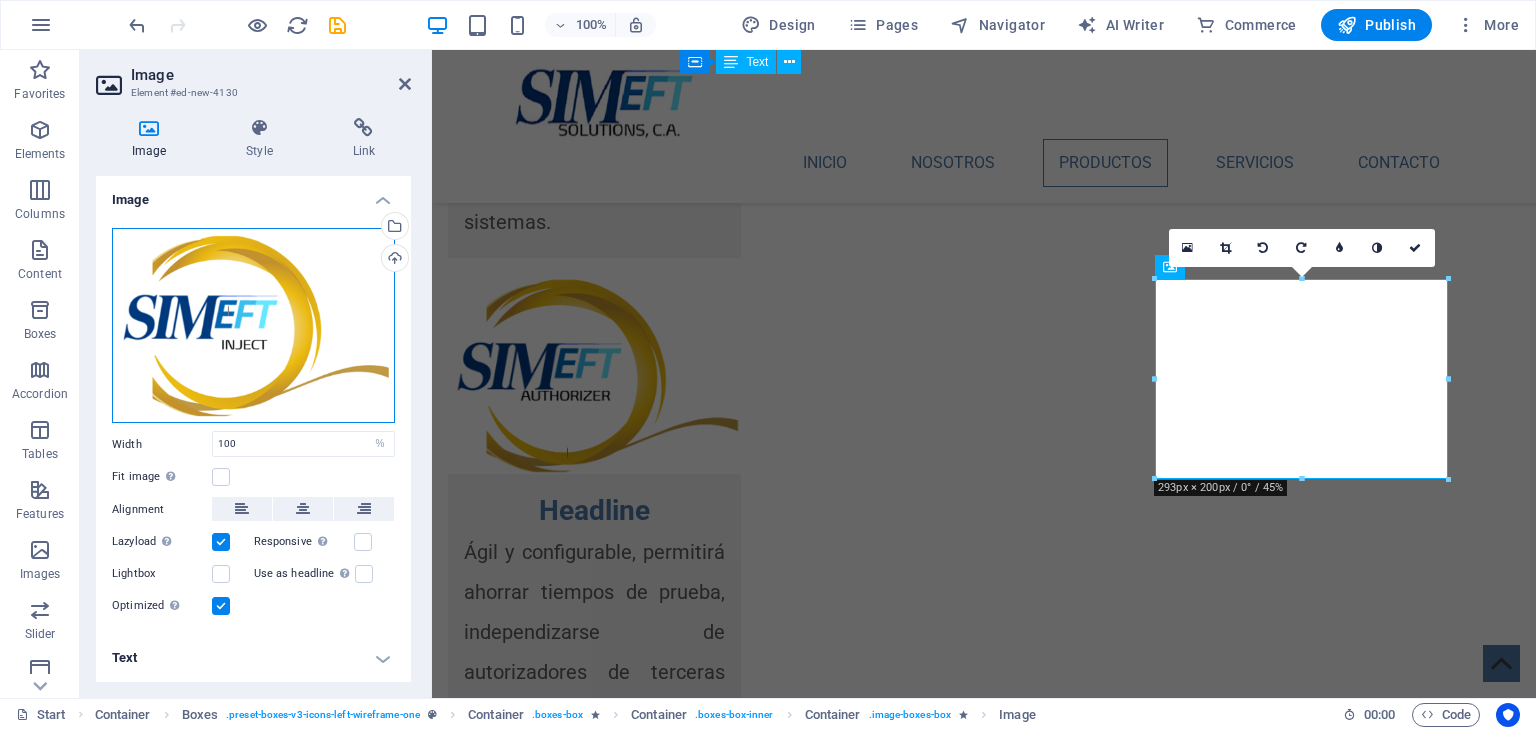 click on "Drag files here, click to choose files or select files from Files or our free stock photos & videos" at bounding box center [253, 326] 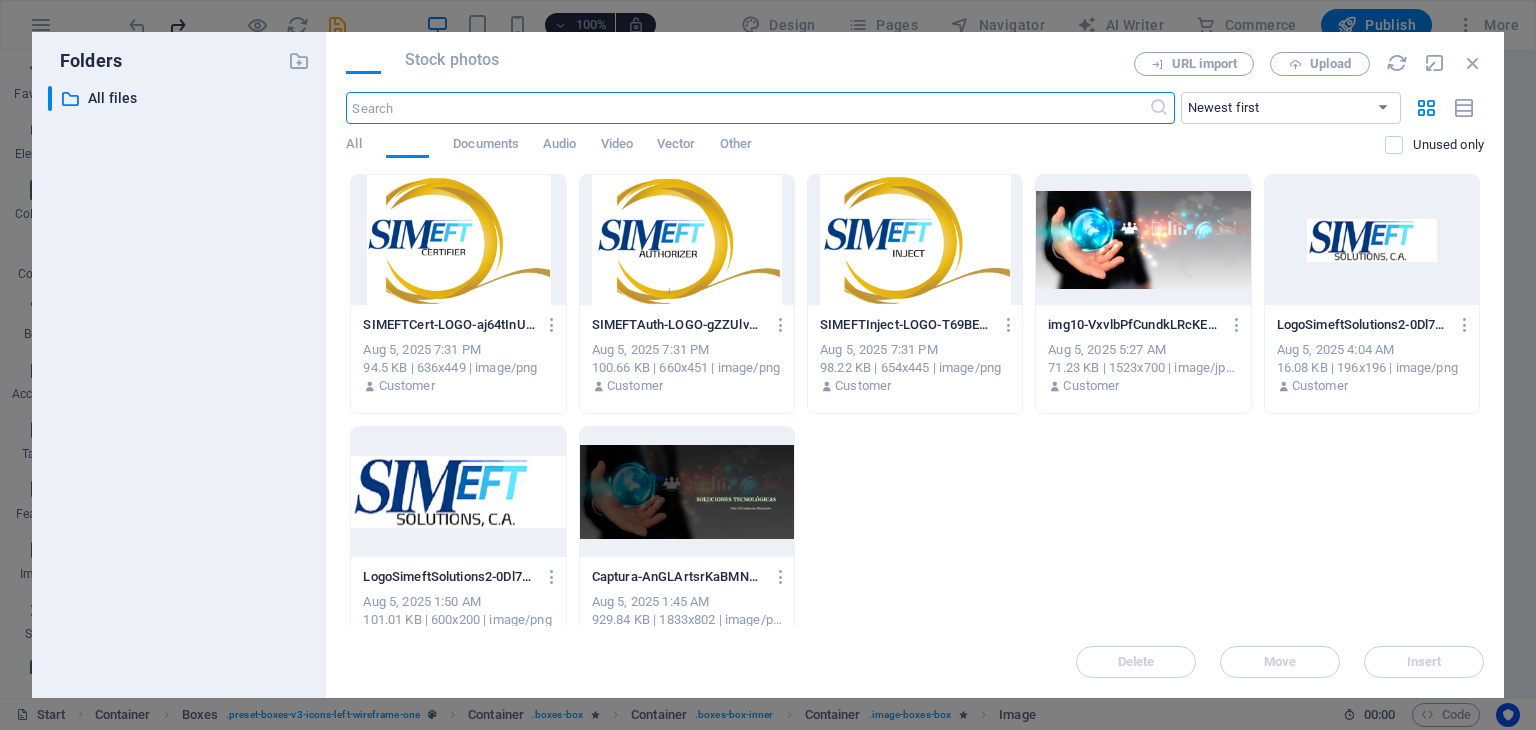 scroll, scrollTop: 3212, scrollLeft: 0, axis: vertical 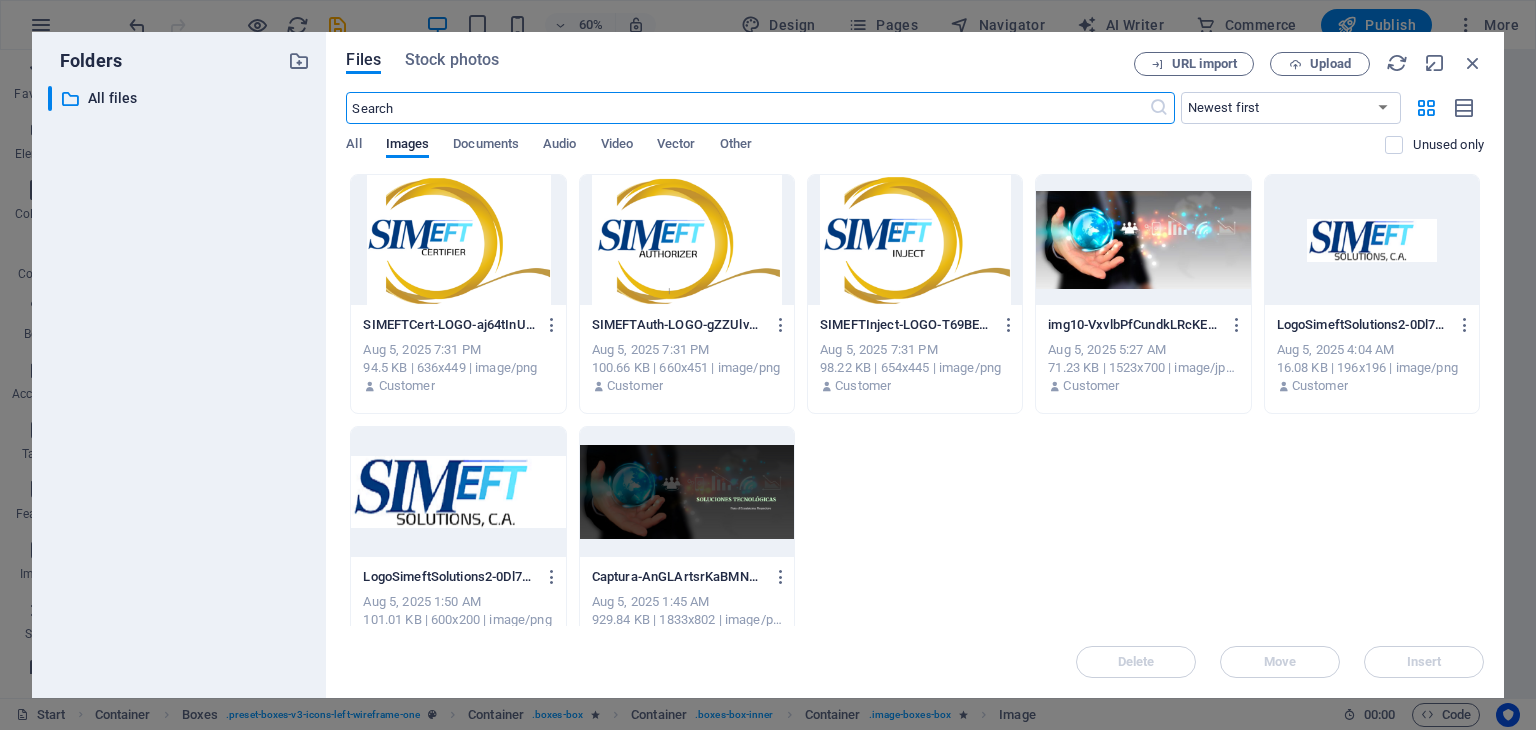 click at bounding box center (458, 240) 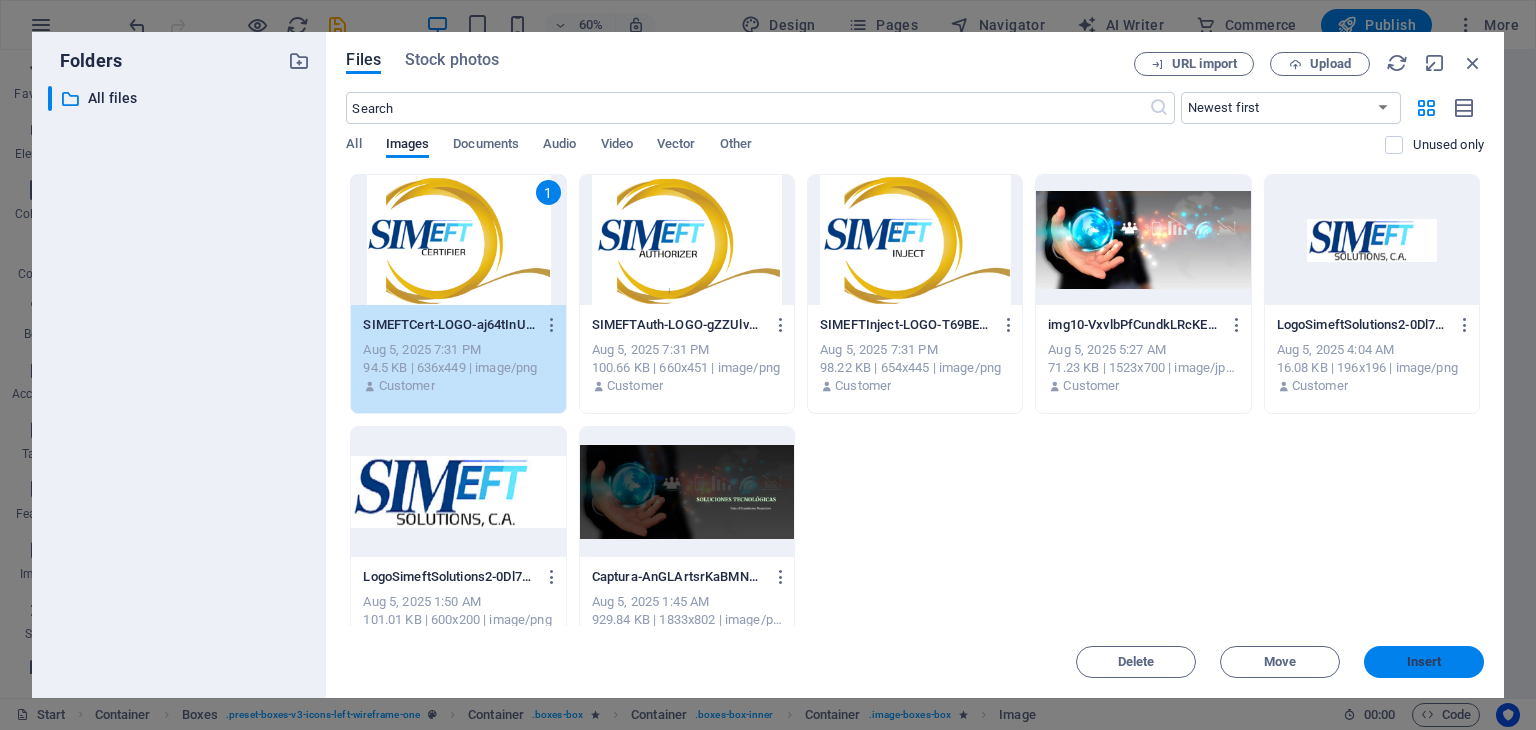click on "Insert" at bounding box center [1424, 662] 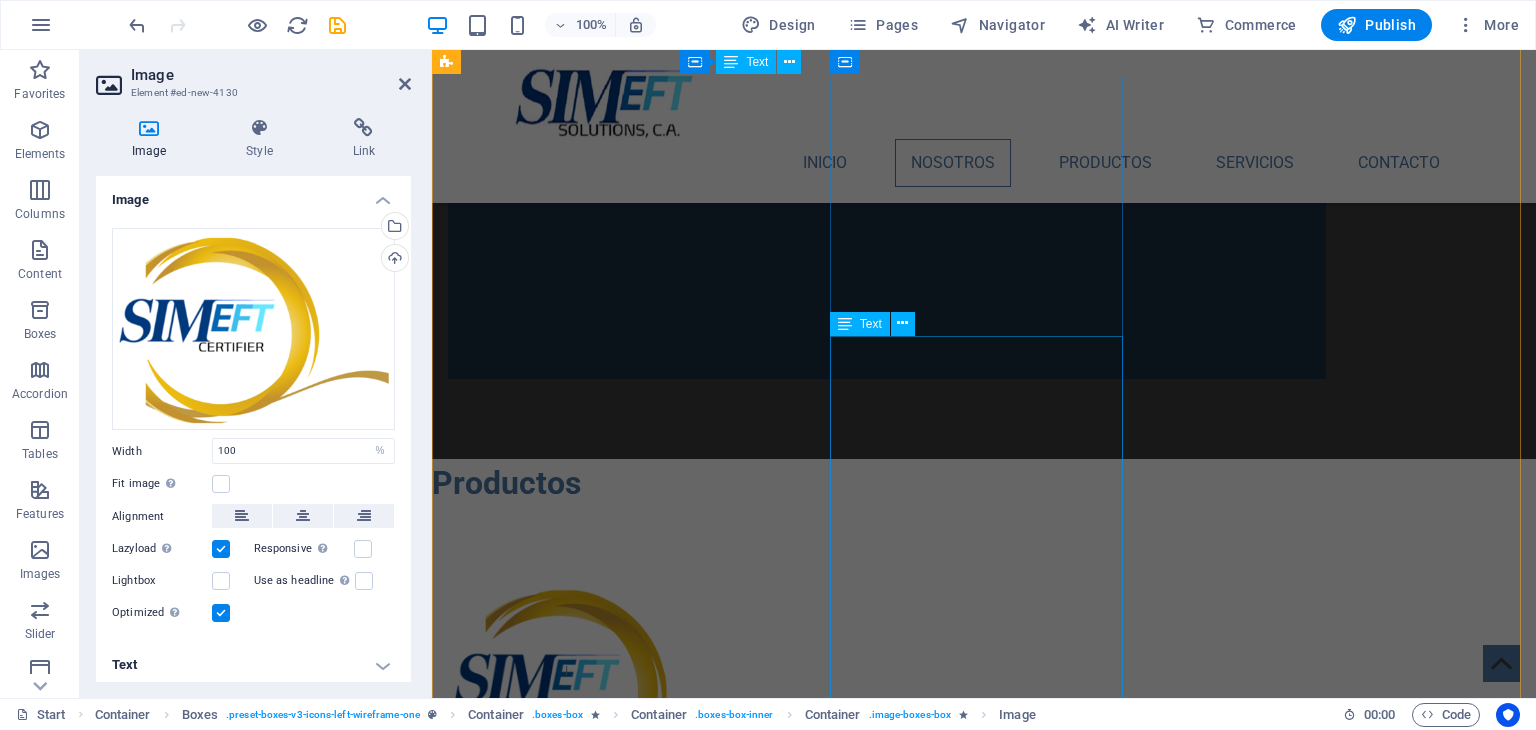 scroll, scrollTop: 1712, scrollLeft: 0, axis: vertical 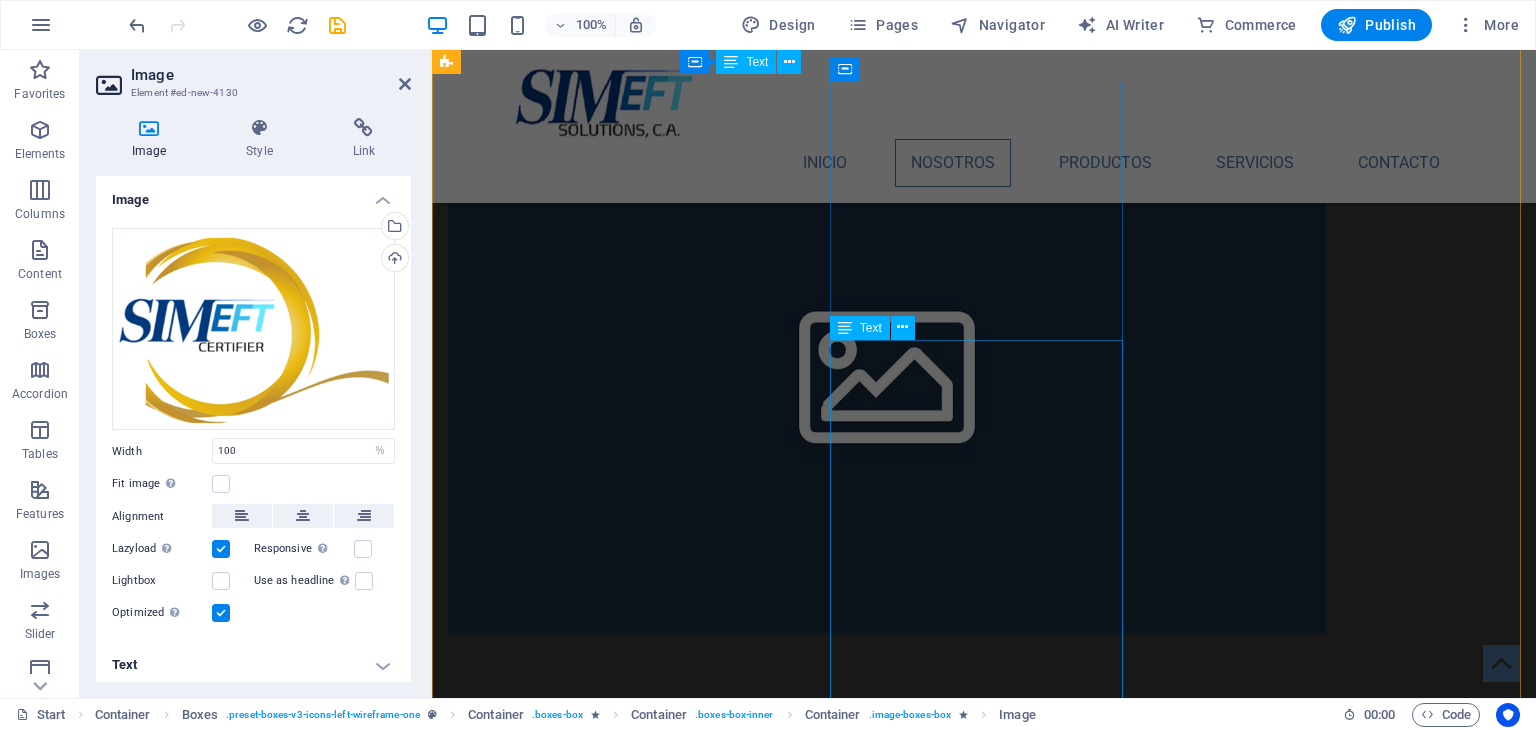 click on "Ágil y configurable, permitirá ahorrar tiempos de prueba, independizarse de autorizadores de terceras partes lo que se traduce en mayor productividad y menores tiempos de resolución de incidencias e implementaciones." at bounding box center (594, 1937) 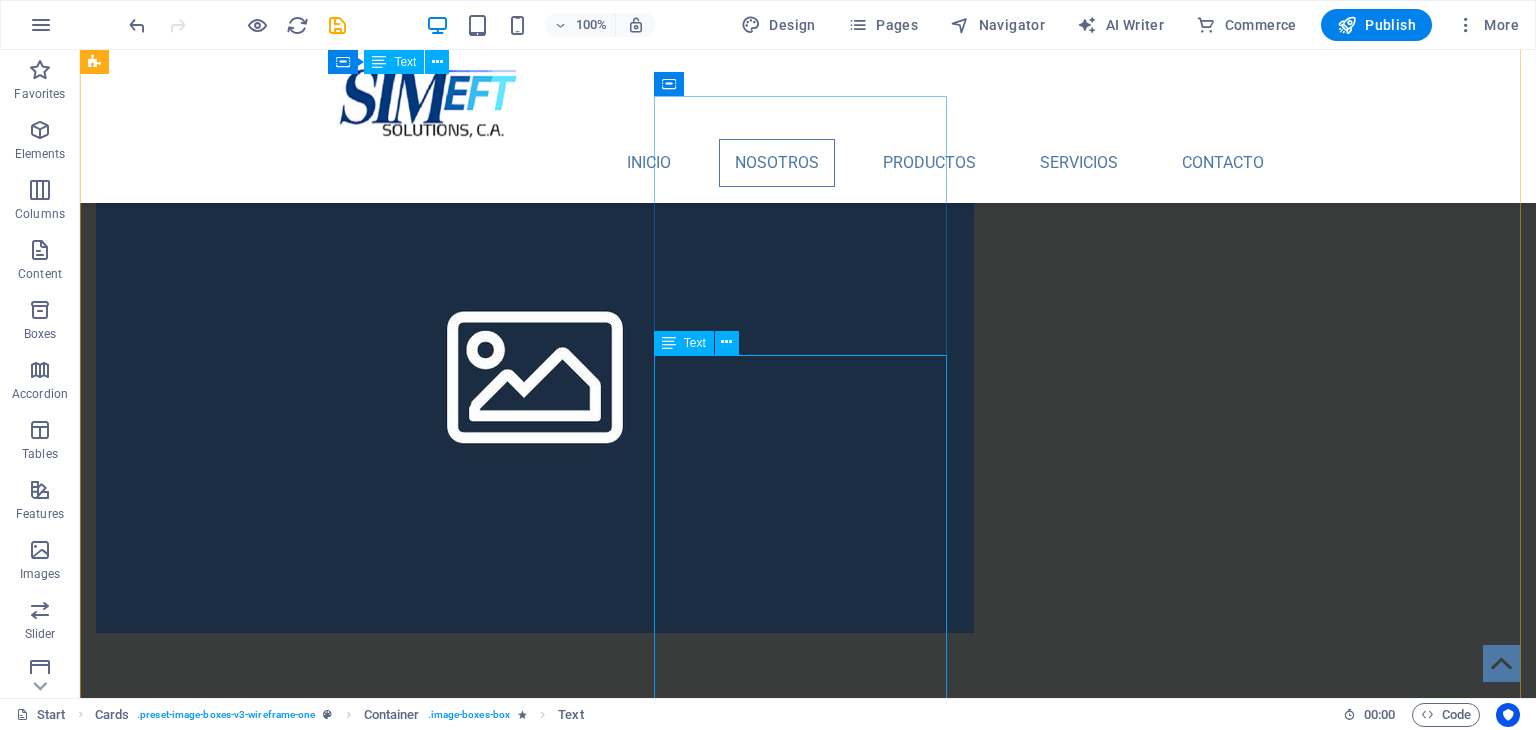 scroll, scrollTop: 1612, scrollLeft: 0, axis: vertical 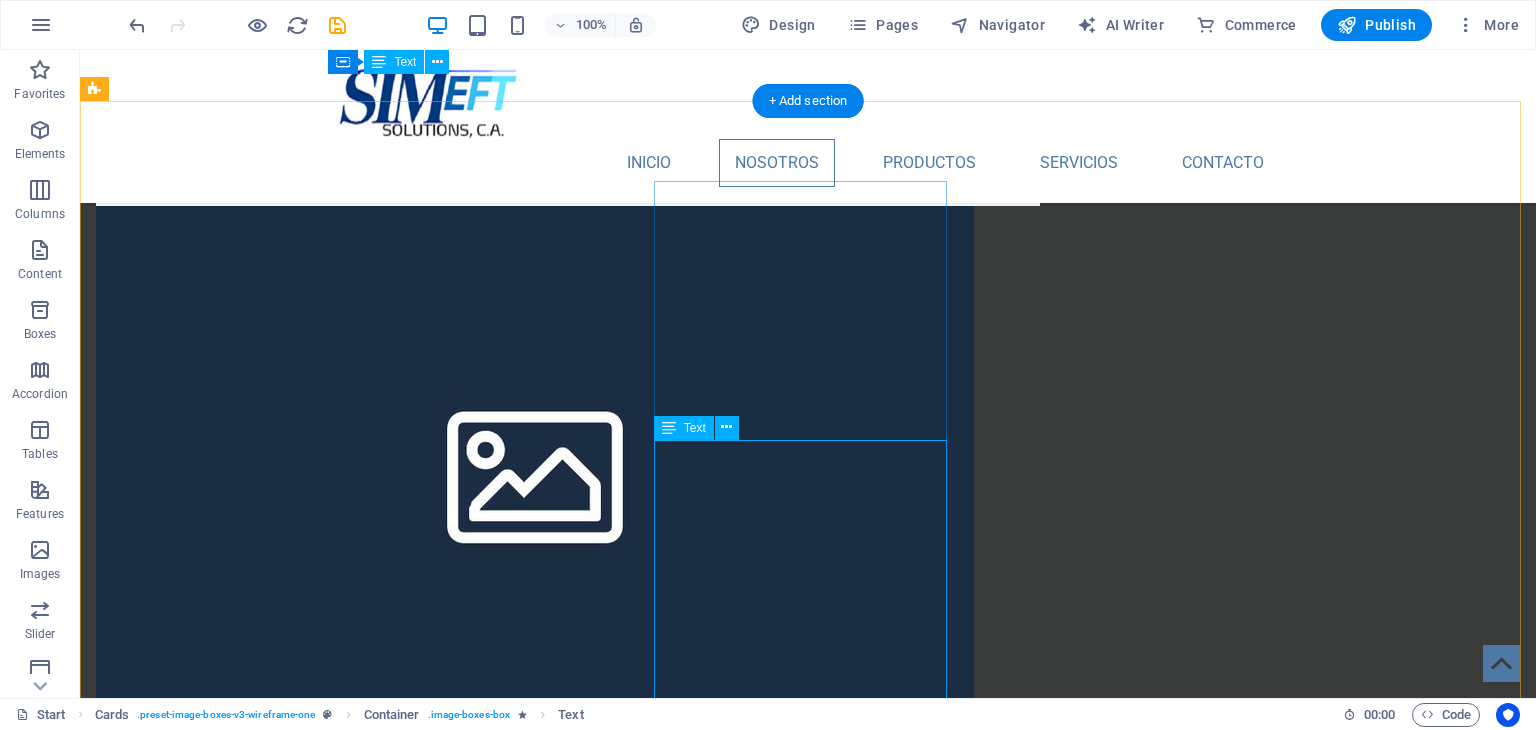 click on "Ágil y configurable, permitirá ahorrar tiempos de prueba, independizarse de autorizadores de terceras partes lo que se traduce en mayor productividad y menores tiempos de resolución de incidencias e implementaciones." at bounding box center (242, 2037) 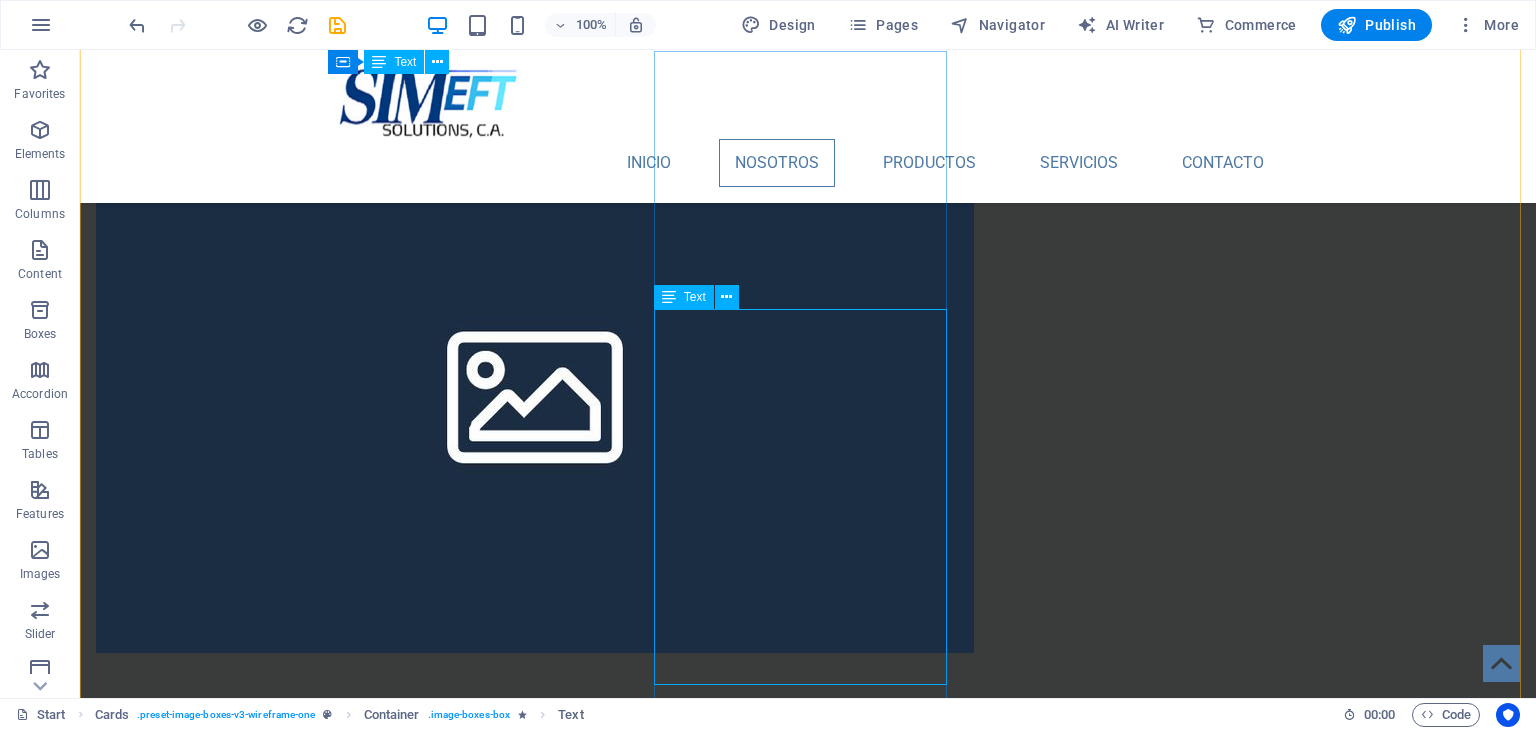 scroll, scrollTop: 1812, scrollLeft: 0, axis: vertical 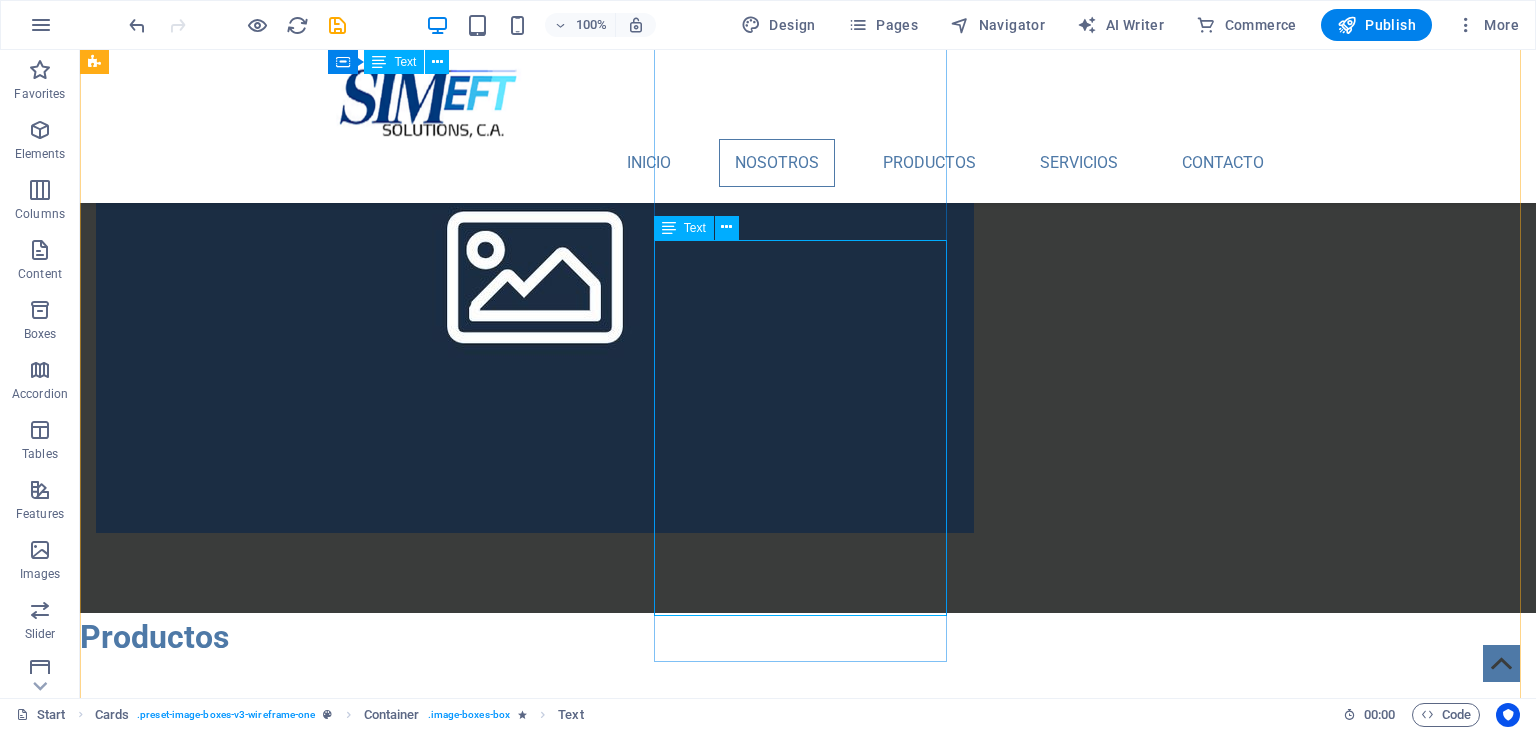 click on "Ágil y configurable, permitirá ahorrar tiempos de prueba, independizarse de autorizadores de terceras partes lo que se traduce en mayor productividad y menores tiempos de resolución de incidencias e implementaciones." at bounding box center [242, 1837] 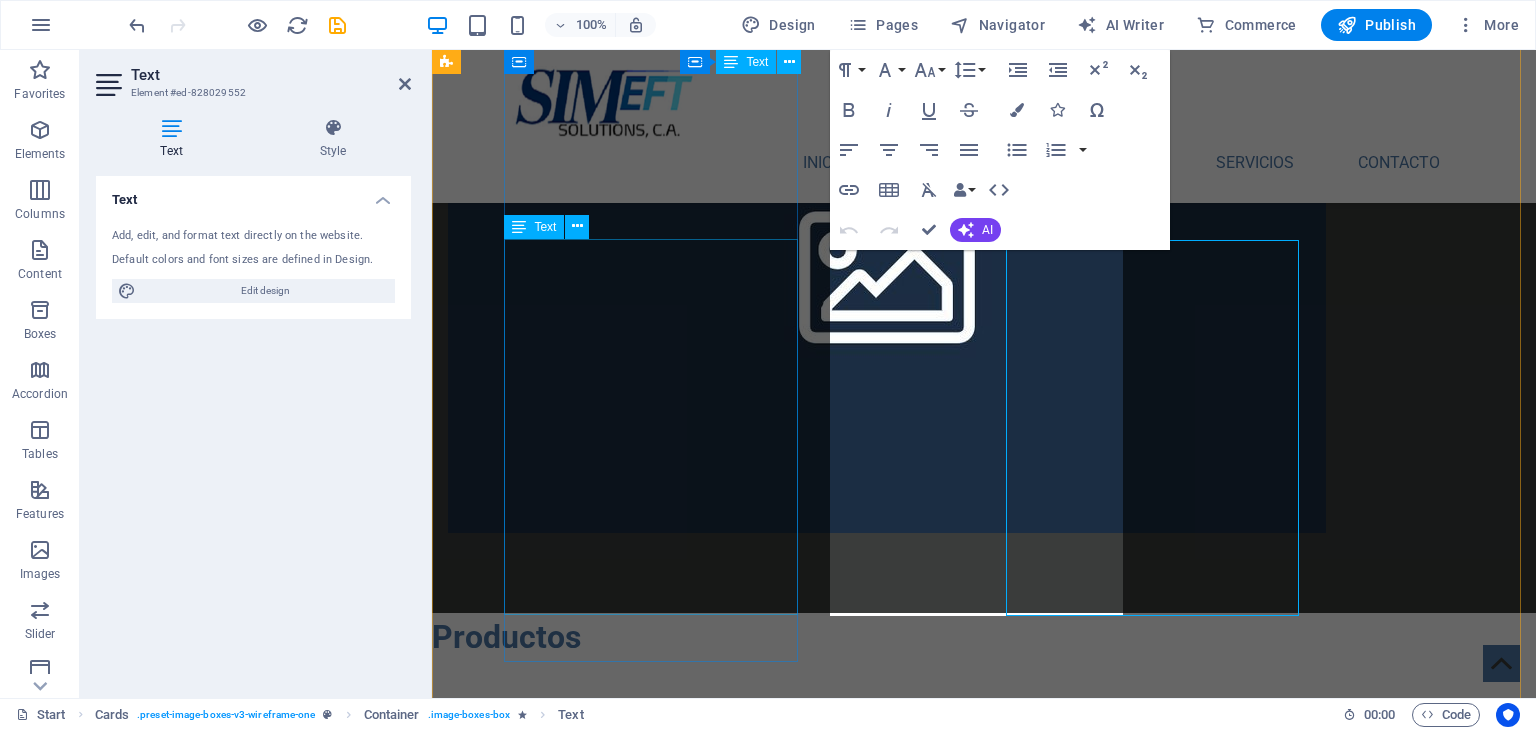 click on "Es un sistema con capacidad de expansión, configurable, pensado para ser ágil y versátil, con  SIMEFT Inject  usted podrá ejecutar todo tipo de transacciones financieras para analizar el flujo de las mismas en sus sistemas." at bounding box center [594, 1187] 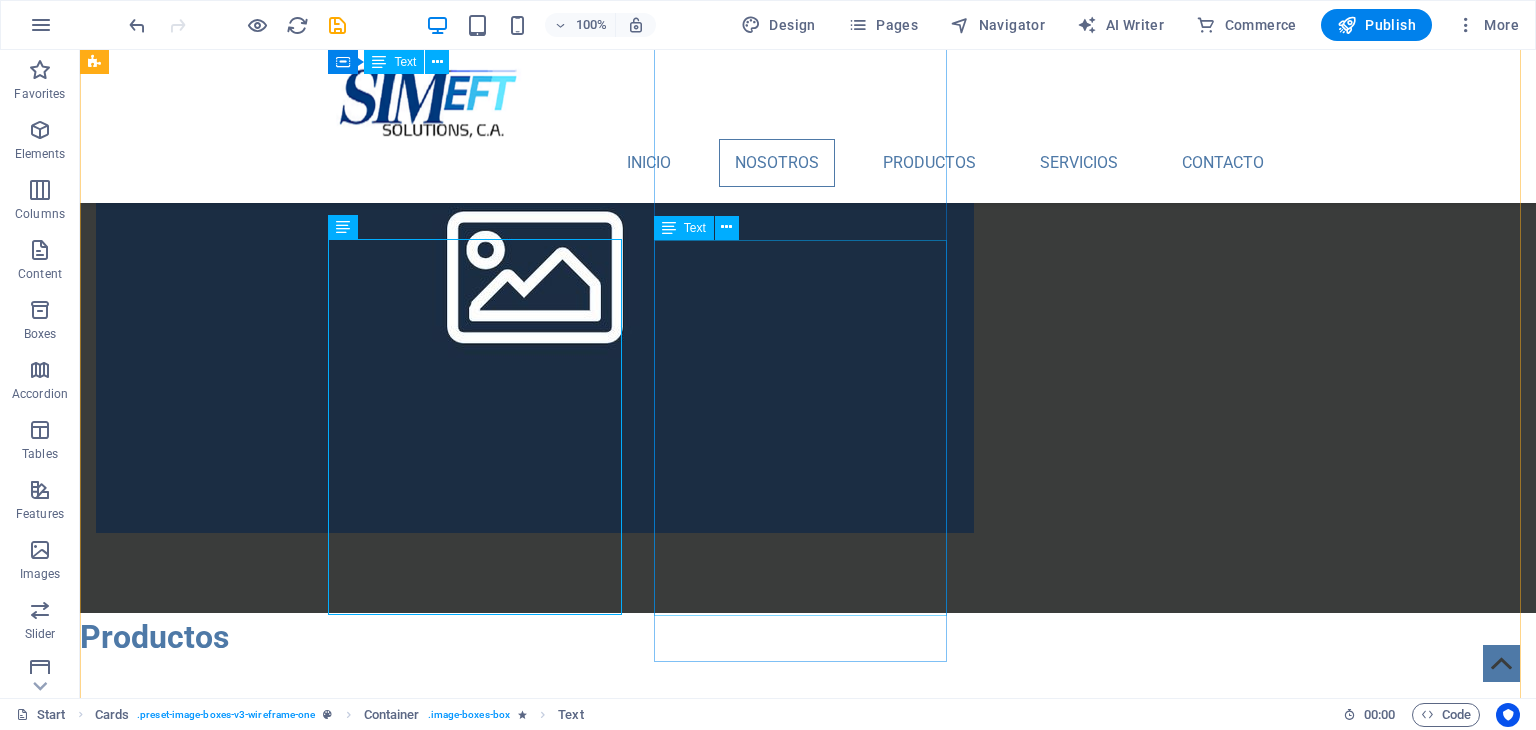 click on "Ágil y configurable, permitirá ahorrar tiempos de prueba, independizarse de autorizadores de terceras partes lo que se traduce en mayor productividad y menores tiempos de resolución de incidencias e implementaciones." at bounding box center [242, 1837] 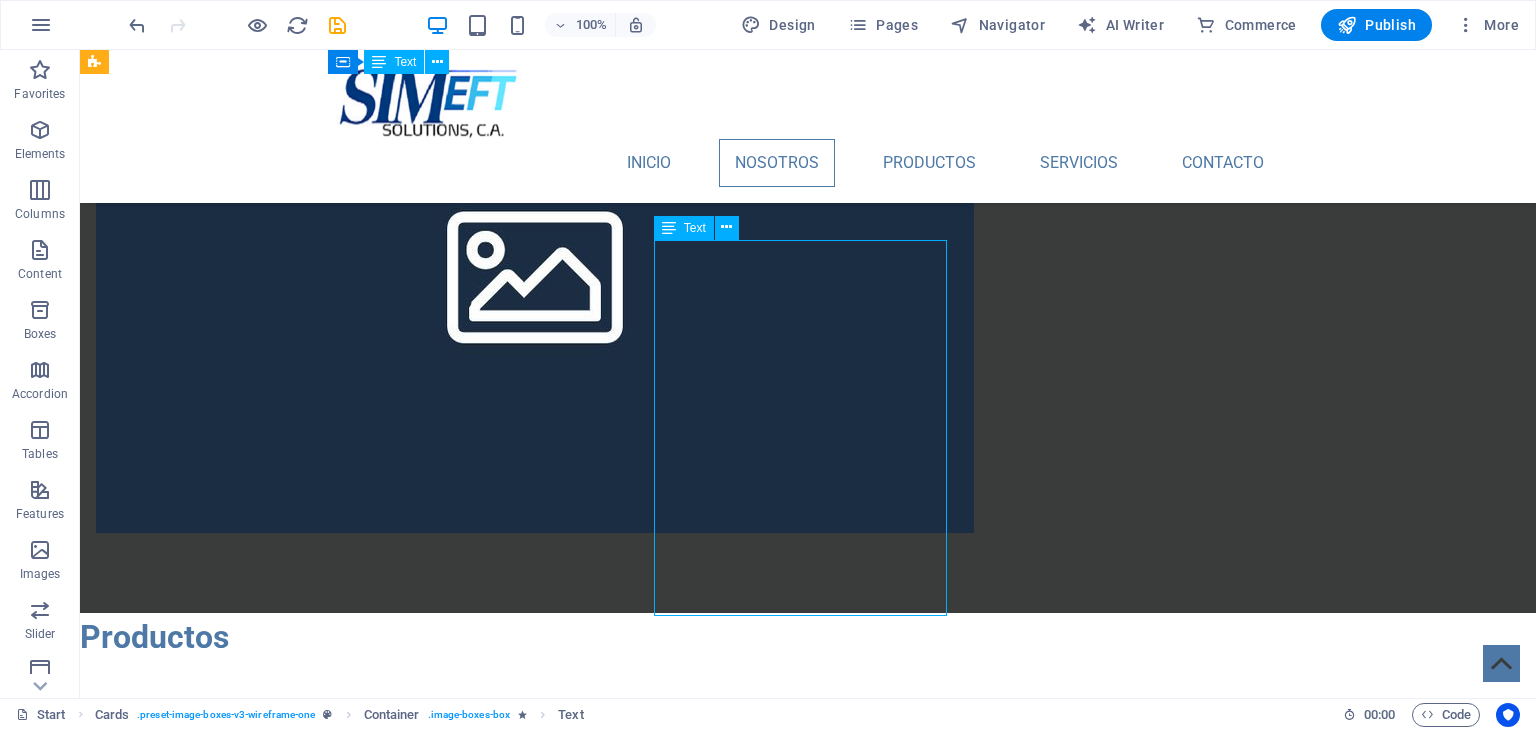 click on "Ágil y configurable, permitirá ahorrar tiempos de prueba, independizarse de autorizadores de terceras partes lo que se traduce en mayor productividad y menores tiempos de resolución de incidencias e implementaciones." at bounding box center (242, 1837) 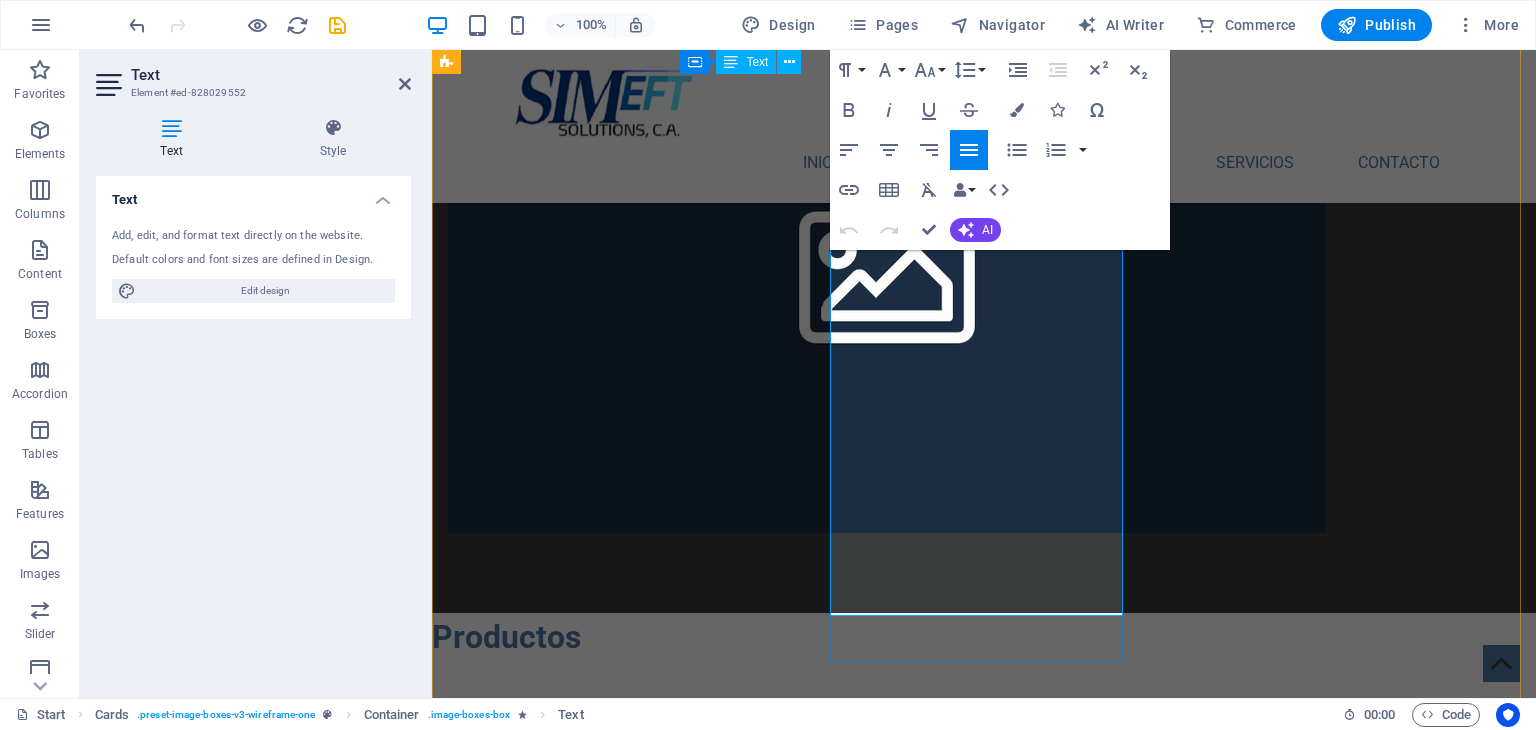 drag, startPoint x: 848, startPoint y: 262, endPoint x: 1025, endPoint y: 565, distance: 350.91025 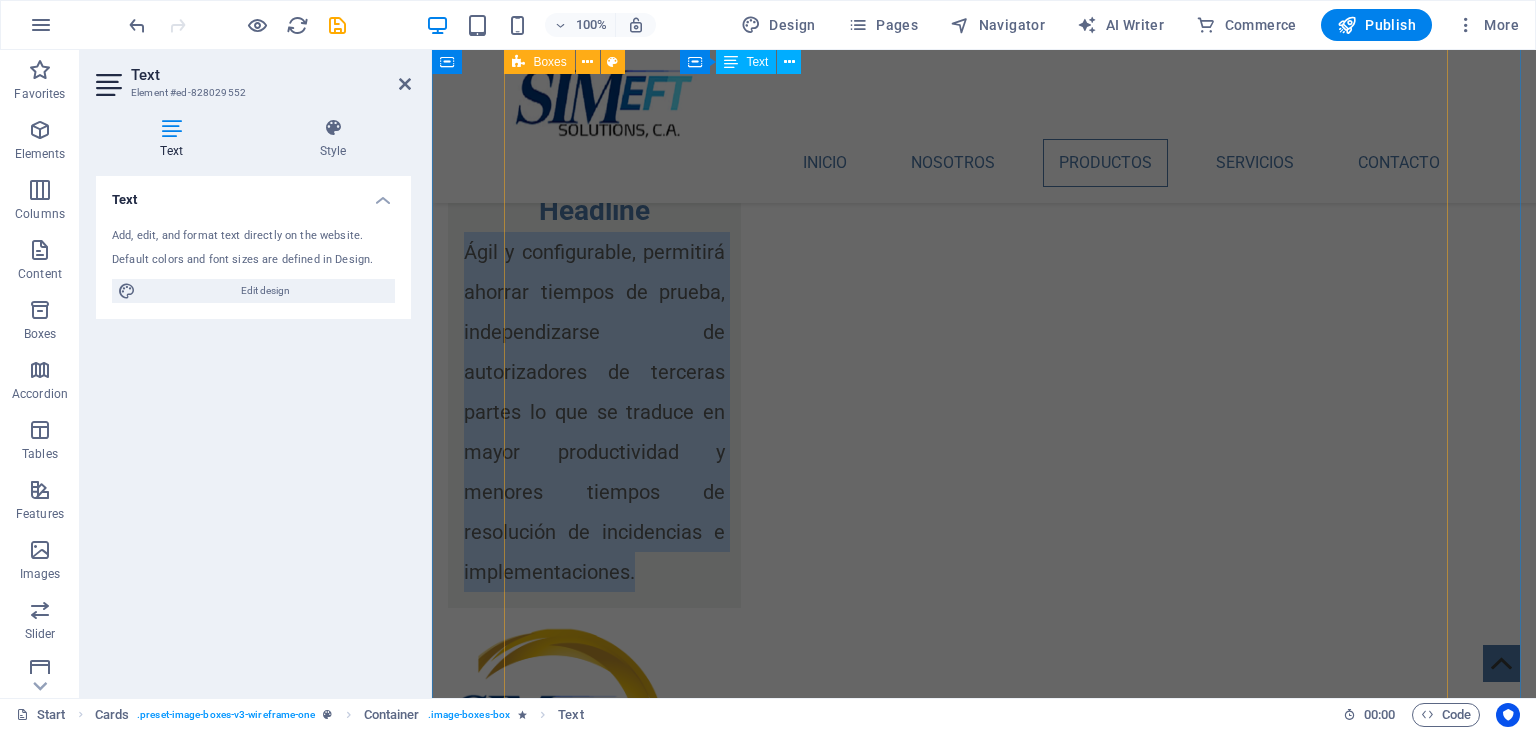 scroll, scrollTop: 3112, scrollLeft: 0, axis: vertical 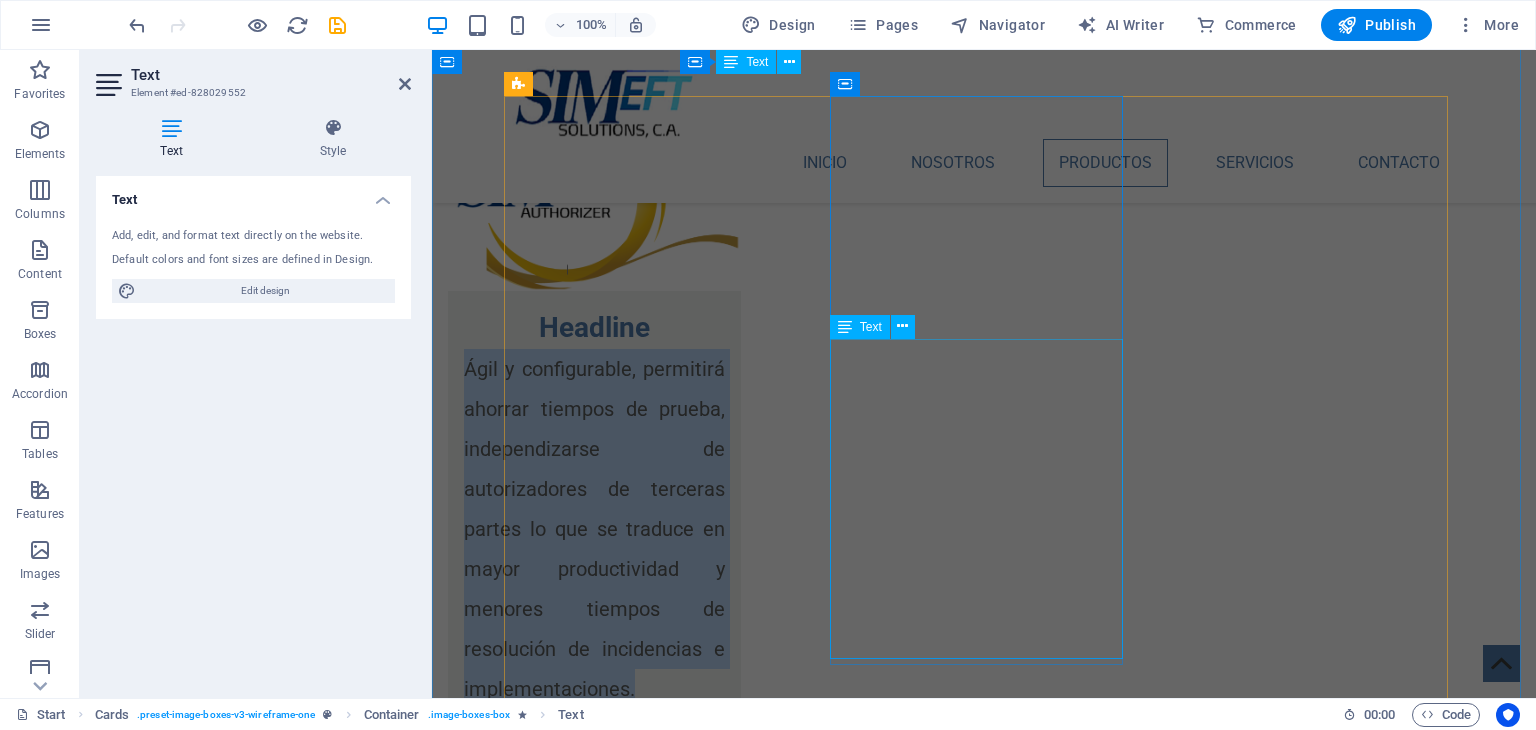 click on "Es un sistema con capacidad de expansión, configurable, pensado para ser ágil y versátil, con  SIMEFT Inject  usted podrá ejecutar todo tipo de transacciones financieras para analizar el flujo de las mismas en sus sistemas." at bounding box center [658, 4344] 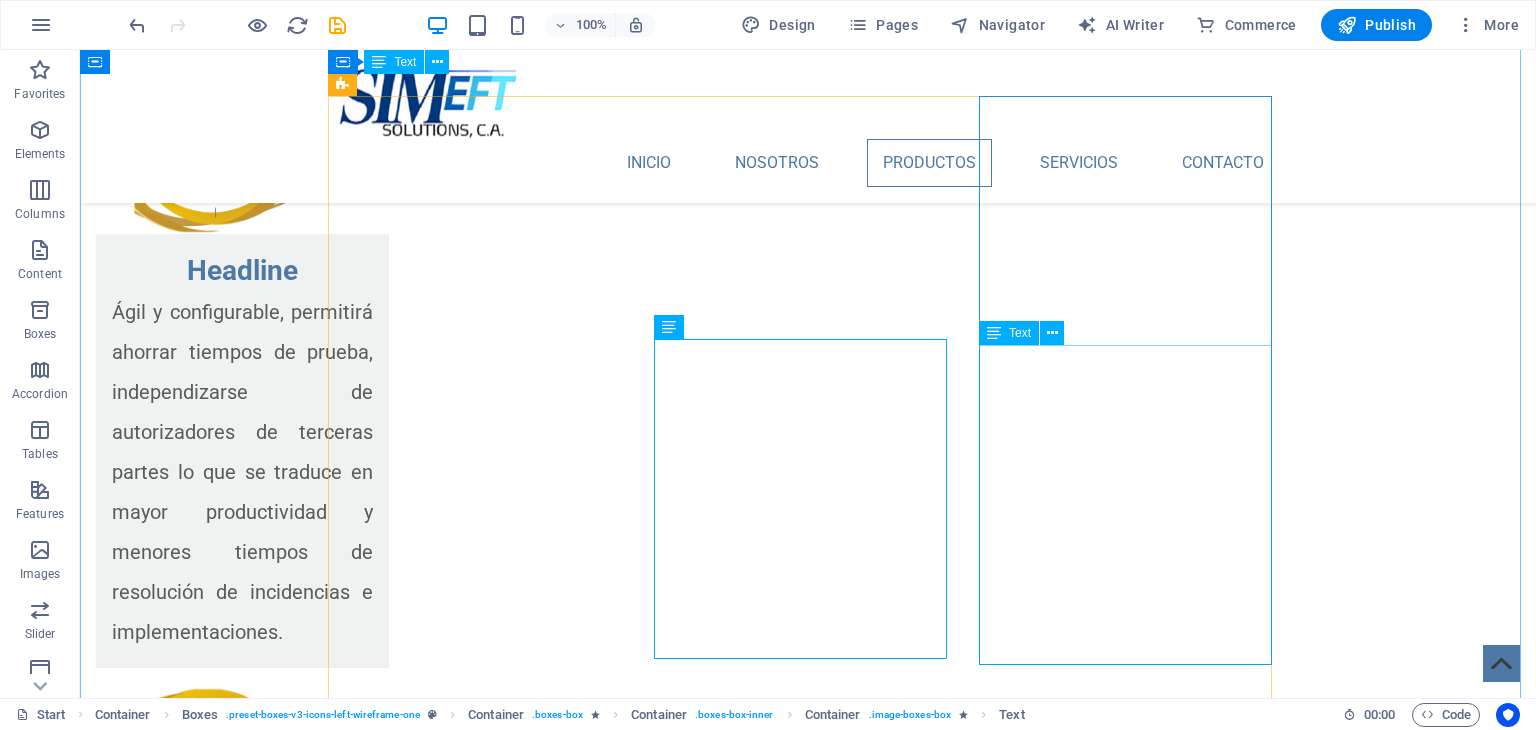 scroll, scrollTop: 3212, scrollLeft: 0, axis: vertical 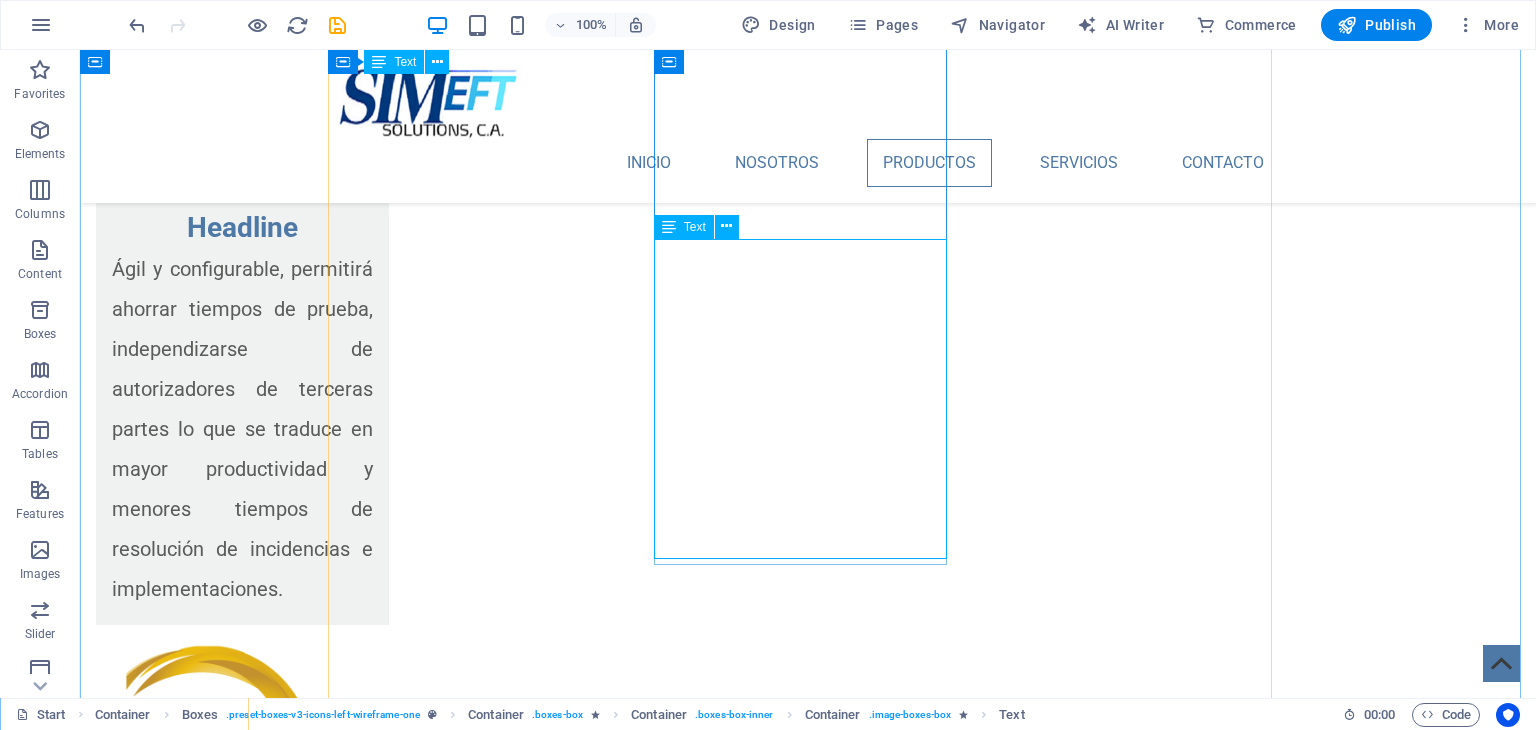 click on "Es un sistema con capacidad de expansión, configurable, pensado para ser ágil y versátil, con  SIMEFT Inject  usted podrá ejecutar todo tipo de transacciones financieras para analizar el flujo de las mismas en sus sistemas." at bounding box center [482, 4244] 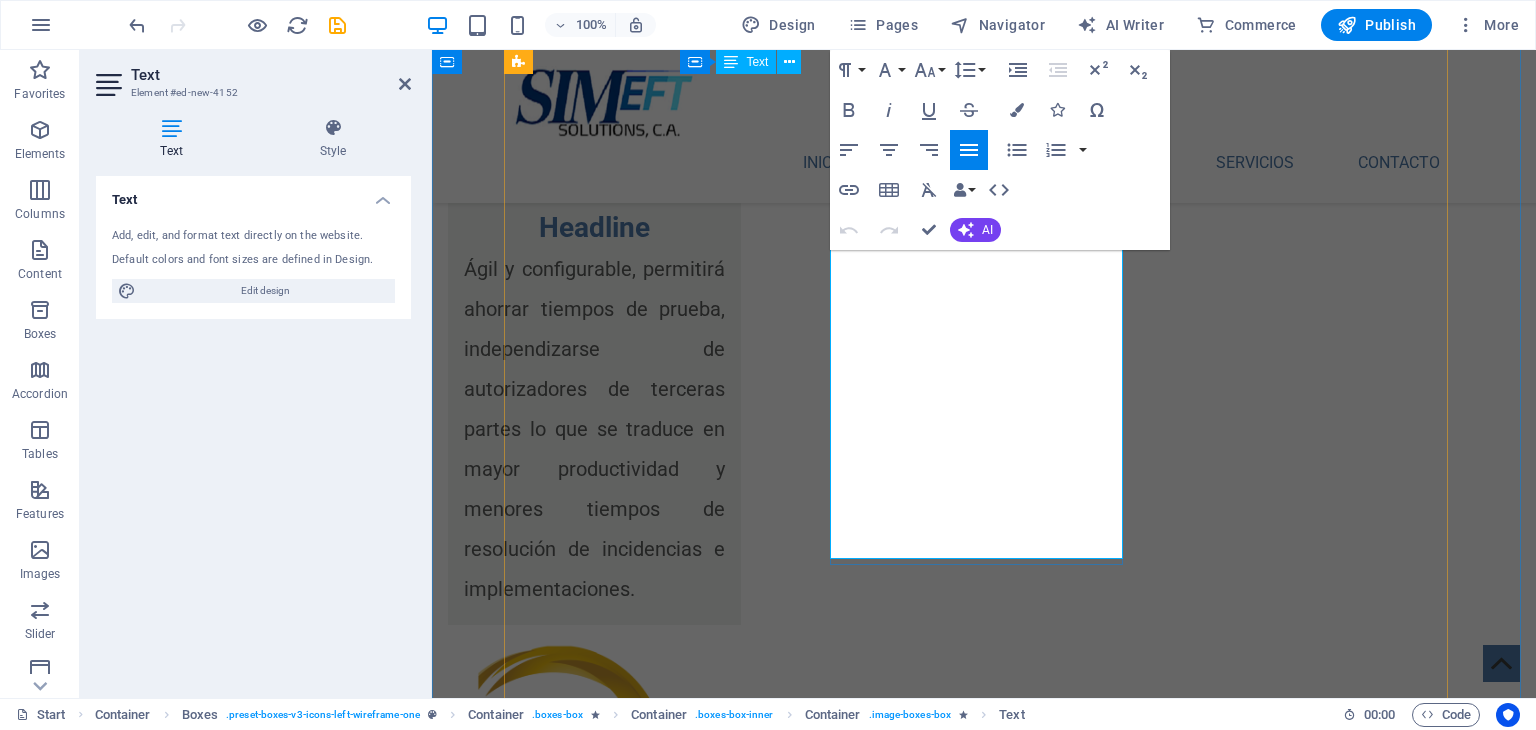 drag, startPoint x: 986, startPoint y: 538, endPoint x: 1264, endPoint y: 299, distance: 366.61288 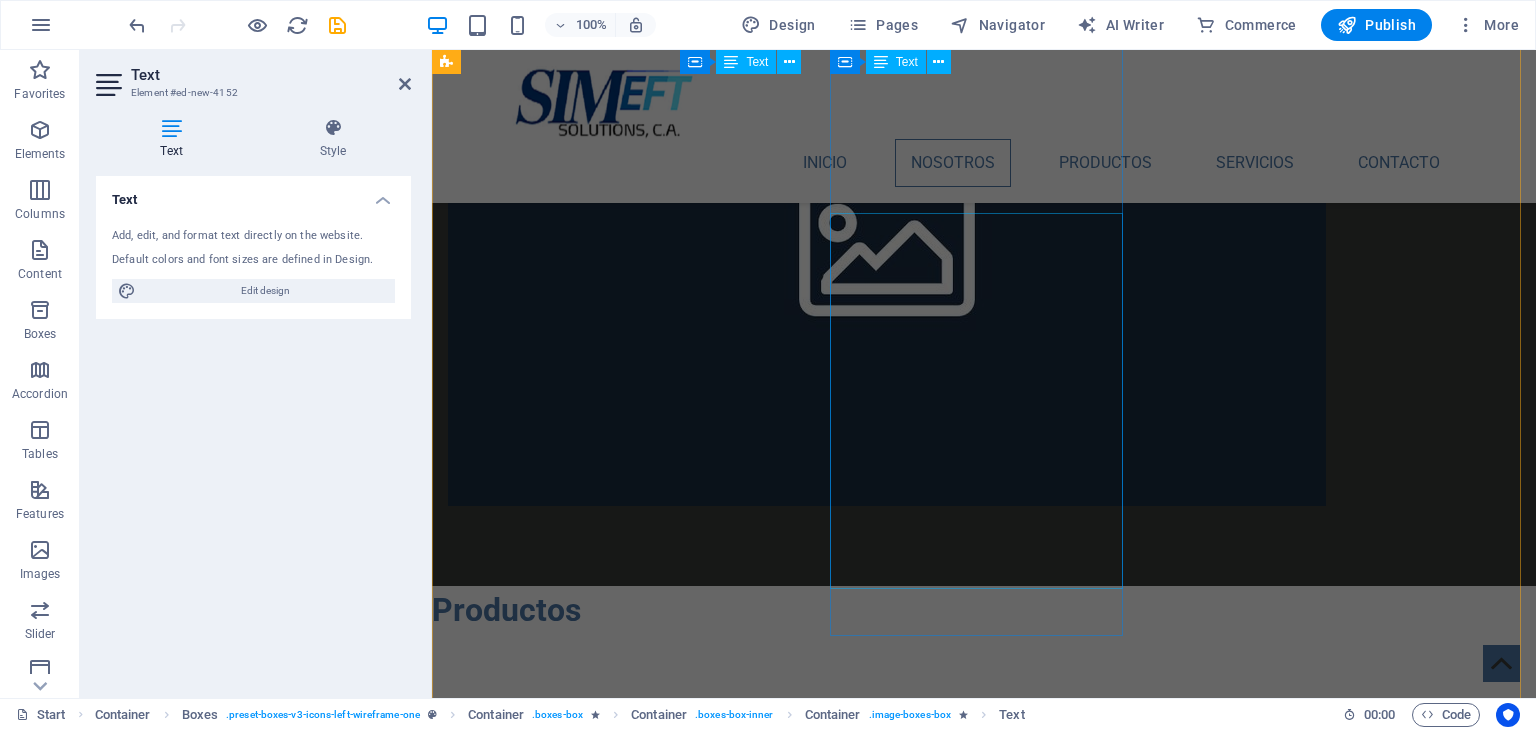 scroll, scrollTop: 1612, scrollLeft: 0, axis: vertical 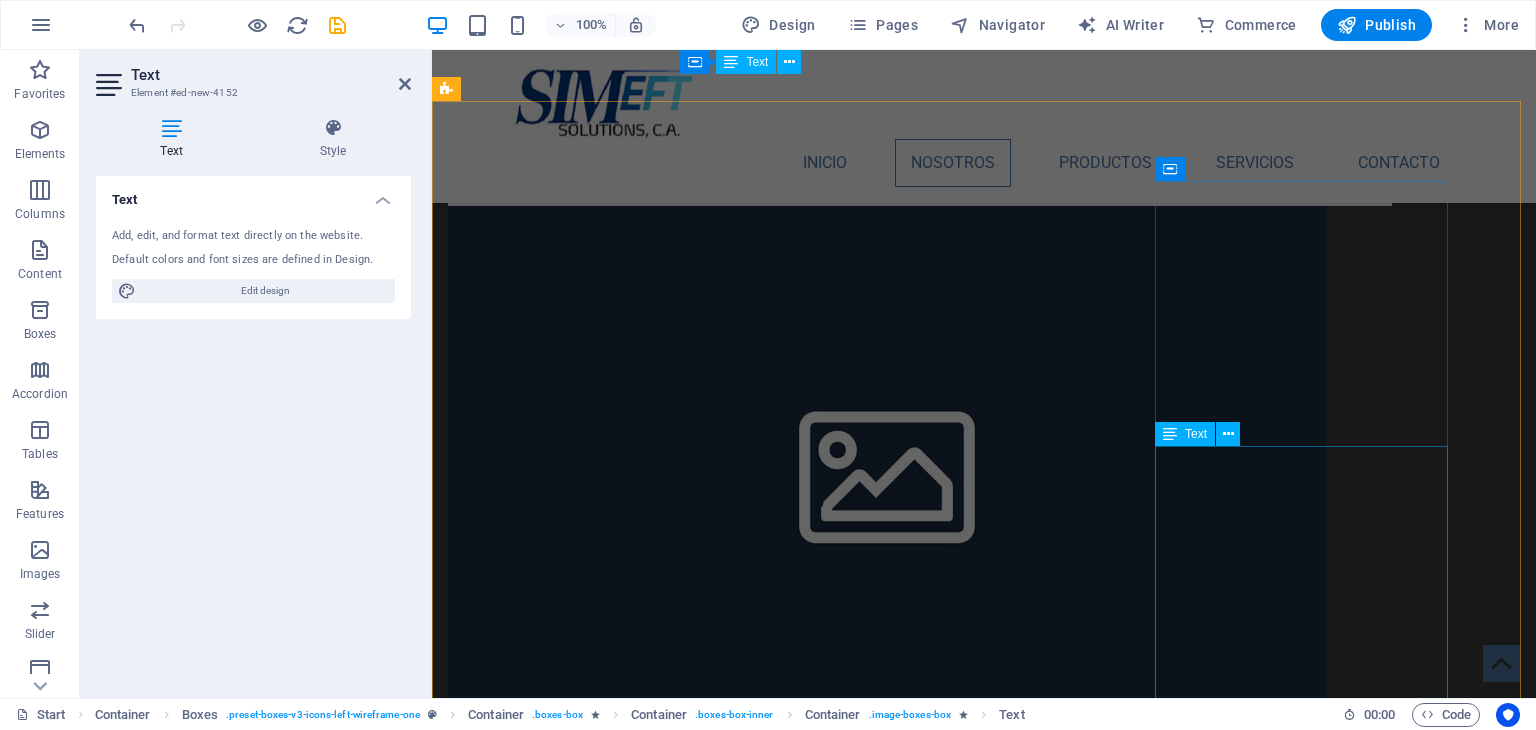 click on "El Certifier puede actuar en conjunto con el autorizador para generar una completa experiencia de validación y respuestas dinámicas. Adicionalmente se generan reportes con el resultado de la transacción, indicando el éxito o falla de cada una de las validaciones indicadas." at bounding box center (594, 2714) 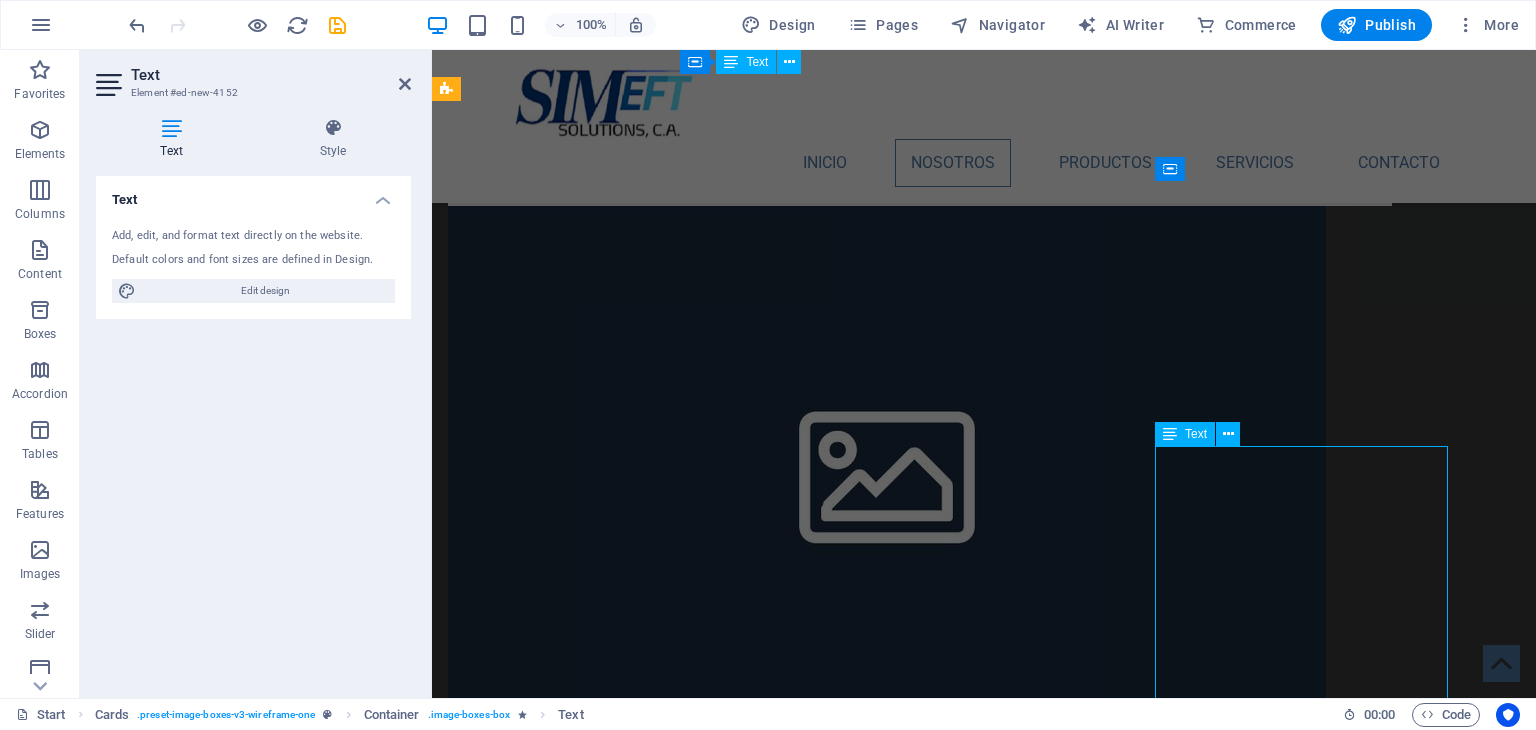 click on "El Certifier puede actuar en conjunto con el autorizador para generar una completa experiencia de validación y respuestas dinámicas. Adicionalmente se generan reportes con el resultado de la transacción, indicando el éxito o falla de cada una de las validaciones indicadas." at bounding box center [594, 2714] 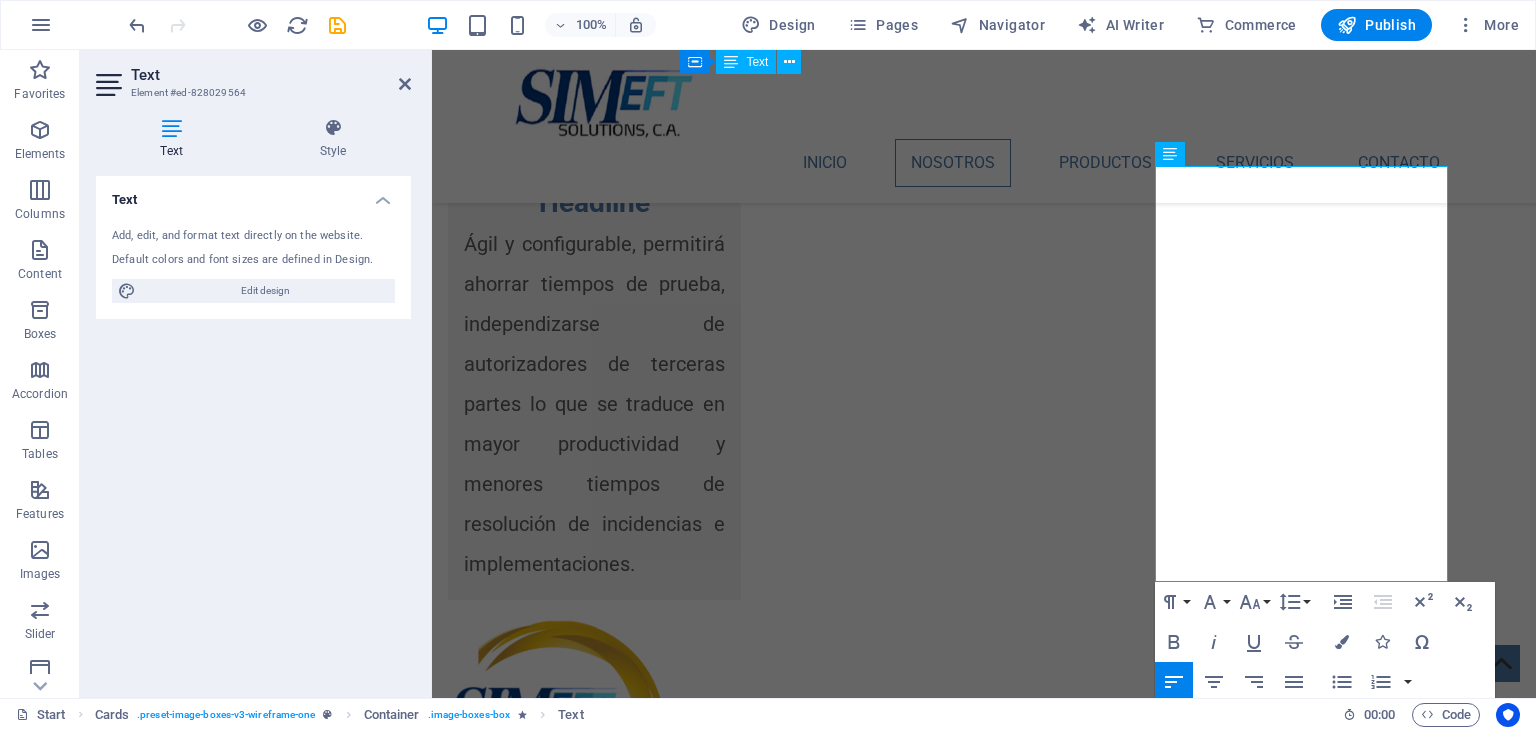 scroll, scrollTop: 1892, scrollLeft: 0, axis: vertical 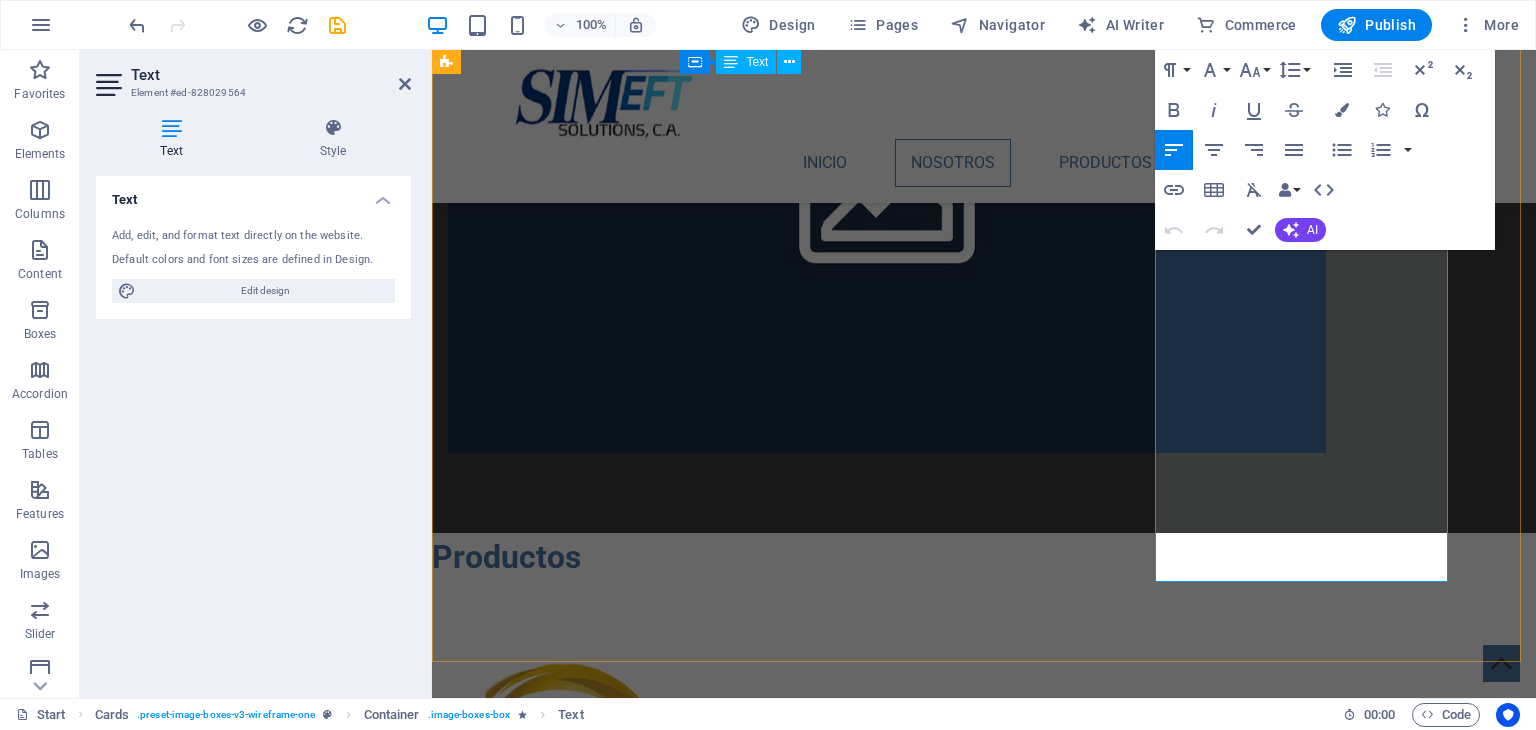drag, startPoint x: 1416, startPoint y: 552, endPoint x: 1595, endPoint y: 243, distance: 357.10223 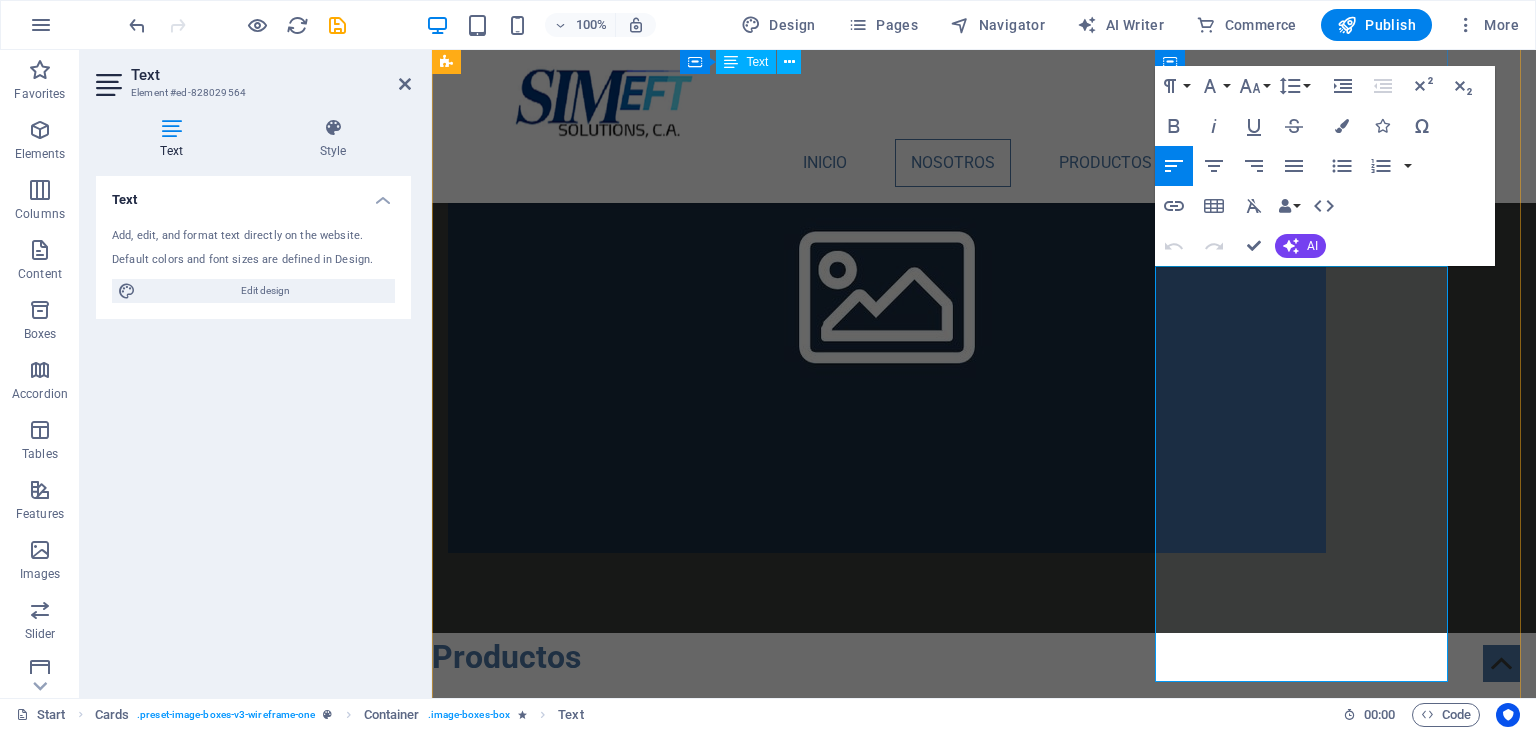copy on "El Certifier puede actuar en conjunto con el autorizador para generar una completa experiencia de validación y respuestas dinámicas. Adicionalmente se generan reportes con el resultado de la transacción, indicando el éxito o falla de cada una de las validaciones indicadas." 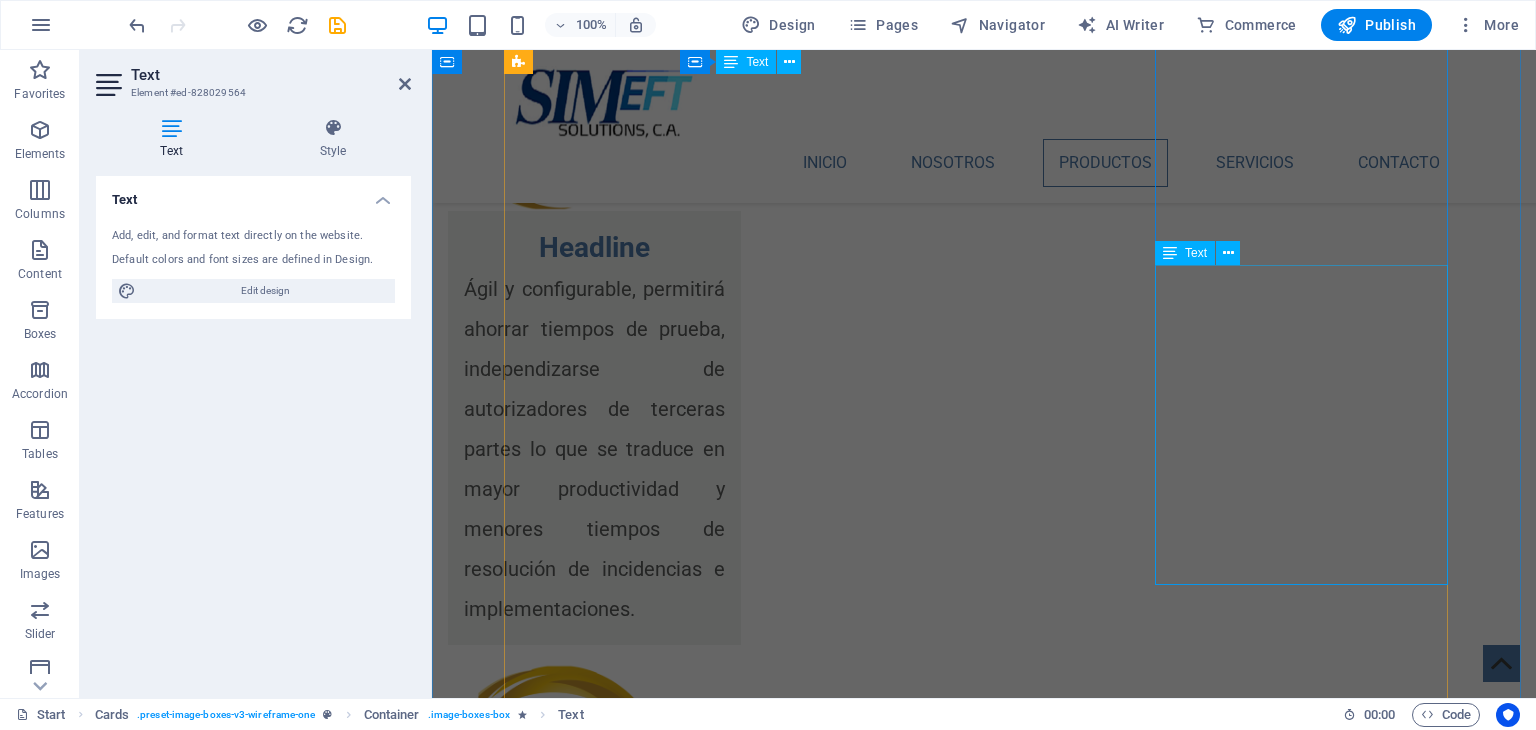 click on "Es un sistema con capacidad de expansión, configurable, pensado para ser ágil y versátil, con  SIMEFT Inject  usted podrá ejecutar todo tipo de transacciones financieras para analizar el flujo de las mismas en sus sistemas." at bounding box center (658, 4849) 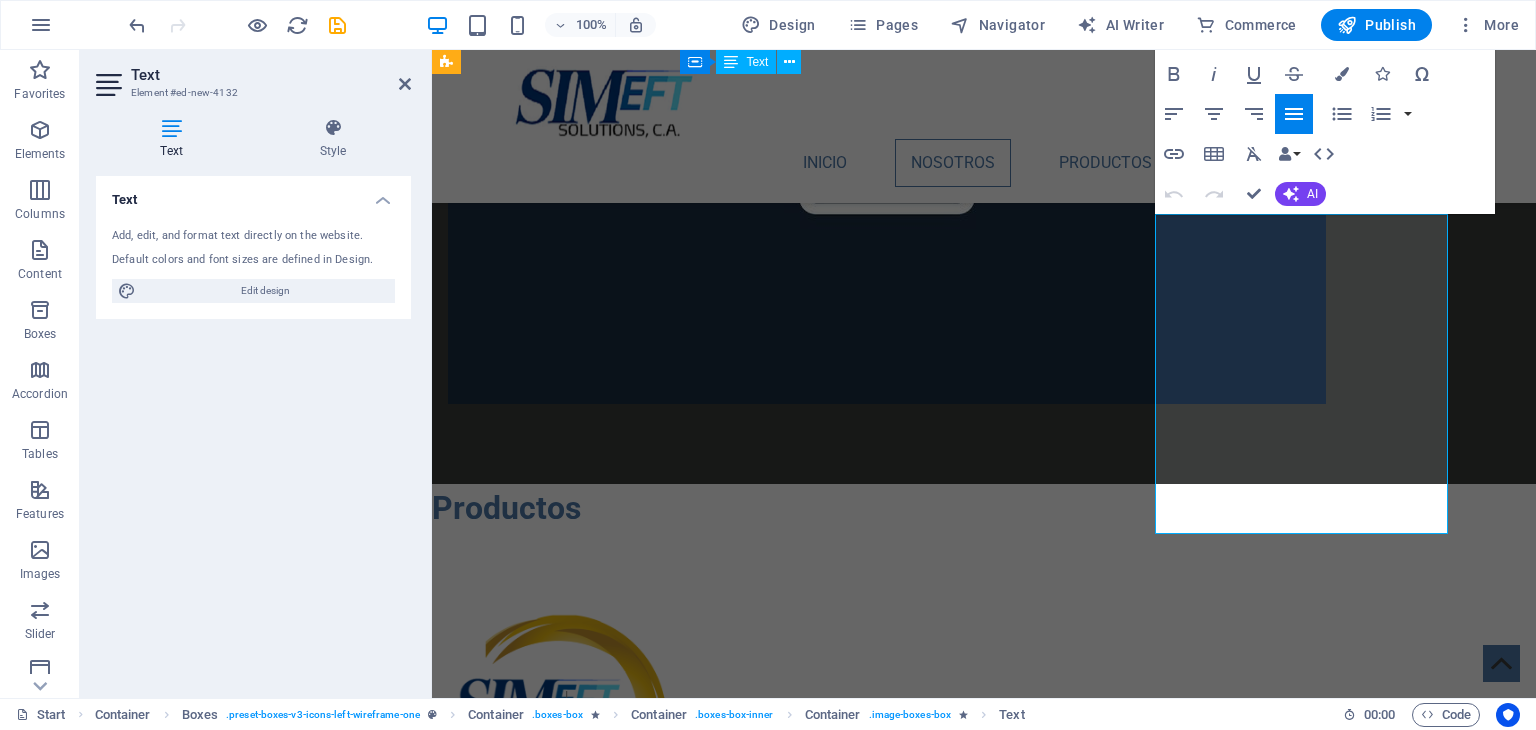 scroll, scrollTop: 3244, scrollLeft: 0, axis: vertical 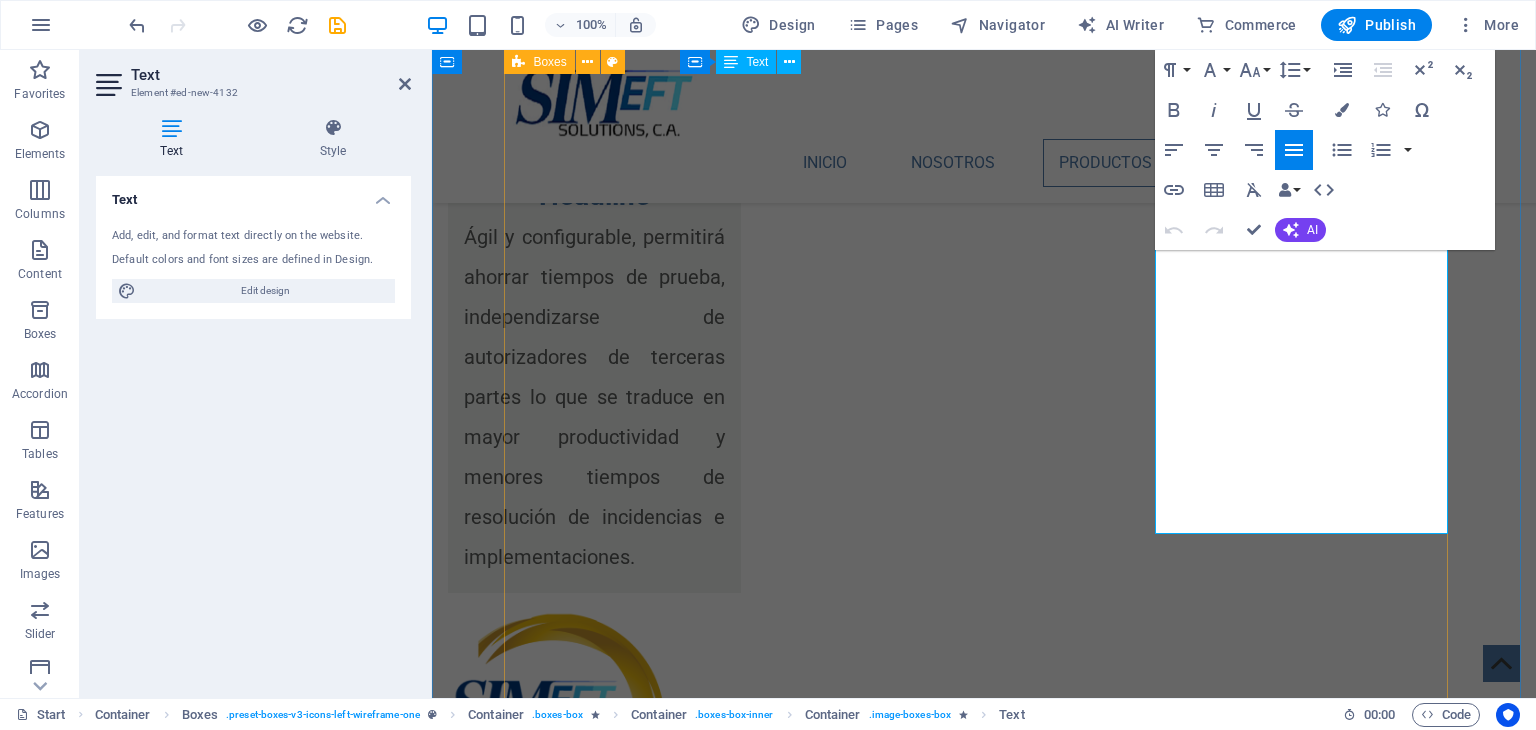 drag, startPoint x: 1326, startPoint y: 516, endPoint x: 1135, endPoint y: 156, distance: 407.53036 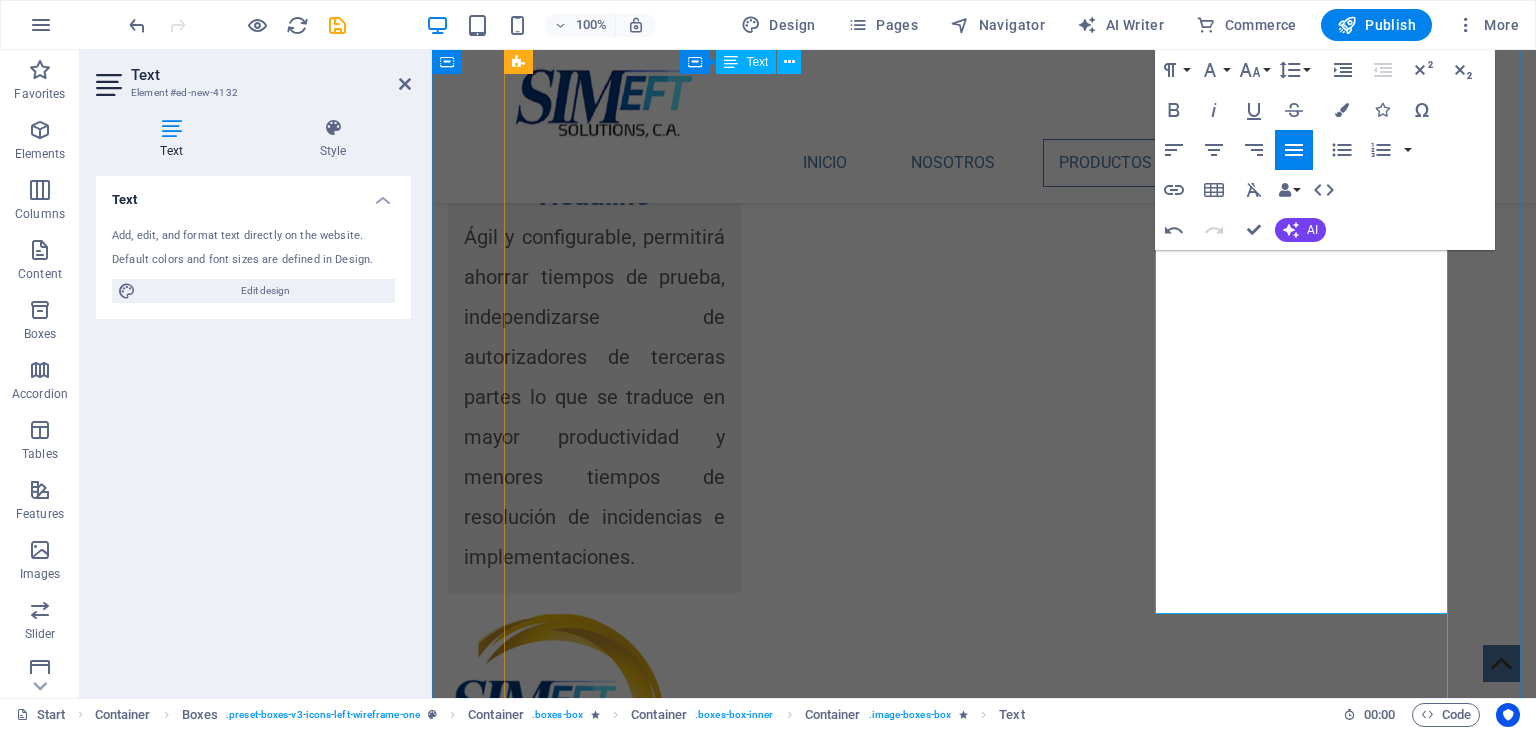 drag, startPoint x: 1379, startPoint y: 594, endPoint x: 1600, endPoint y: 239, distance: 418.16983 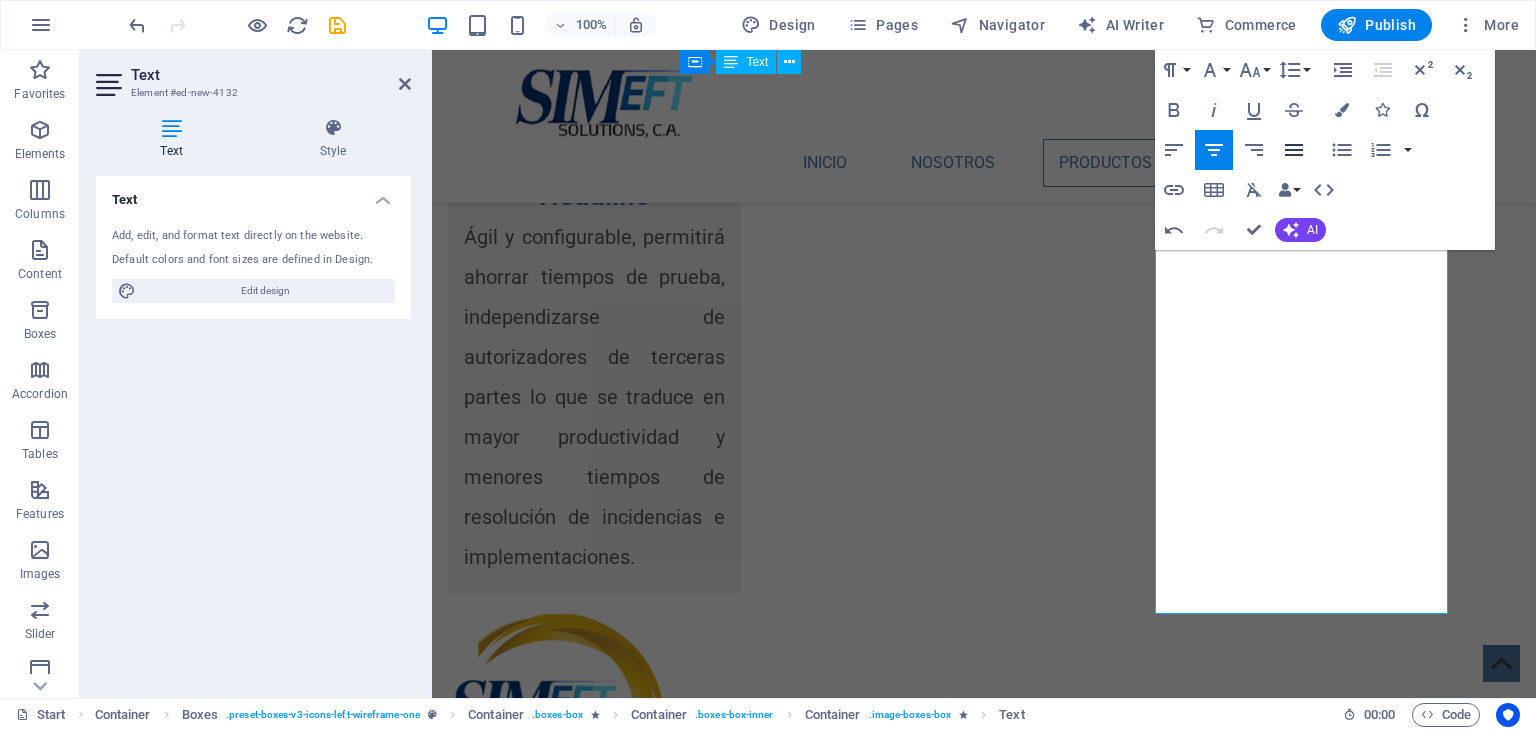 click 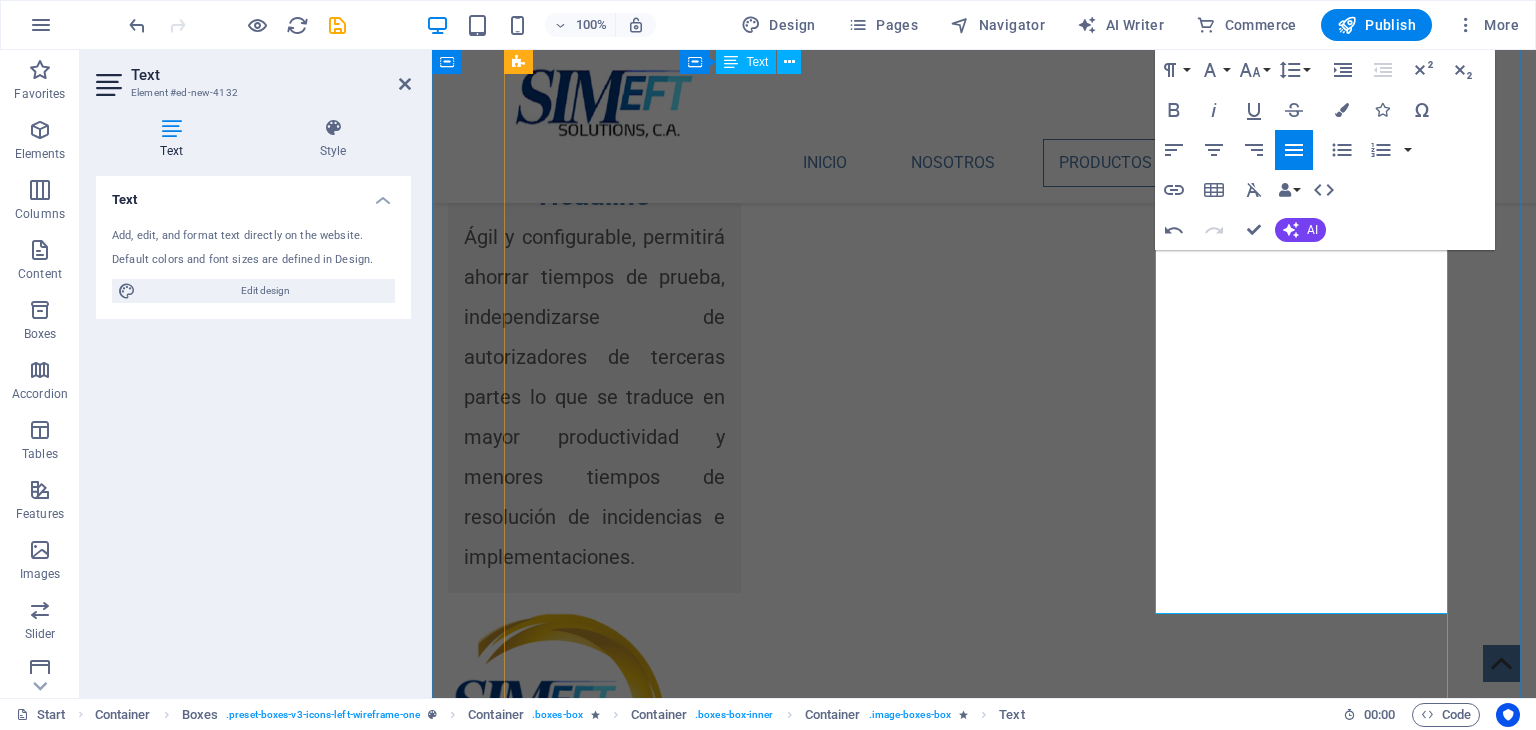click on "Adicionalmente se generan reportes con el resultado de la transacción, indicando el éxito o falla de cada una de las validaciones indicadas." at bounding box center [658, 4937] 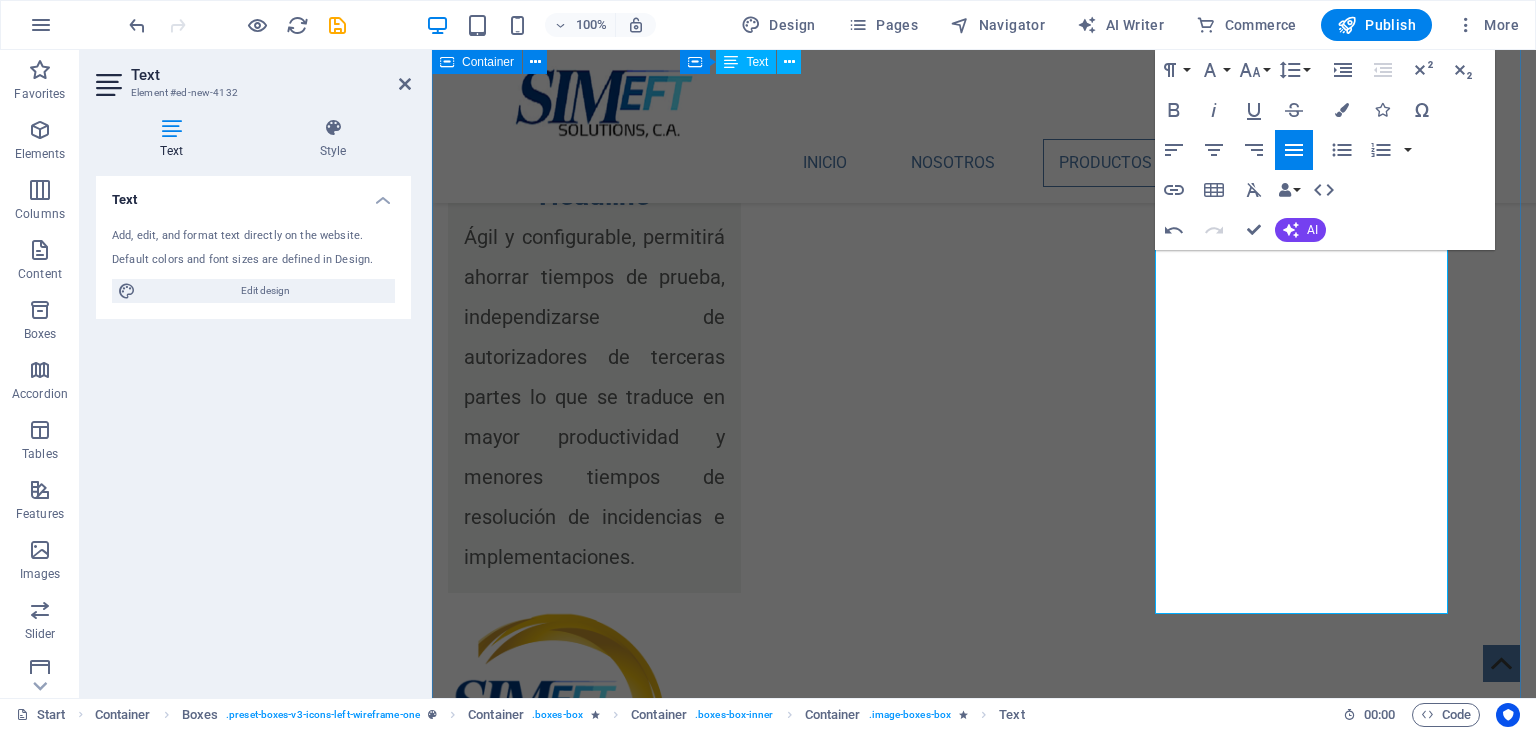 click on "Productos Headline Es un sistema con capacidad de expansión, configurable, pensado para ser ágil y versátil, con  SIMEFT Inject  usted podrá ejecutar todo tipo de transacciones financieras para analizar el flujo de las mismas en sus sistemas. Headline Ágil y configurable, permitirá ahorrar tiempos de prueba, independizarse de autorizadores de terceras partes lo que se traduce en mayor productividad y menores tiempos de resolución de incidencias e implementaciones. Headline El Certifier puede actuar en conjunto con el autorizador para generar una completa experiencia de validación y respuestas dinámicas. Adicionalmente se generan reportes con el resultado de la transacción, indicando el éxito o falla de cada una de las validaciones indicadas. Headline Lorem ipsum dolor sit amet, consectetuer adipiscing elit. Aenean commodo ligula eget dolor. Lorem ipsum dolor sit amet, consectetuer adipiscing elit leget dolor. Headline Headline" at bounding box center [984, 4601] 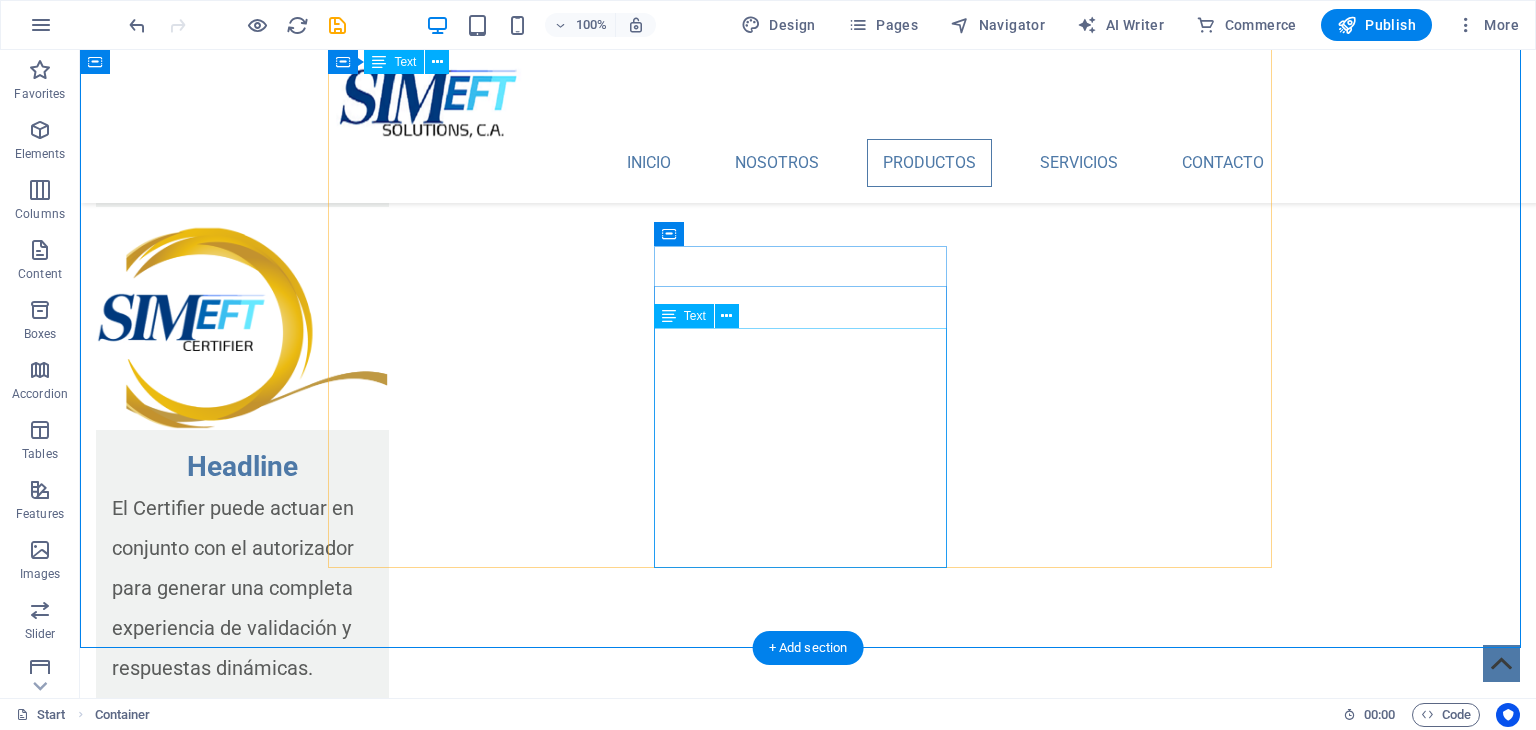 scroll, scrollTop: 3644, scrollLeft: 0, axis: vertical 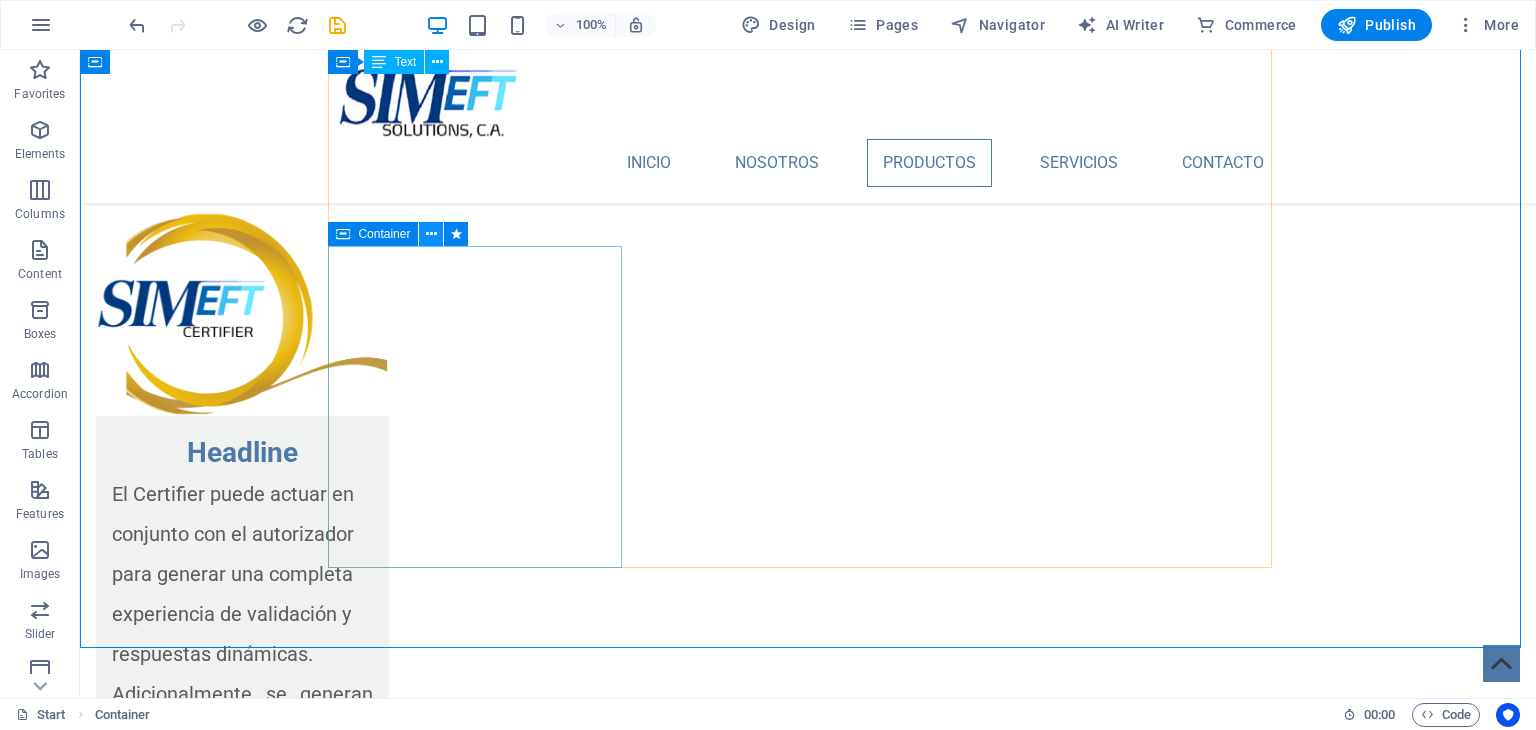 click at bounding box center [431, 234] 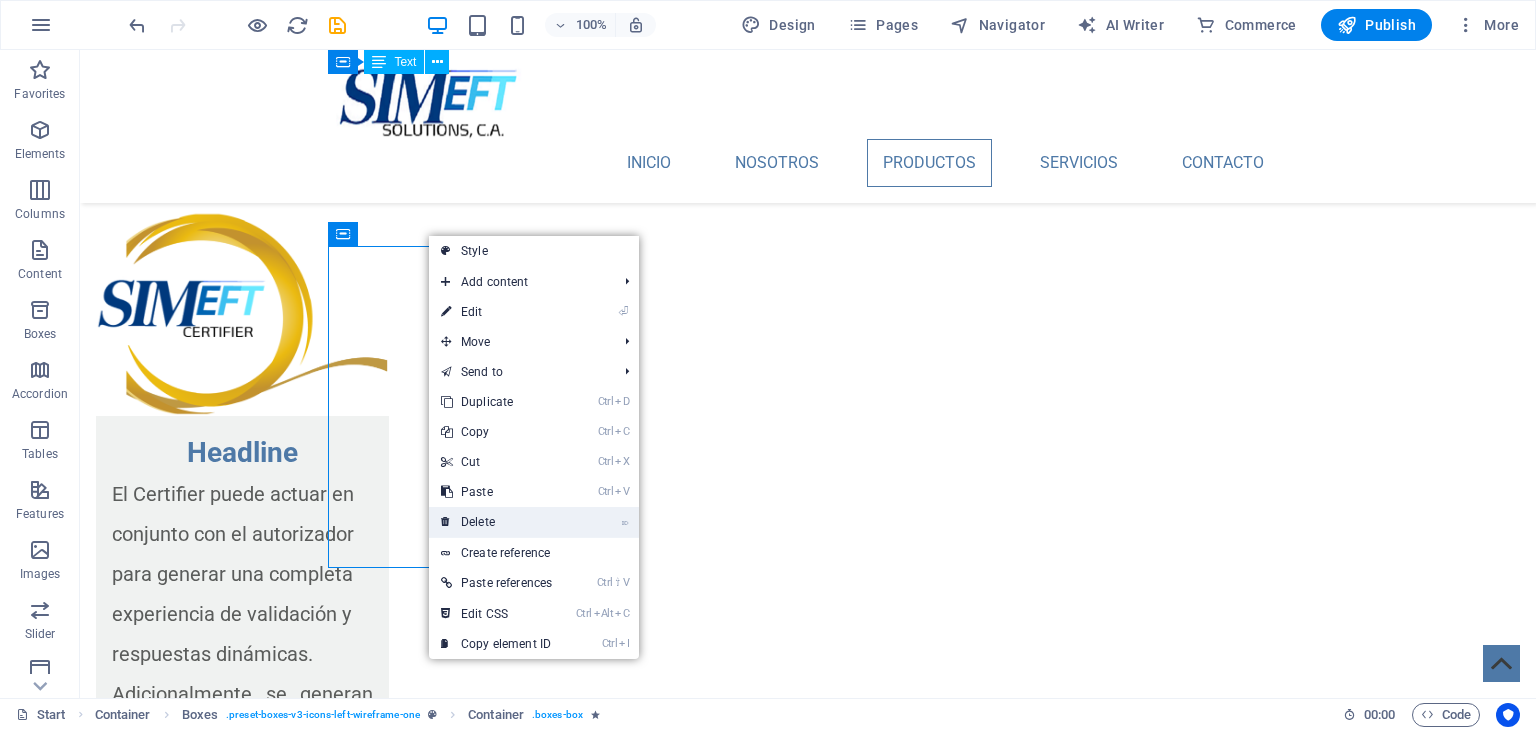 click on "⌦  Delete" at bounding box center [496, 522] 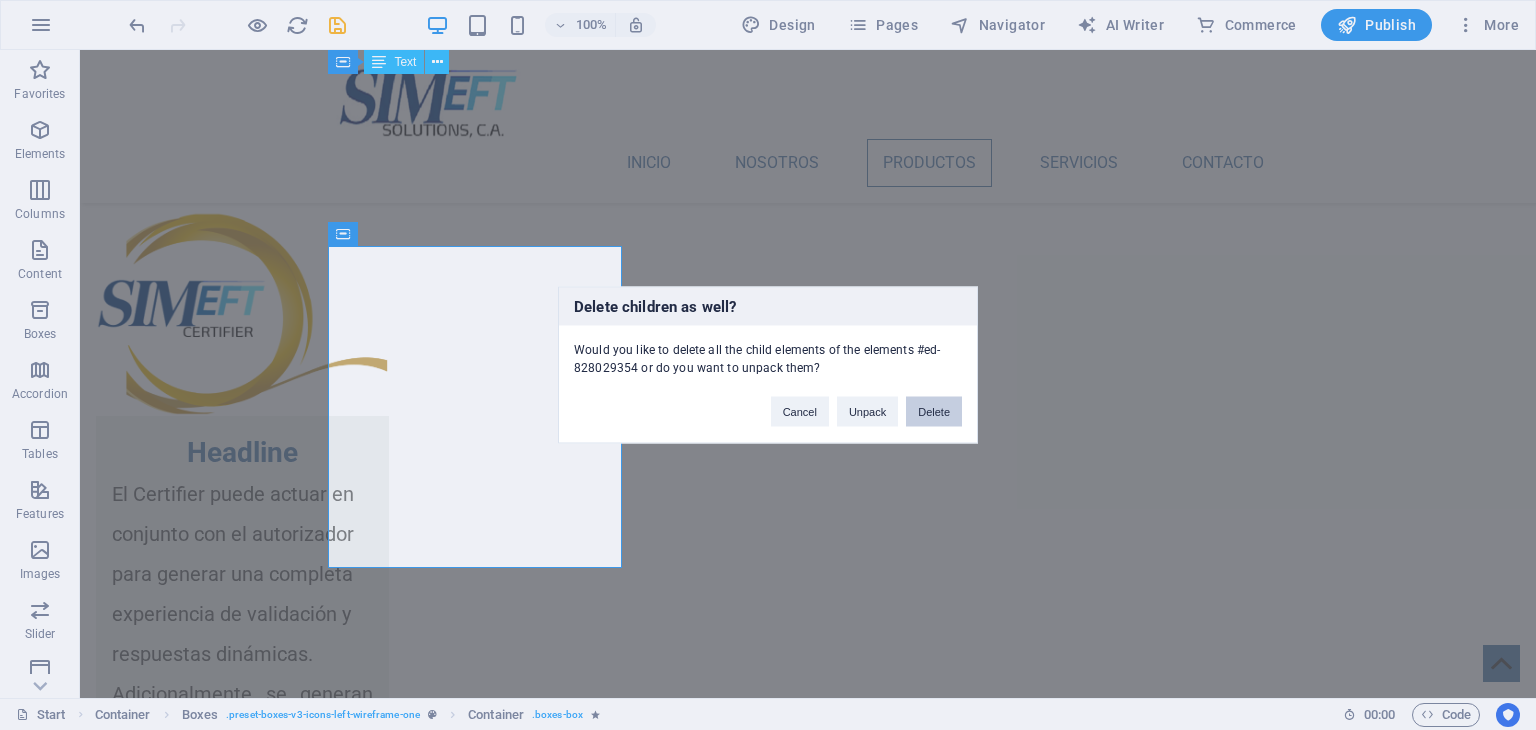 click on "Delete" at bounding box center [934, 412] 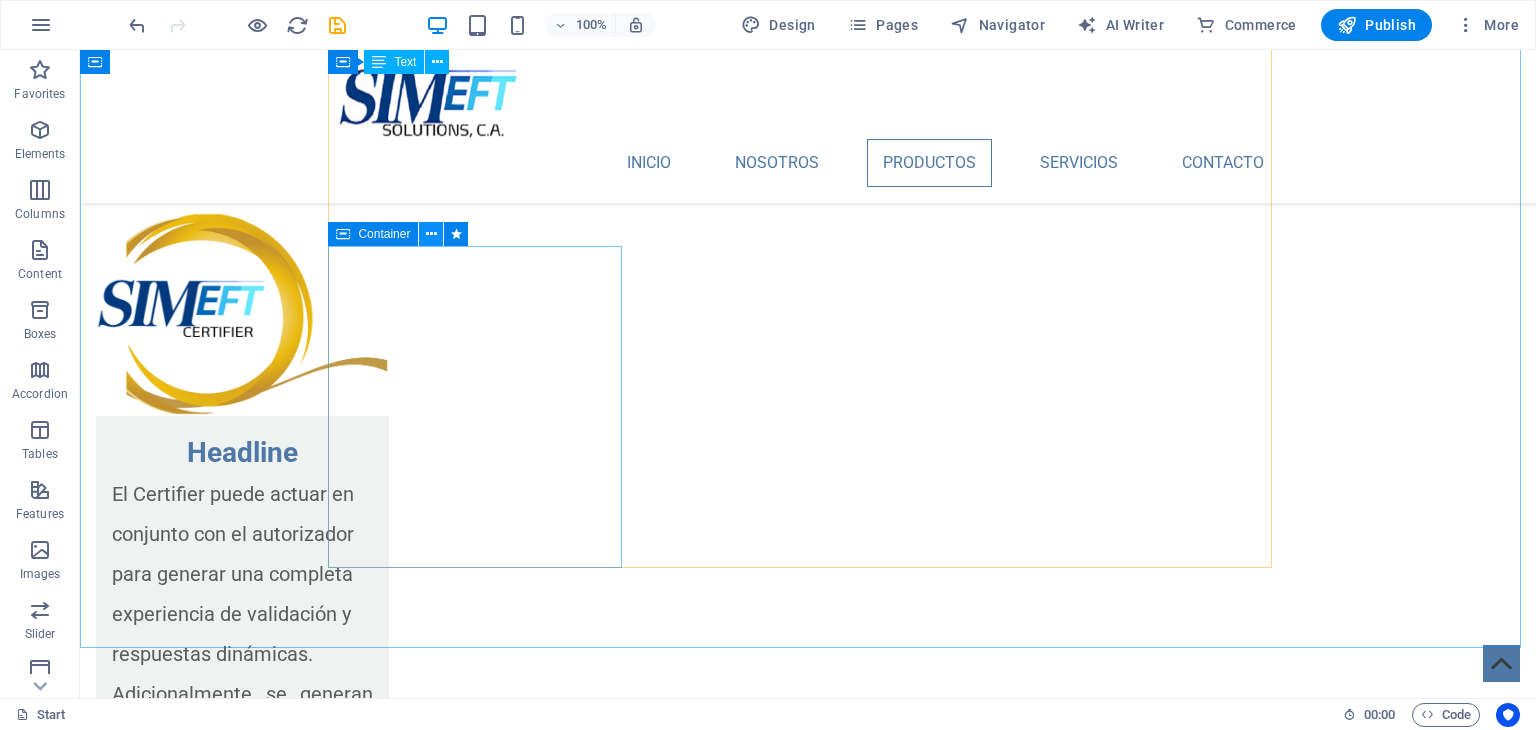 click at bounding box center (431, 234) 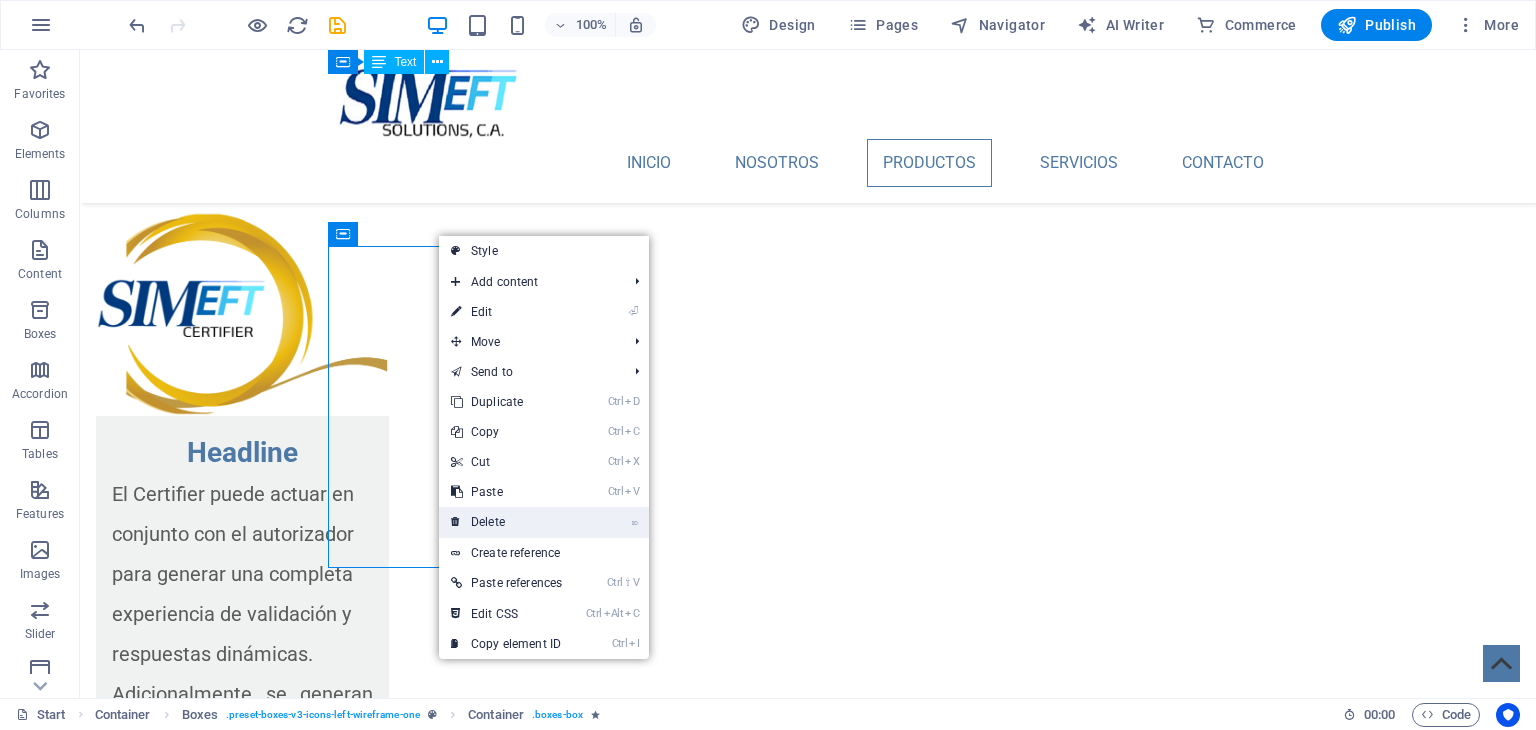 click on "⌦  Delete" at bounding box center (506, 522) 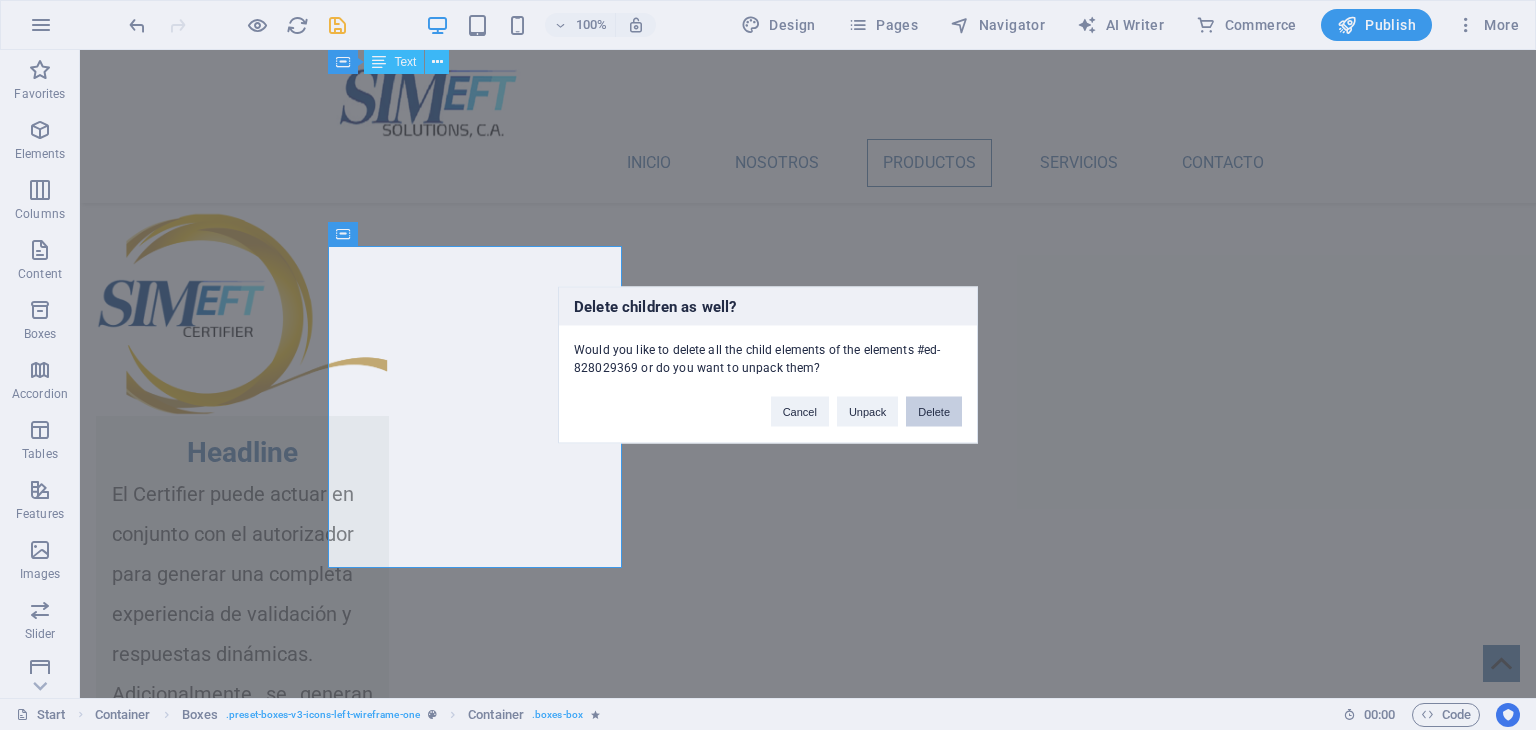 click on "Delete" at bounding box center (934, 412) 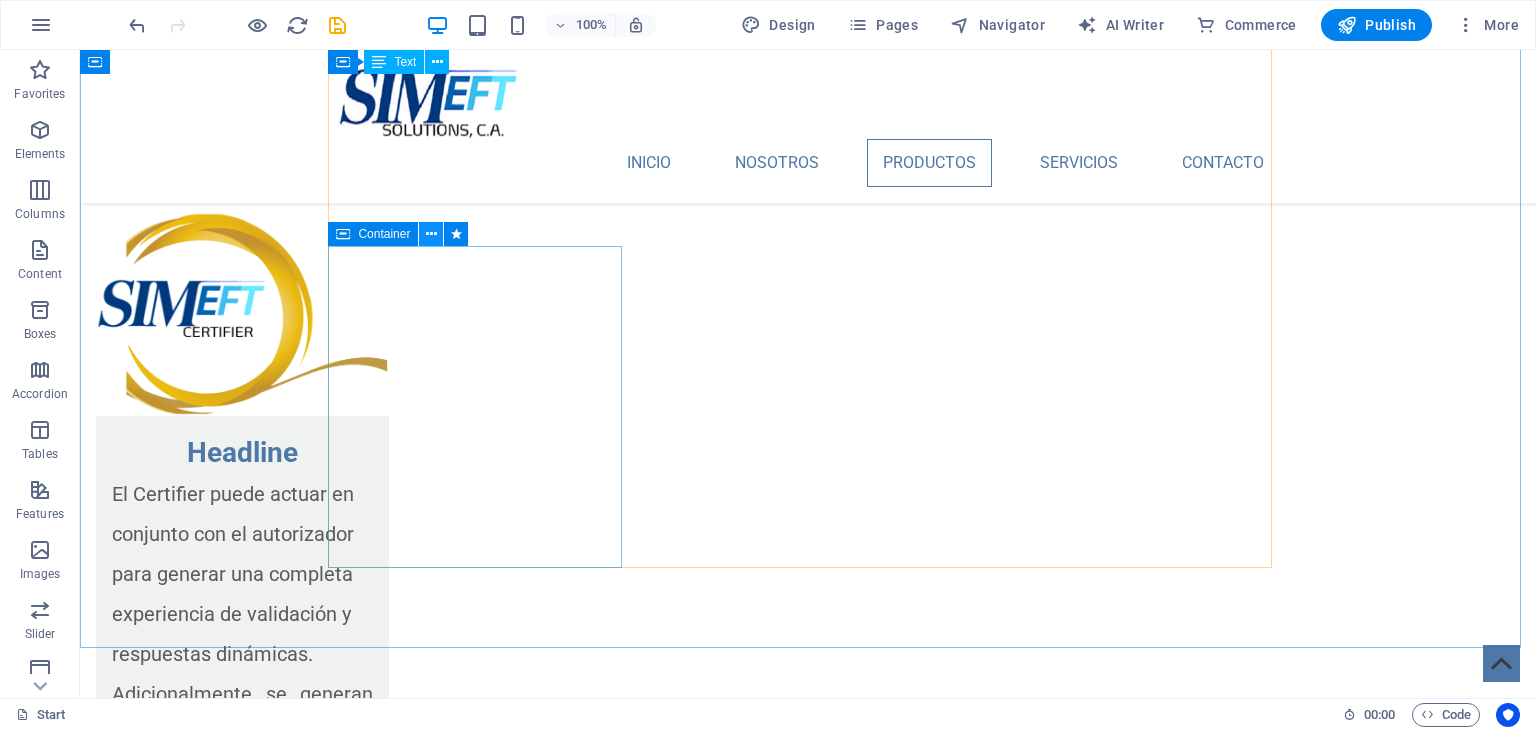 click at bounding box center (431, 234) 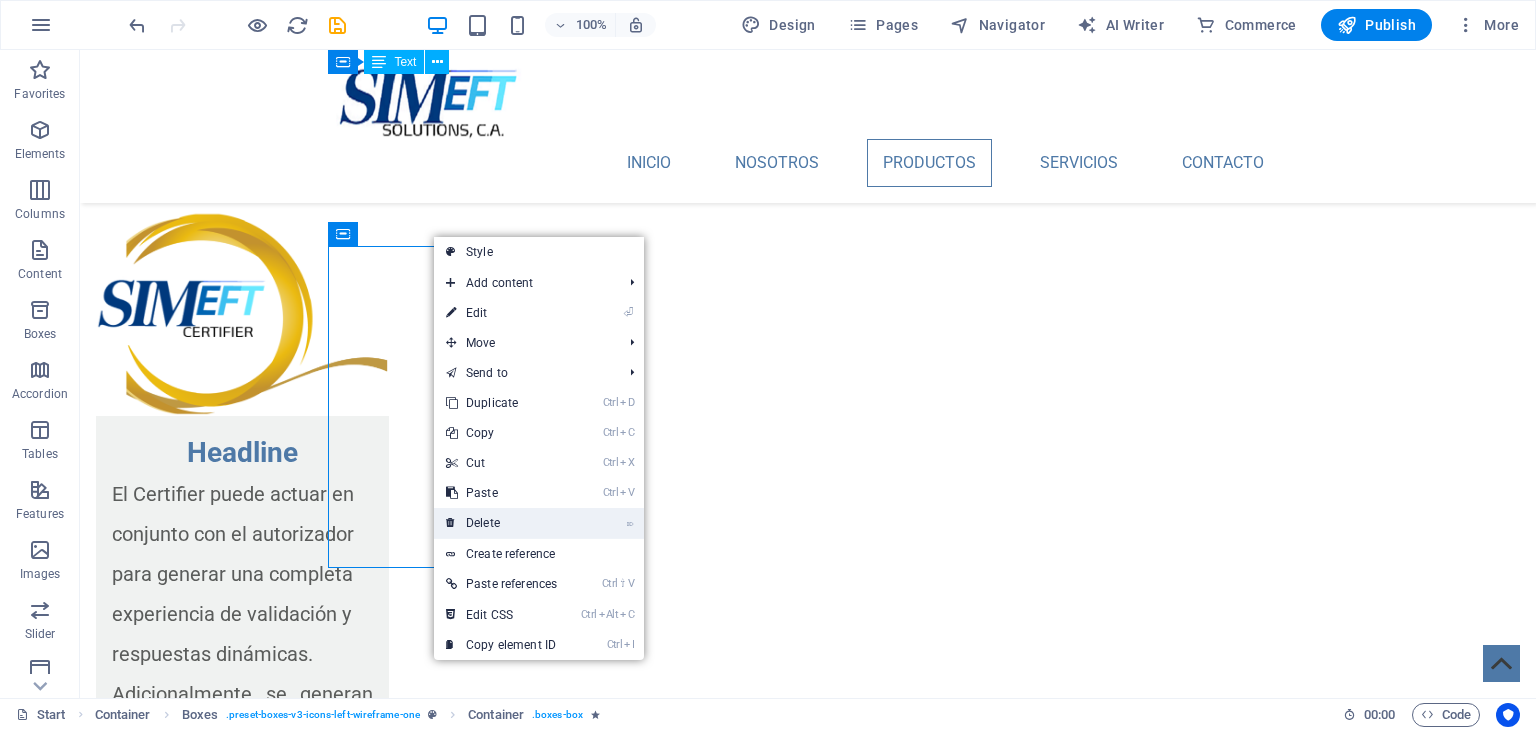 click on "⌦  Delete" at bounding box center [501, 523] 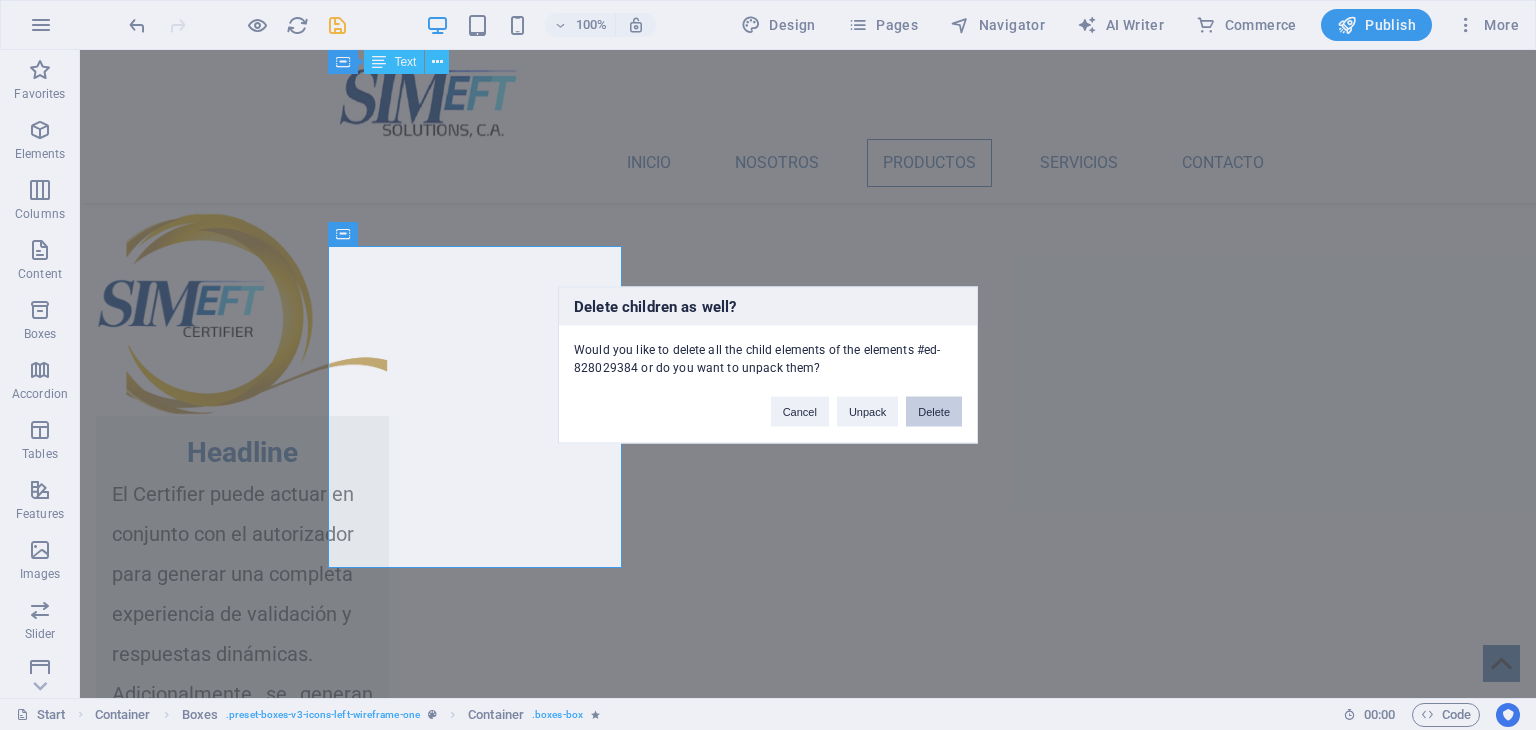 click on "Delete" at bounding box center [934, 412] 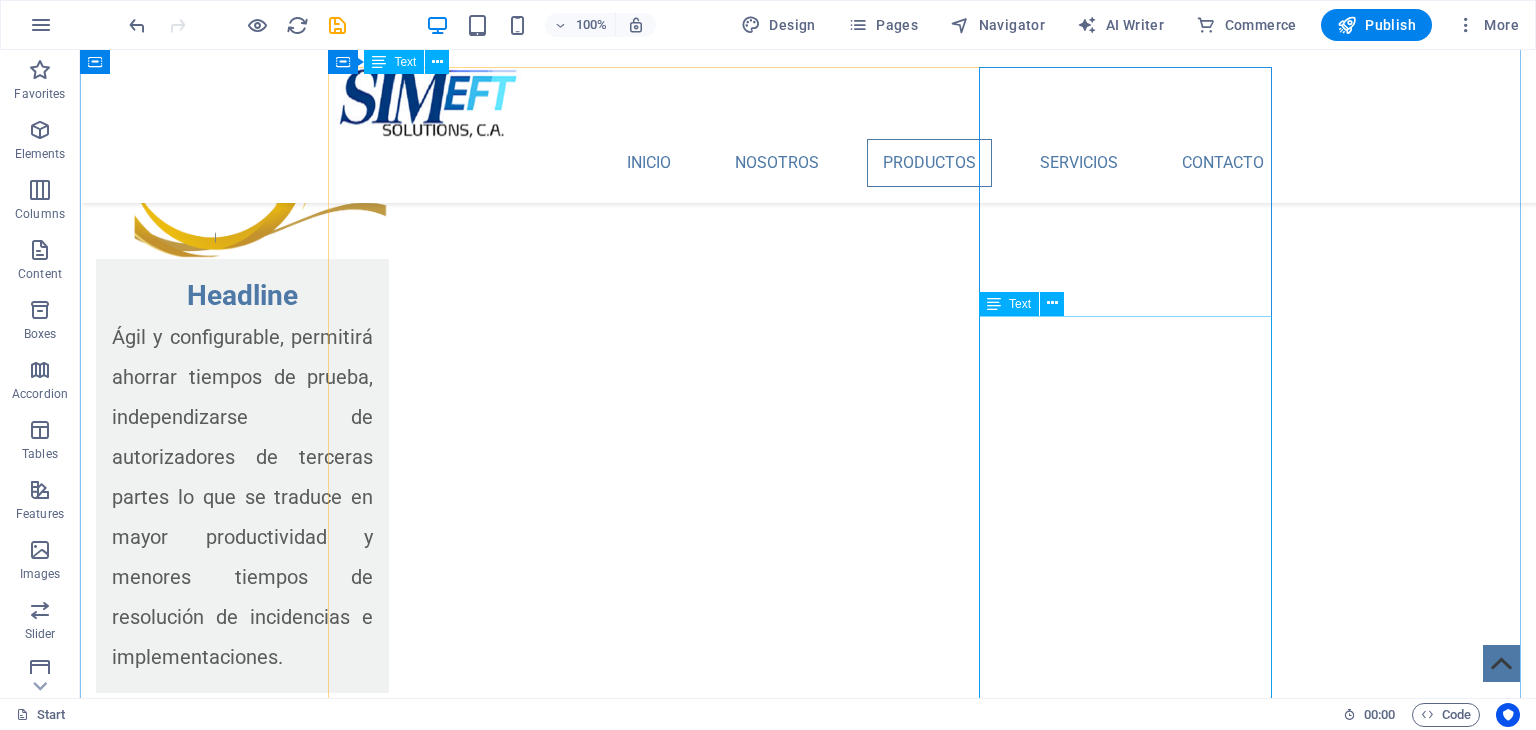 scroll, scrollTop: 3044, scrollLeft: 0, axis: vertical 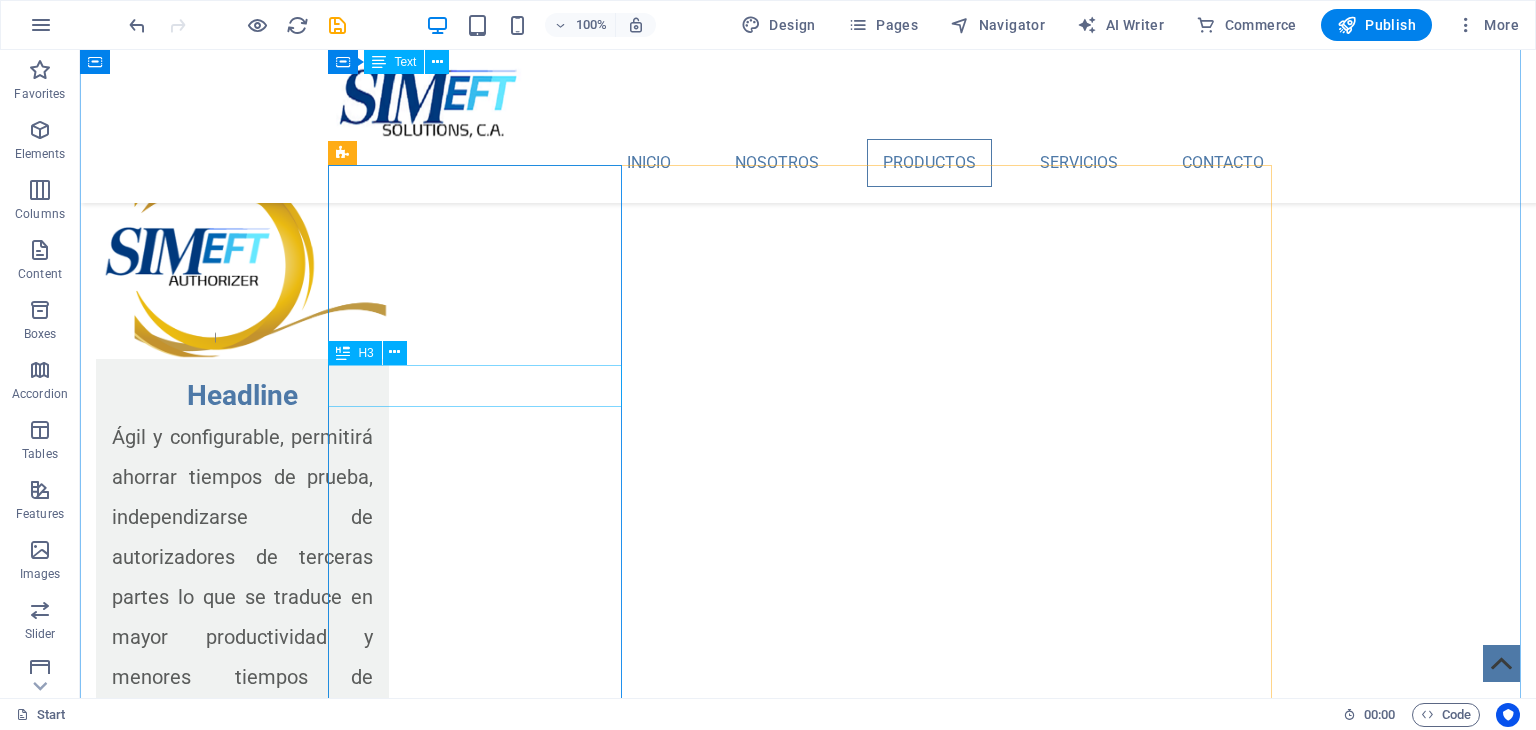 click on "Headline" at bounding box center (482, 3653) 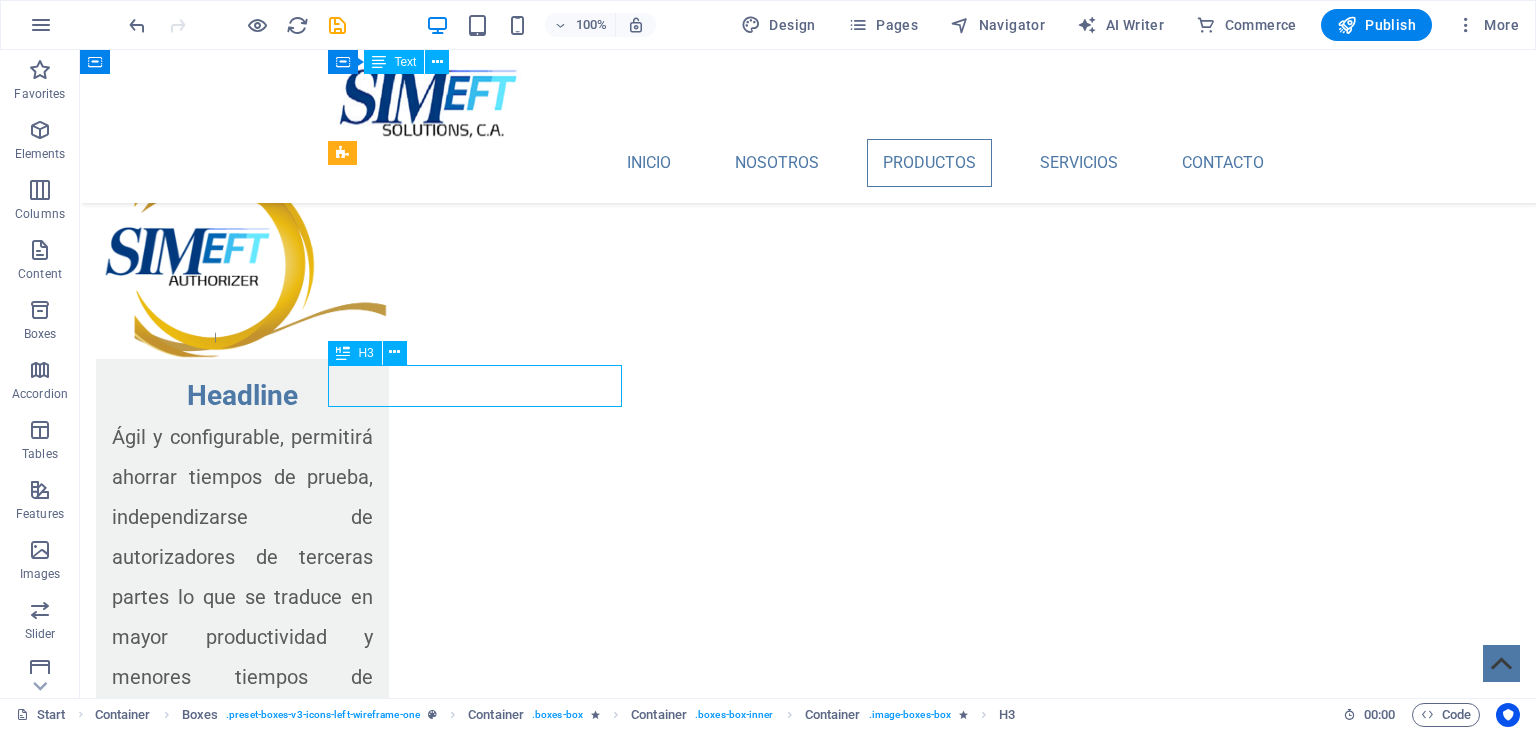 click on "Headline" at bounding box center [482, 3653] 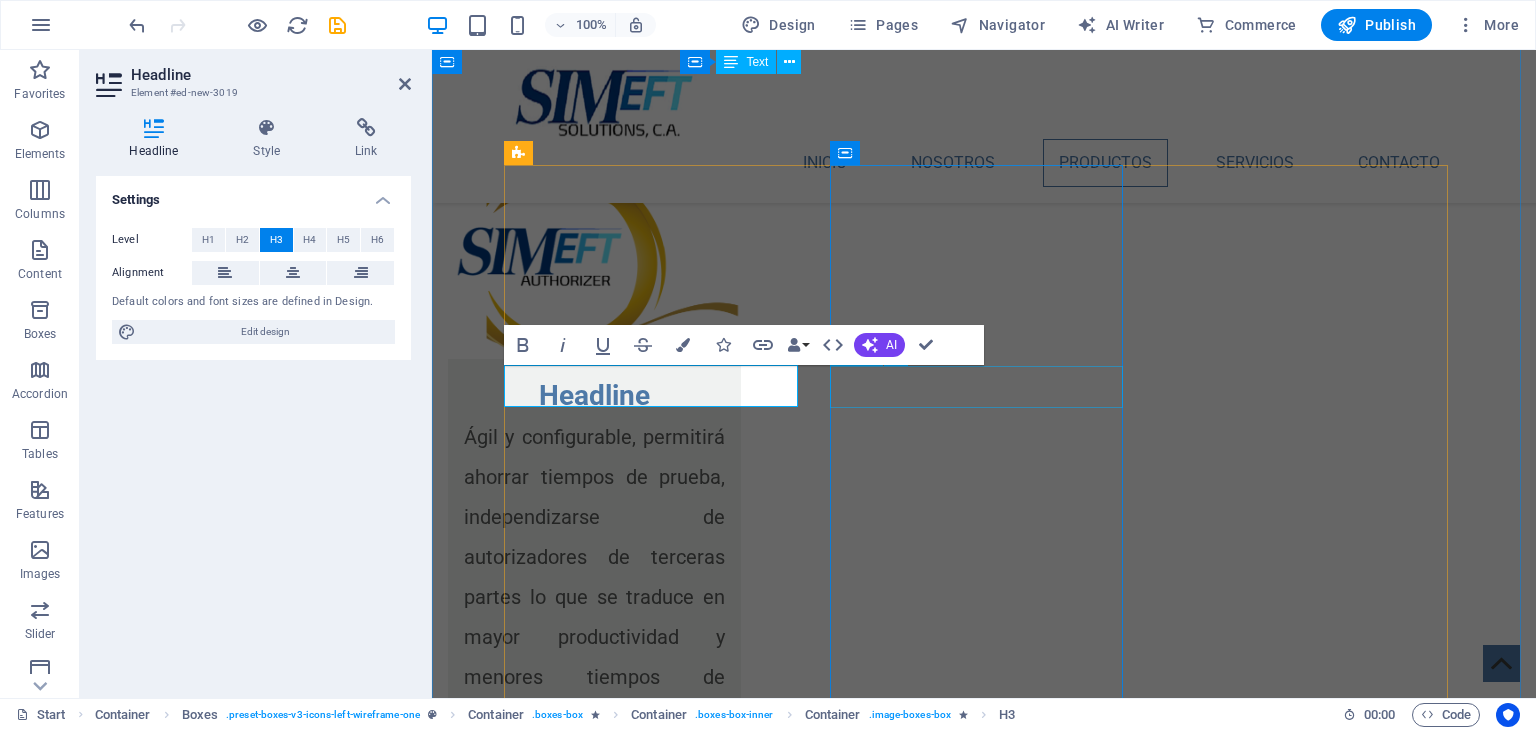 click on "Headline" at bounding box center (658, 4231) 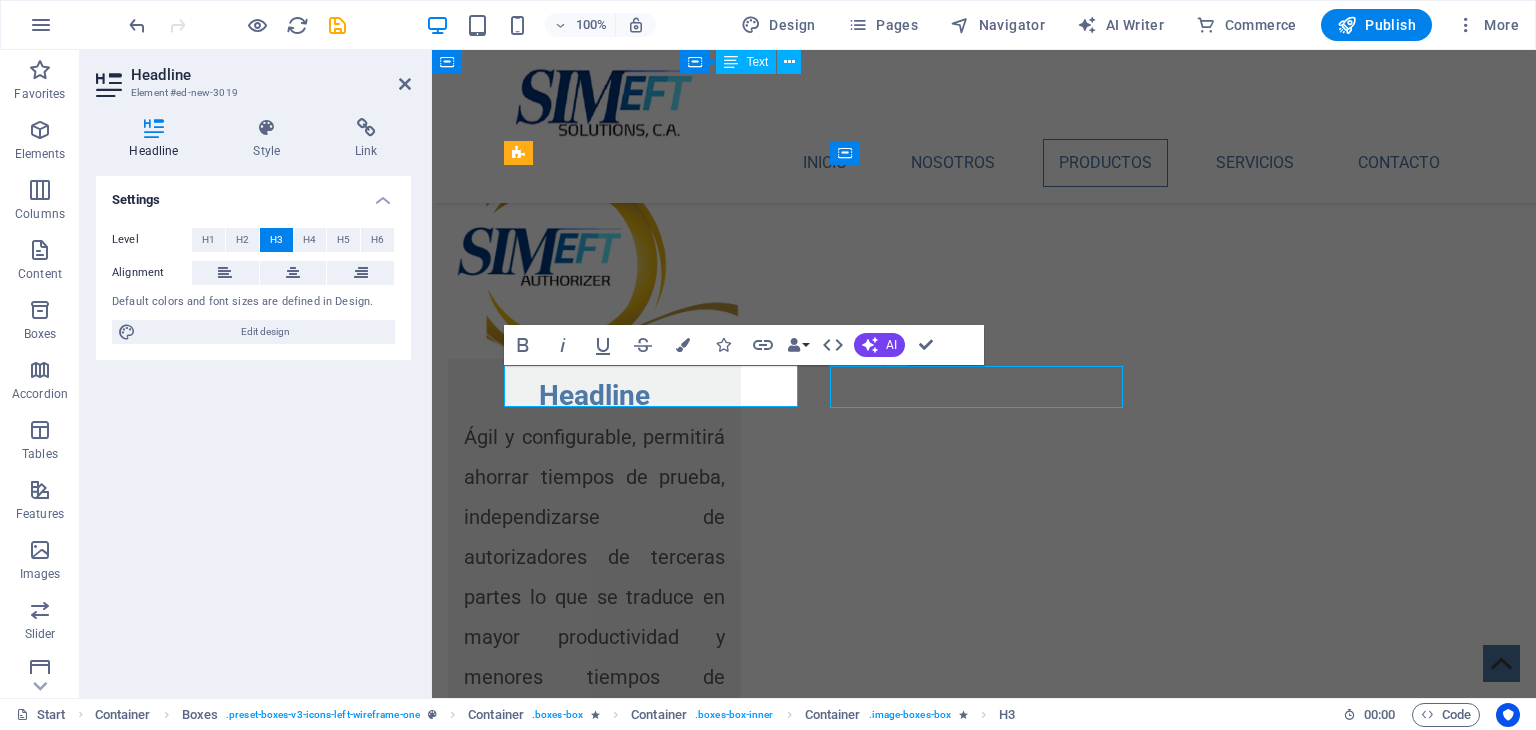 click on "Headline" at bounding box center (658, 4231) 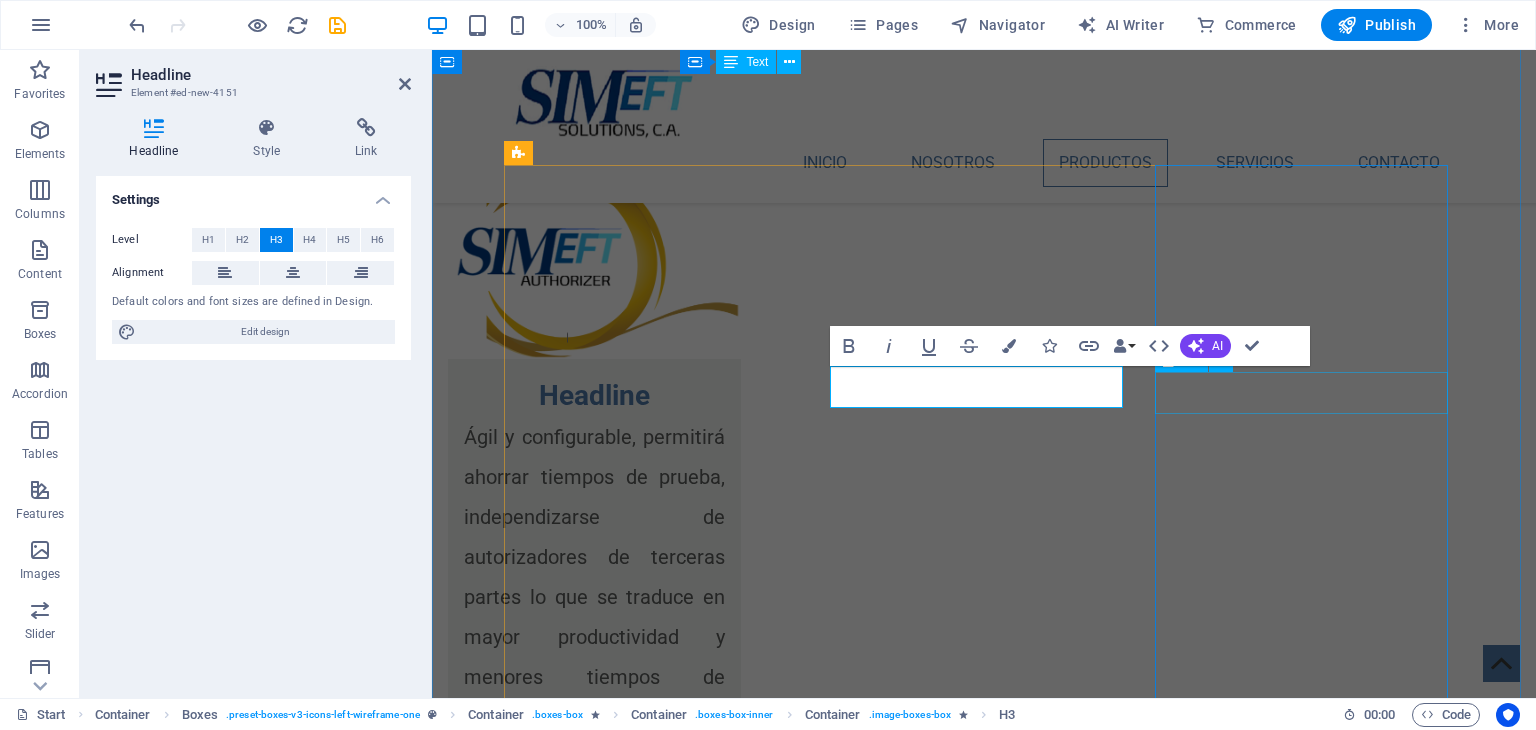 click on "Headline" at bounding box center (658, 4774) 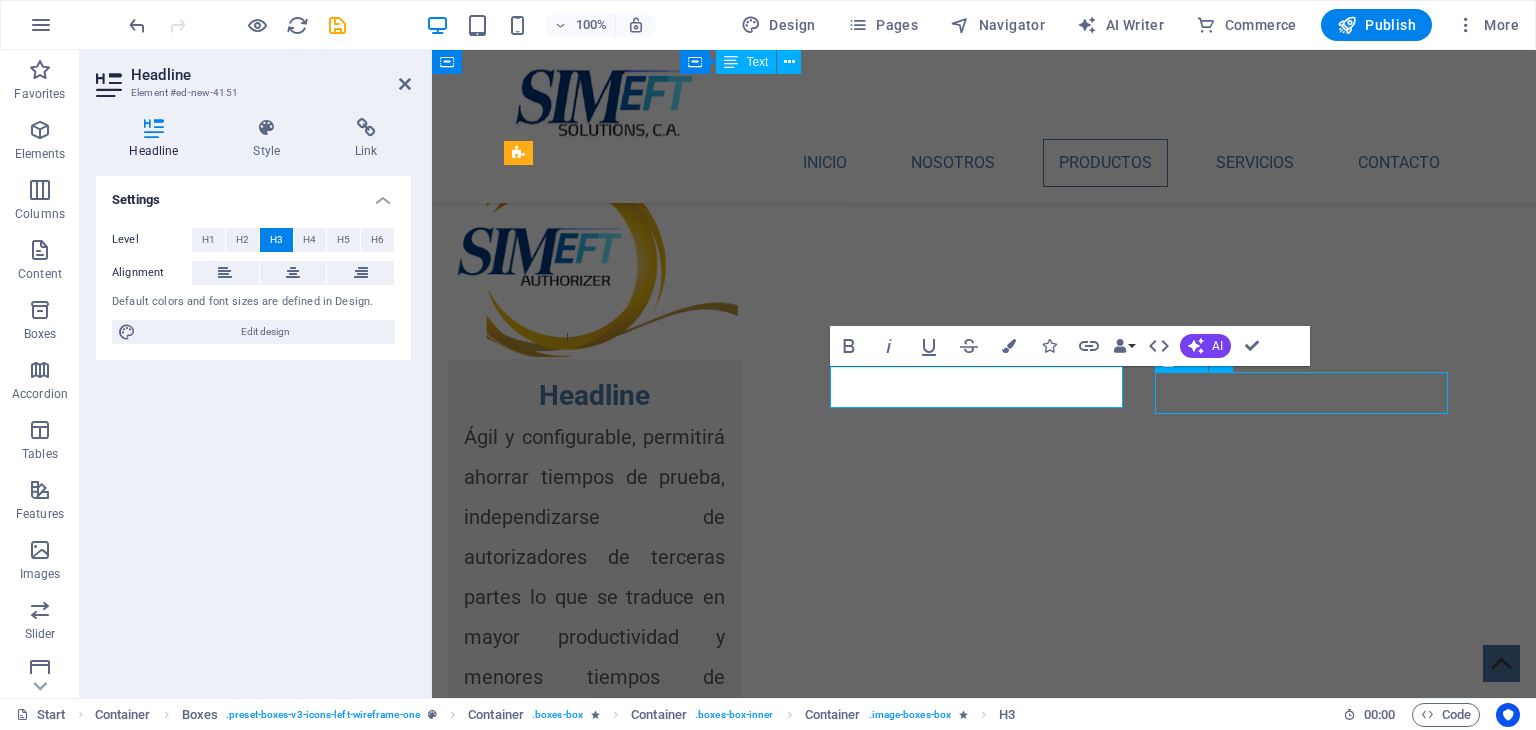 click on "Headline" at bounding box center [658, 4774] 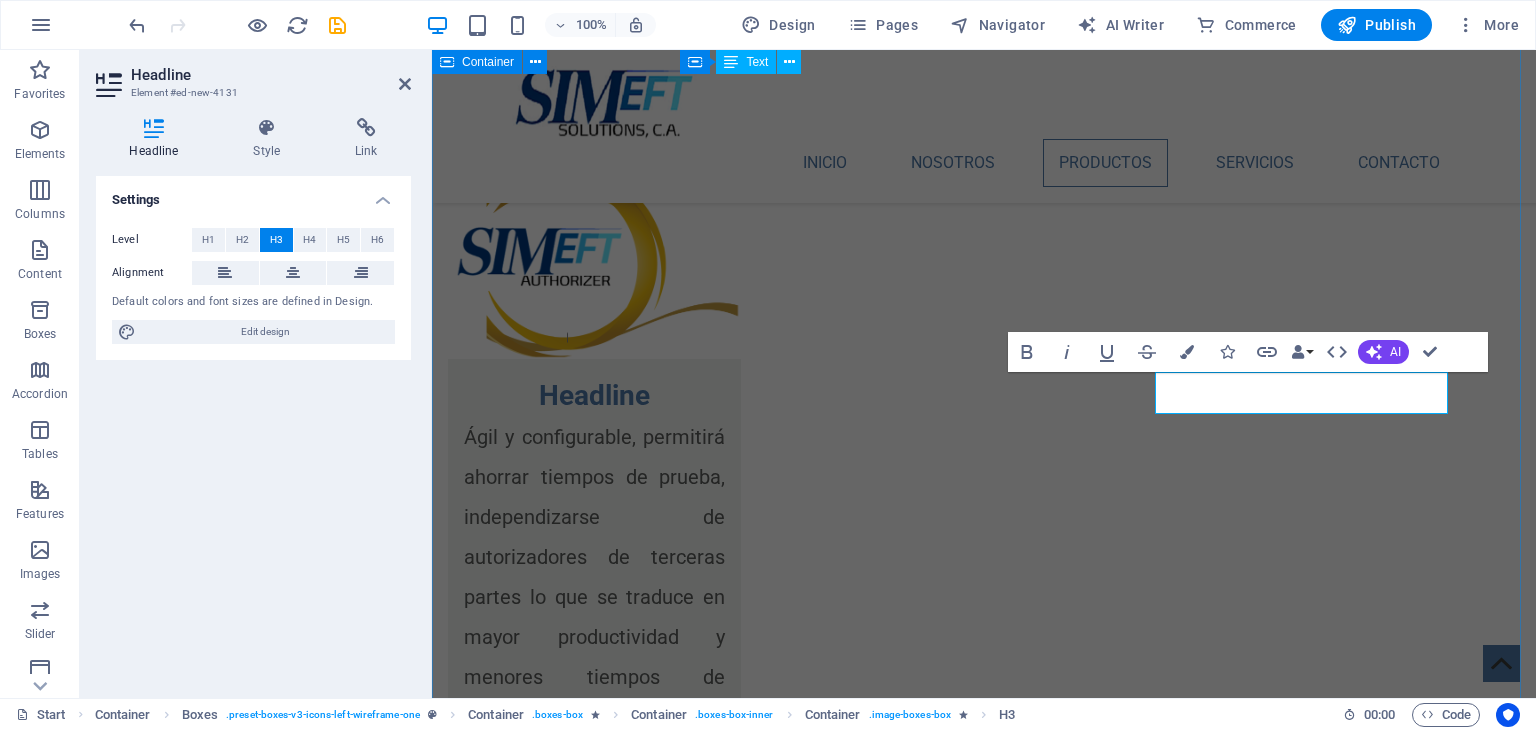 click on "Productos Es un sistema con capacidad de expansión, configurable, pensado para ser ágil y versátil, con  SIMEFT Inject  usted podrá ejecutar todo tipo de transacciones financieras para analizar el flujo de las mismas en sus sistemas. Ágil y configurable, permitirá ahorrar tiempos de prueba, independizarse de autorizadores de terceras partes lo que se traduce en mayor productividad y menores tiempos de resolución de incidencias e implementaciones. ​ El Certifier puede actuar en conjunto con el autorizador para generar una completa experiencia de validación y respuestas dinámicas. Adicionalmente se generan reportes con el resultado de la transacción, indicando el éxito o falla de cada una de las validaciones indicadas." at bounding box center [984, 4252] 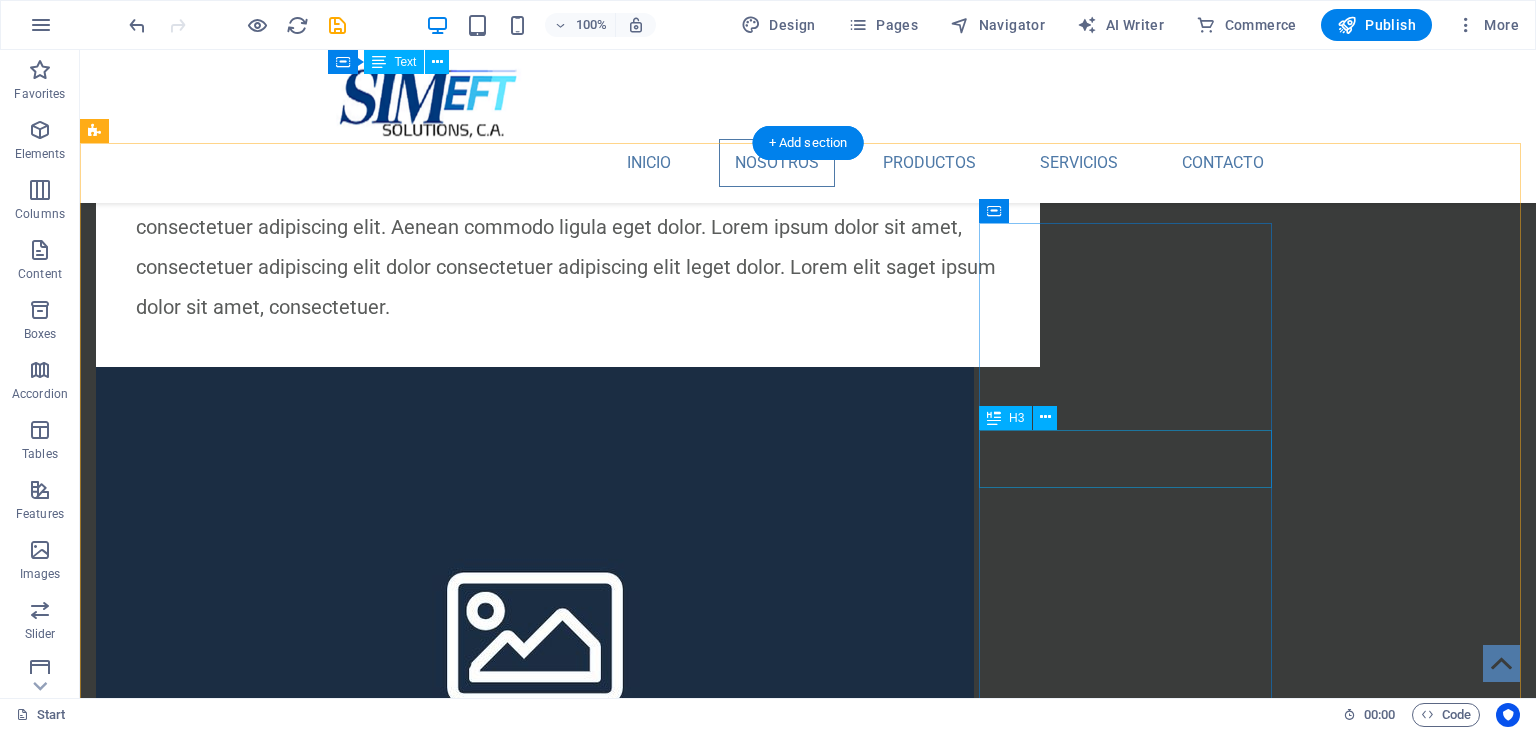 scroll, scrollTop: 1444, scrollLeft: 0, axis: vertical 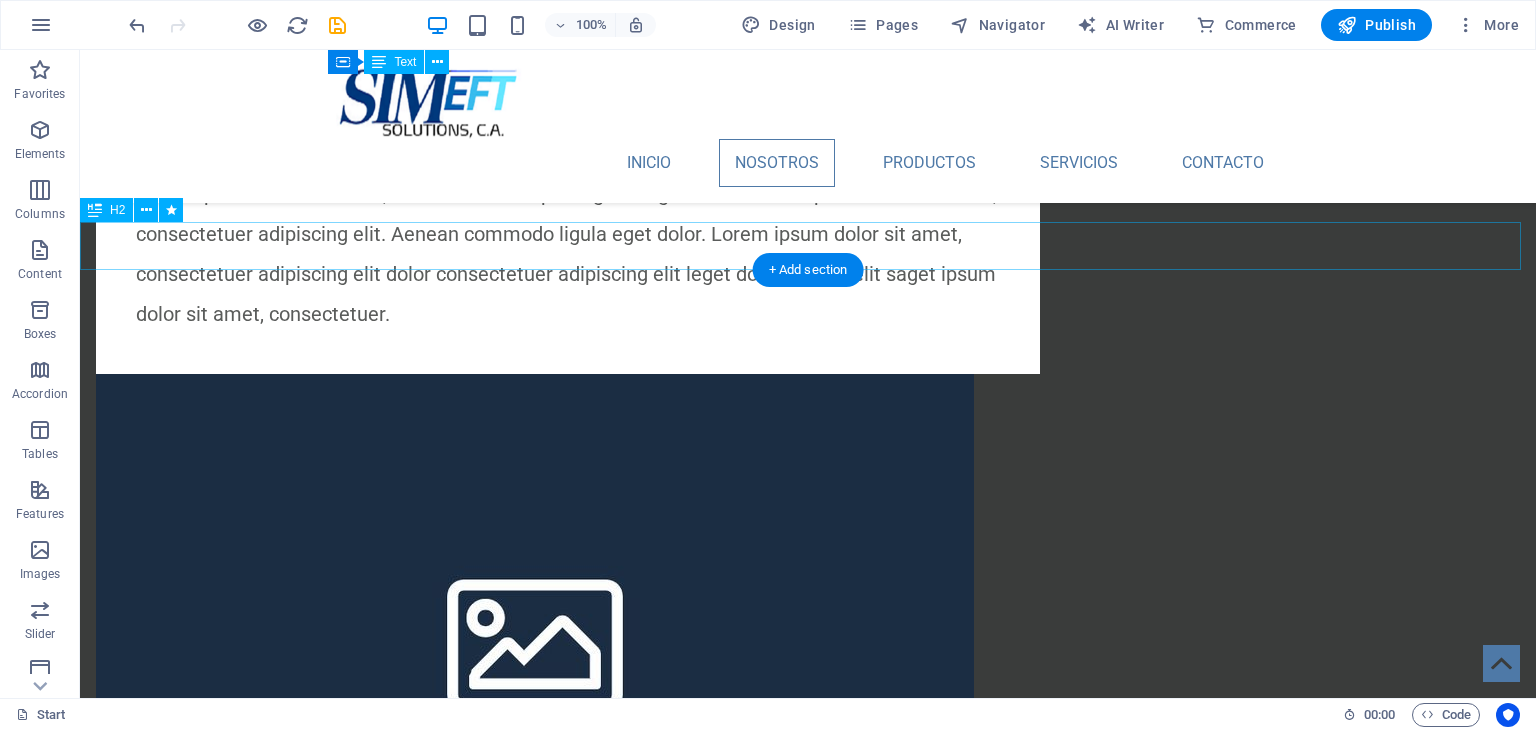 click on "Productos" at bounding box center [808, 1005] 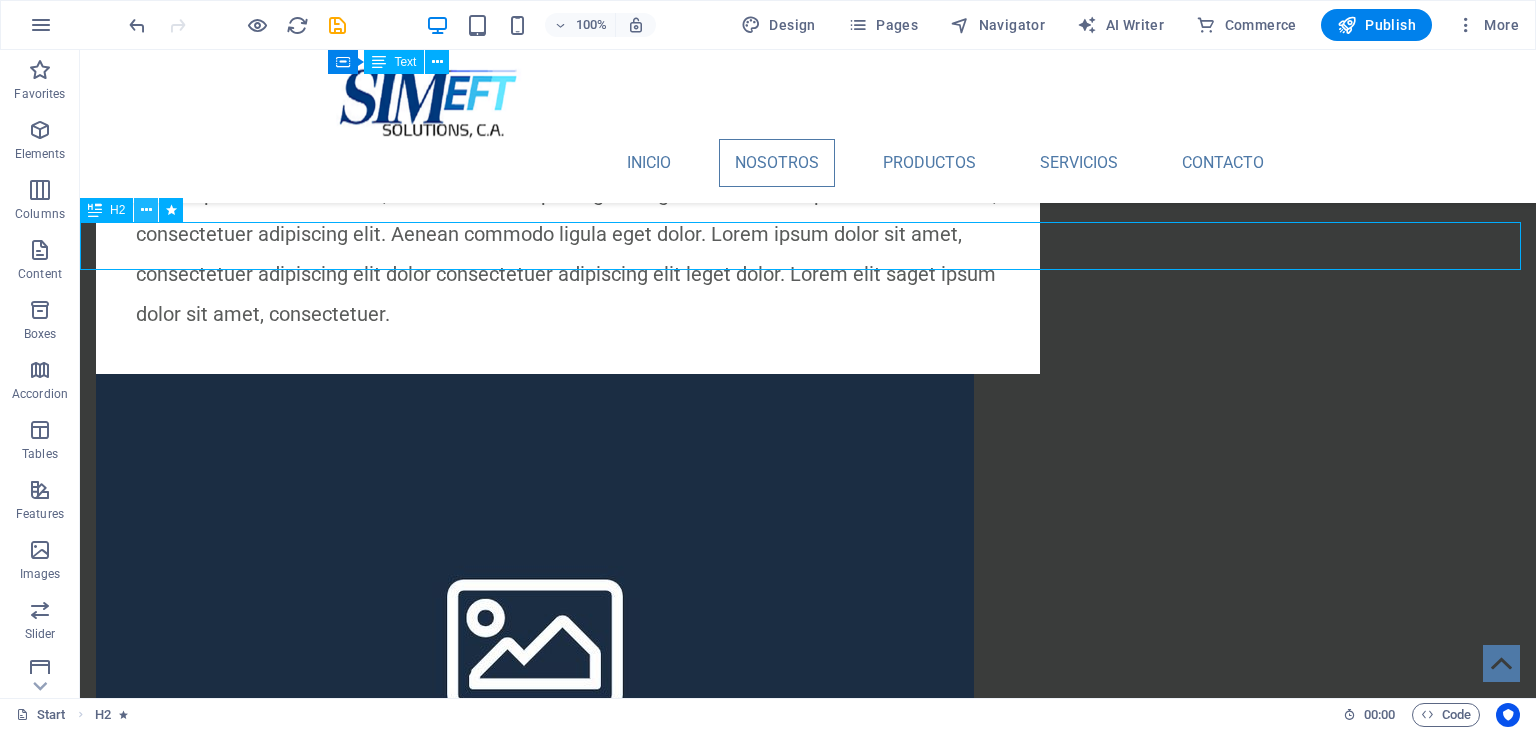 click at bounding box center [146, 210] 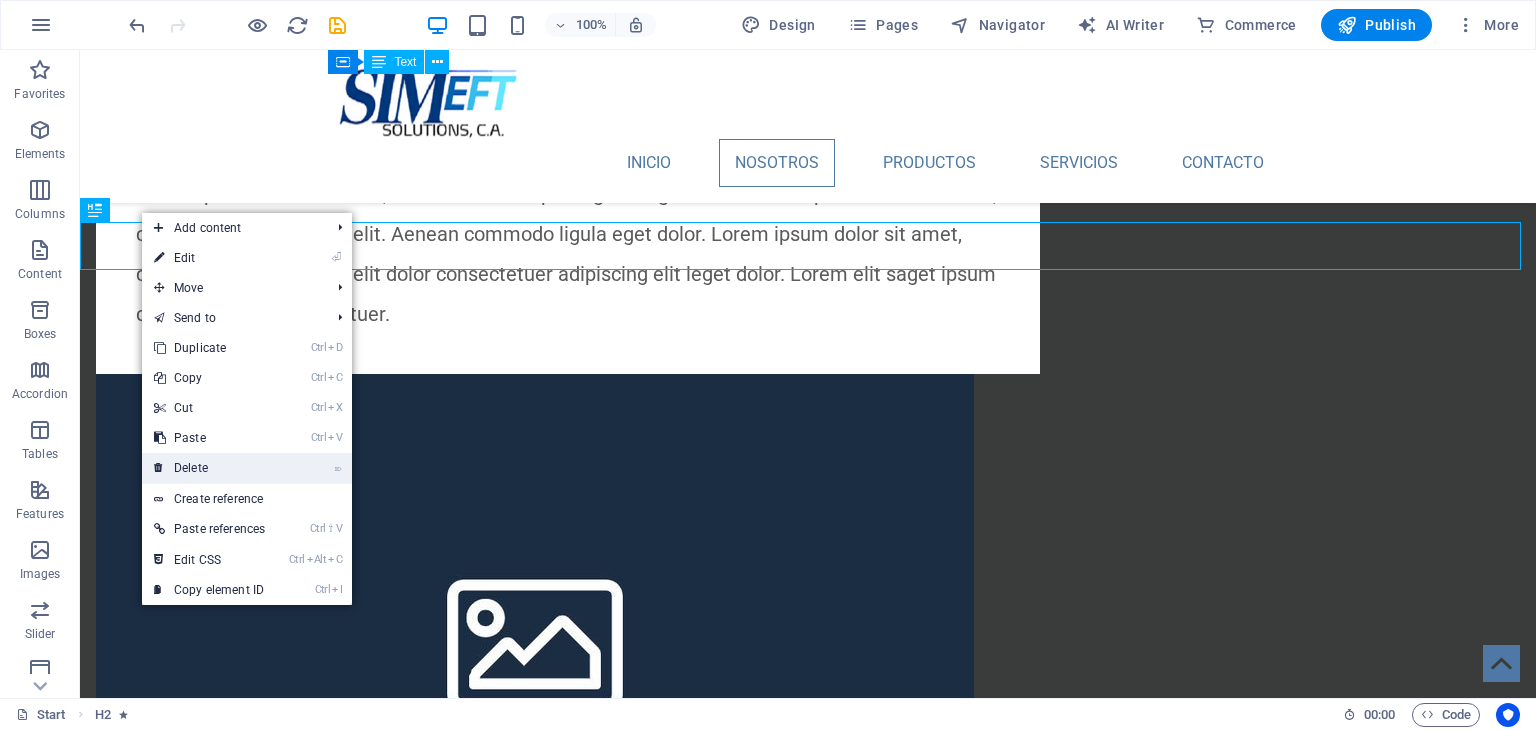 click on "⌦  Delete" at bounding box center (209, 468) 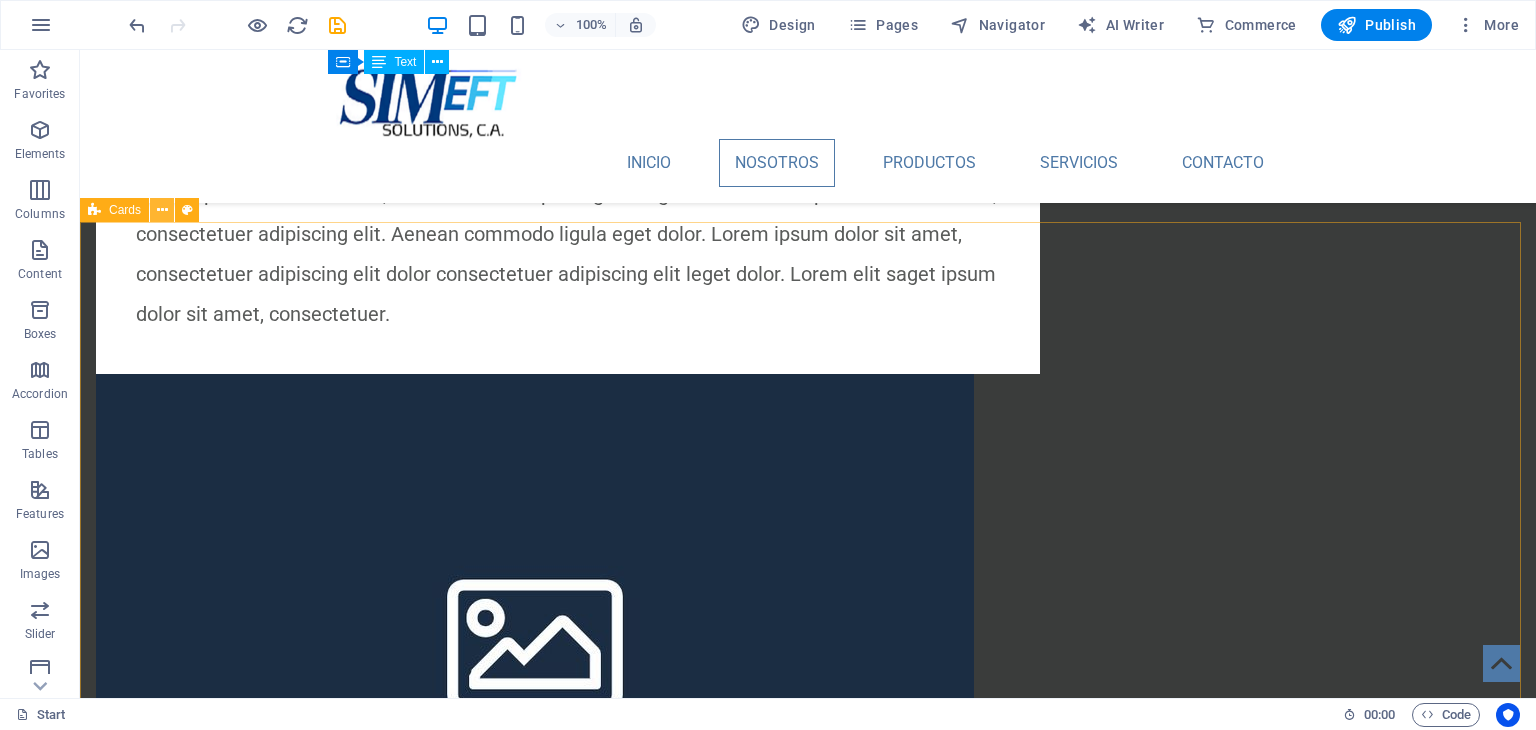 click at bounding box center [162, 210] 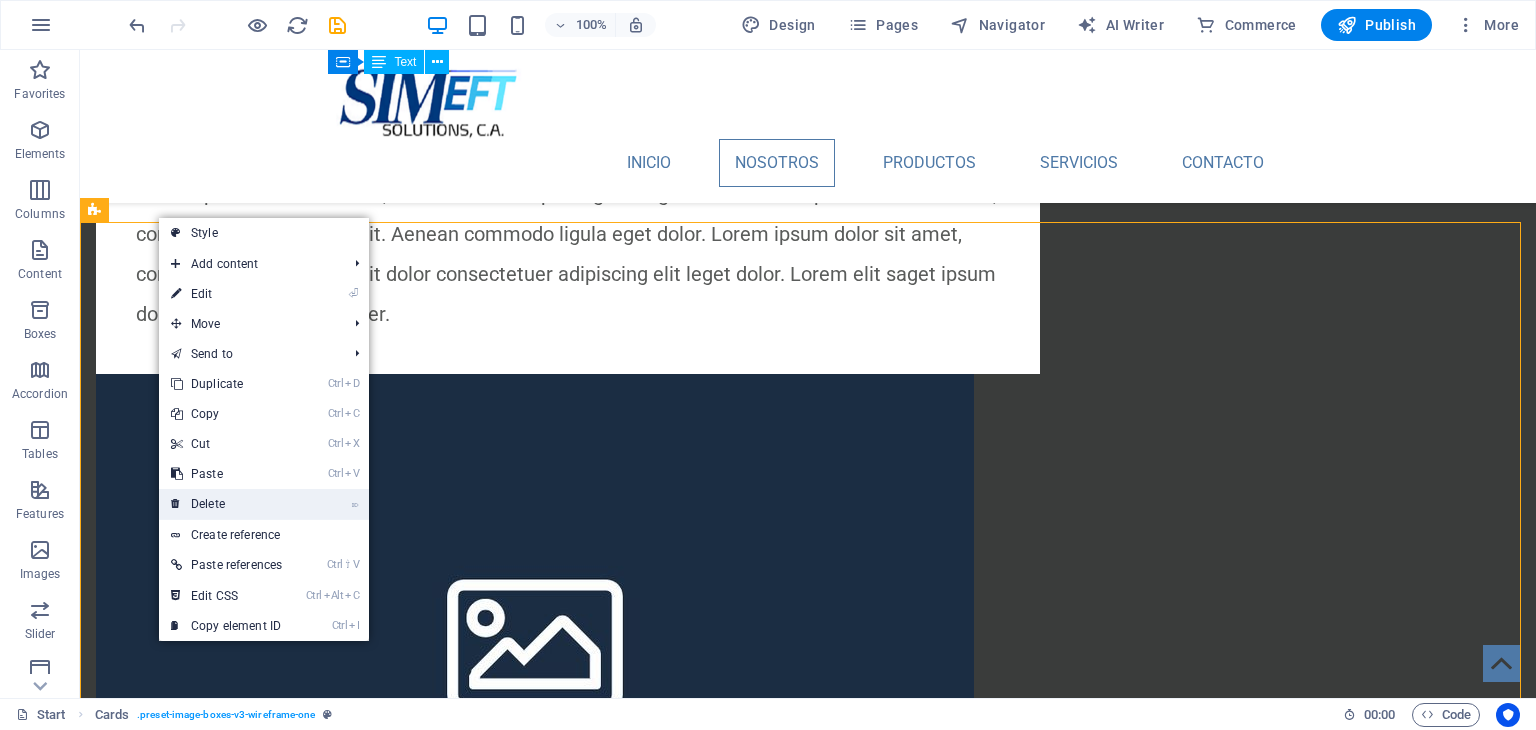 click on "⌦  Delete" at bounding box center (226, 504) 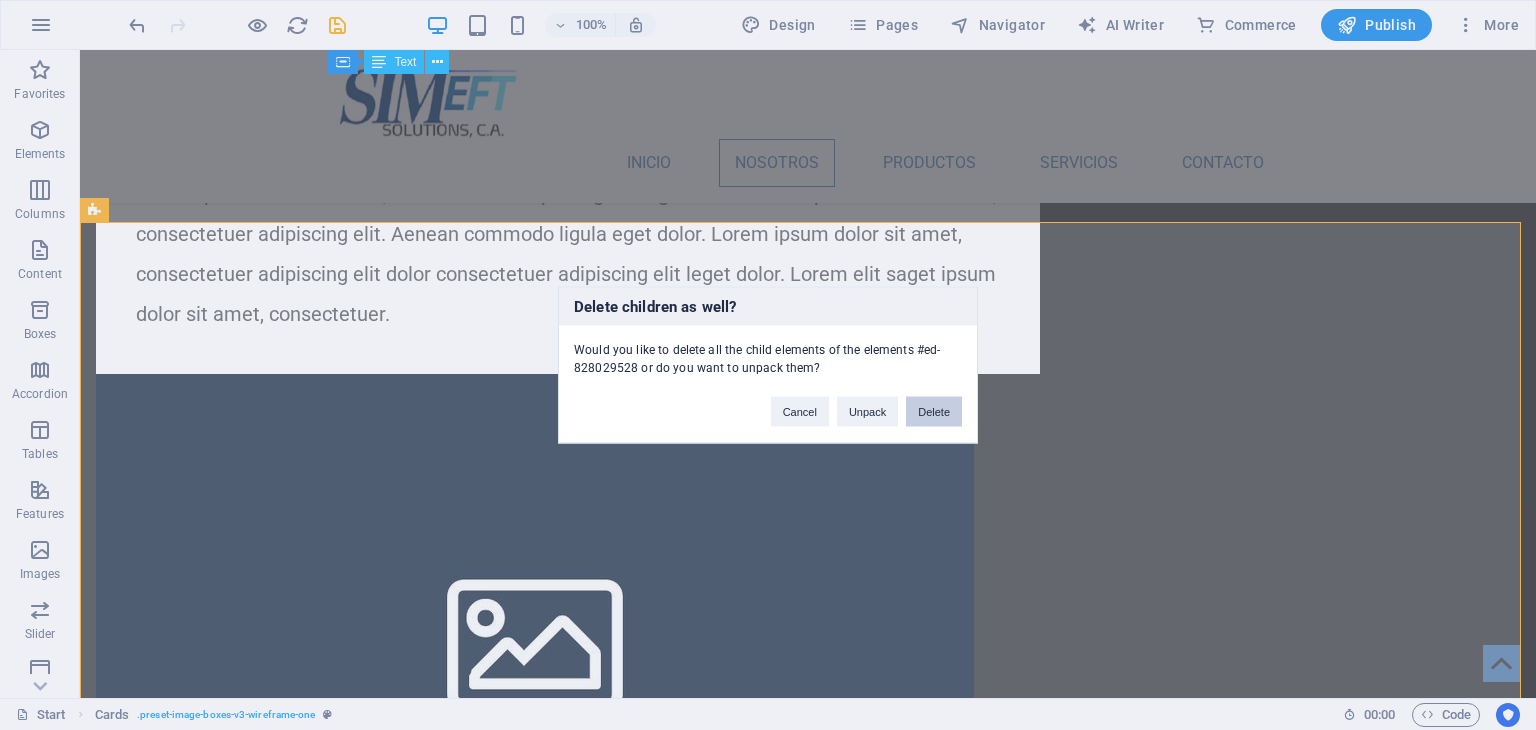 click on "Delete" at bounding box center (934, 412) 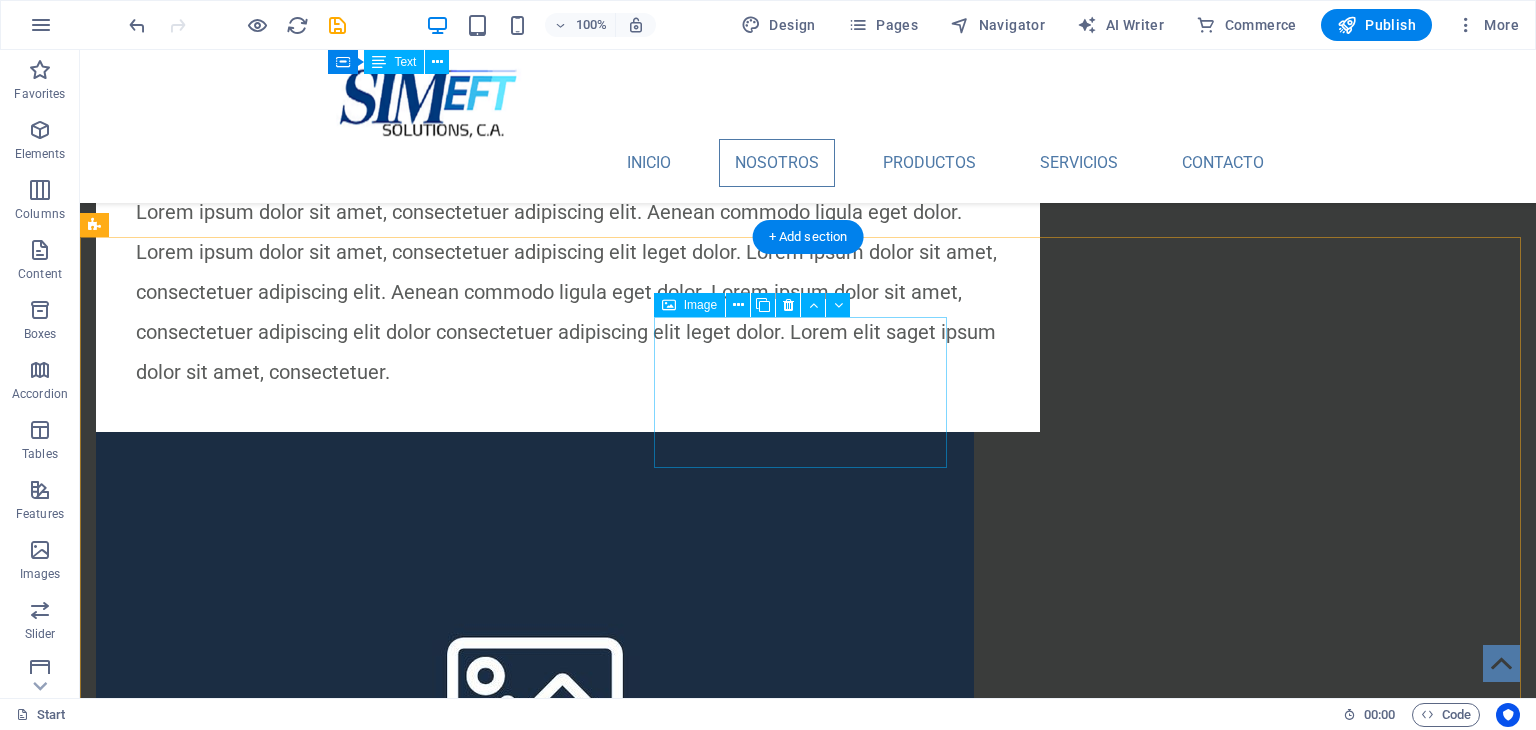 scroll, scrollTop: 1344, scrollLeft: 0, axis: vertical 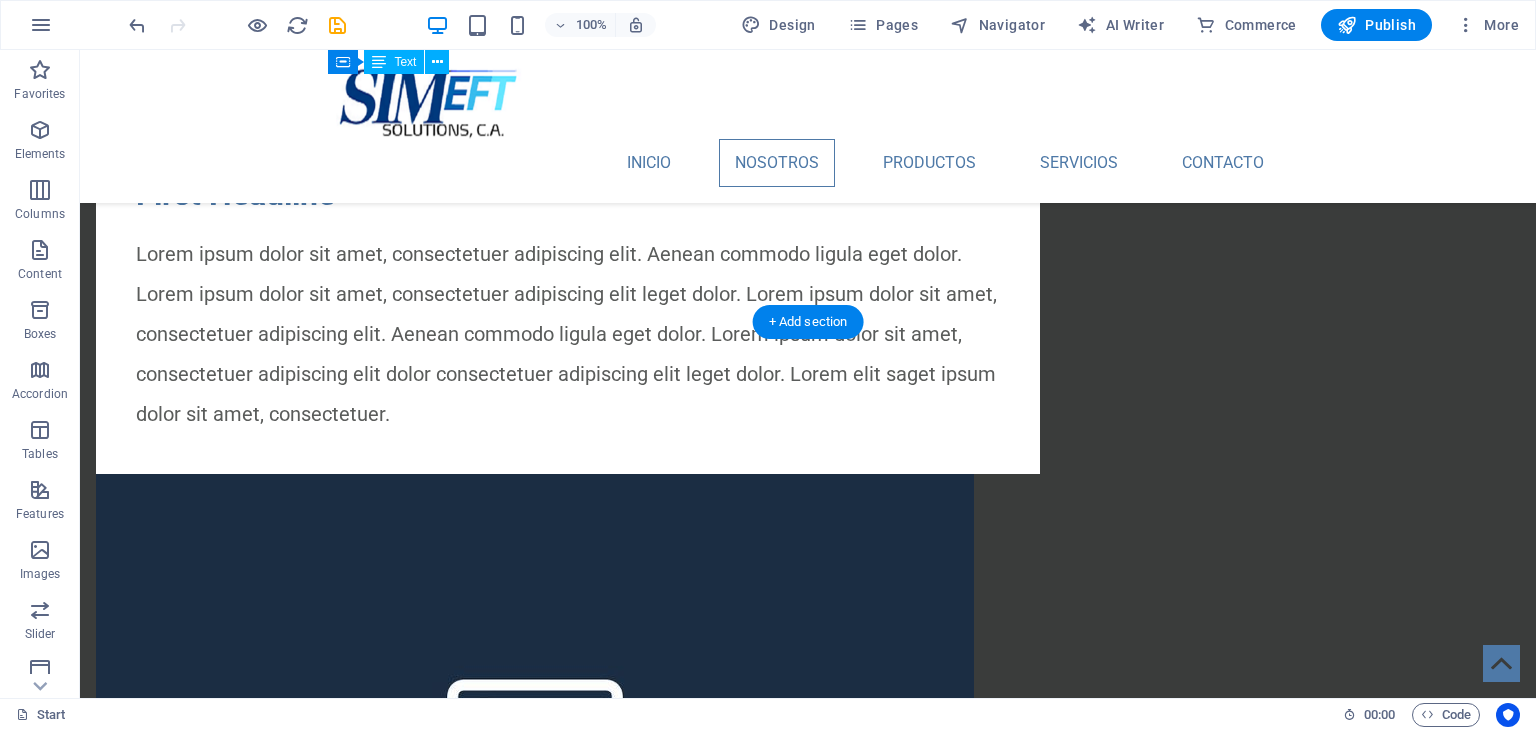 click at bounding box center [808, 1250] 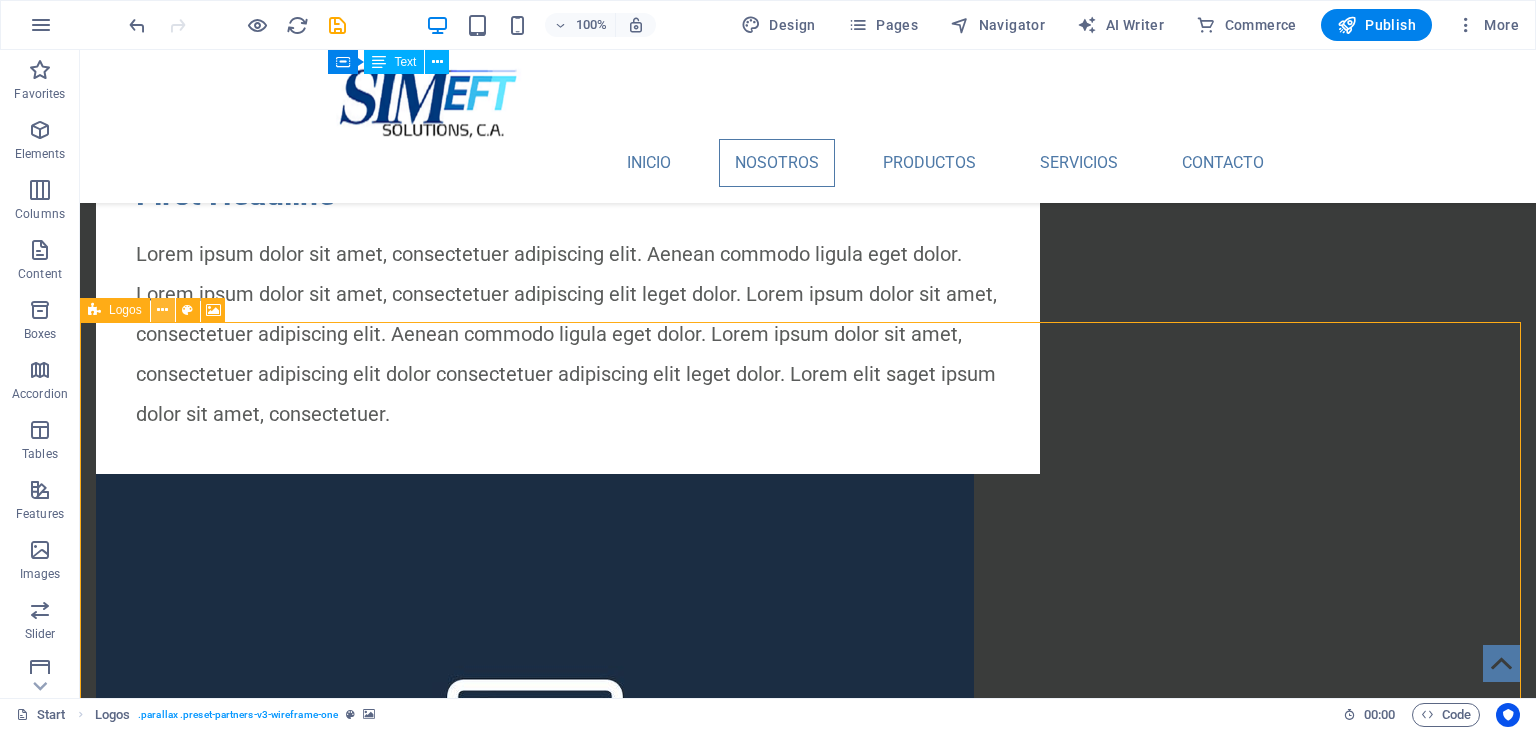 click at bounding box center (162, 310) 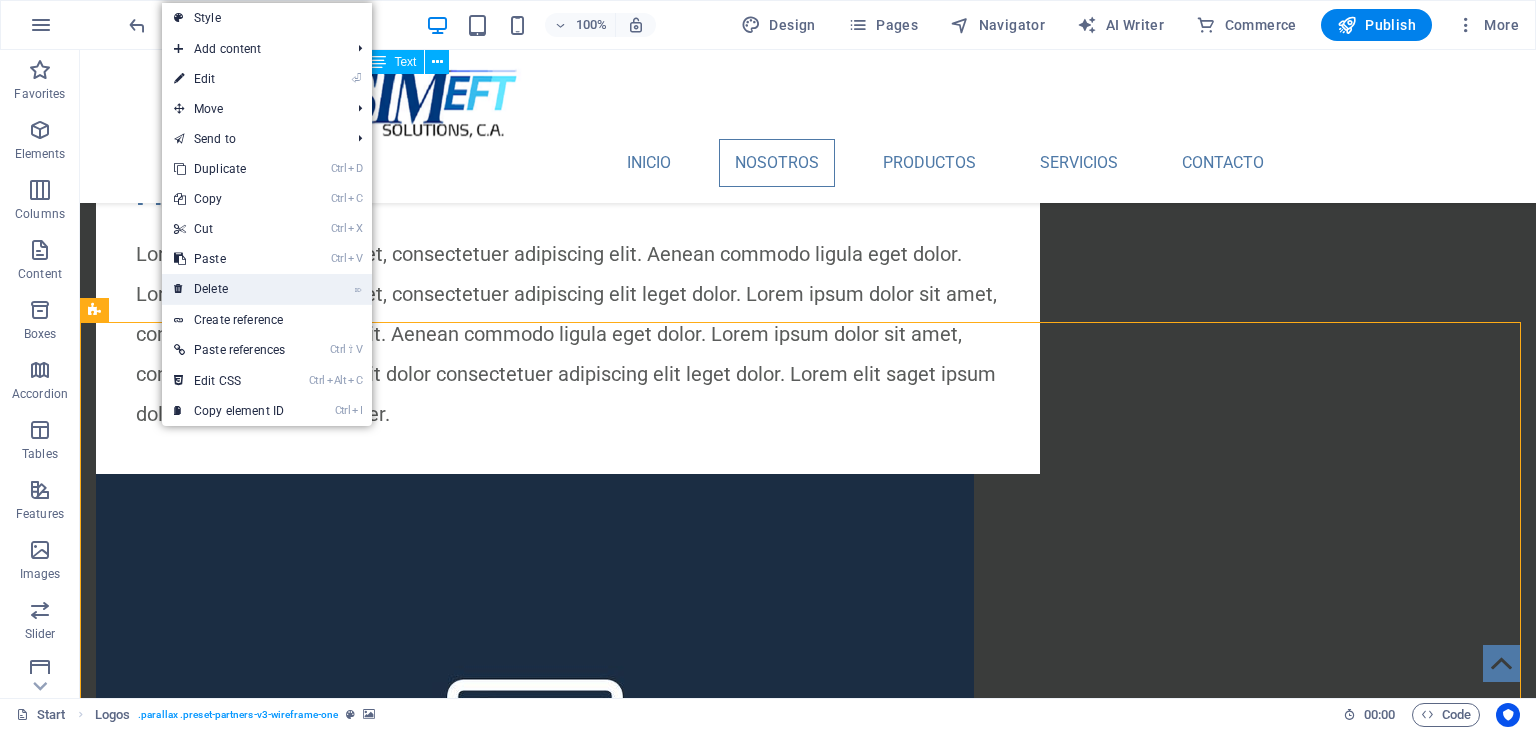 click on "⌦  Delete" at bounding box center [229, 289] 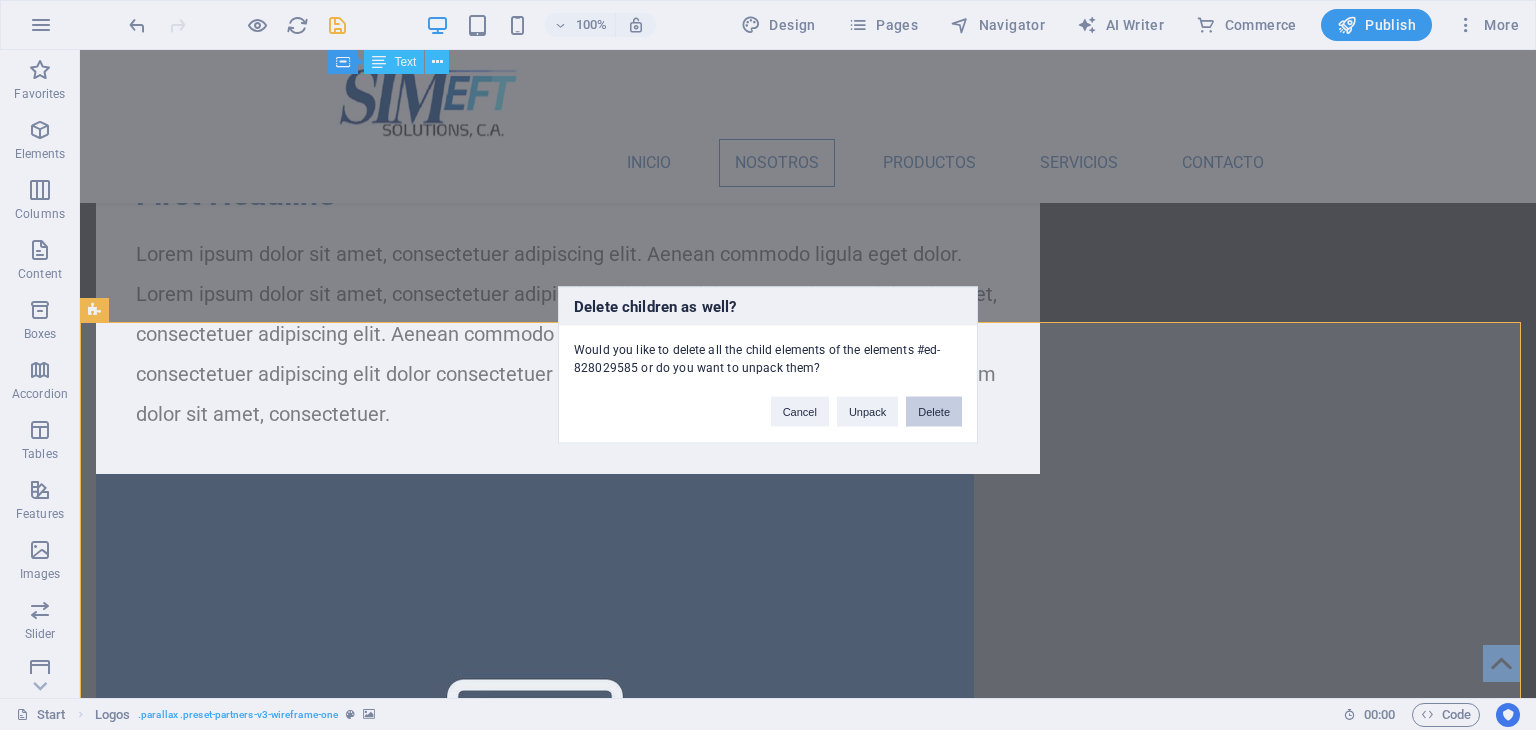 click on "Delete" at bounding box center [934, 412] 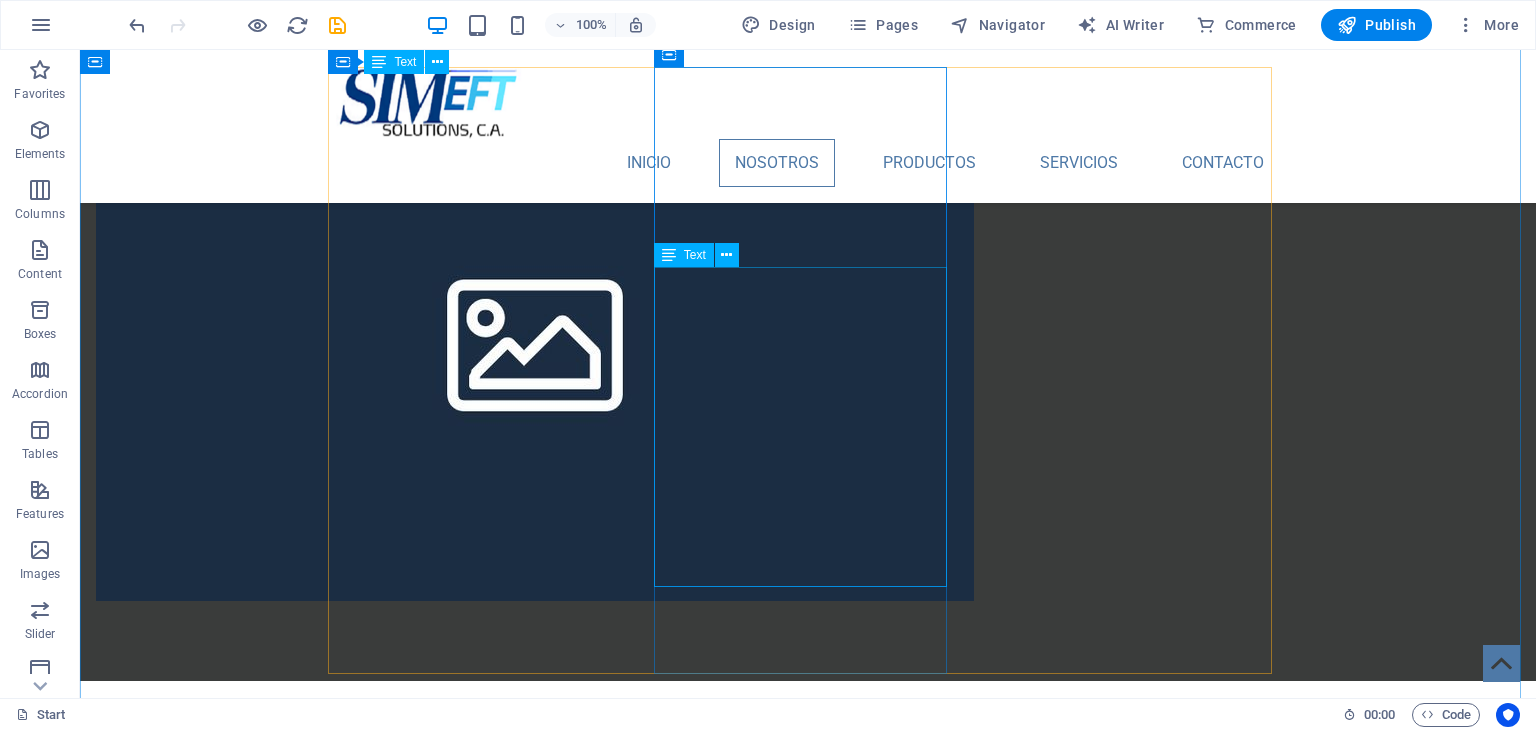 scroll, scrollTop: 1700, scrollLeft: 0, axis: vertical 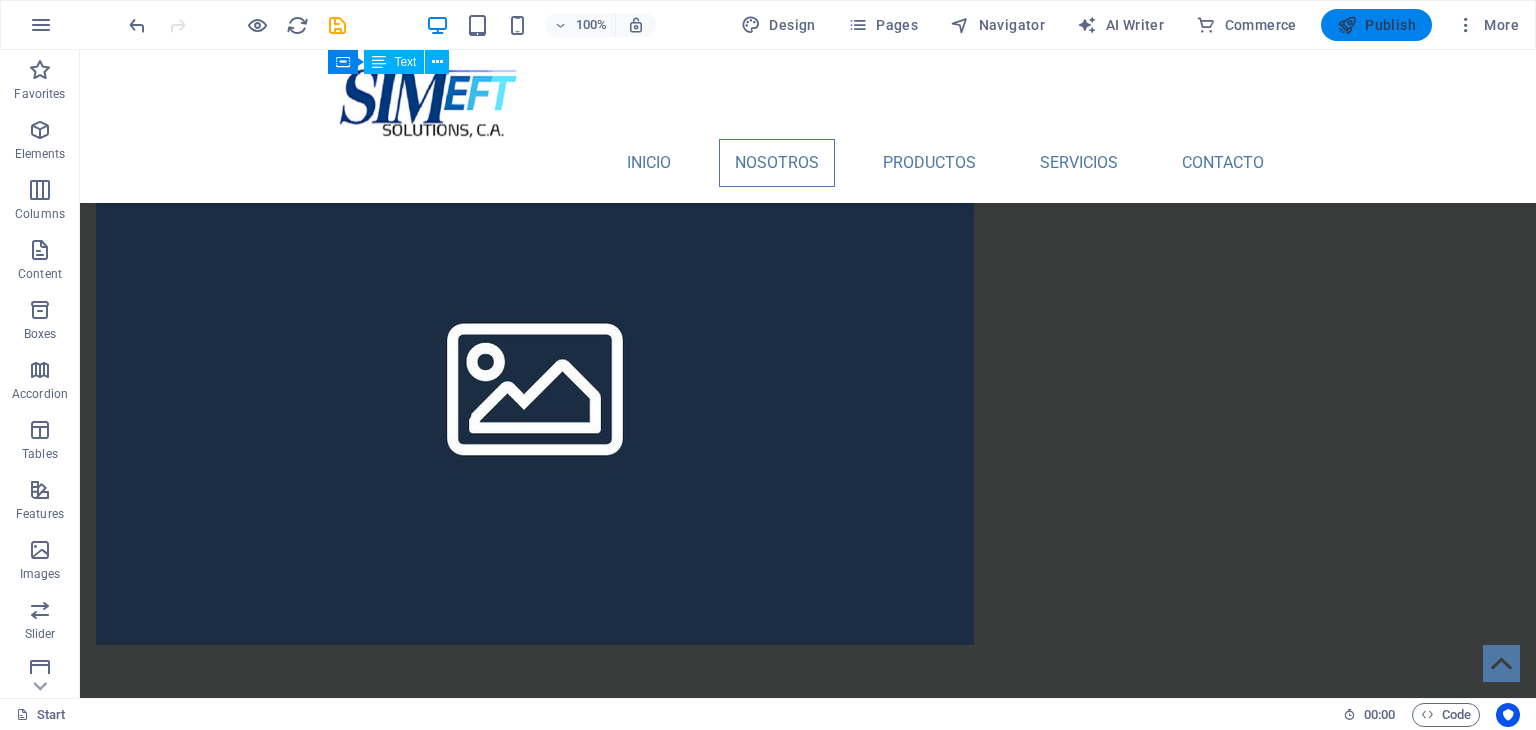 click on "Publish" at bounding box center [1376, 25] 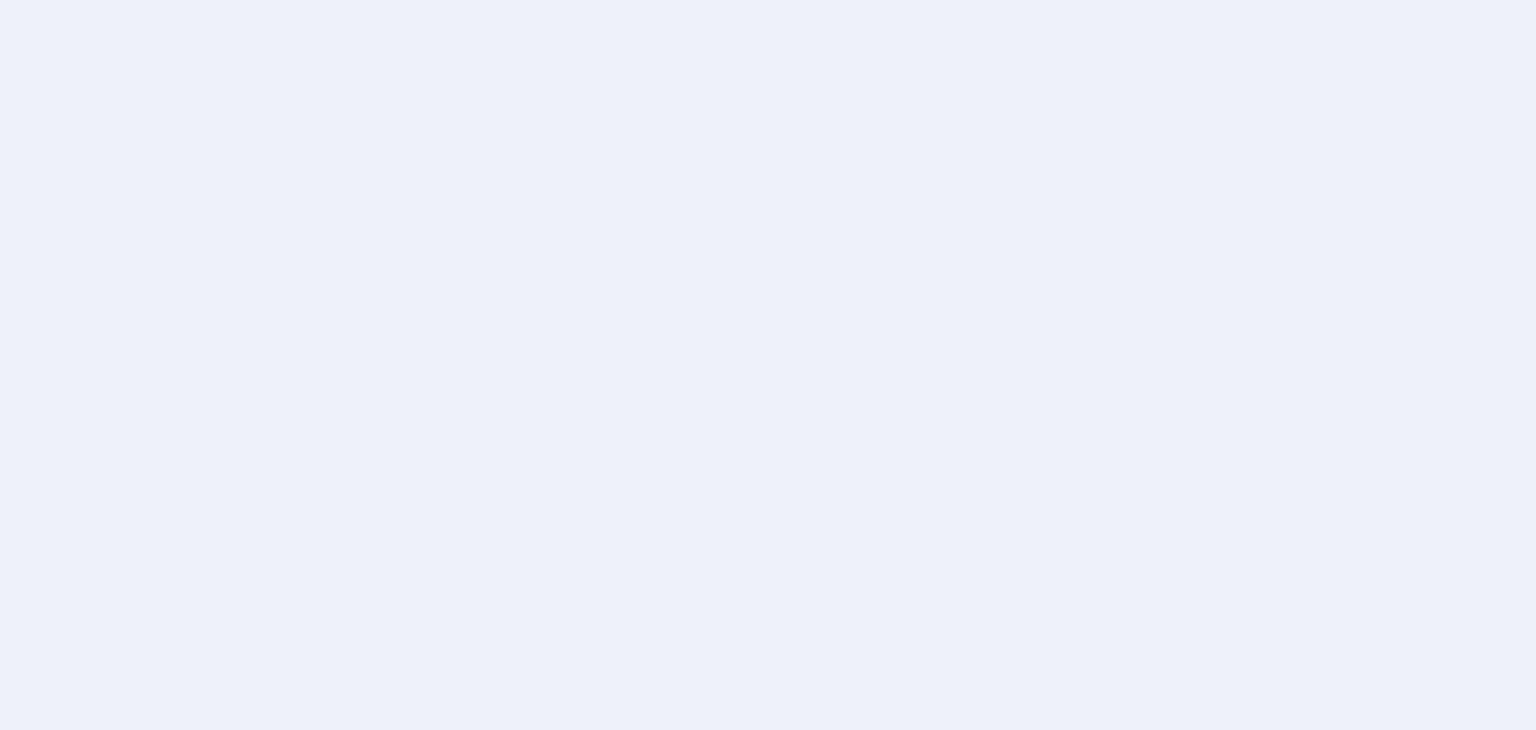 scroll, scrollTop: 0, scrollLeft: 0, axis: both 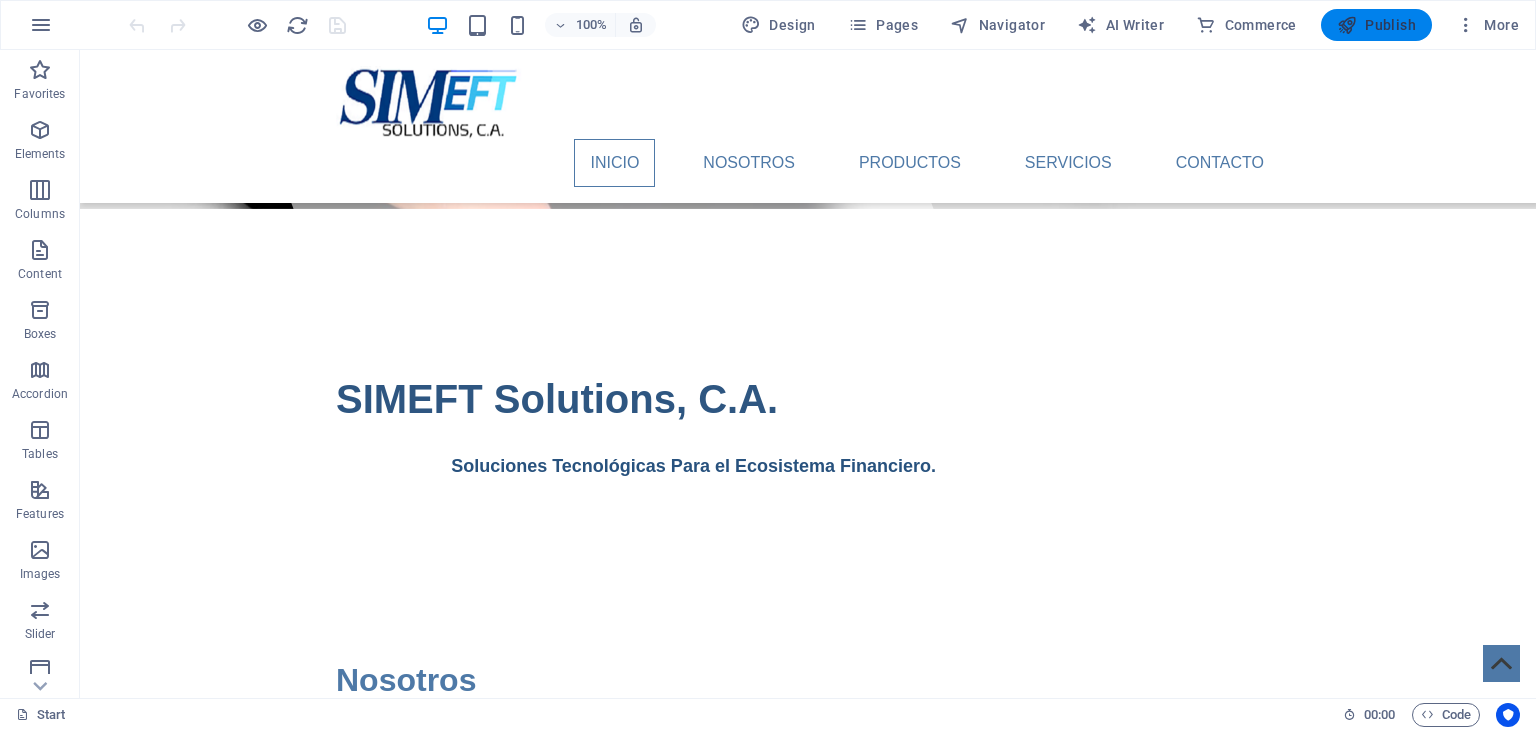 click on "Publish" at bounding box center (1376, 25) 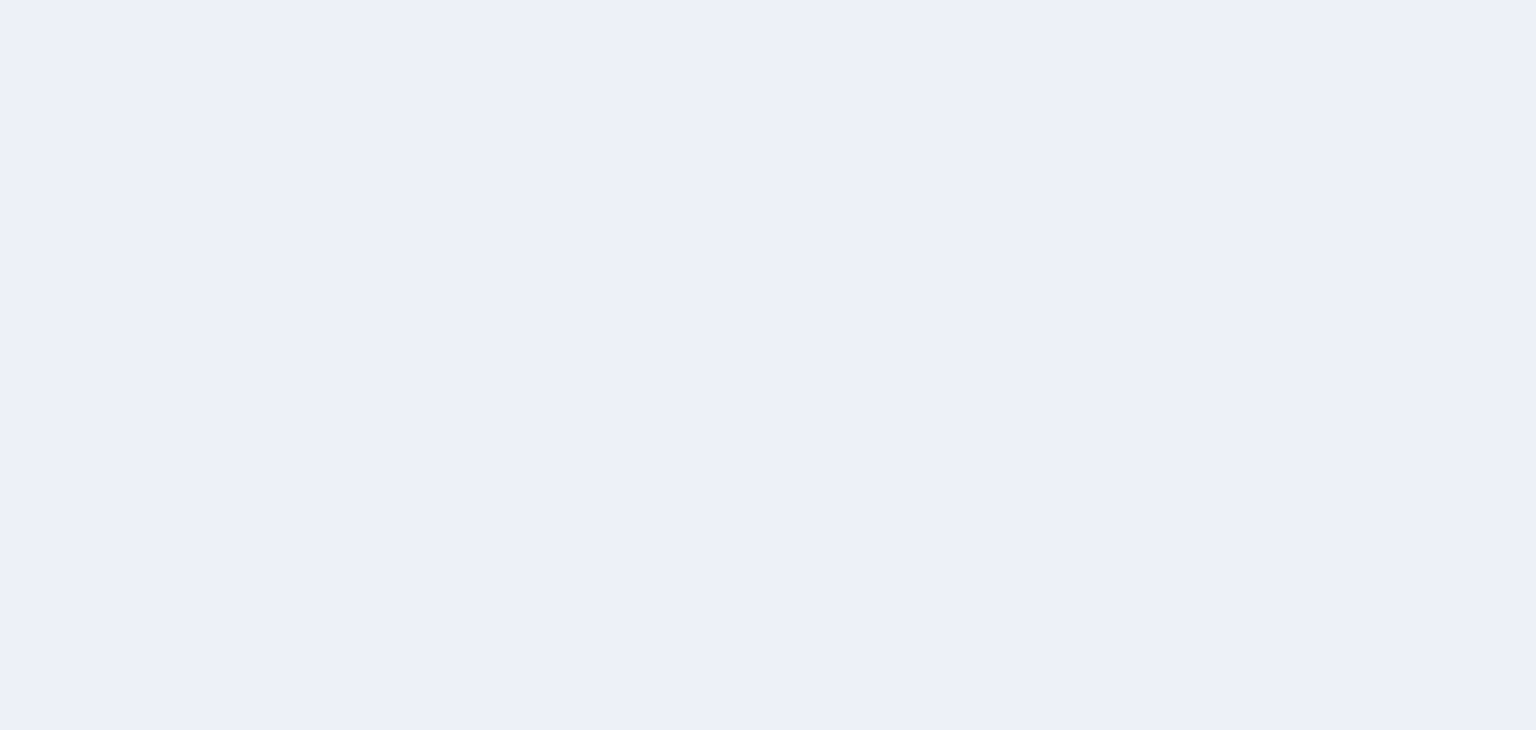 scroll, scrollTop: 0, scrollLeft: 0, axis: both 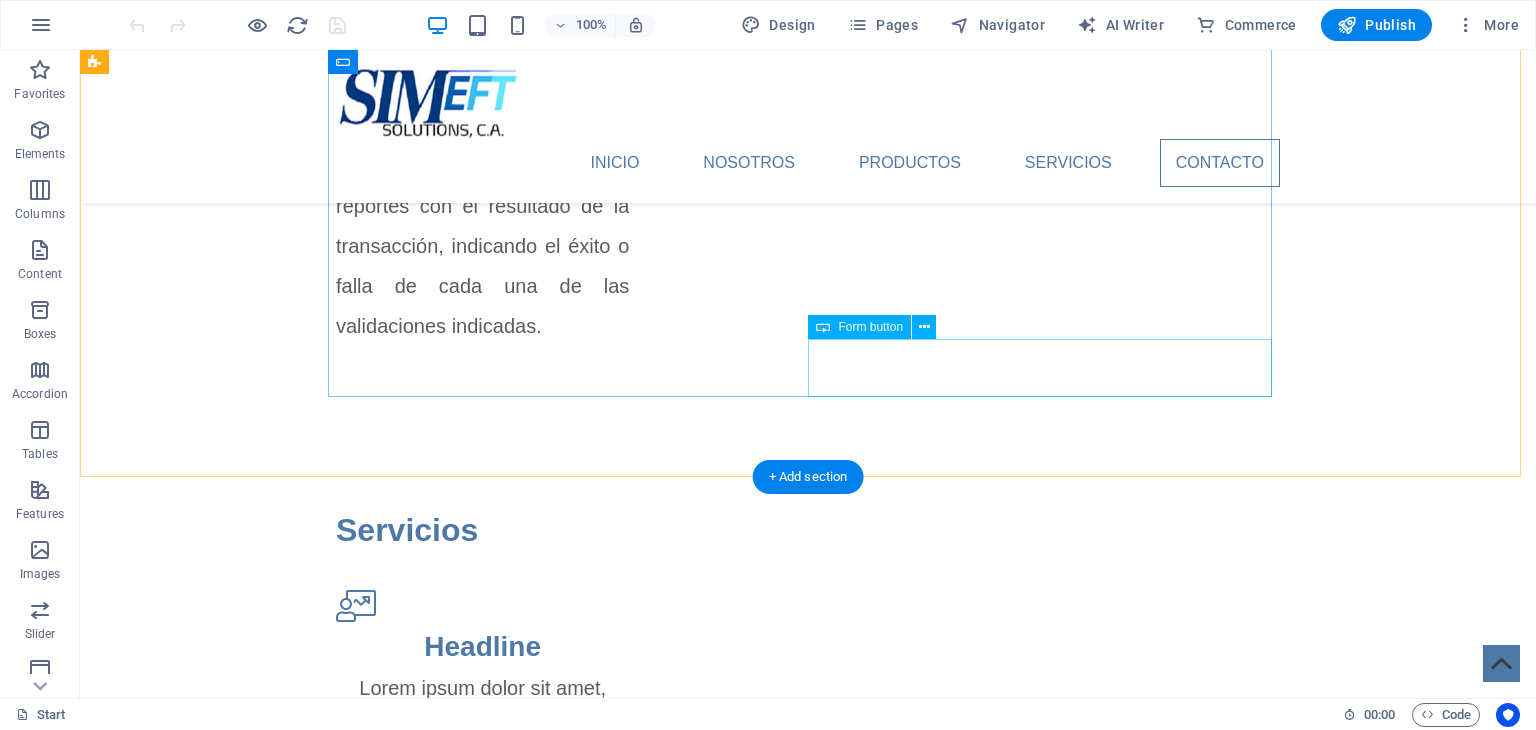 click on "Submit" at bounding box center [1048, 3265] 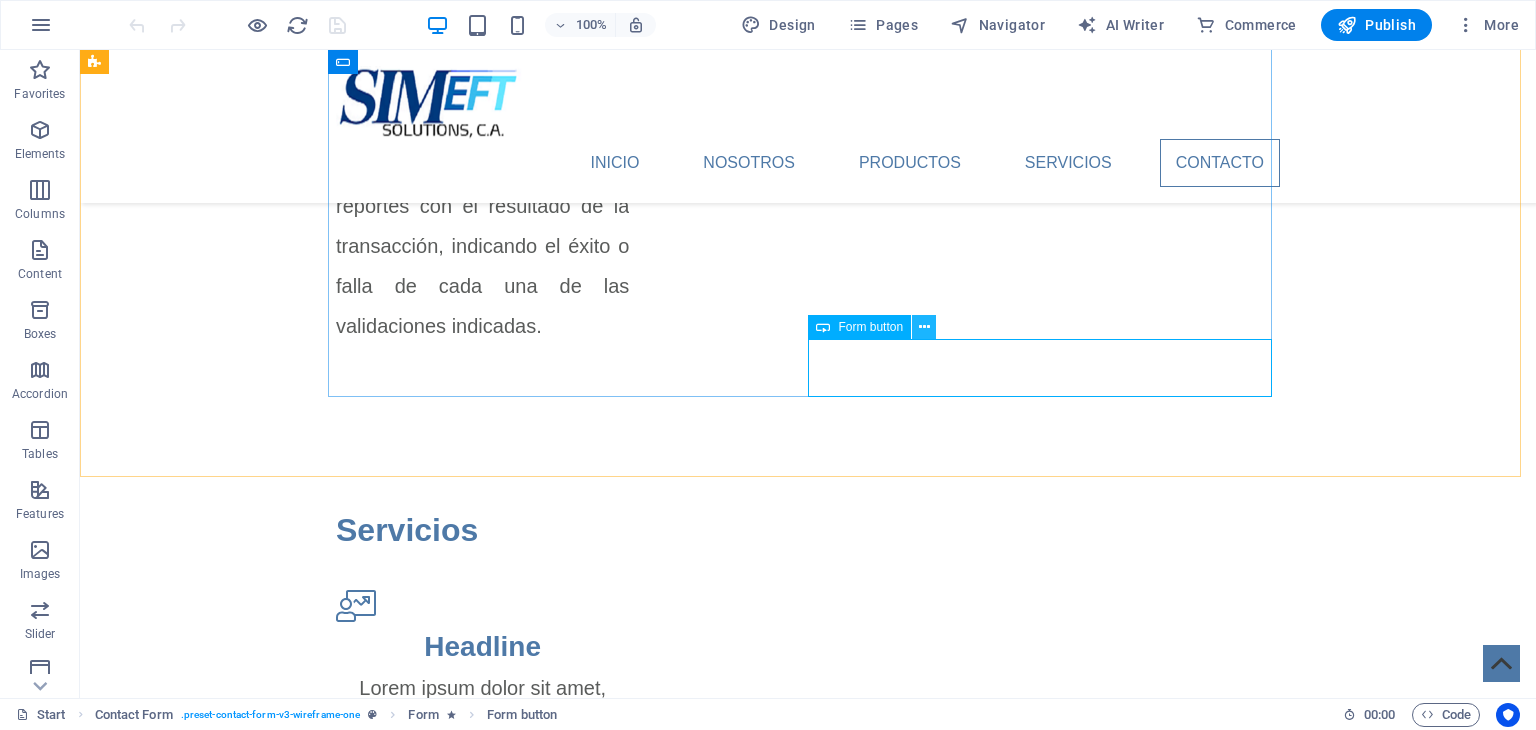 click at bounding box center (924, 327) 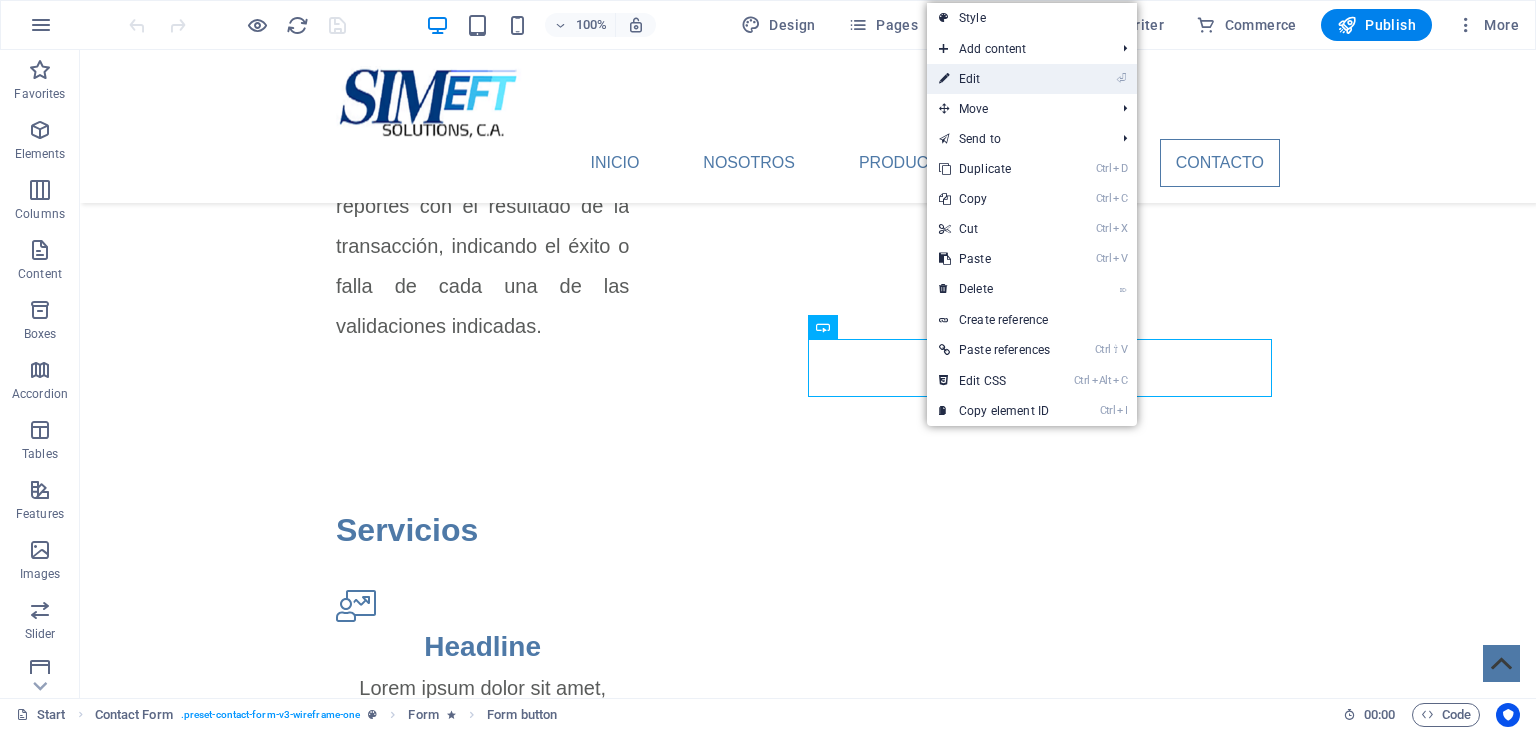click on "⏎  Edit" at bounding box center [994, 79] 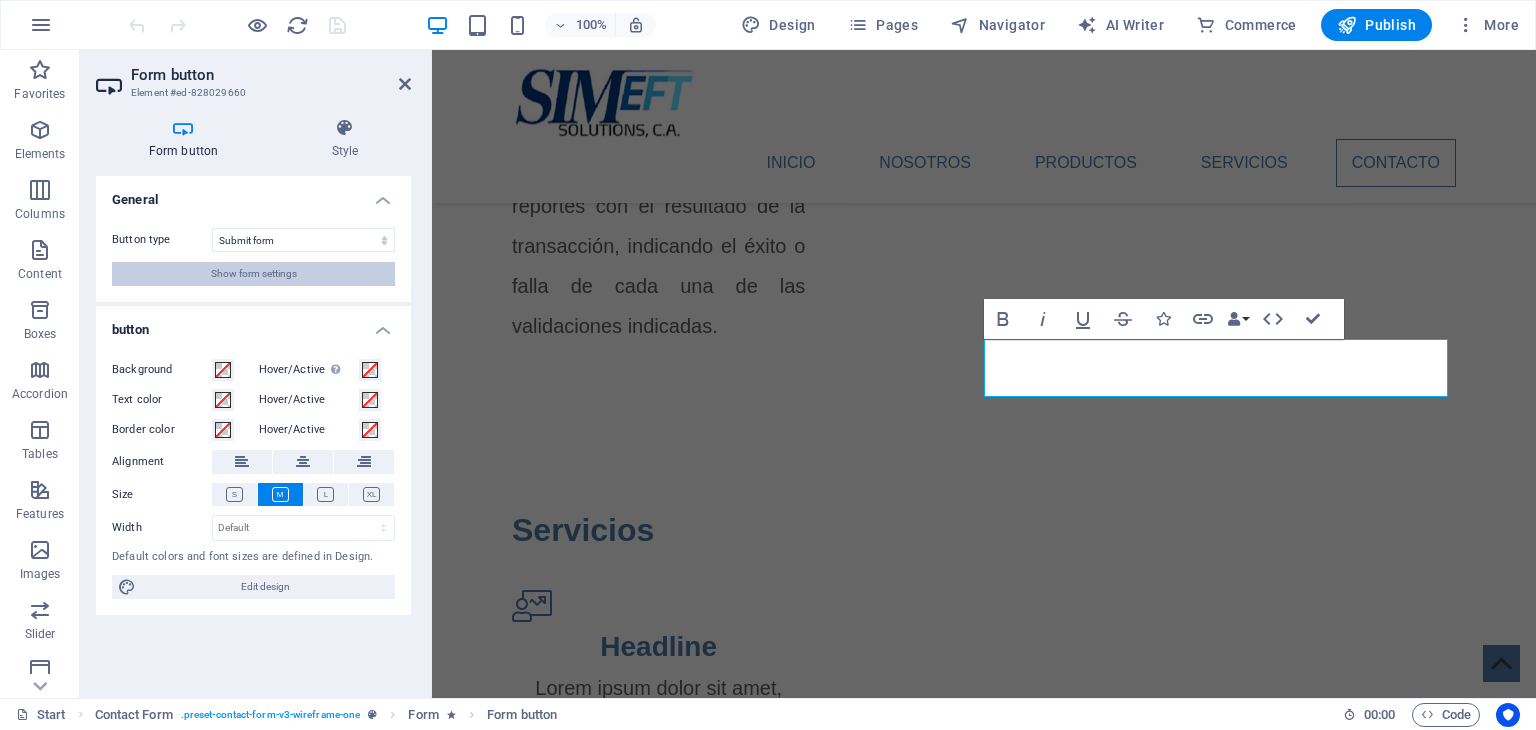 click on "Show form settings" at bounding box center (254, 274) 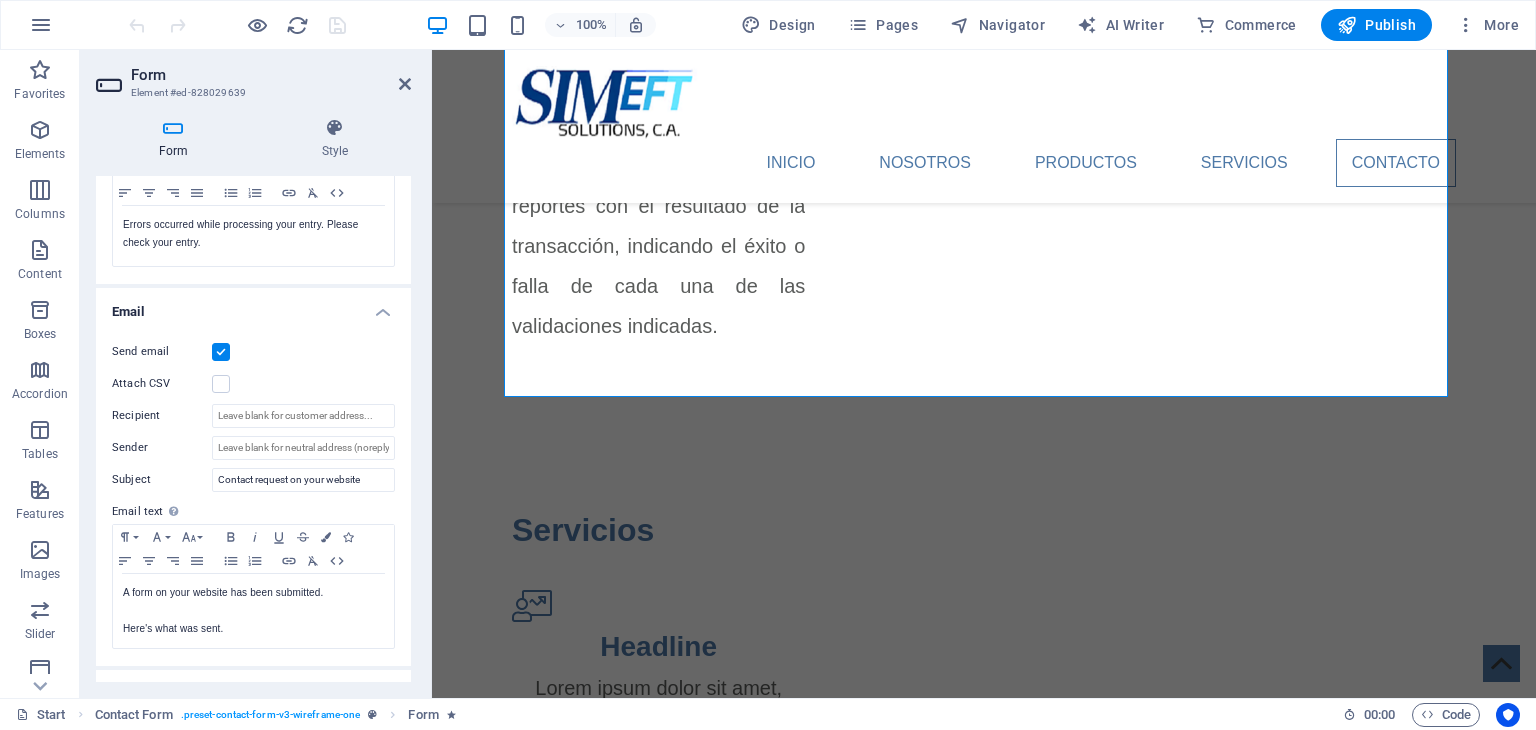 scroll, scrollTop: 500, scrollLeft: 0, axis: vertical 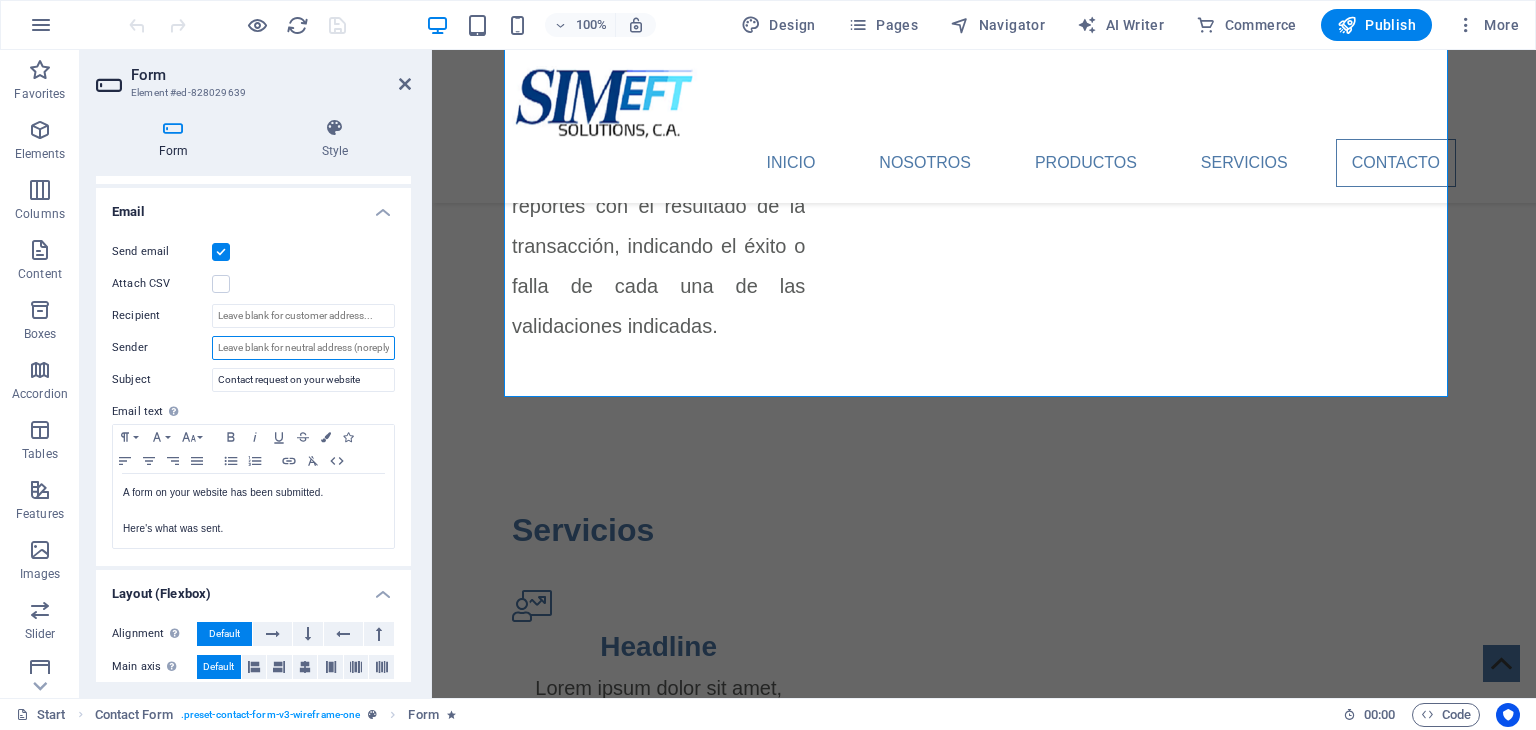 click on "Sender" at bounding box center (303, 348) 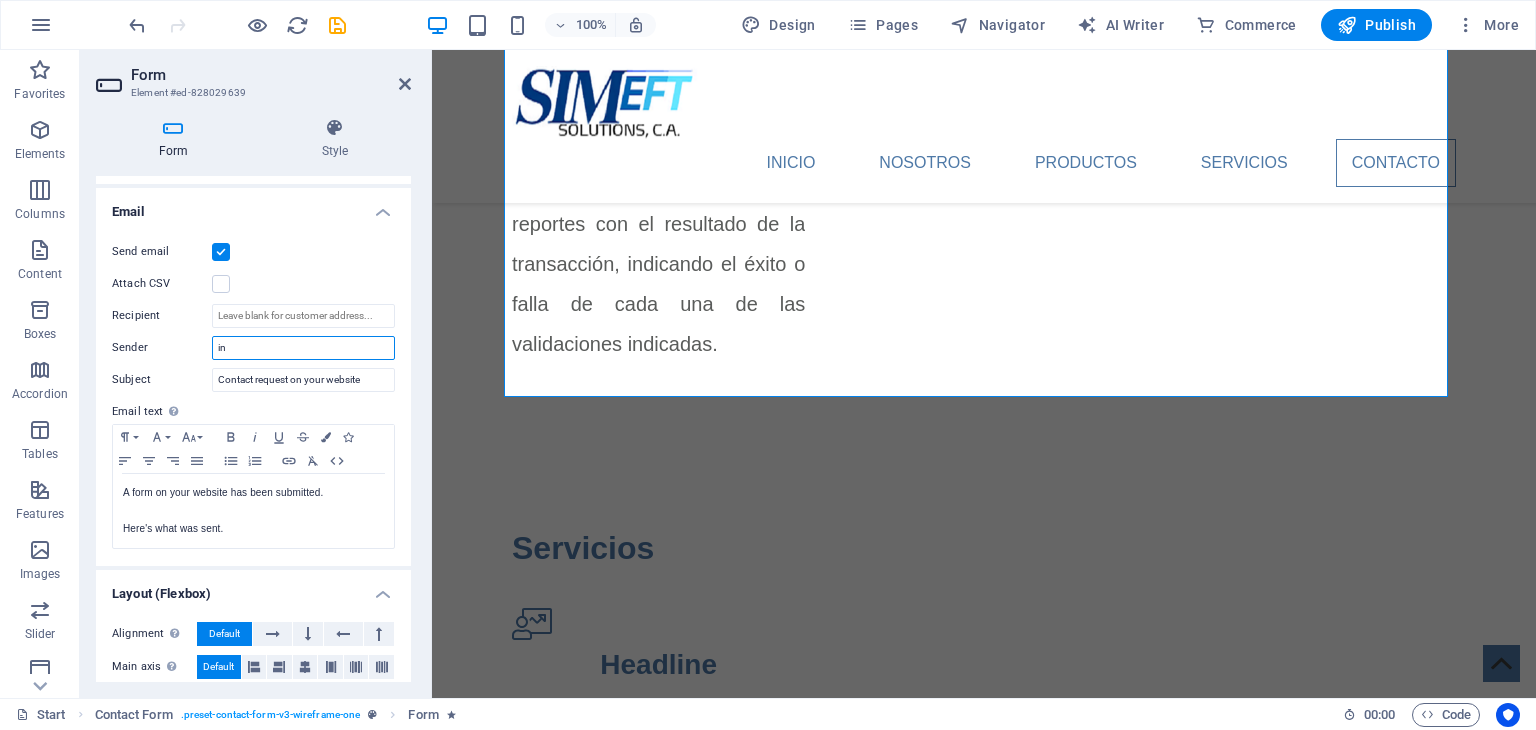 type on "i" 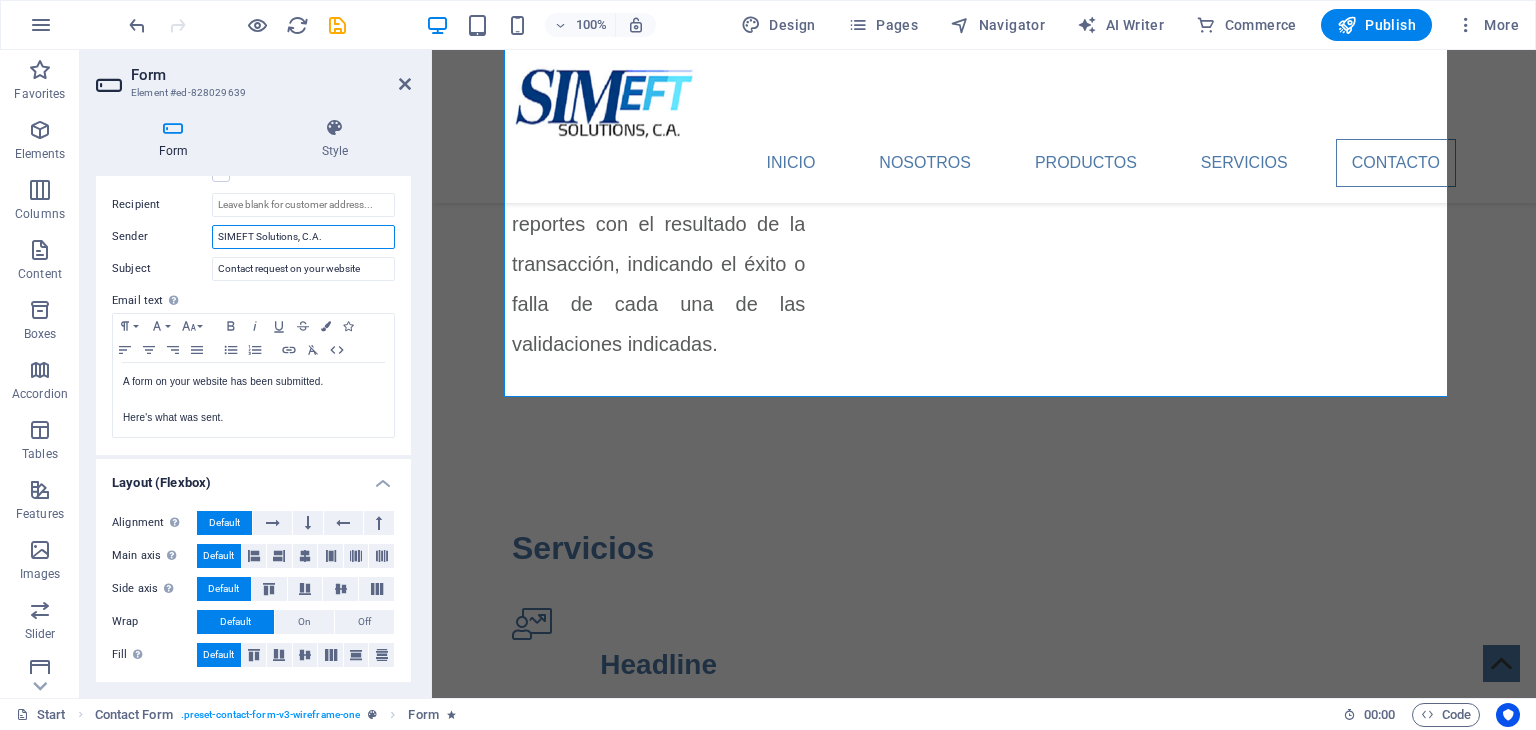 scroll, scrollTop: 512, scrollLeft: 0, axis: vertical 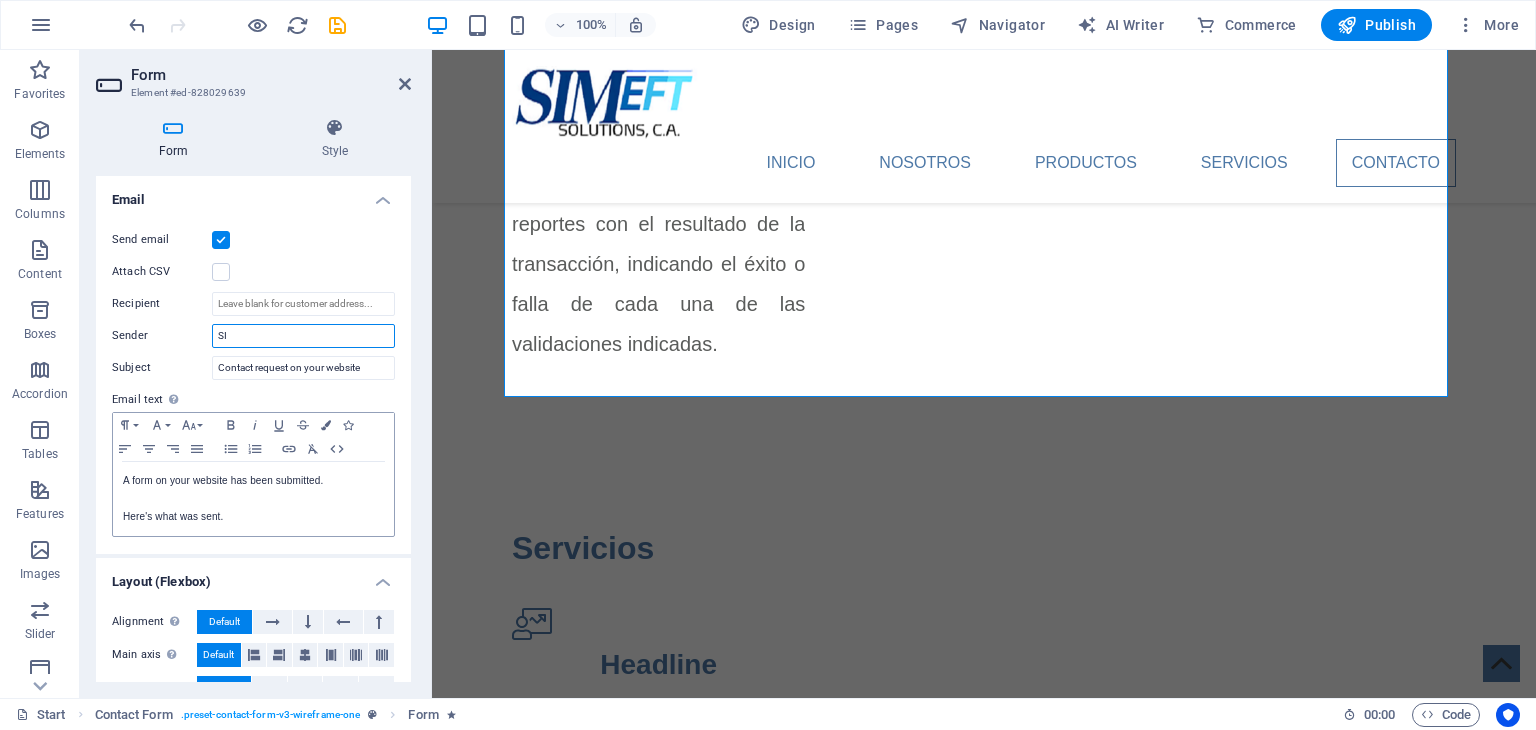 type on "S" 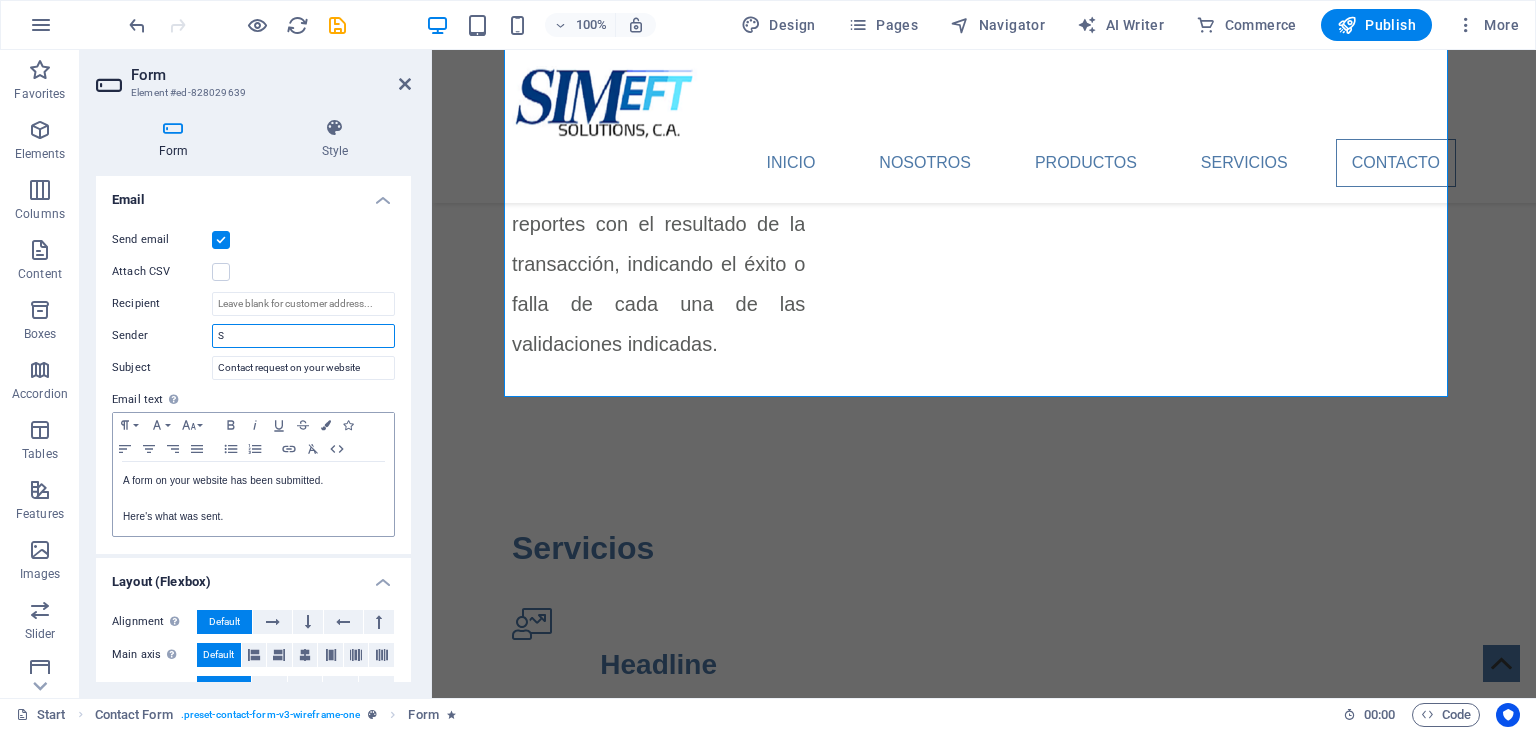 type 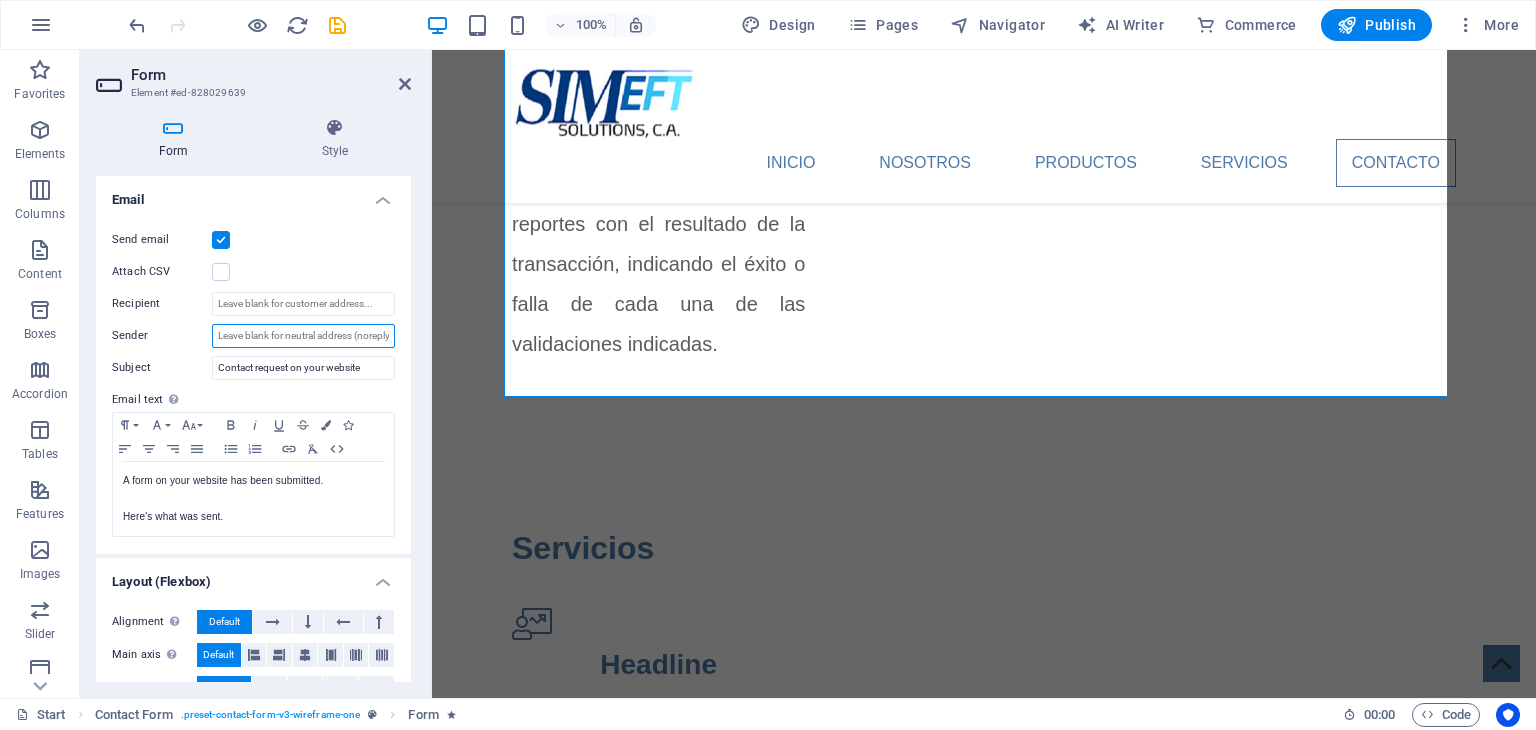 drag, startPoint x: 368, startPoint y: 340, endPoint x: 392, endPoint y: 331, distance: 25.632011 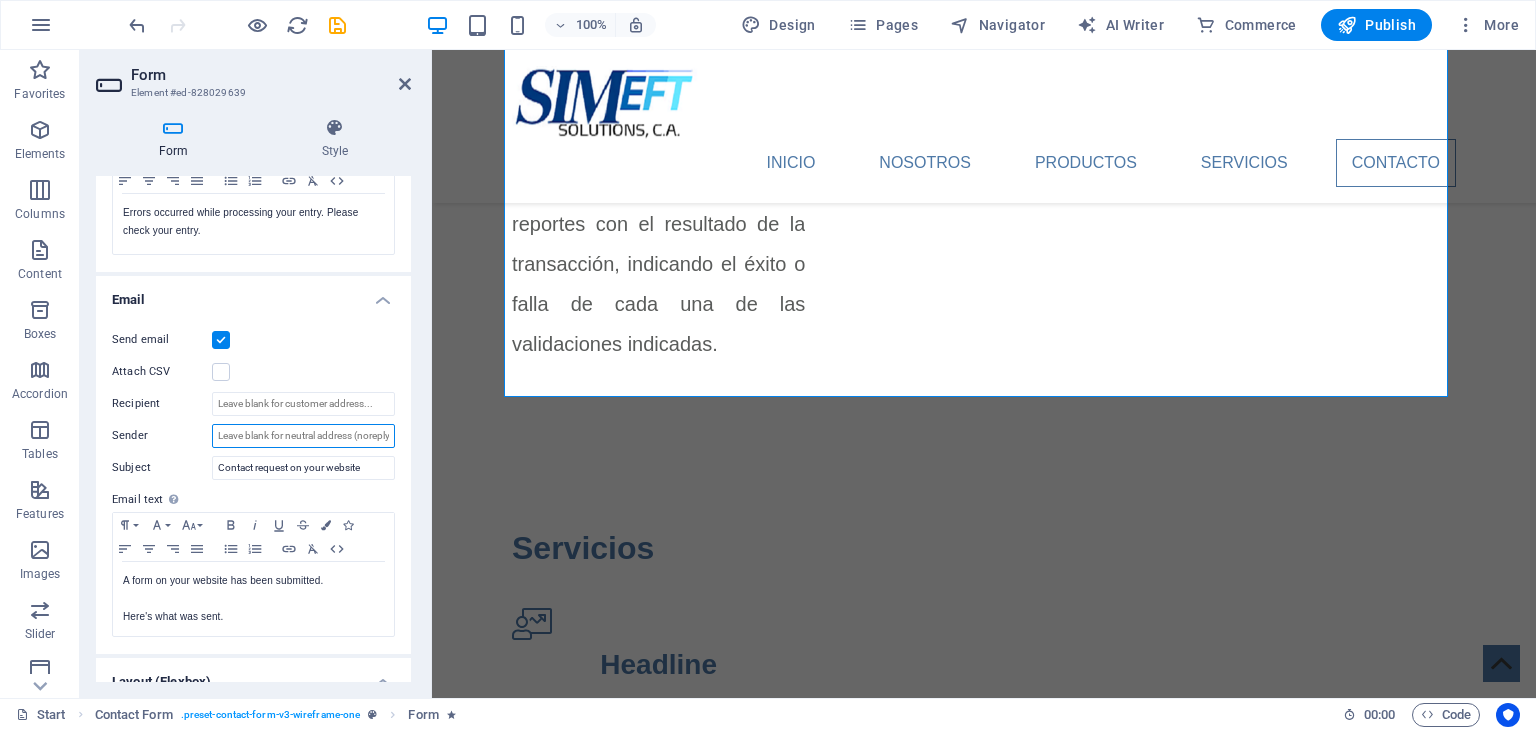 scroll, scrollTop: 312, scrollLeft: 0, axis: vertical 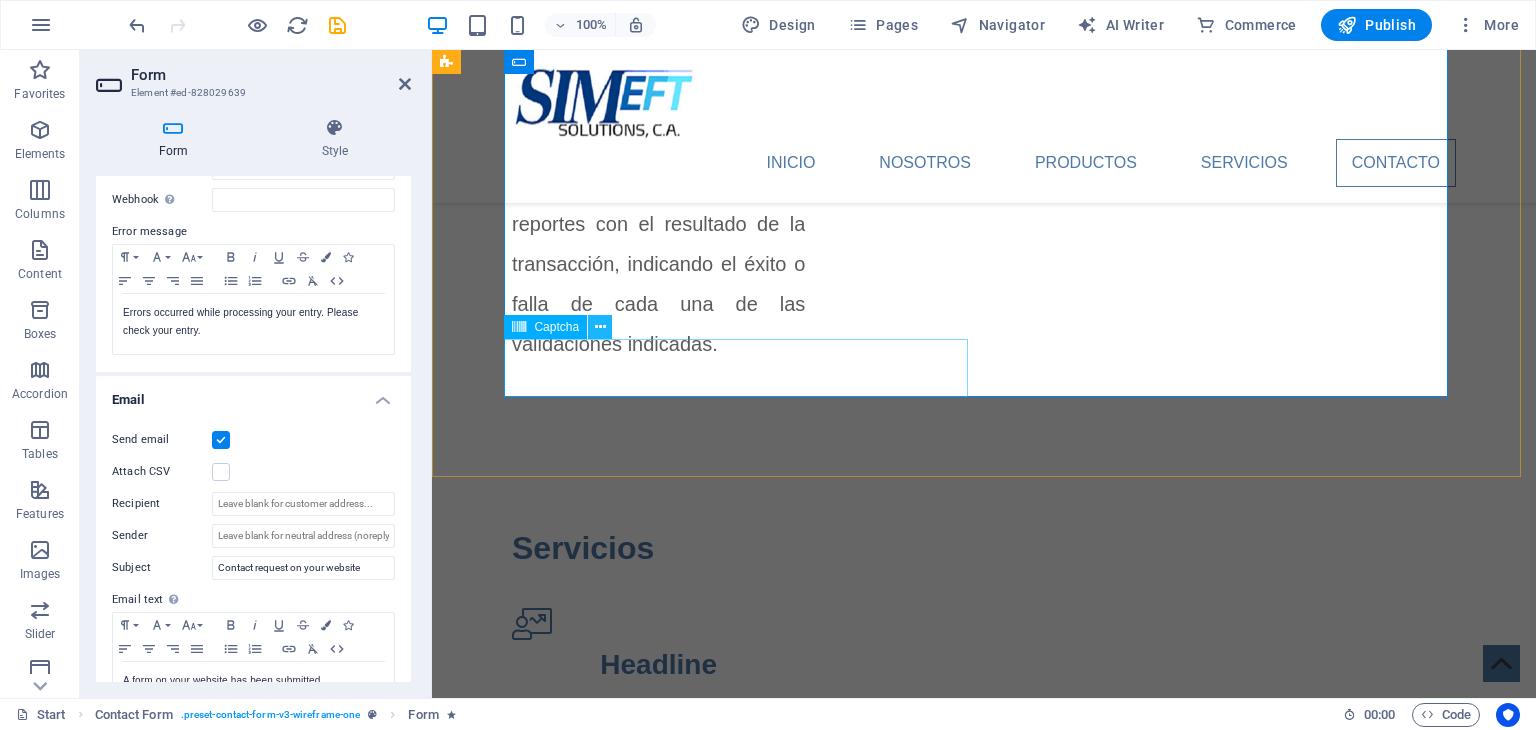 click at bounding box center (600, 327) 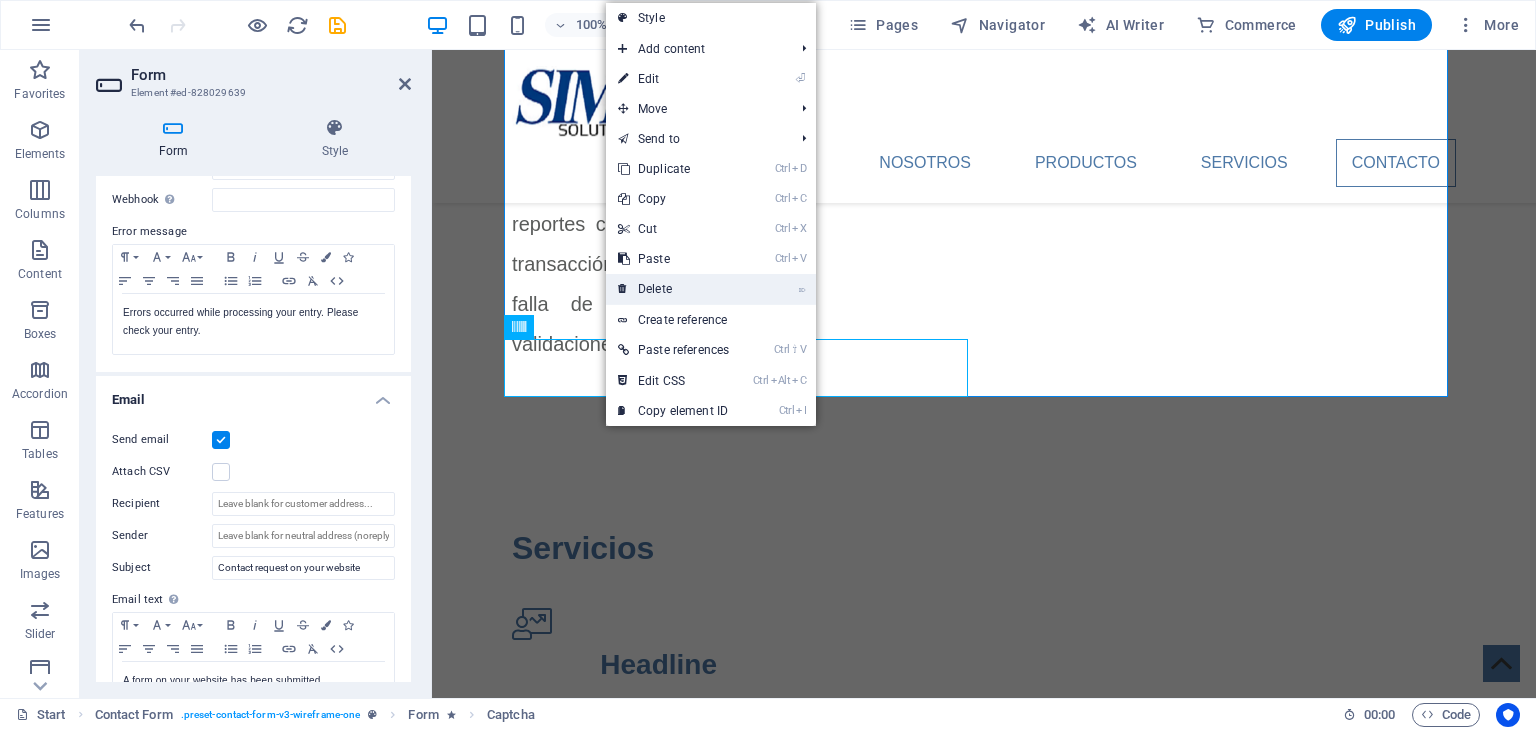 click on "⌦  Delete" at bounding box center (673, 289) 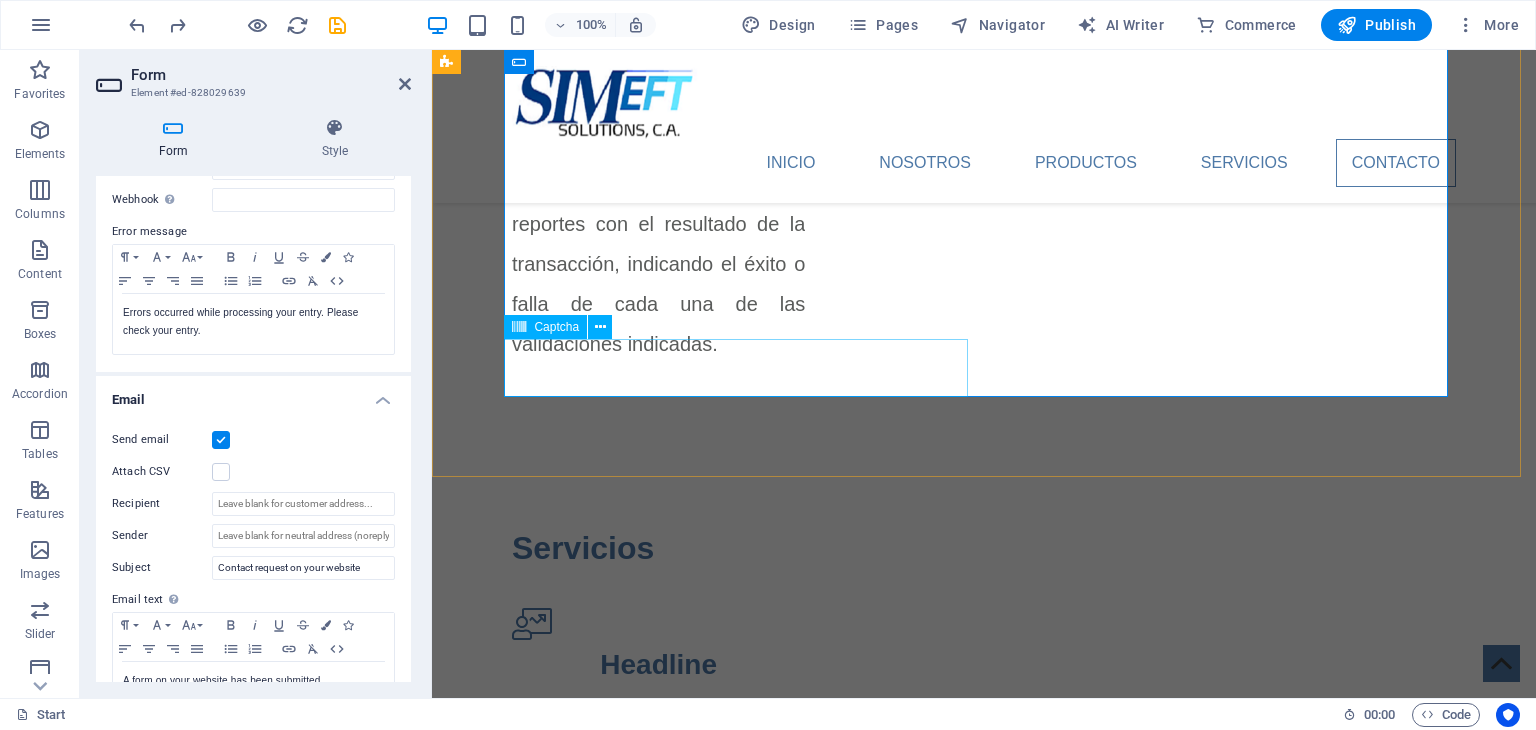 click on "Unreadable? Load new" at bounding box center (744, 3283) 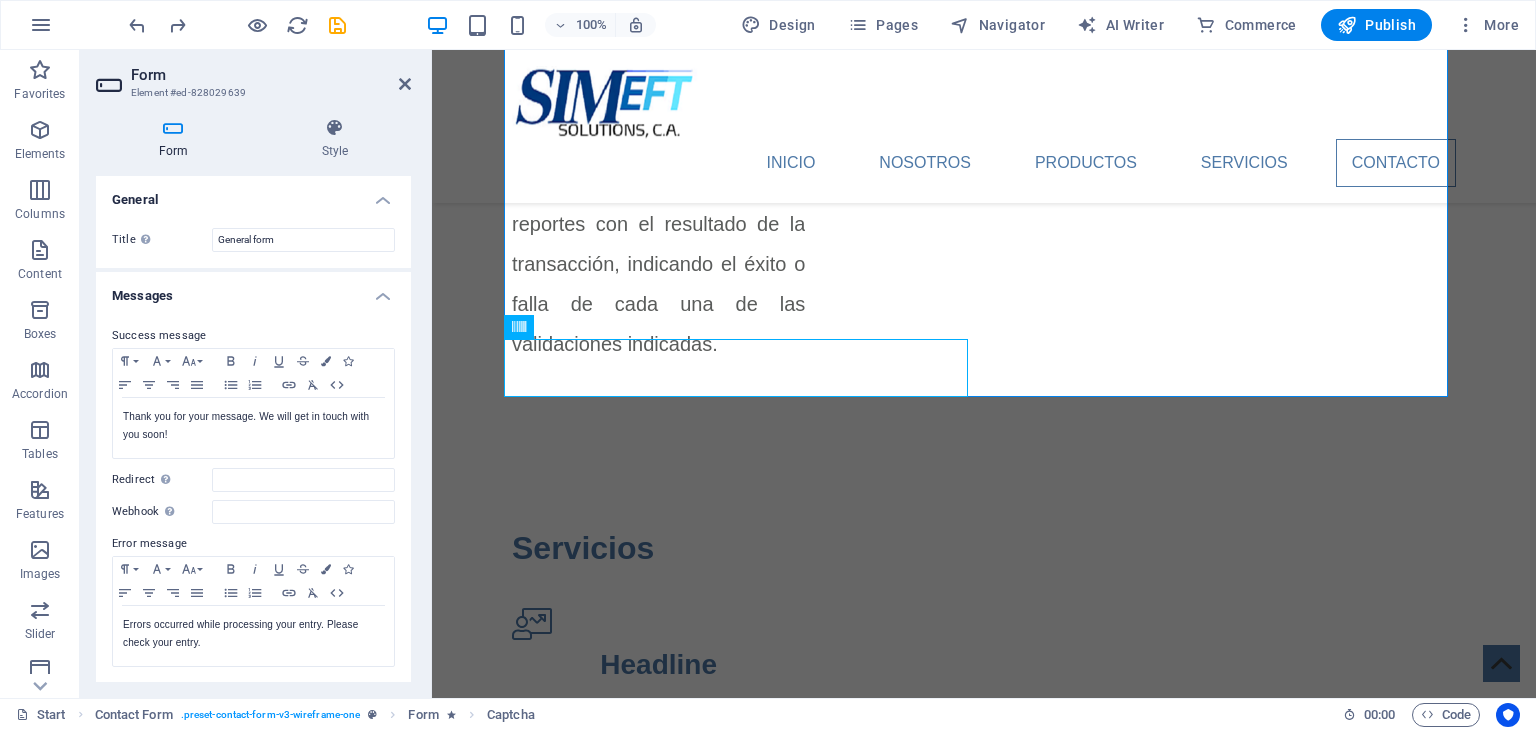 scroll, scrollTop: 0, scrollLeft: 0, axis: both 